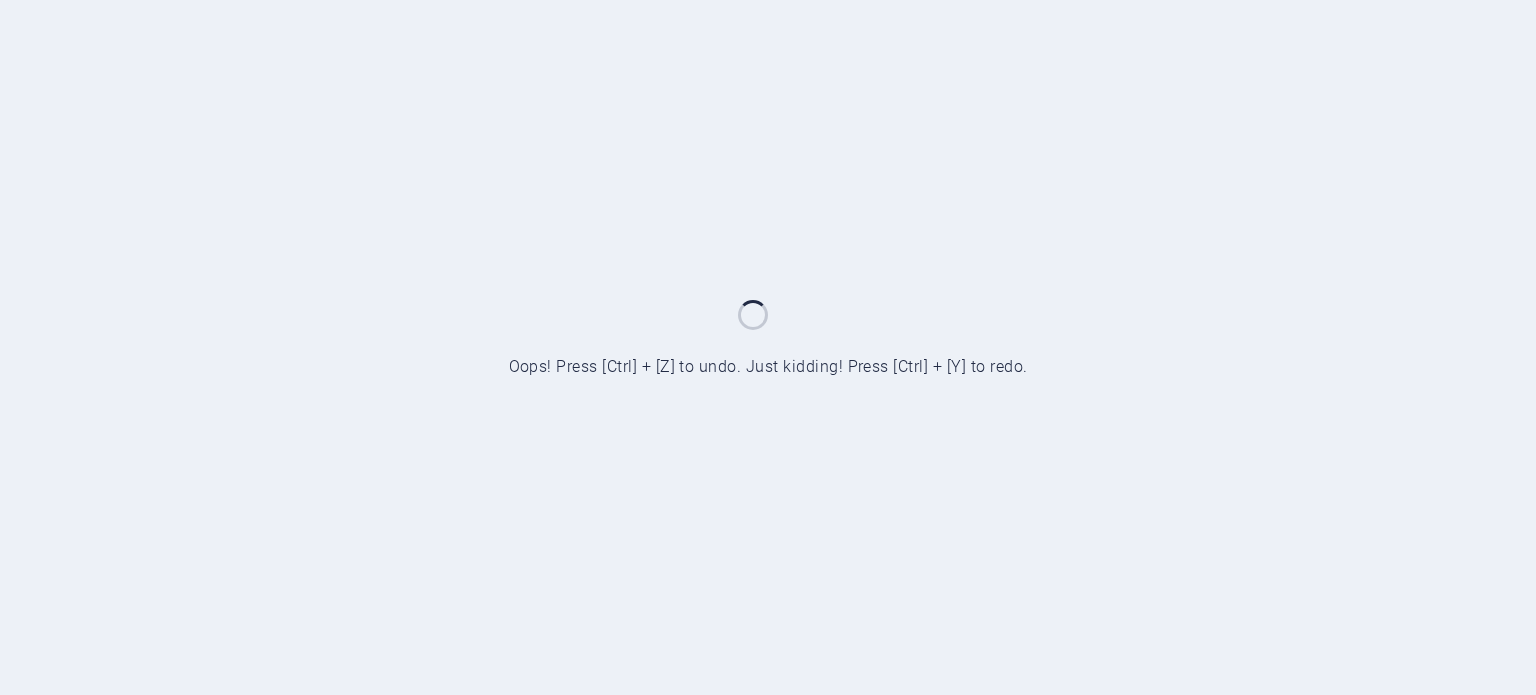 scroll, scrollTop: 0, scrollLeft: 0, axis: both 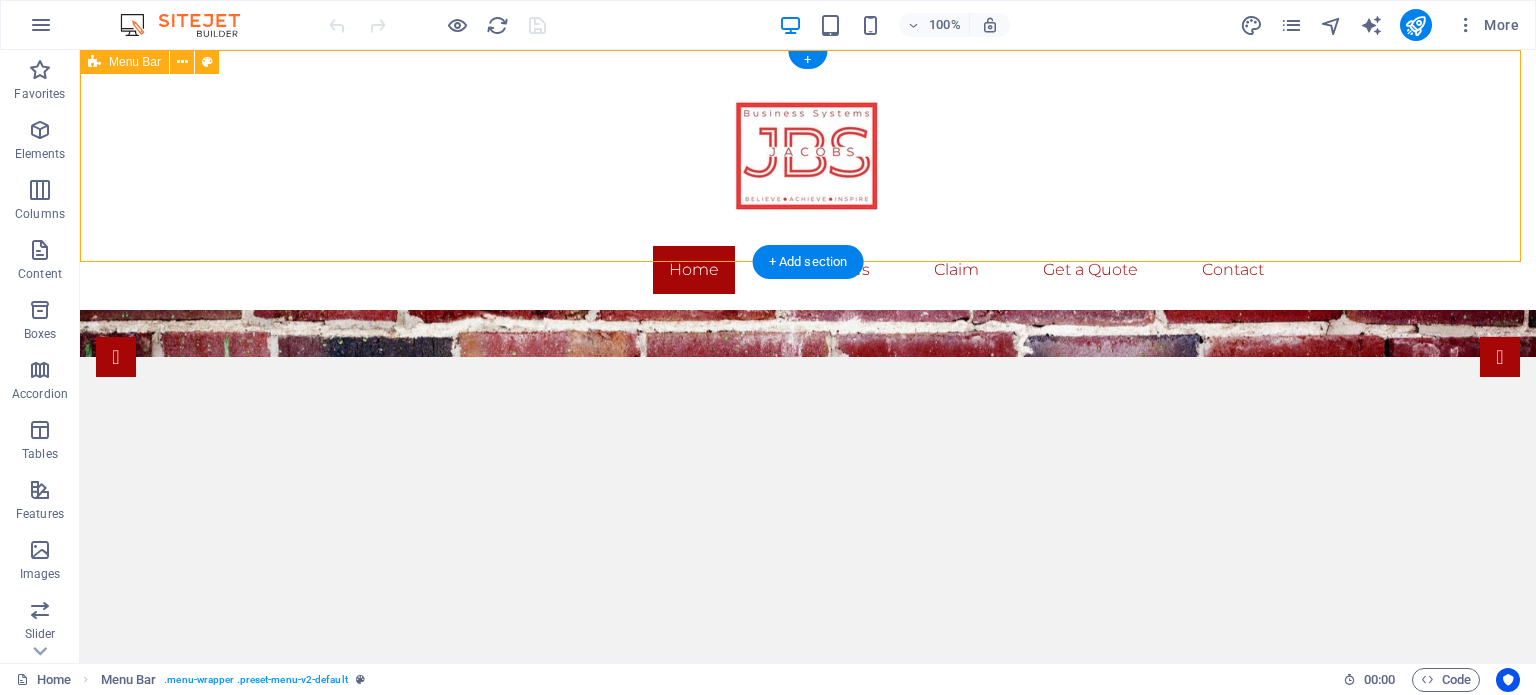 drag, startPoint x: 1532, startPoint y: 115, endPoint x: 1436, endPoint y: 106, distance: 96.42095 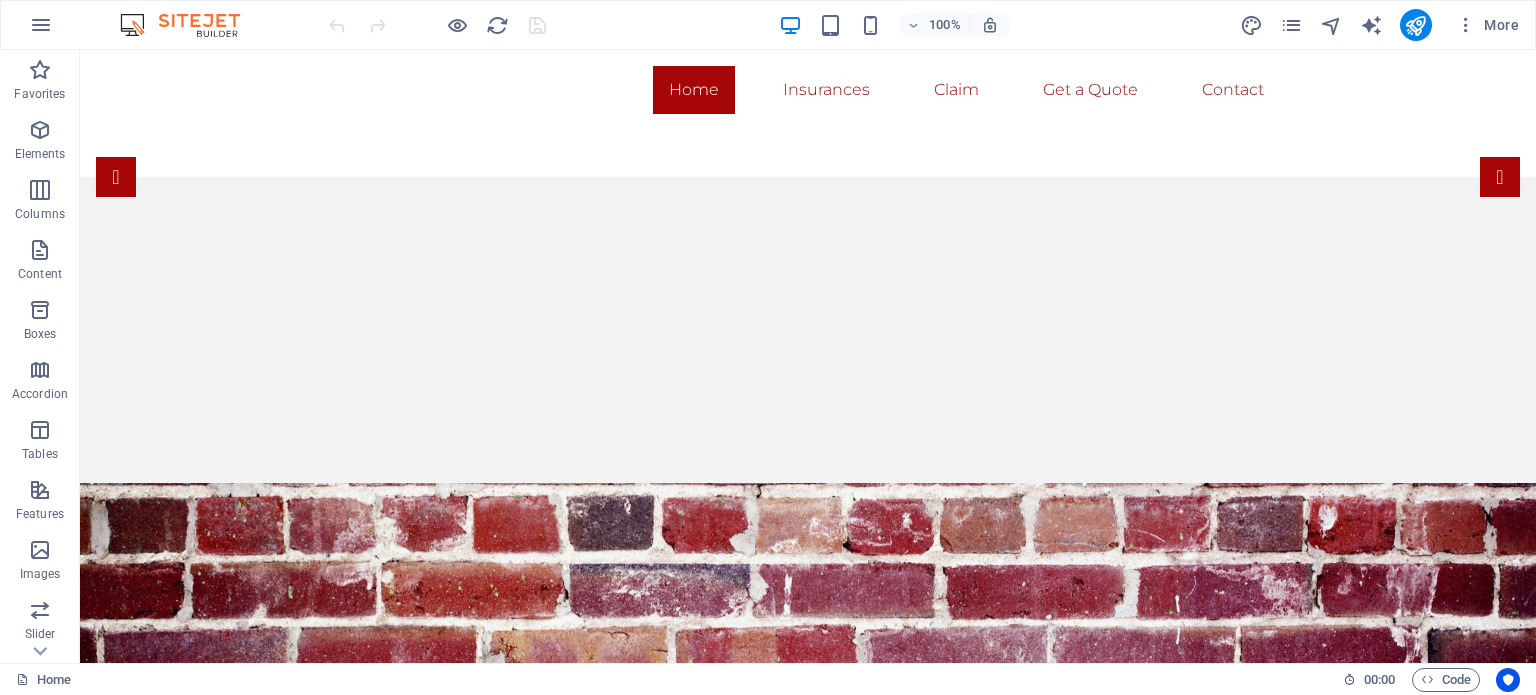 scroll, scrollTop: 0, scrollLeft: 0, axis: both 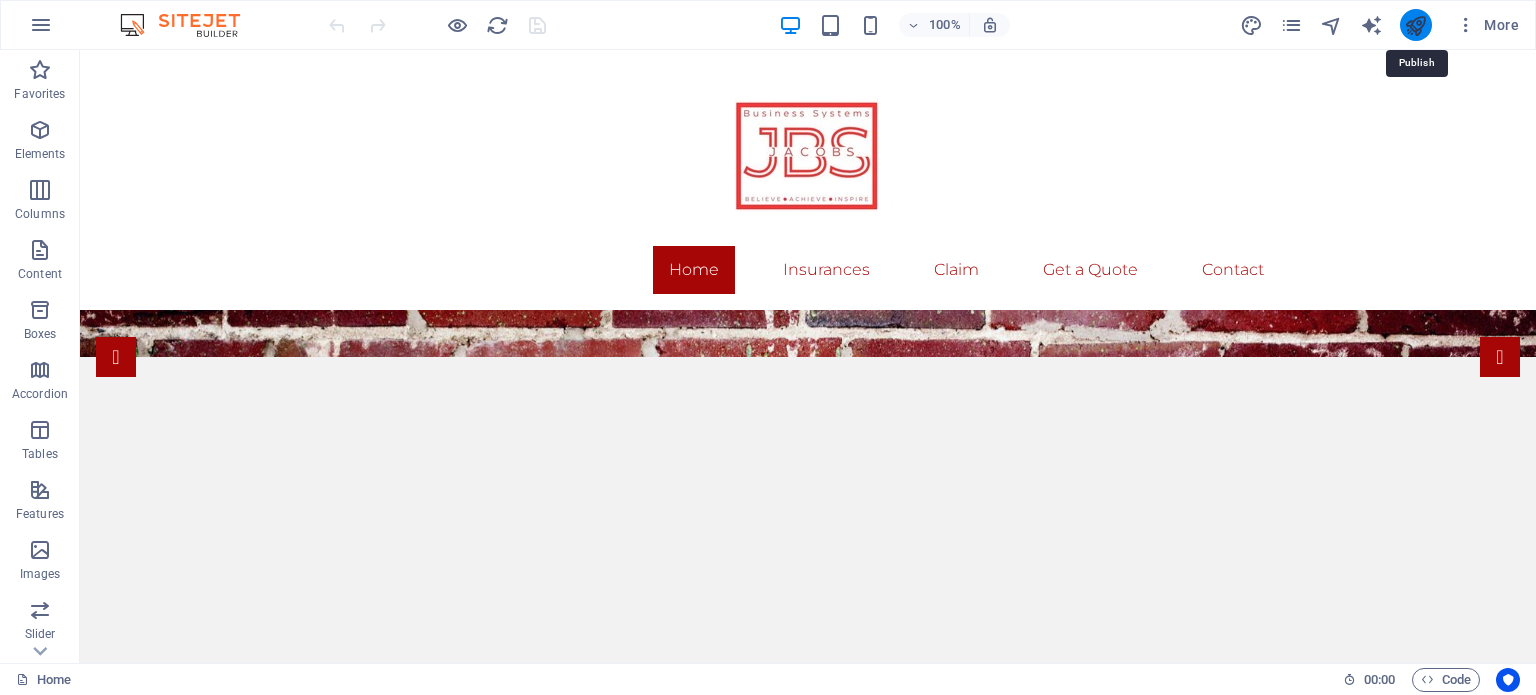 click at bounding box center [1415, 25] 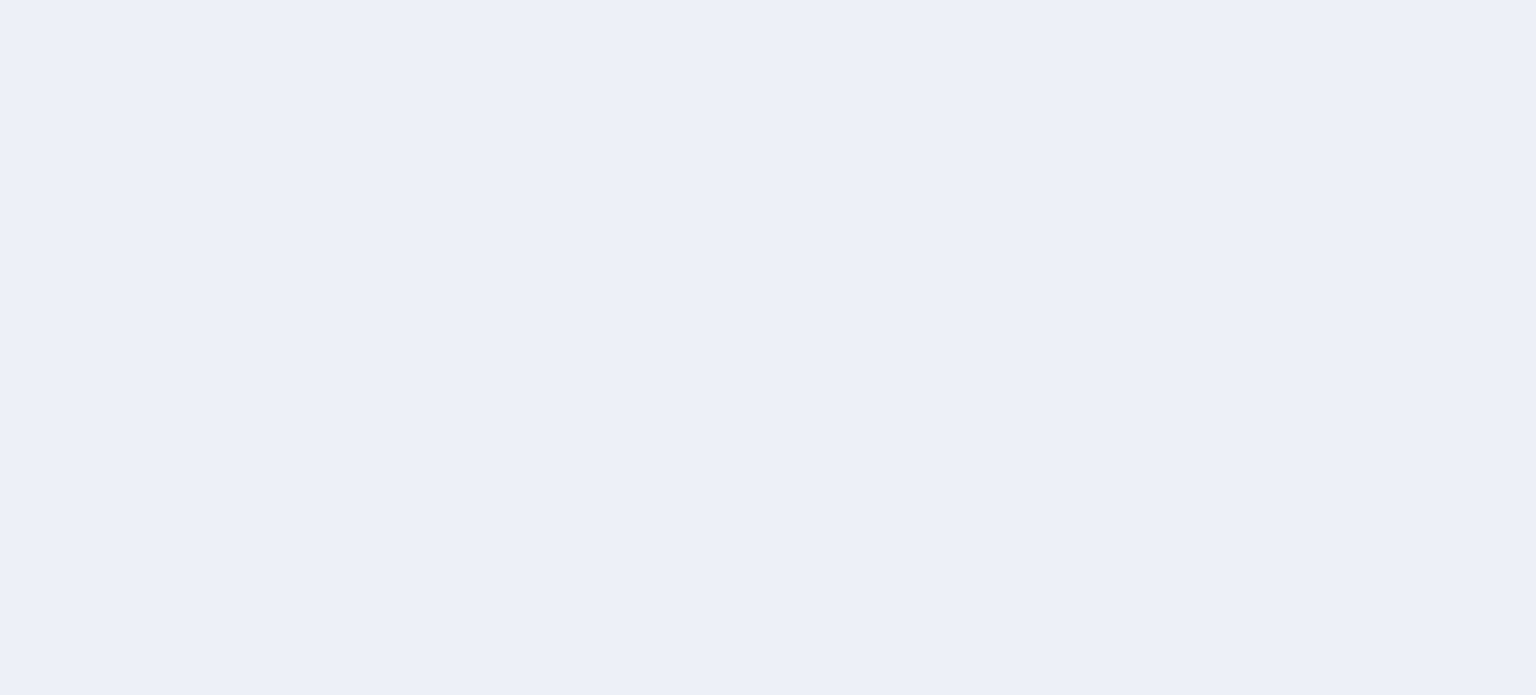 scroll, scrollTop: 0, scrollLeft: 0, axis: both 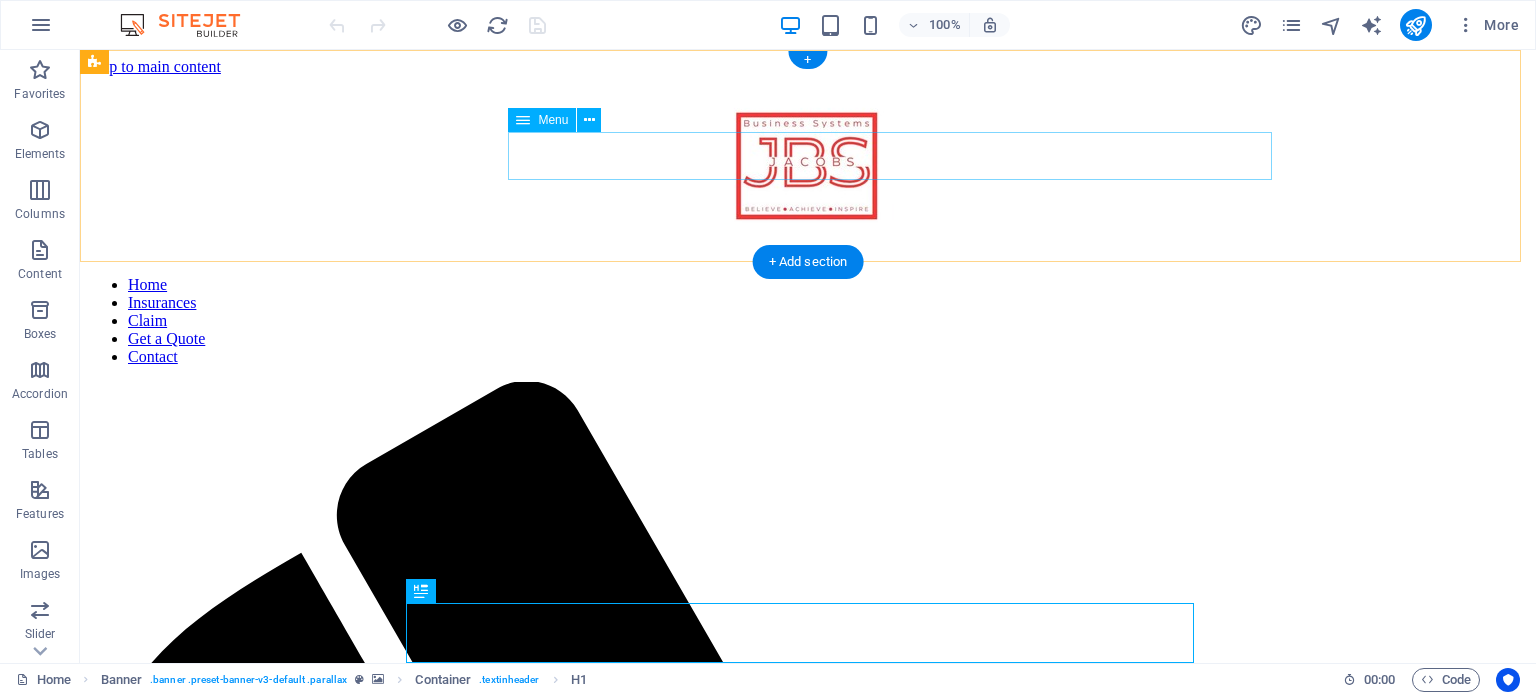 click on "Home Insurances Claim Get a Quote Contact" at bounding box center [808, 321] 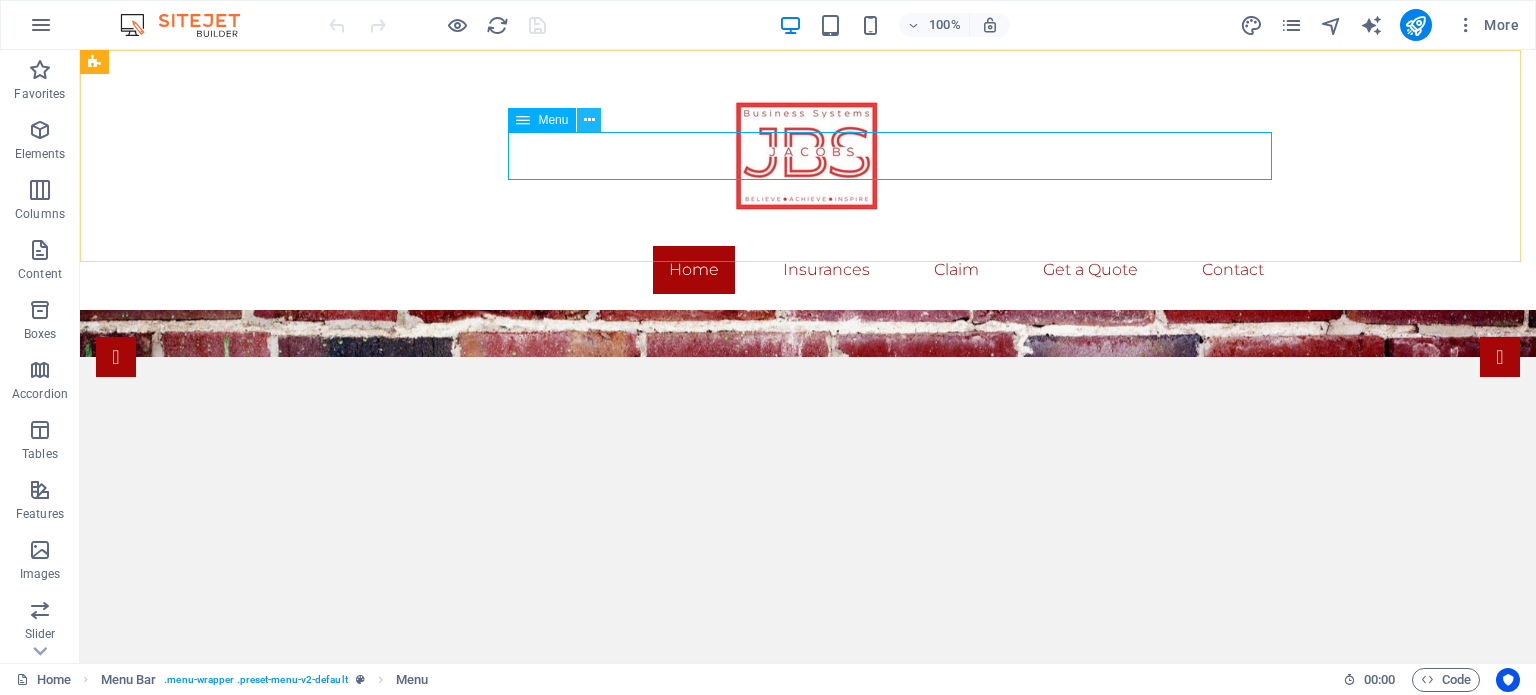 click at bounding box center [589, 120] 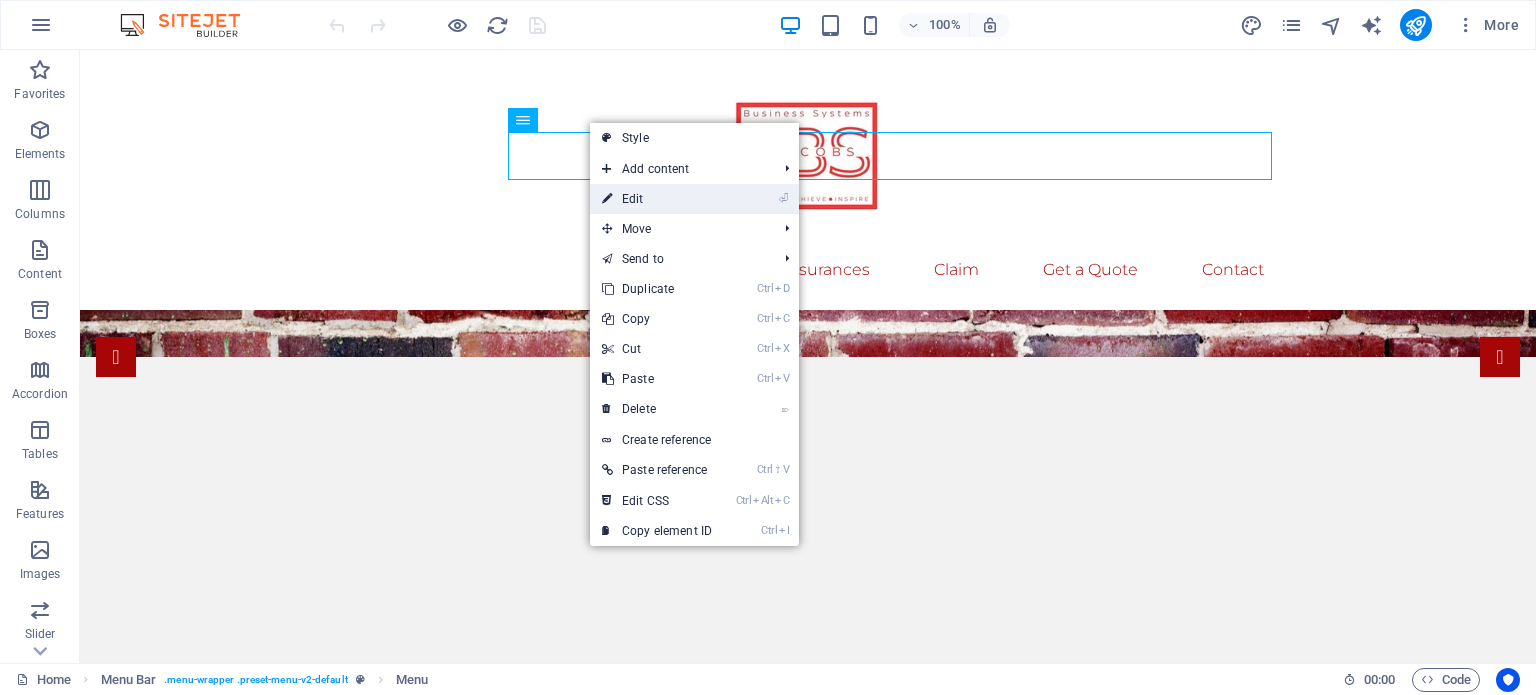 click on "⏎  Edit" at bounding box center (657, 199) 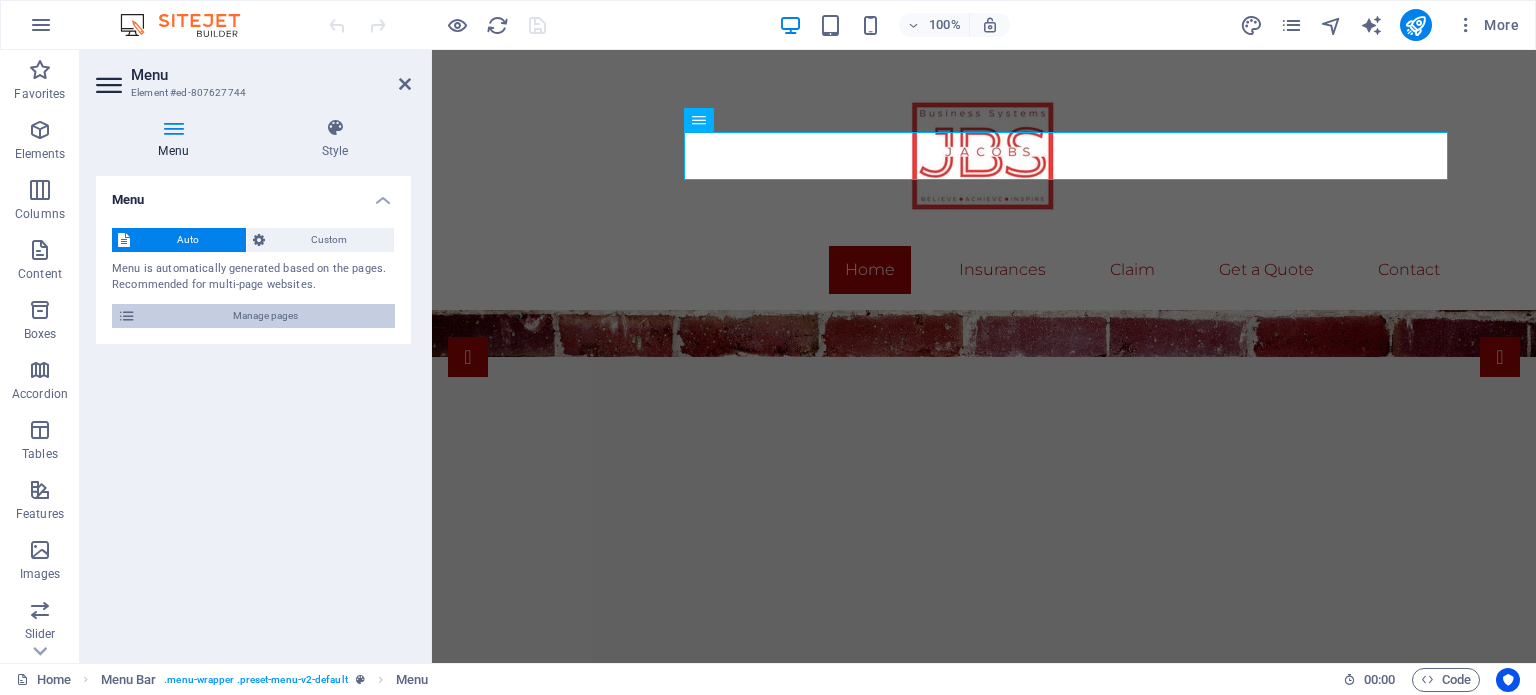 click on "Manage pages" at bounding box center [265, 316] 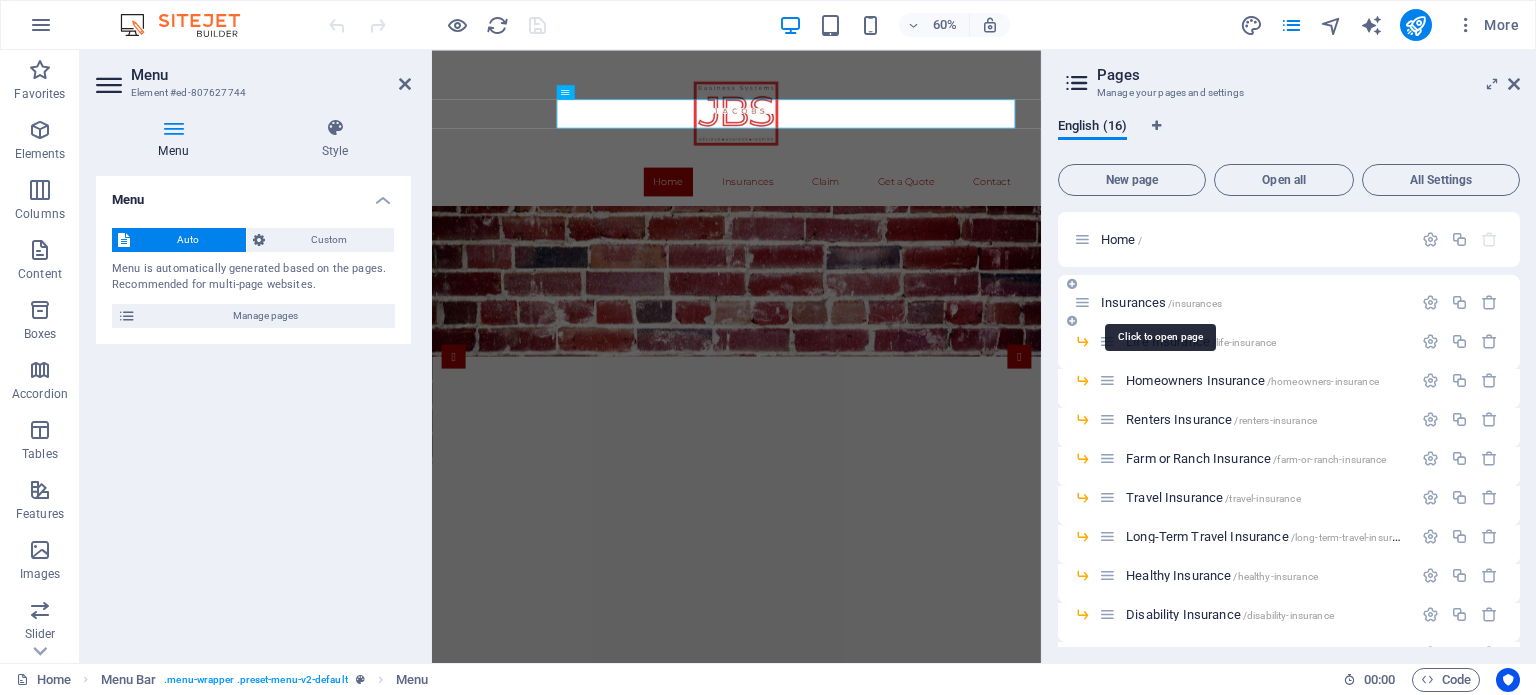 click on "Insurances /insurances" at bounding box center [1161, 302] 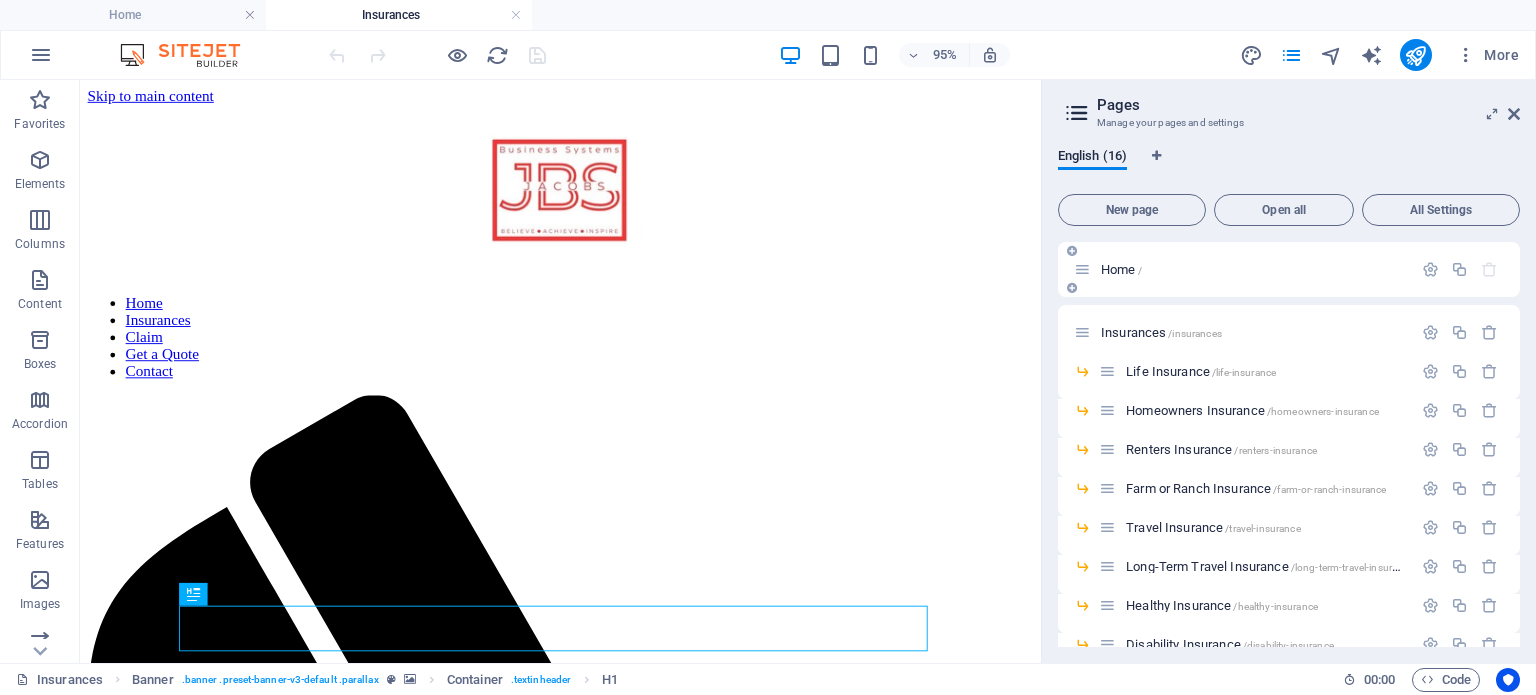 scroll, scrollTop: 0, scrollLeft: 0, axis: both 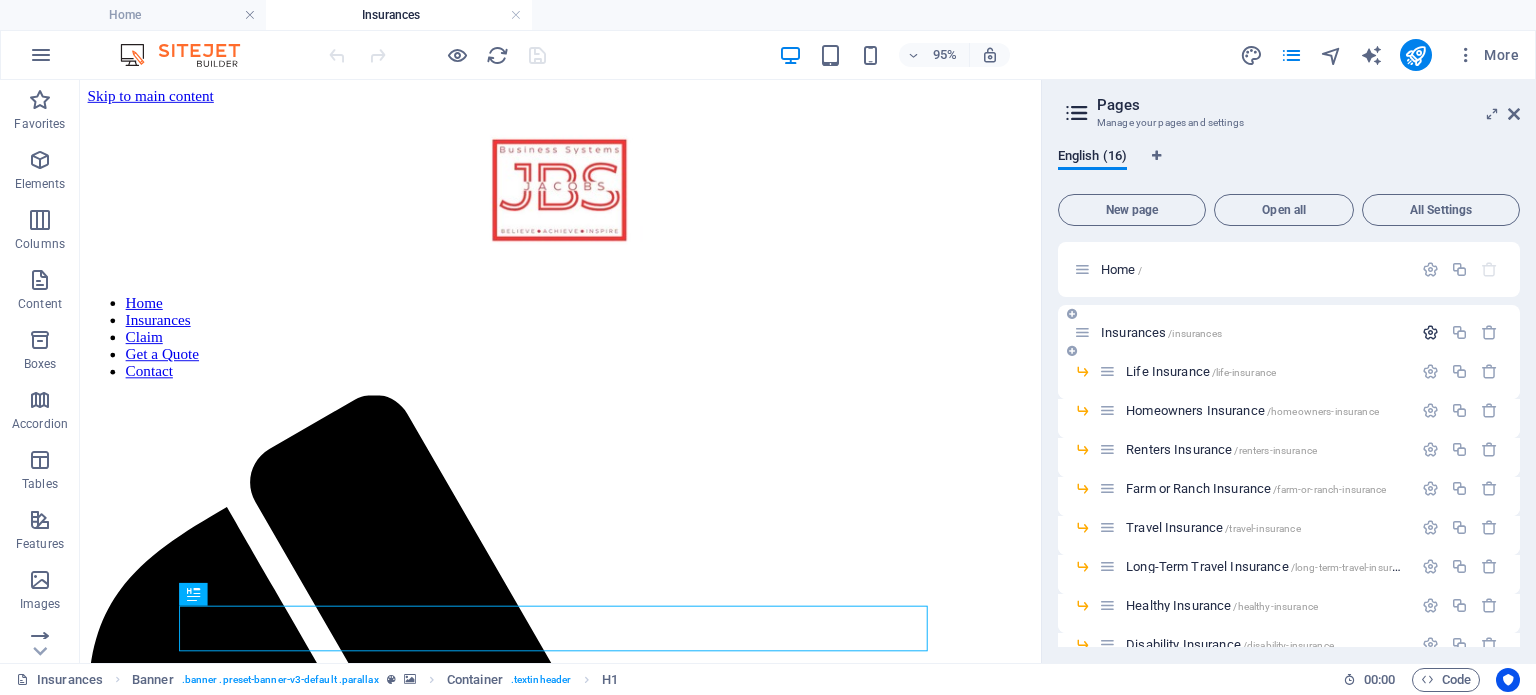 click at bounding box center (1430, 332) 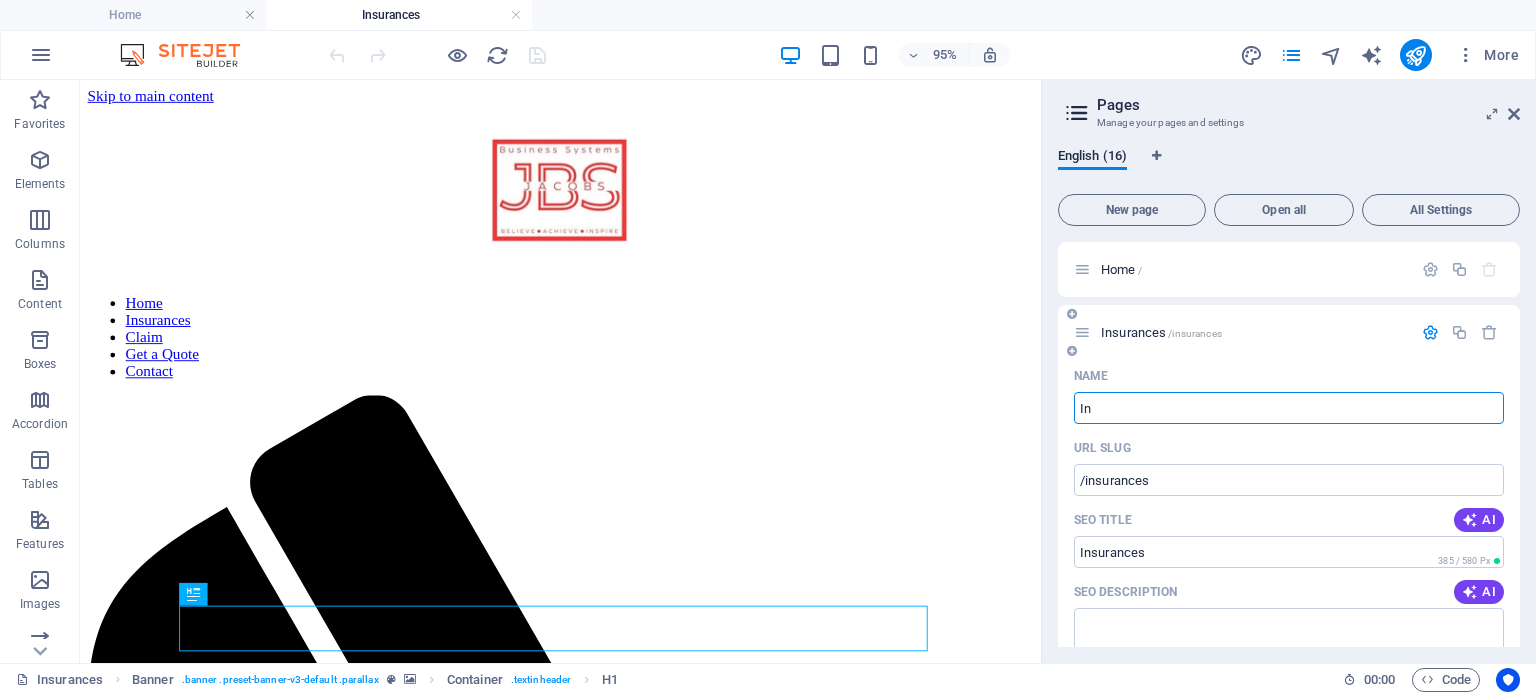 type on "I" 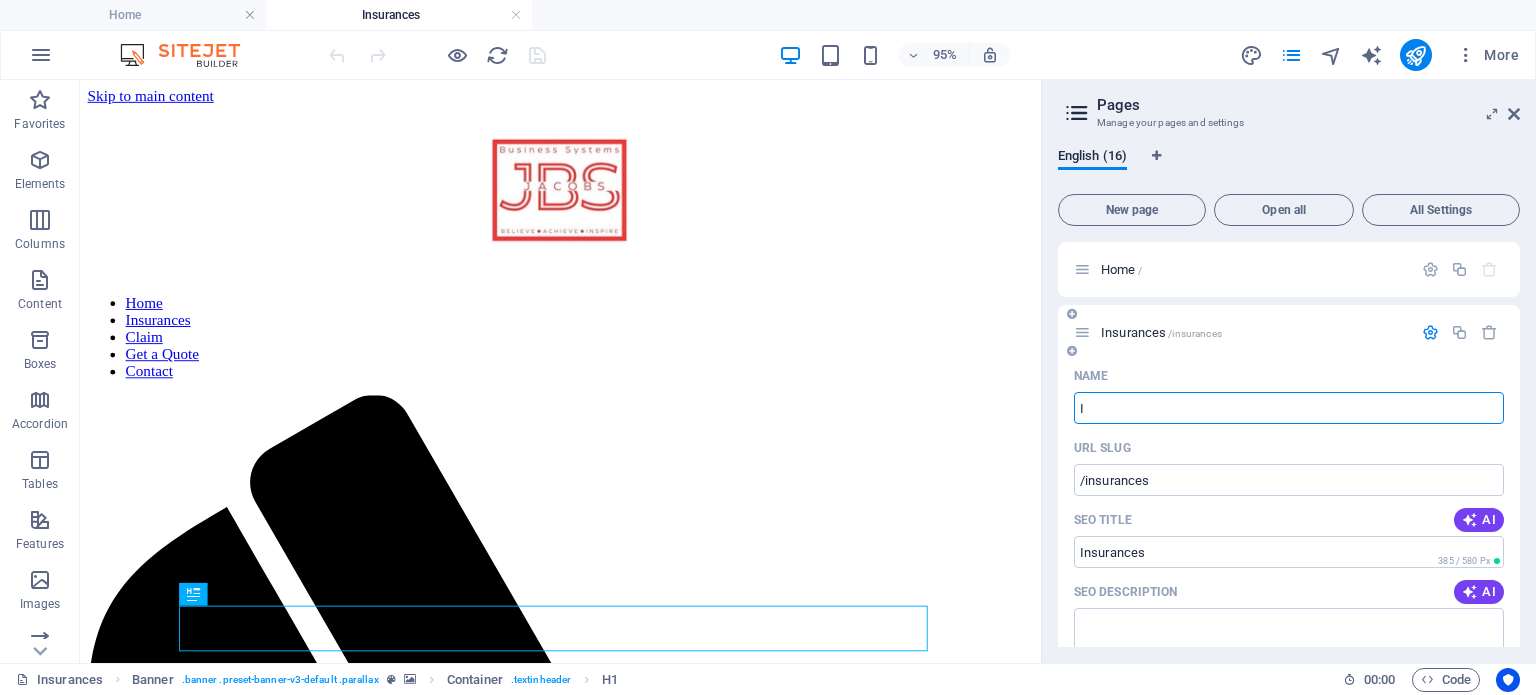 type 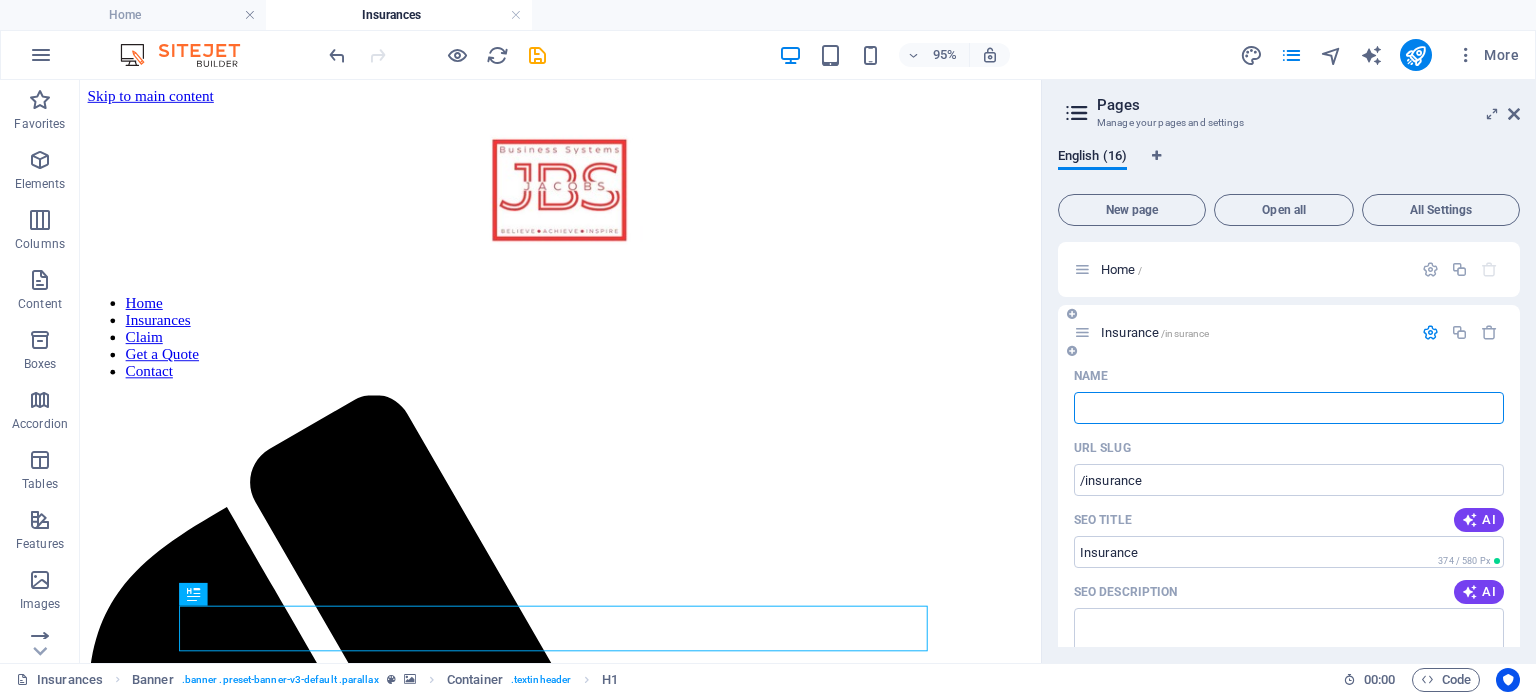 type on "/insurance" 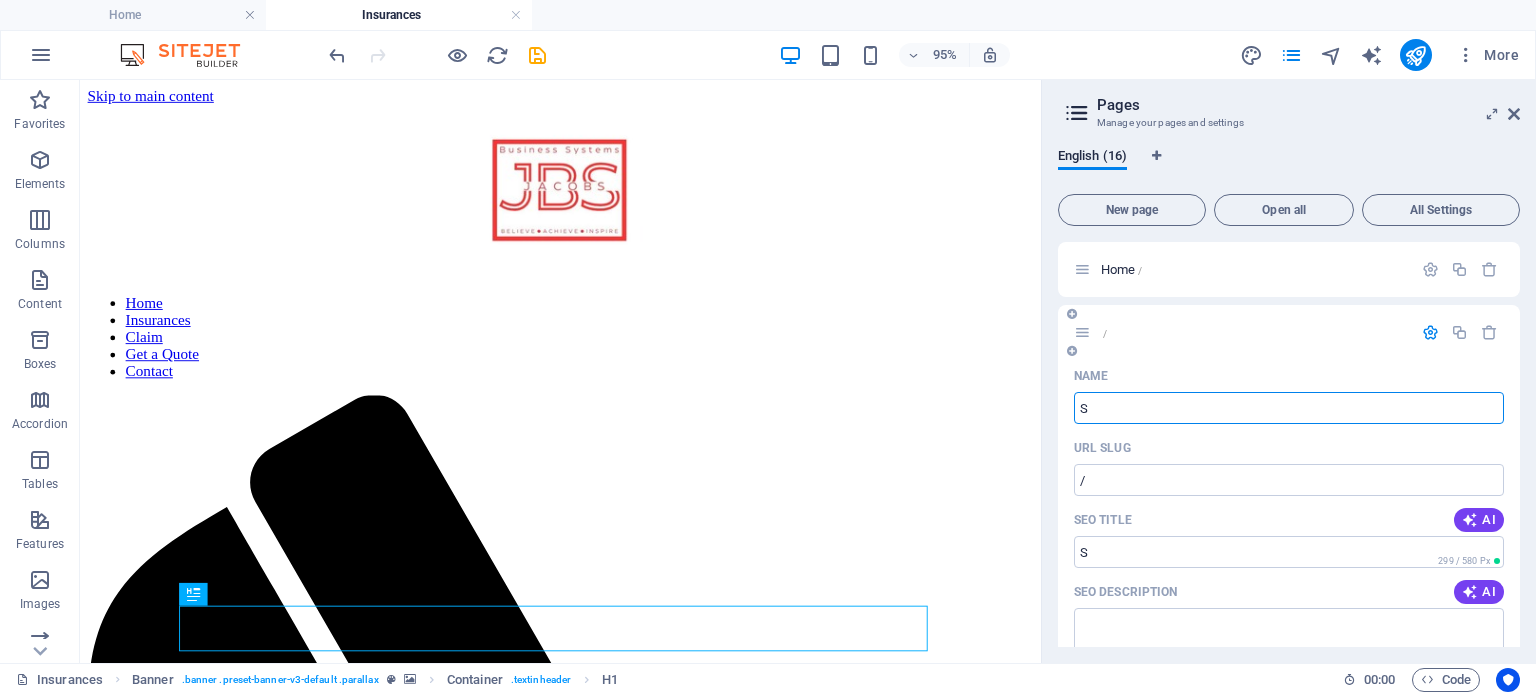 type on "S" 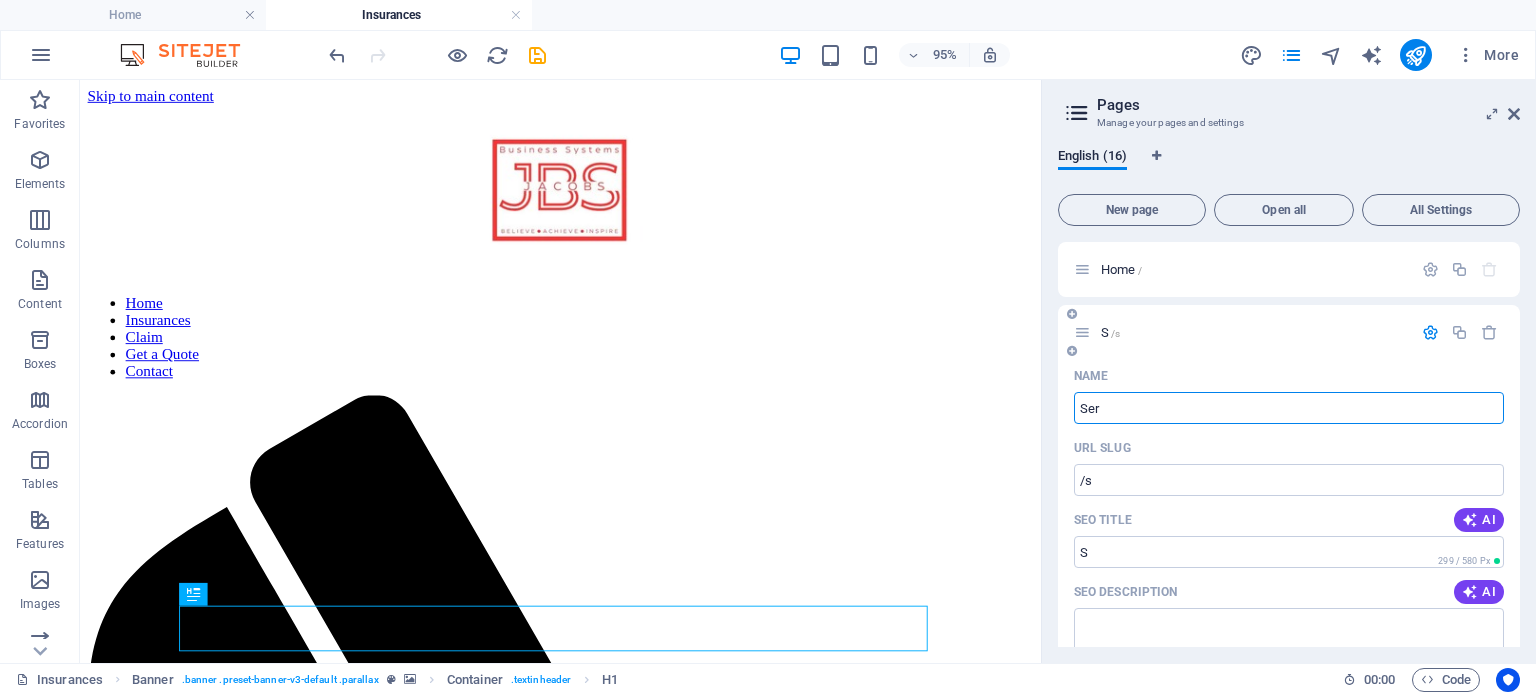 type on "Ser" 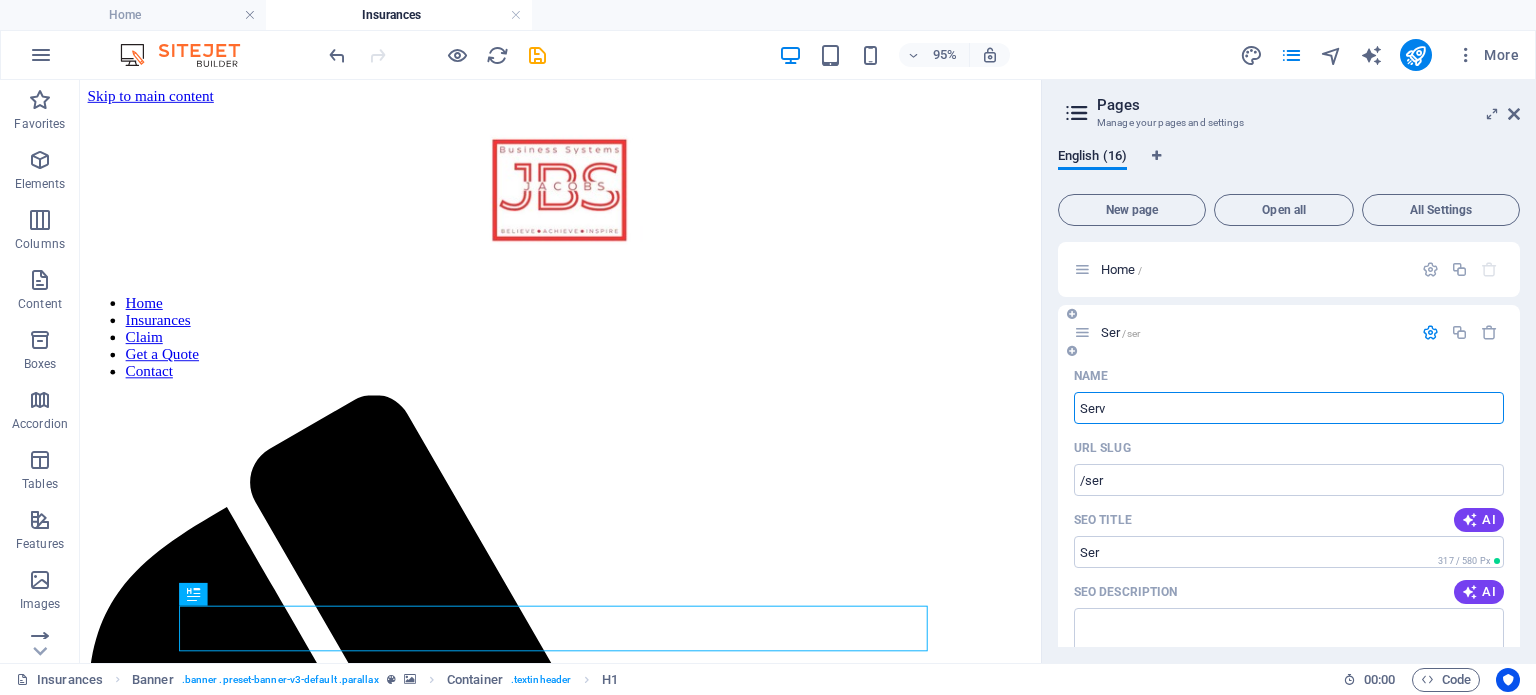 type on "Servi" 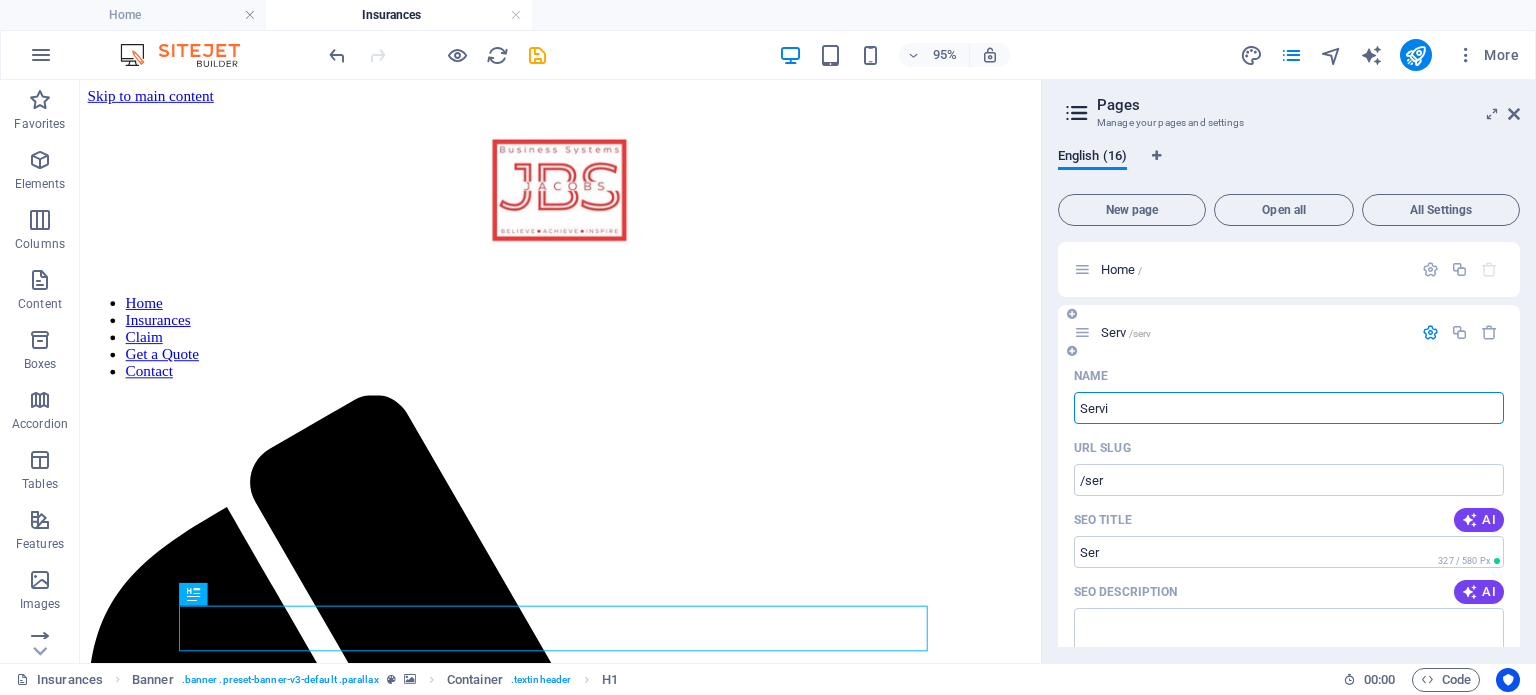 type on "/serv" 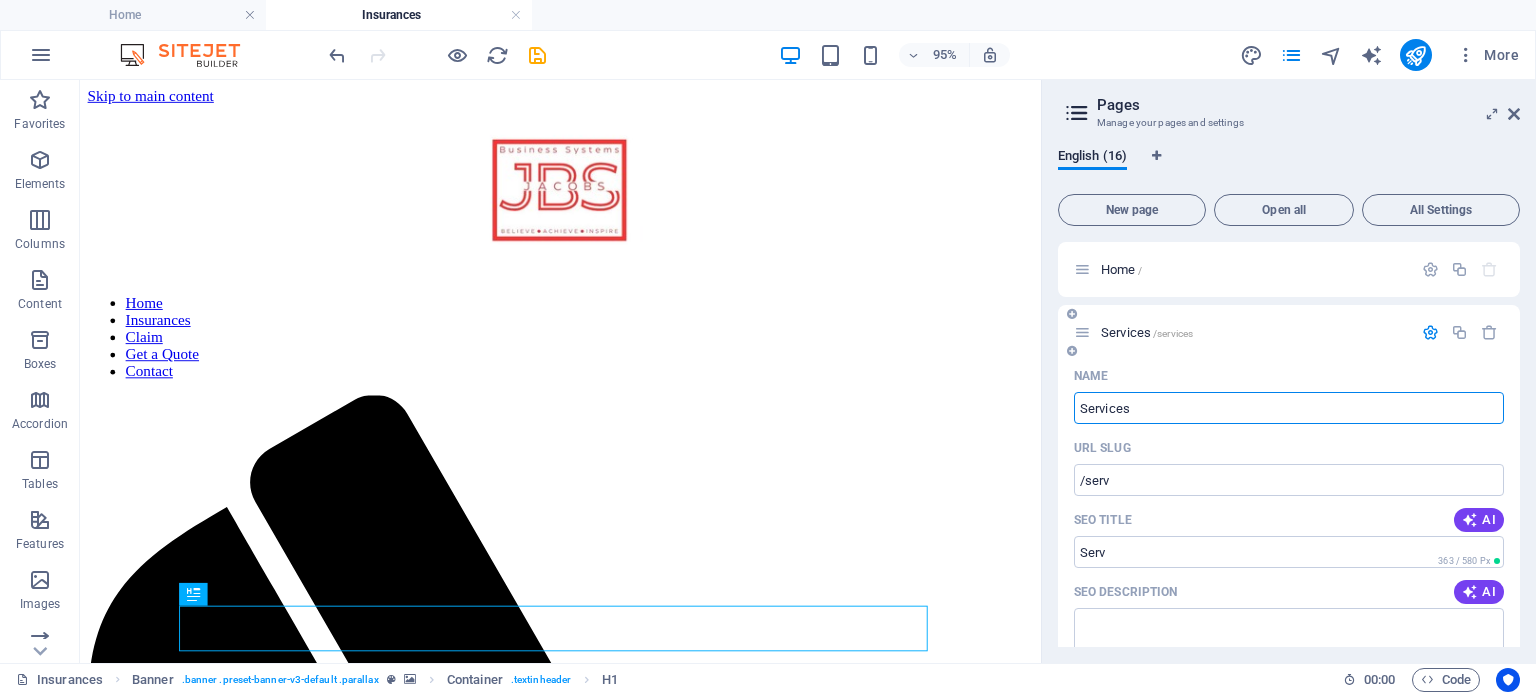 type on "Services" 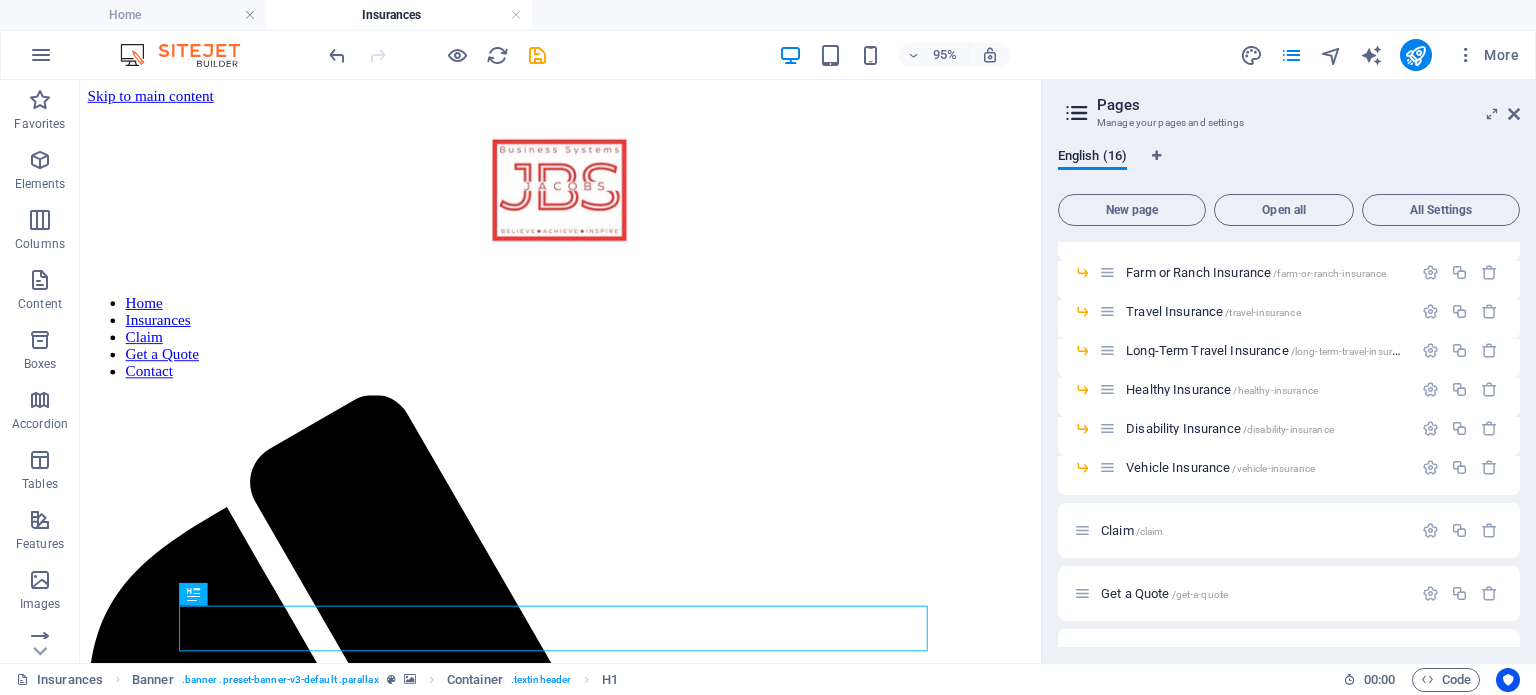 scroll, scrollTop: 0, scrollLeft: 0, axis: both 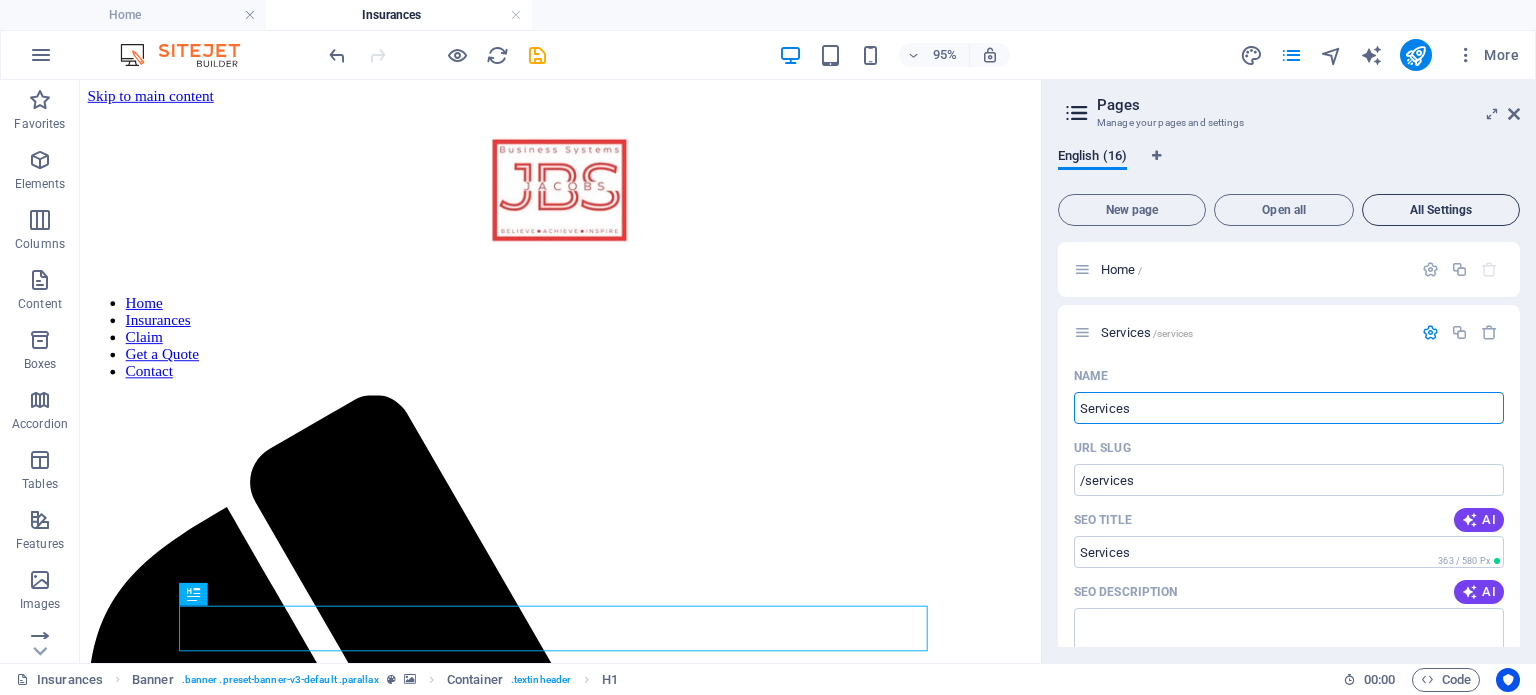 type on "Services" 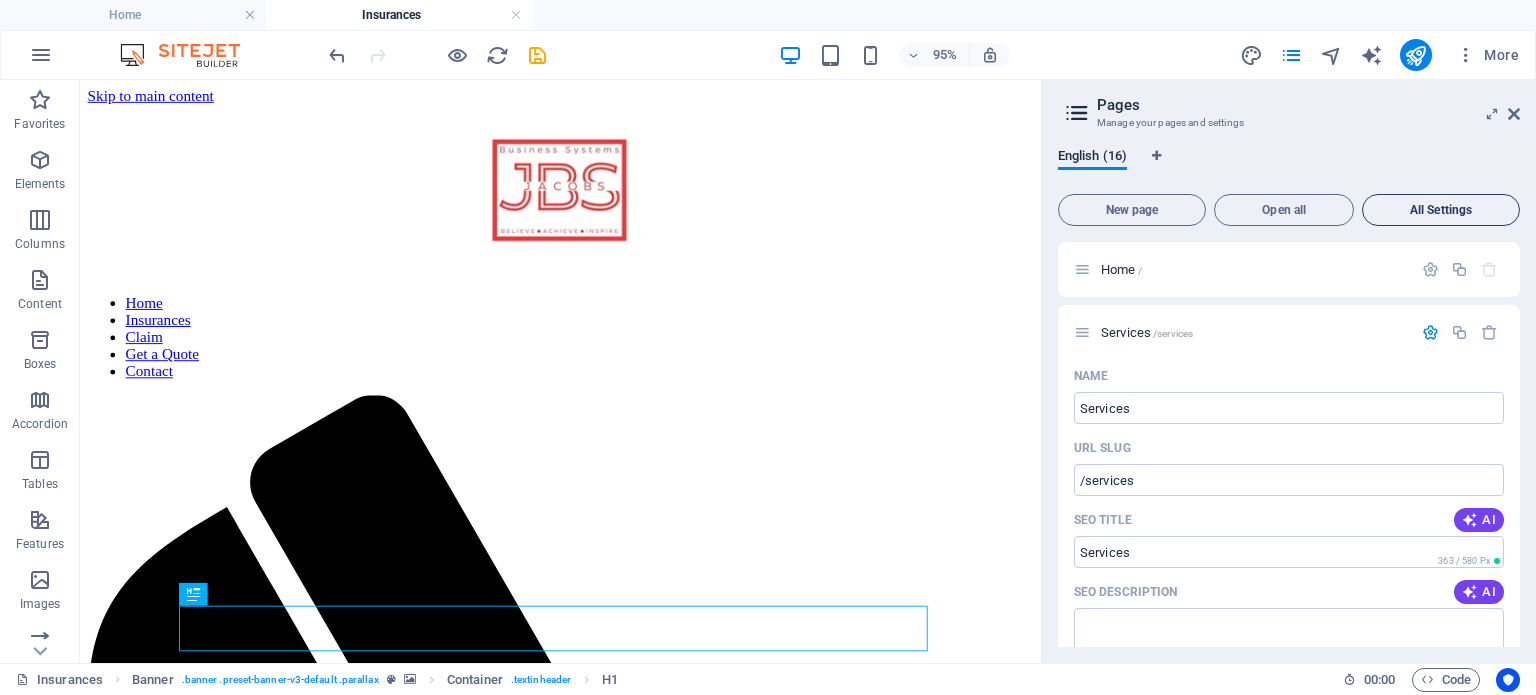 click on "All Settings" at bounding box center (1441, 210) 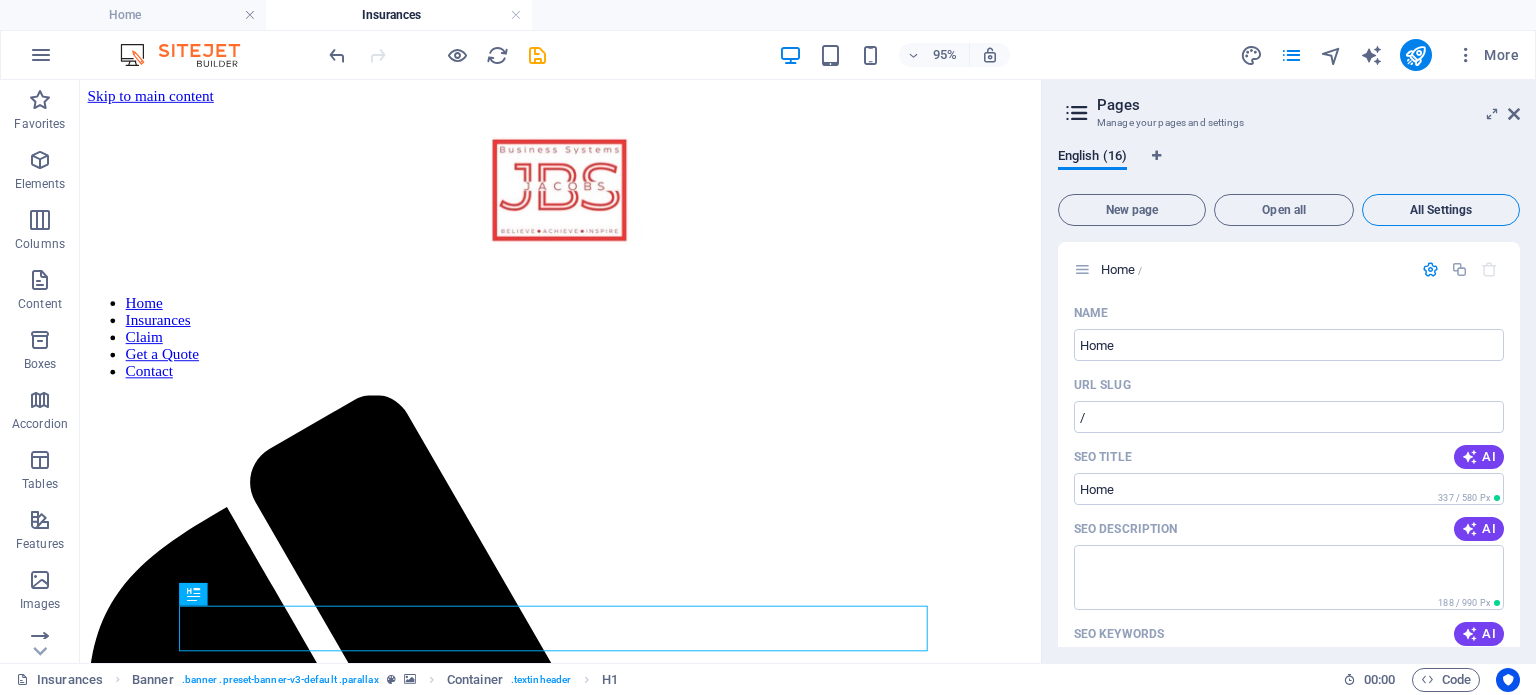 scroll, scrollTop: 11792, scrollLeft: 0, axis: vertical 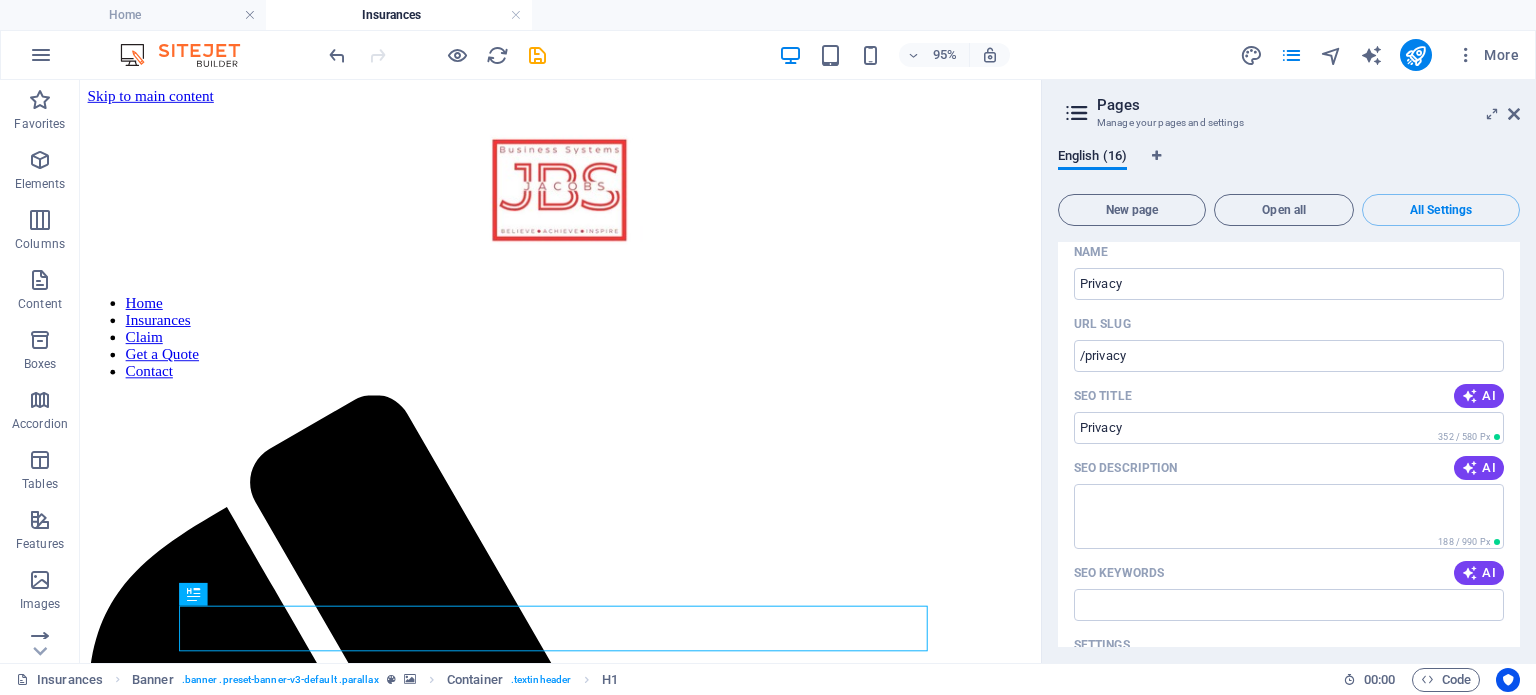drag, startPoint x: 1520, startPoint y: 625, endPoint x: 1520, endPoint y: 563, distance: 62 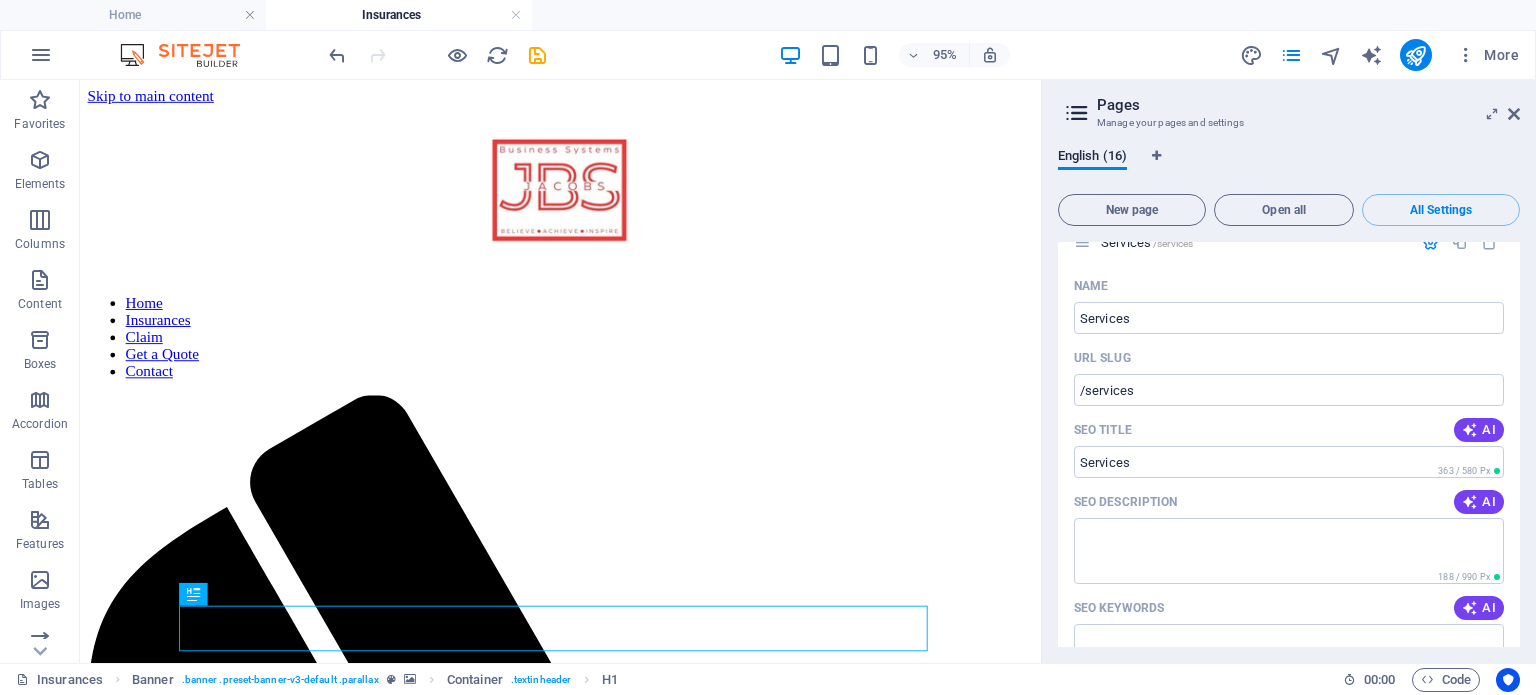 scroll, scrollTop: 0, scrollLeft: 0, axis: both 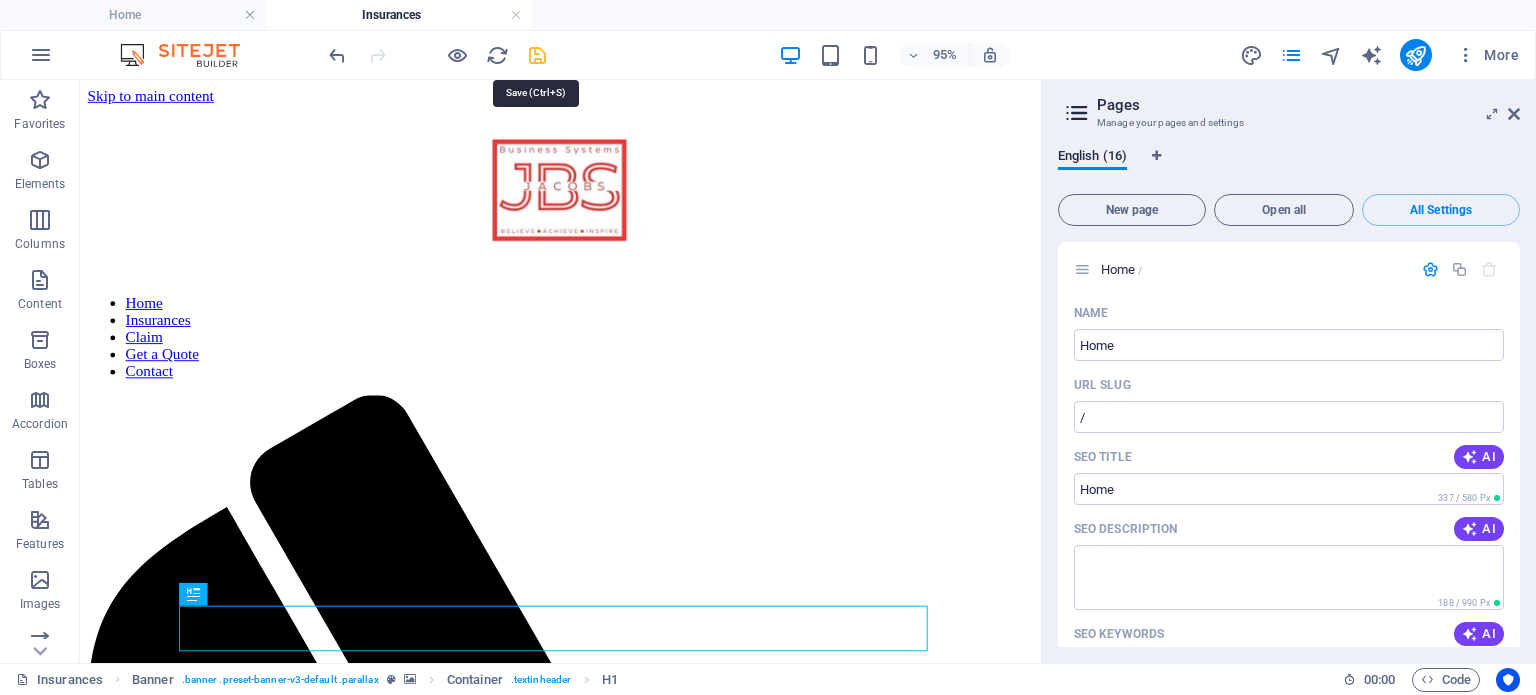 click at bounding box center [537, 55] 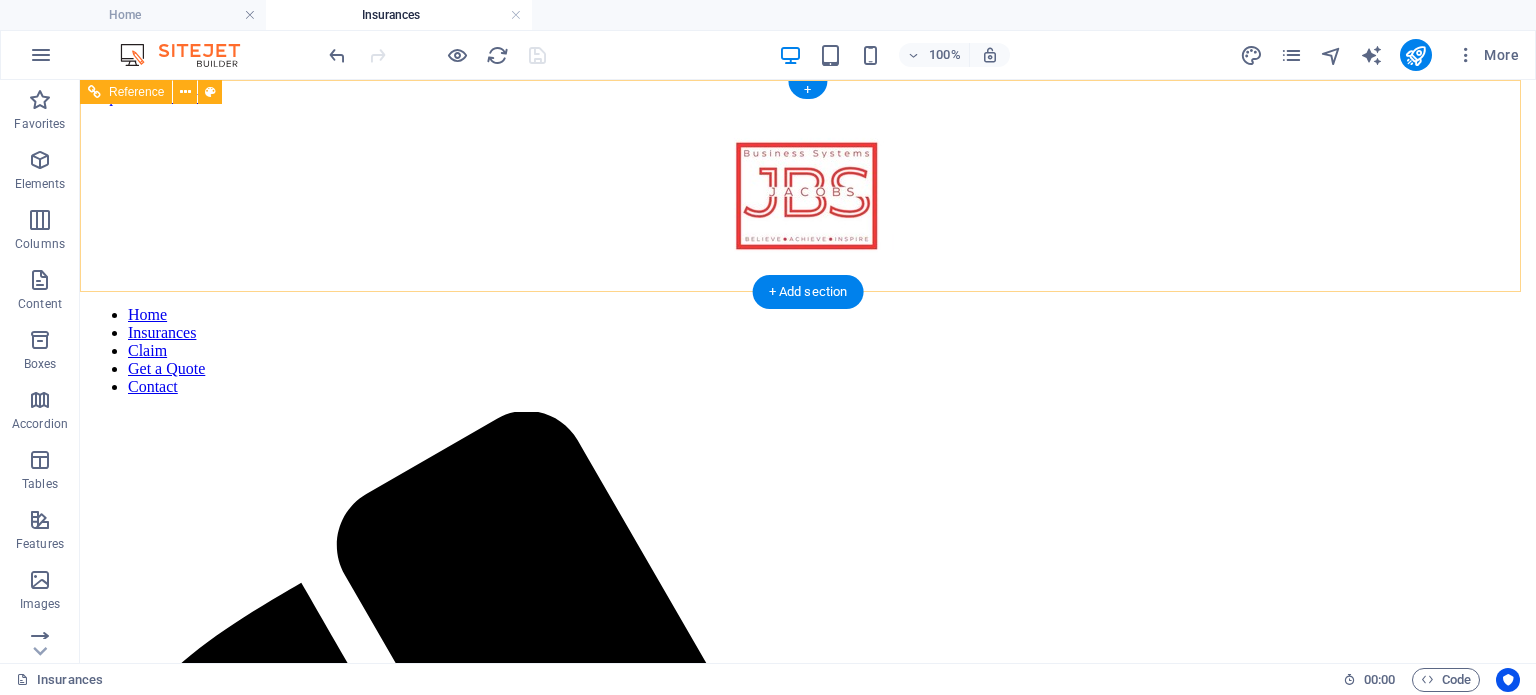 click on "Home Insurances Claim Get a Quote Contact" at bounding box center [808, 351] 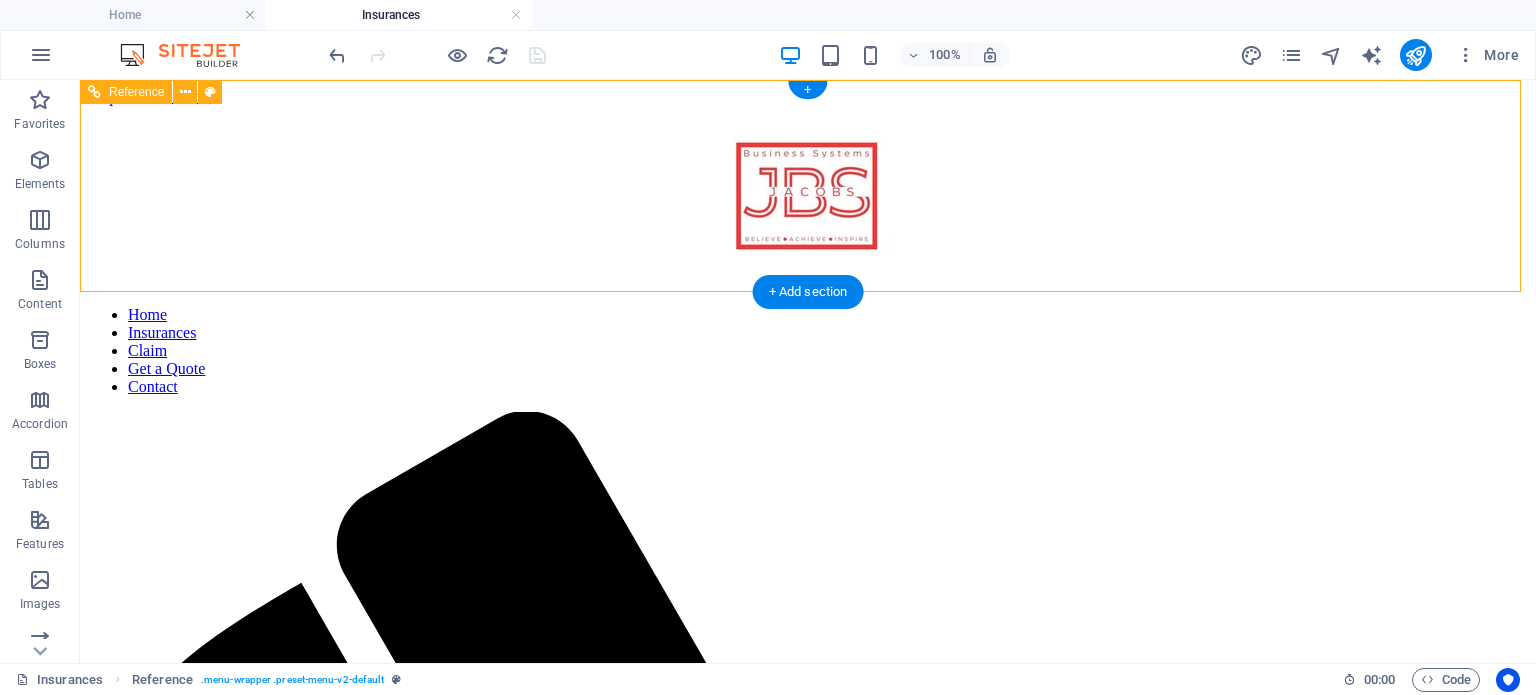 click on "Home Insurances Claim Get a Quote Contact" at bounding box center (808, 351) 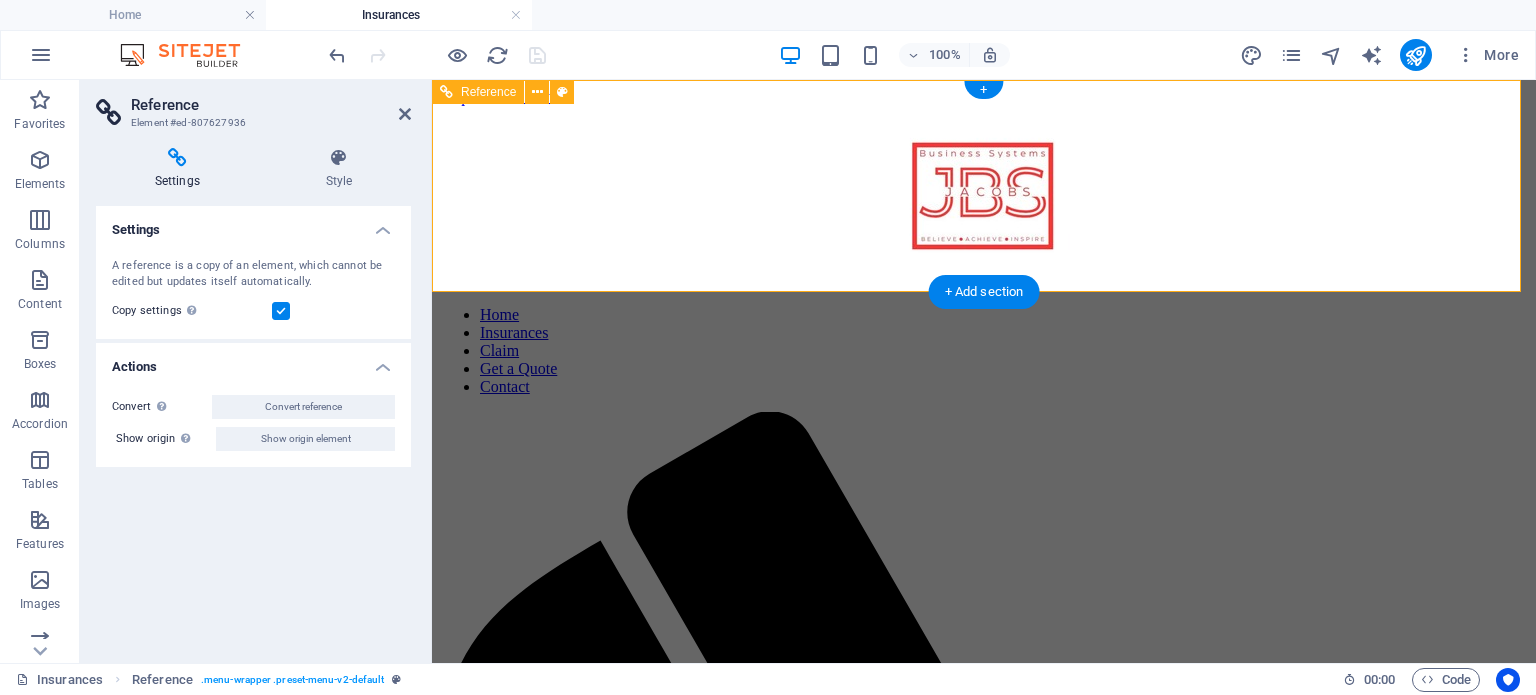 click on "Home Insurances Claim Get a Quote Contact" at bounding box center (984, 351) 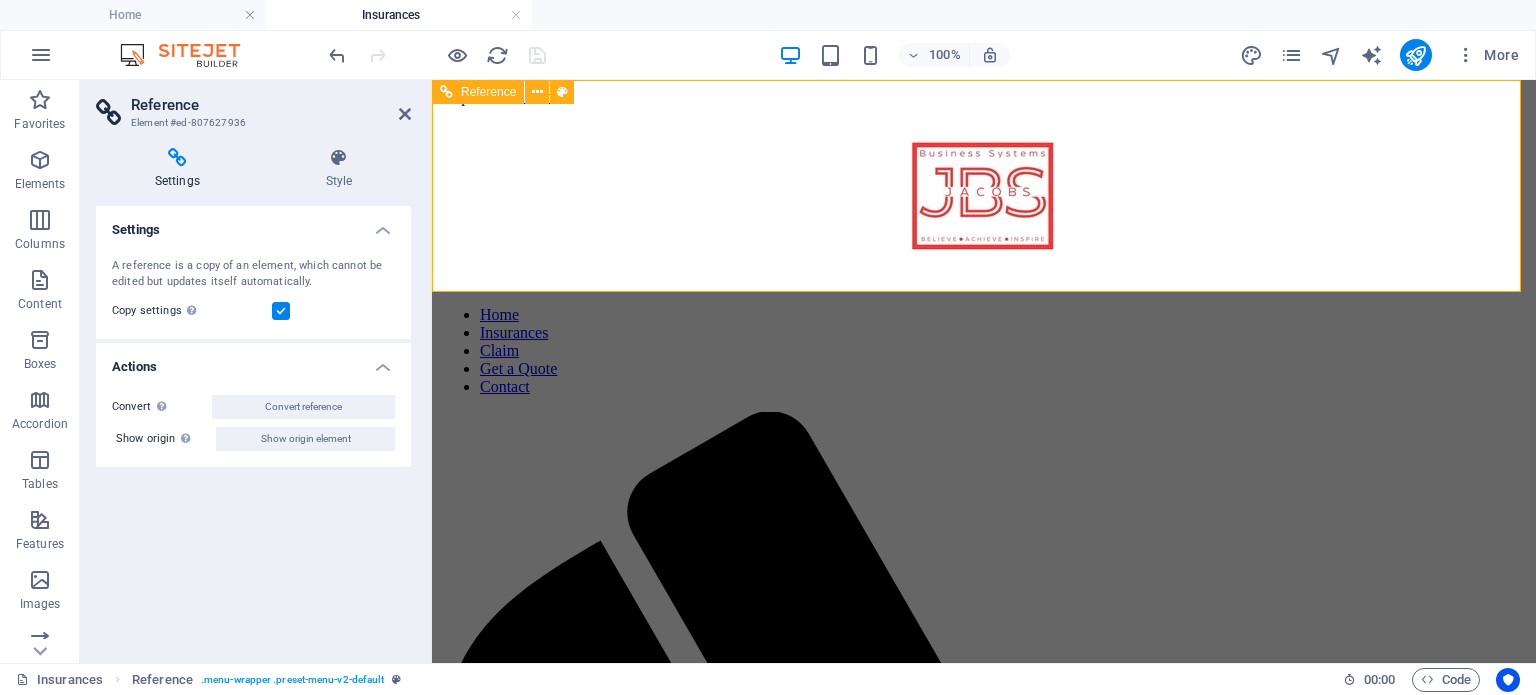 click on "Home Insurances Claim Get a Quote Contact" at bounding box center (984, 351) 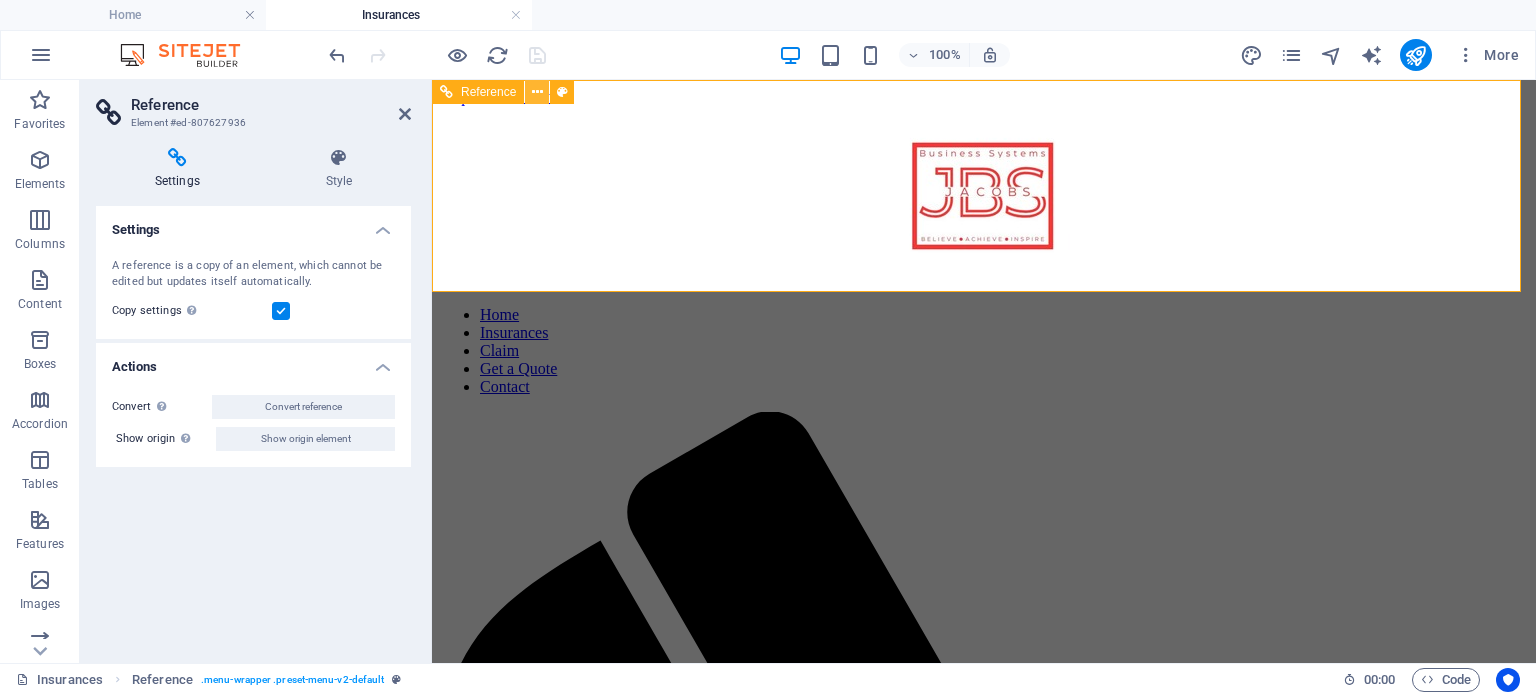 click at bounding box center [537, 92] 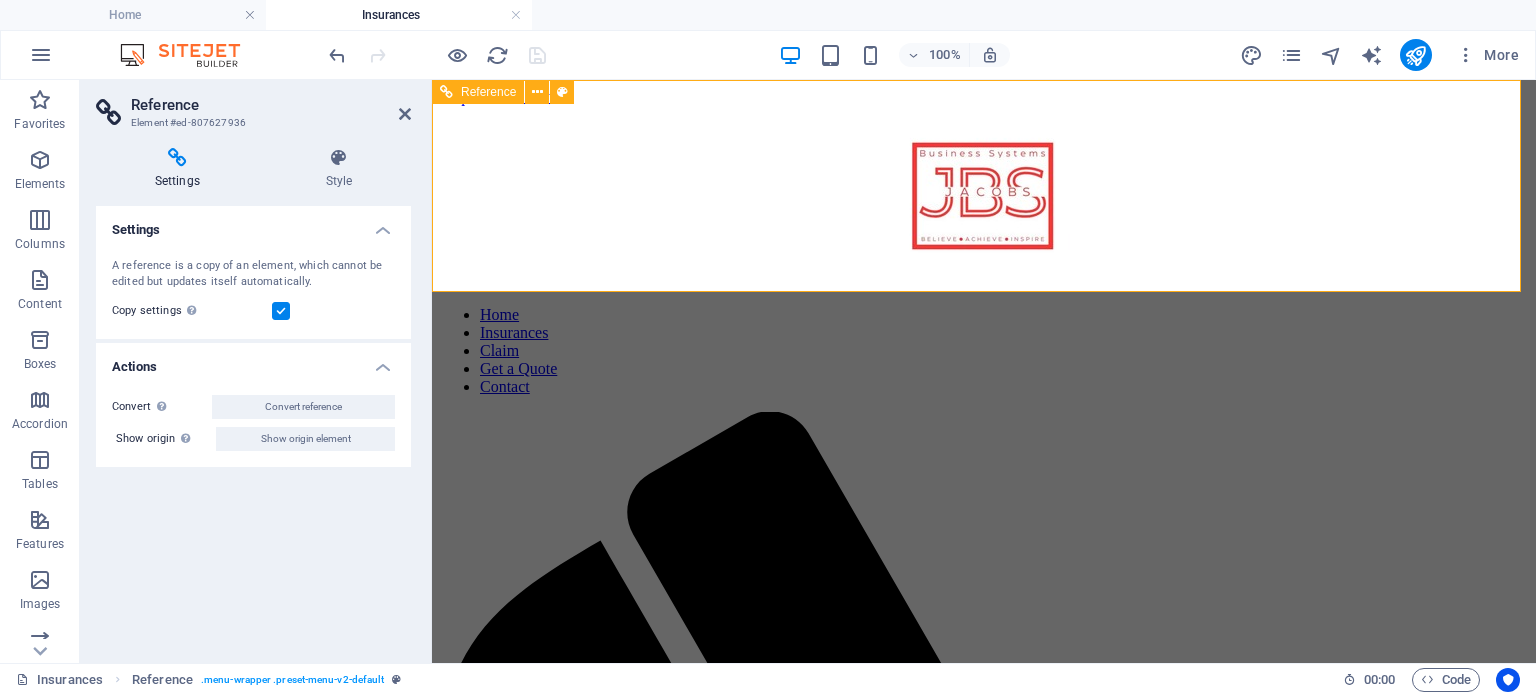 click on "Home Insurances Claim Get a Quote Contact" at bounding box center [984, 981] 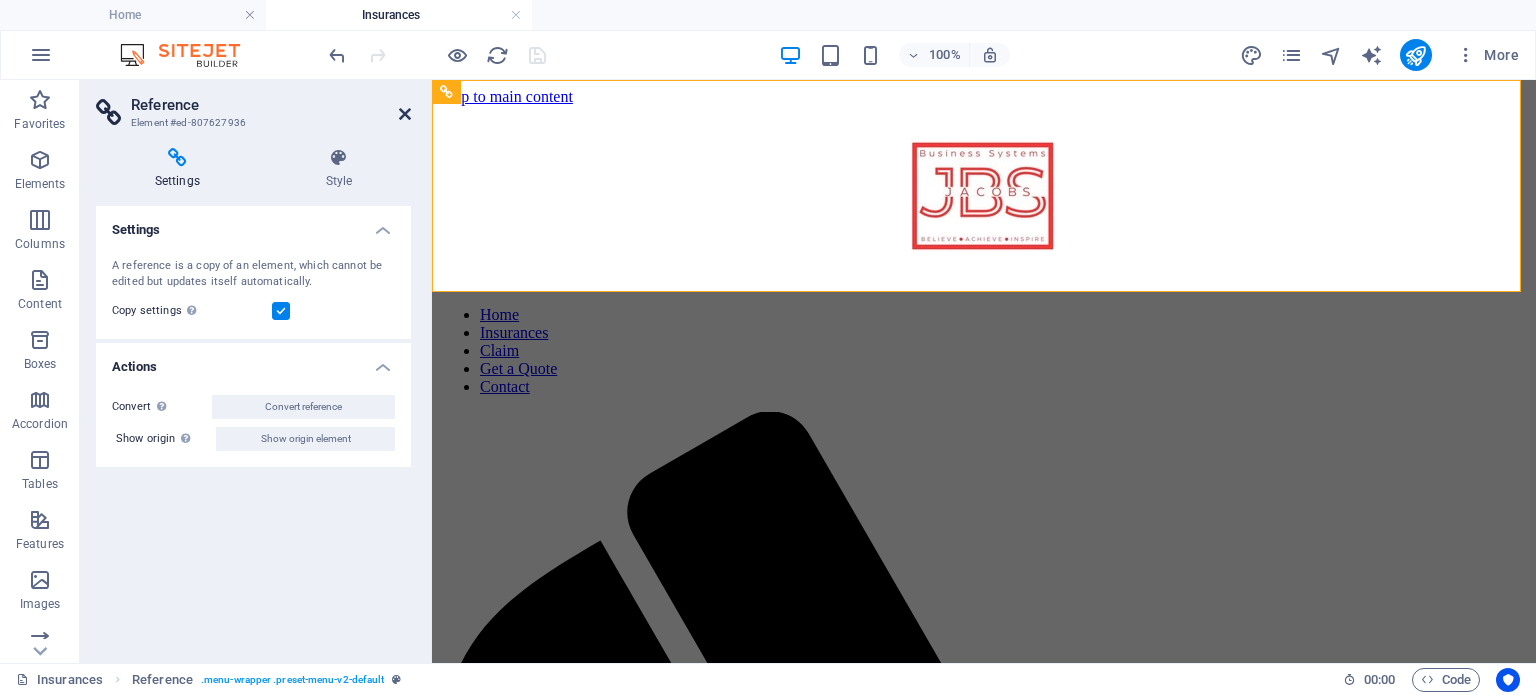 click at bounding box center (405, 114) 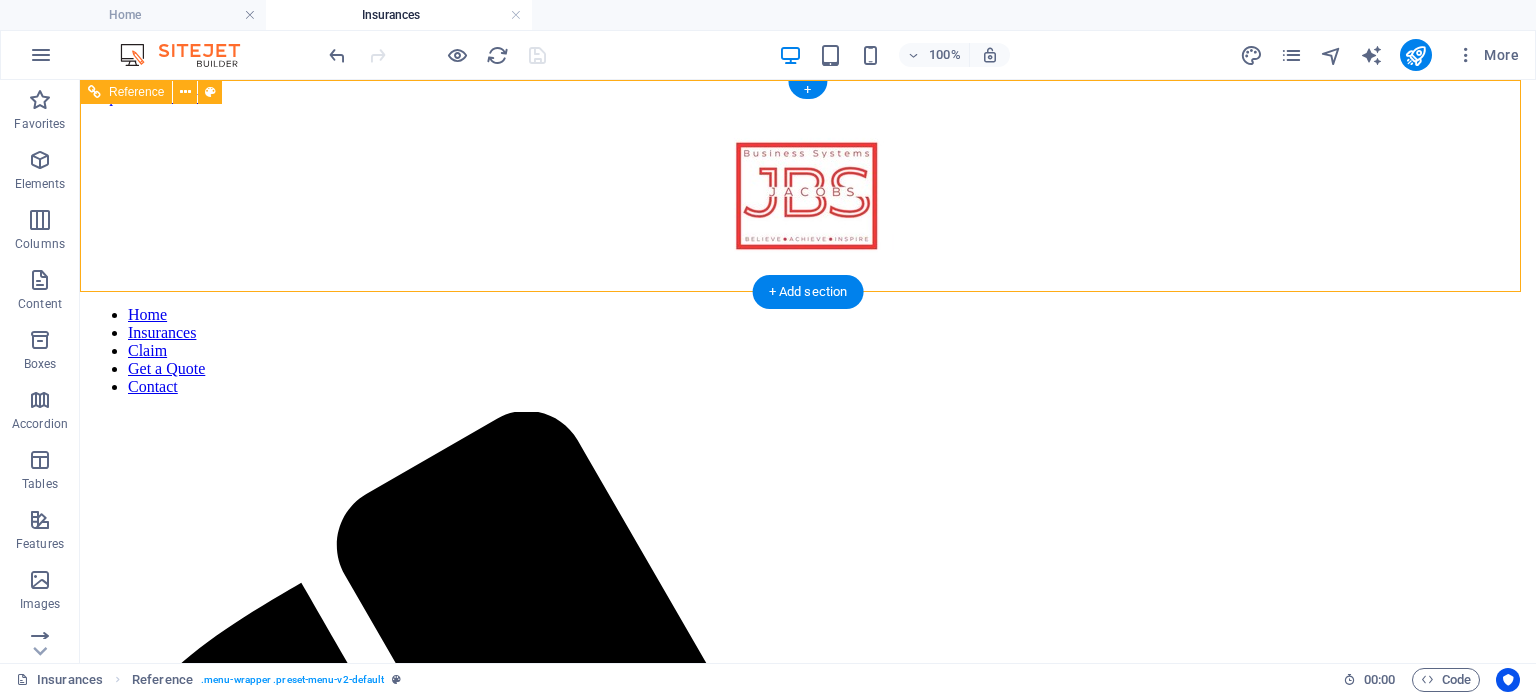 click on "Home Insurances Claim Get a Quote Contact" at bounding box center [808, 351] 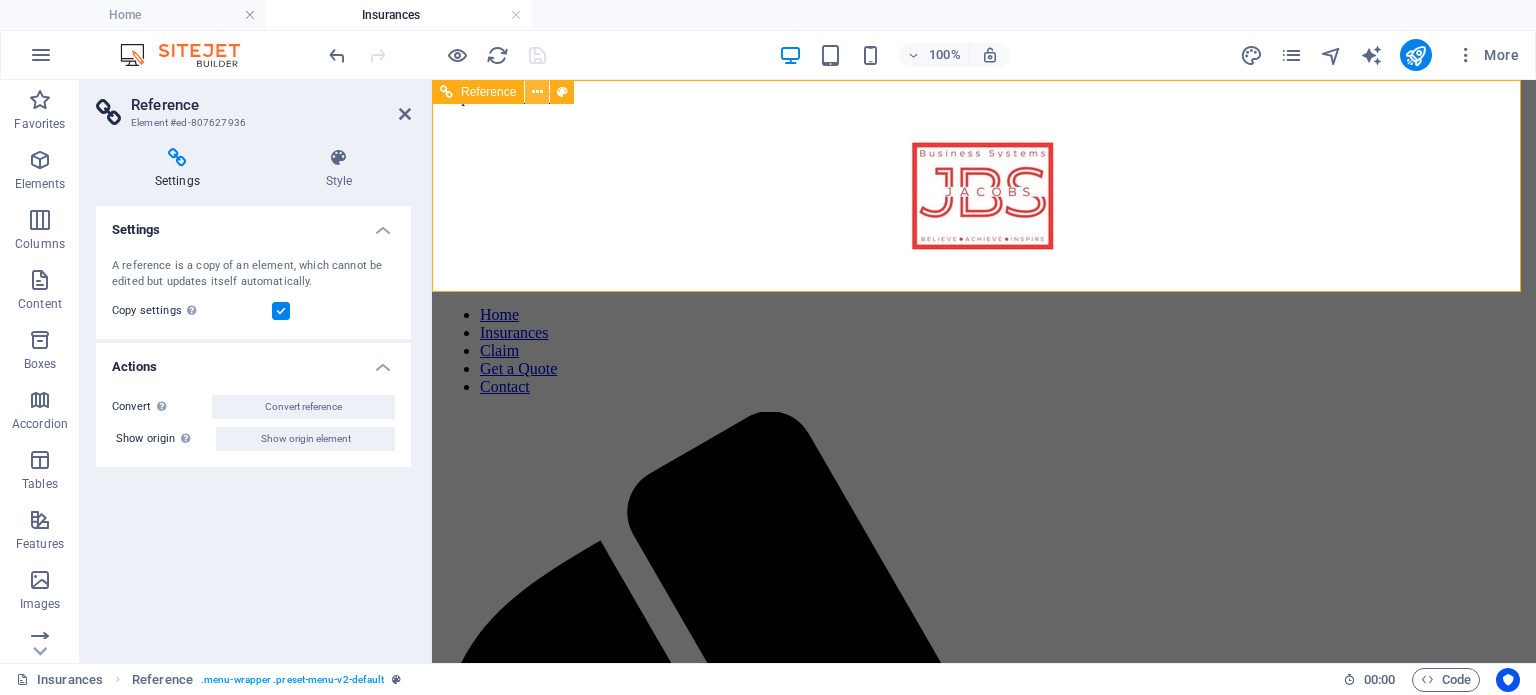 click at bounding box center (537, 92) 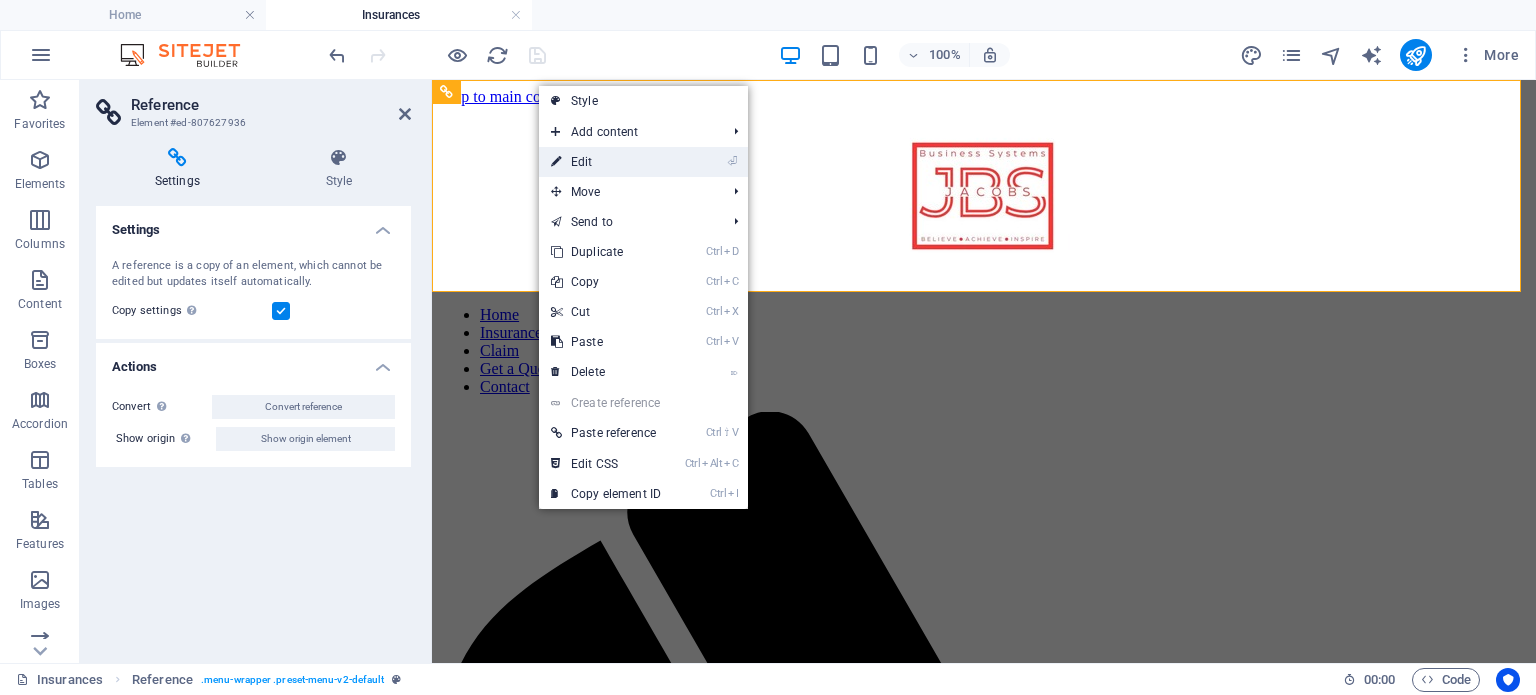 click on "⏎  Edit" at bounding box center (606, 162) 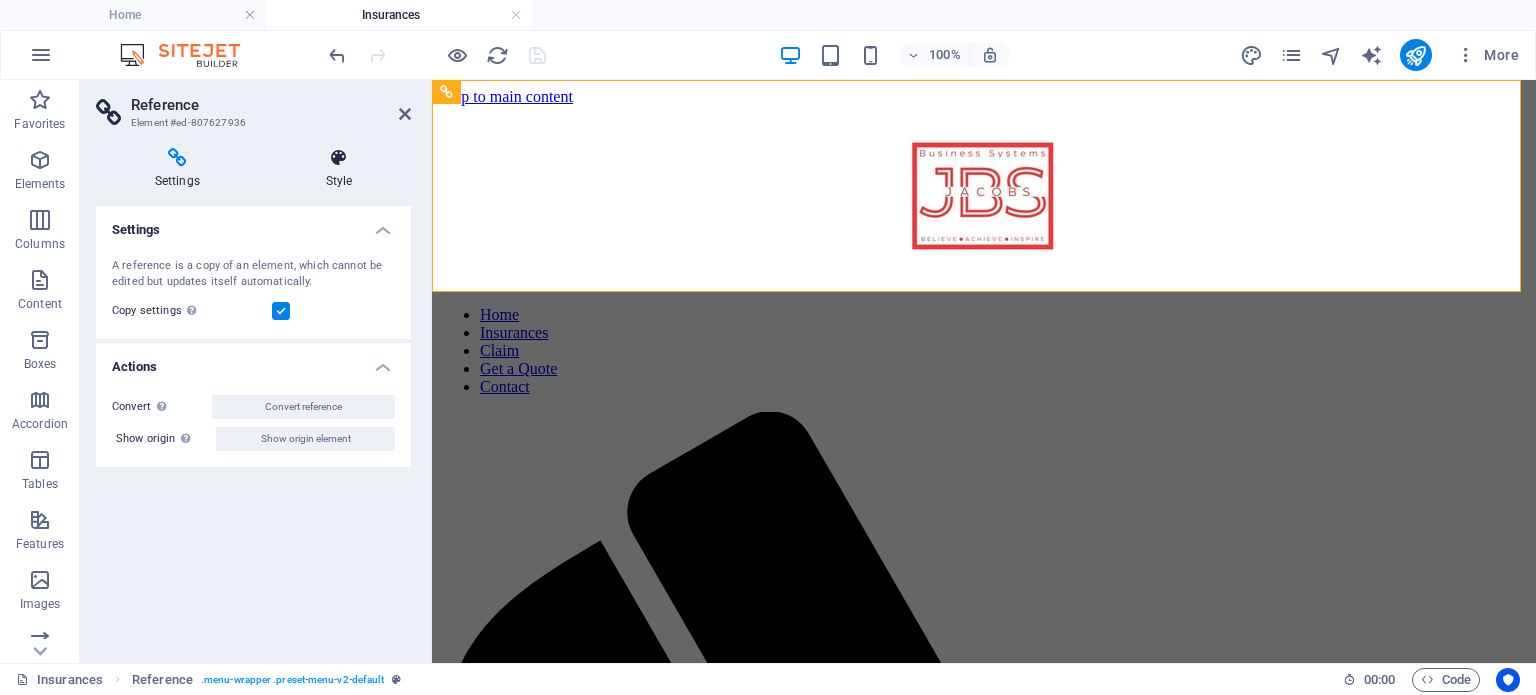 click at bounding box center [339, 158] 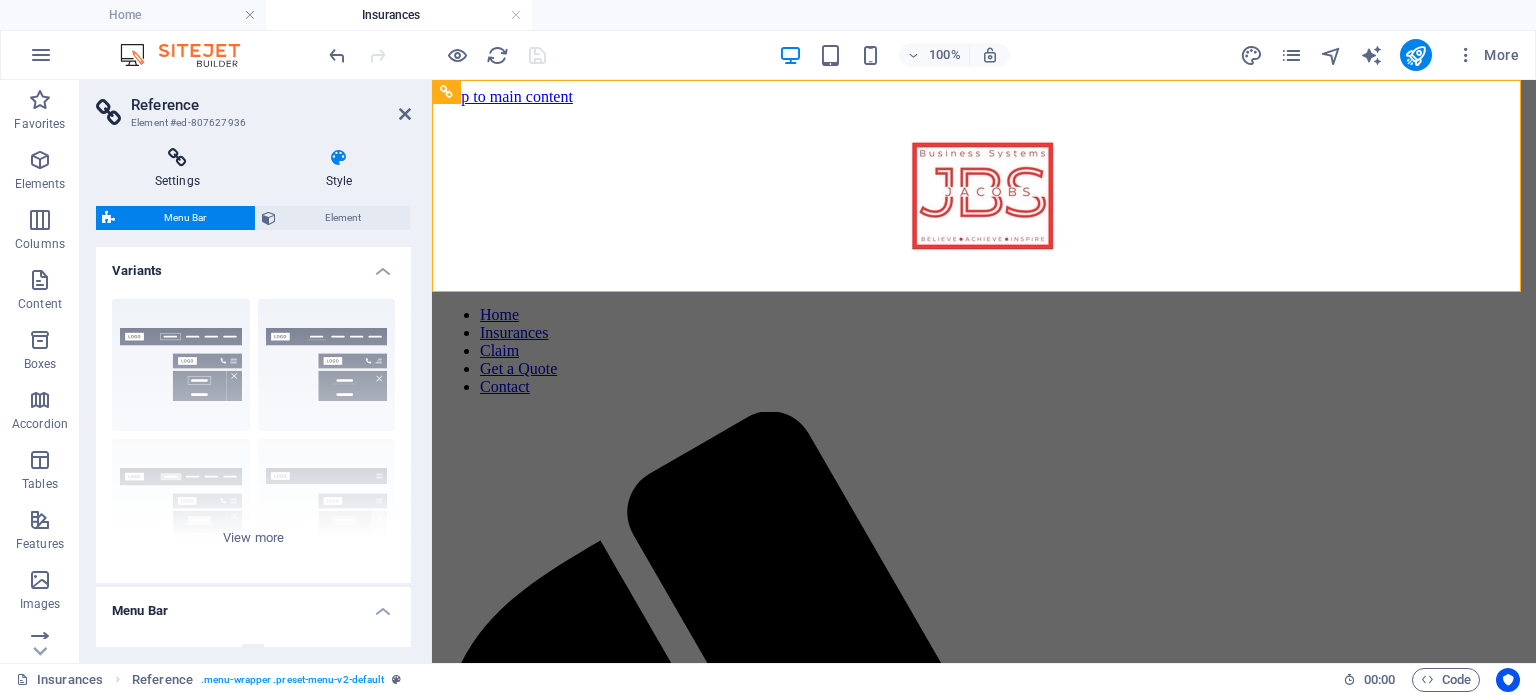 click on "Settings" at bounding box center [181, 169] 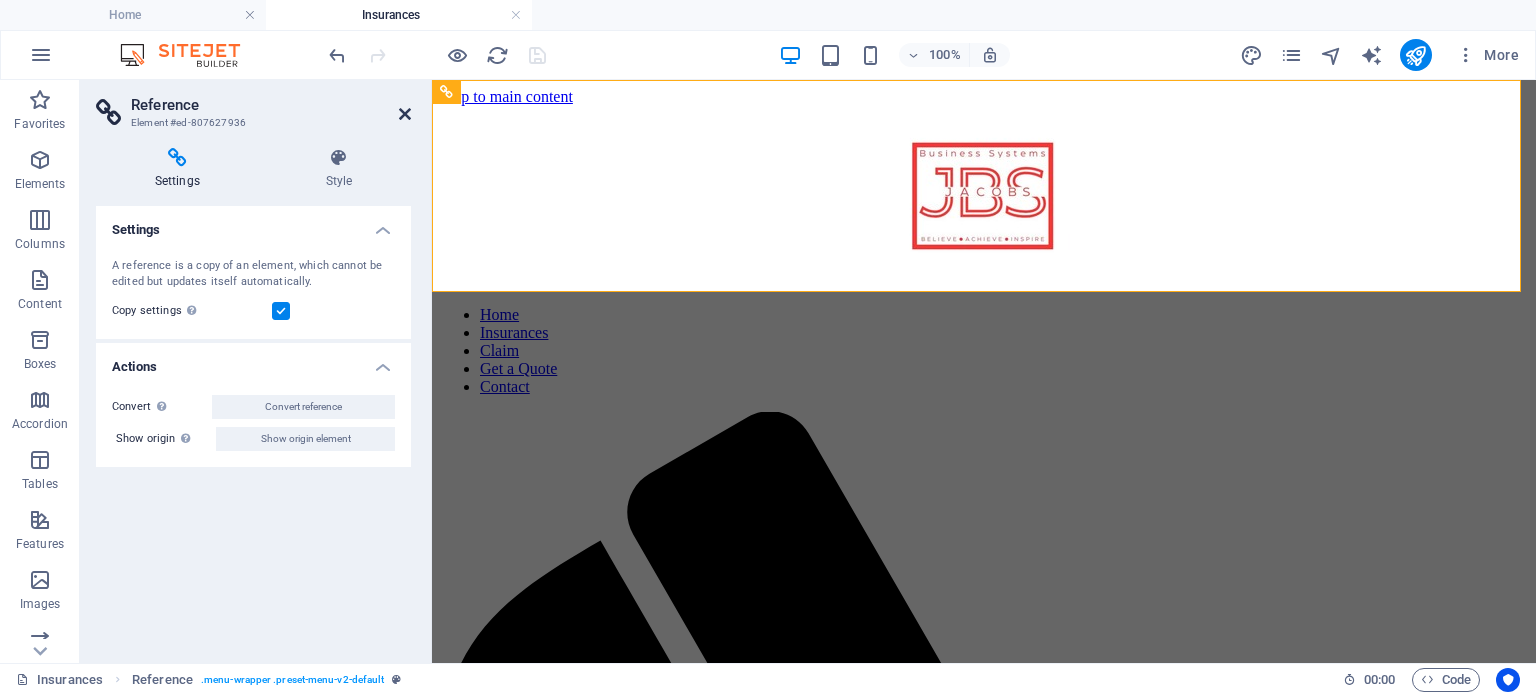 click at bounding box center [405, 114] 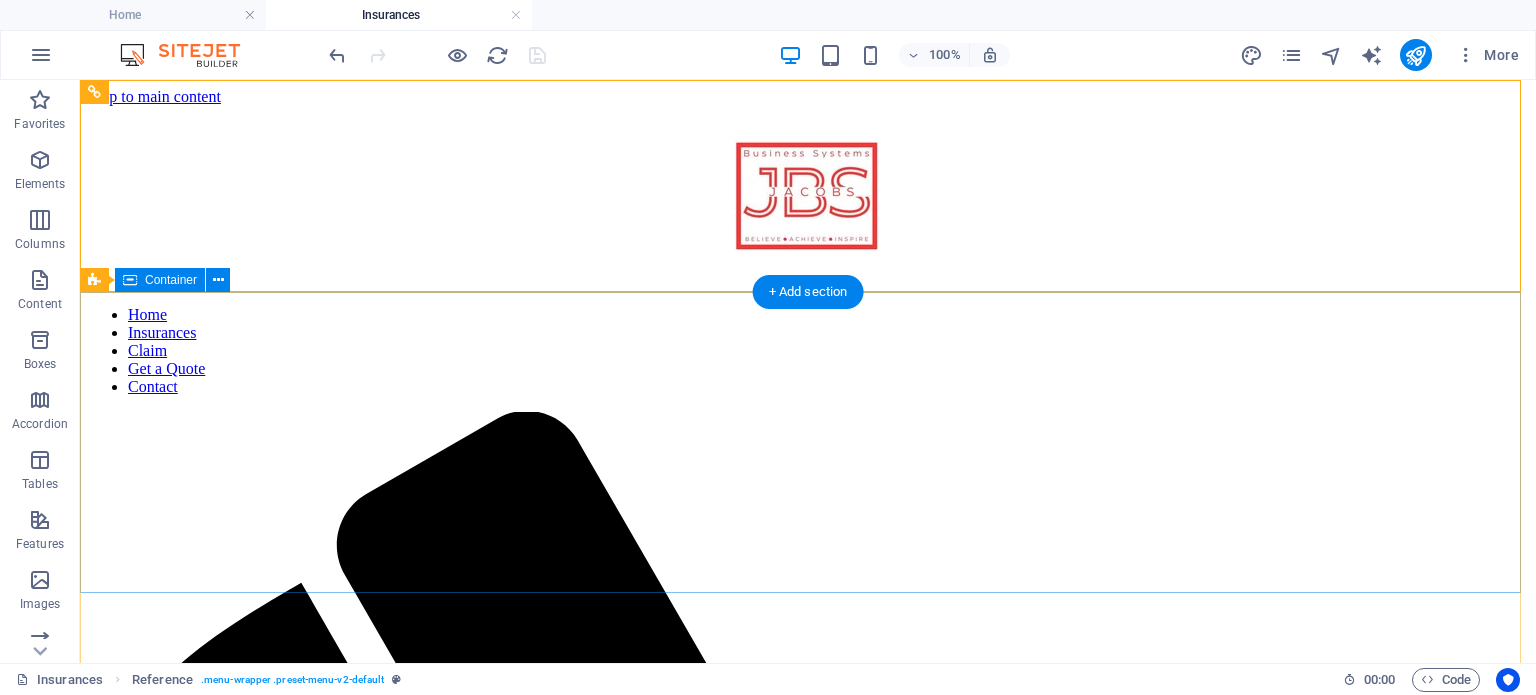 click on "Drop content here or  Add elements  Paste clipboard" at bounding box center [808, 2952] 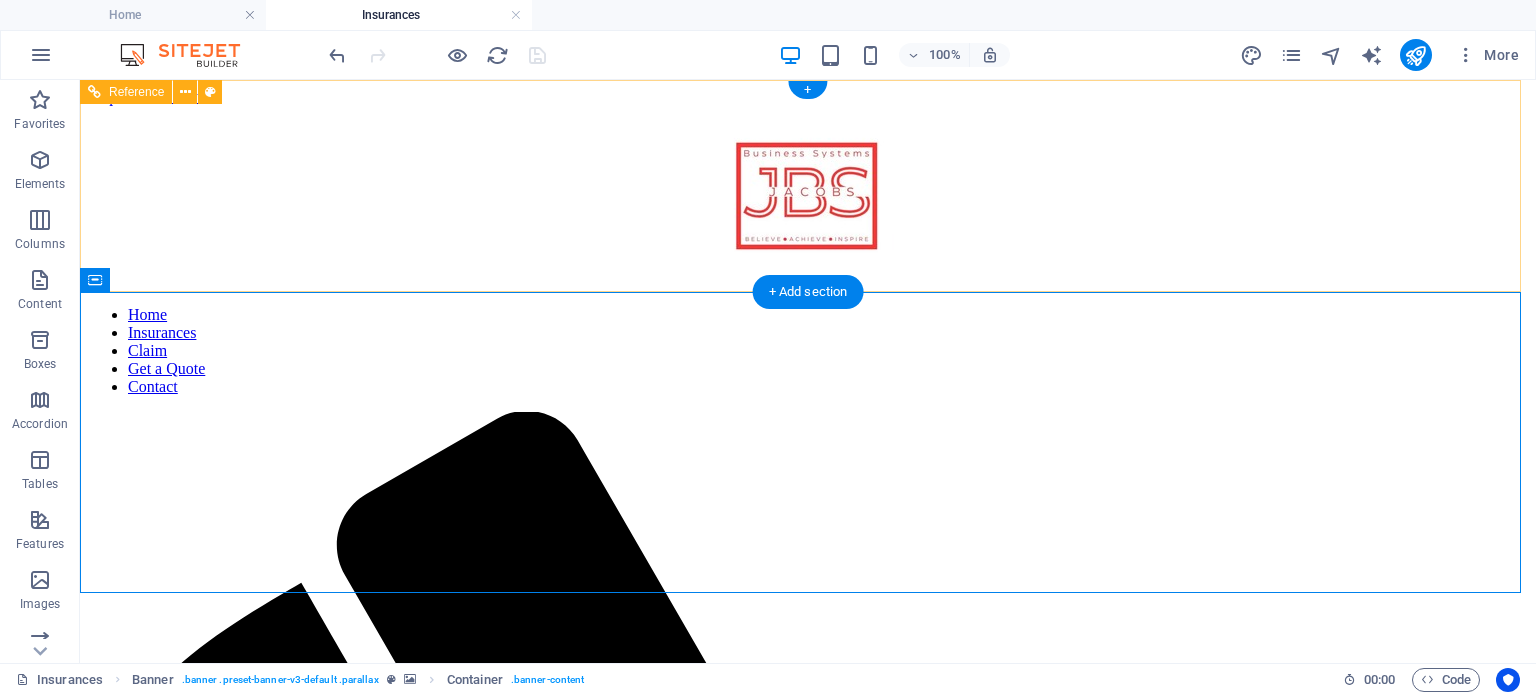 click on "Home Insurances Claim Get a Quote Contact" at bounding box center (808, 1215) 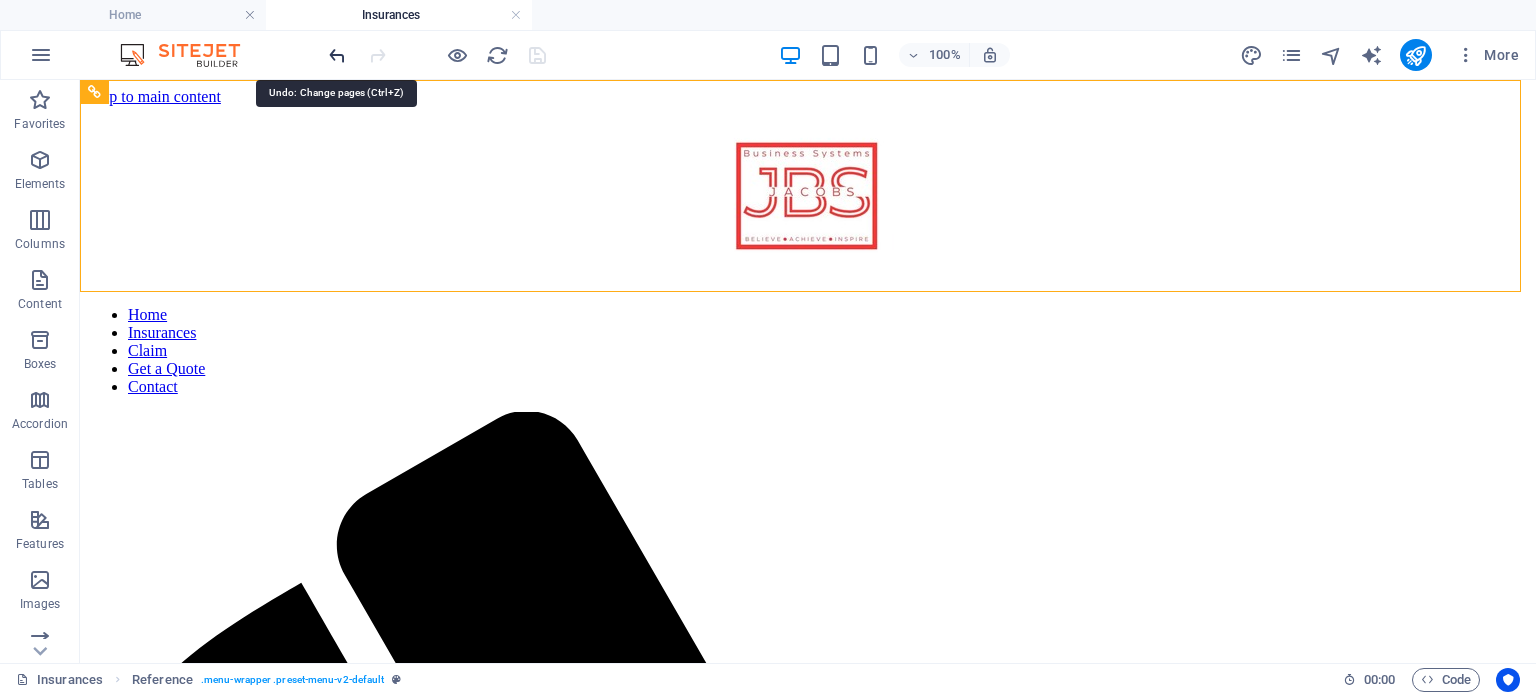 click at bounding box center (337, 55) 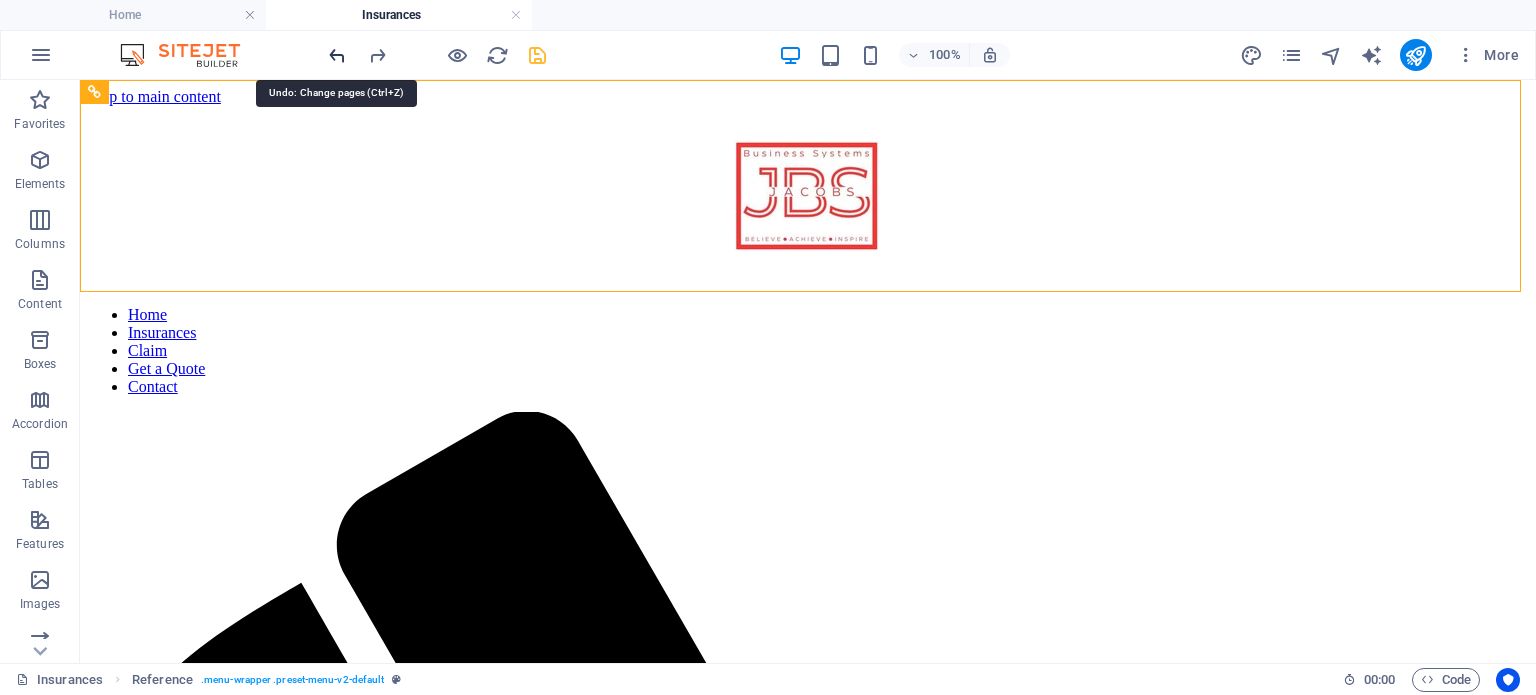 click at bounding box center (337, 55) 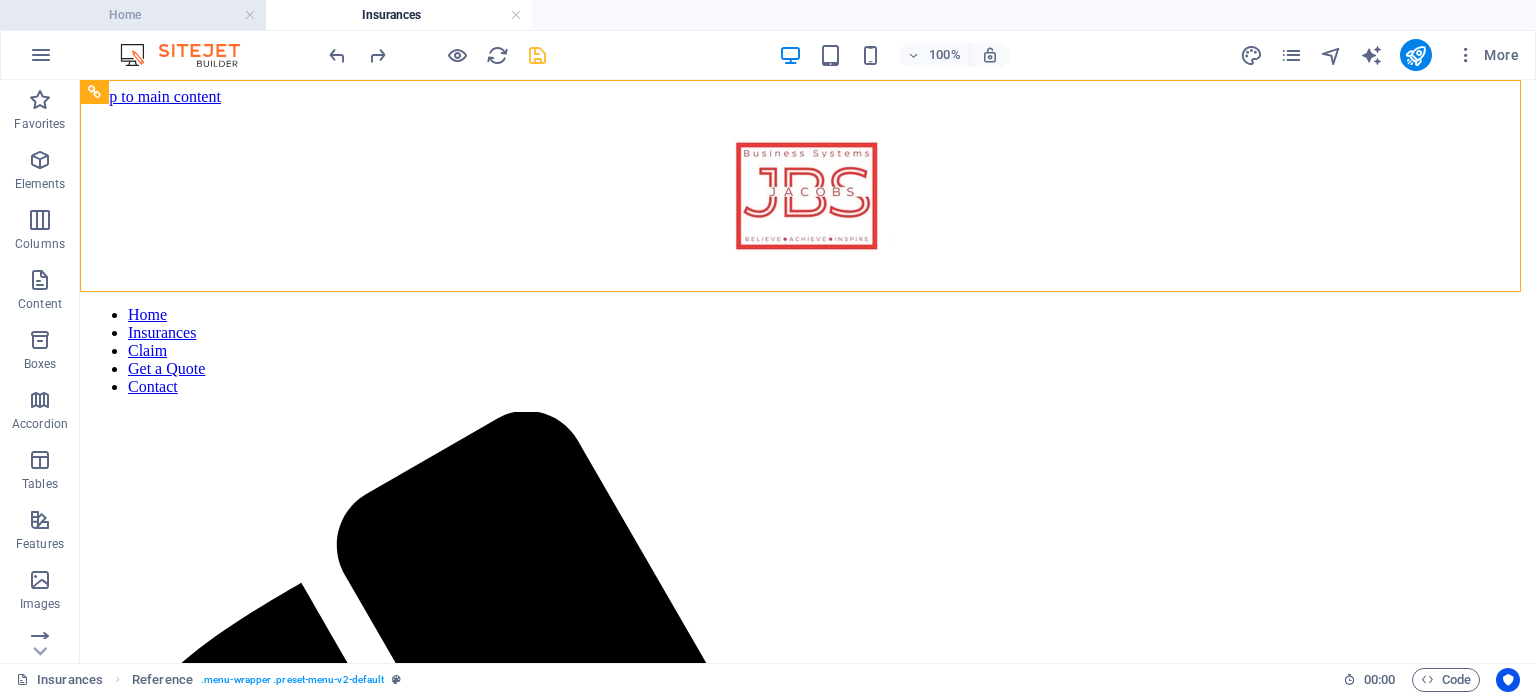click on "Home" at bounding box center [133, 15] 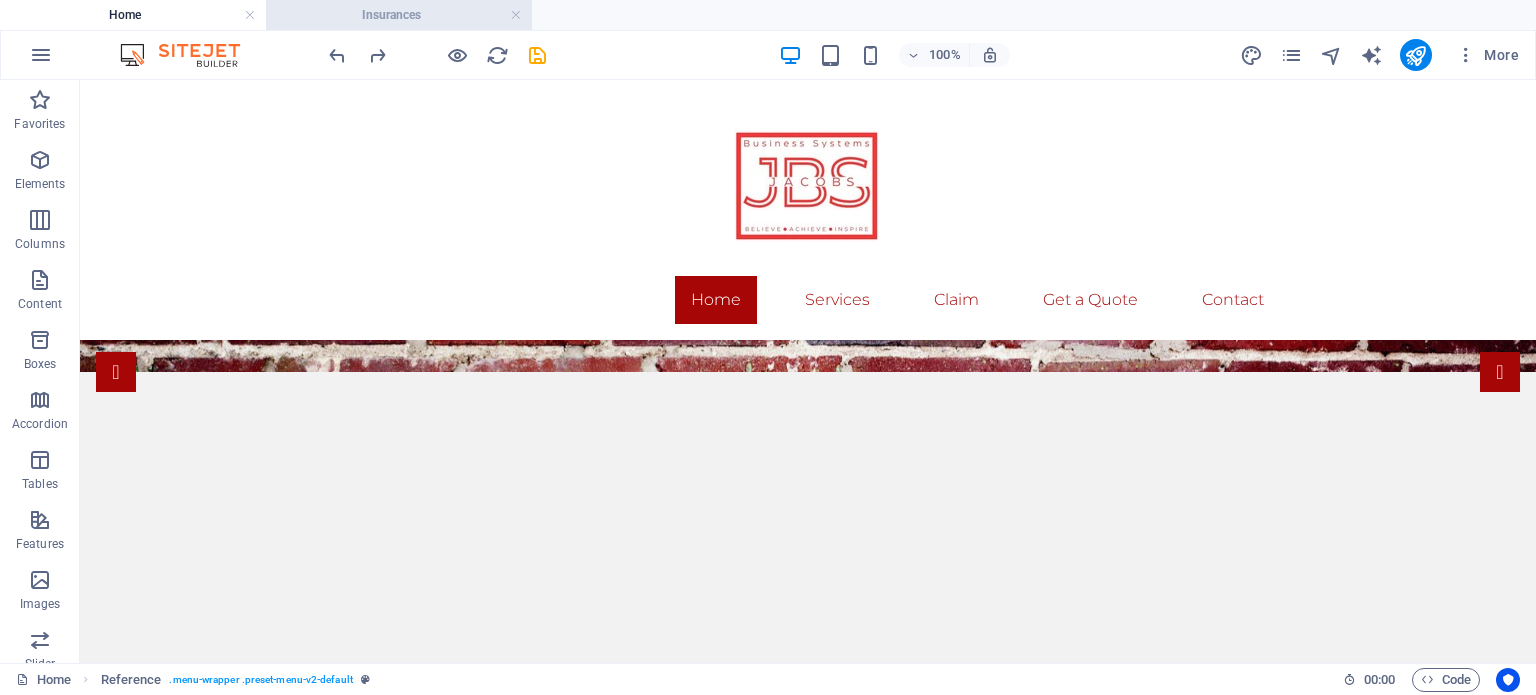 click on "Insurances" at bounding box center [399, 15] 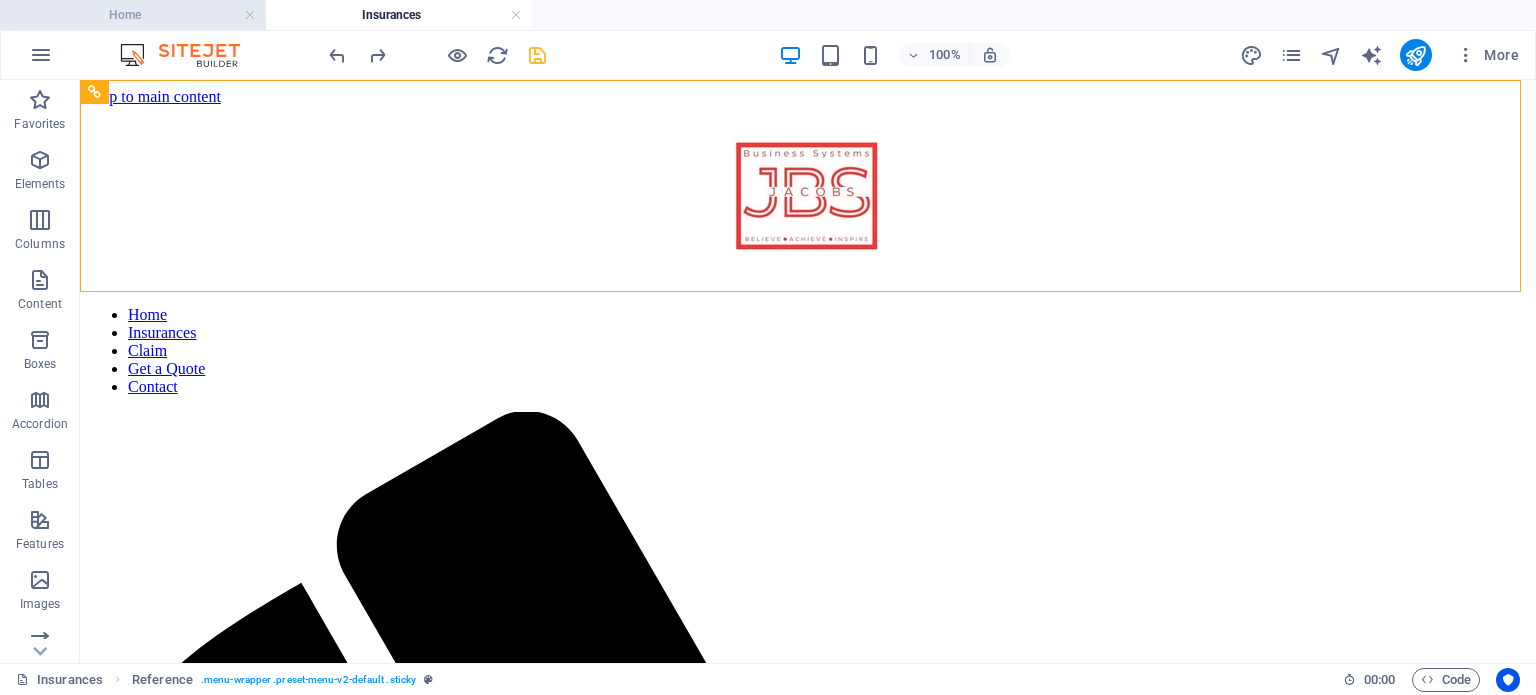 click on "Home" at bounding box center (133, 15) 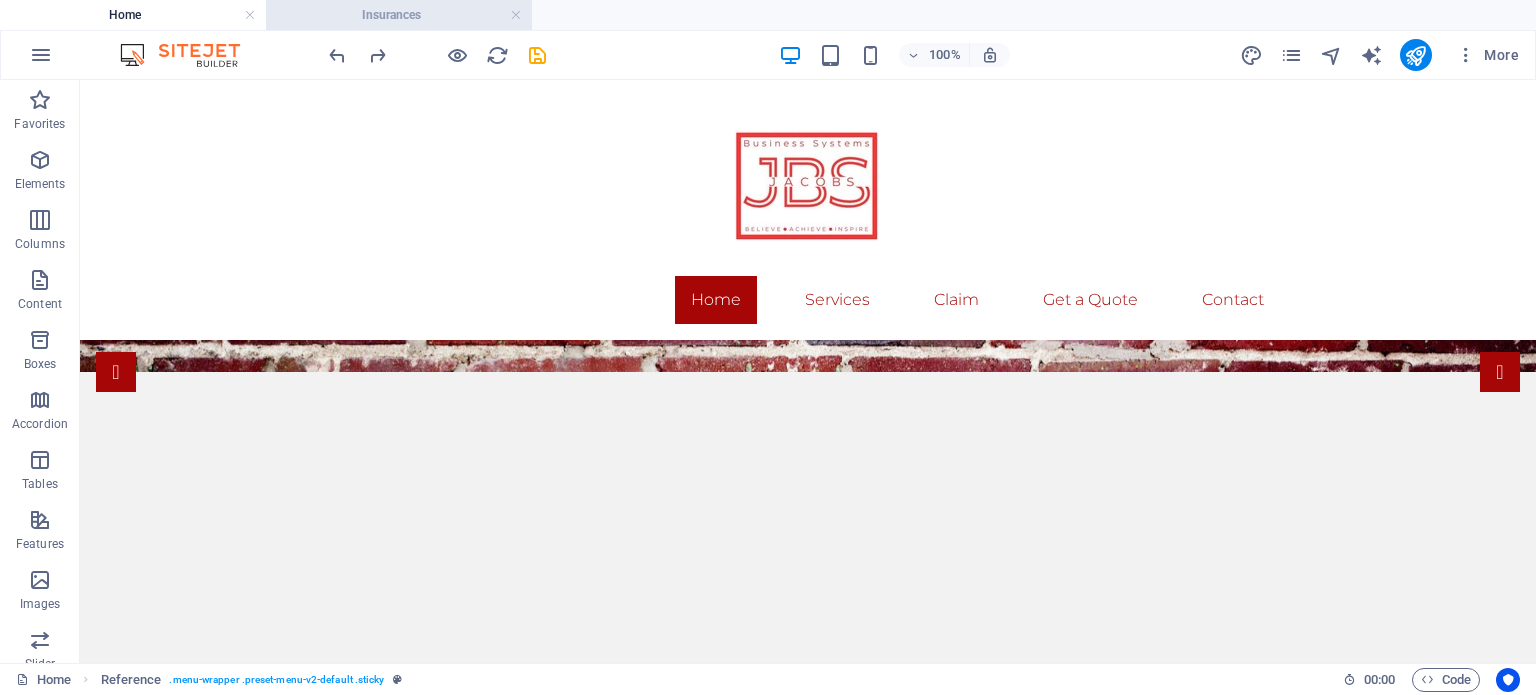 click on "Insurances" at bounding box center [399, 15] 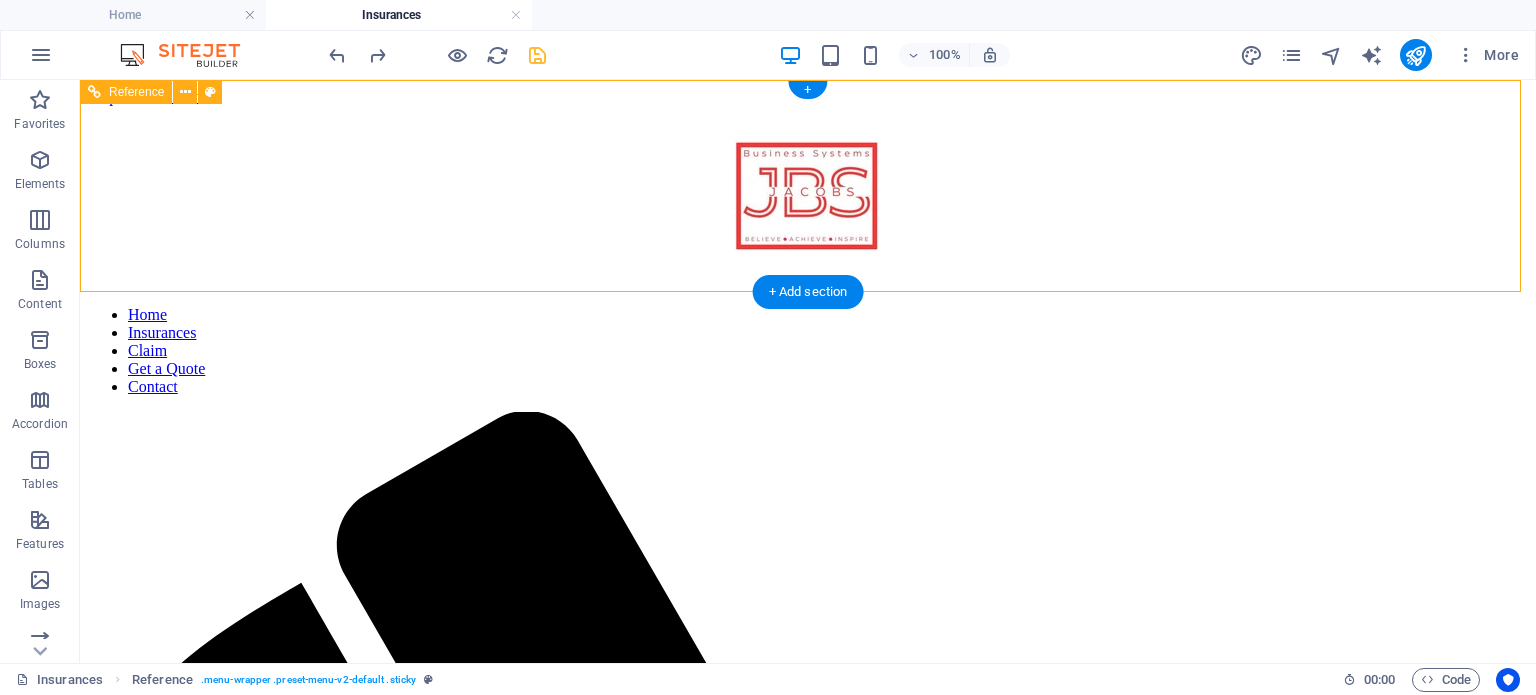 click on "Home Insurances Claim Get a Quote Contact" at bounding box center [808, 351] 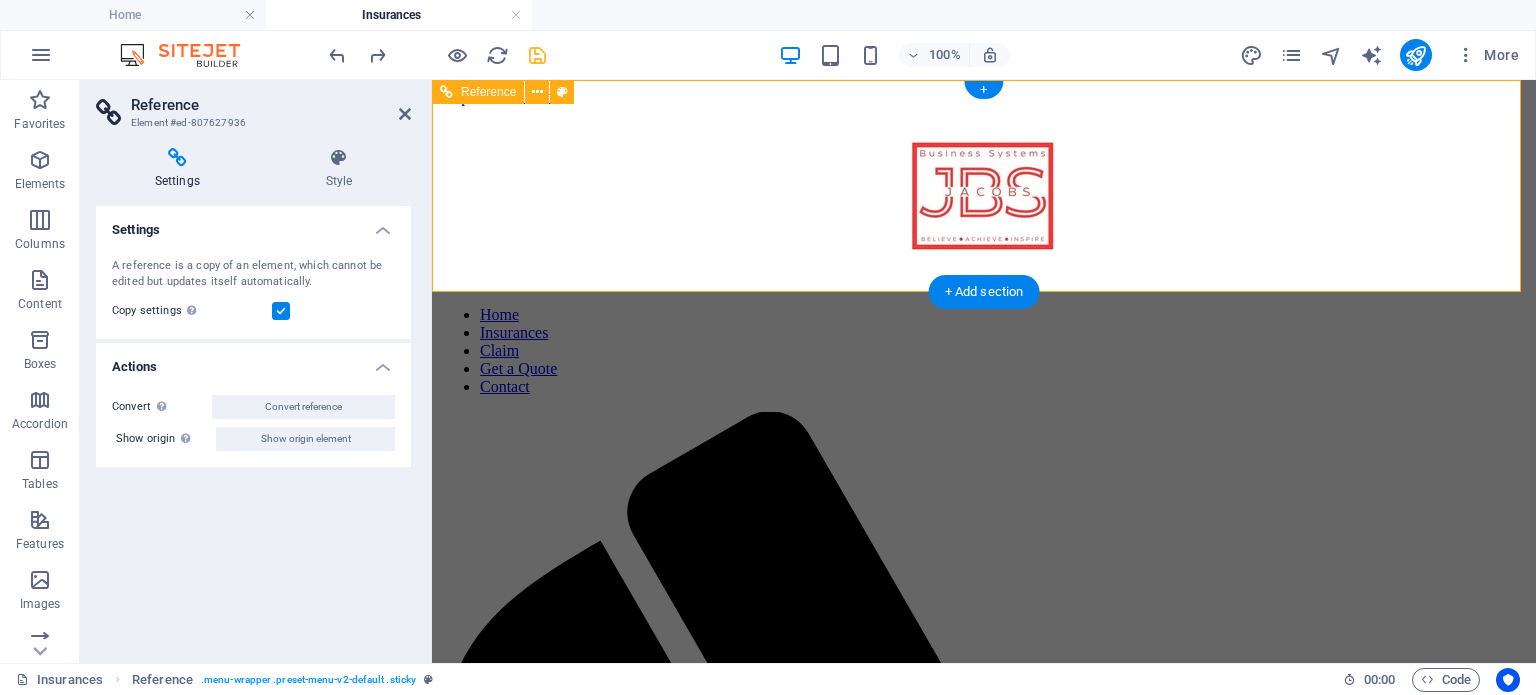 click on "Home Insurances Claim Get a Quote Contact" at bounding box center [984, 351] 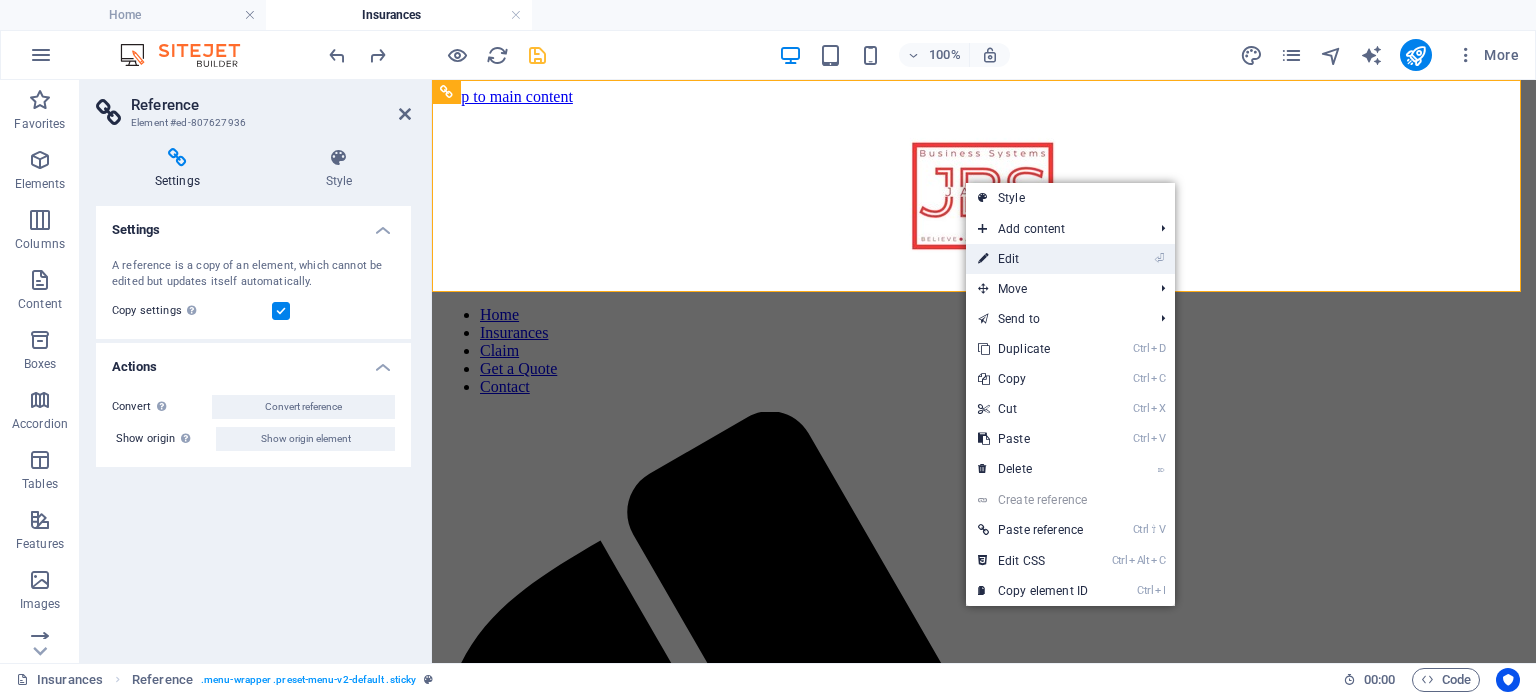 click on "⏎  Edit" at bounding box center [1033, 259] 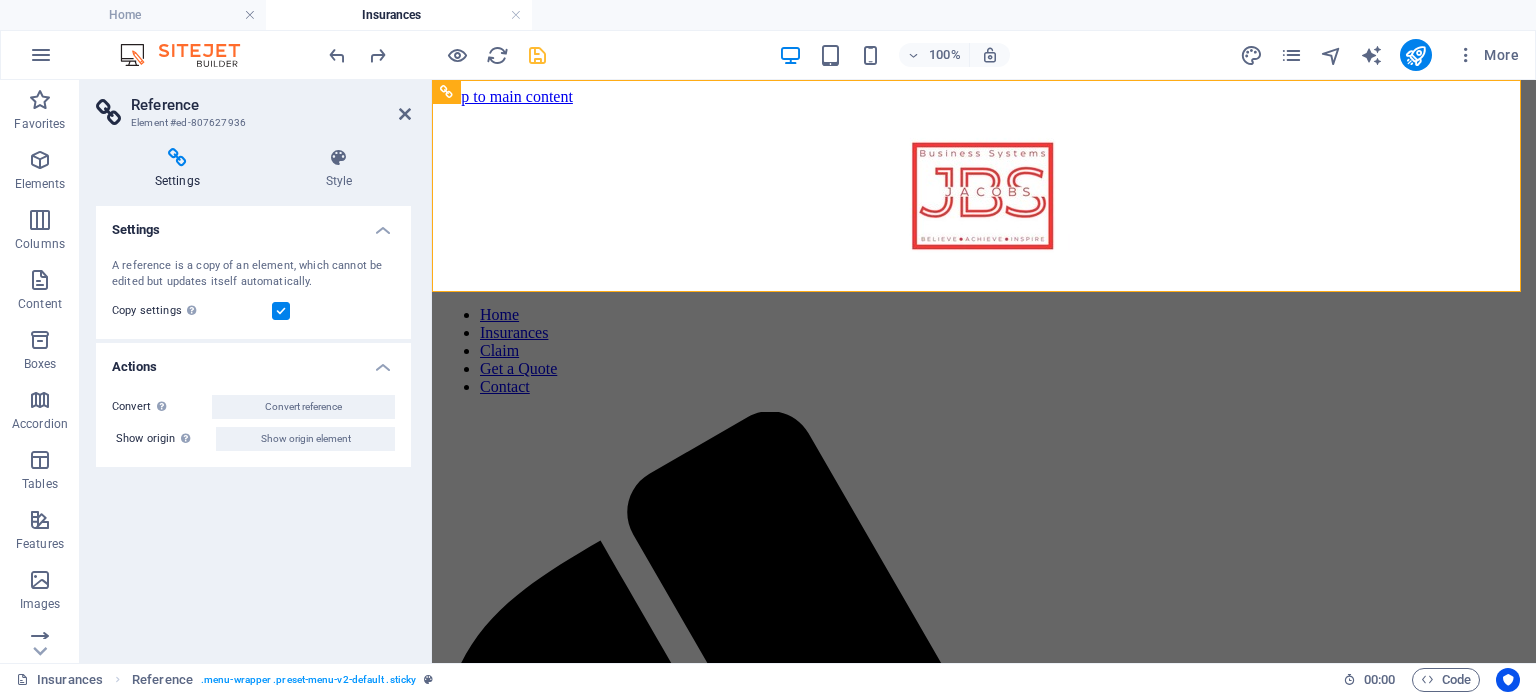 click at bounding box center [281, 311] 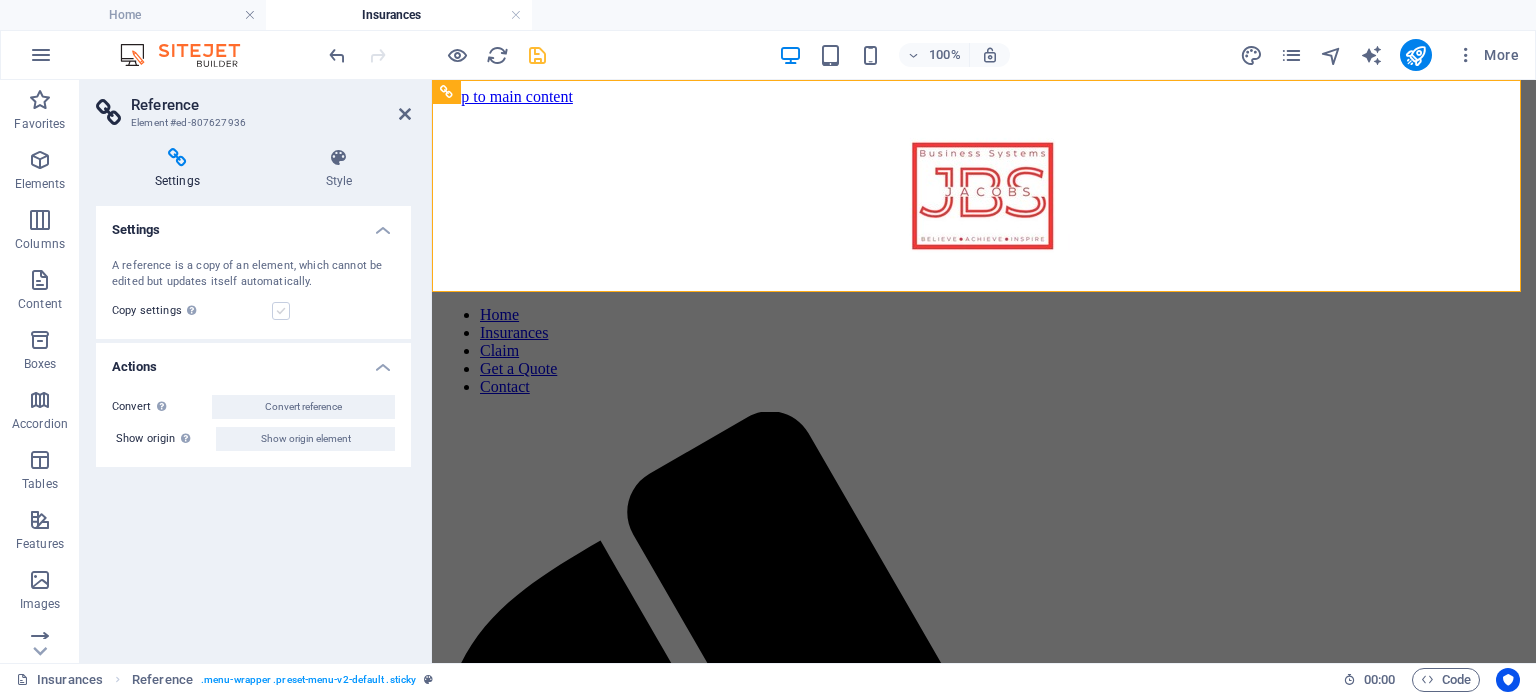 click at bounding box center [281, 311] 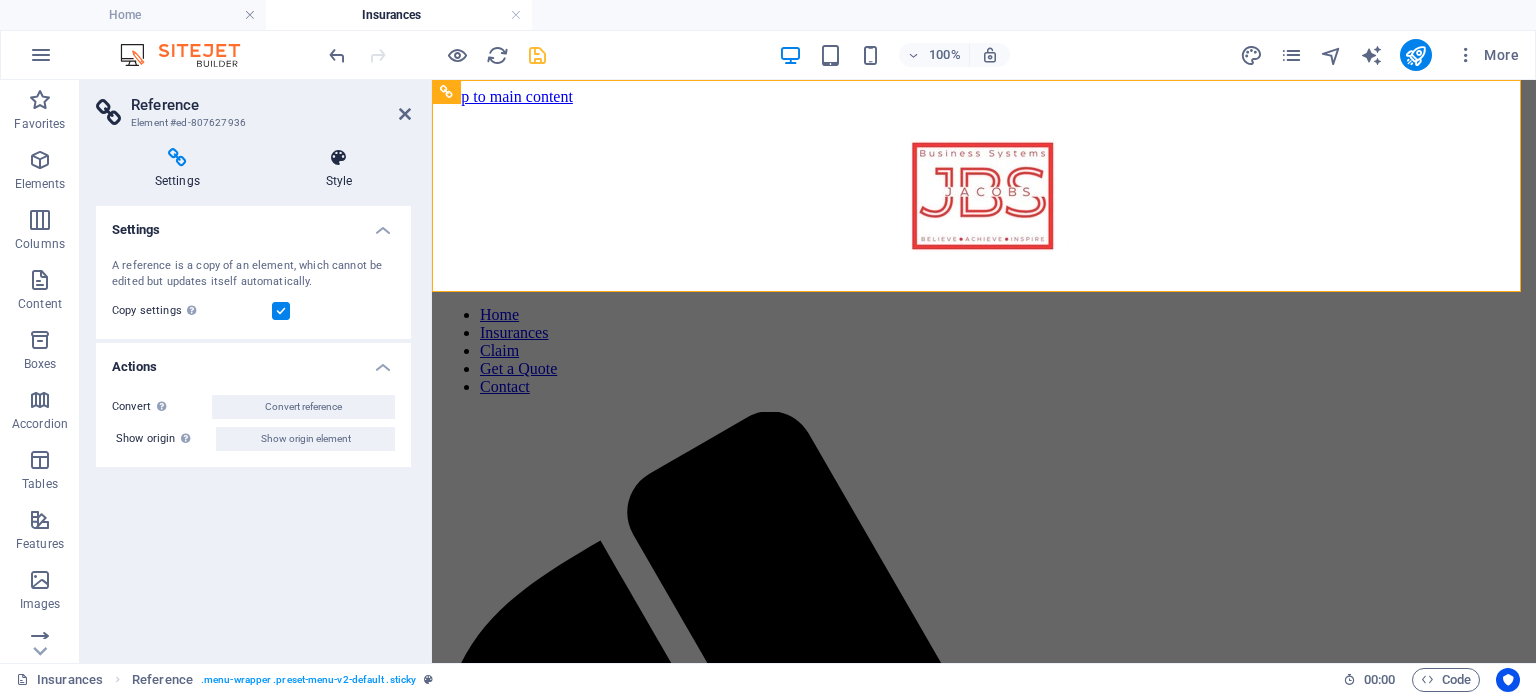 click at bounding box center (339, 158) 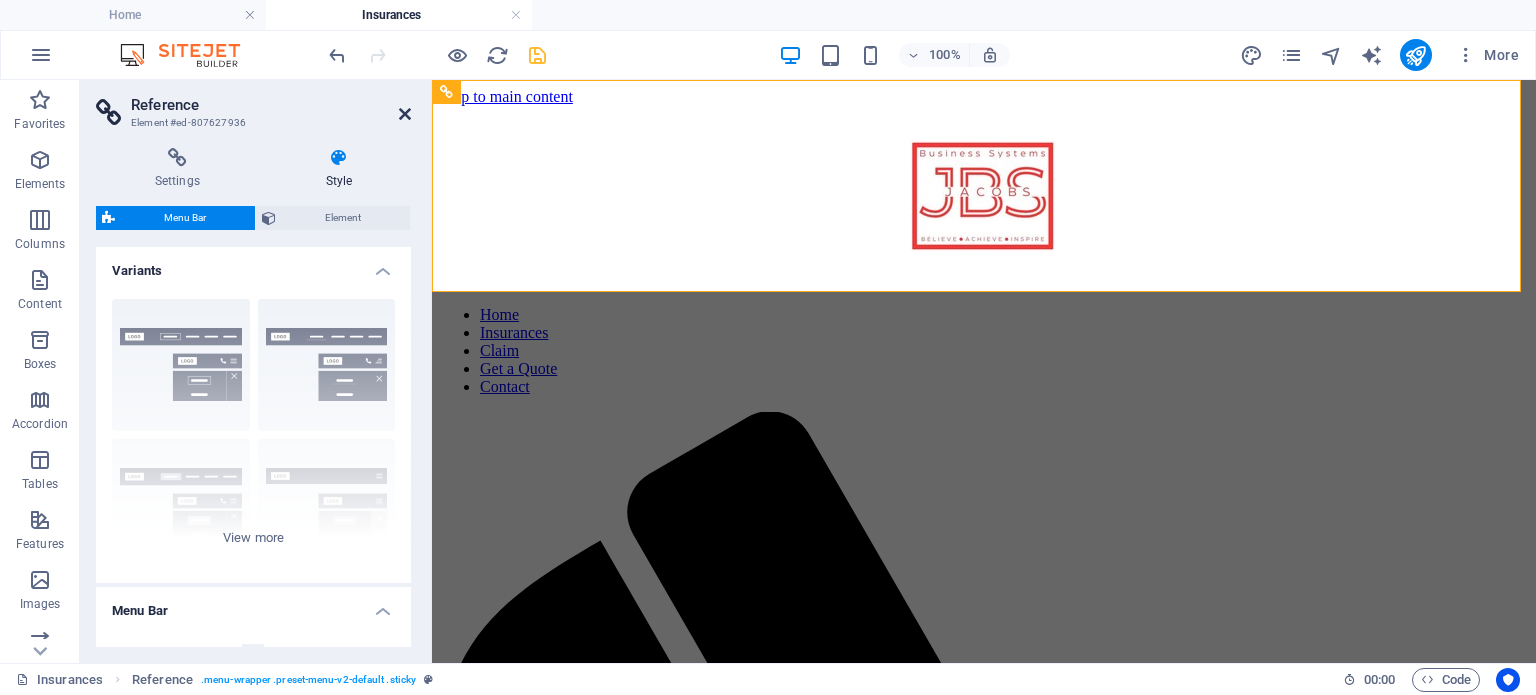 click at bounding box center [405, 114] 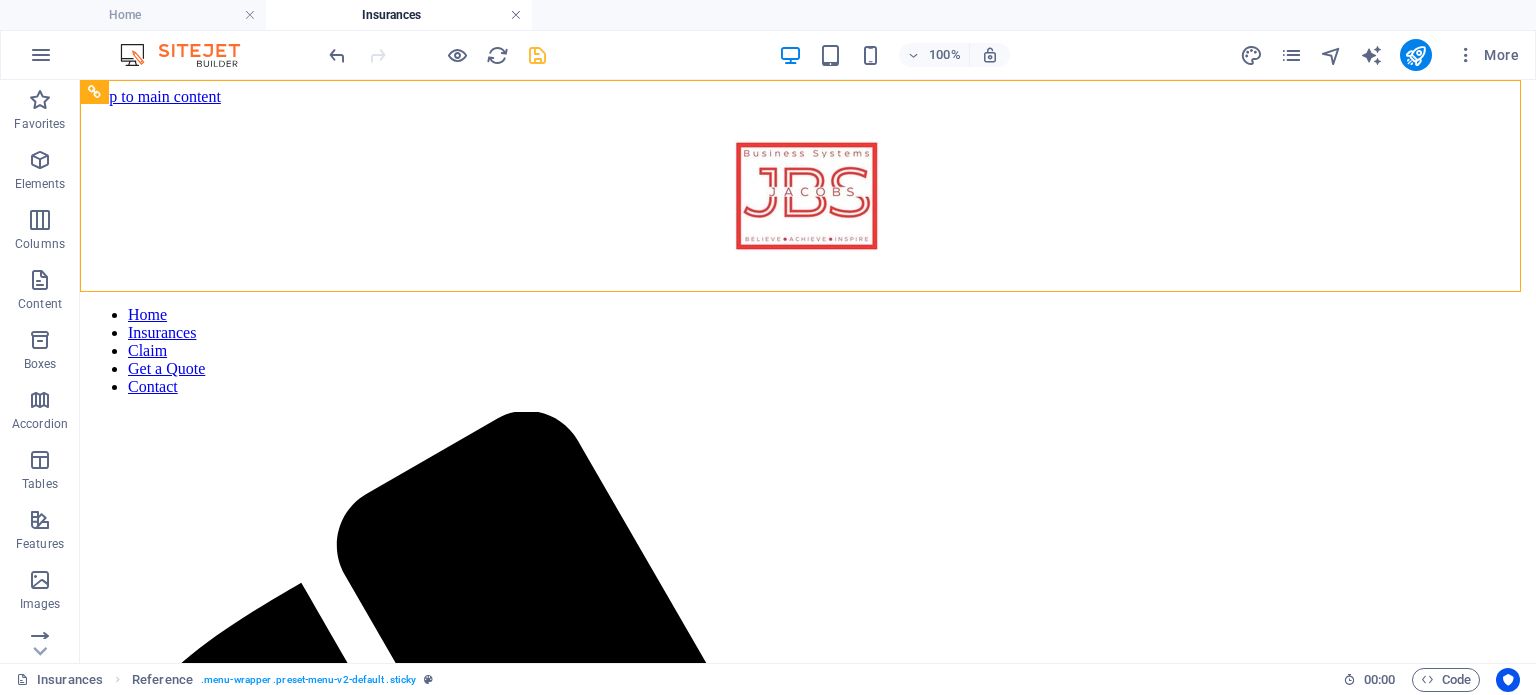 click at bounding box center (516, 15) 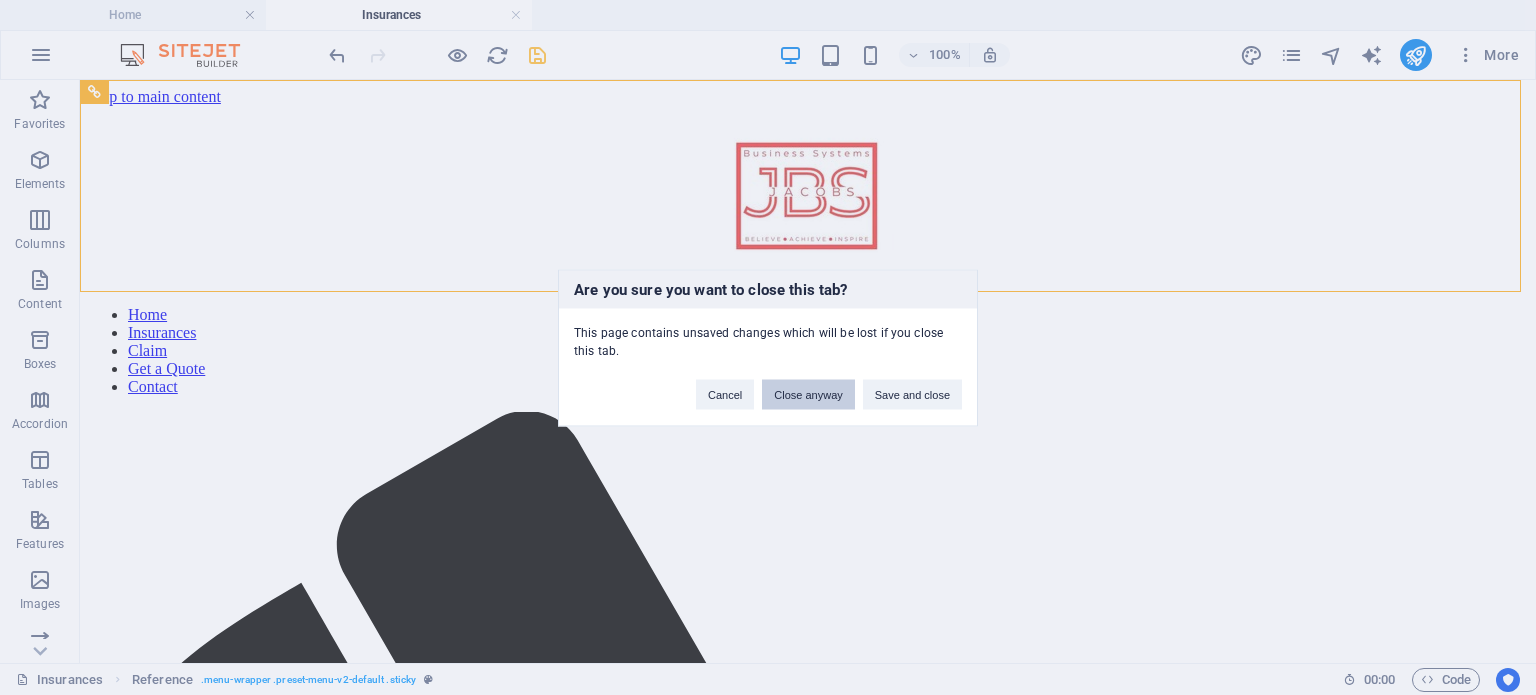 click on "Close anyway" at bounding box center [808, 394] 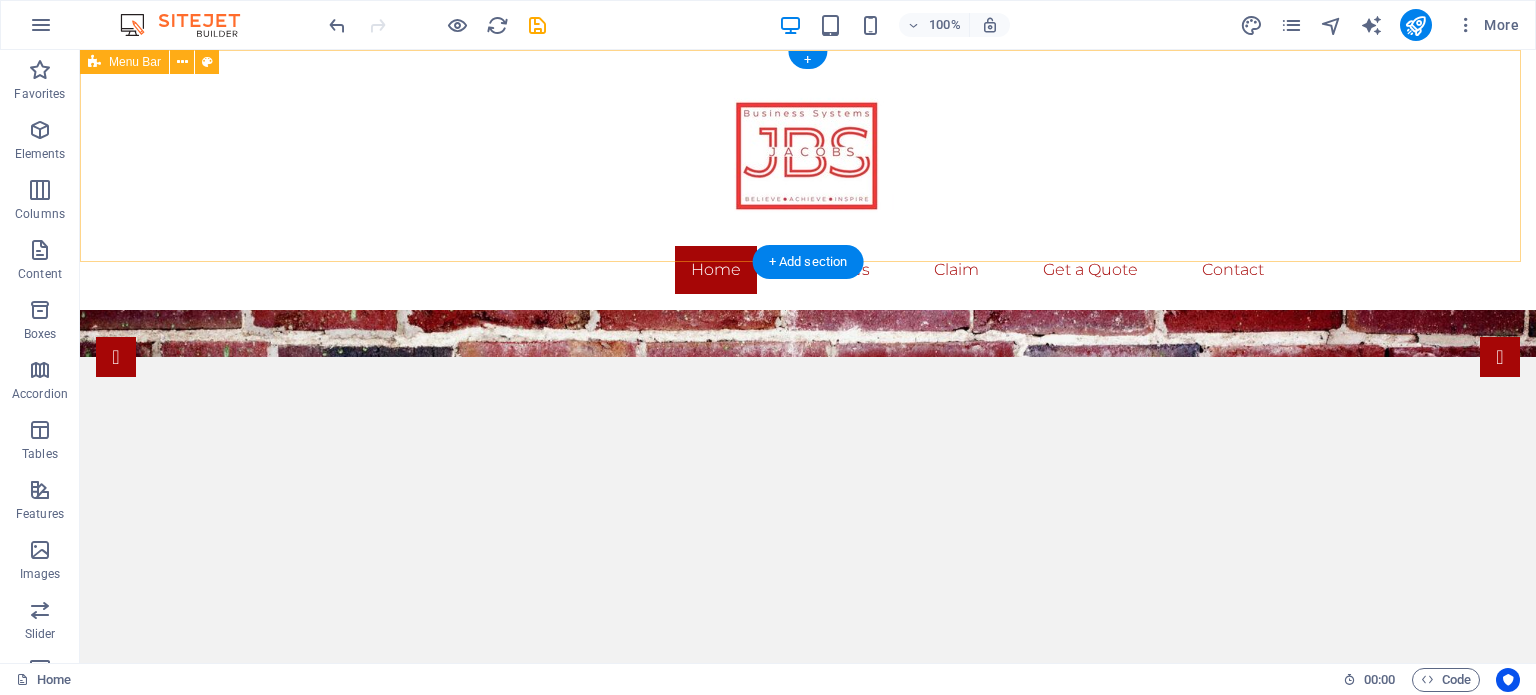 click on "Home Services Claim Get a Quote Contact" at bounding box center (808, 180) 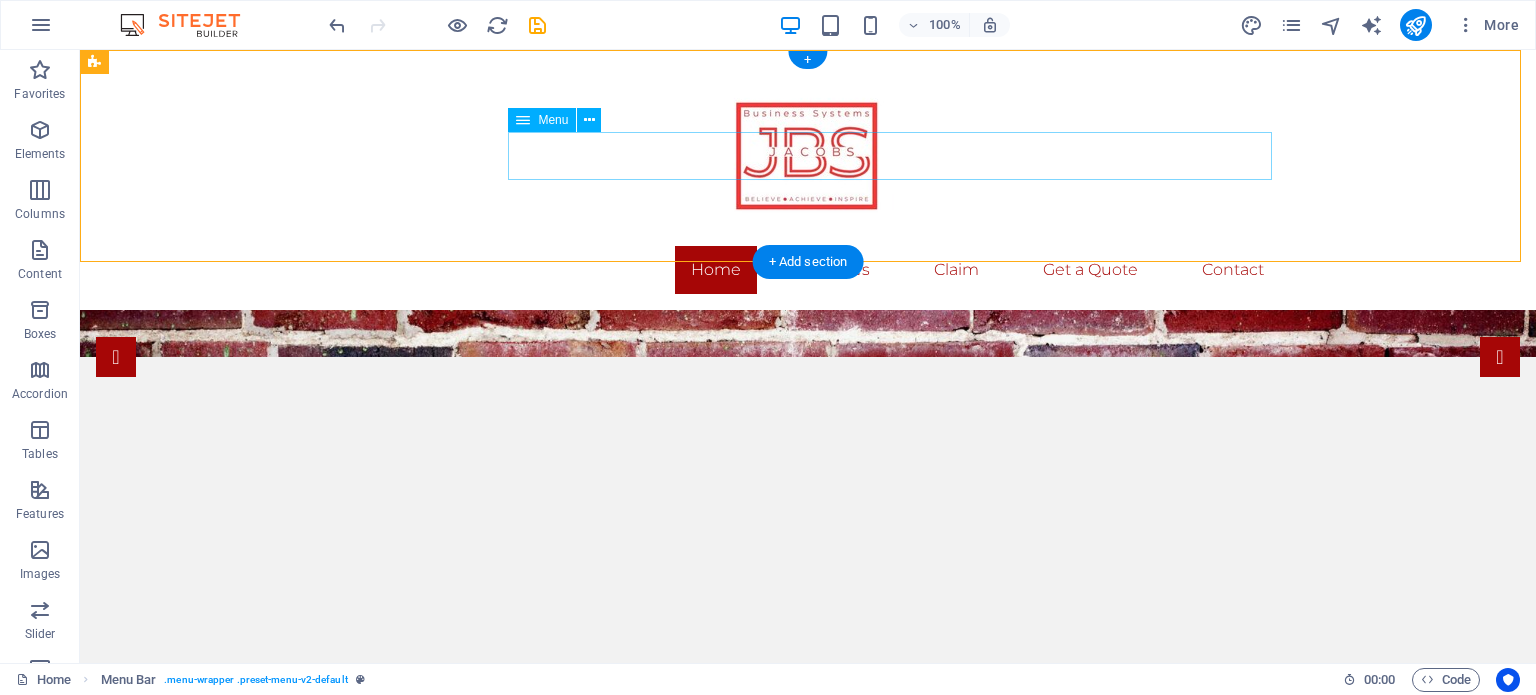 click on "Home Services Claim Get a Quote Contact" at bounding box center (808, 270) 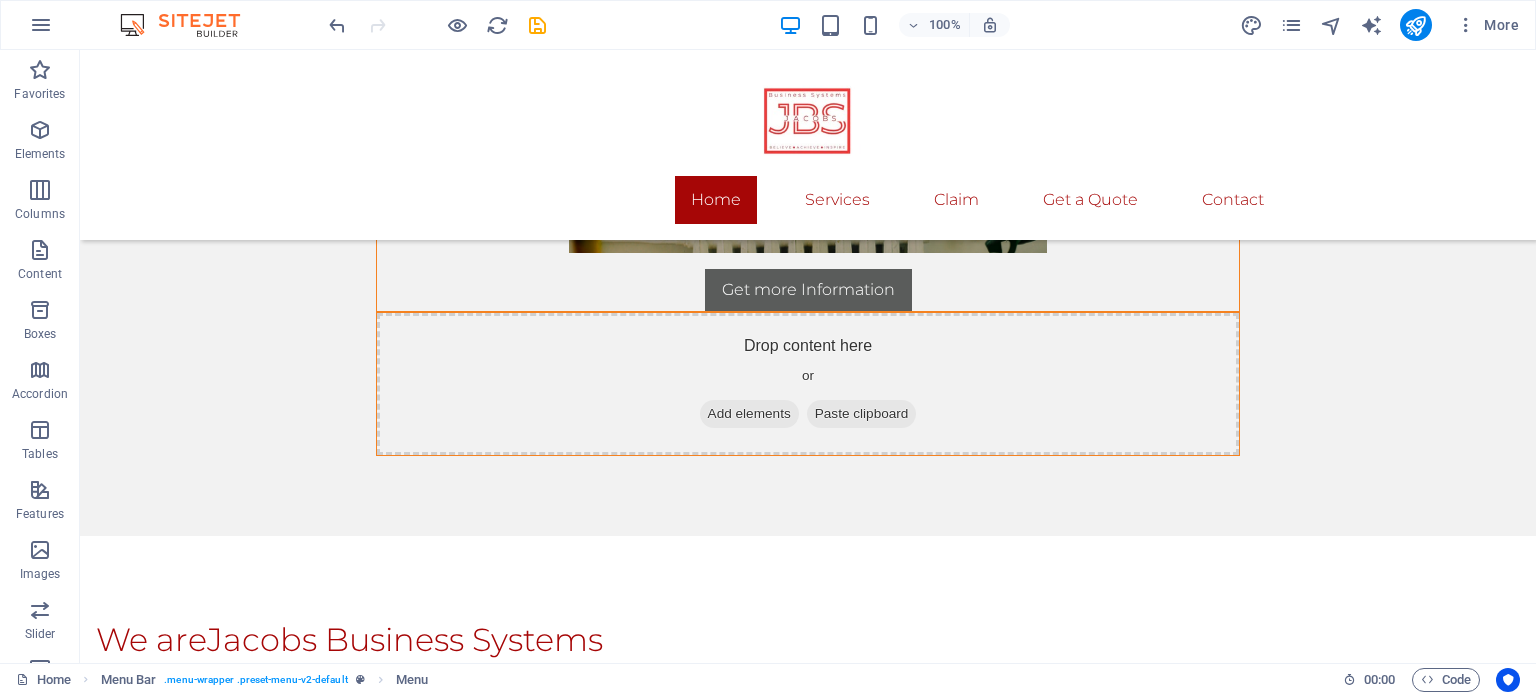 scroll, scrollTop: 2692, scrollLeft: 0, axis: vertical 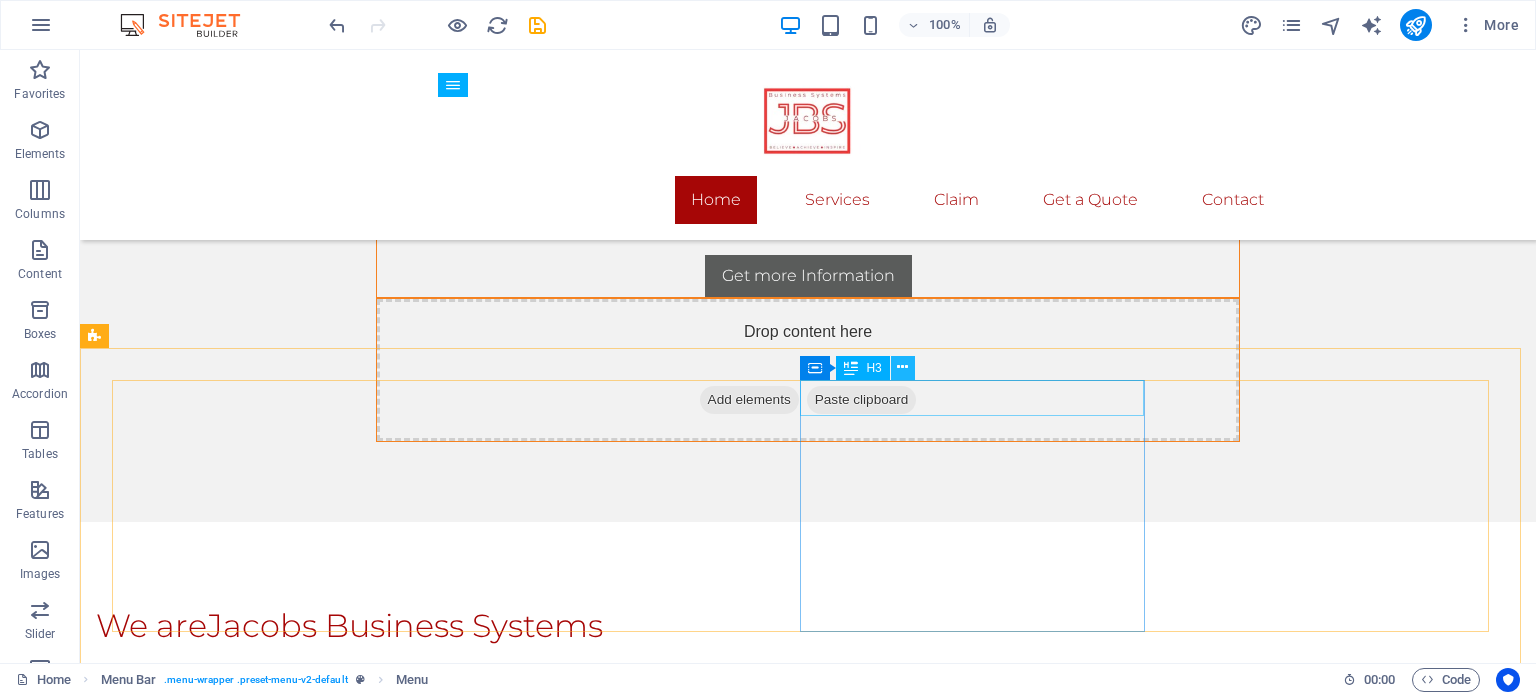 click at bounding box center (902, 367) 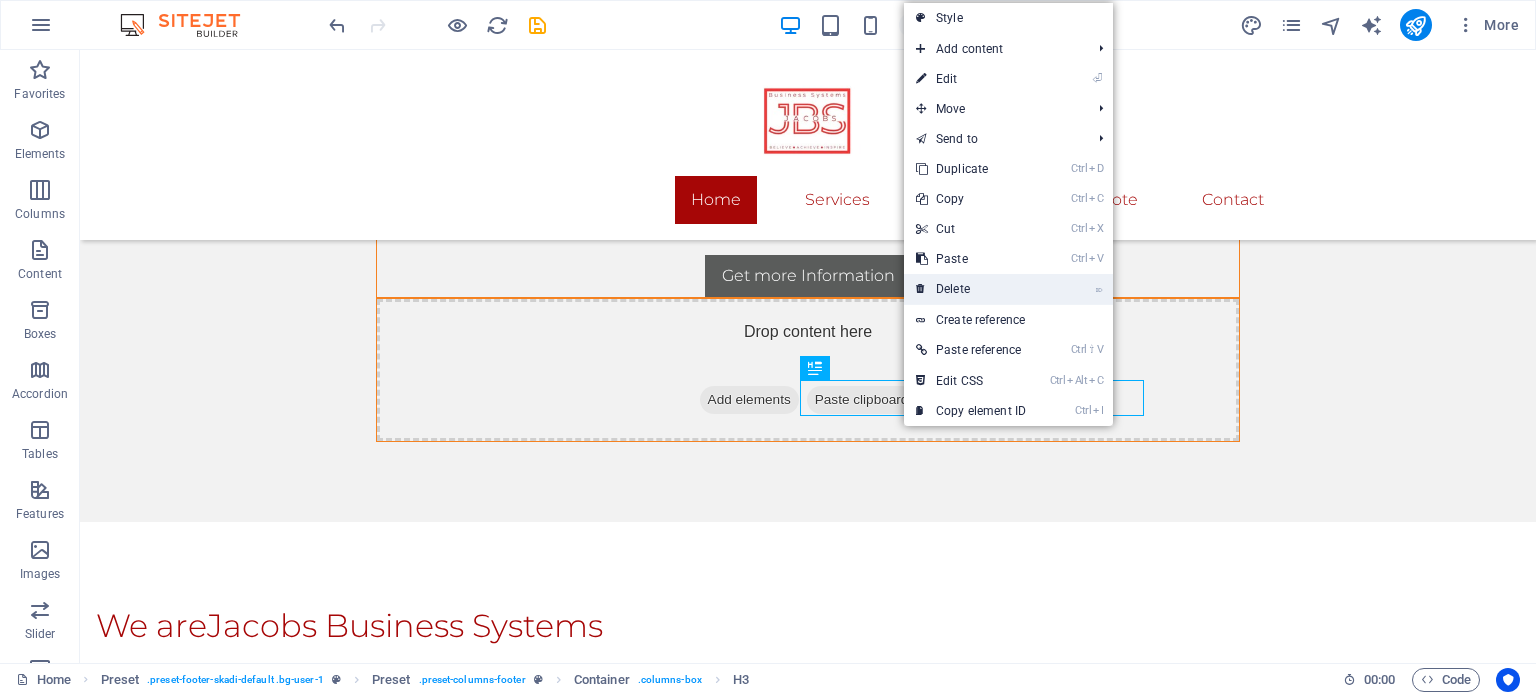 click on "⌦  Delete" at bounding box center [971, 289] 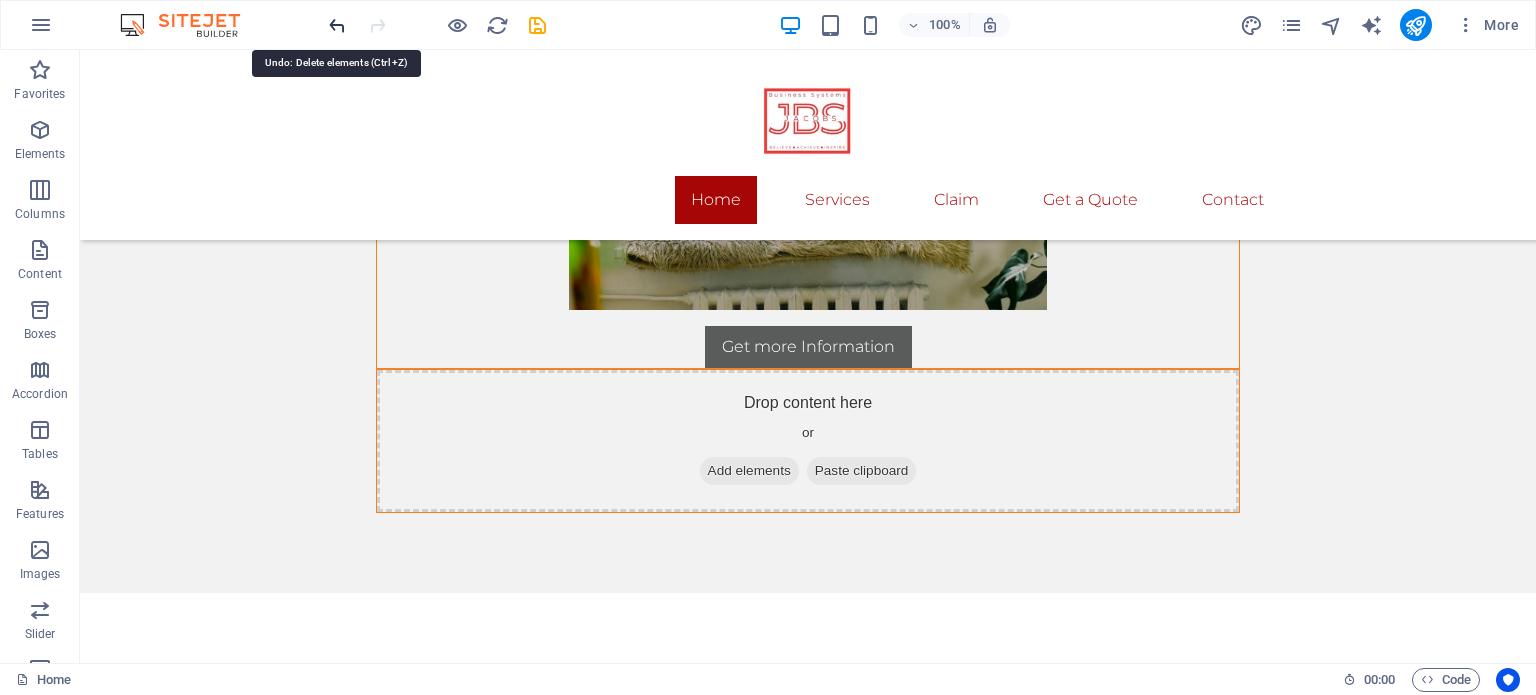 click at bounding box center (337, 25) 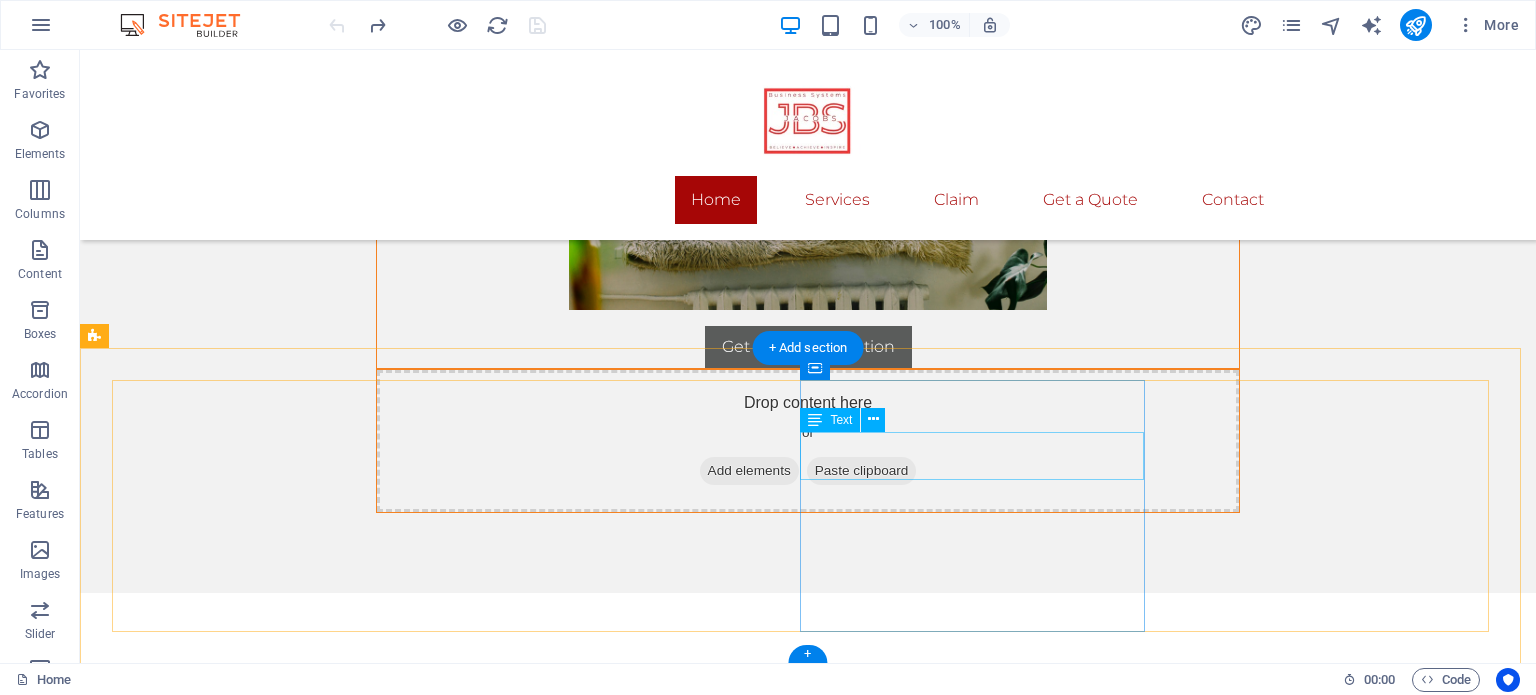click on "Malmesbury" at bounding box center (785, 1516) 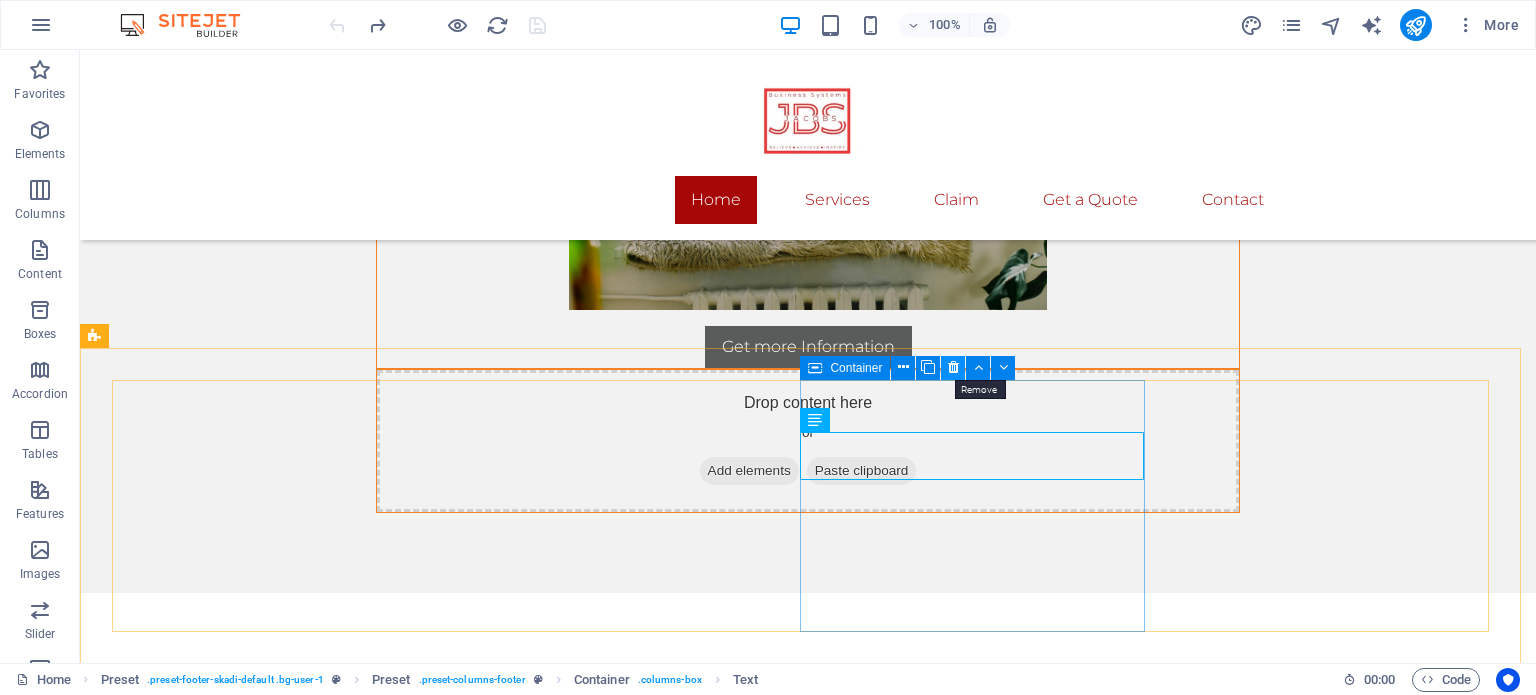 click at bounding box center [953, 367] 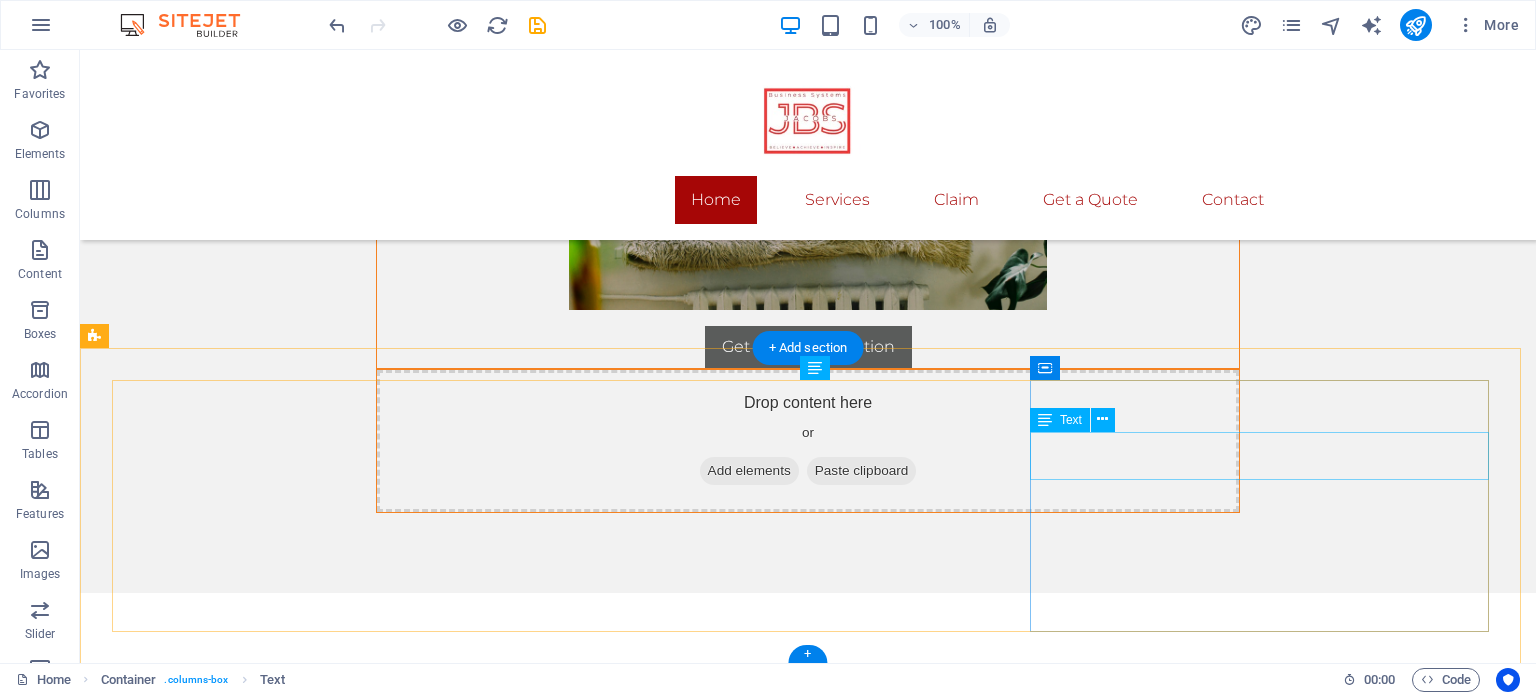 click on "0648706880" at bounding box center [808, 1492] 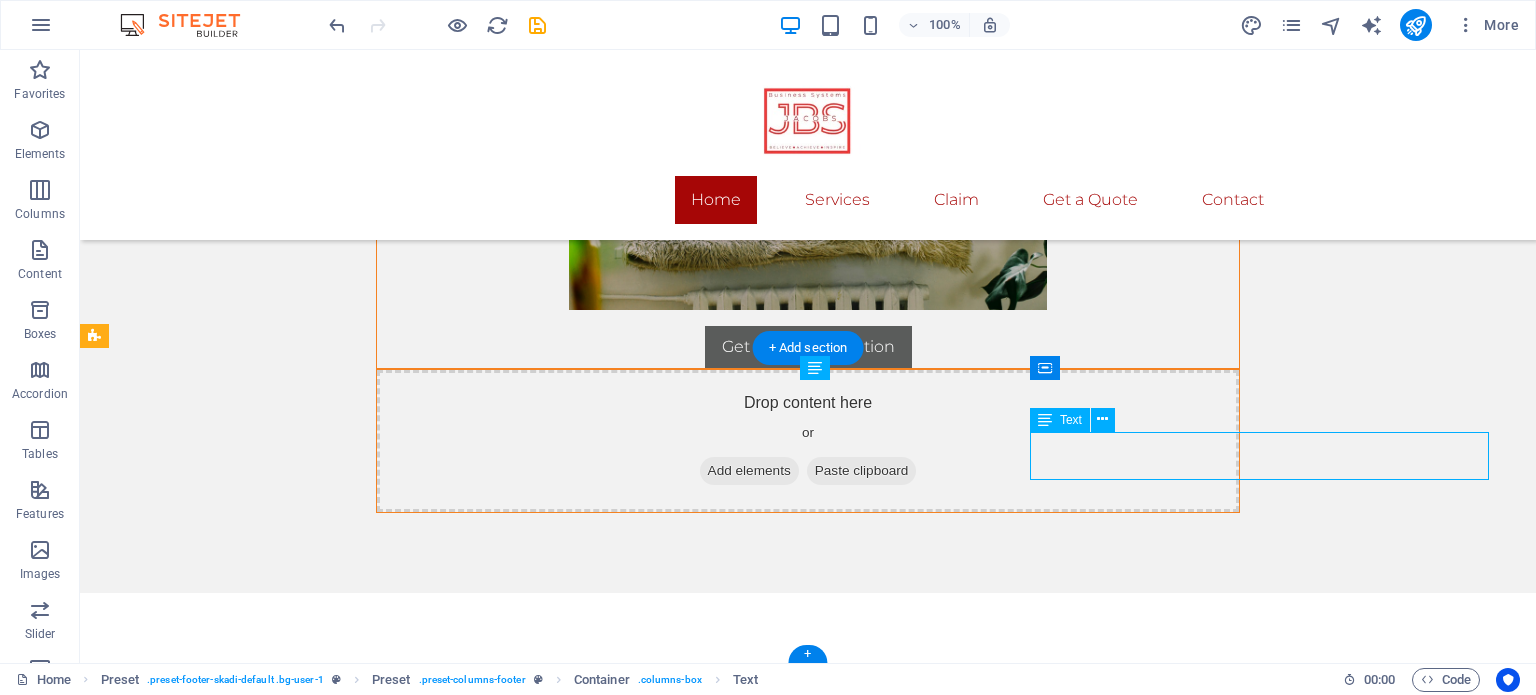 click on "0648706880" at bounding box center (808, 1492) 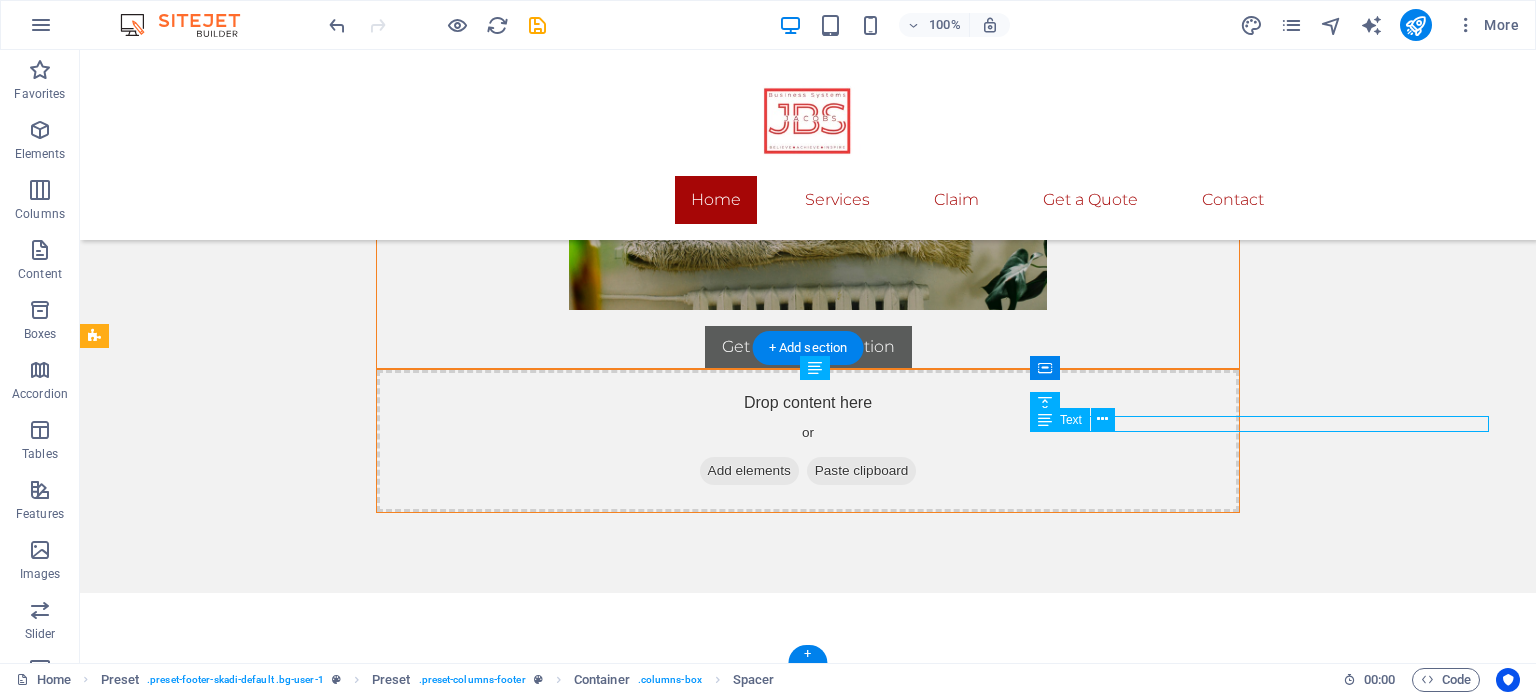 click on "0648706880" at bounding box center [808, 1492] 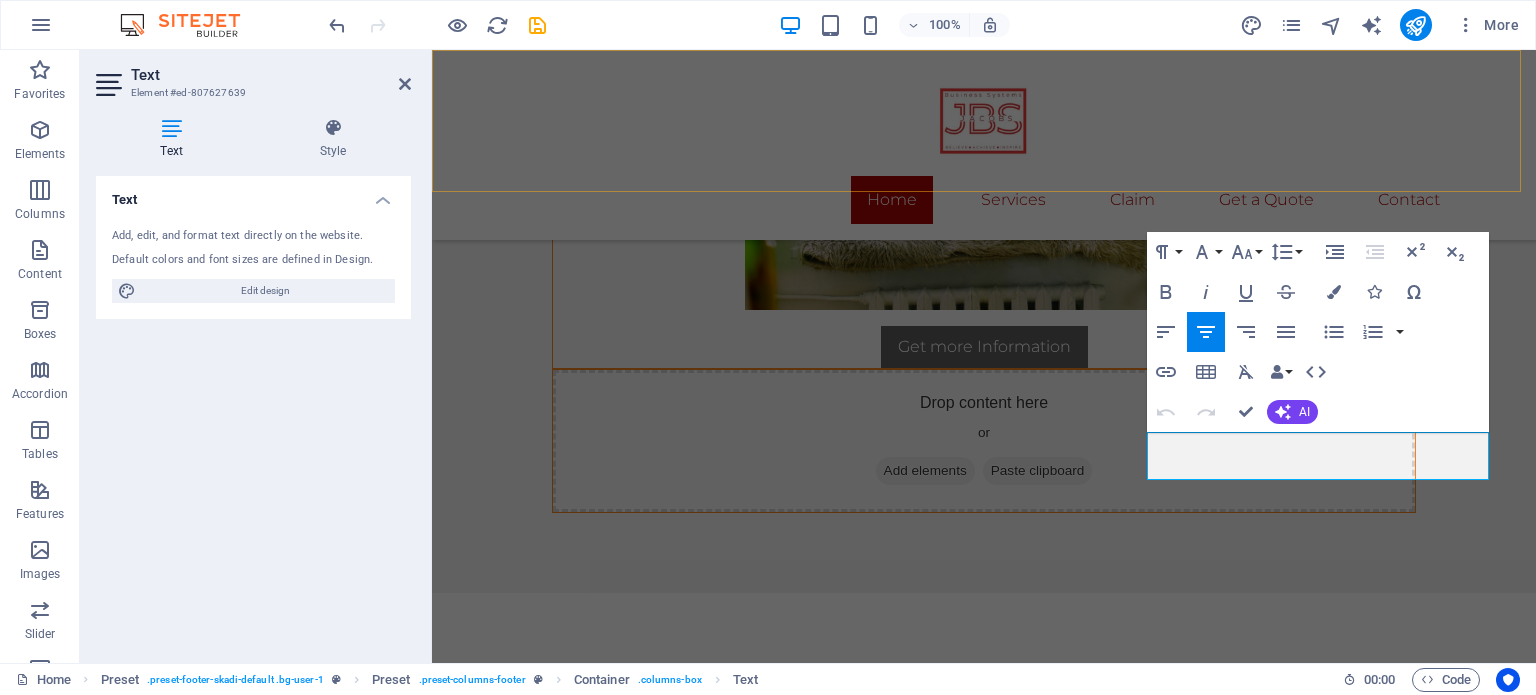 click on "Home Services Claim Get a Quote Contact" at bounding box center (984, 145) 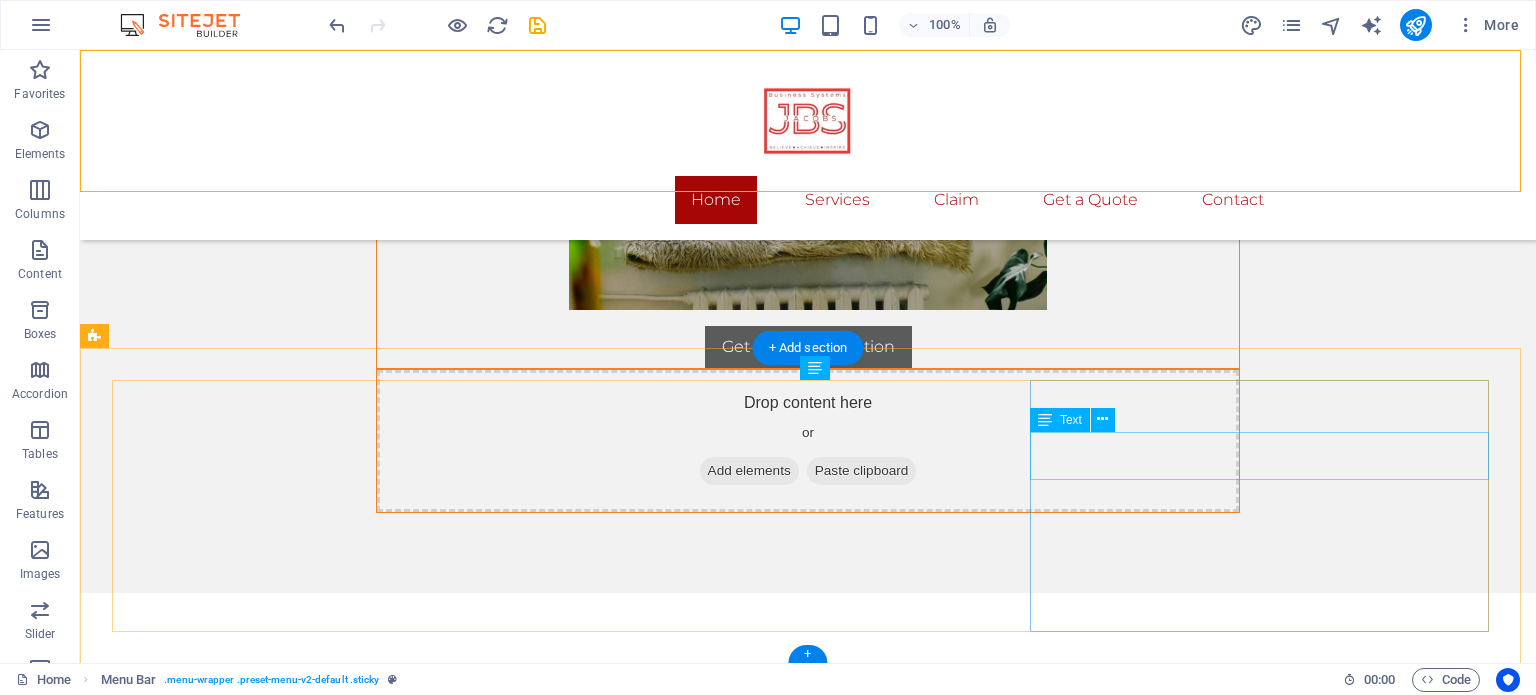 click on "0648706880" at bounding box center [808, 1492] 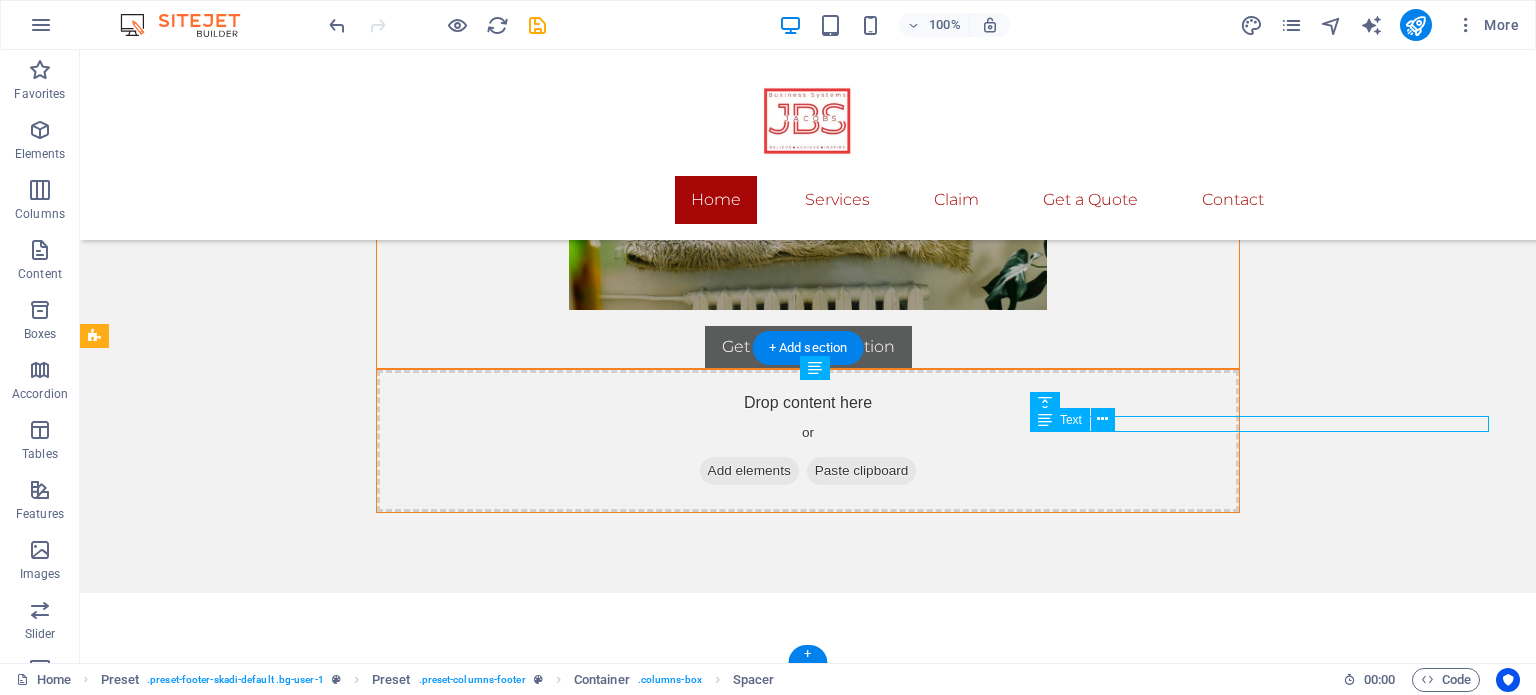 select on "rem" 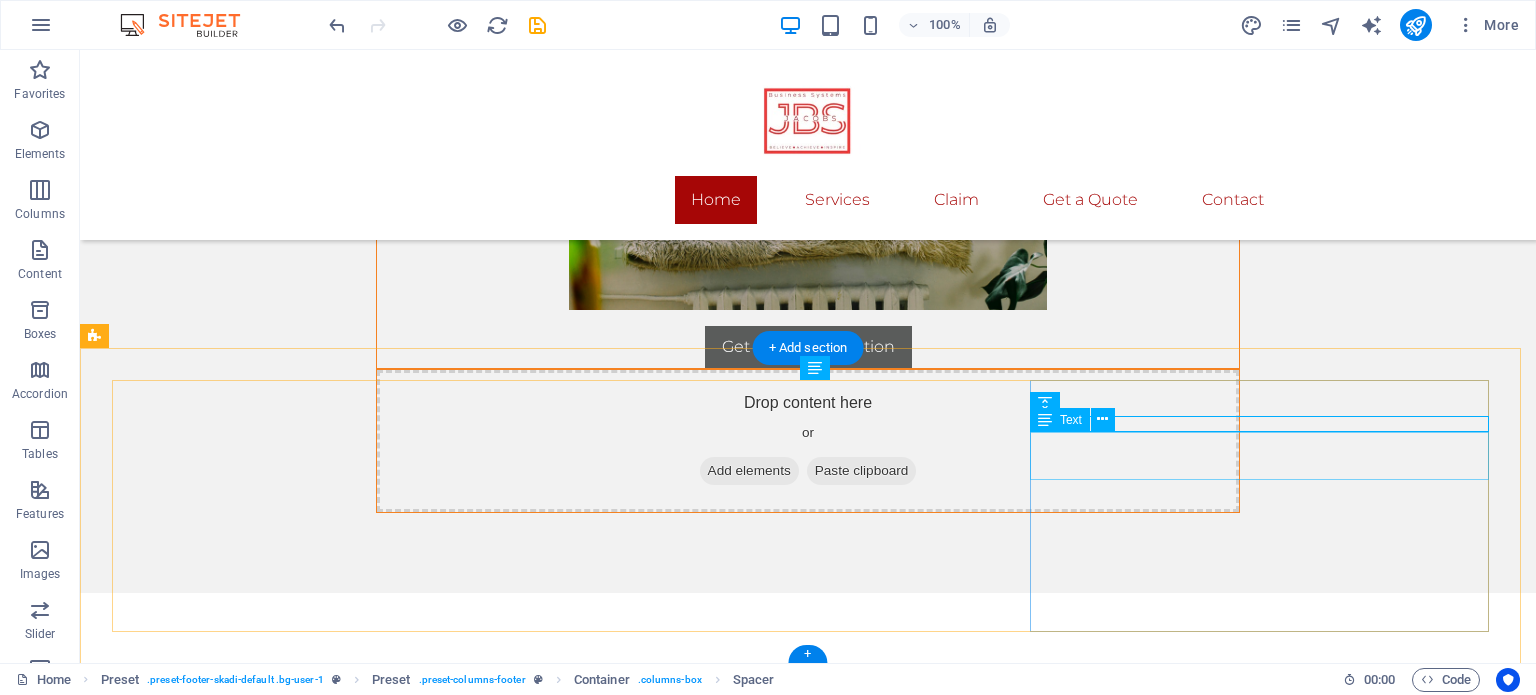 click on "0648706880 info@jacobsbusinesssystems.co.za" at bounding box center (808, 1505) 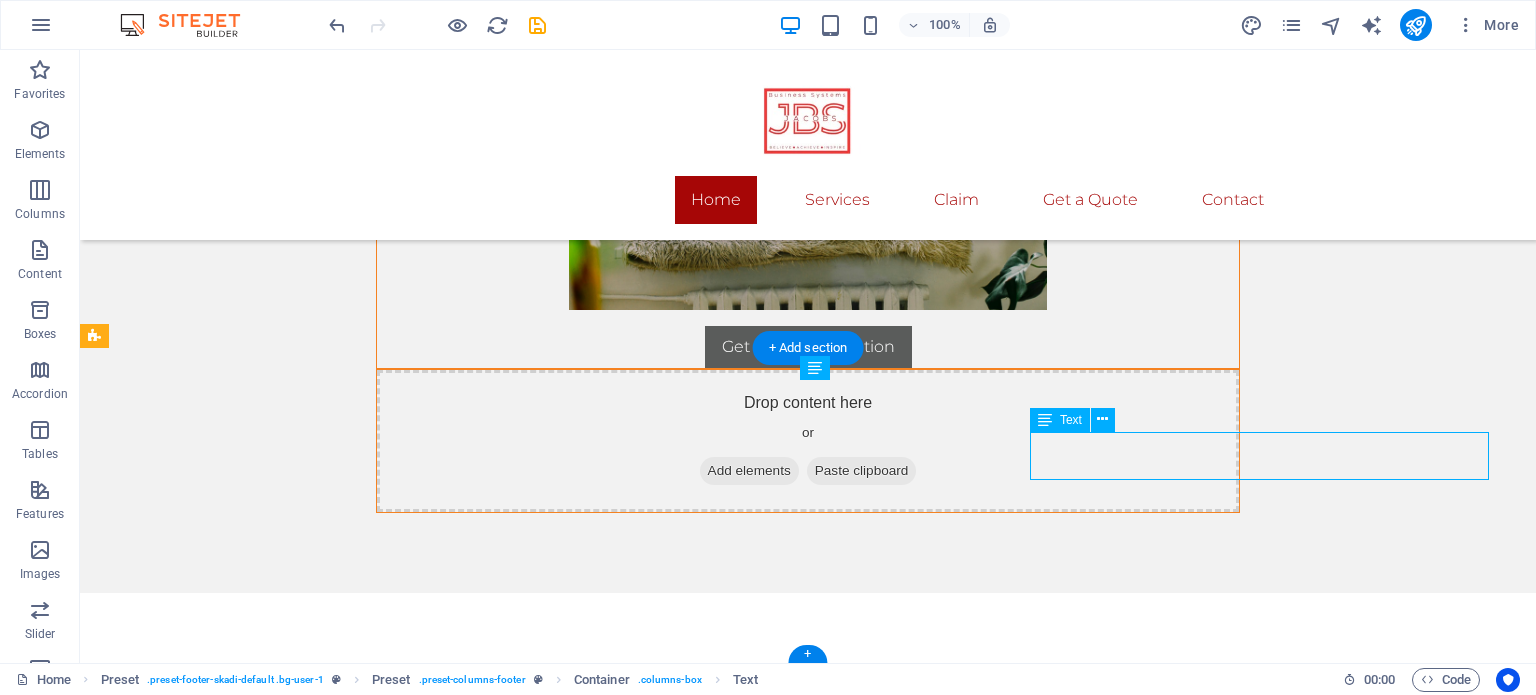 click on "0648706880 info@jacobsbusinesssystems.co.za" at bounding box center (808, 1505) 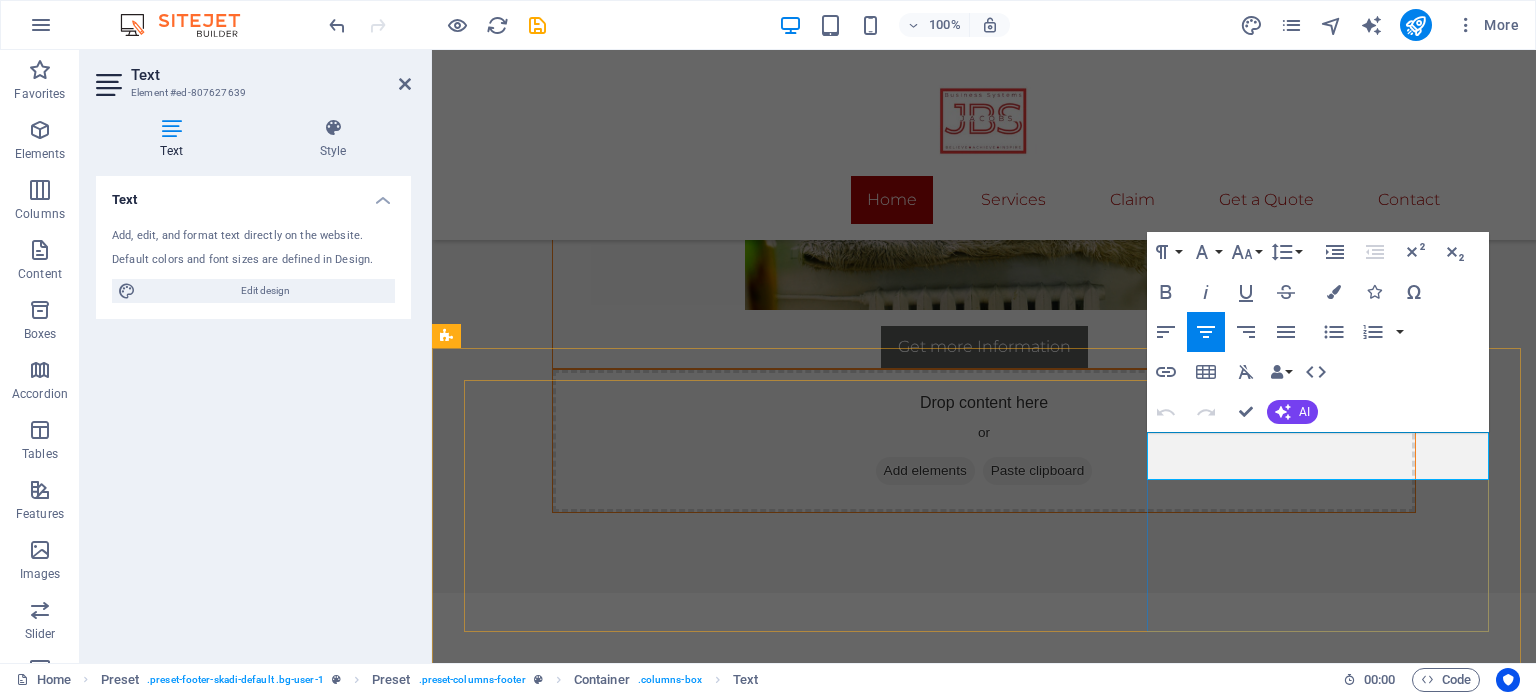 click on "0648706880" at bounding box center [984, 1492] 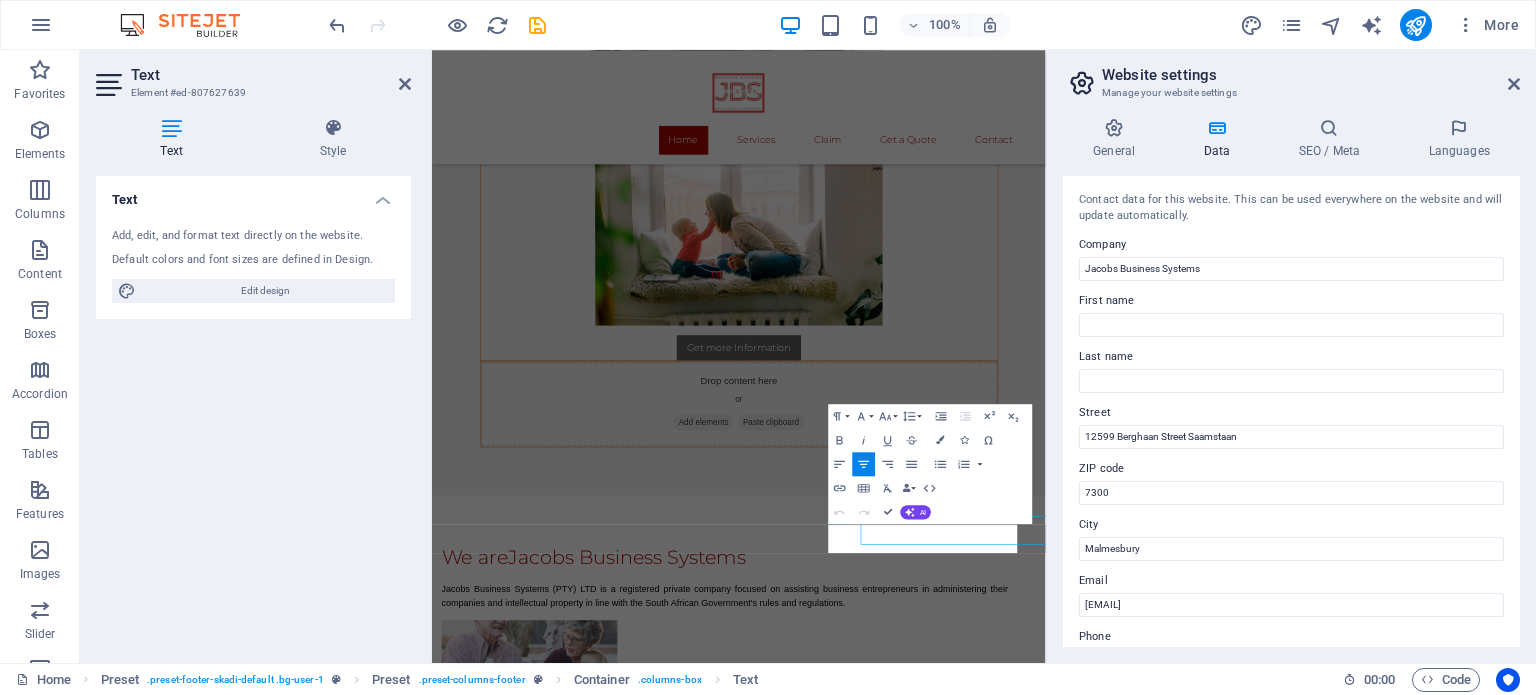 scroll, scrollTop: 2298, scrollLeft: 0, axis: vertical 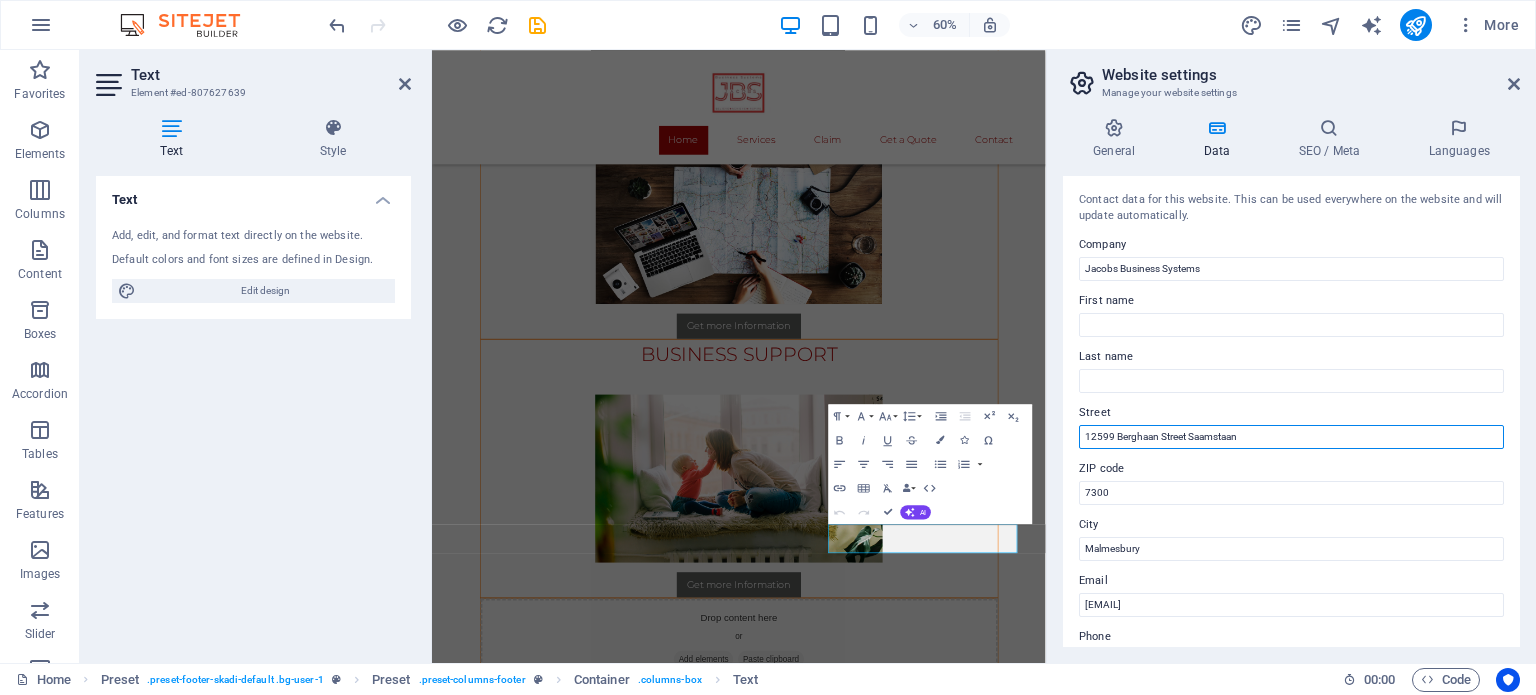 click on "12599 Berghaan Street Saamstaan" at bounding box center (1291, 437) 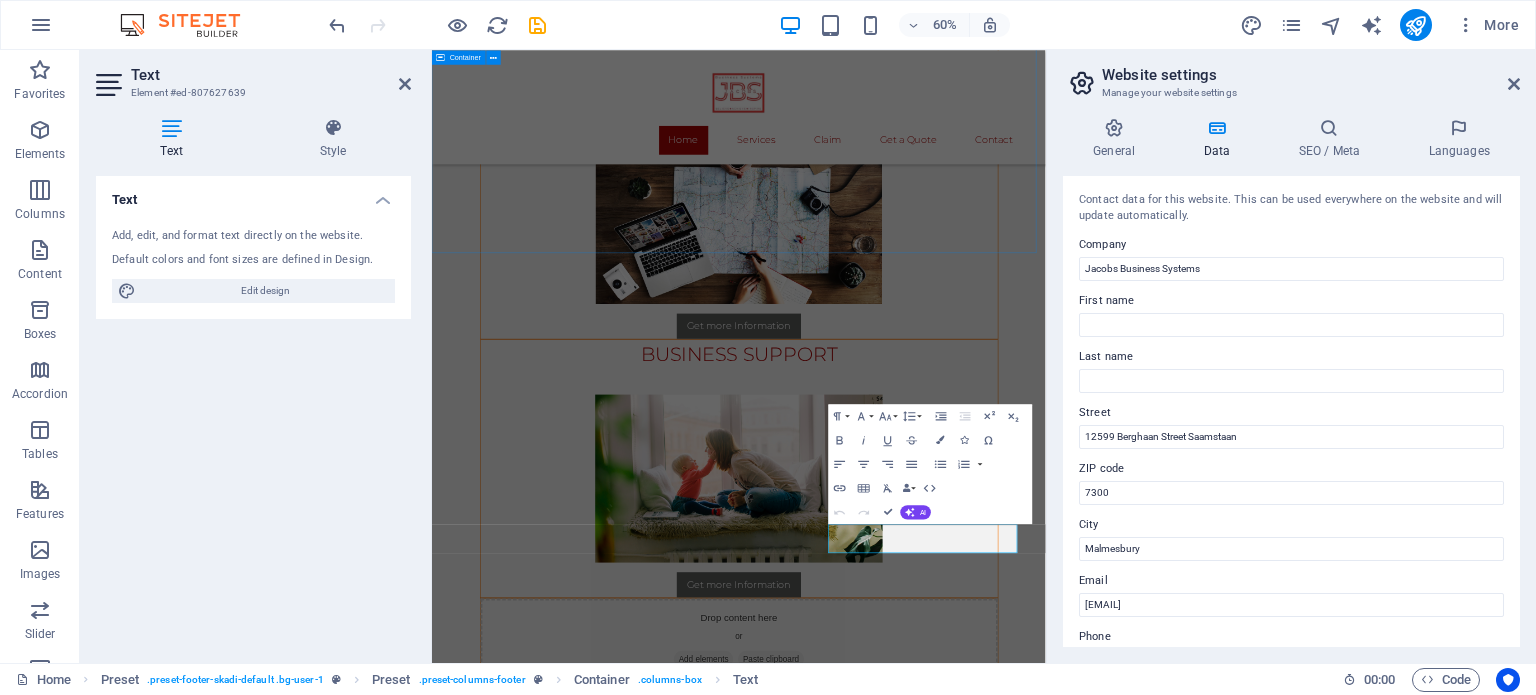 click on "COMPANY REGISTRATIONS Get more Information DISCLOSURE AND CERTIFICATES Get more Information SPECIALIZED SERVICES Get more Information BUSINESS SUPPORT Get more Information Drop content here or  Add elements  Paste clipboard" at bounding box center [943, 172] 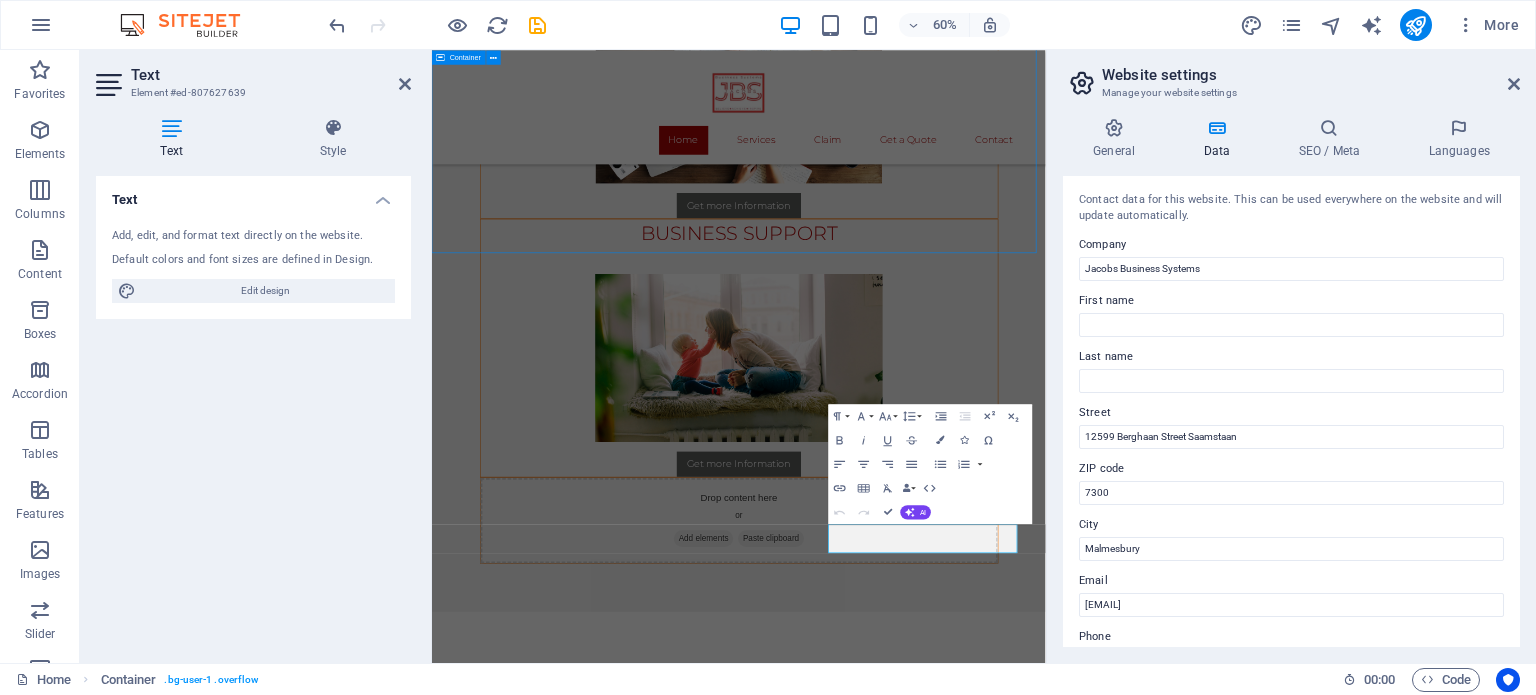 scroll, scrollTop: 2271, scrollLeft: 0, axis: vertical 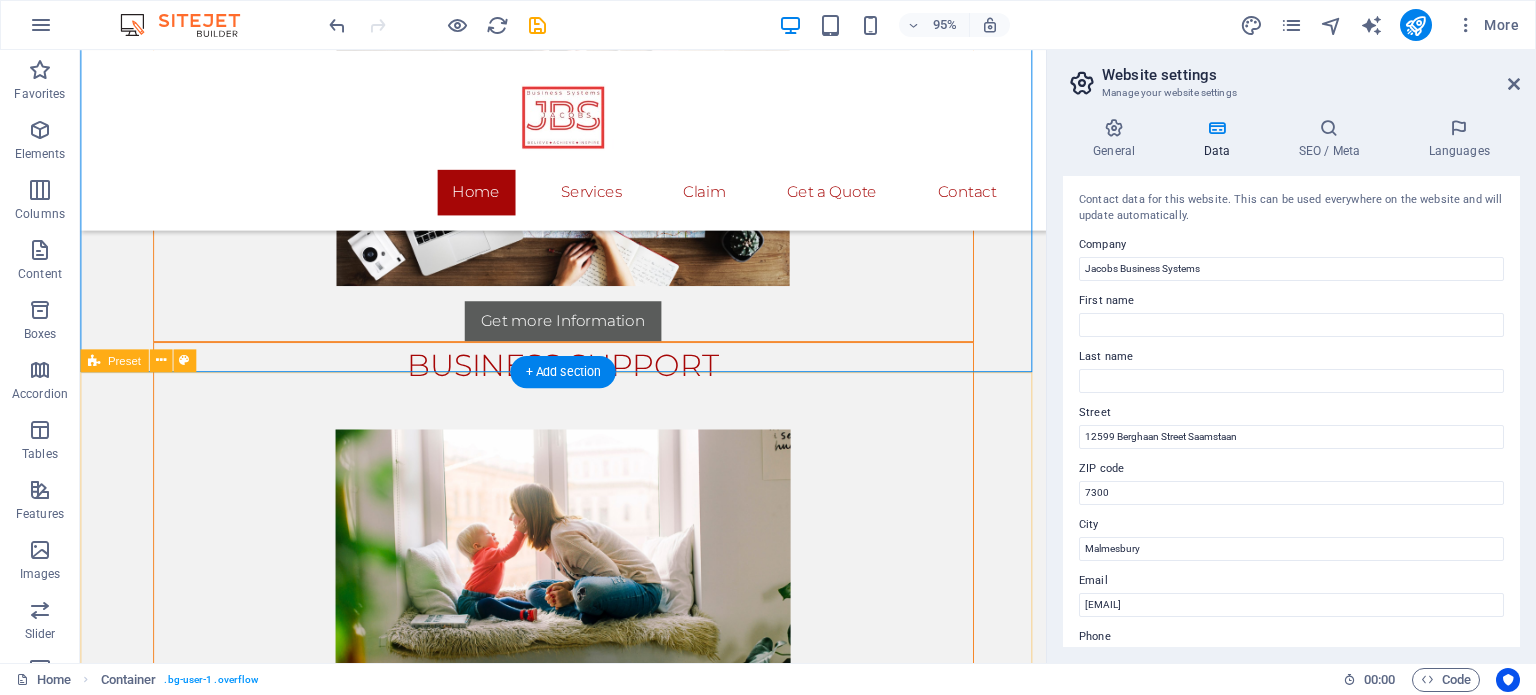 click on "We are  Jacobs Business Systems Jacobs Business Systems (PTY) LTD is a registered private company focused on assisting business entrepreneurs in administering their companies and intellectual property in line with the South African Government's rules and regulations." at bounding box center (588, 1206) 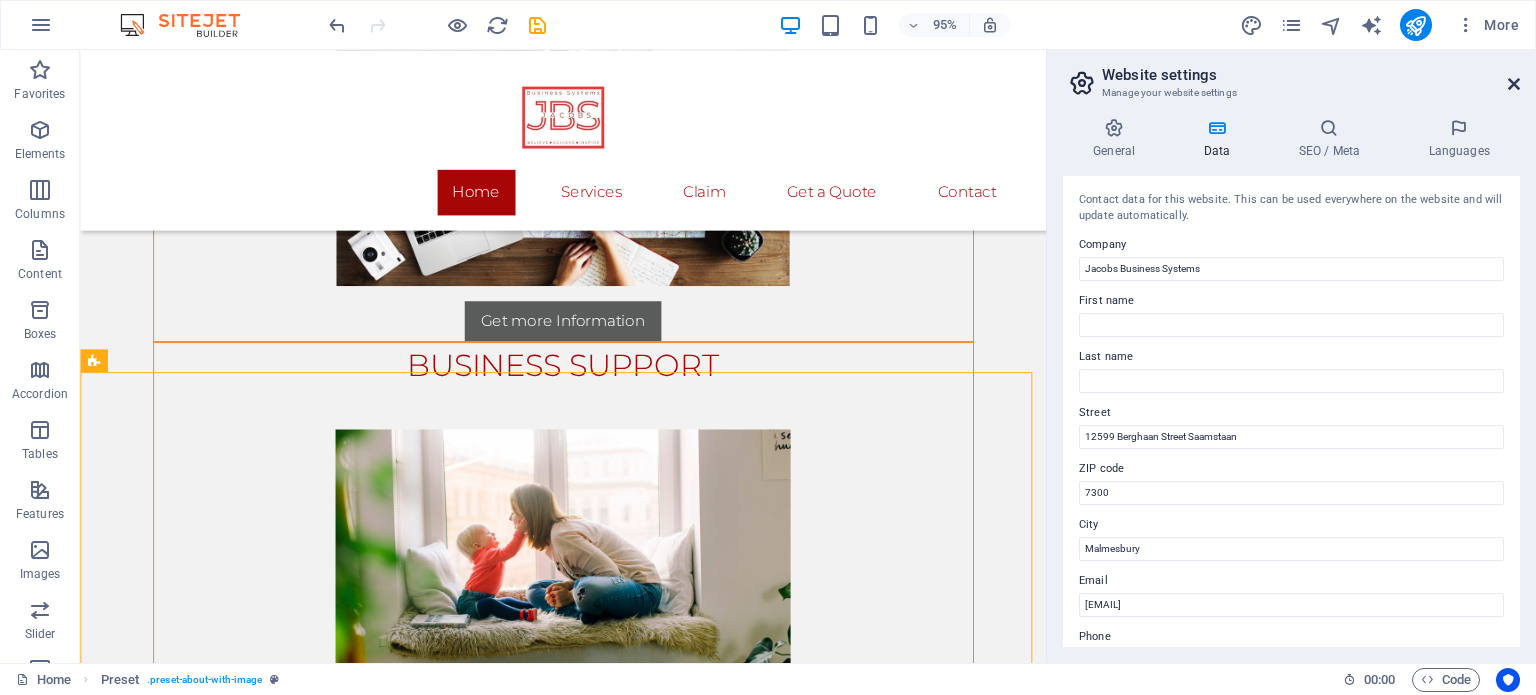 click at bounding box center (1514, 84) 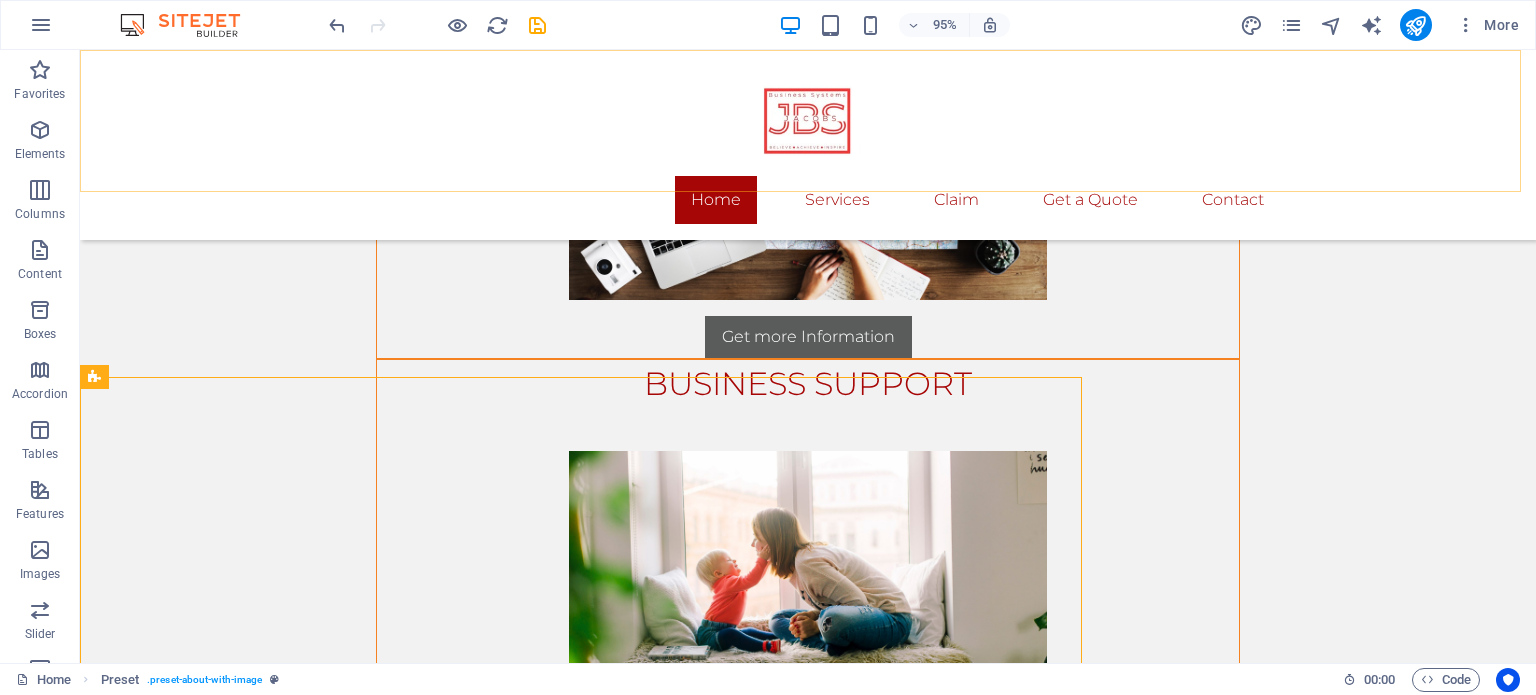 scroll, scrollTop: 2283, scrollLeft: 0, axis: vertical 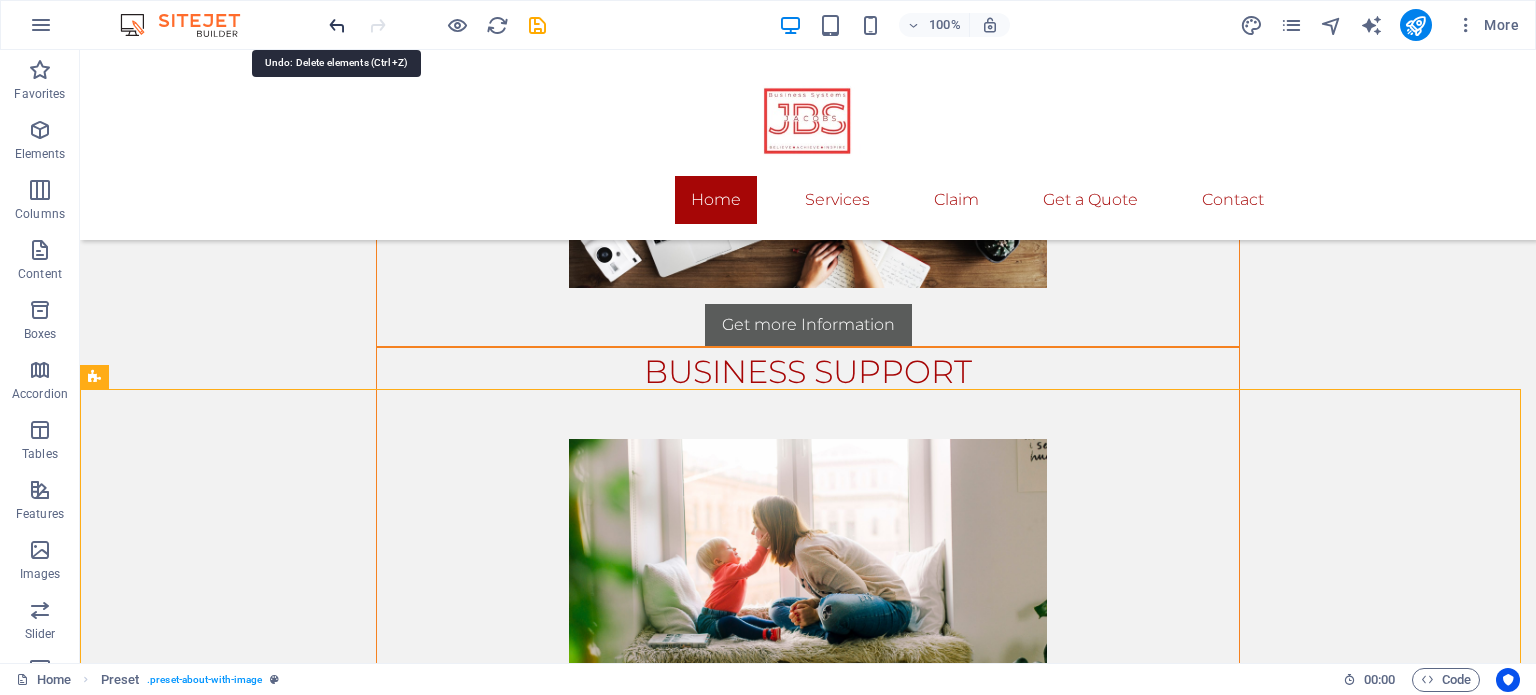 click at bounding box center [337, 25] 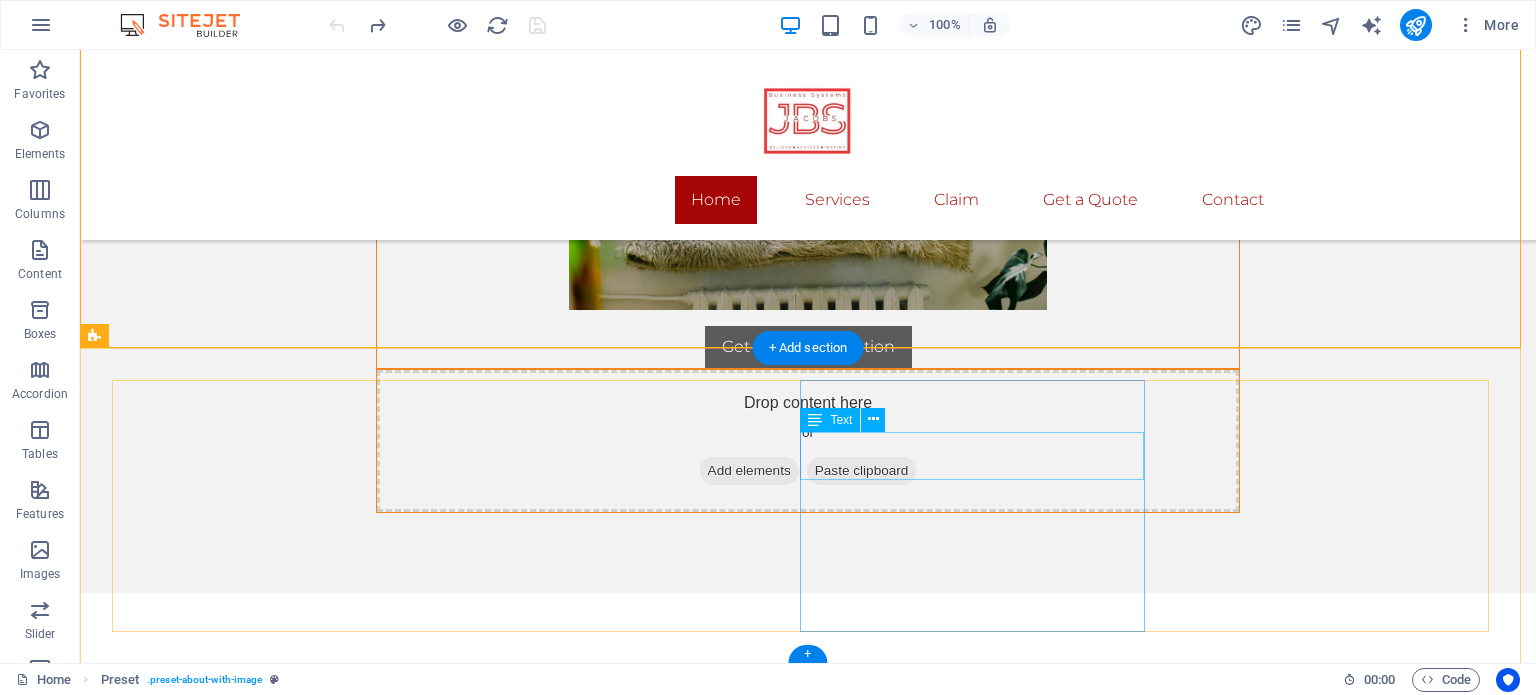 click on "12599 Berghaan Street Saamstaan" at bounding box center (805, 1492) 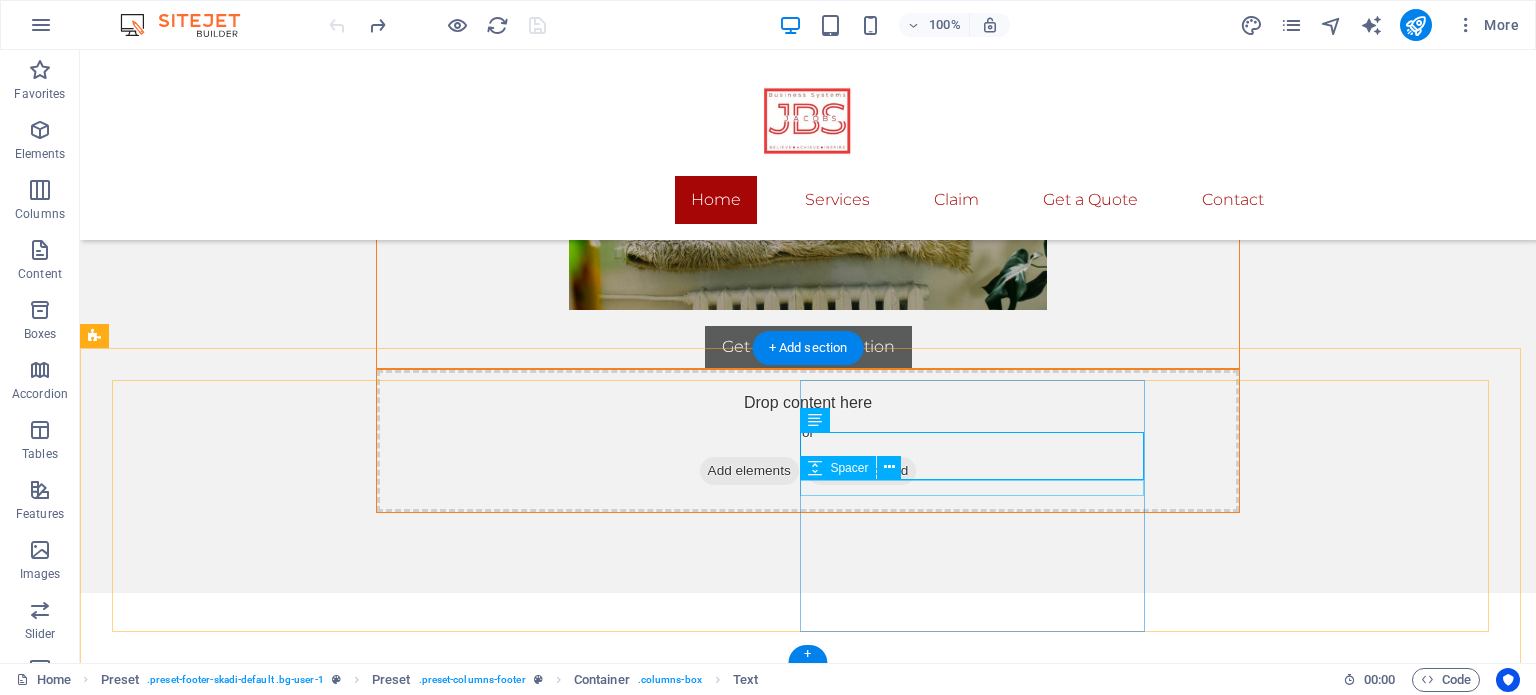 drag, startPoint x: 836, startPoint y: 442, endPoint x: 1057, endPoint y: 483, distance: 224.771 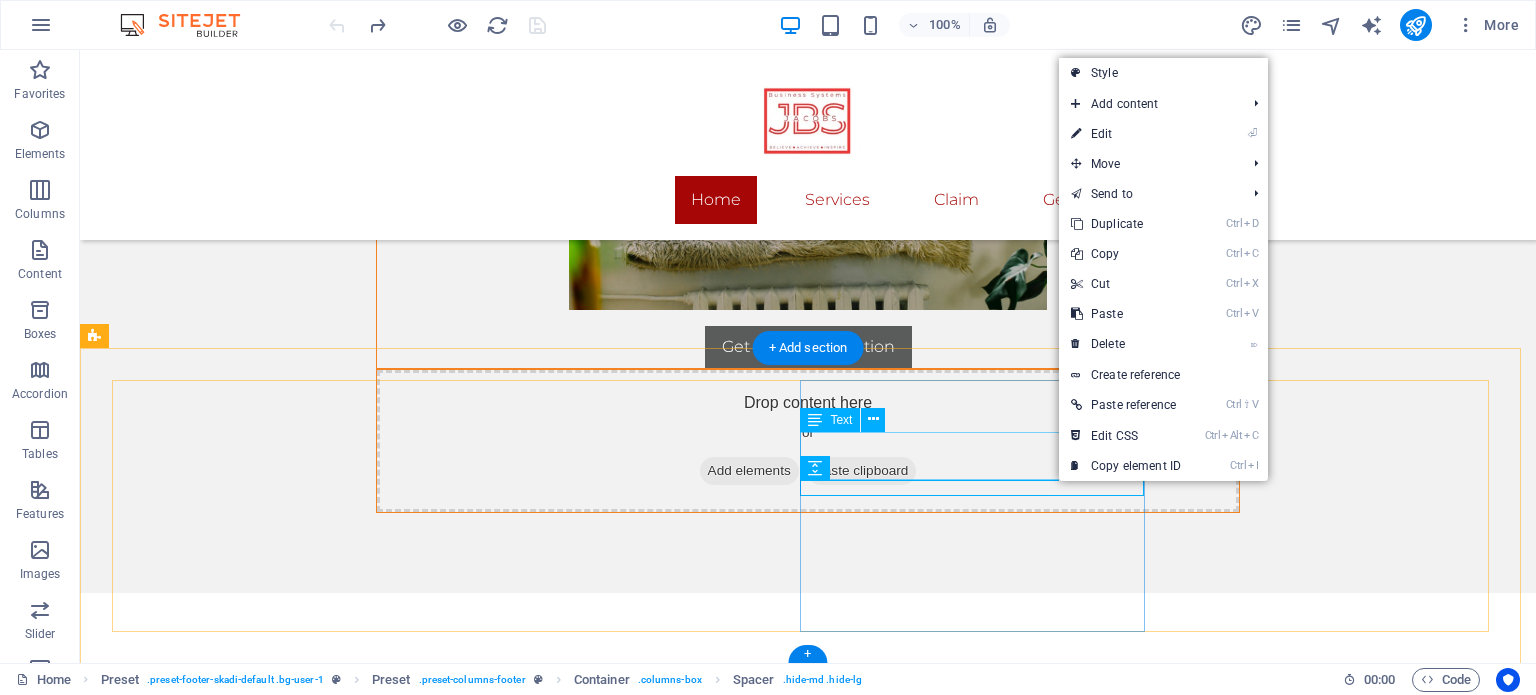 click on "7300" at bounding box center [859, 1516] 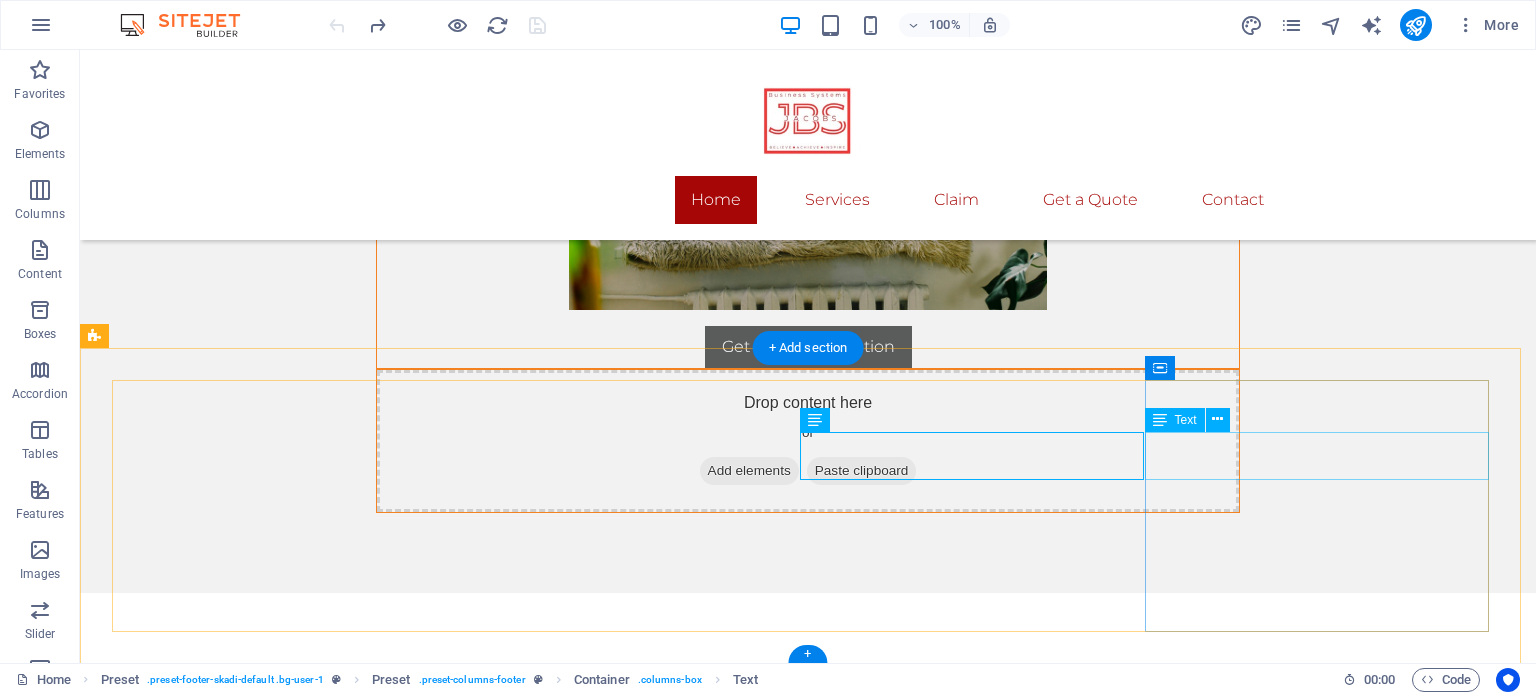 drag, startPoint x: 1053, startPoint y: 461, endPoint x: 1268, endPoint y: 443, distance: 215.75217 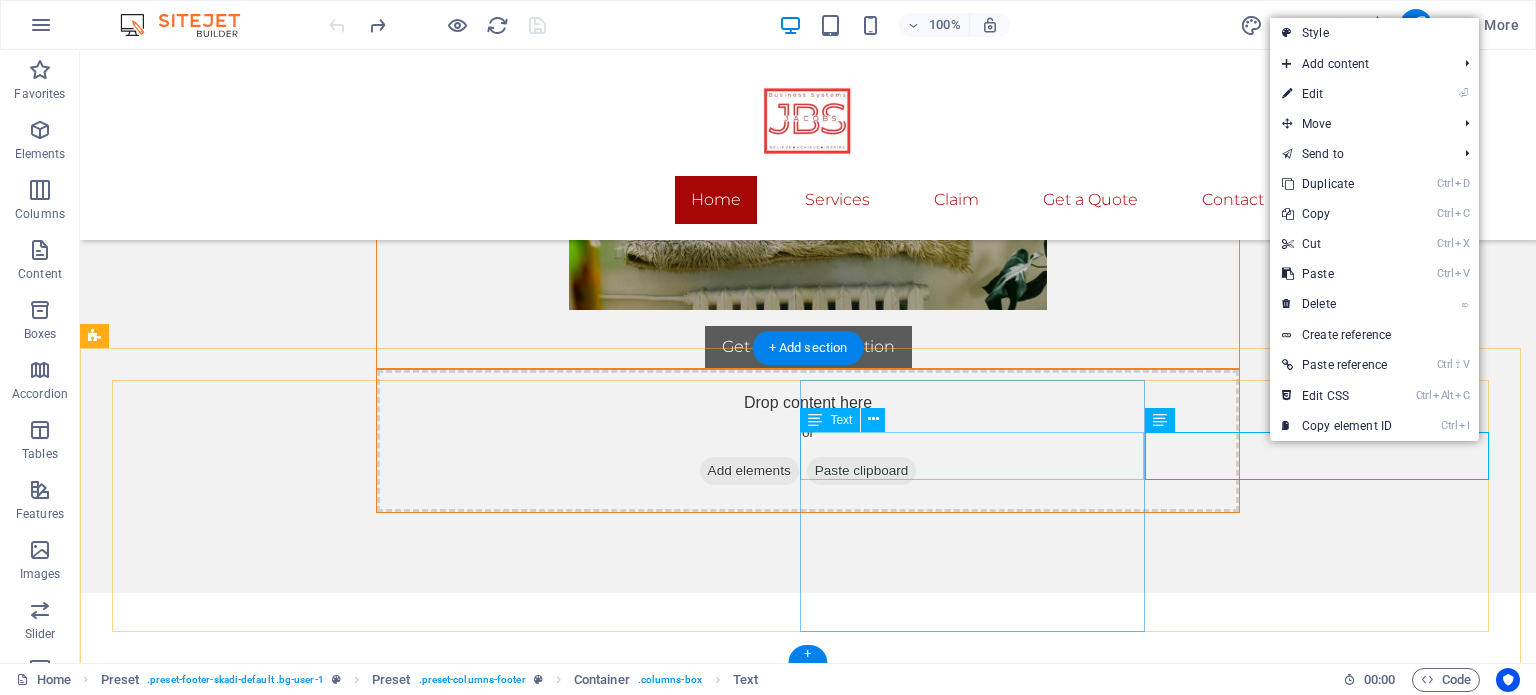click on "12599 Berghaan Street Saamstaan" at bounding box center (805, 1492) 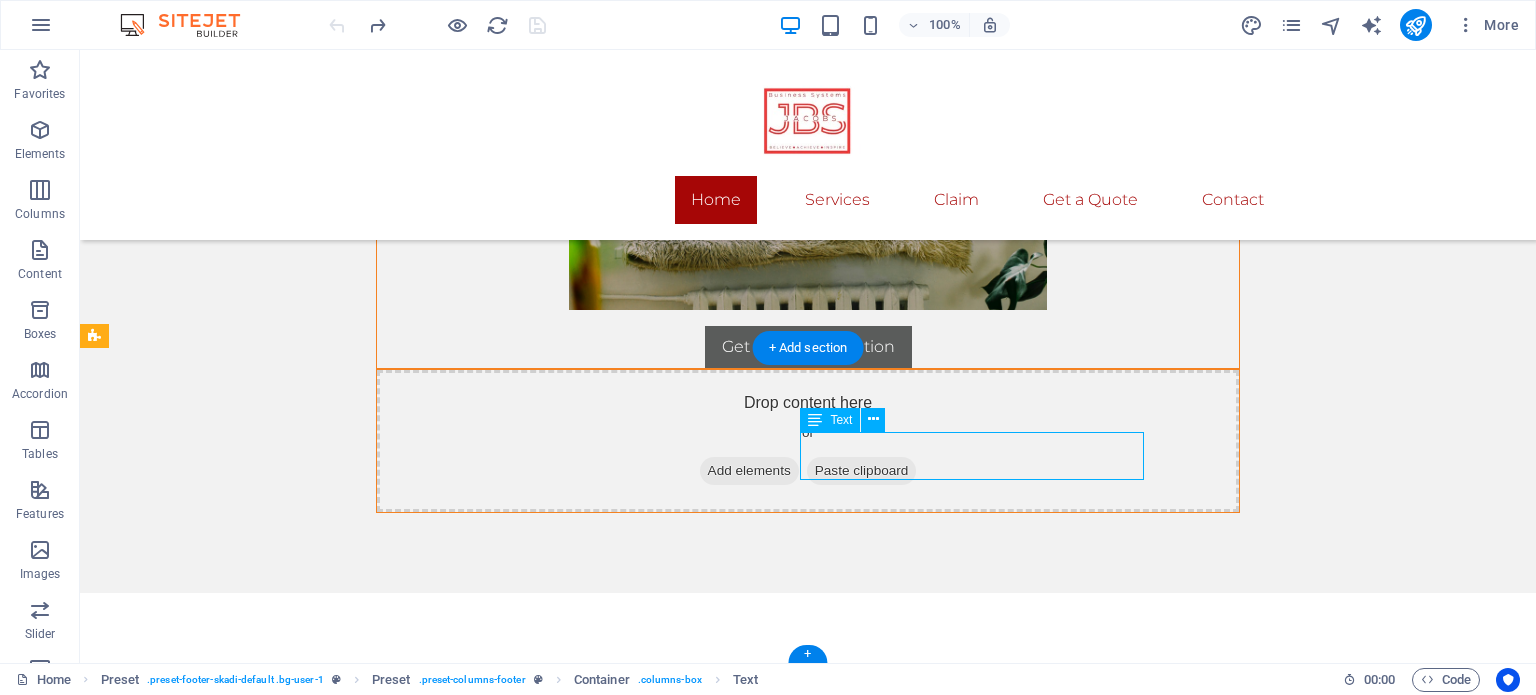 click on "12599 Berghaan Street Saamstaan" at bounding box center (805, 1492) 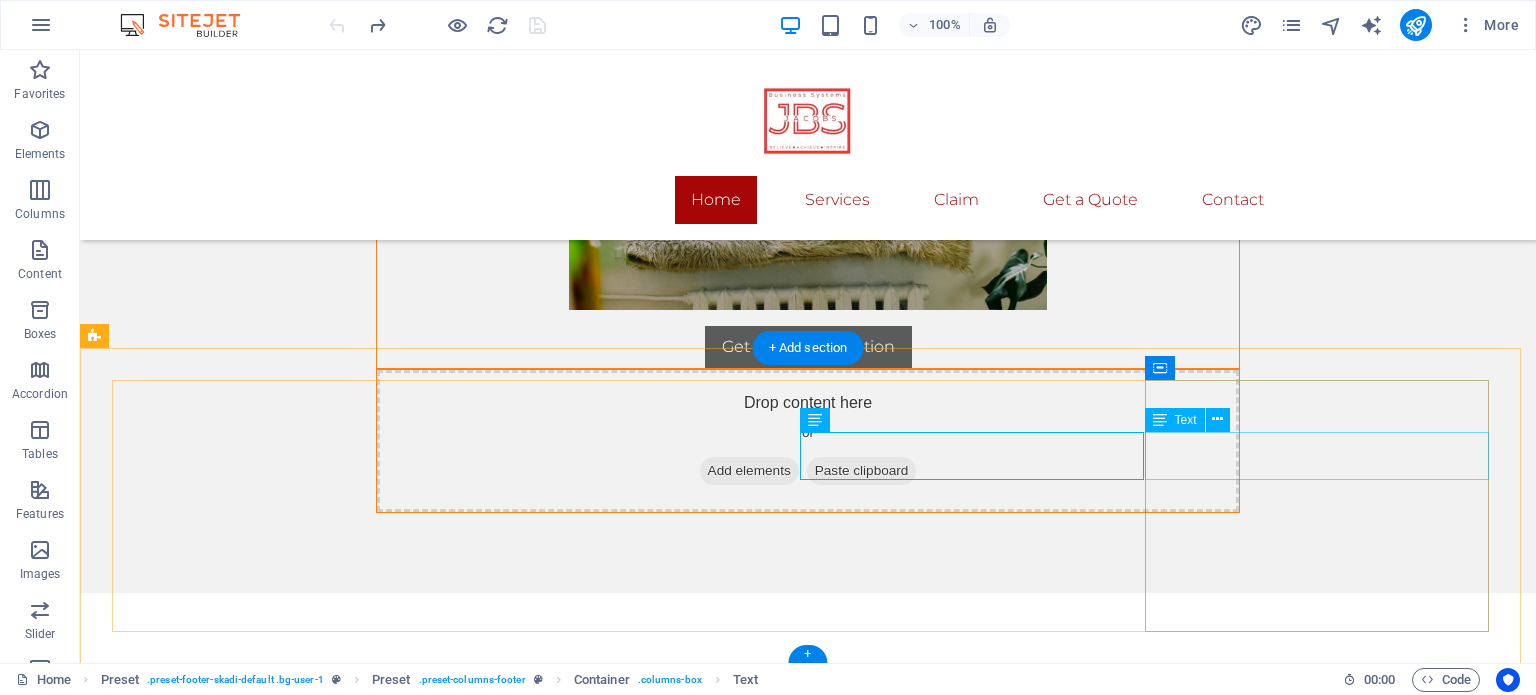 drag, startPoint x: 951, startPoint y: 468, endPoint x: 1258, endPoint y: 443, distance: 308.01624 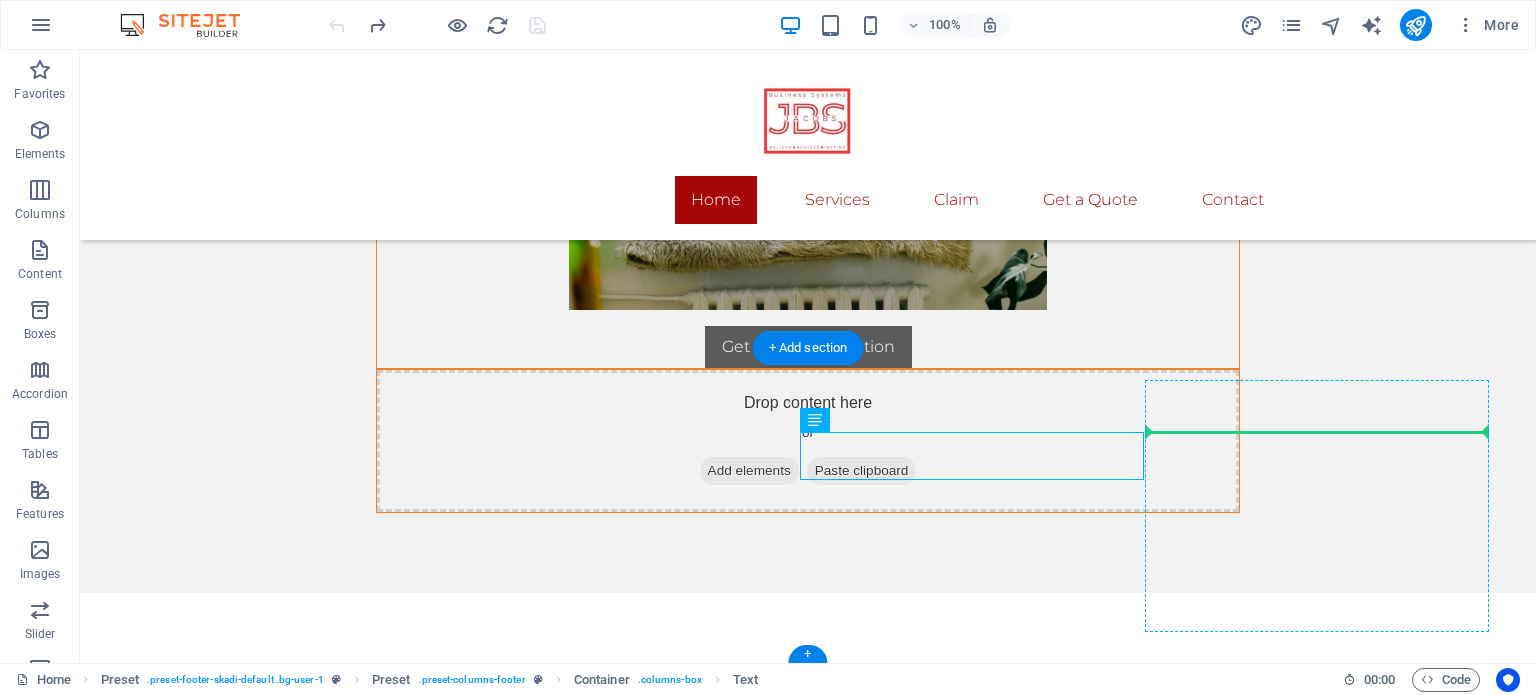 drag, startPoint x: 896, startPoint y: 470, endPoint x: 1266, endPoint y: 442, distance: 371.05795 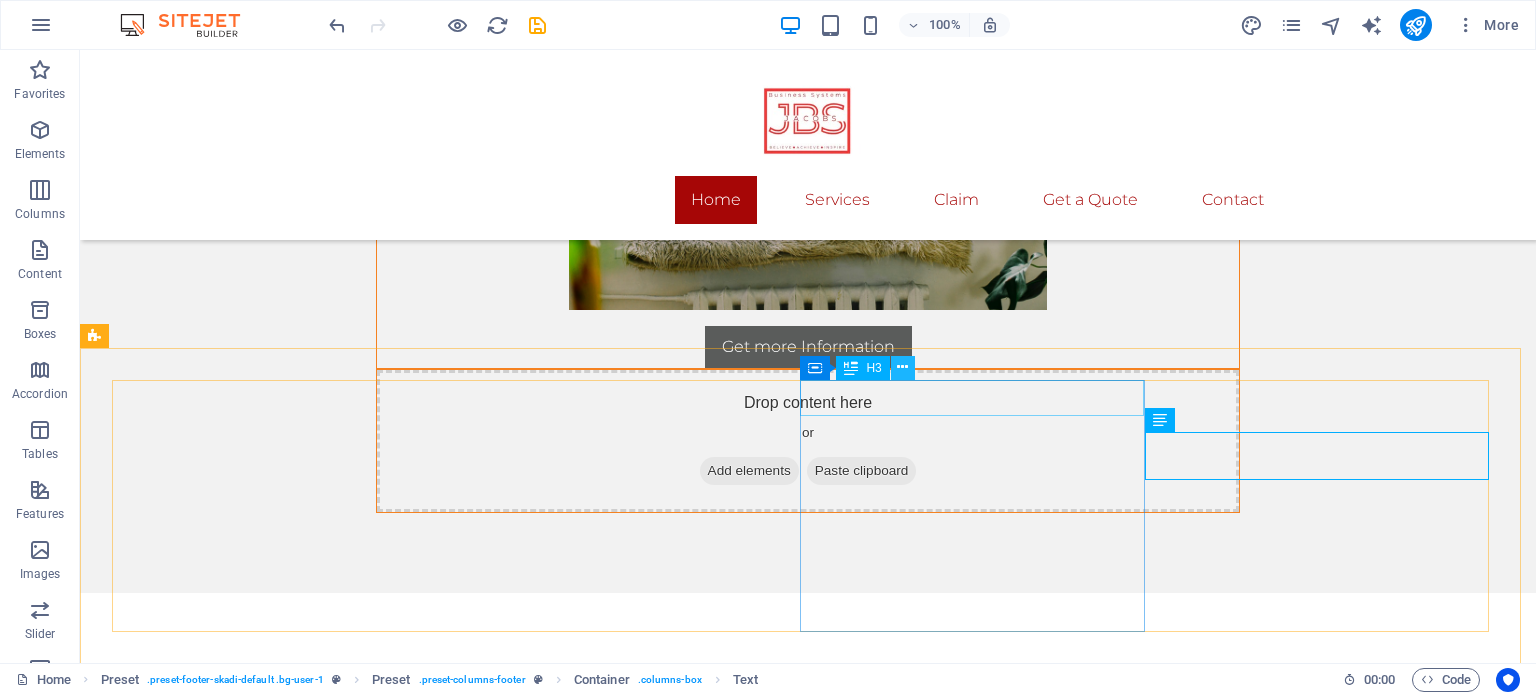 click at bounding box center [902, 367] 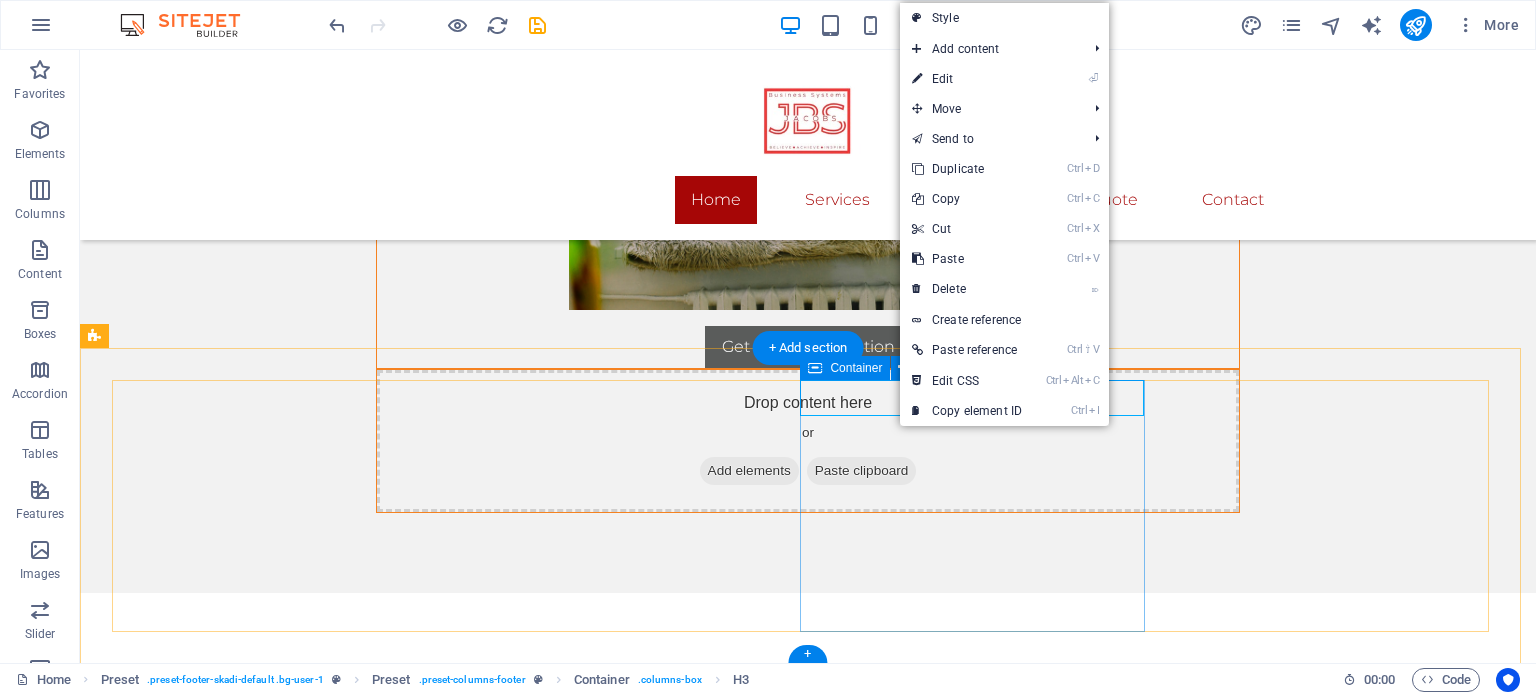 click on "Address" at bounding box center [808, 1463] 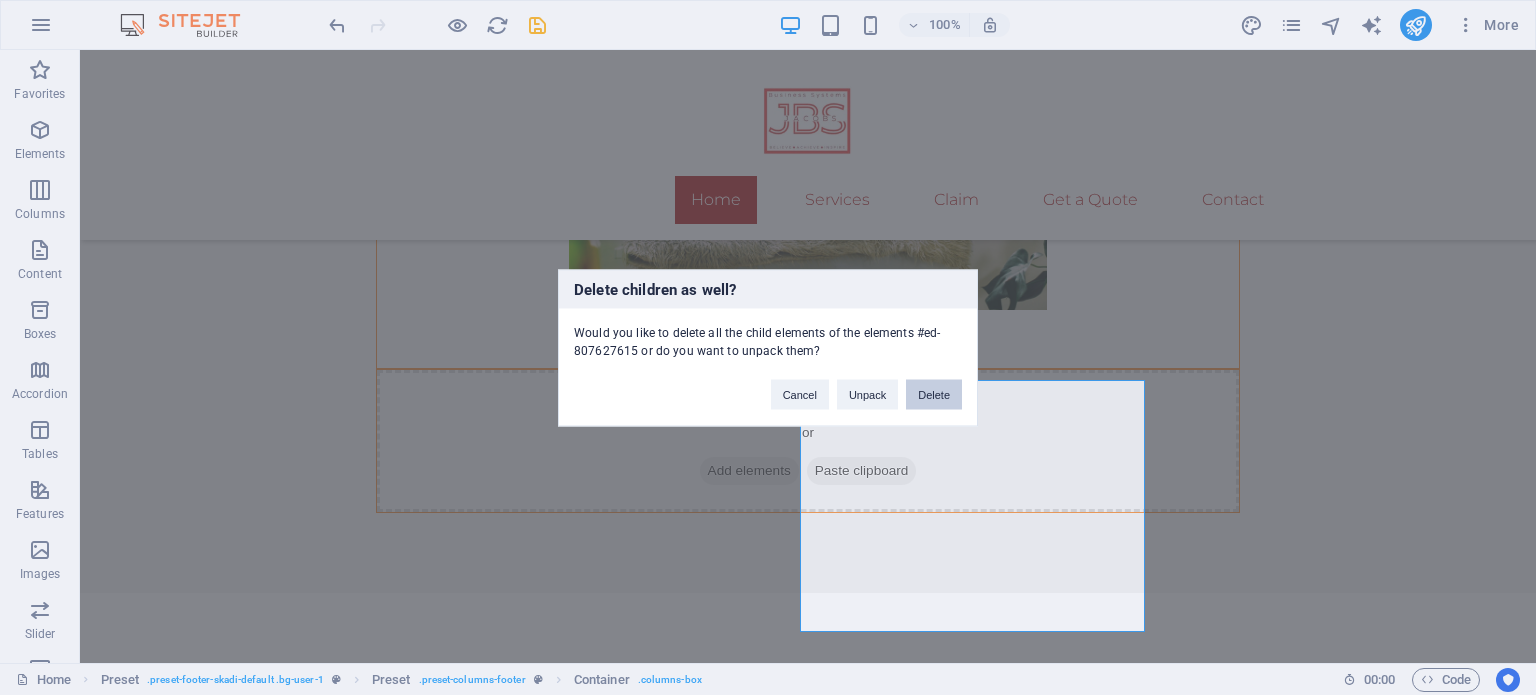 click on "Delete" at bounding box center [934, 394] 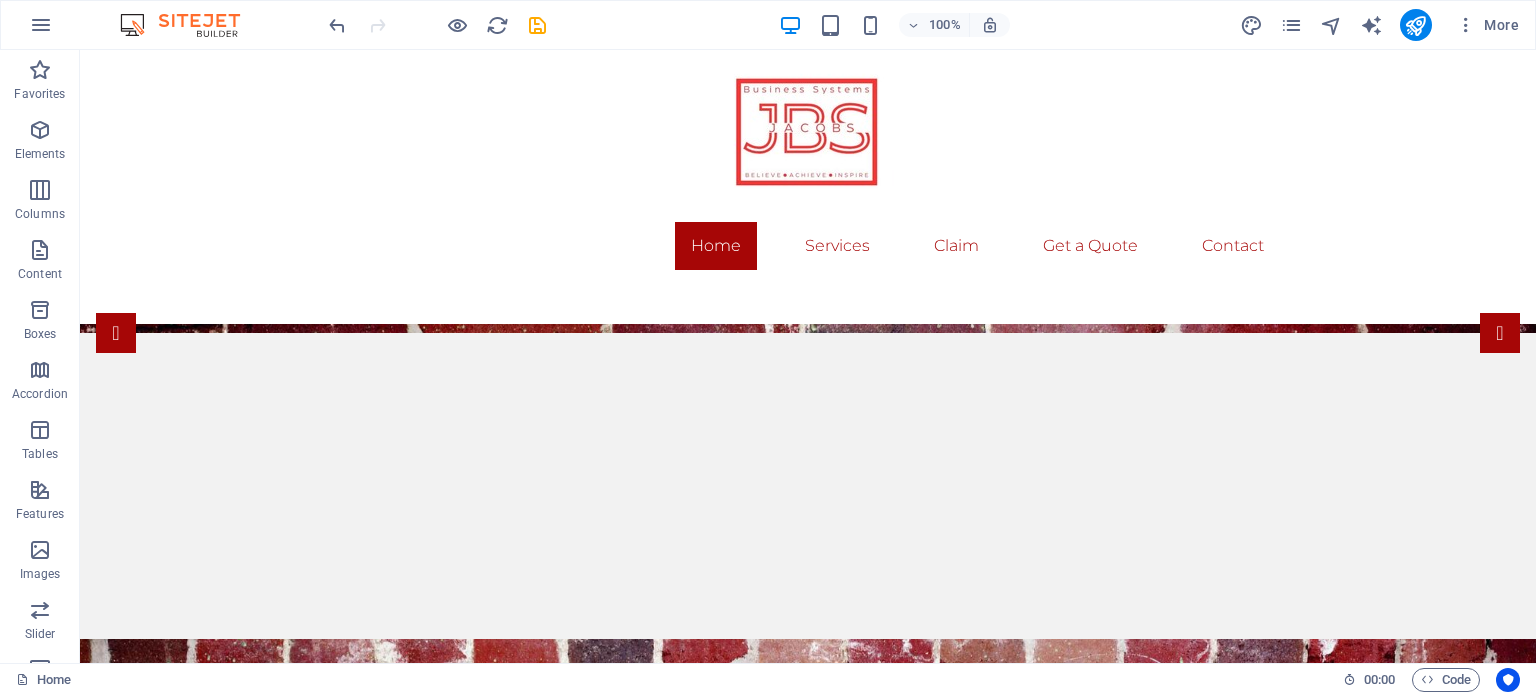 scroll, scrollTop: 0, scrollLeft: 0, axis: both 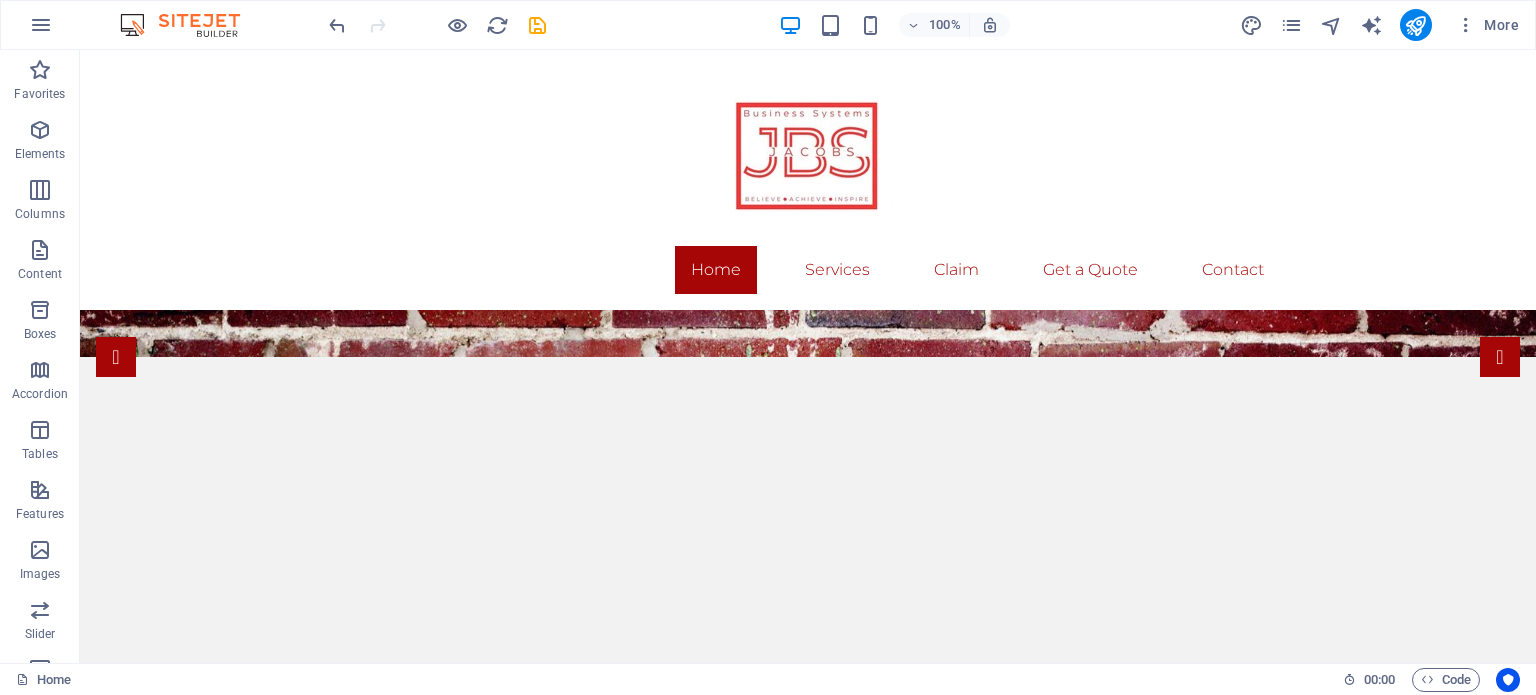 drag, startPoint x: 1524, startPoint y: 593, endPoint x: 1599, endPoint y: 62, distance: 536.27045 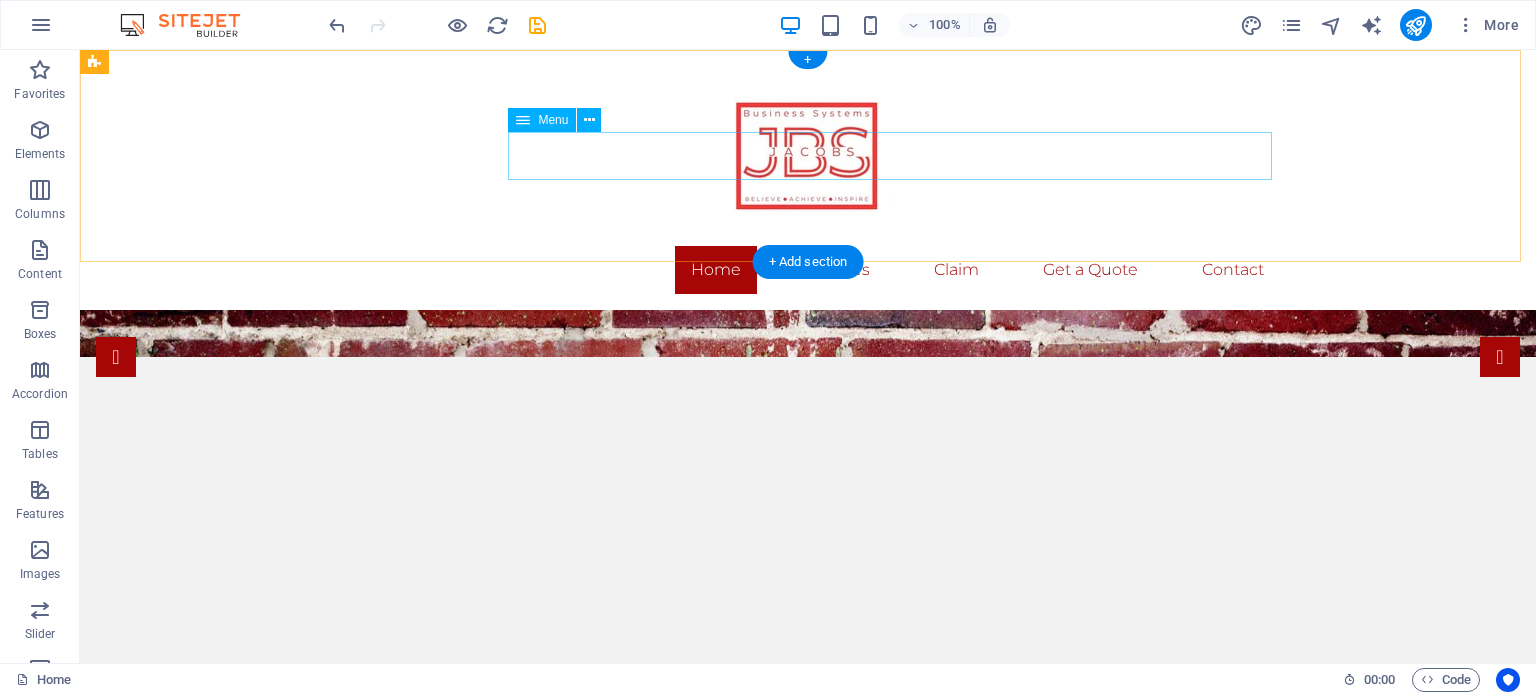 click on "Home Services Claim Get a Quote Contact" at bounding box center (808, 270) 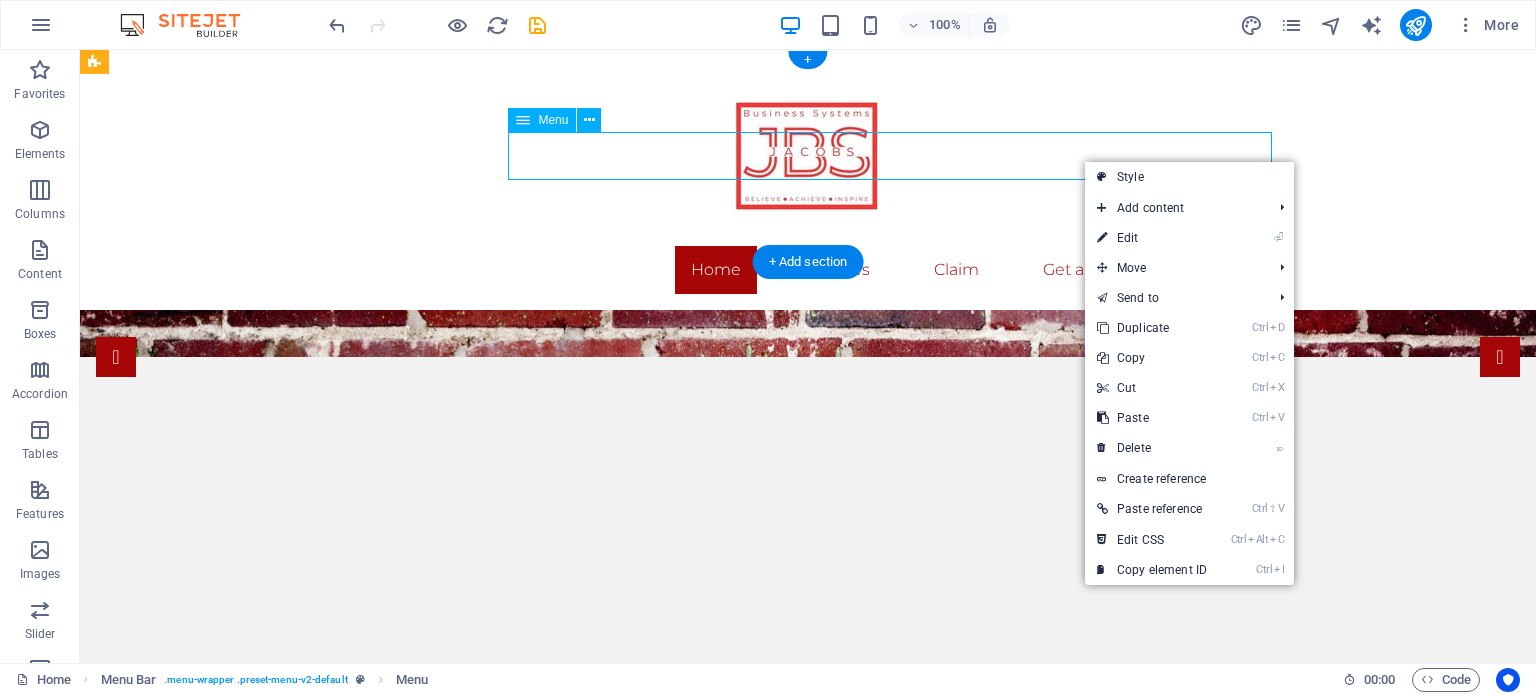 click on "Home Services Claim Get a Quote Contact" at bounding box center [808, 270] 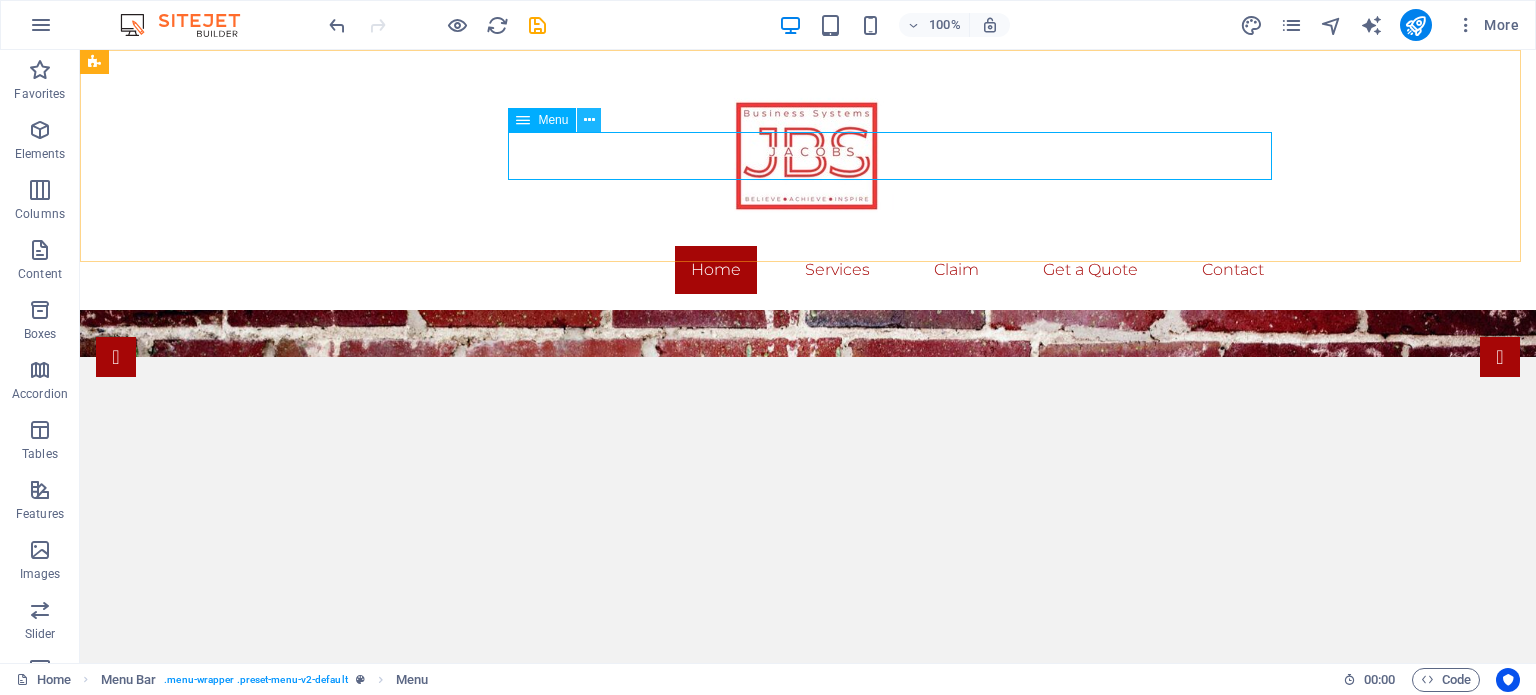 click at bounding box center (589, 120) 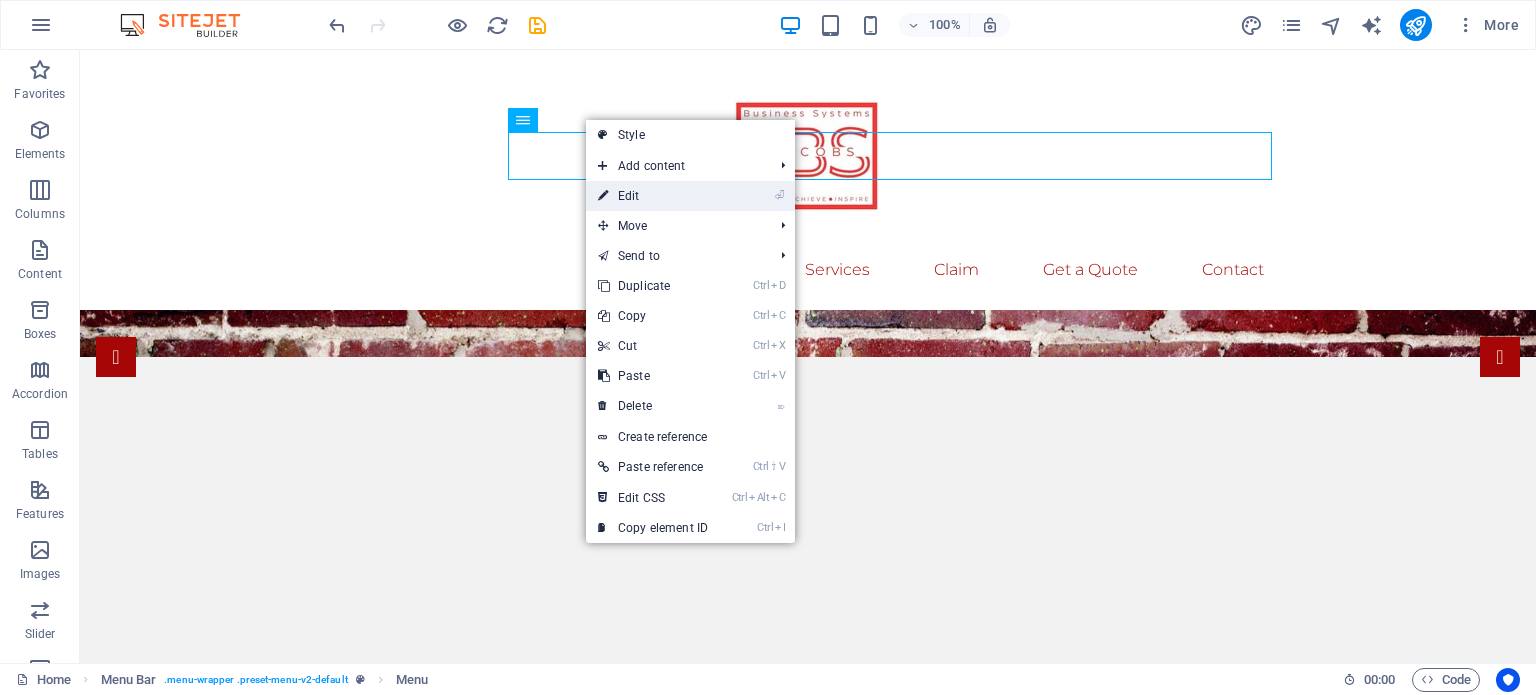 click on "⏎  Edit" at bounding box center (653, 196) 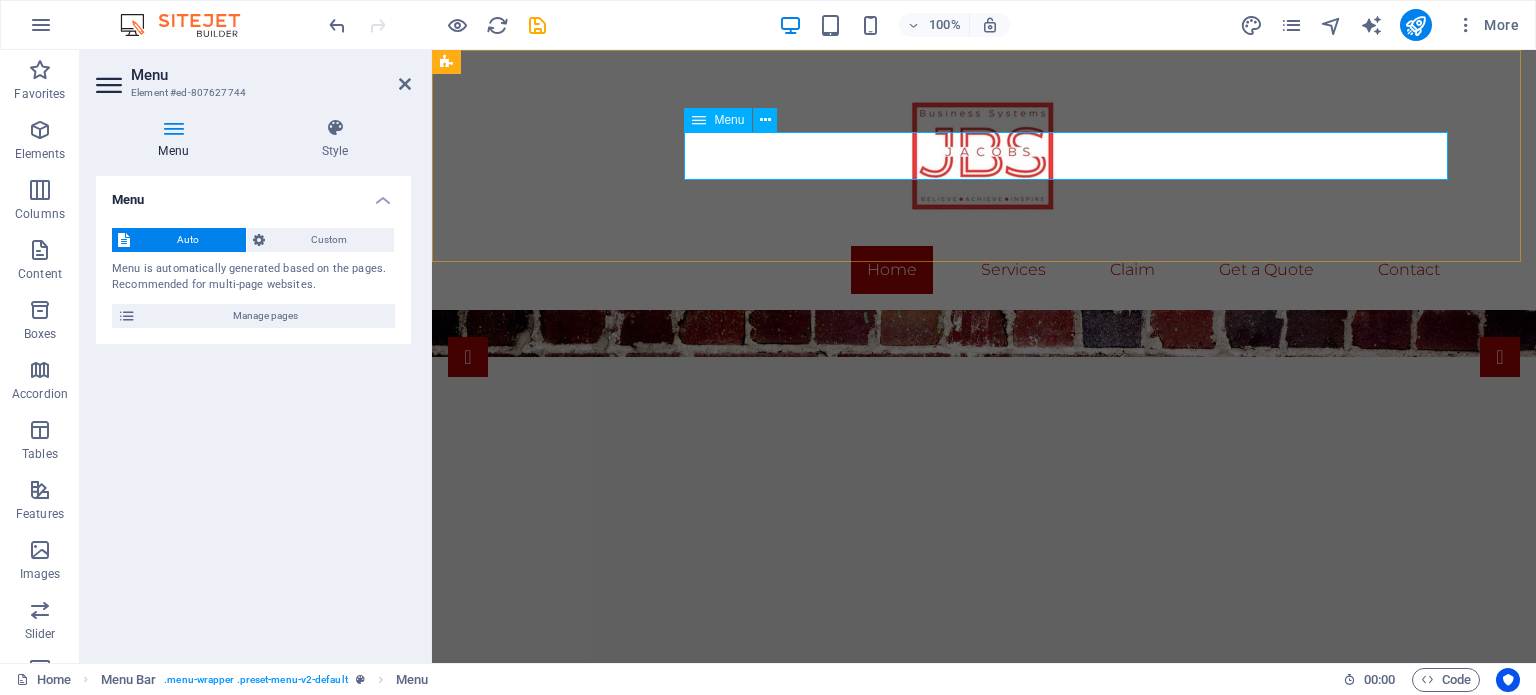 click on "Home Services Claim Get a Quote Contact" at bounding box center (984, 270) 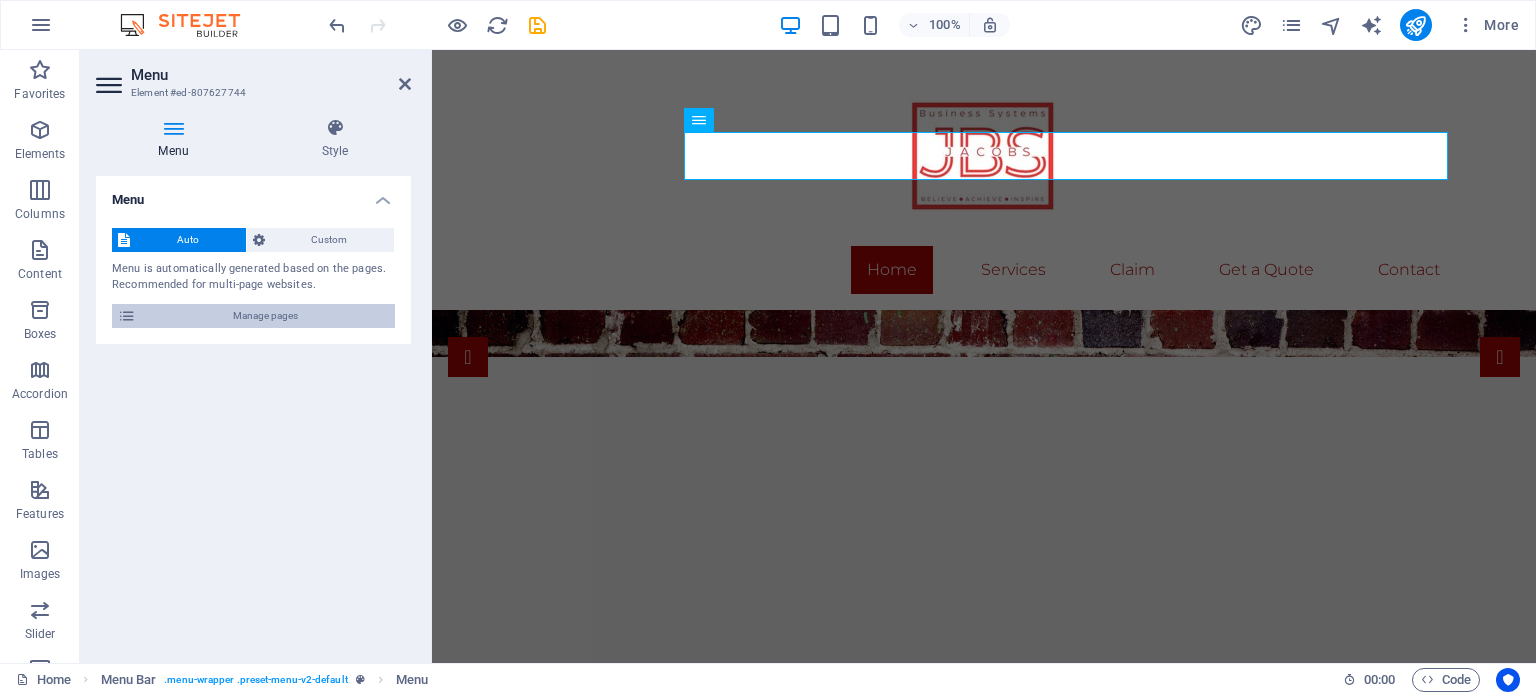 click on "Manage pages" at bounding box center (265, 316) 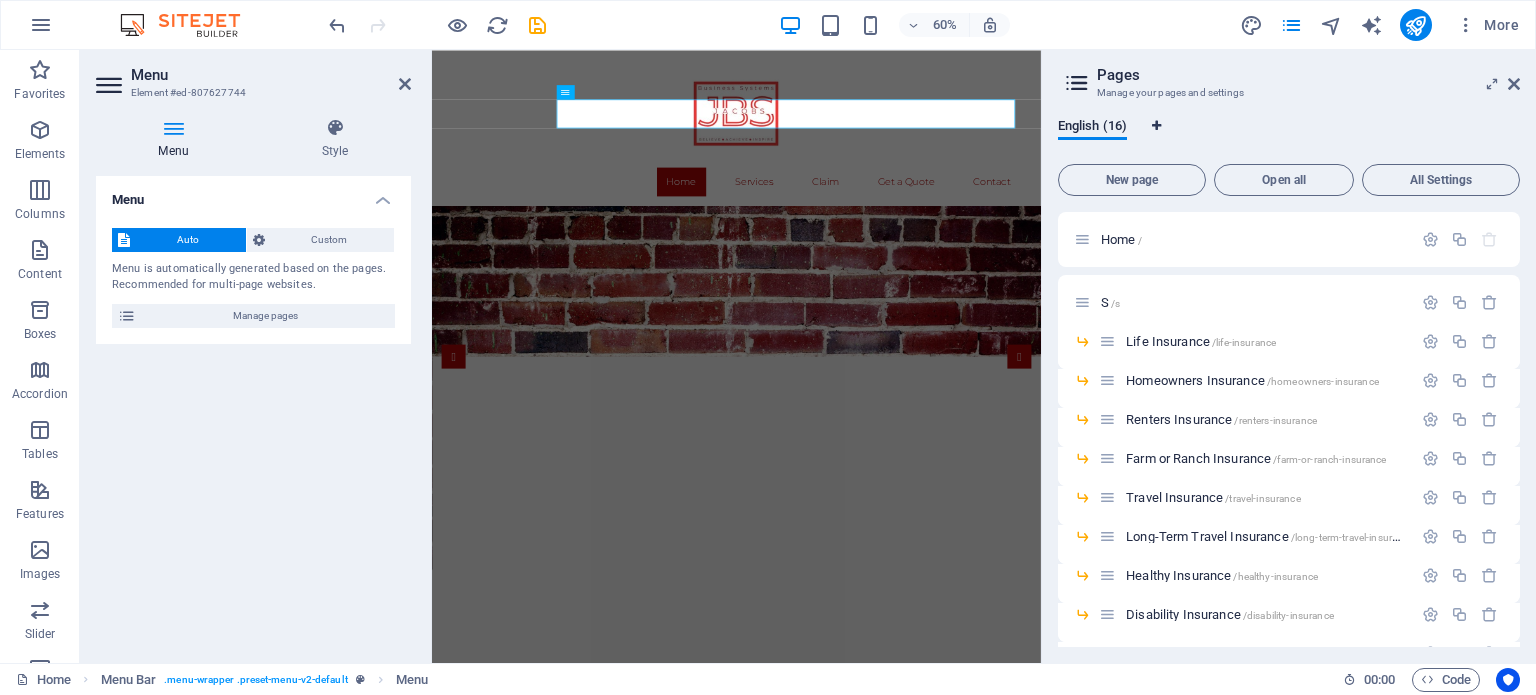click at bounding box center (1156, 126) 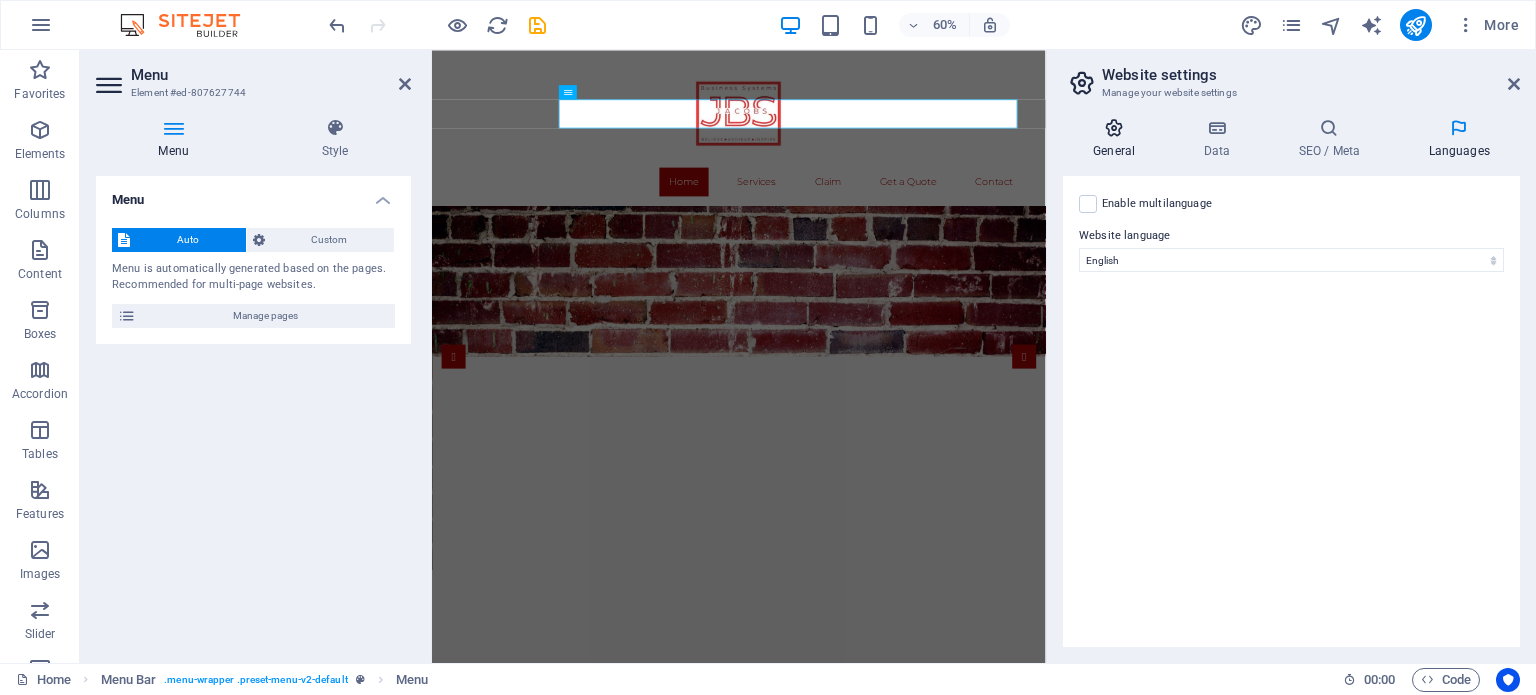 click at bounding box center [1114, 128] 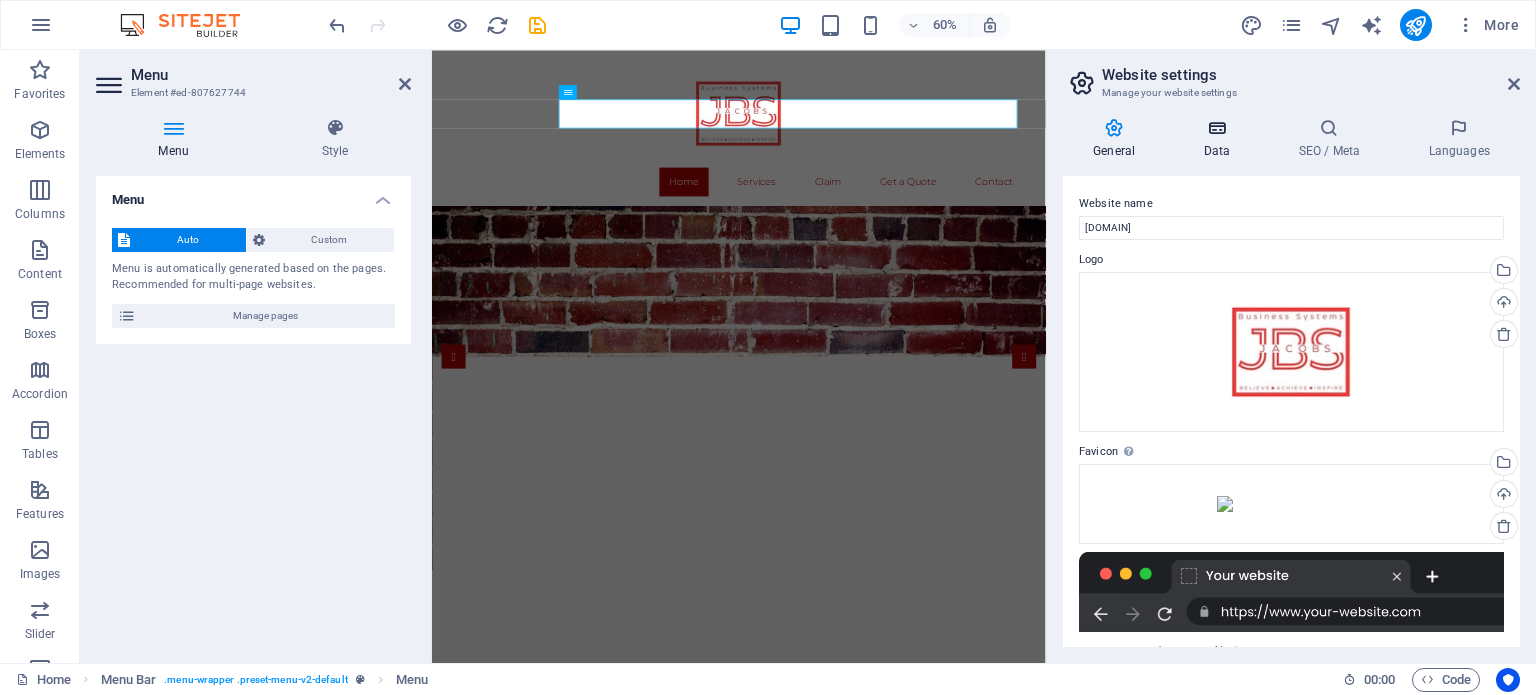 click at bounding box center (1216, 128) 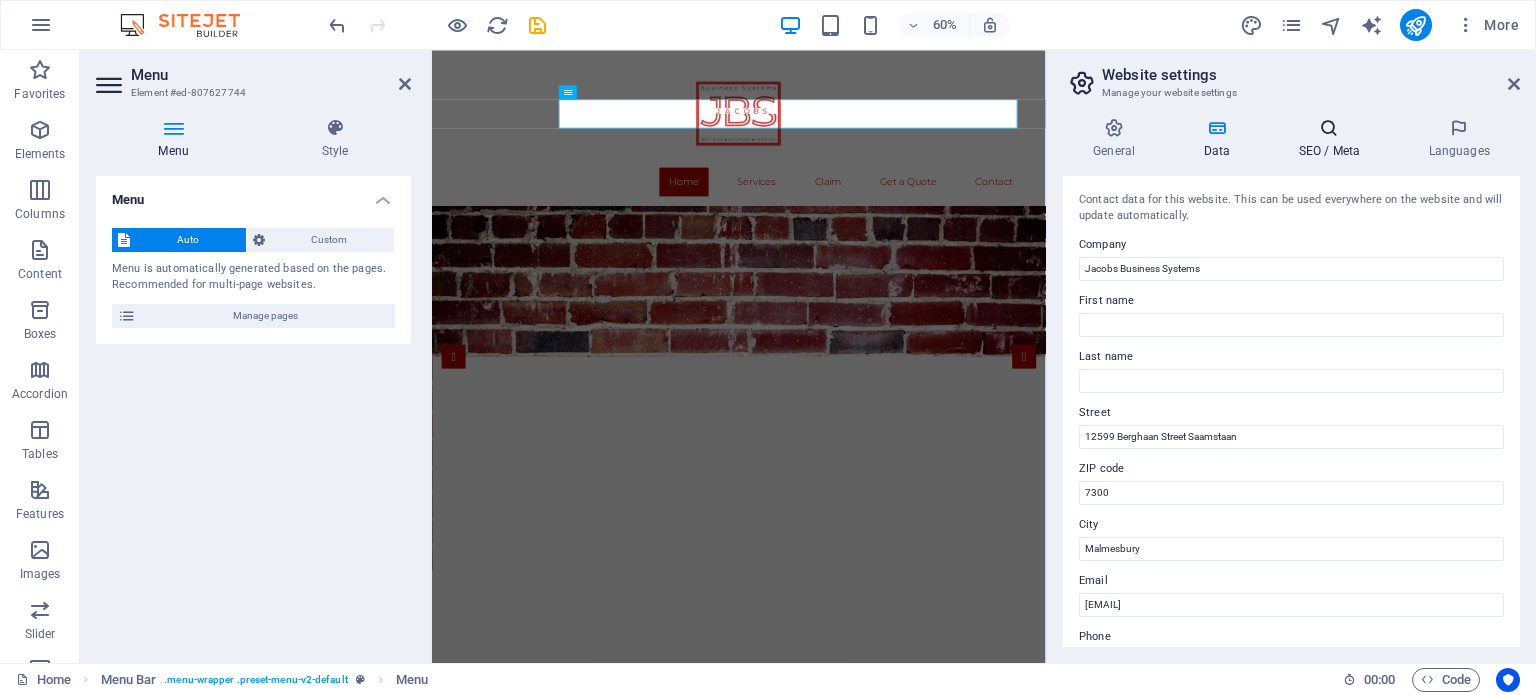 click at bounding box center (1329, 128) 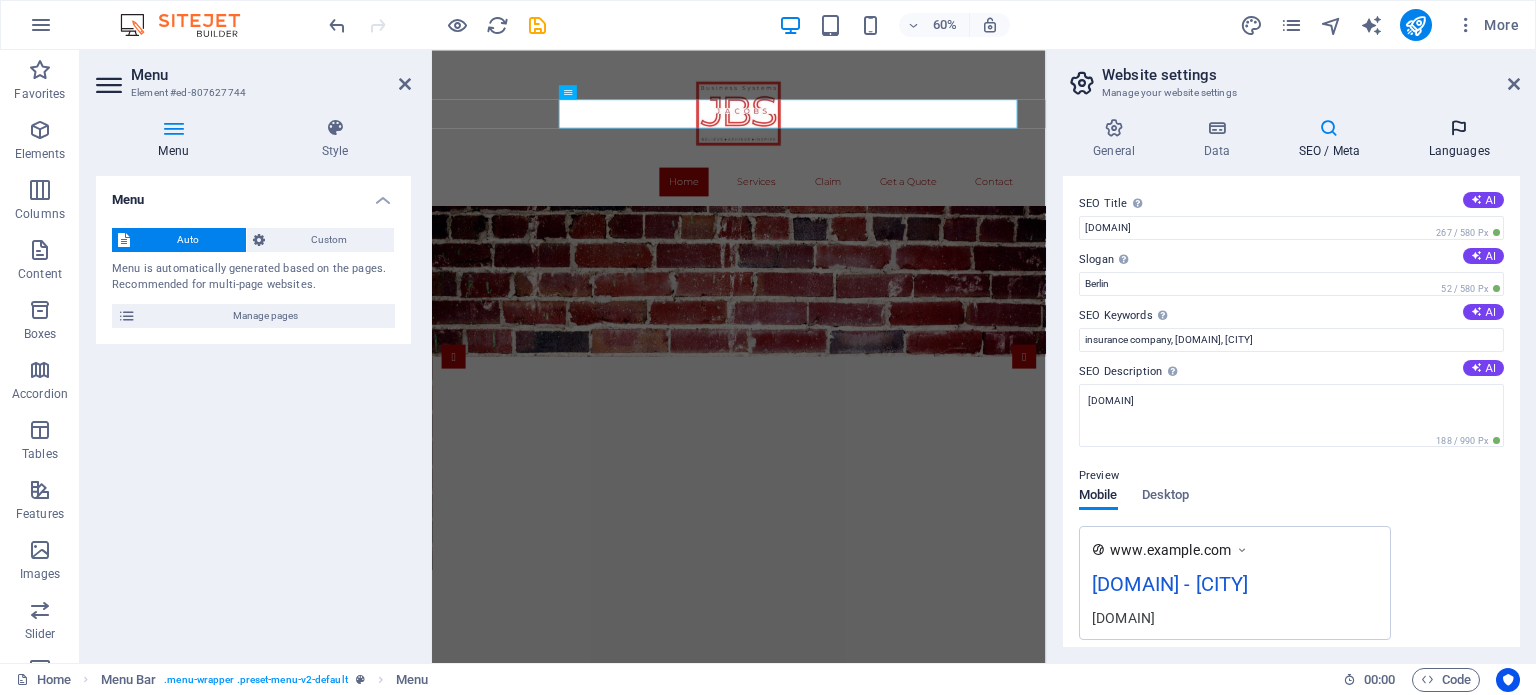 click at bounding box center (1459, 128) 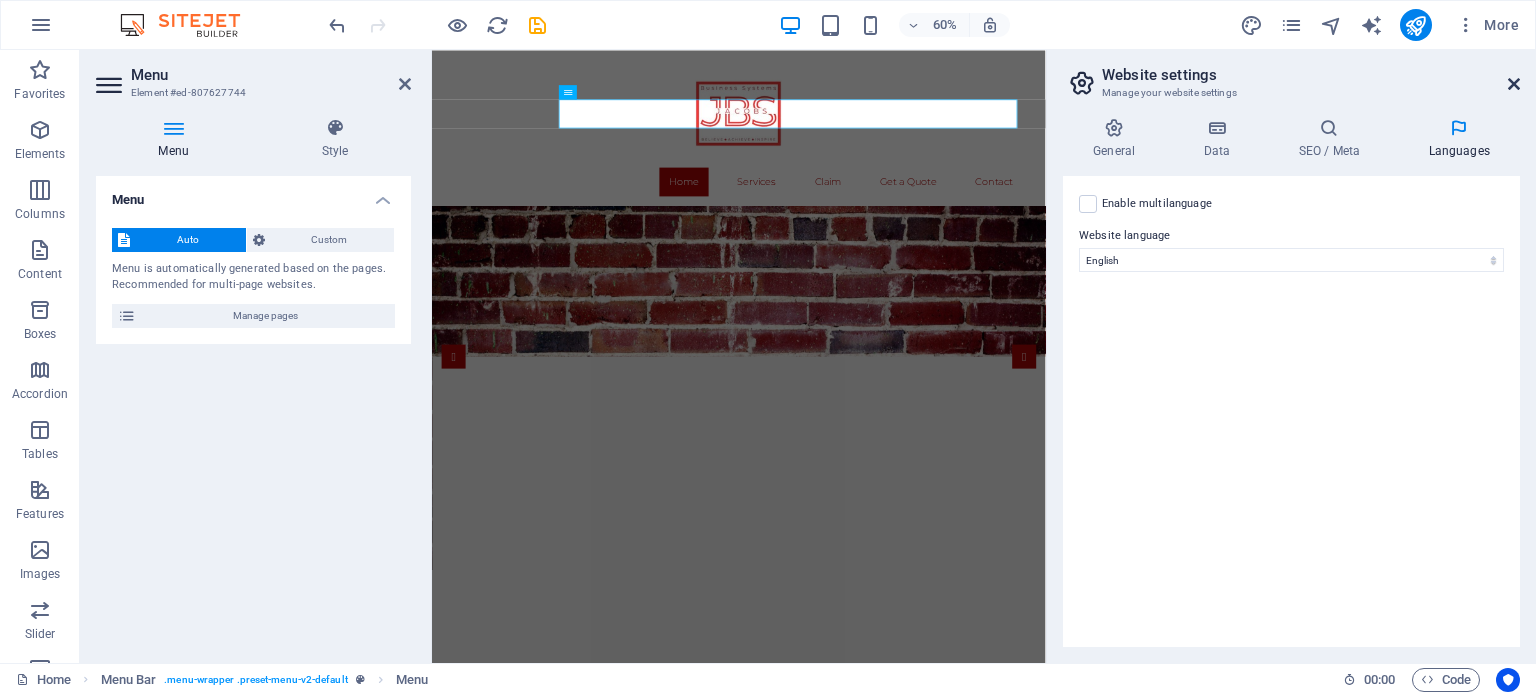 click at bounding box center [1514, 84] 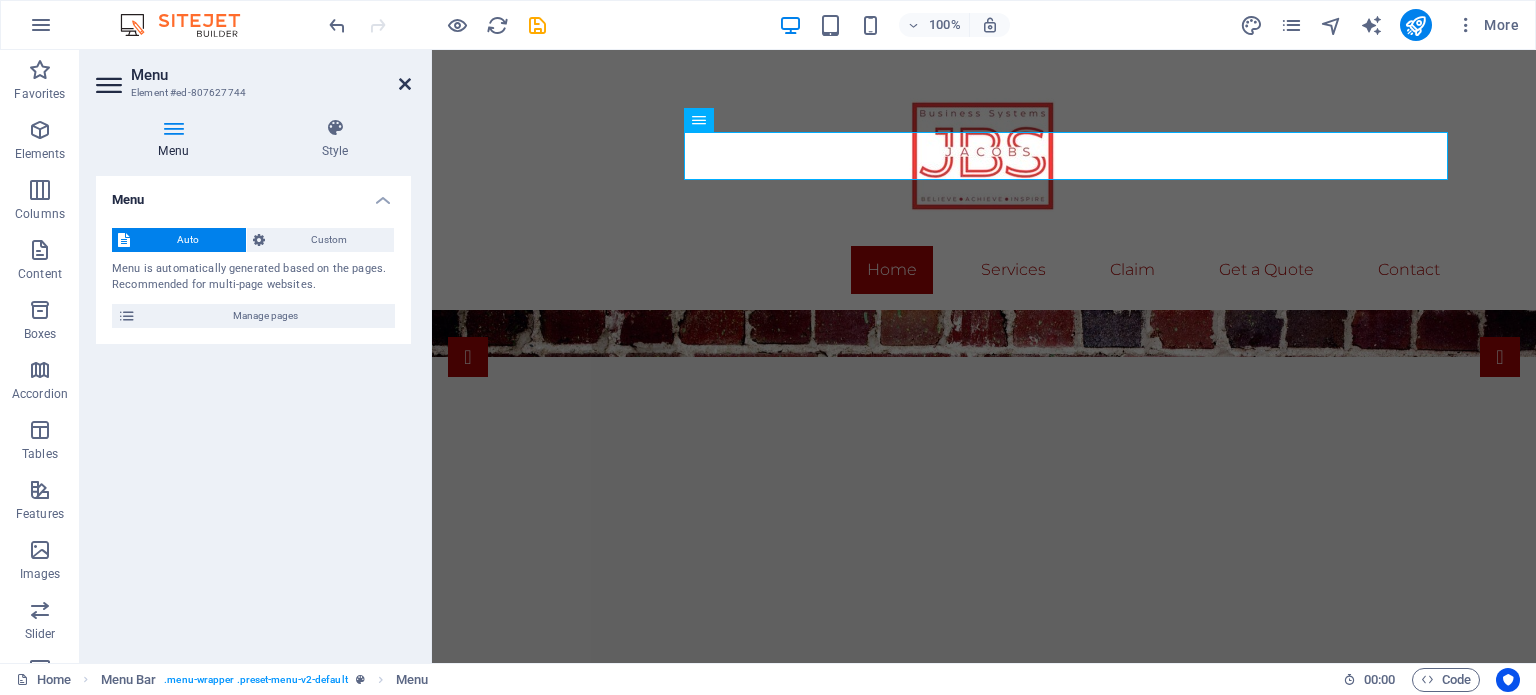 click at bounding box center (405, 84) 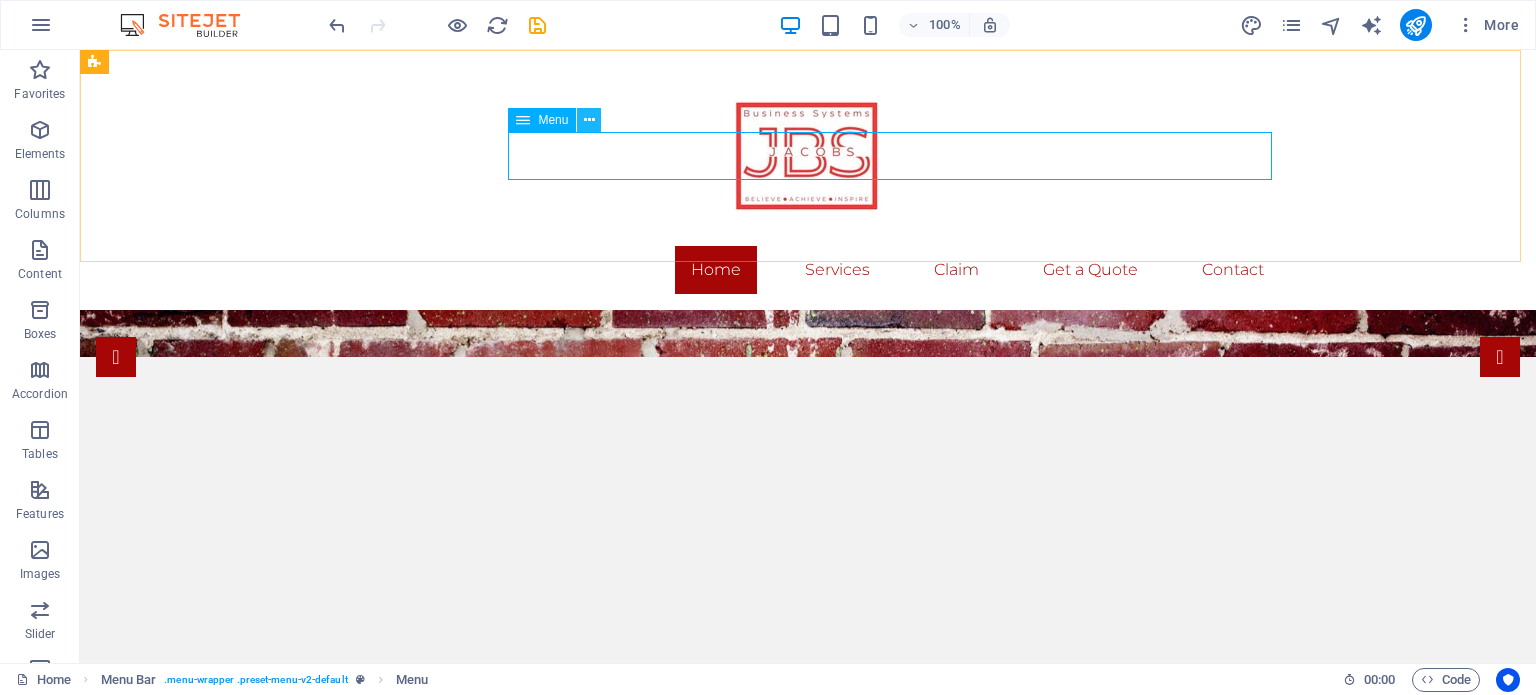 click at bounding box center [589, 120] 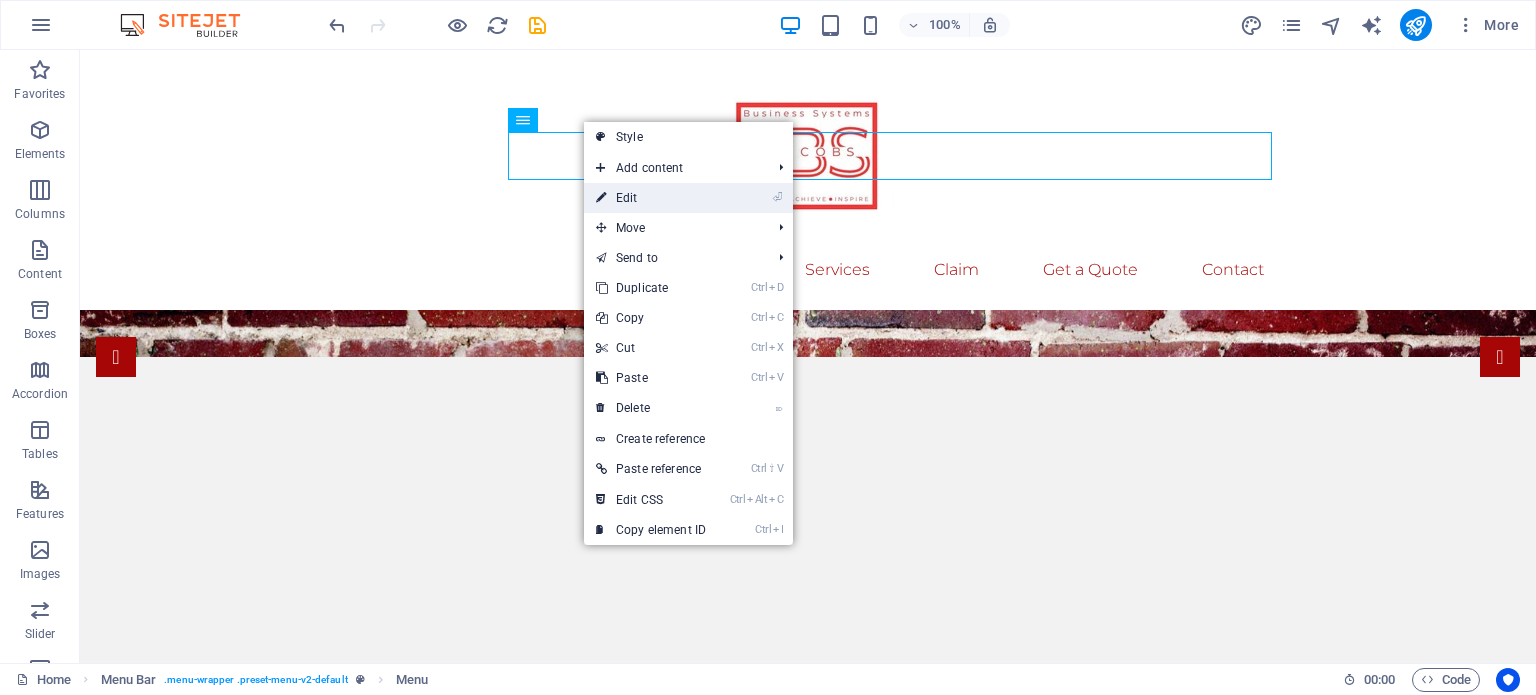 click on "⏎  Edit" at bounding box center (651, 198) 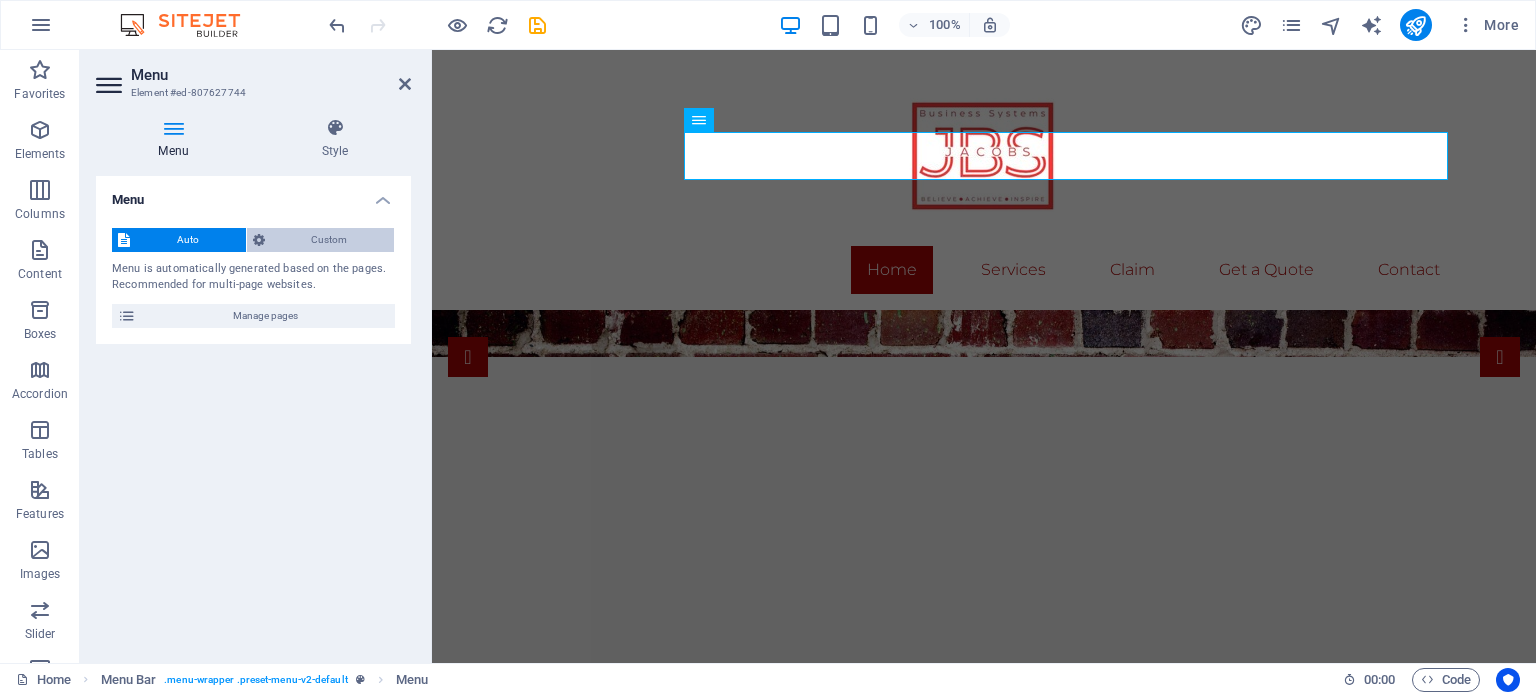 click on "Custom" at bounding box center [330, 240] 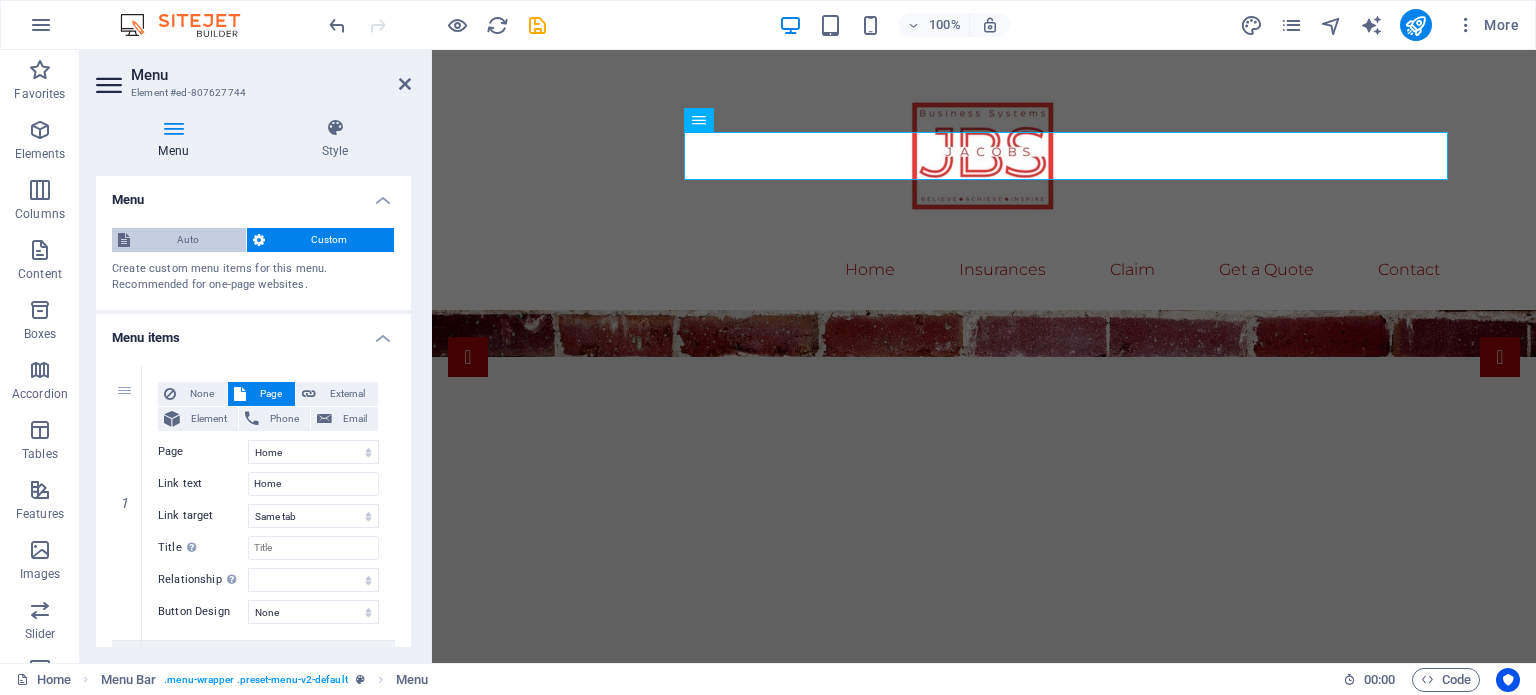 click on "Auto" at bounding box center (188, 240) 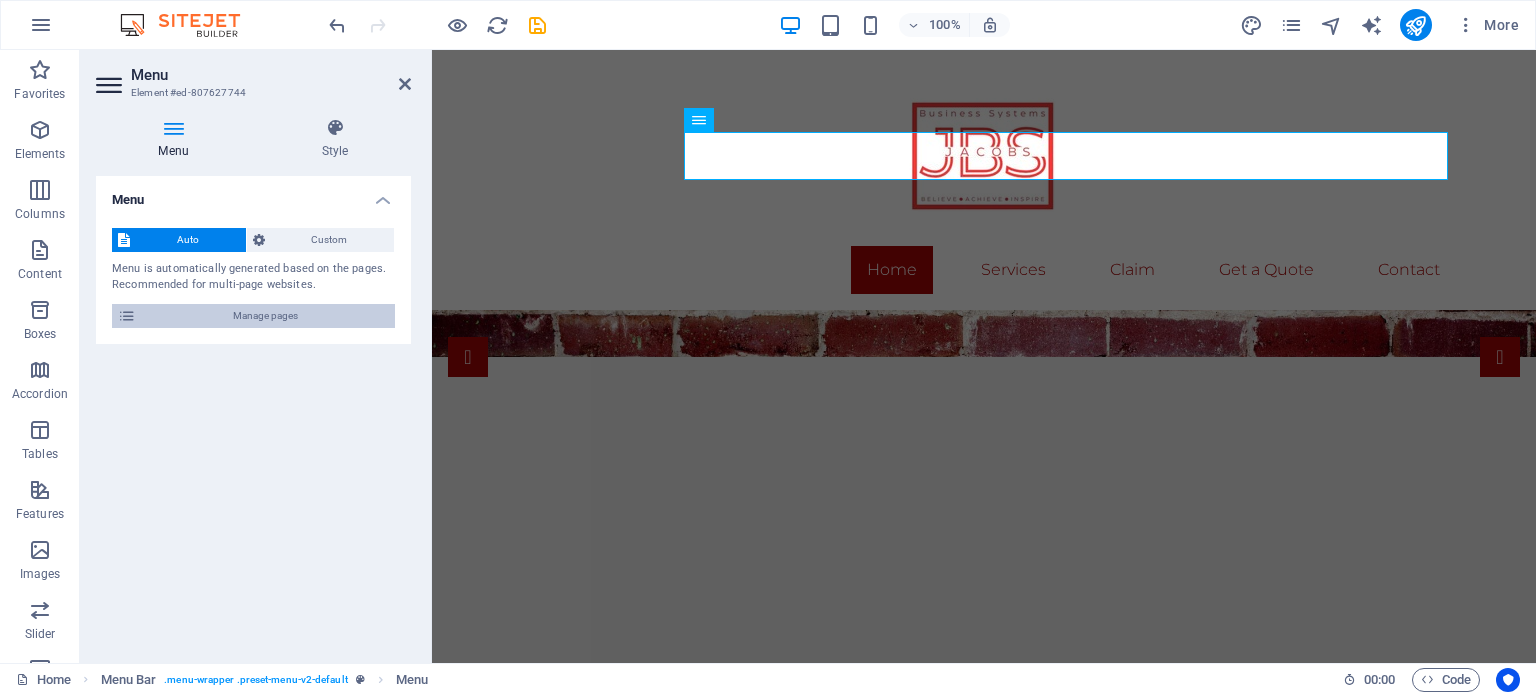 click on "Manage pages" at bounding box center (265, 316) 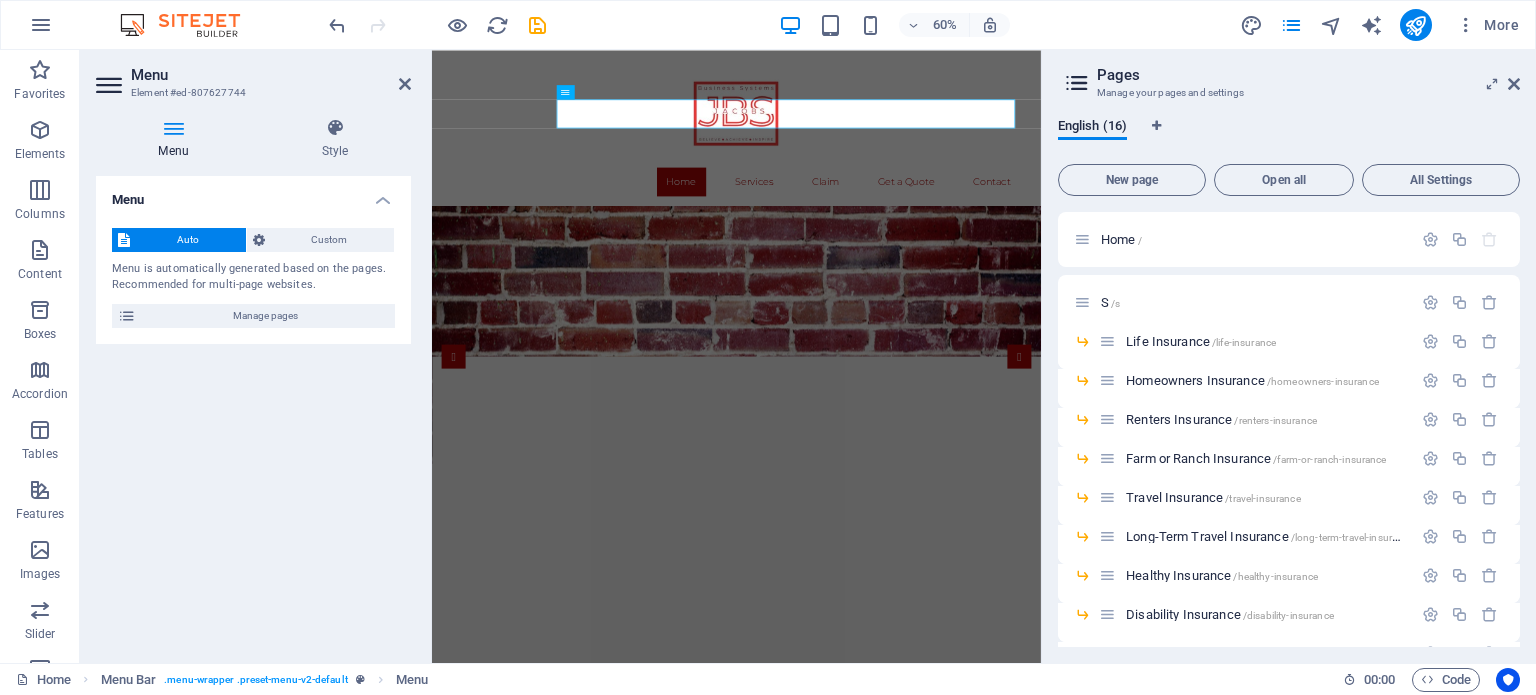 drag, startPoint x: 1516, startPoint y: 311, endPoint x: 1076, endPoint y: 205, distance: 452.5881 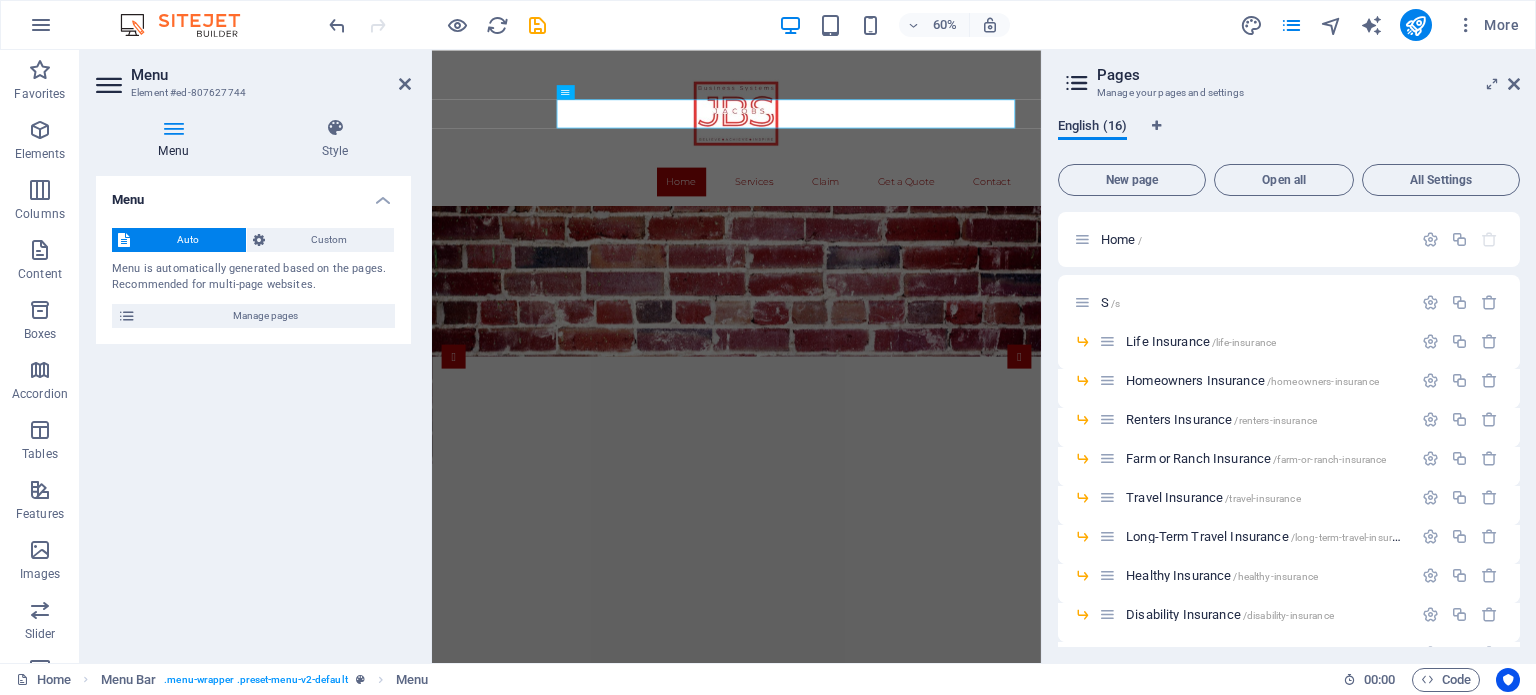 click on "English (16)" at bounding box center (1092, 128) 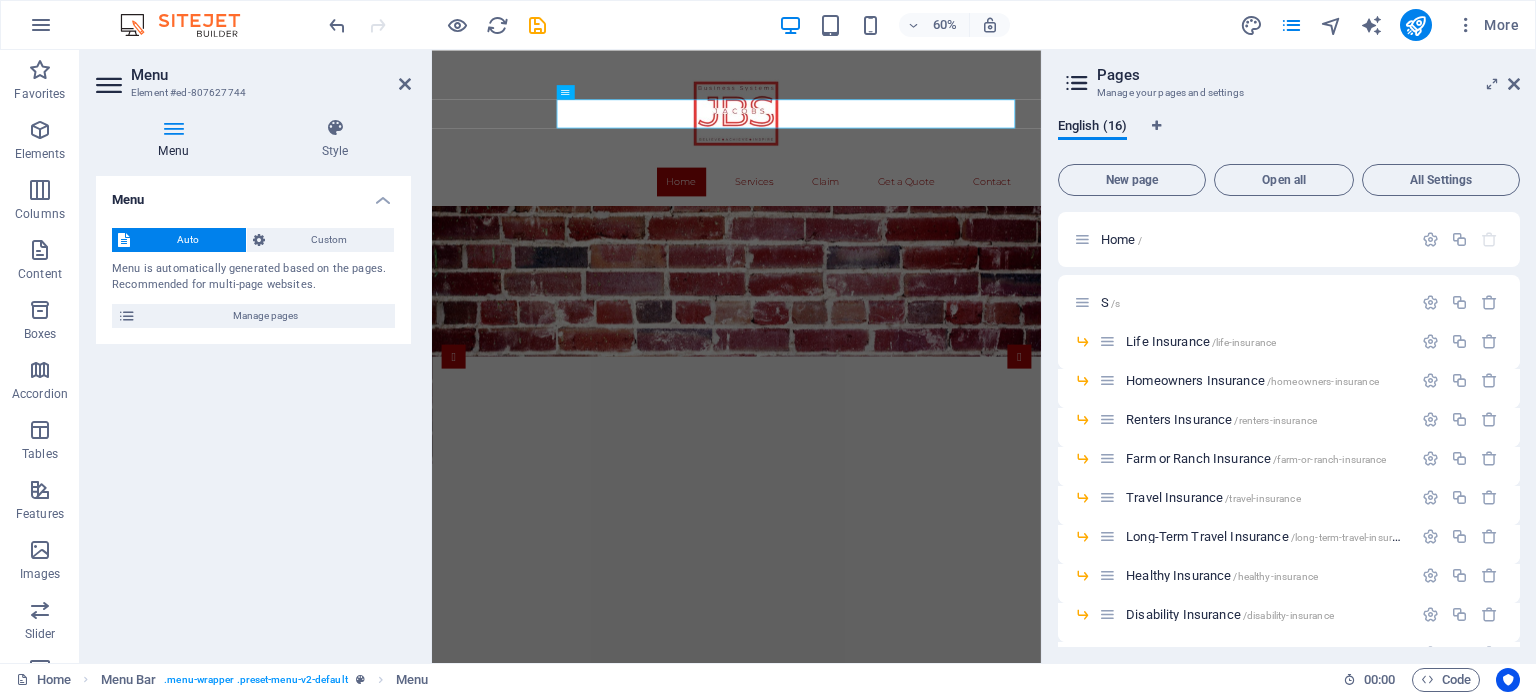 click on "English (16)" at bounding box center [1289, 137] 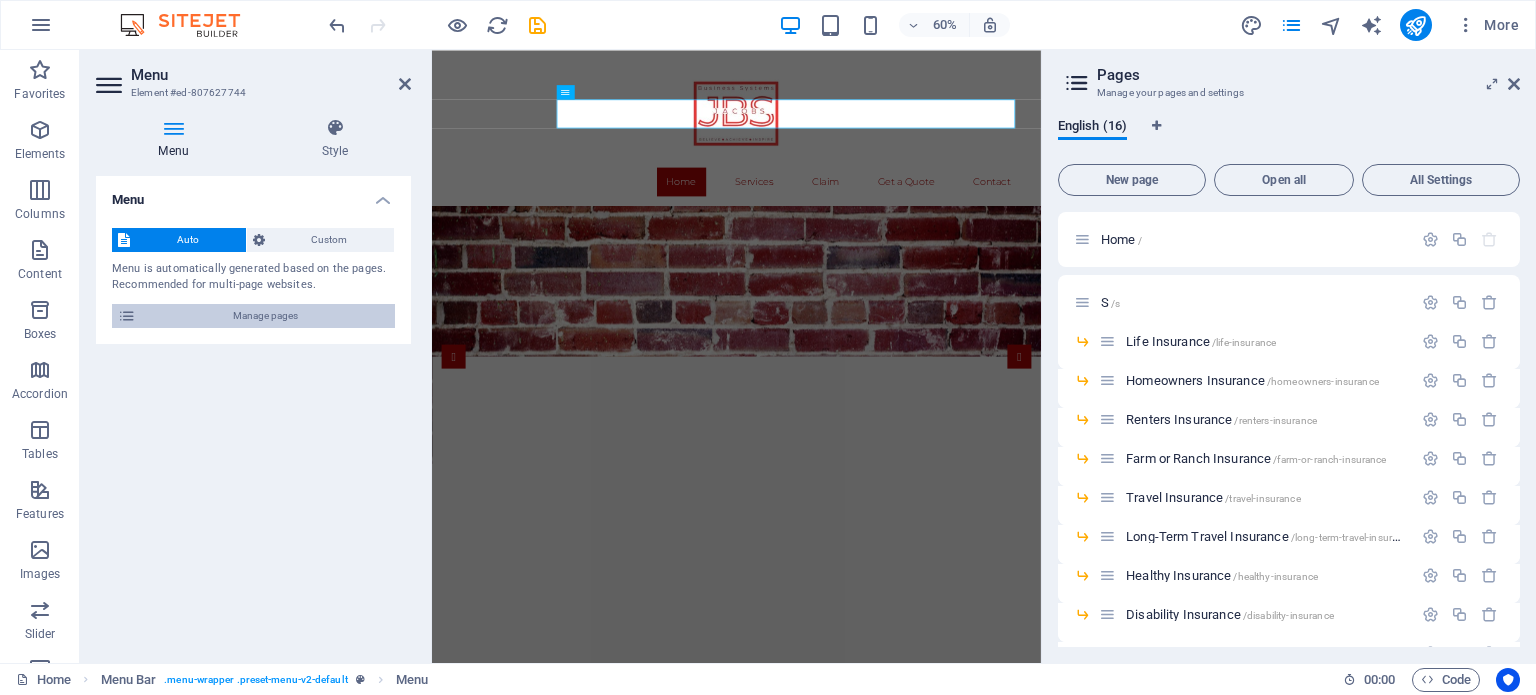 click on "Manage pages" at bounding box center (265, 316) 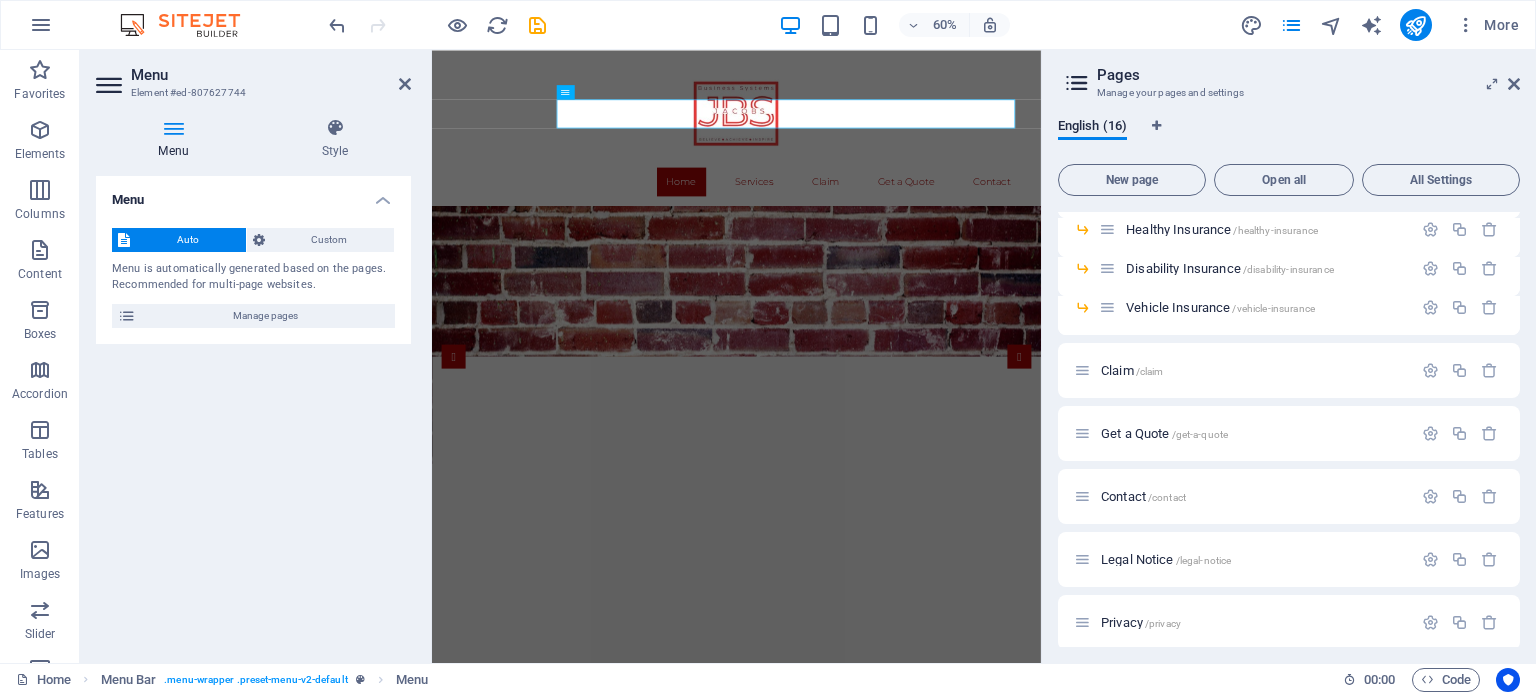 scroll, scrollTop: 356, scrollLeft: 0, axis: vertical 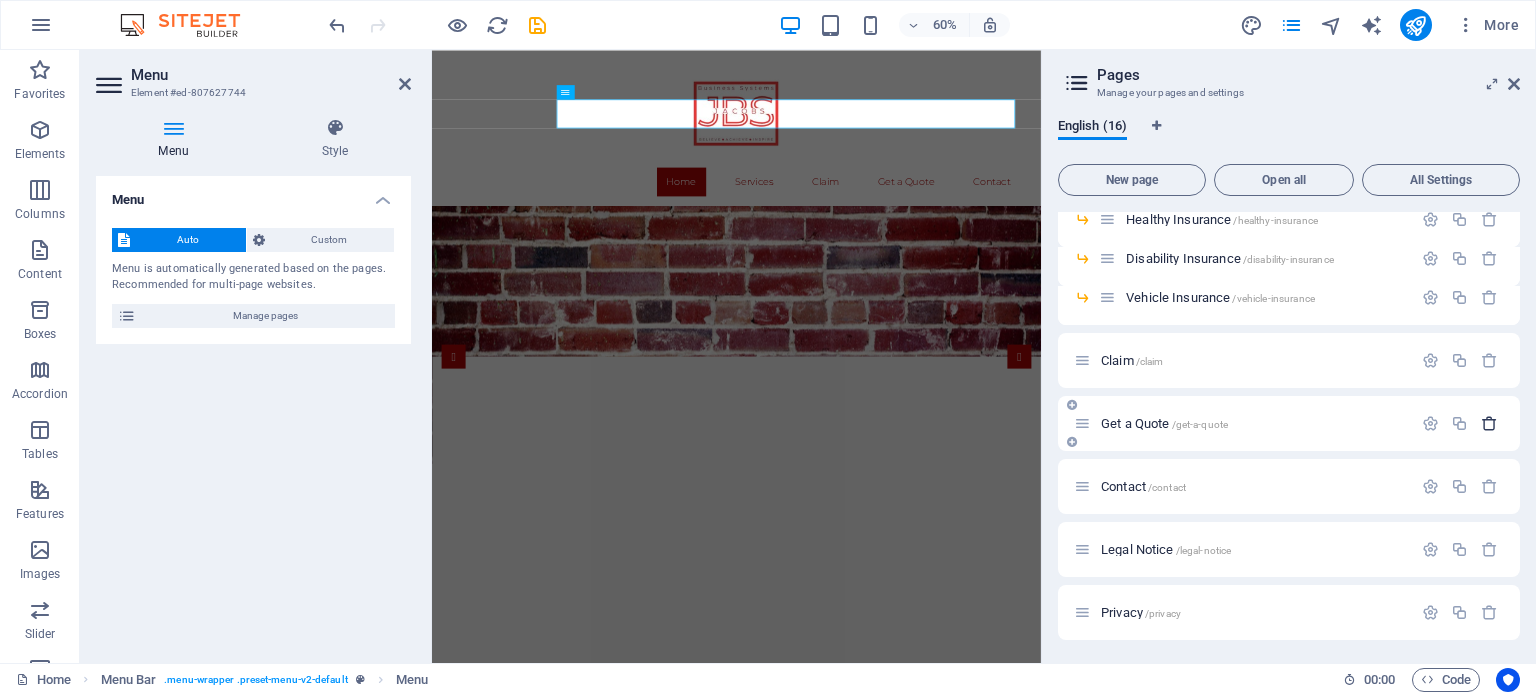 click at bounding box center (1489, 423) 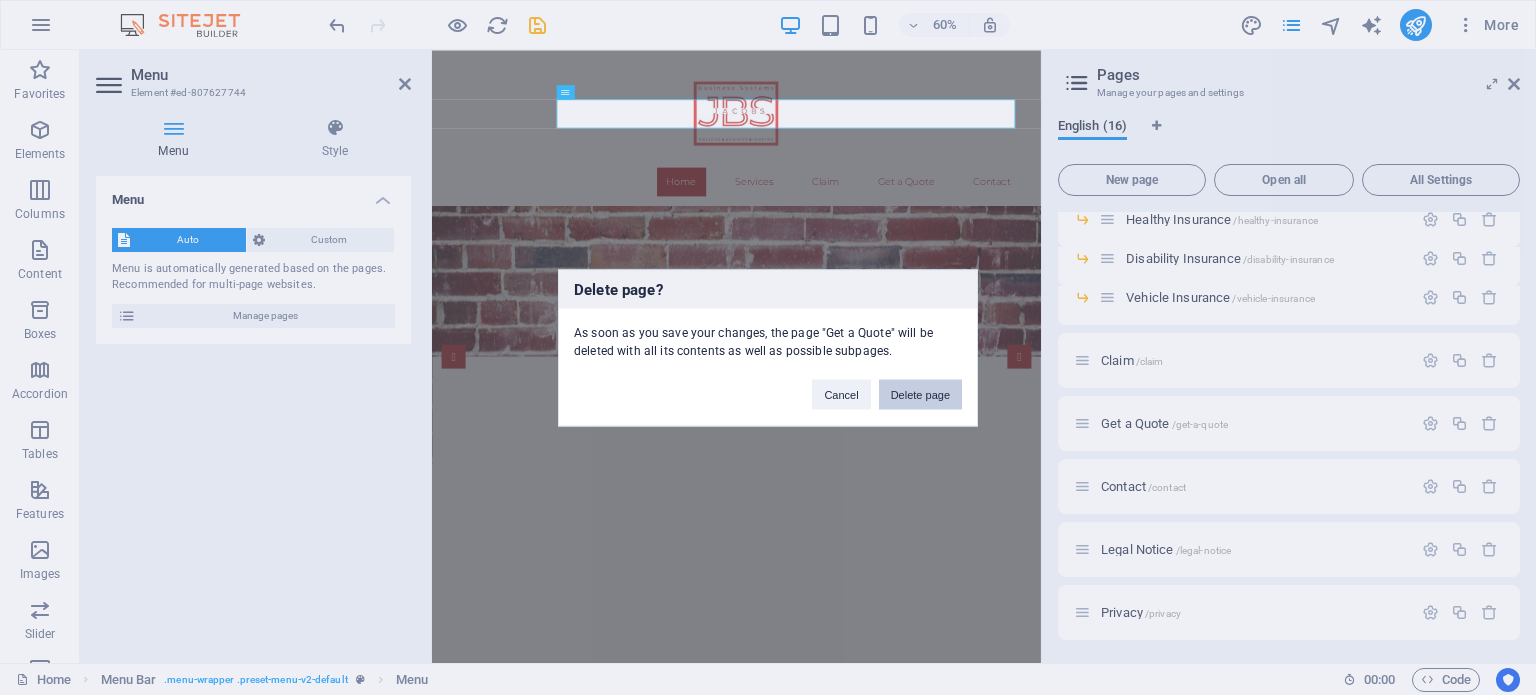 click on "Delete page" at bounding box center [920, 394] 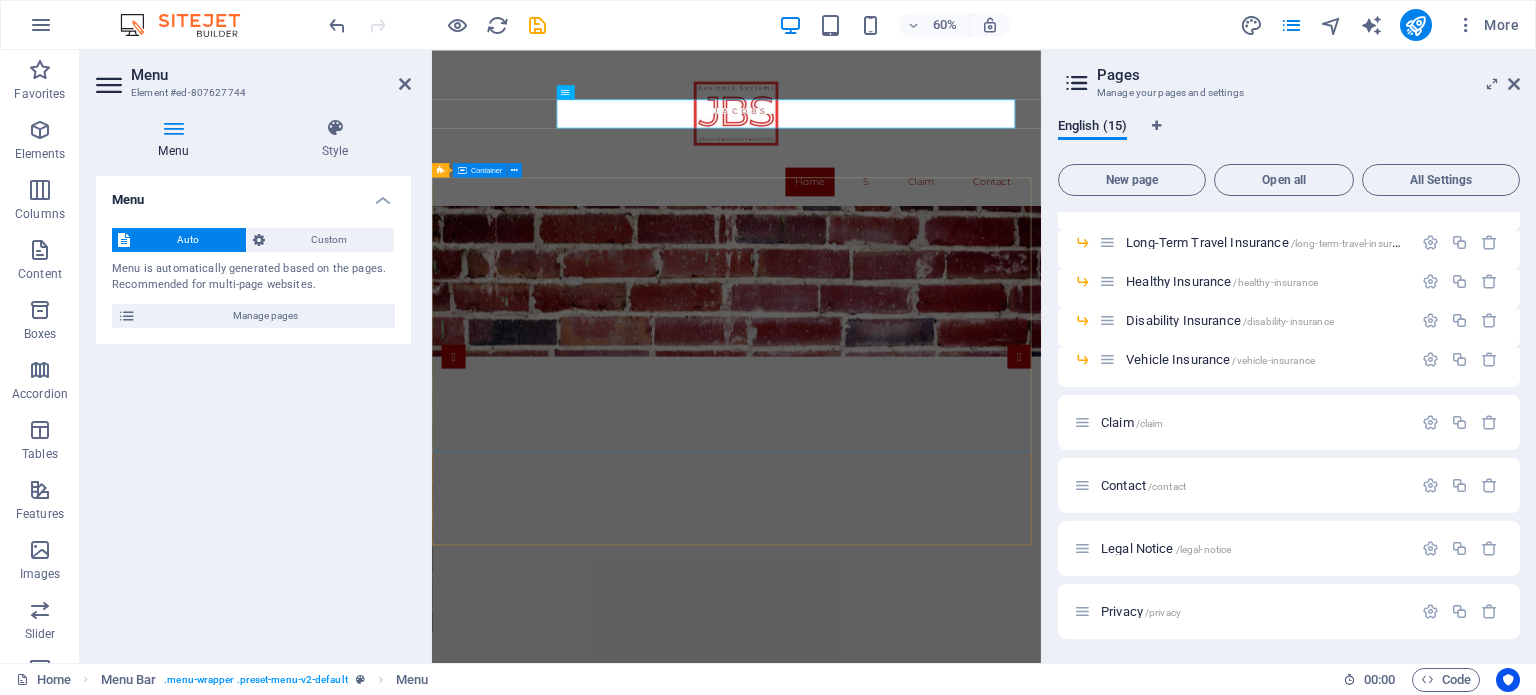 scroll, scrollTop: 293, scrollLeft: 0, axis: vertical 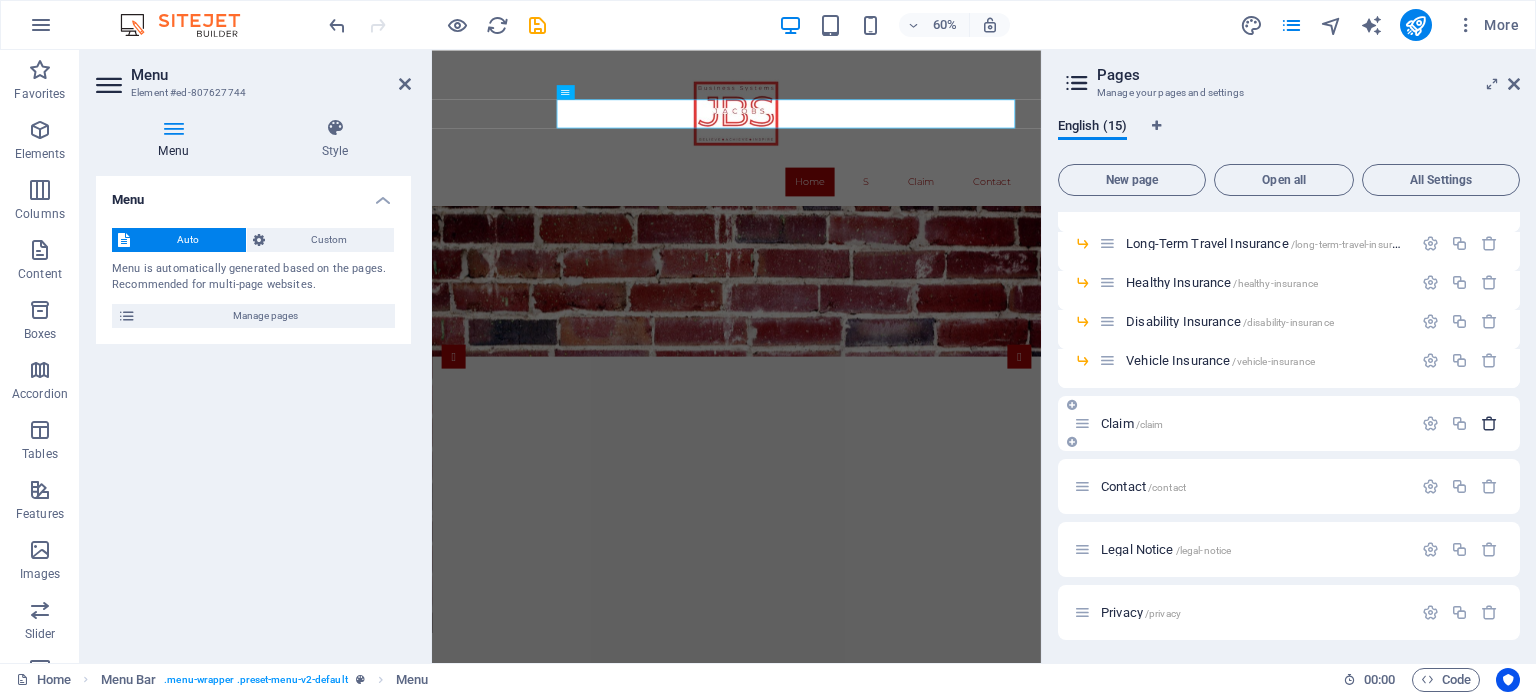 click at bounding box center (1489, 423) 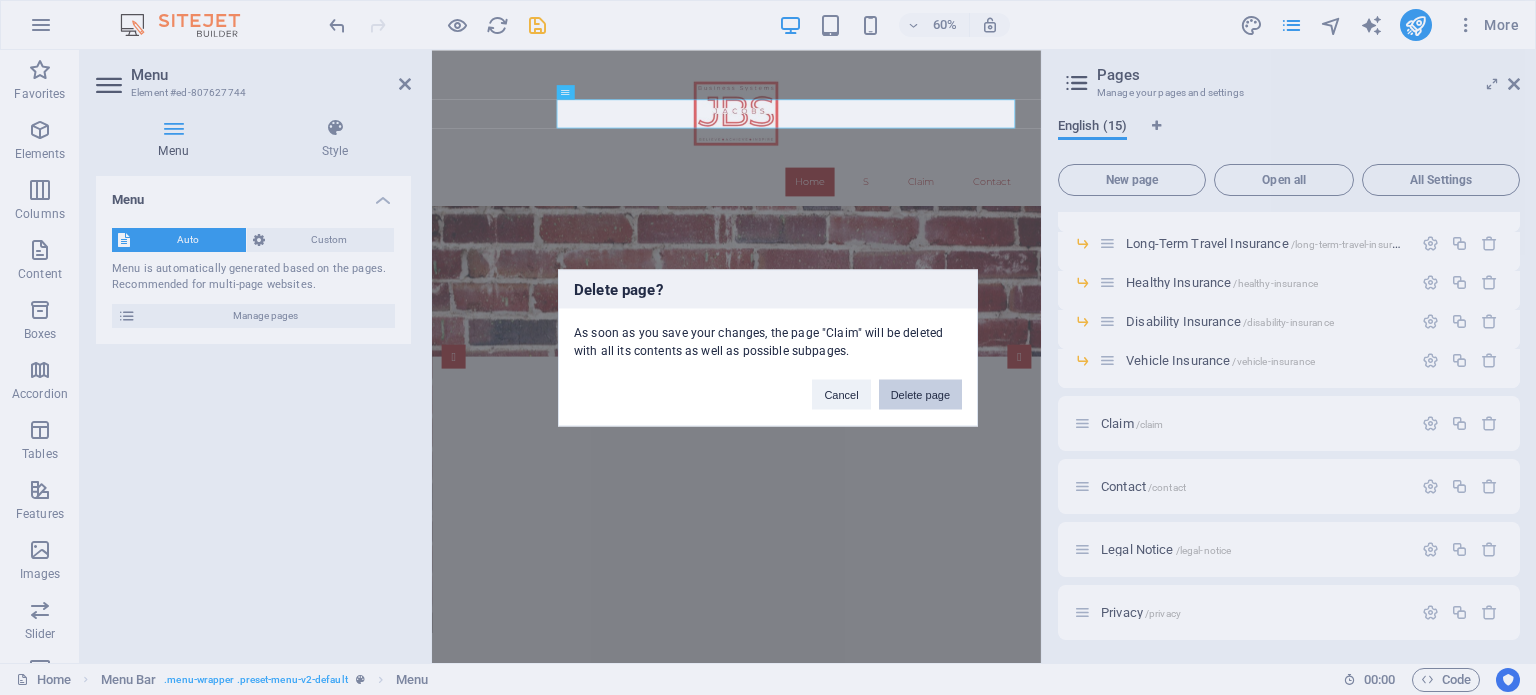 click on "Delete page" at bounding box center [920, 394] 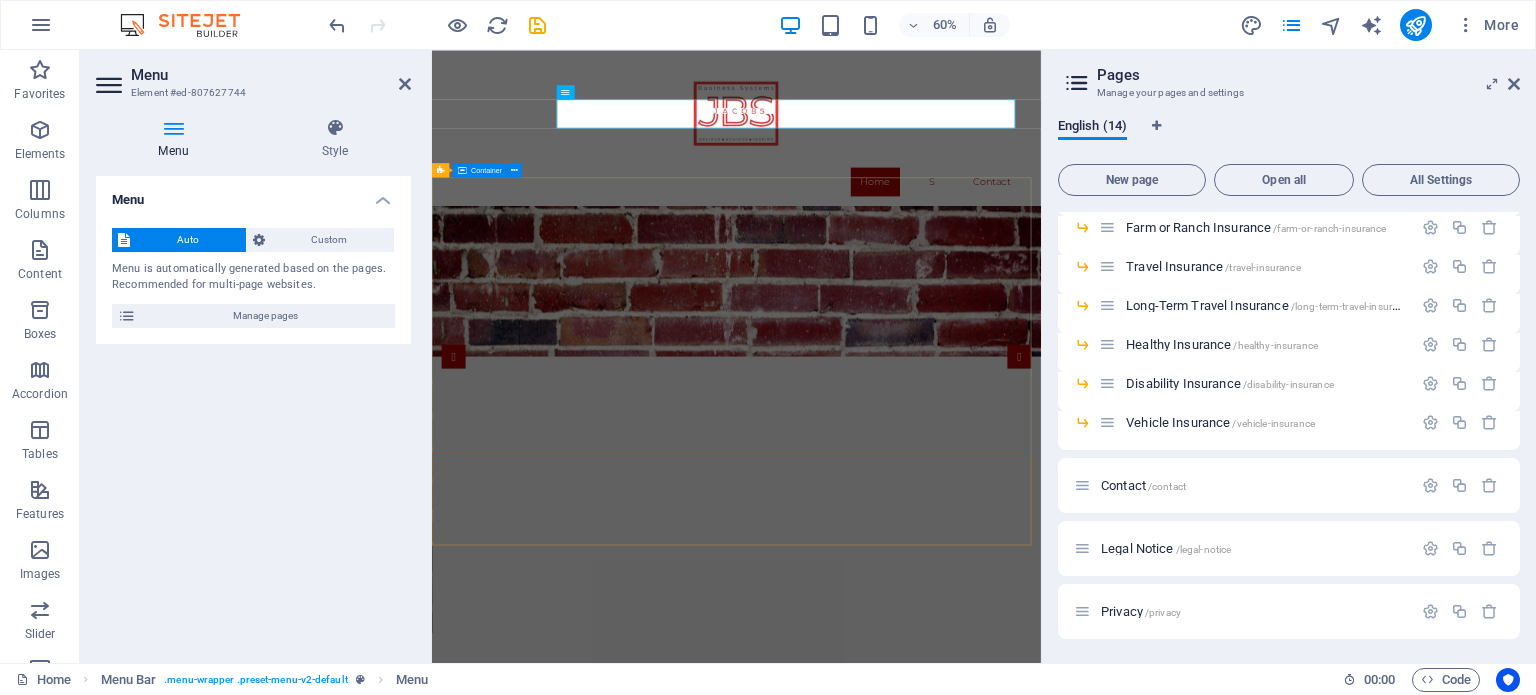 scroll, scrollTop: 231, scrollLeft: 0, axis: vertical 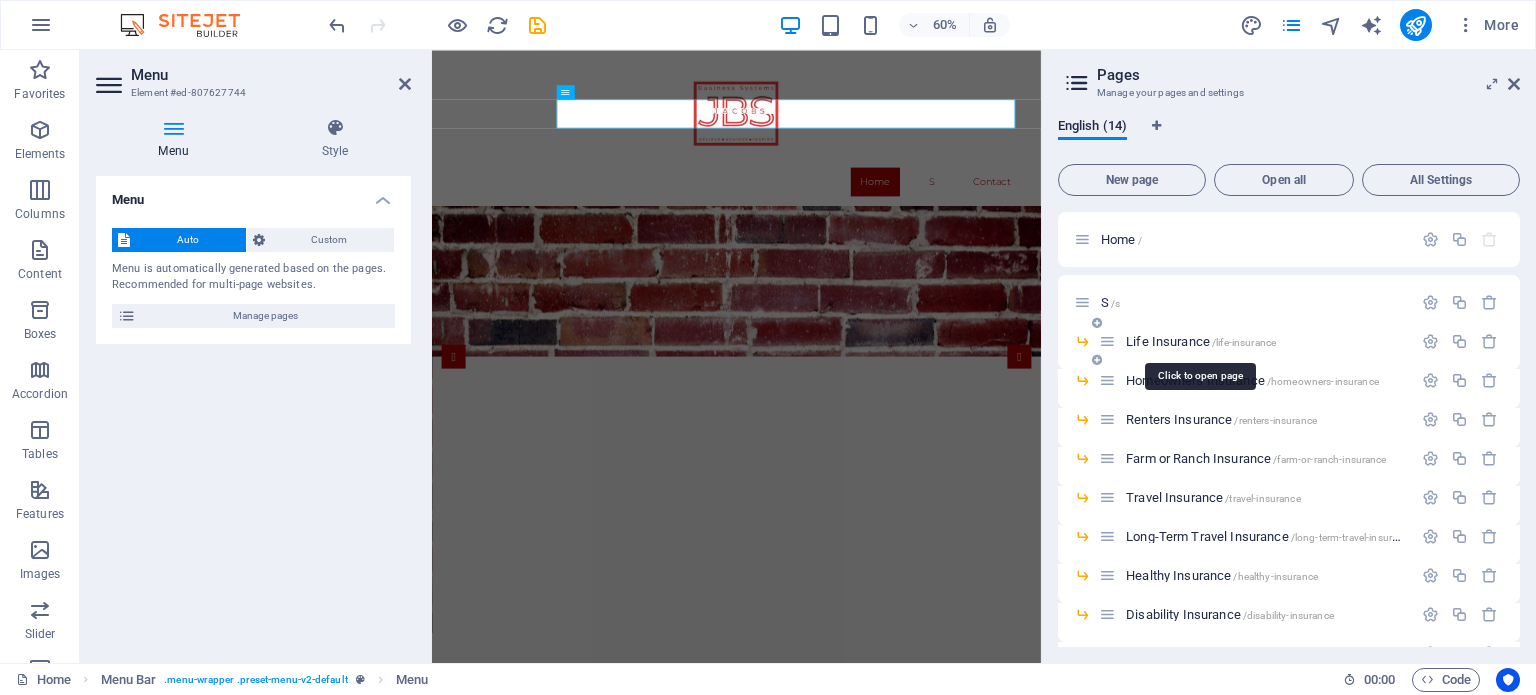 click on "Life Insurance /life-insurance" at bounding box center [1201, 341] 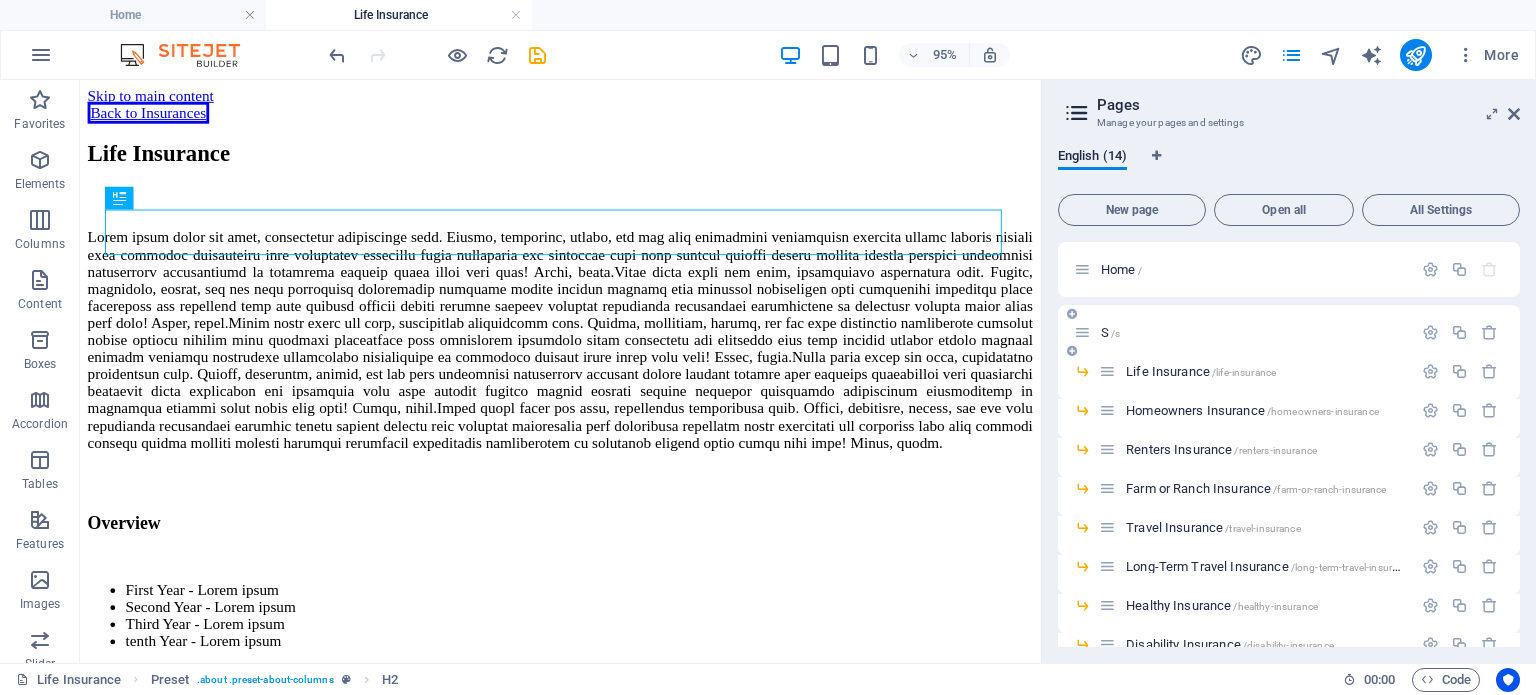 scroll, scrollTop: 0, scrollLeft: 0, axis: both 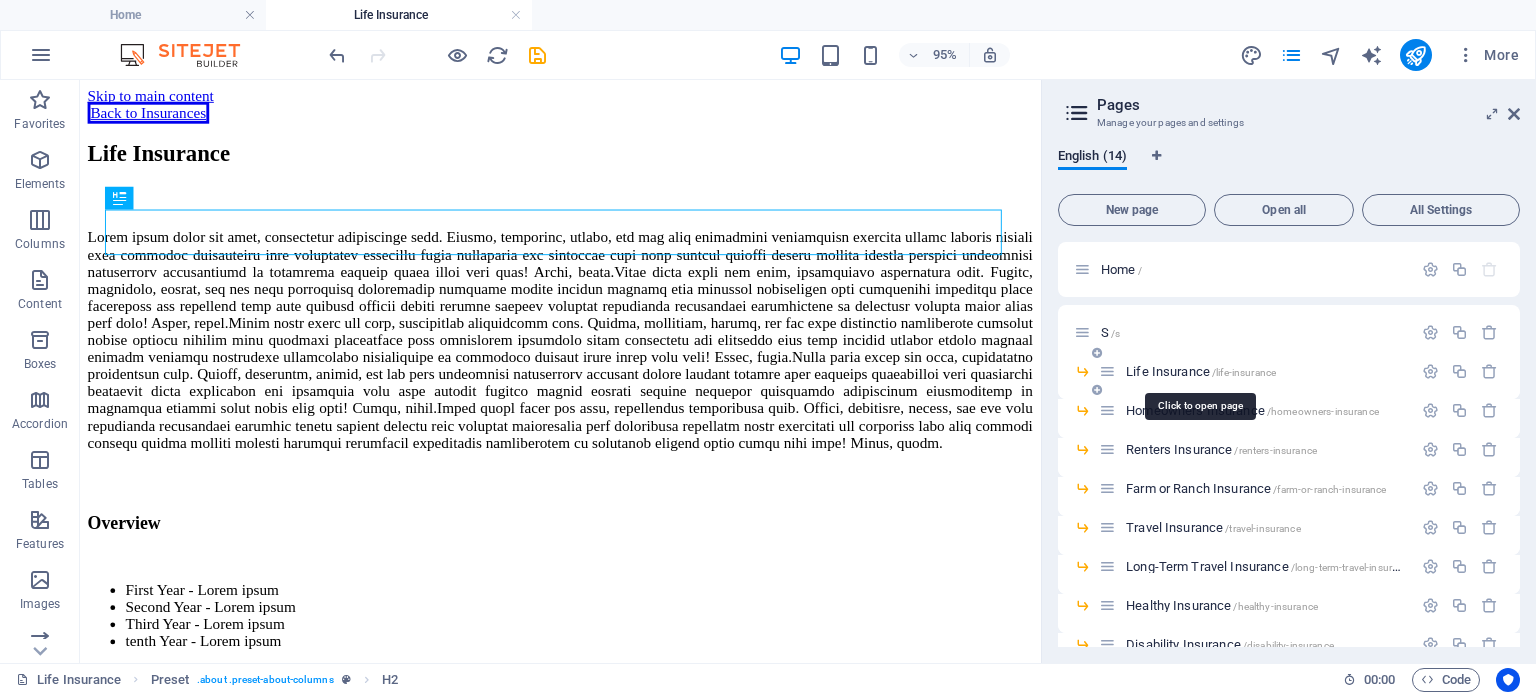 click on "/life-insurance" at bounding box center [1244, 372] 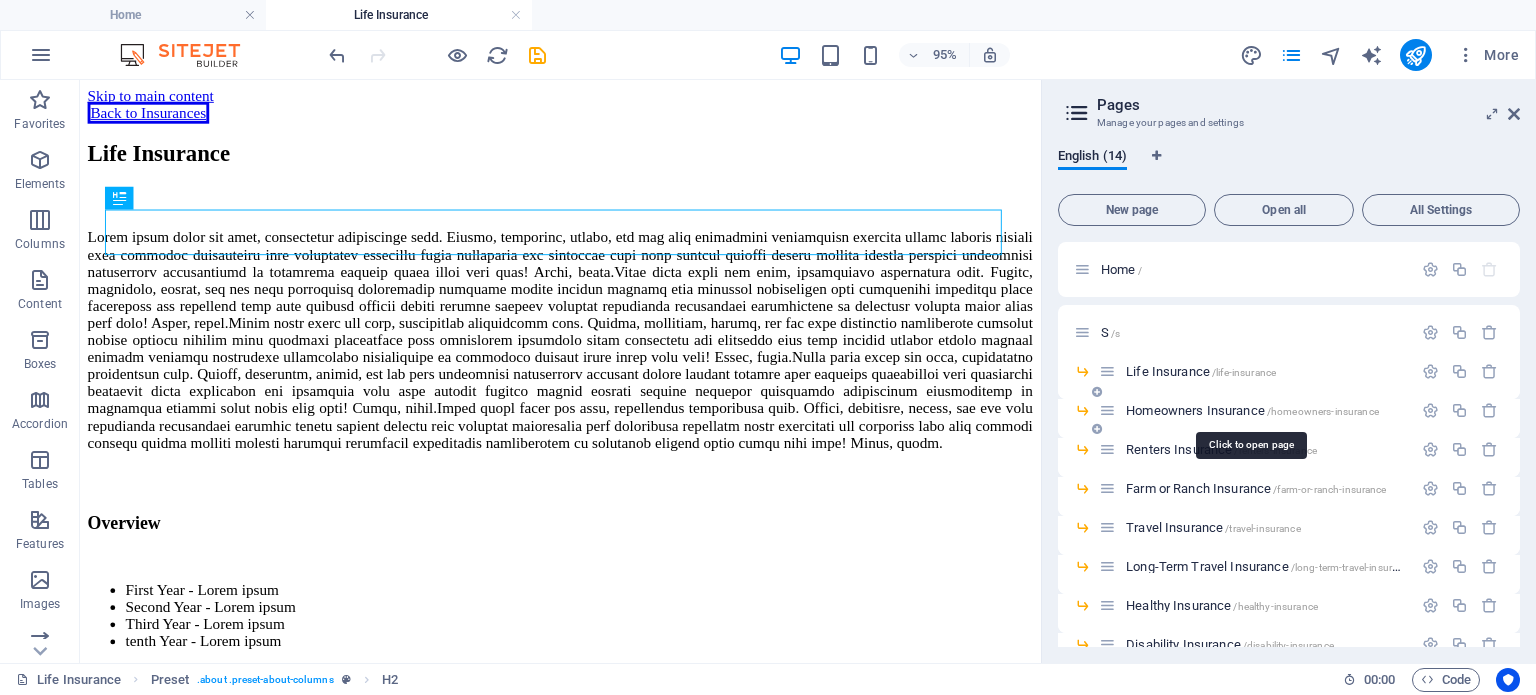 click on "Homeowners Insurance /homeowners-insurance" at bounding box center [1252, 410] 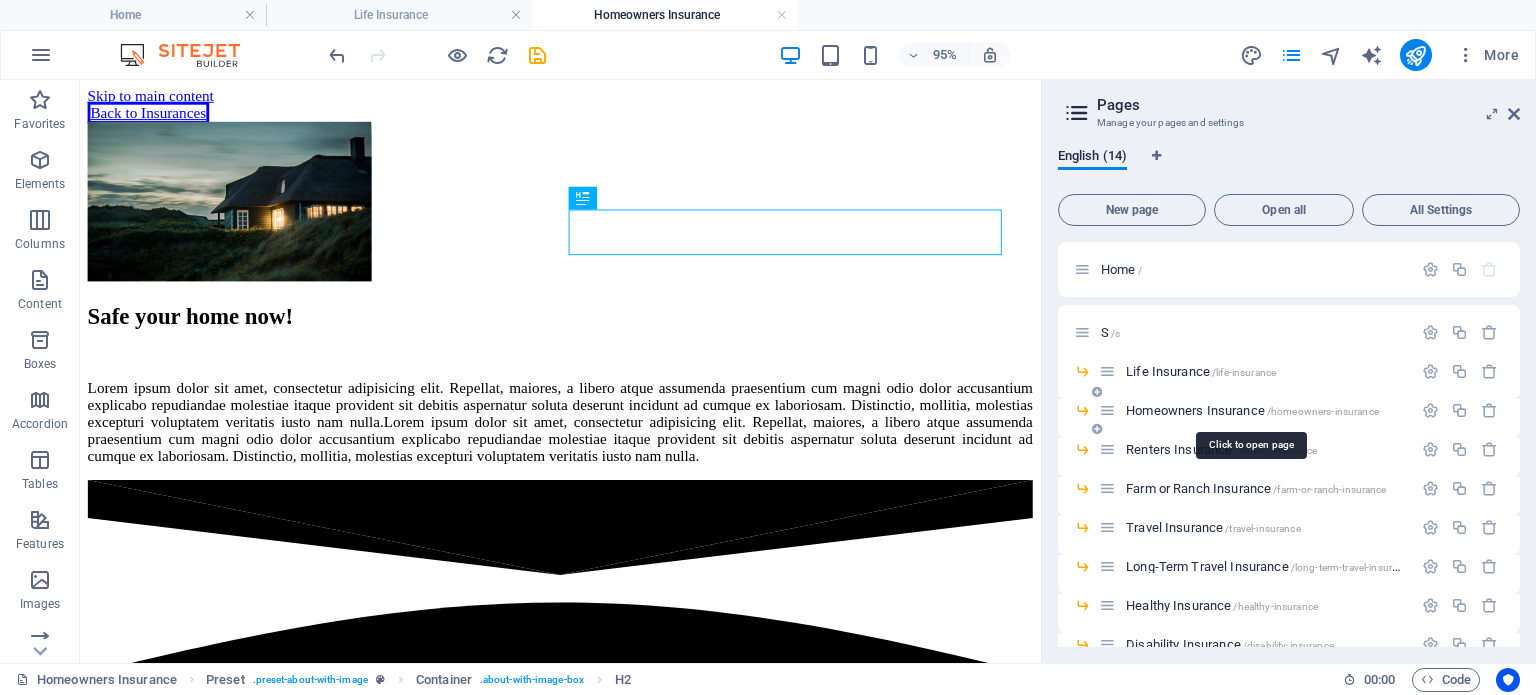 scroll, scrollTop: 0, scrollLeft: 0, axis: both 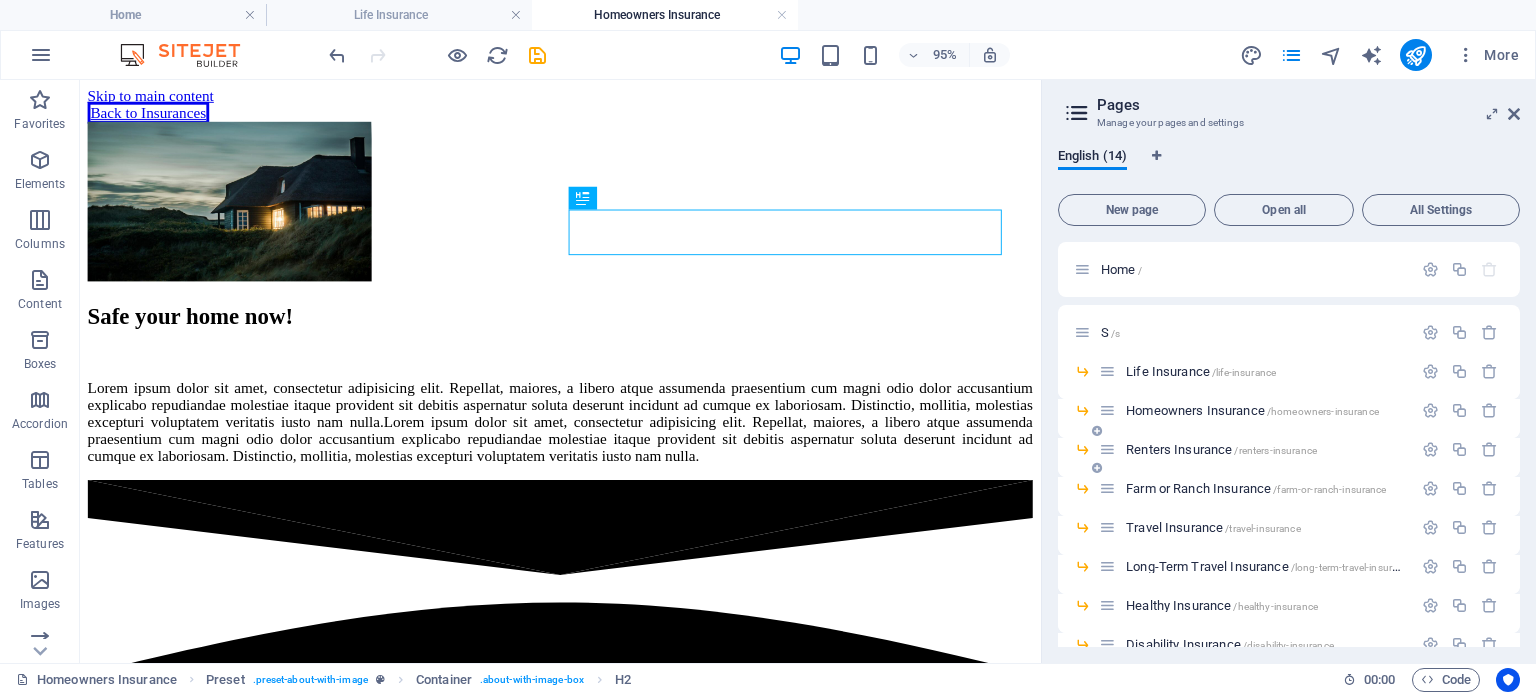 click on "Renters Insurance /renters-insurance" at bounding box center [1221, 449] 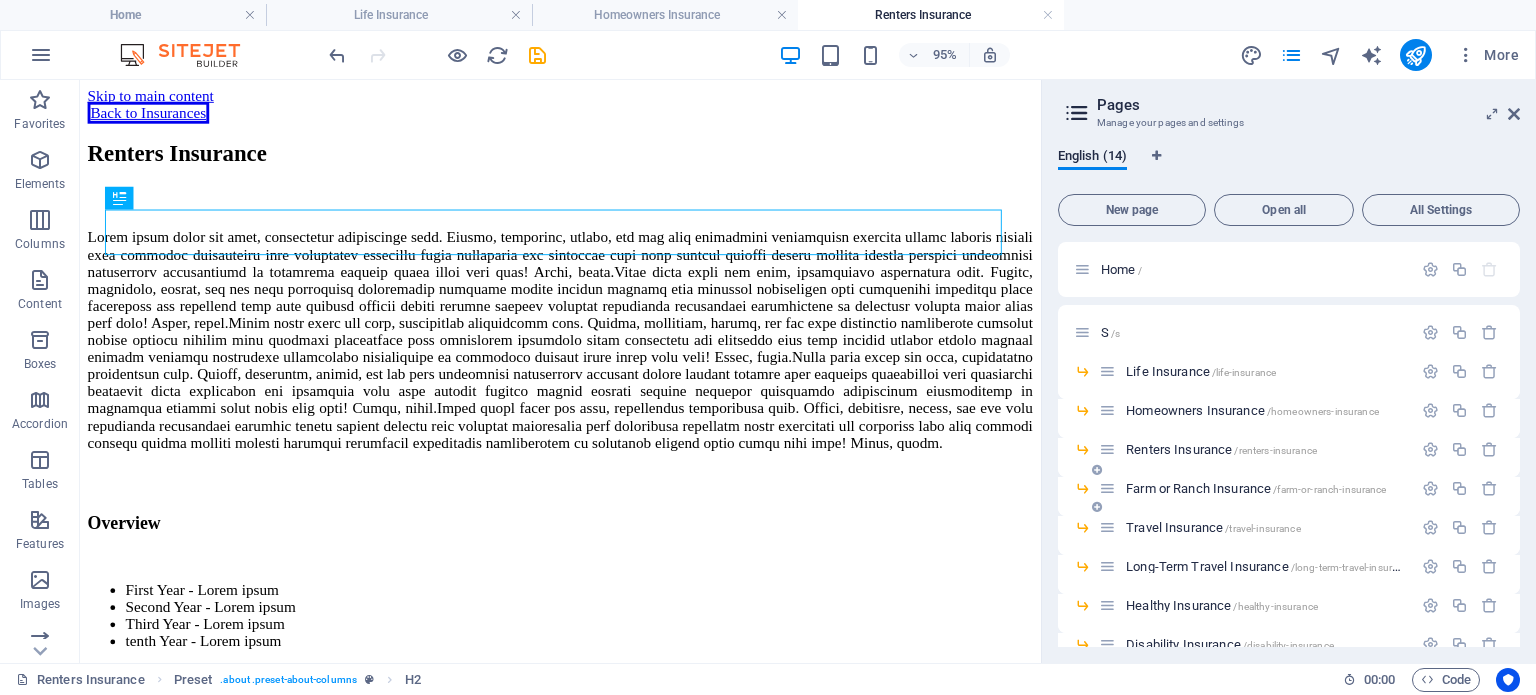 scroll, scrollTop: 0, scrollLeft: 0, axis: both 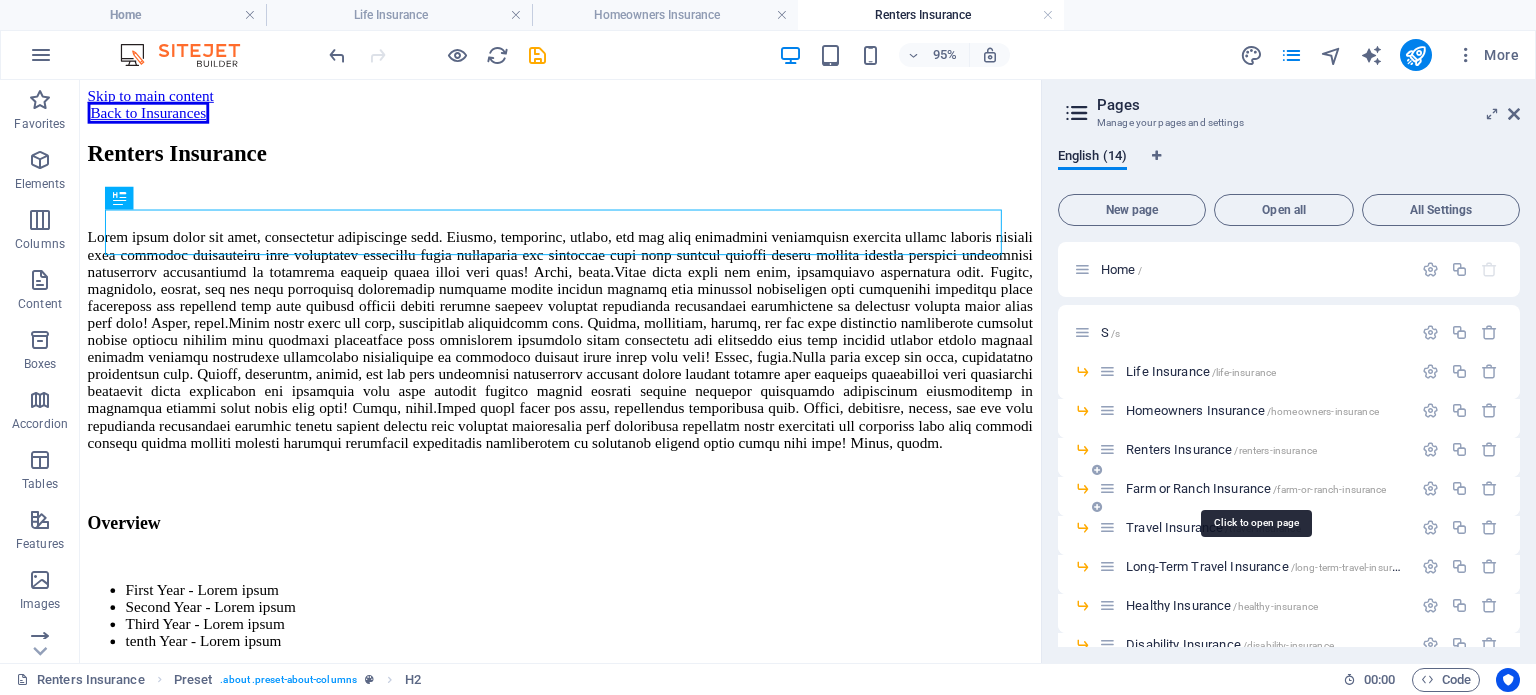 click on "Farm or Ranch Insurance /farm-or-ranch-insurance" at bounding box center (1256, 488) 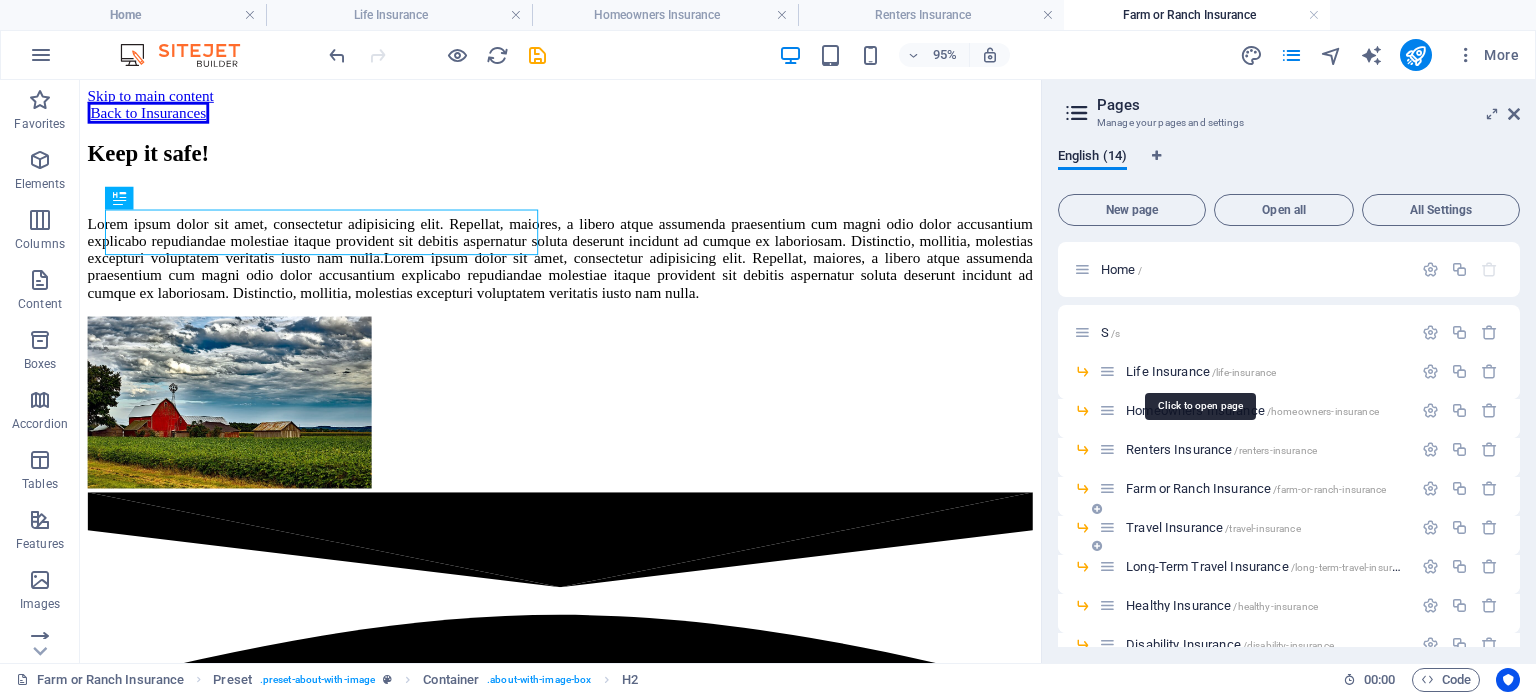scroll, scrollTop: 0, scrollLeft: 0, axis: both 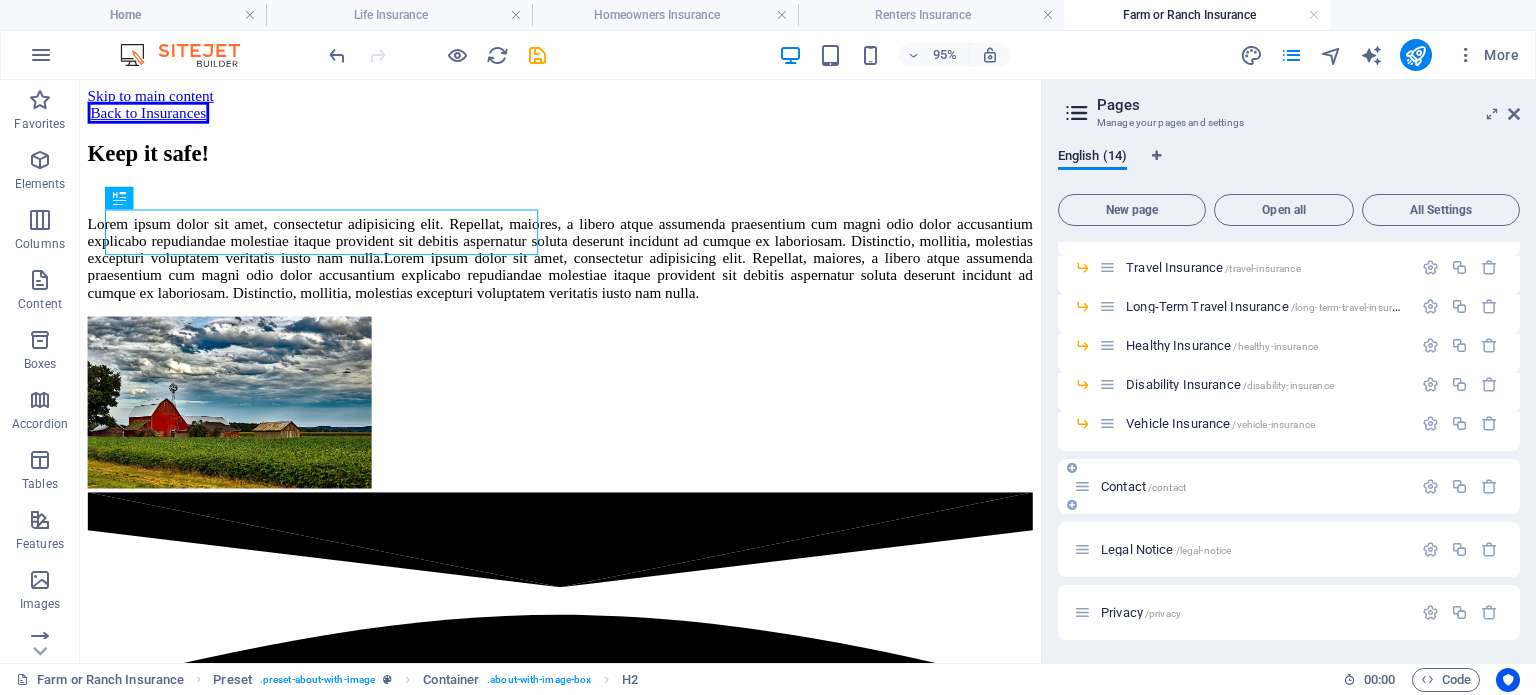 click on "/contact" at bounding box center [1167, 487] 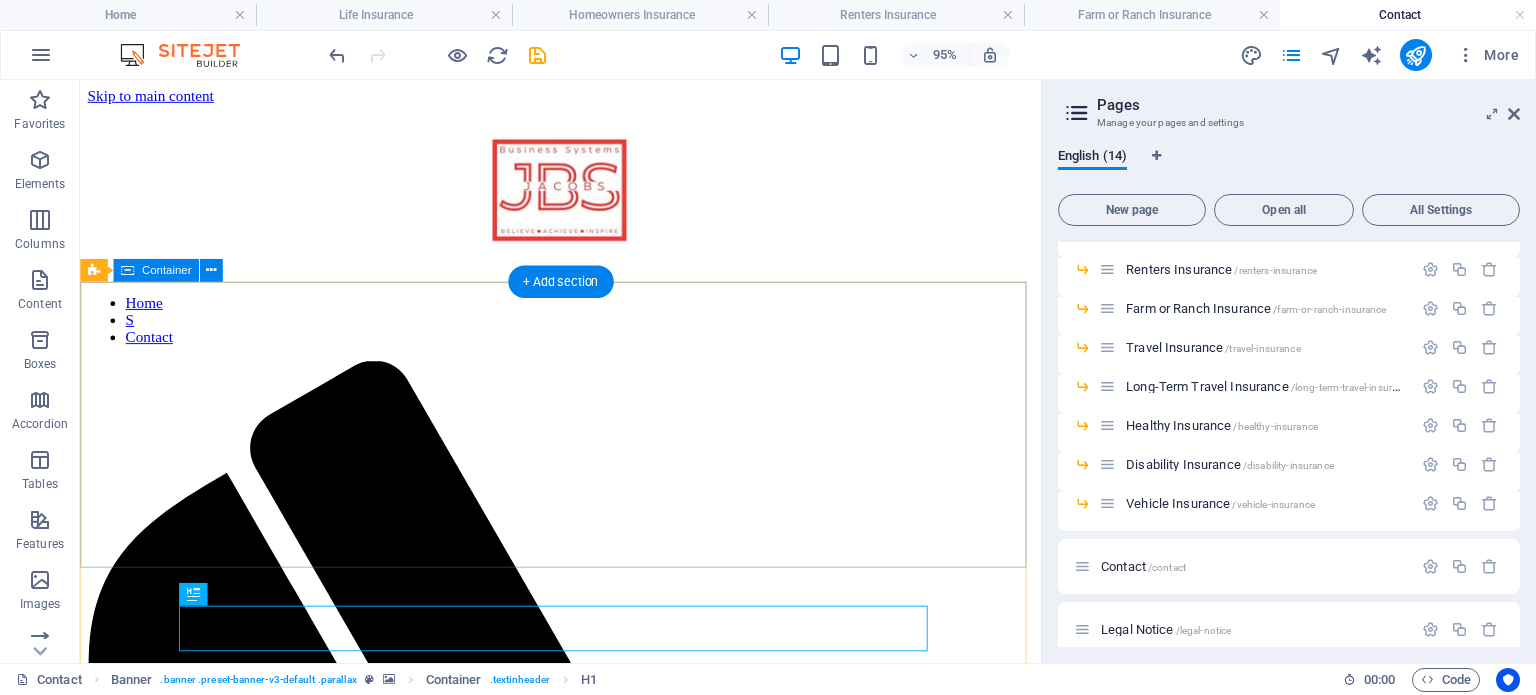 scroll, scrollTop: 0, scrollLeft: 0, axis: both 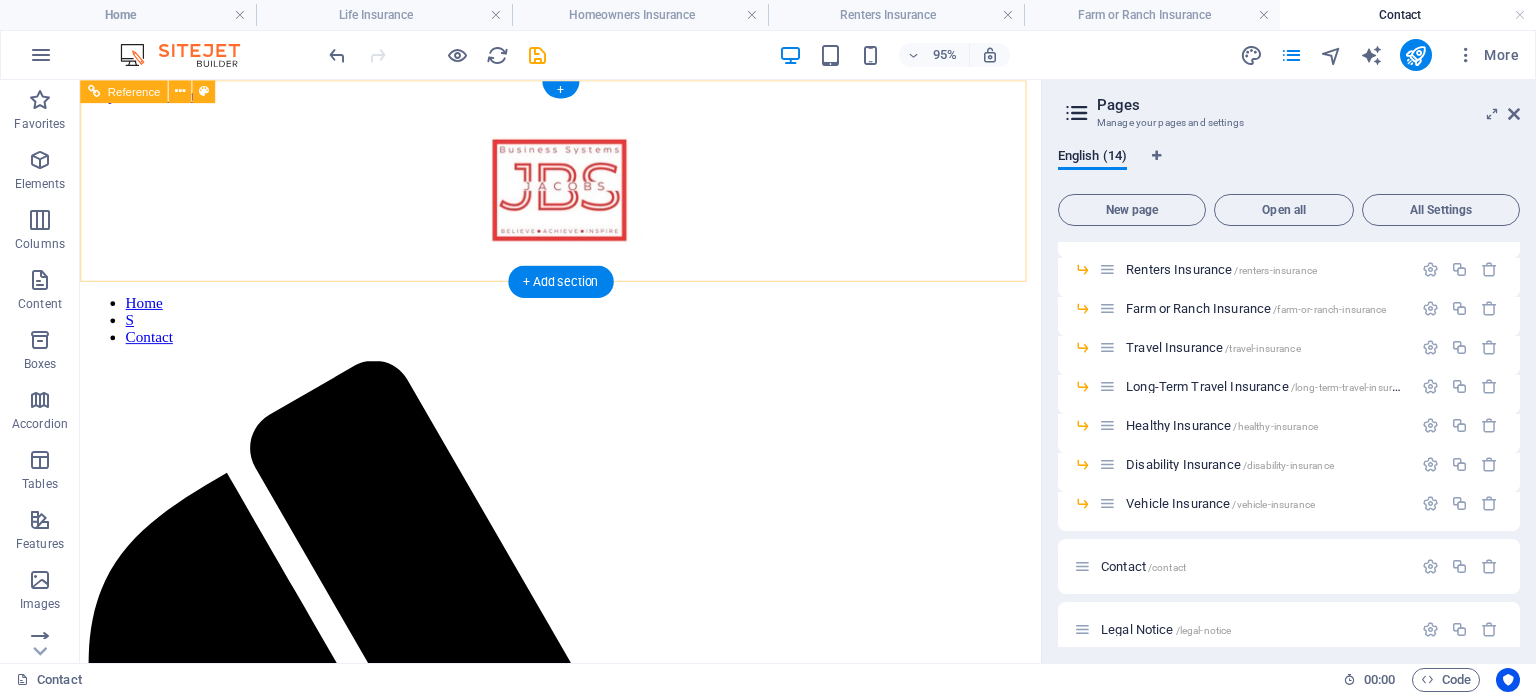 click on "Home S Contact" at bounding box center [585, 333] 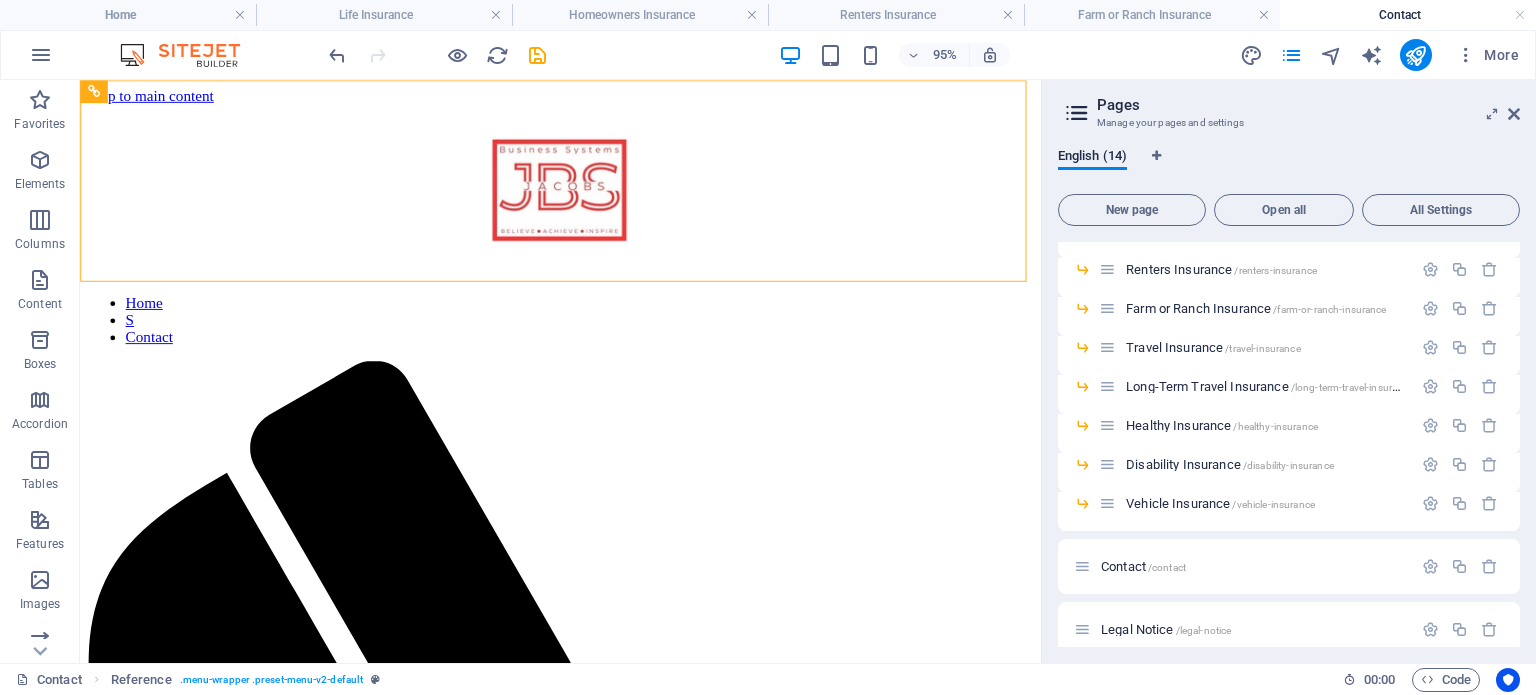 scroll, scrollTop: 260, scrollLeft: 0, axis: vertical 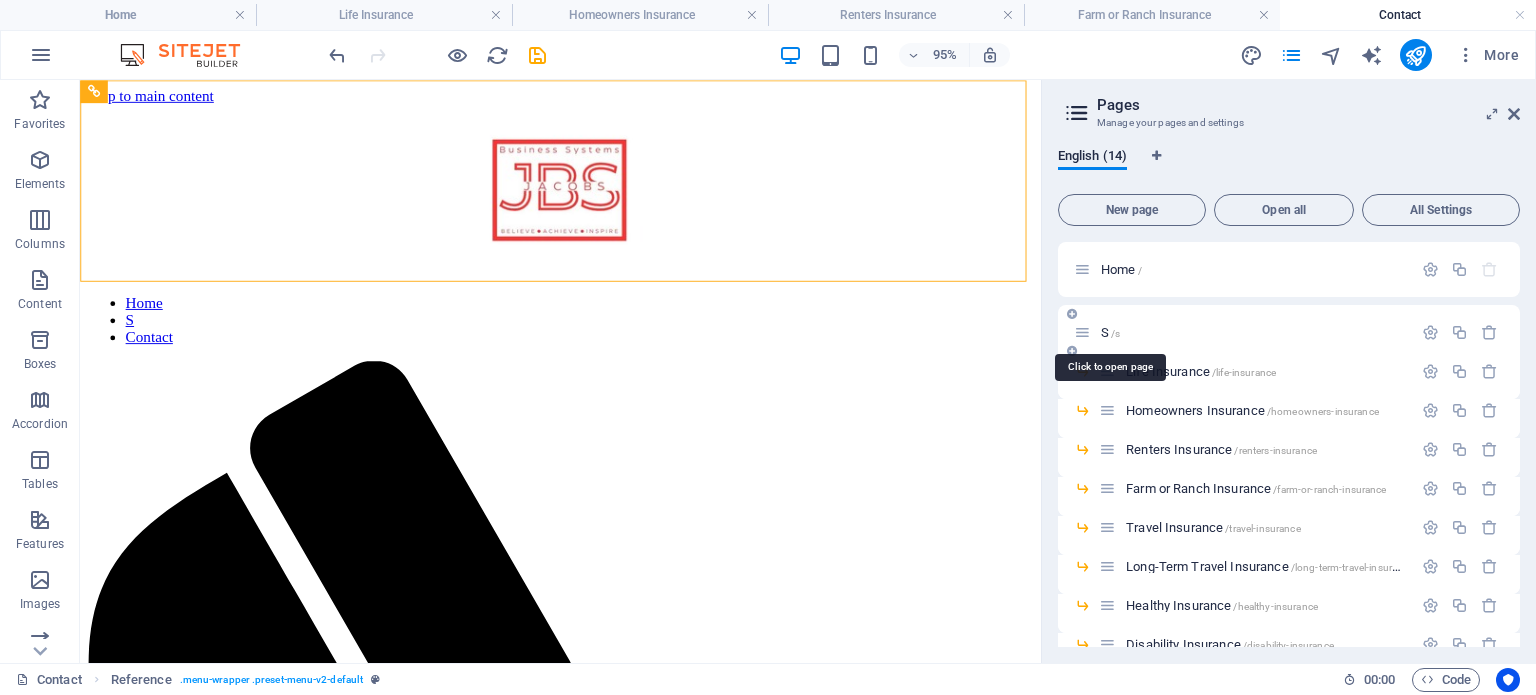 click on "S /s" at bounding box center (1110, 332) 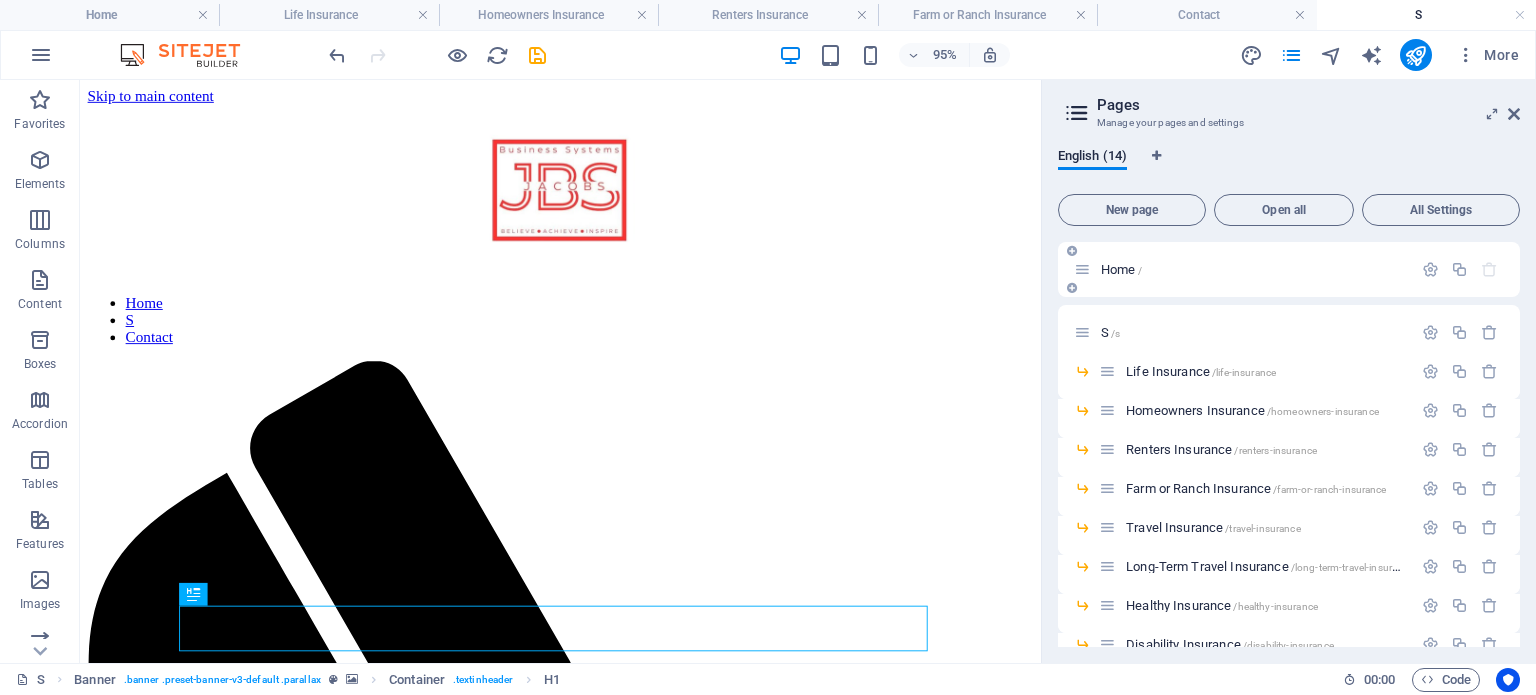 scroll, scrollTop: 0, scrollLeft: 0, axis: both 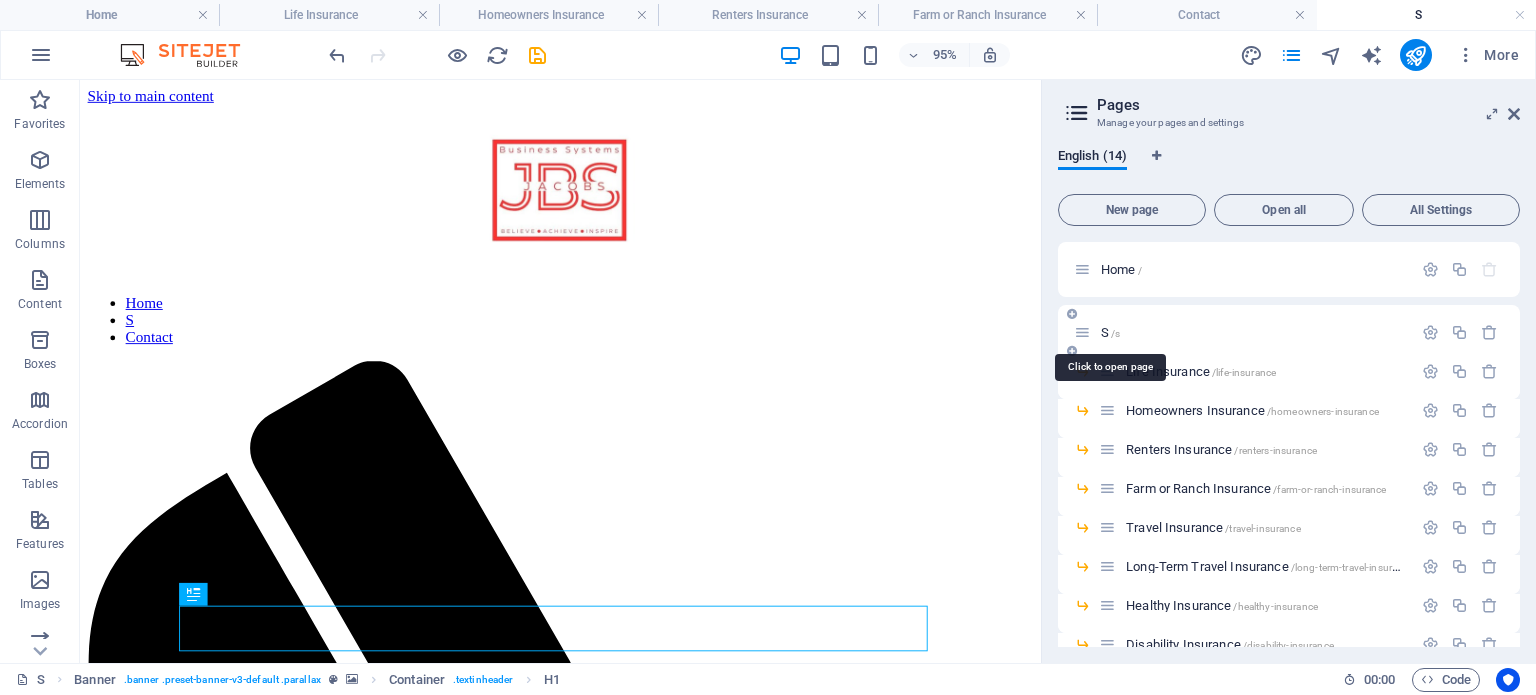 click on "S /s" at bounding box center (1110, 332) 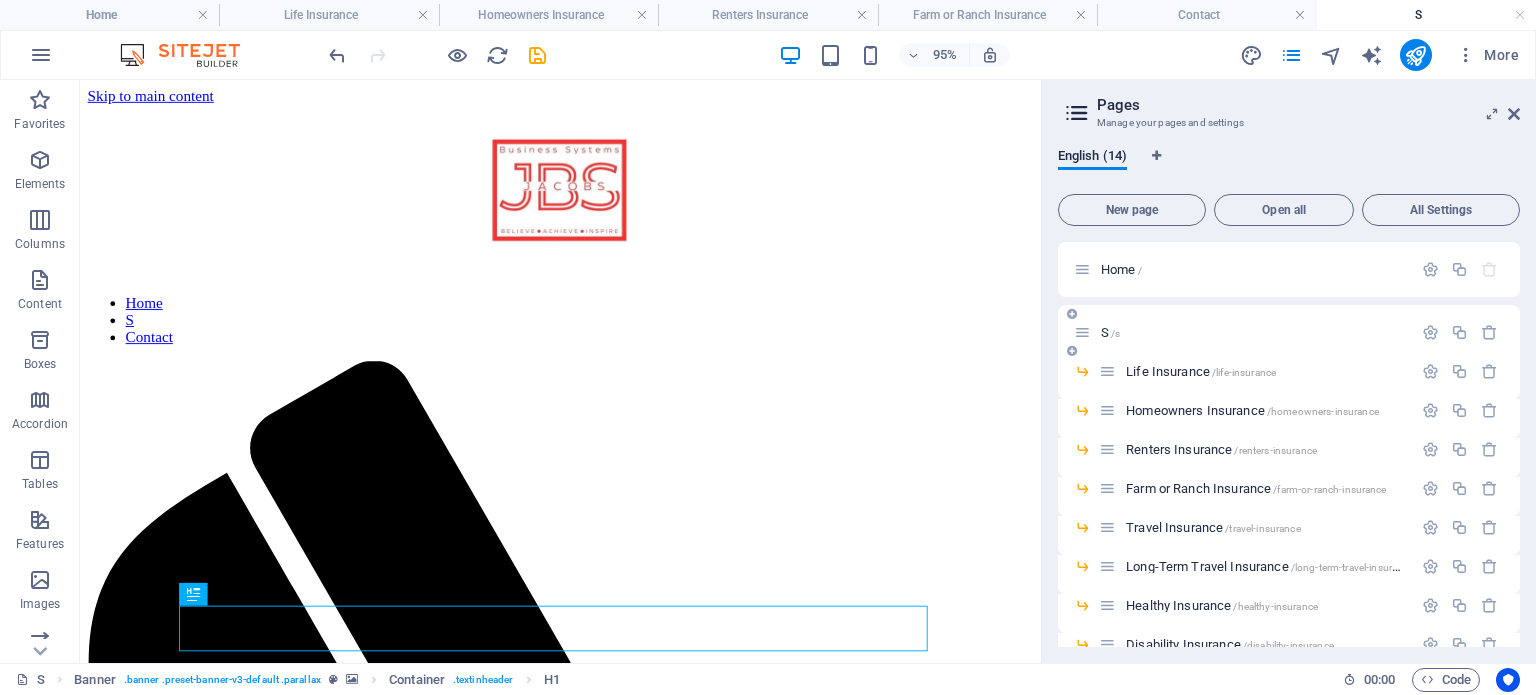 click on "S /s" at bounding box center [1253, 332] 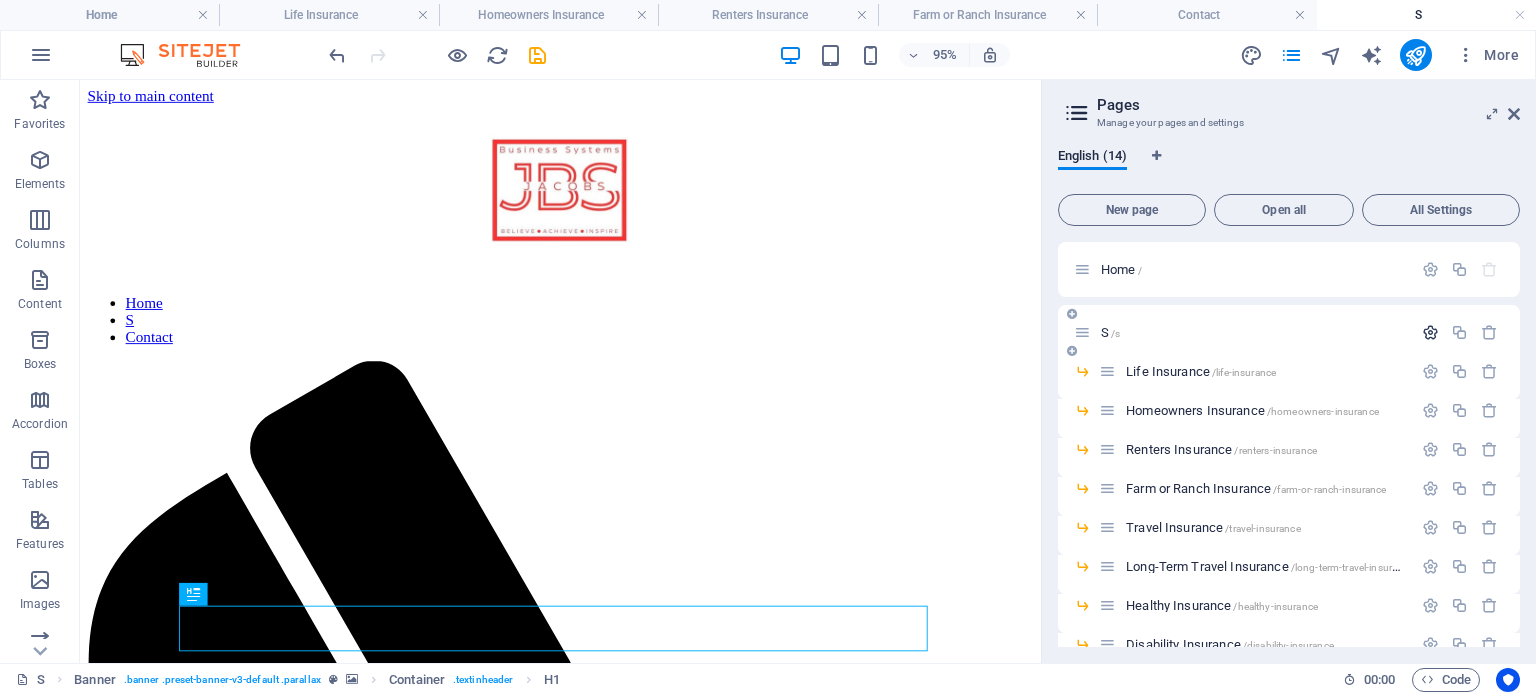 click at bounding box center [1430, 332] 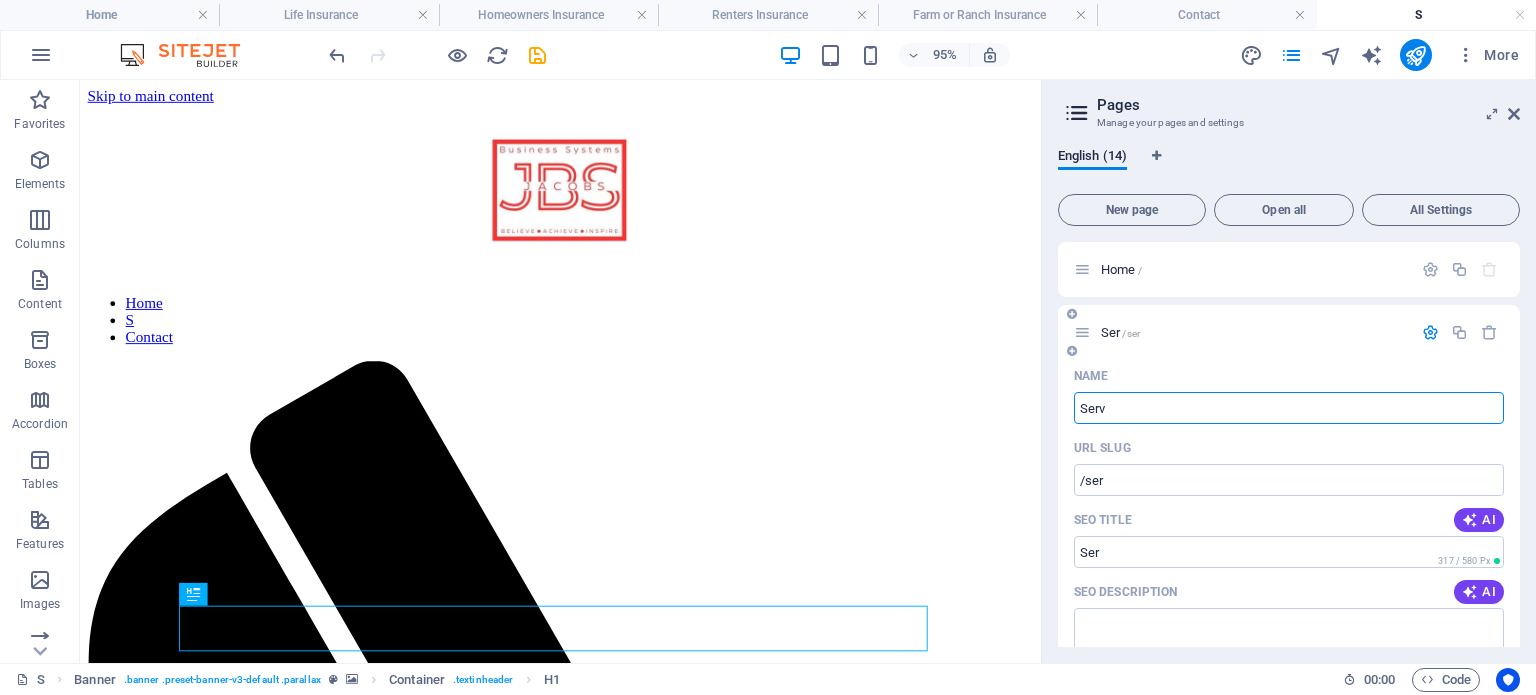 type on "Servi" 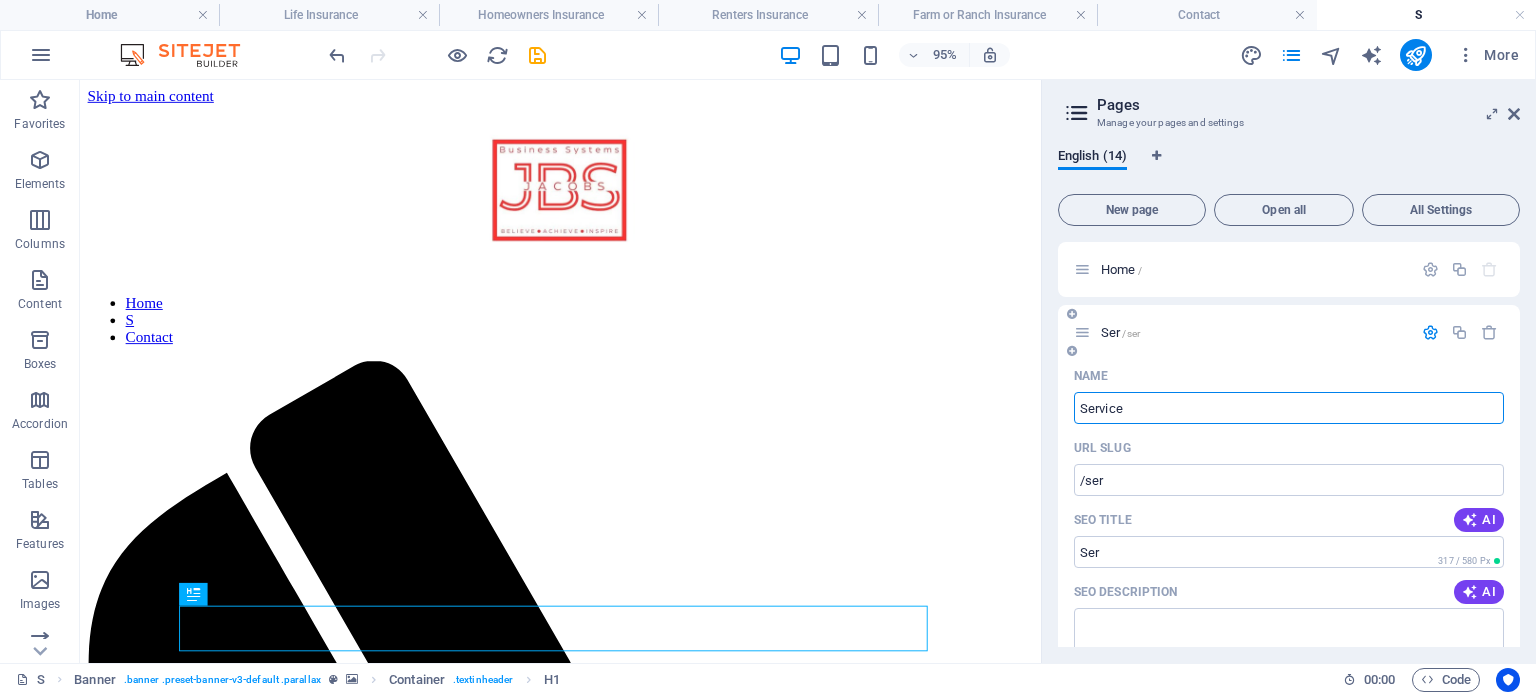 type on "Services" 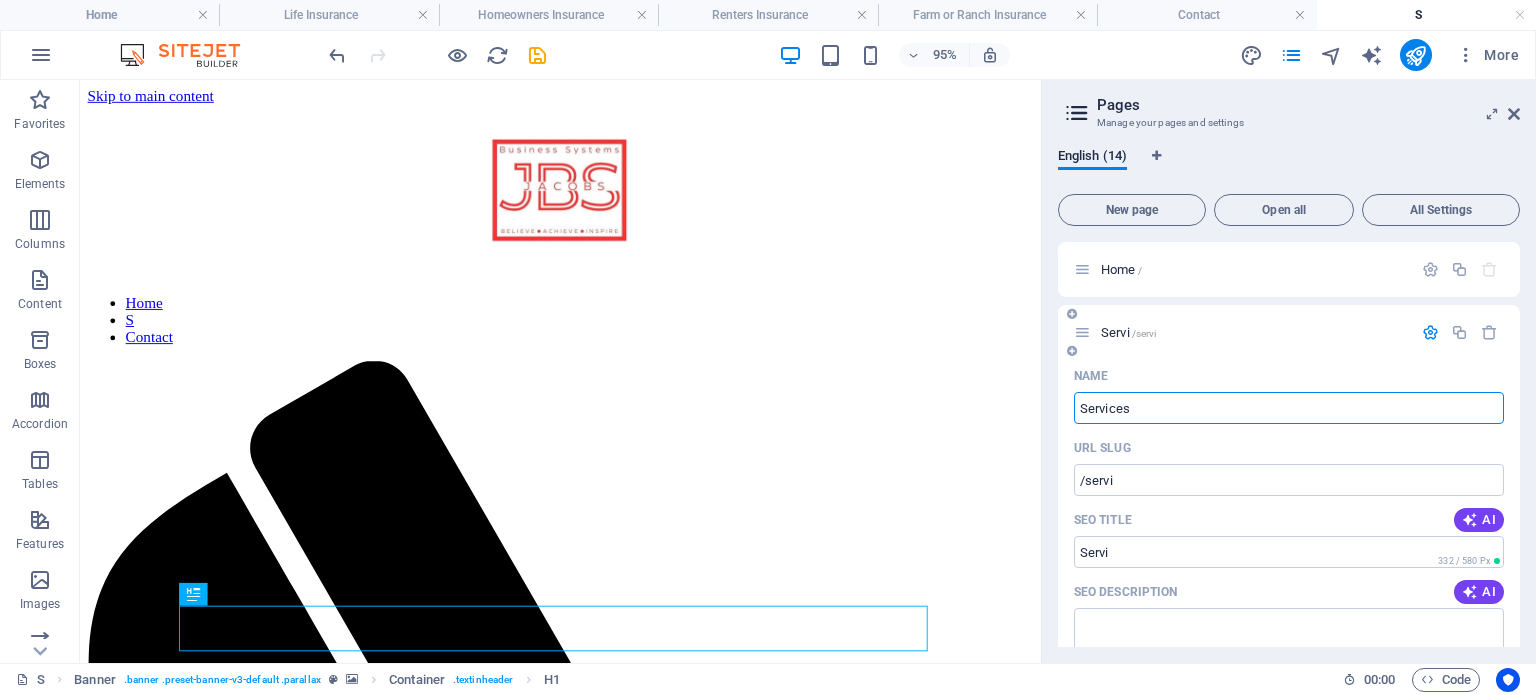 type on "Services" 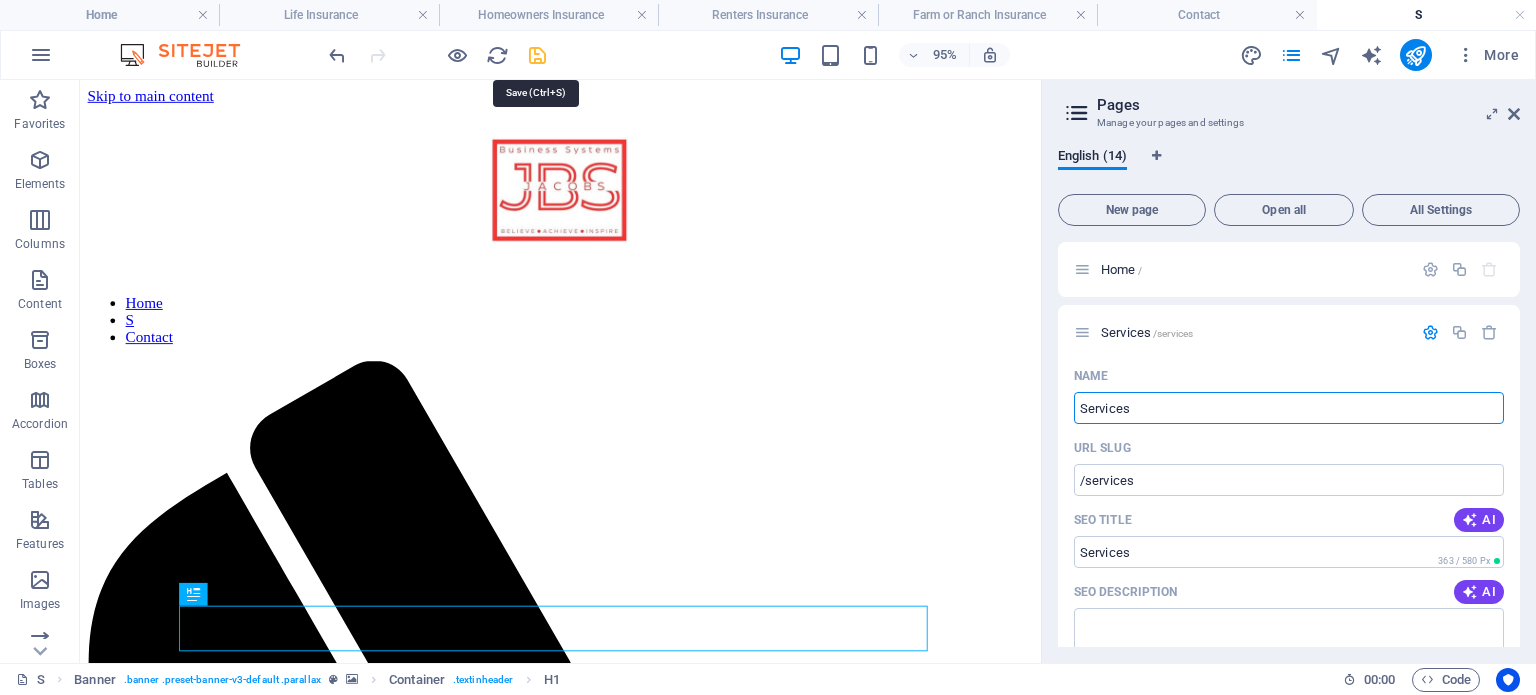 type on "Services" 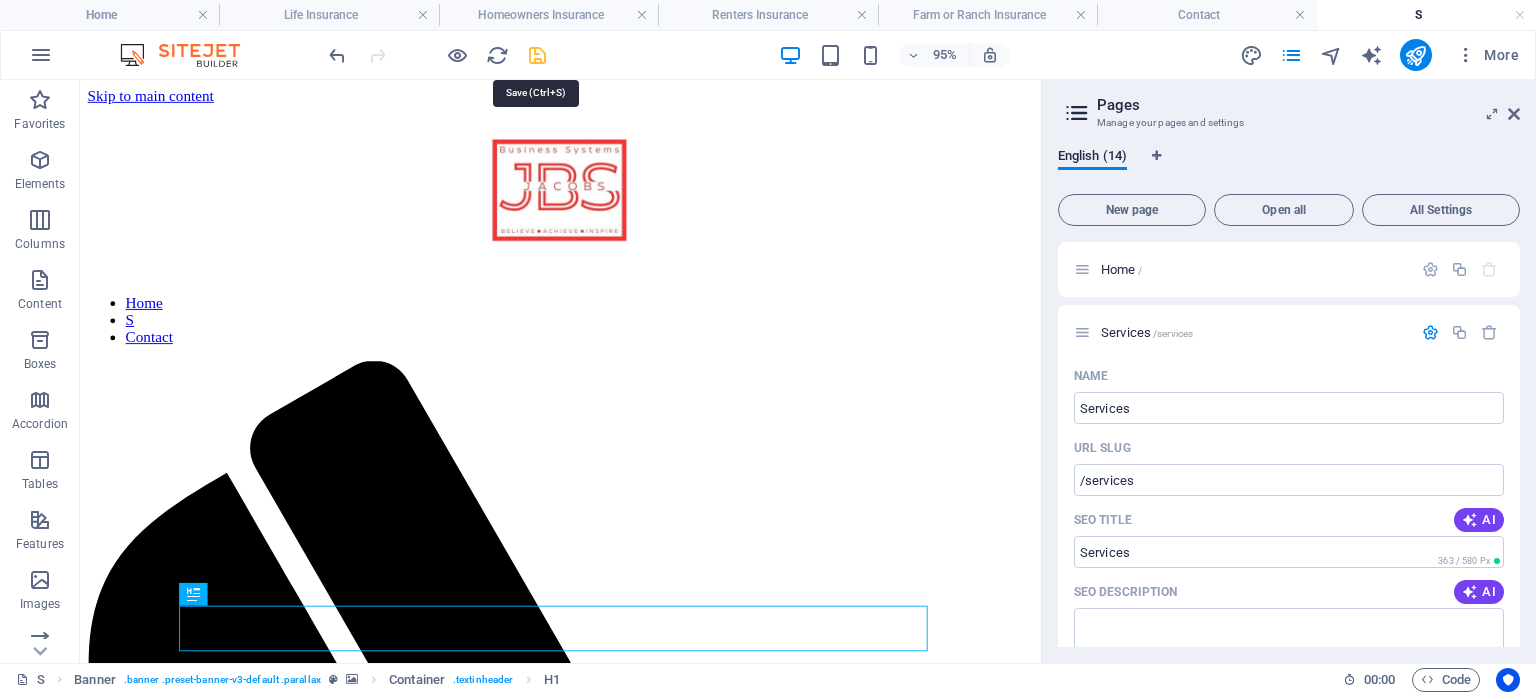 click at bounding box center (537, 55) 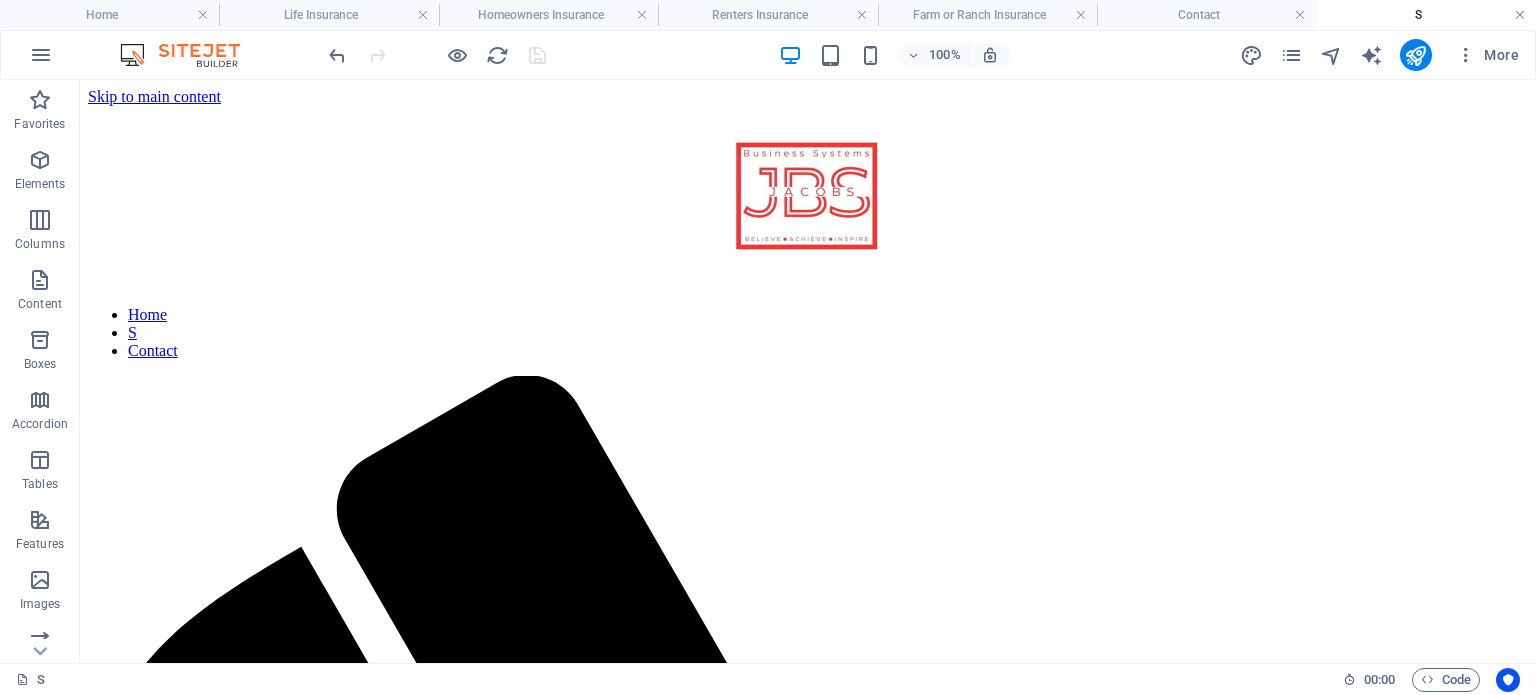 click at bounding box center (1520, 15) 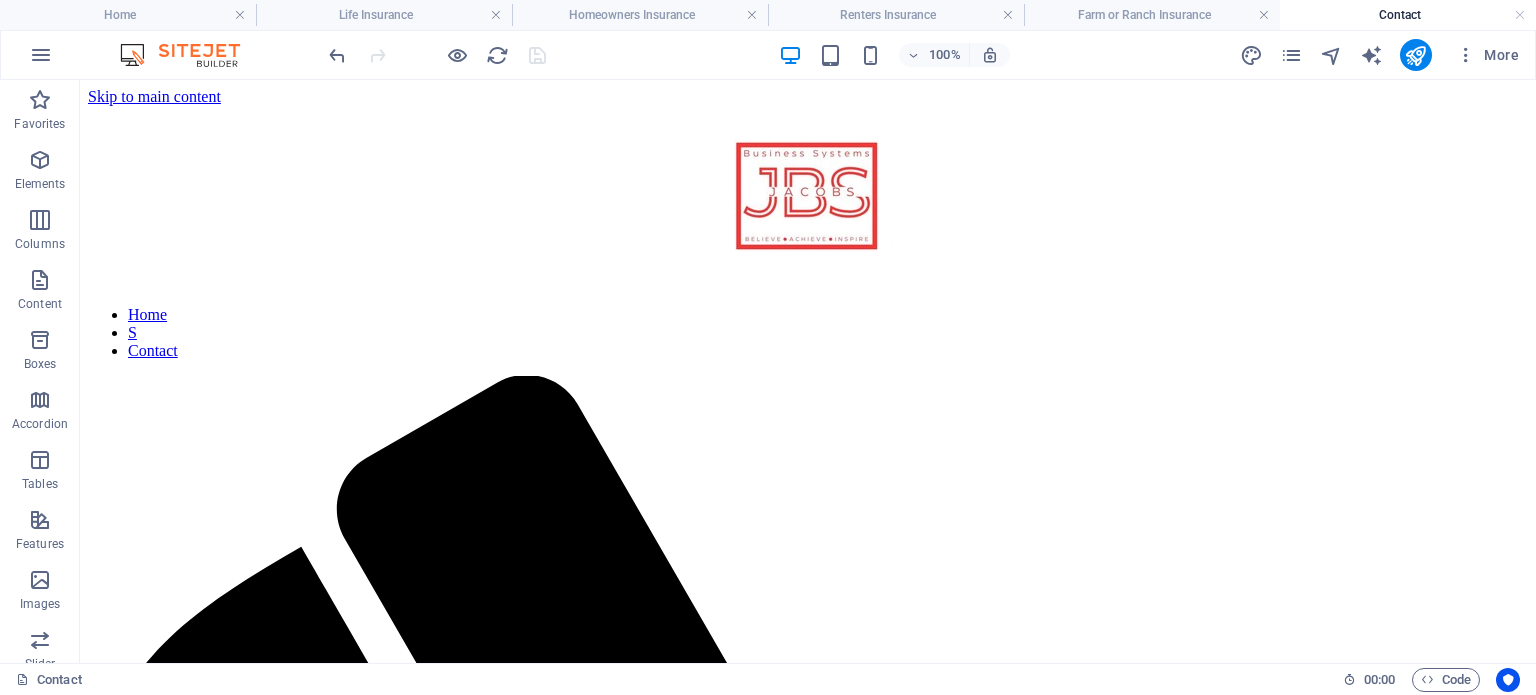 click on "Contact" at bounding box center (1408, 15) 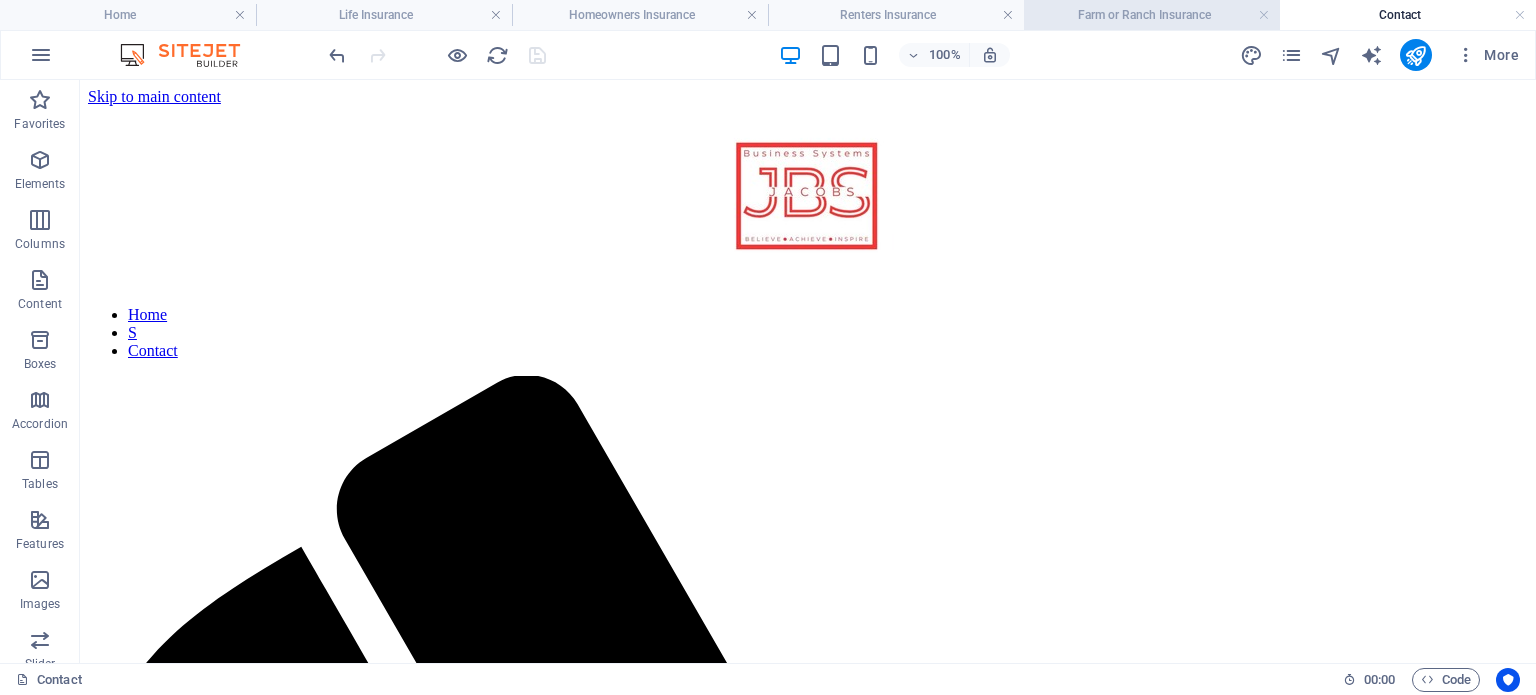 click on "Farm or Ranch Insurance" at bounding box center [1152, 15] 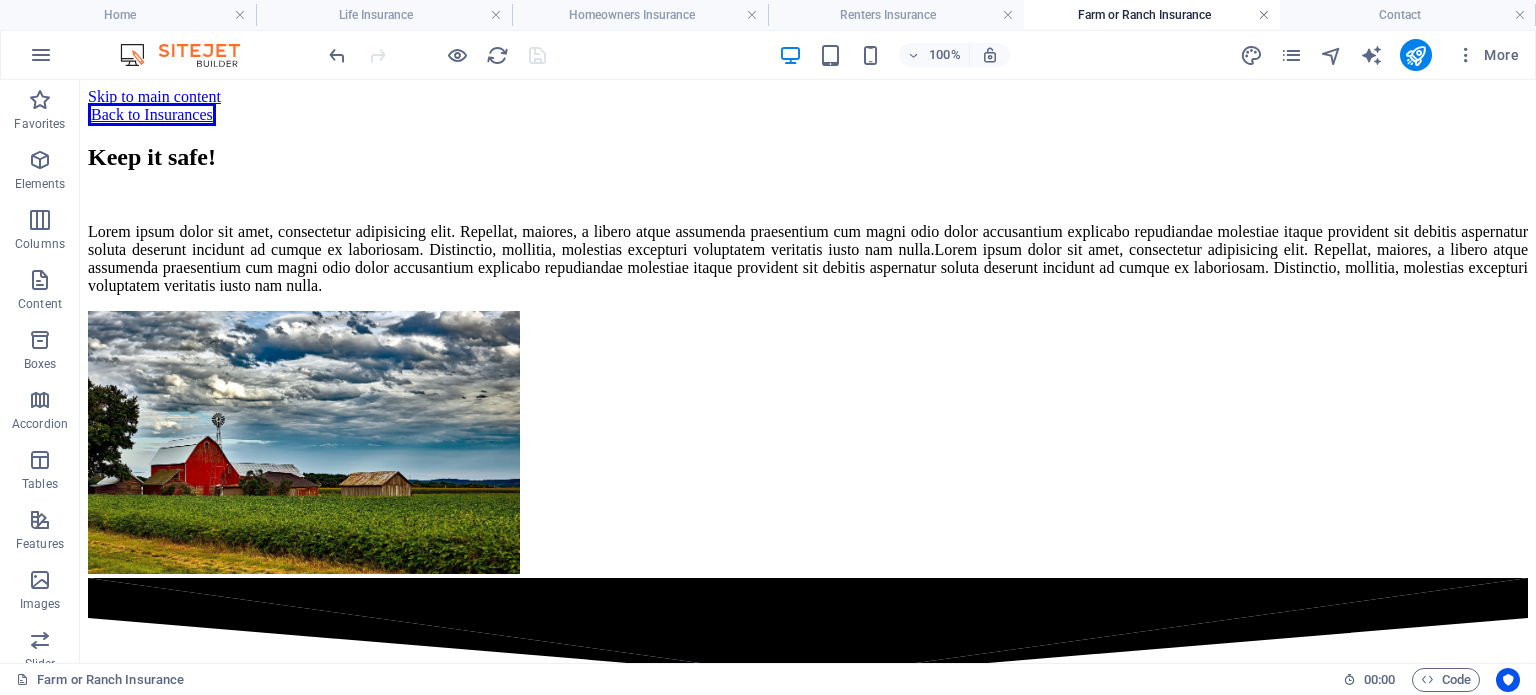 click at bounding box center [1264, 15] 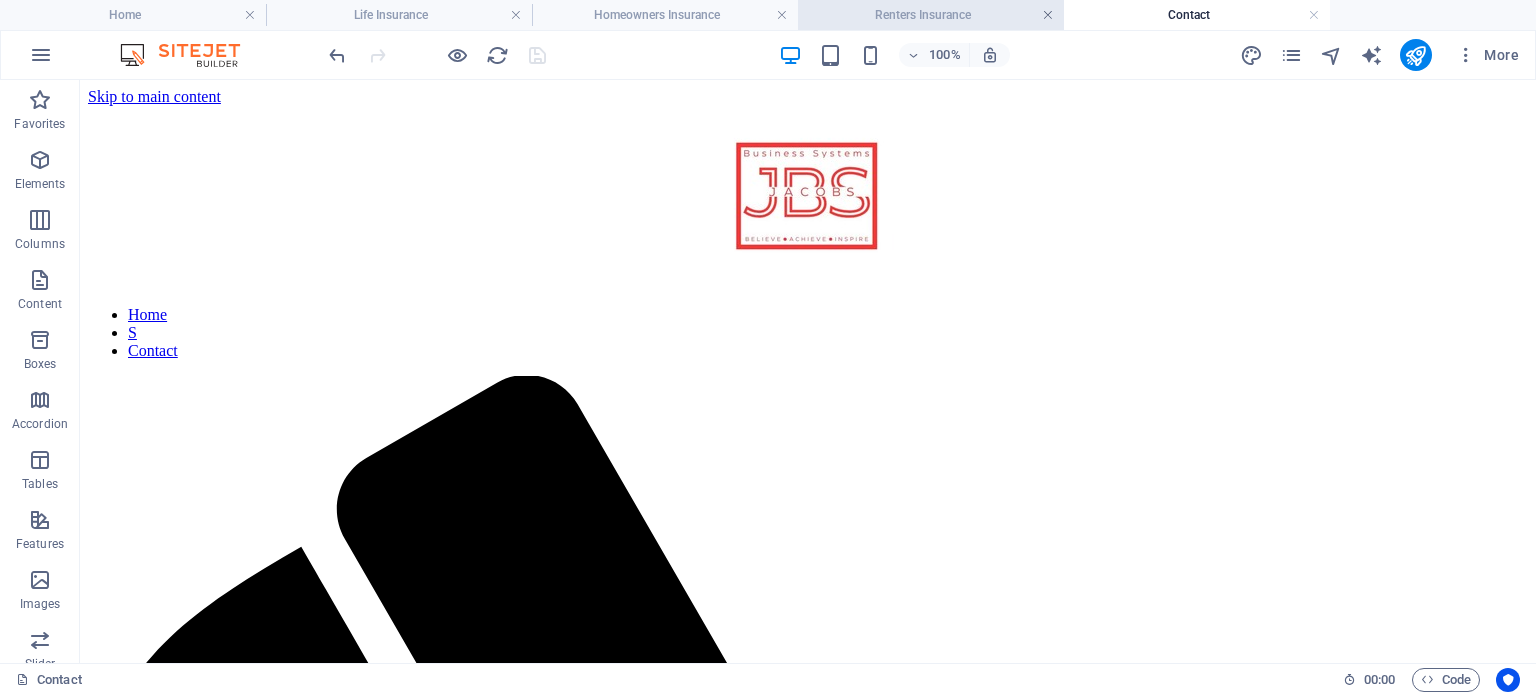 click at bounding box center (1048, 15) 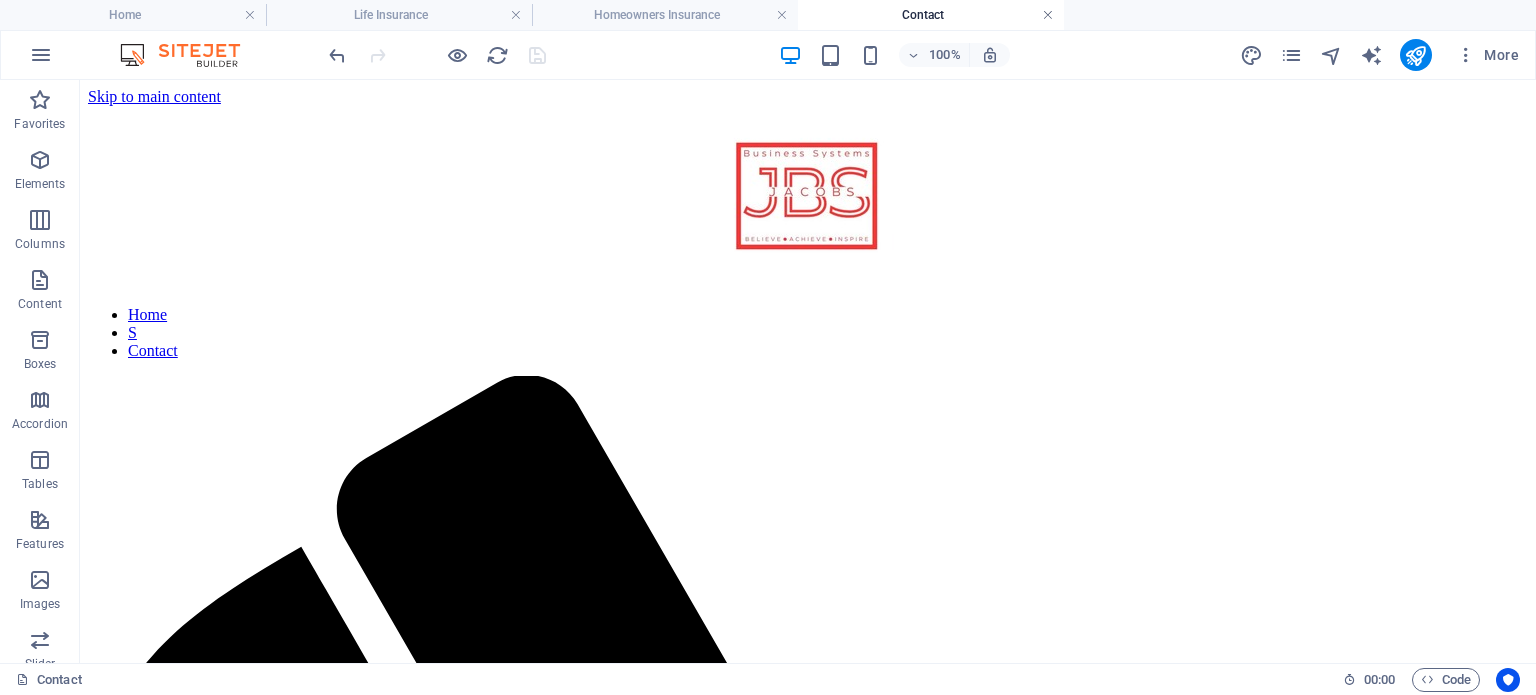 click at bounding box center [1048, 15] 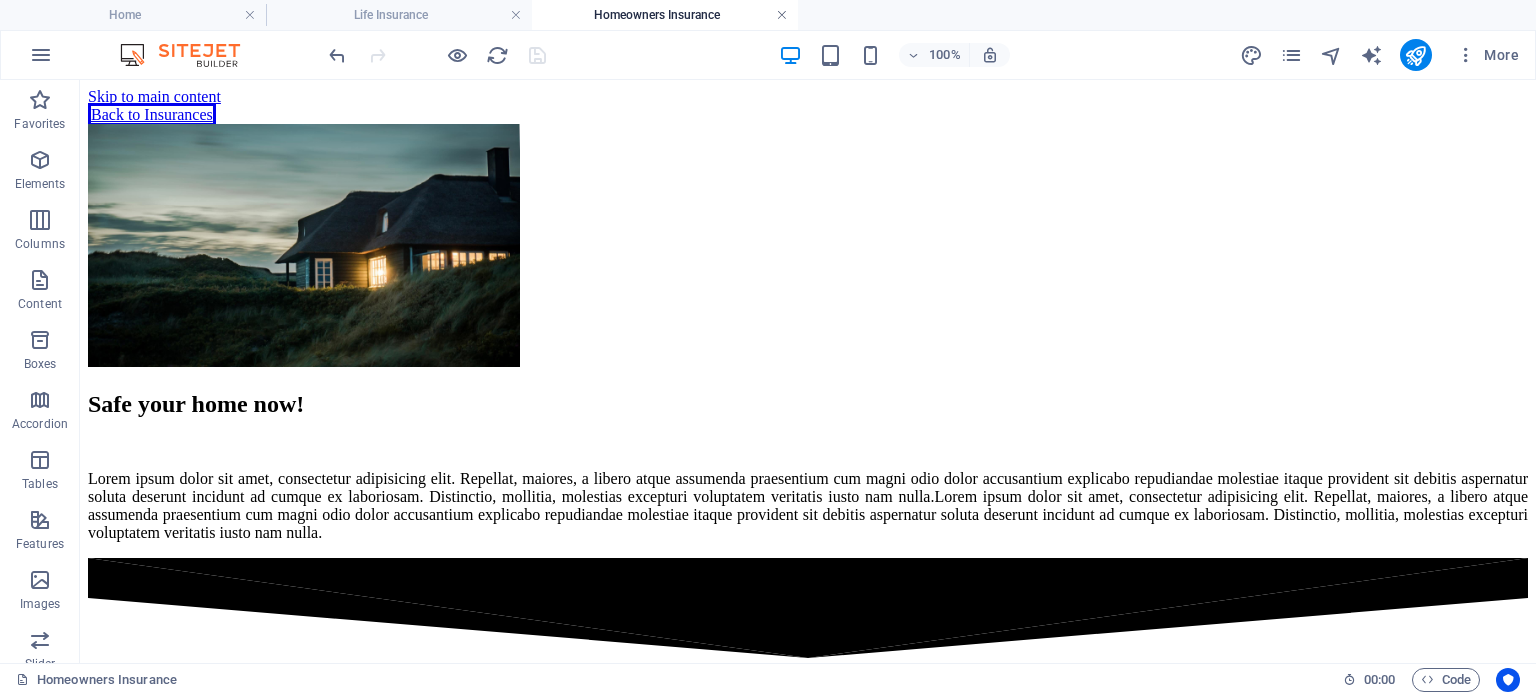 click at bounding box center [782, 15] 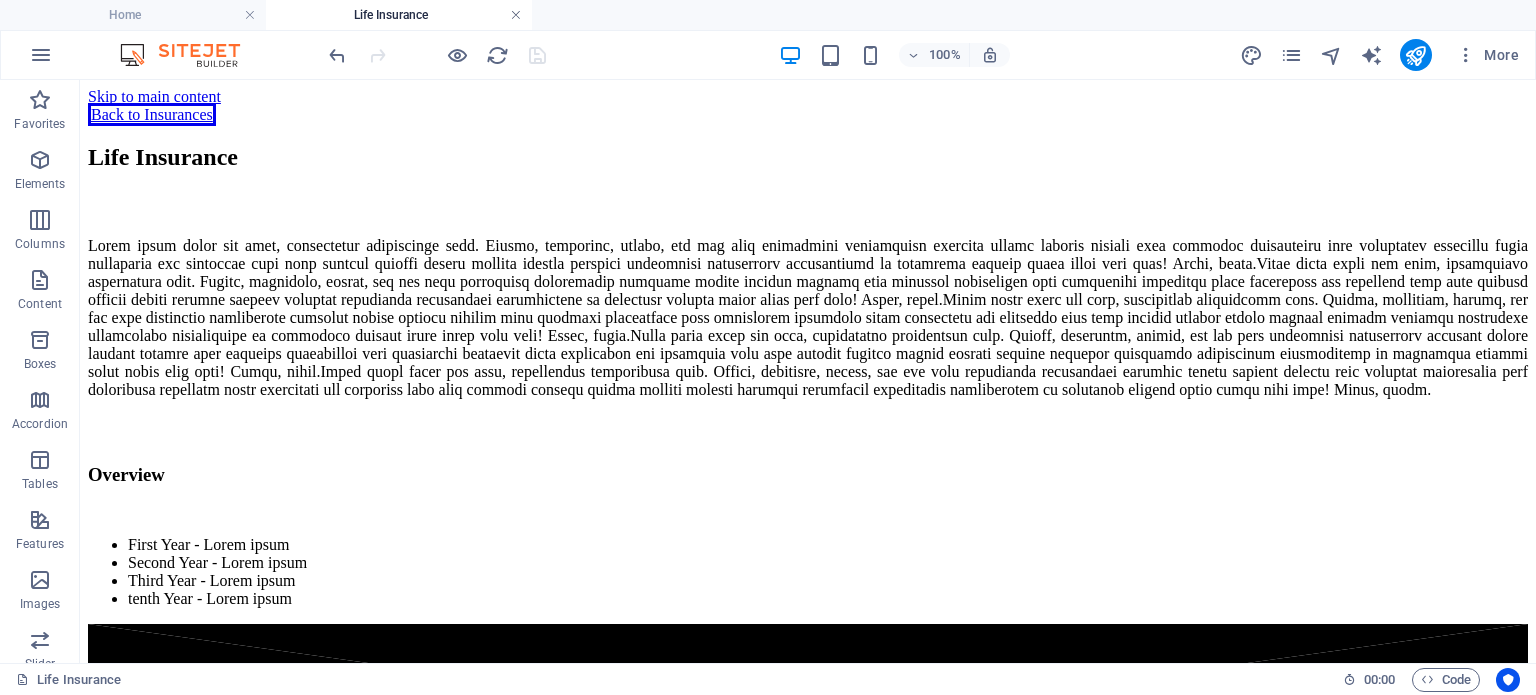 click at bounding box center [516, 15] 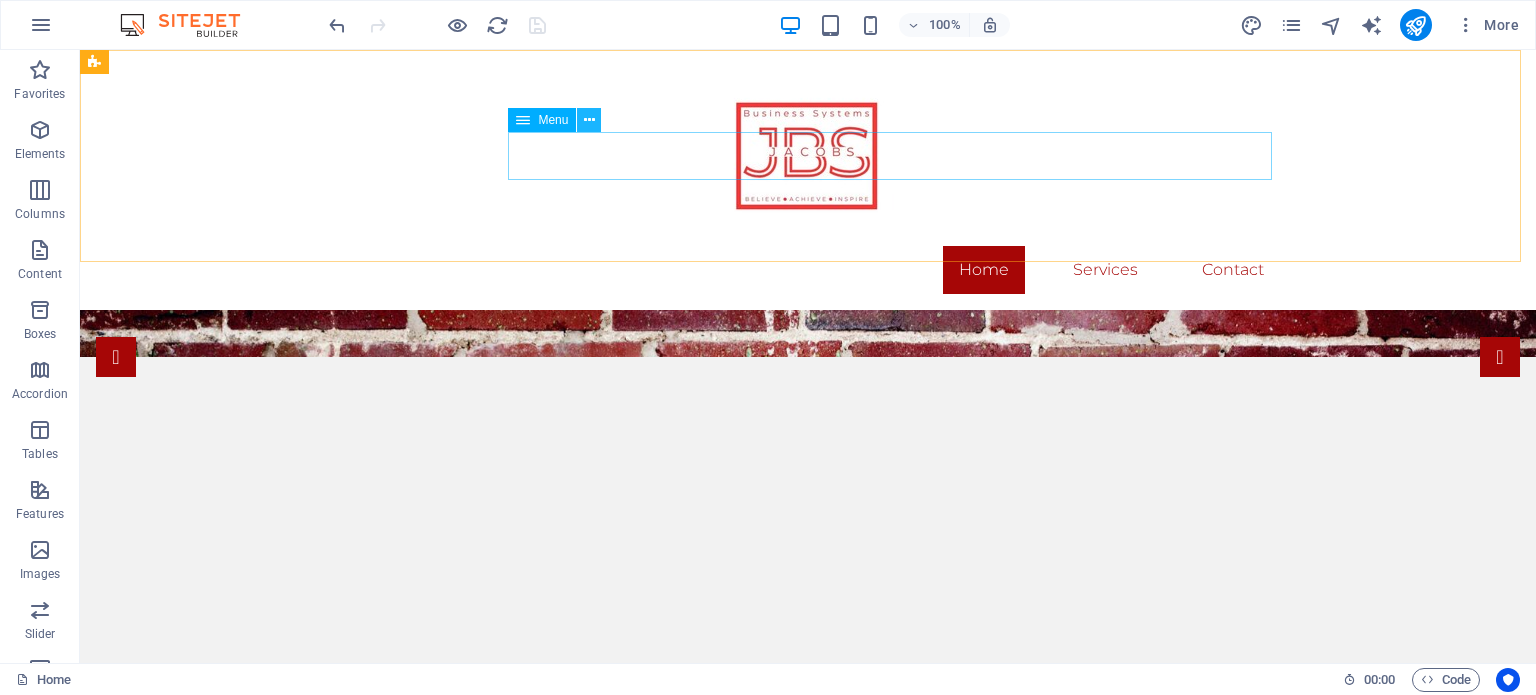 click at bounding box center [589, 120] 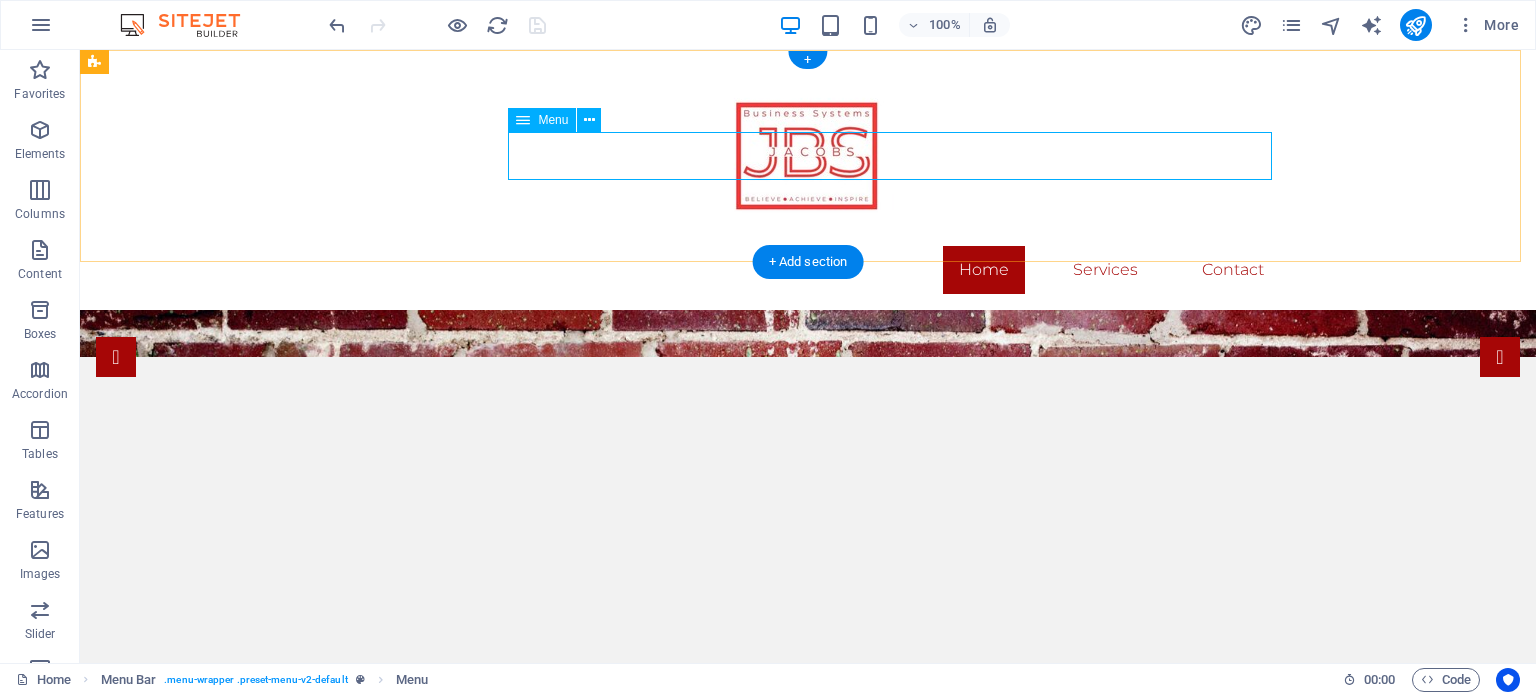 click on "Home Services Contact" at bounding box center [808, 270] 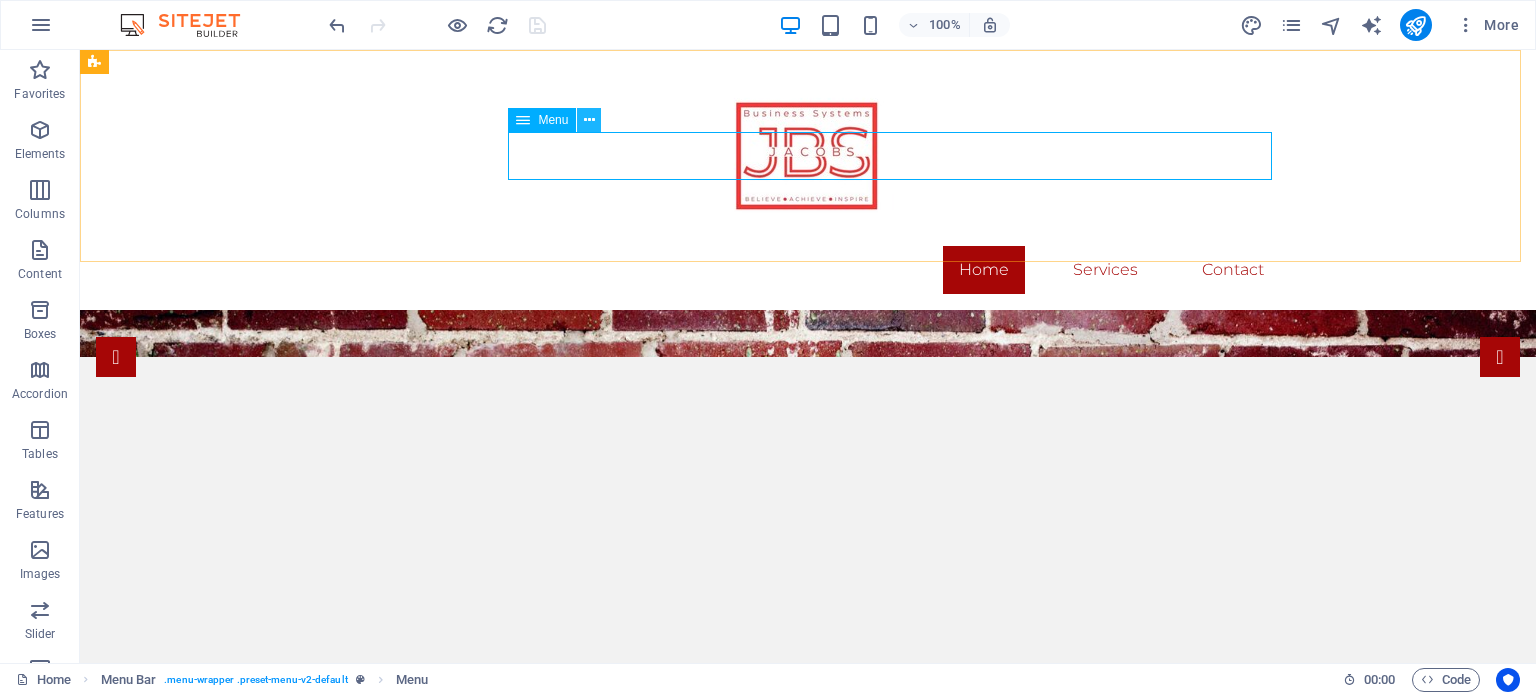 click at bounding box center [589, 120] 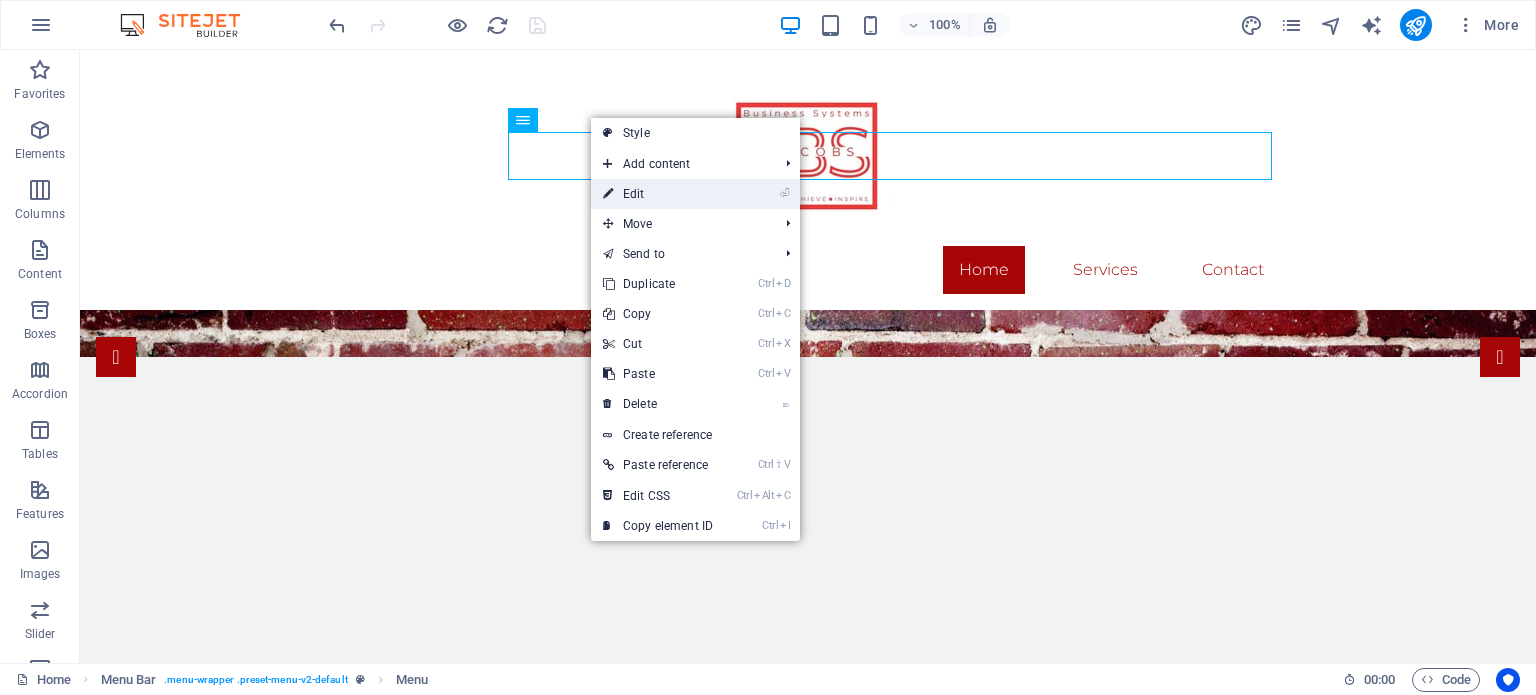 click on "⏎  Edit" at bounding box center [658, 194] 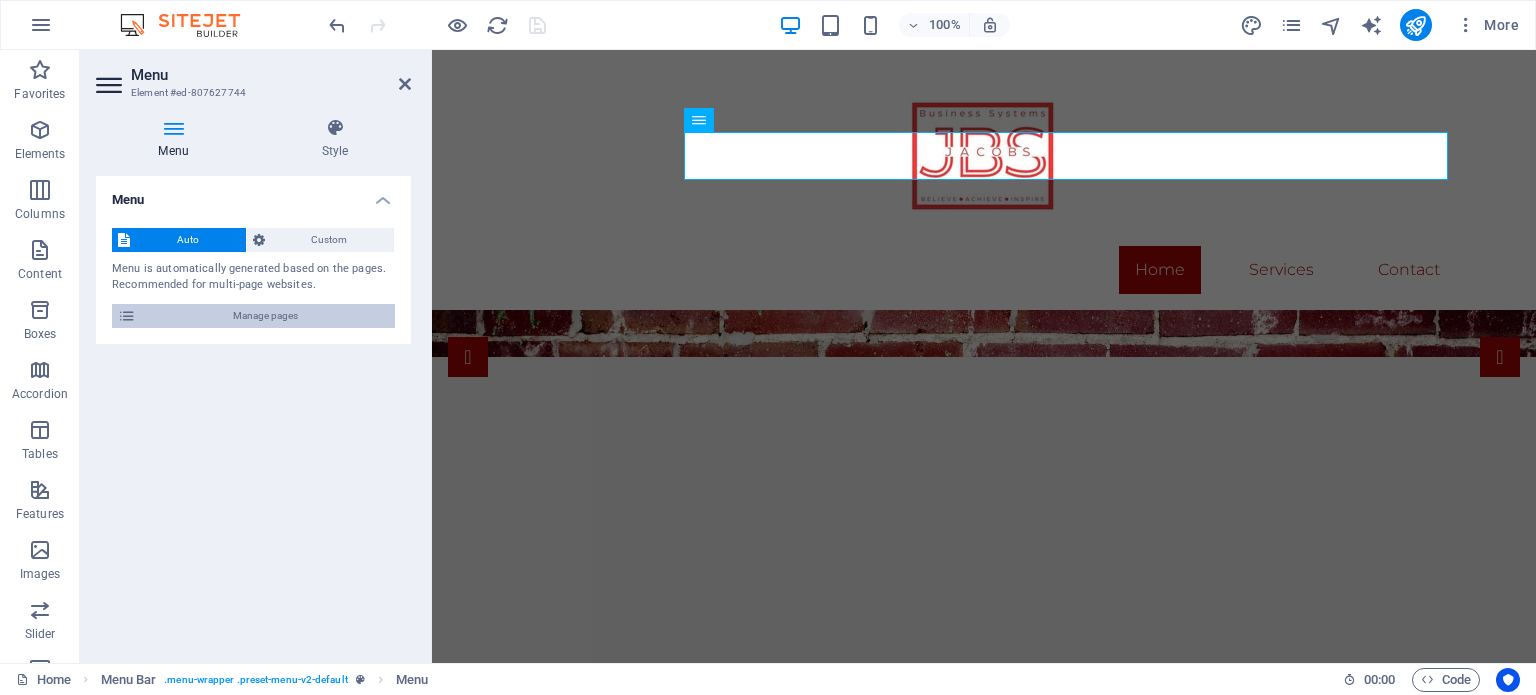 click on "Manage pages" at bounding box center (265, 316) 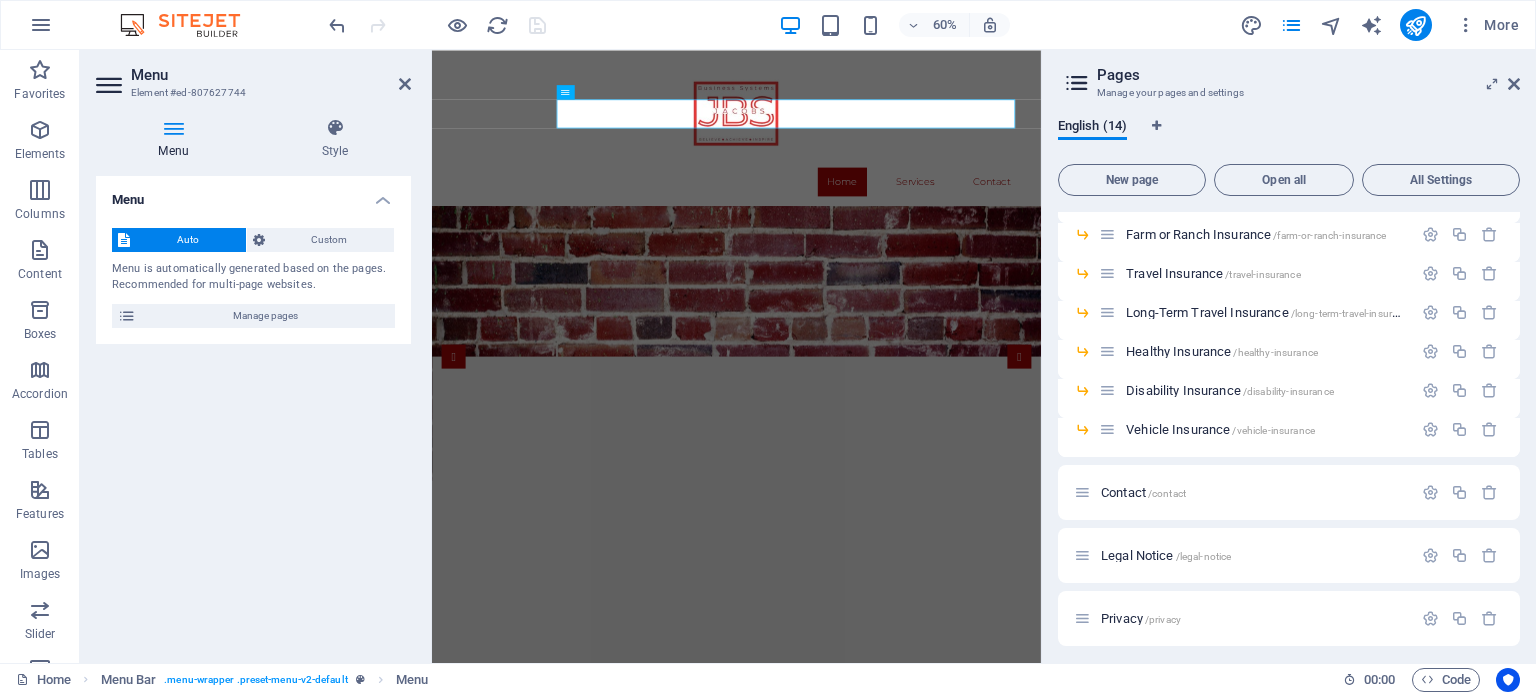 scroll, scrollTop: 231, scrollLeft: 0, axis: vertical 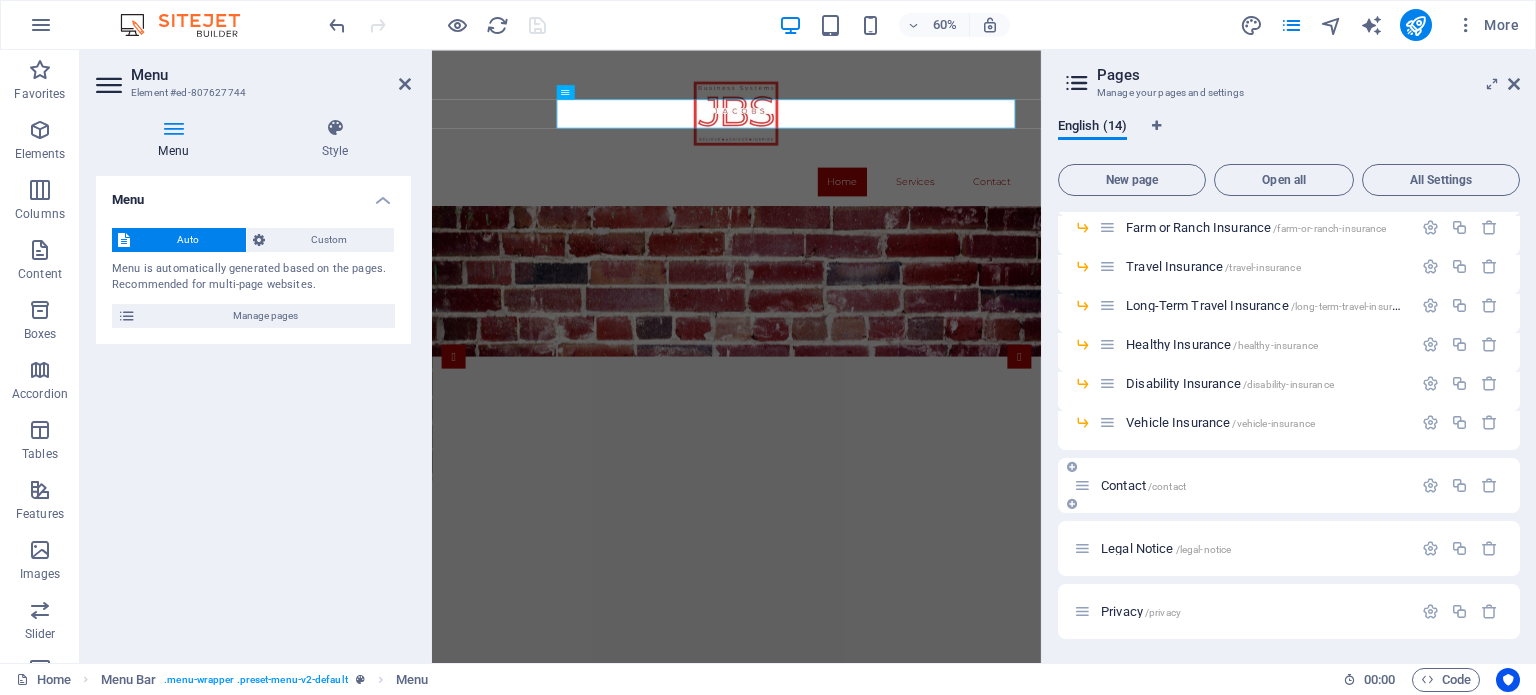 click on "/contact" at bounding box center [1167, 486] 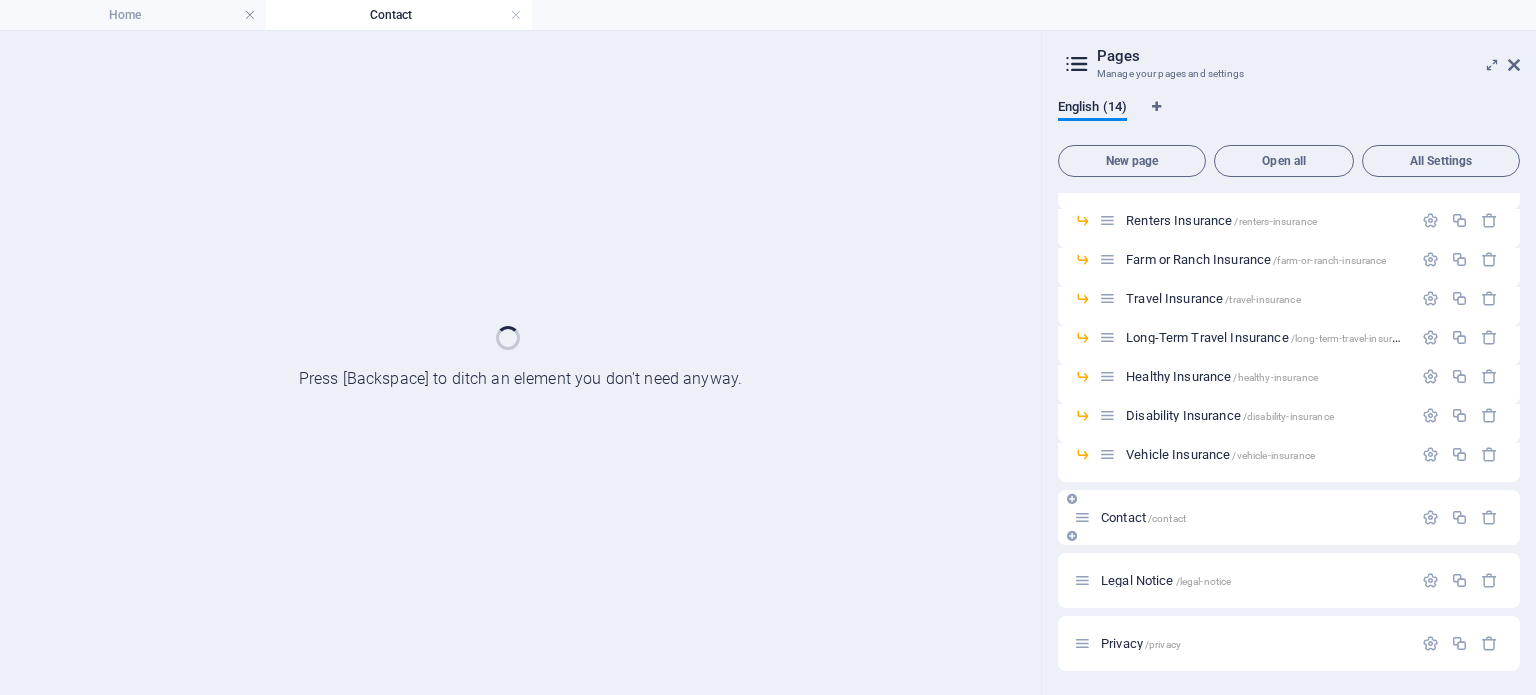 scroll, scrollTop: 180, scrollLeft: 0, axis: vertical 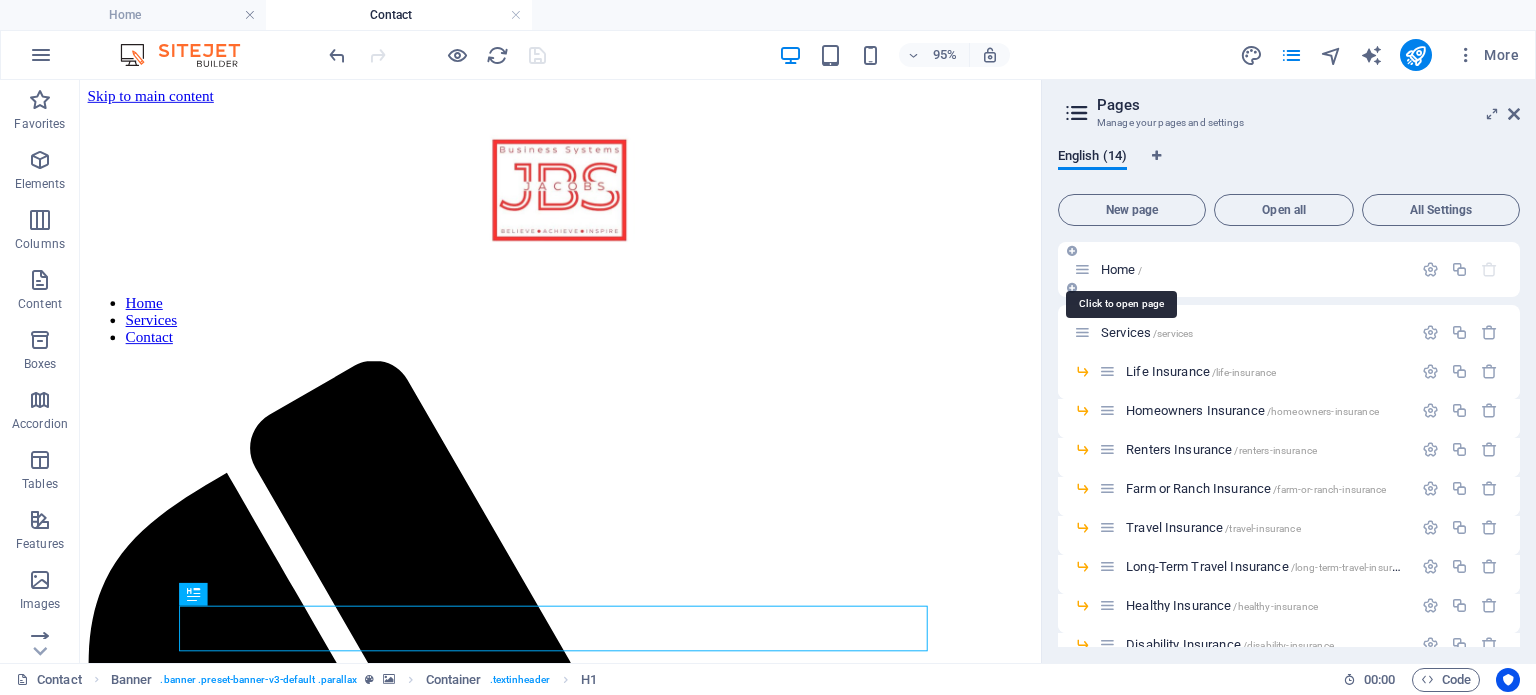 click on "Home /" at bounding box center (1121, 269) 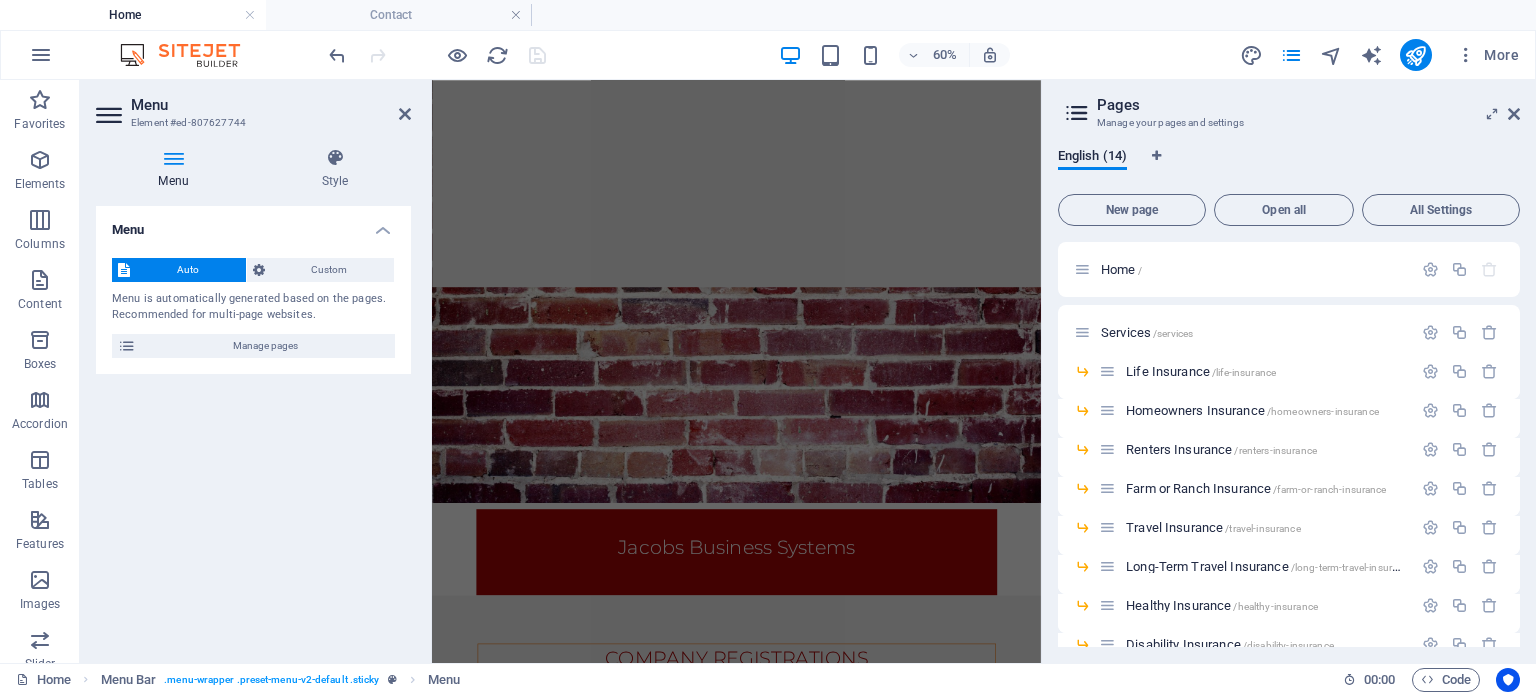 scroll, scrollTop: 623, scrollLeft: 0, axis: vertical 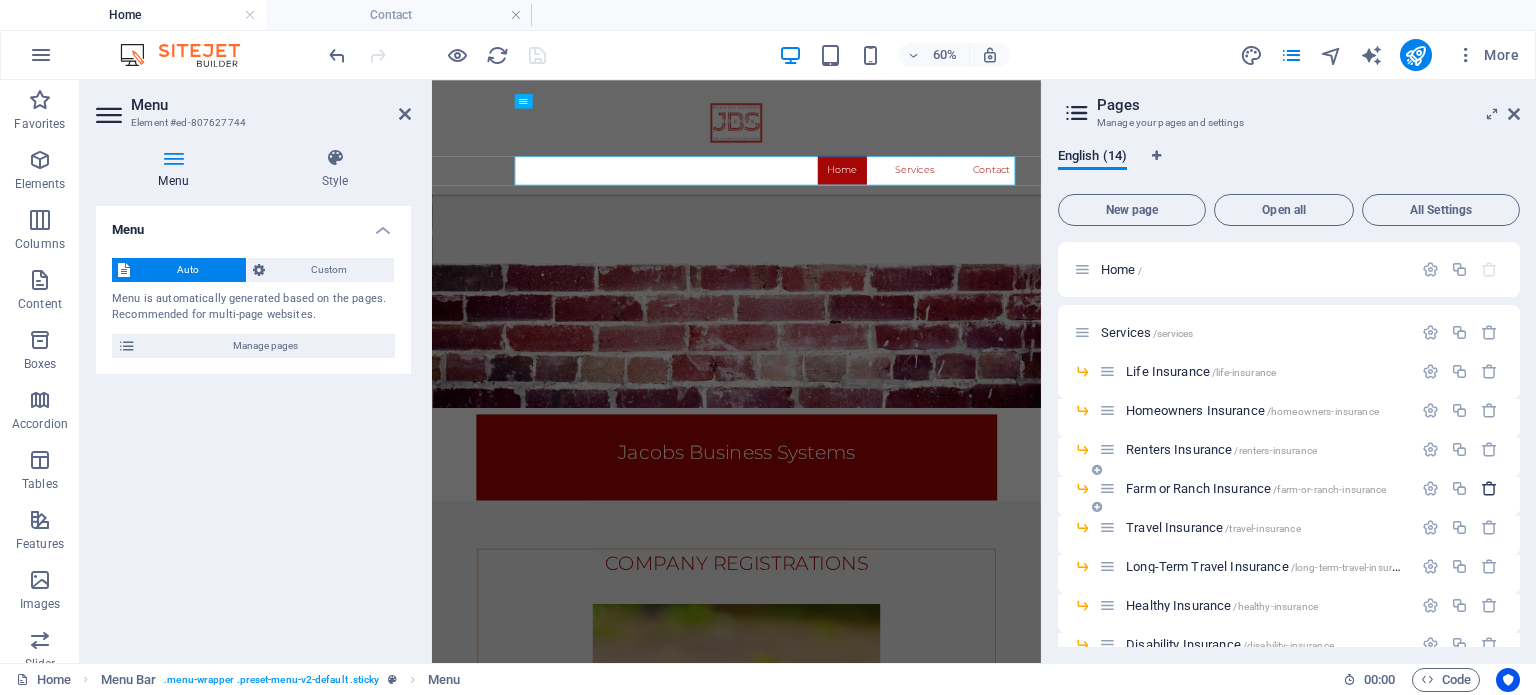 click at bounding box center [1489, 488] 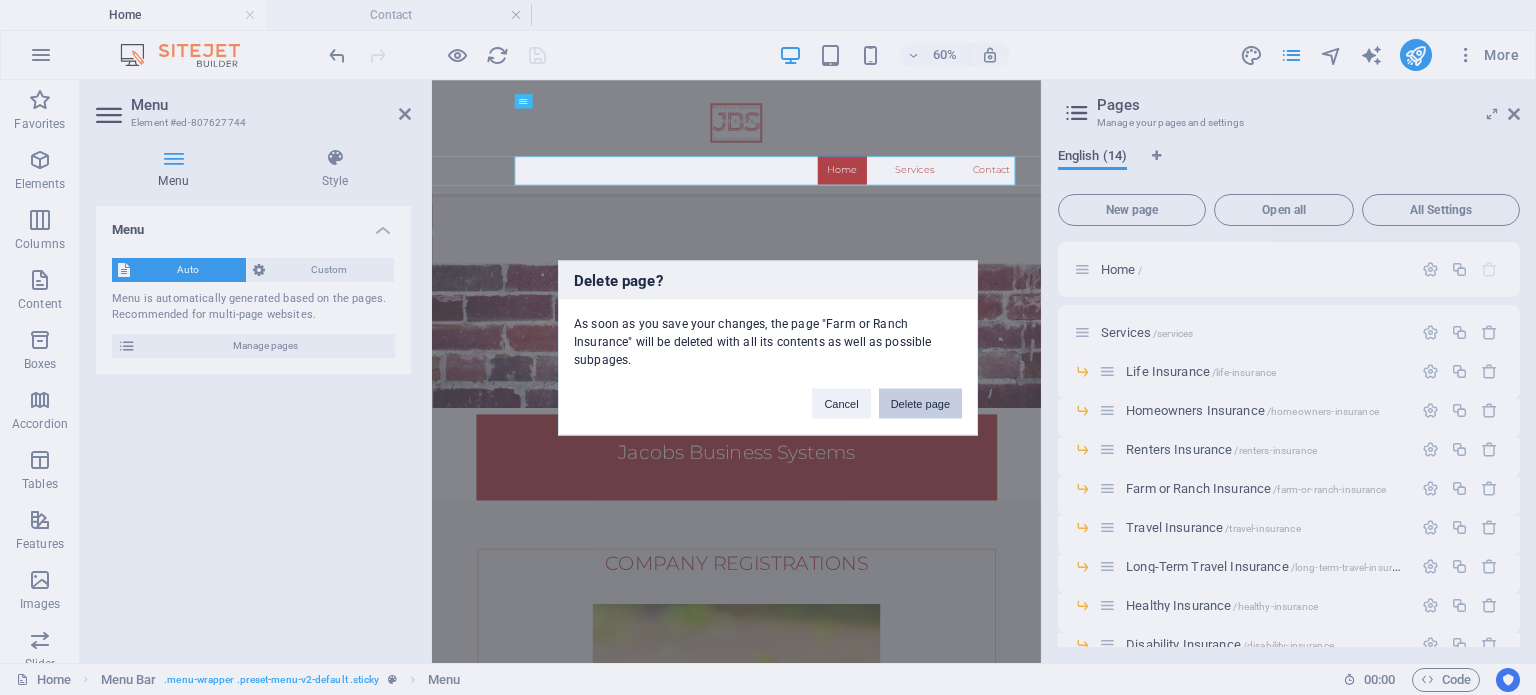click on "Delete page" at bounding box center (920, 403) 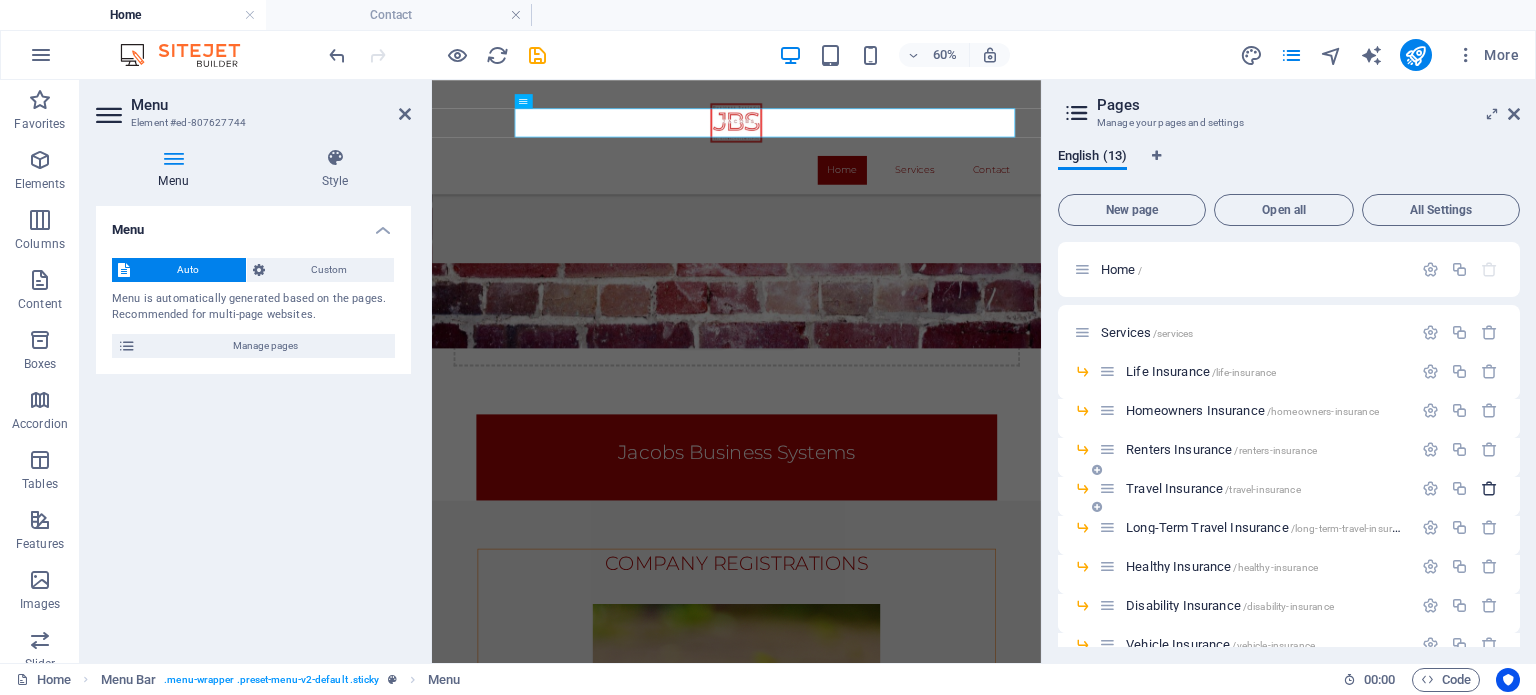 click at bounding box center [1489, 488] 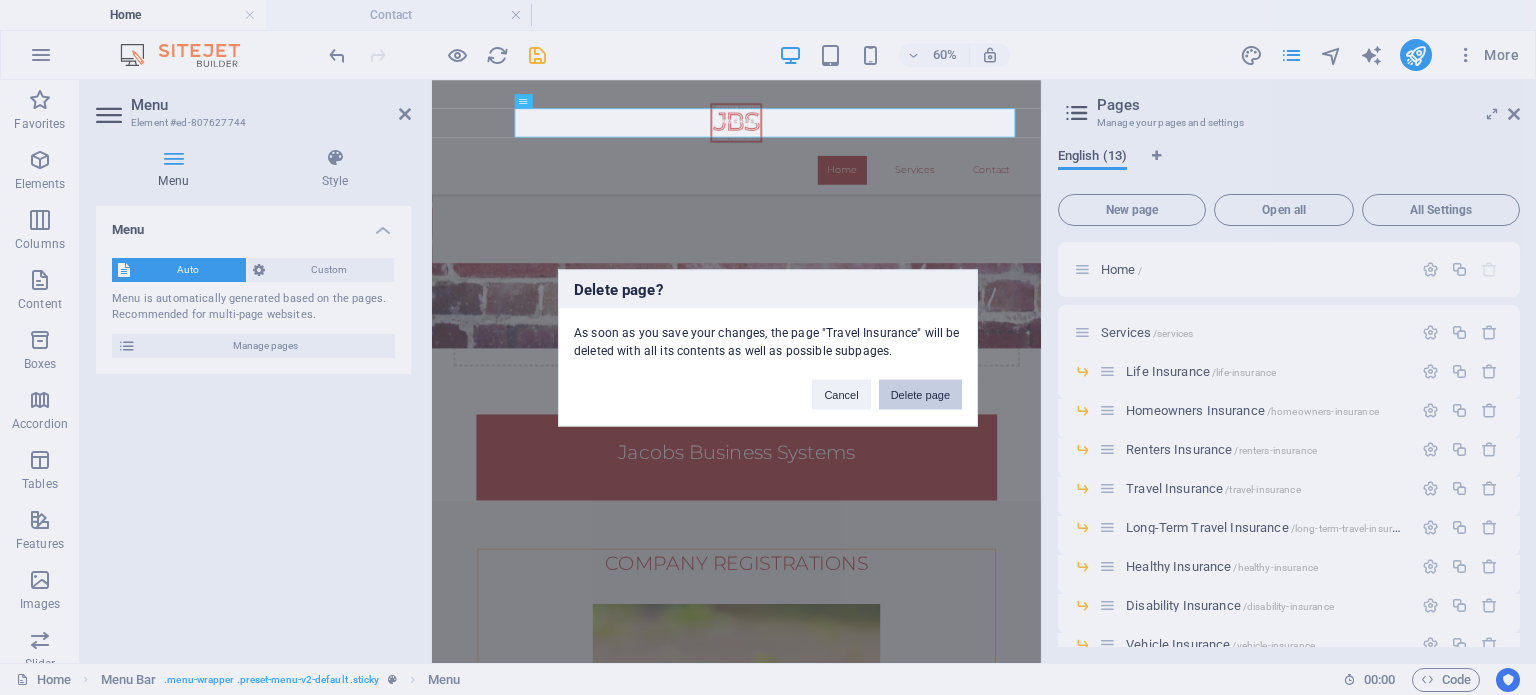 click on "Delete page" at bounding box center [920, 394] 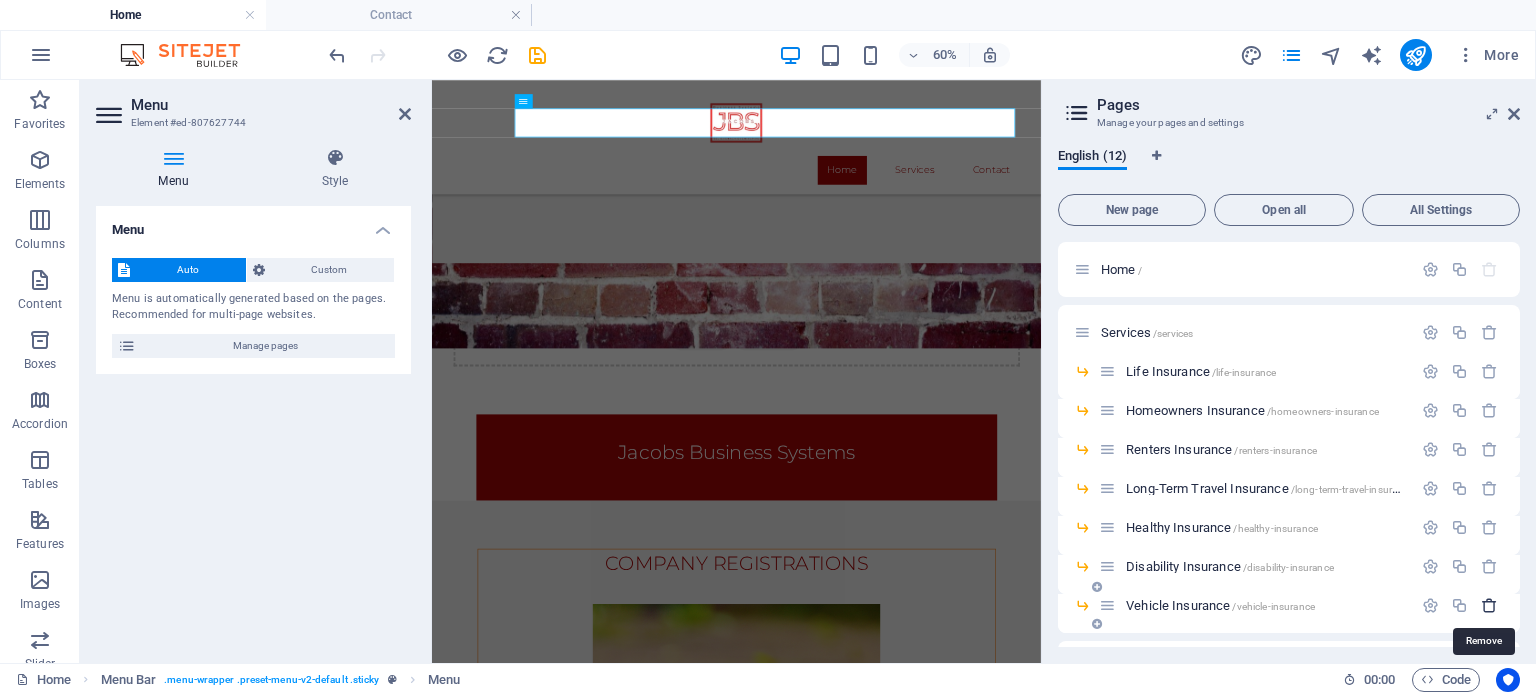click at bounding box center [1489, 605] 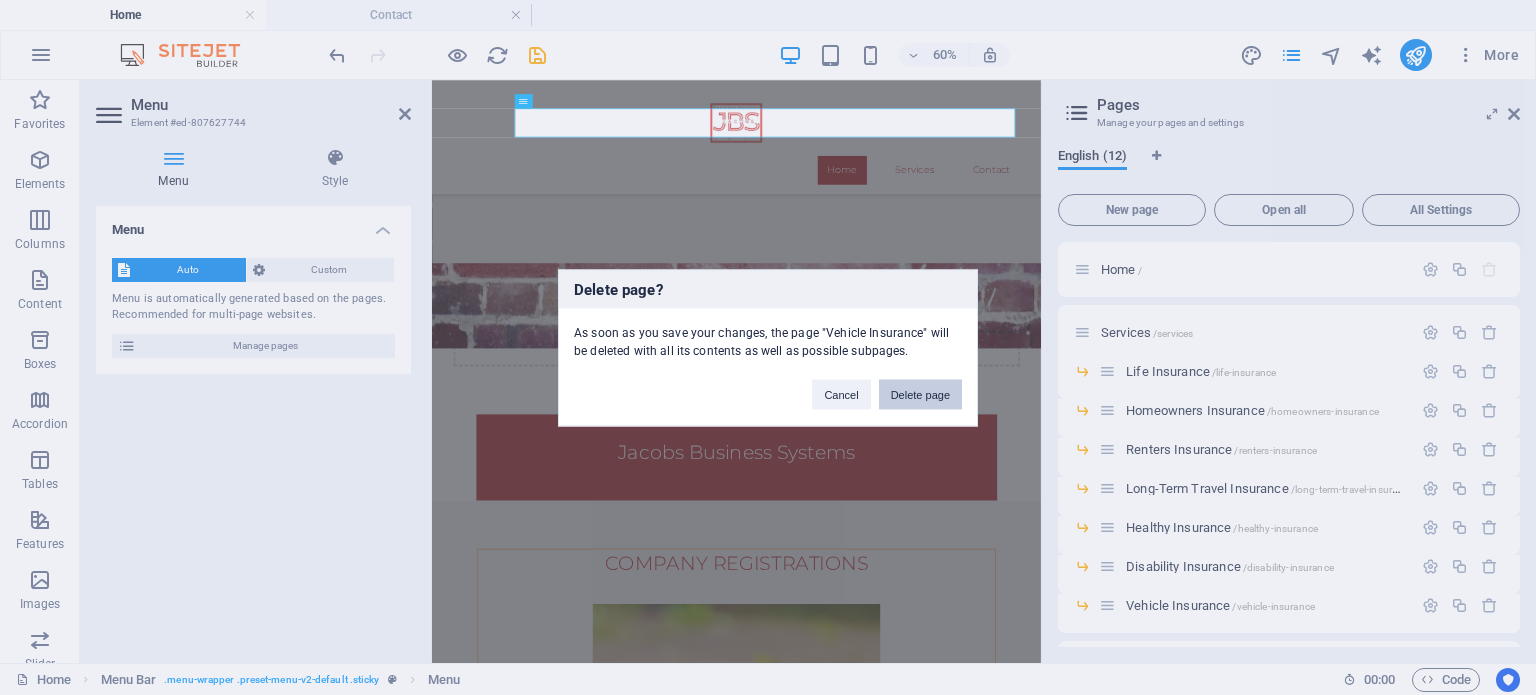 click on "Delete page" at bounding box center [920, 394] 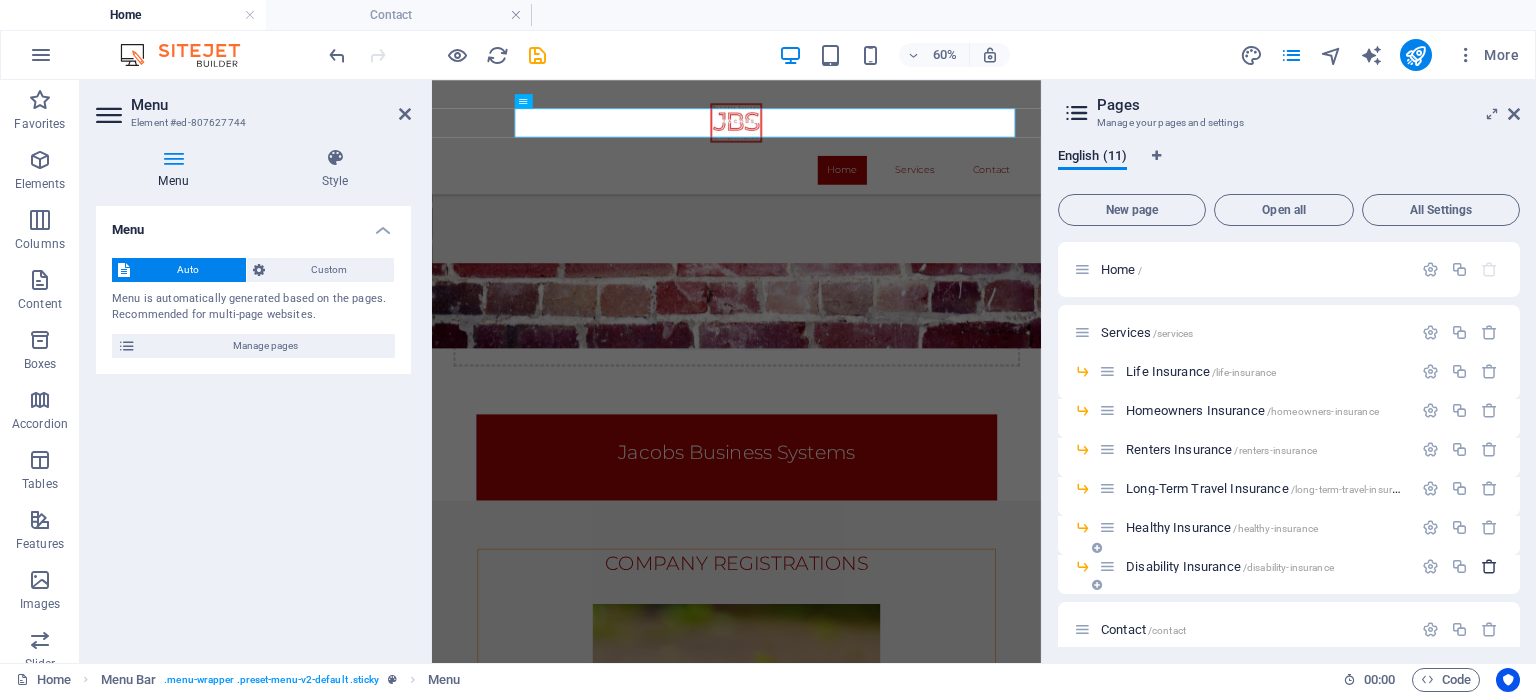 click at bounding box center [1489, 566] 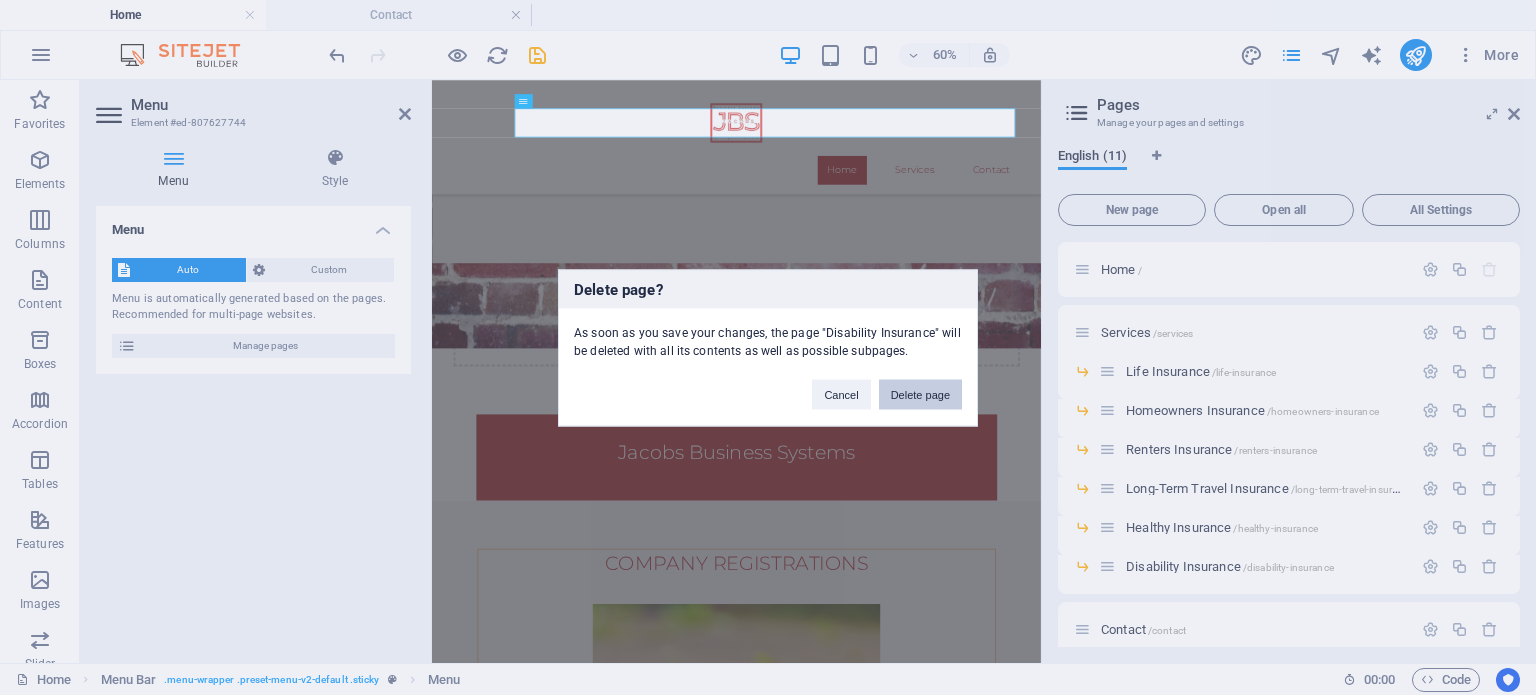 click on "Delete page" at bounding box center [920, 394] 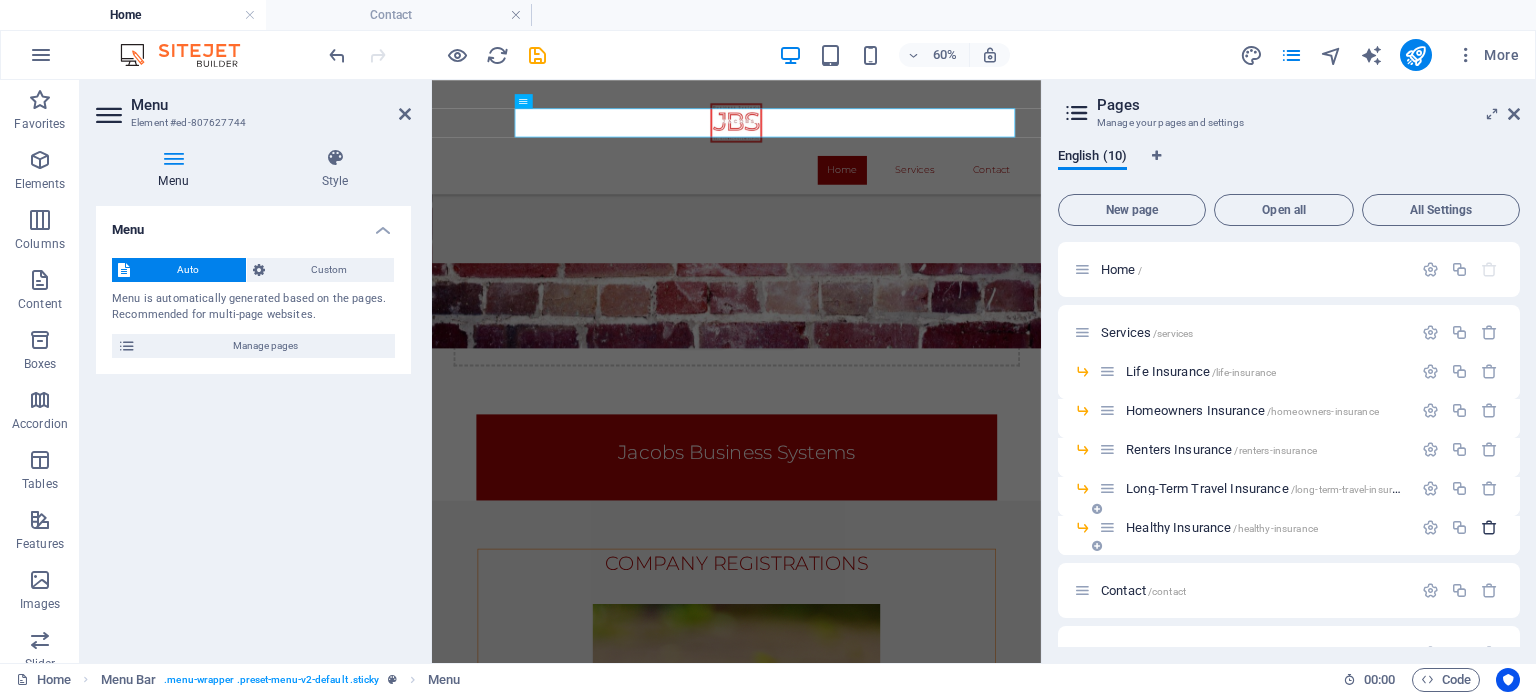 click at bounding box center (1489, 527) 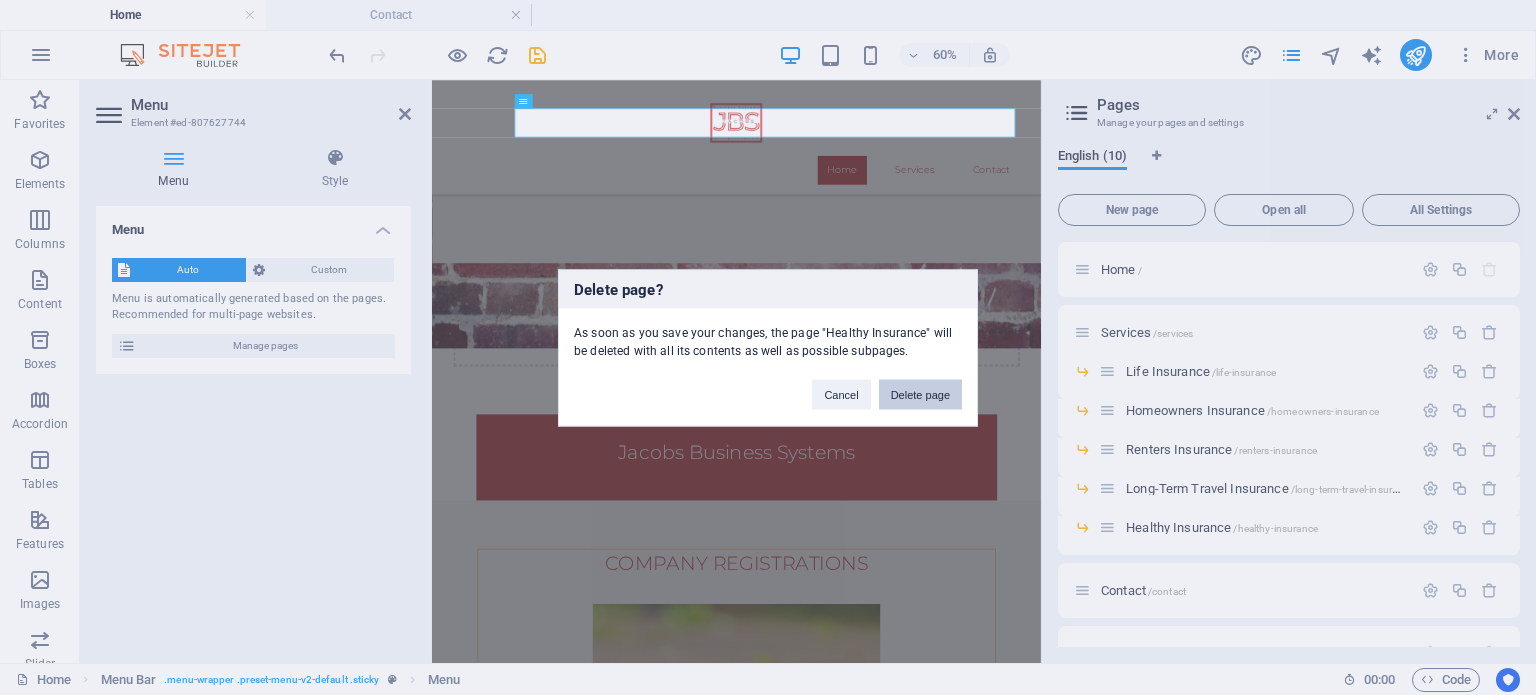 click on "Delete page" at bounding box center [920, 394] 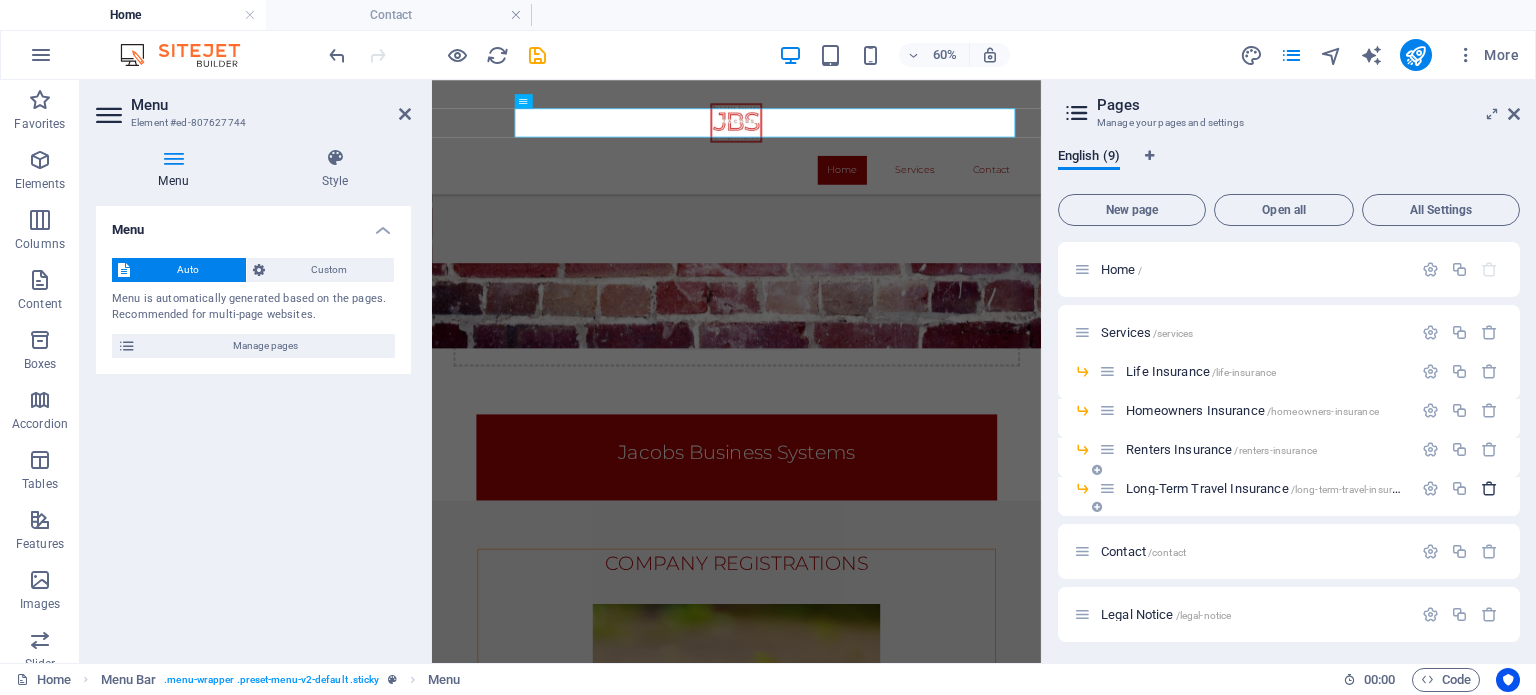 click at bounding box center [1489, 488] 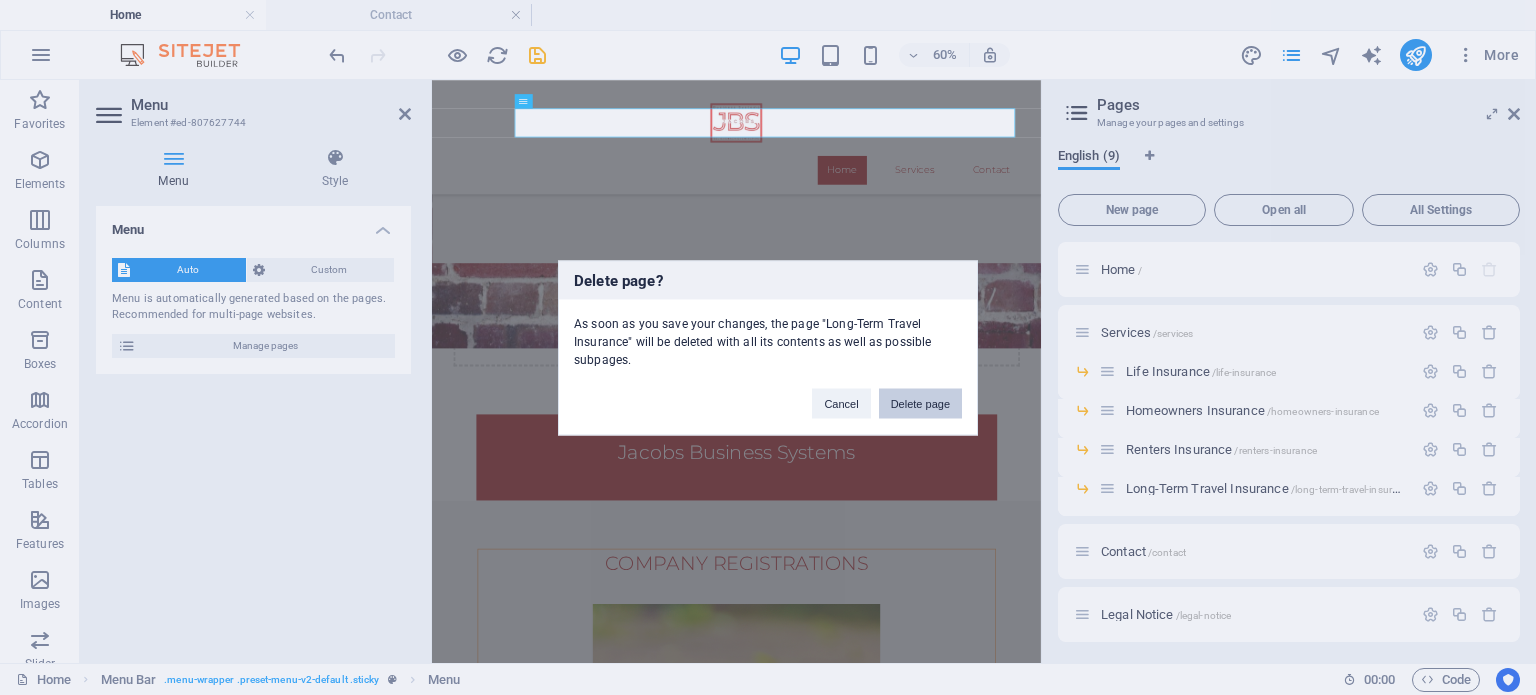 click on "Delete page" at bounding box center (920, 403) 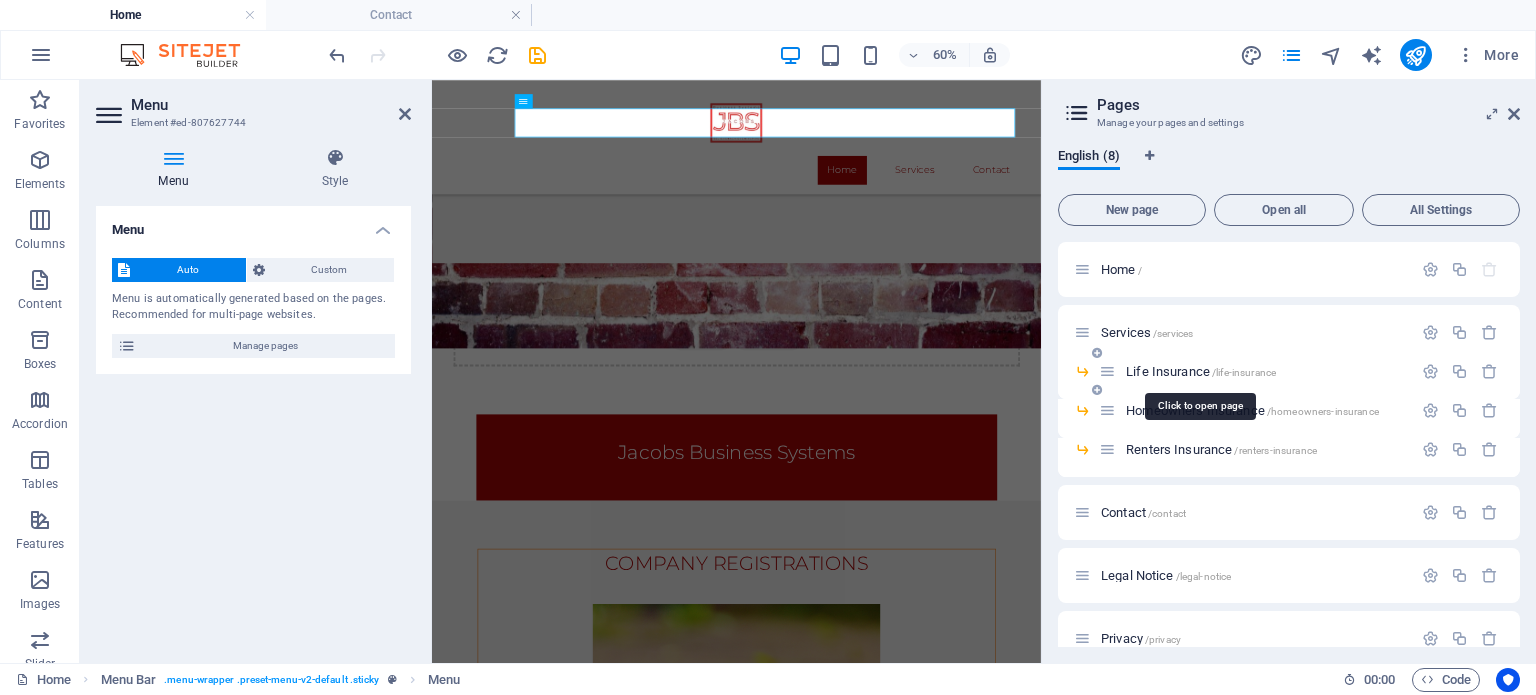 click on "Life Insurance /life-insurance" at bounding box center (1201, 371) 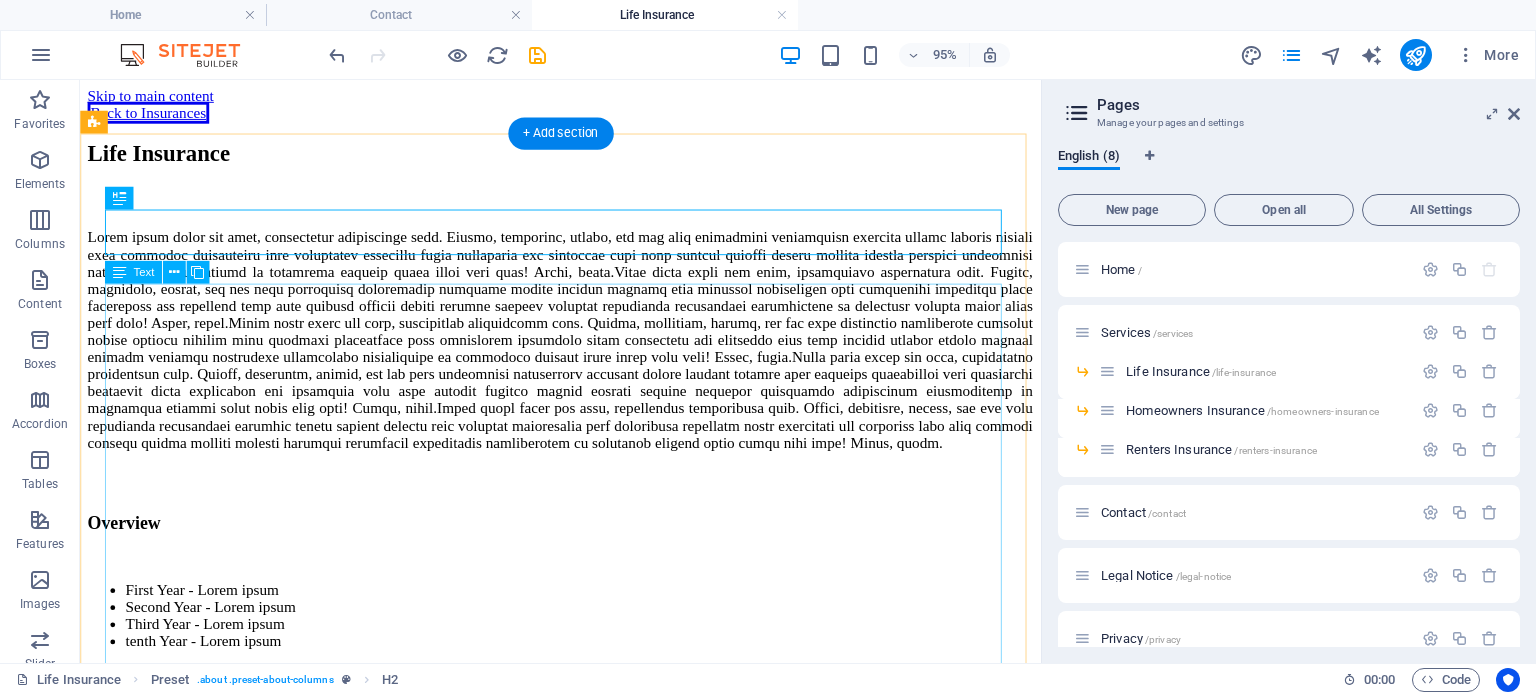 scroll, scrollTop: 0, scrollLeft: 0, axis: both 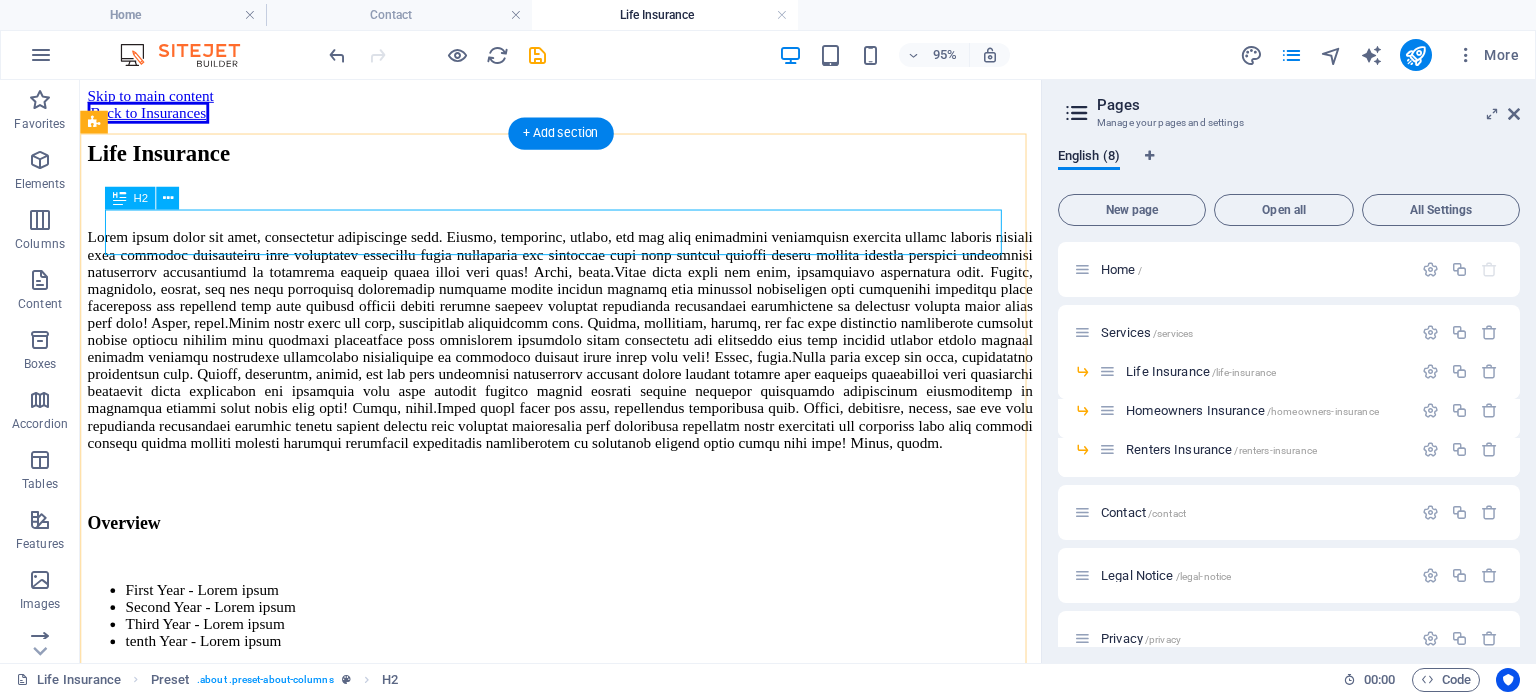 click on "Life Insurance" at bounding box center [585, 157] 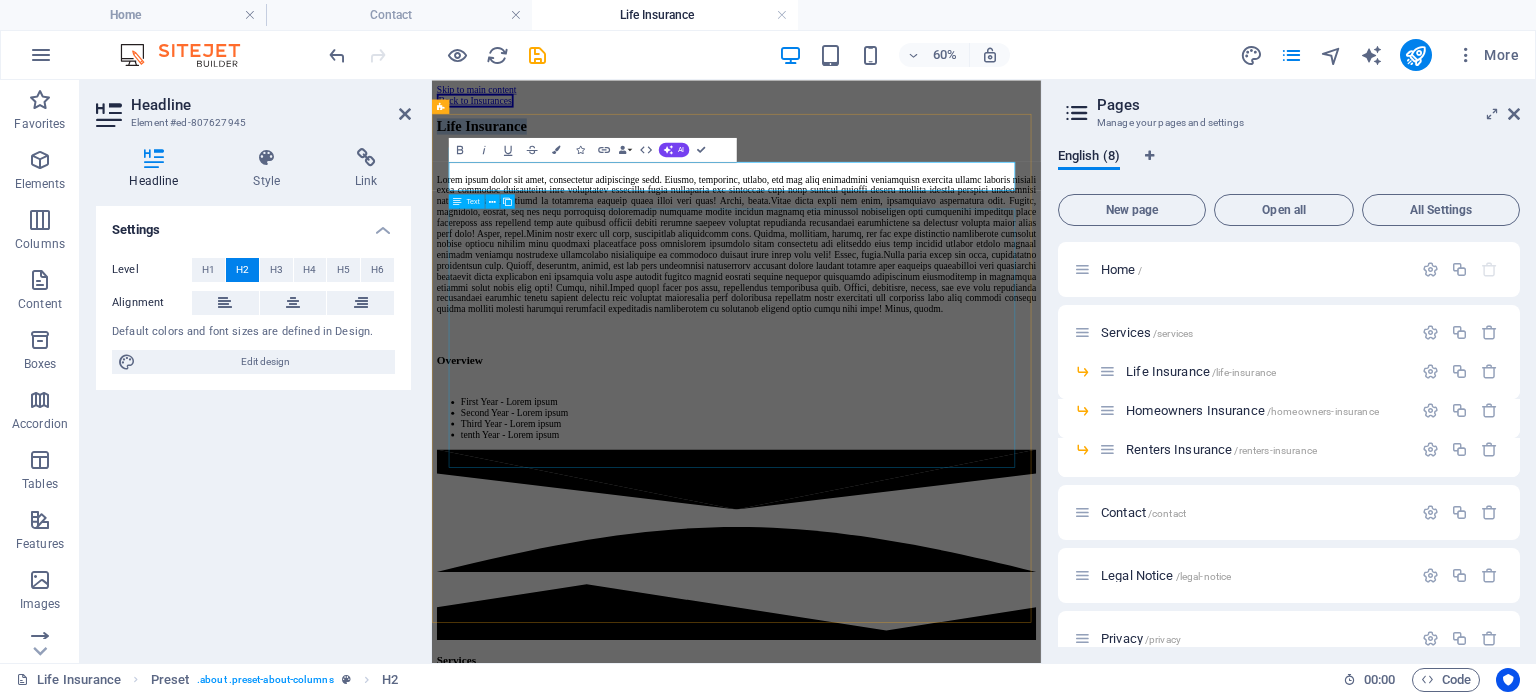 type 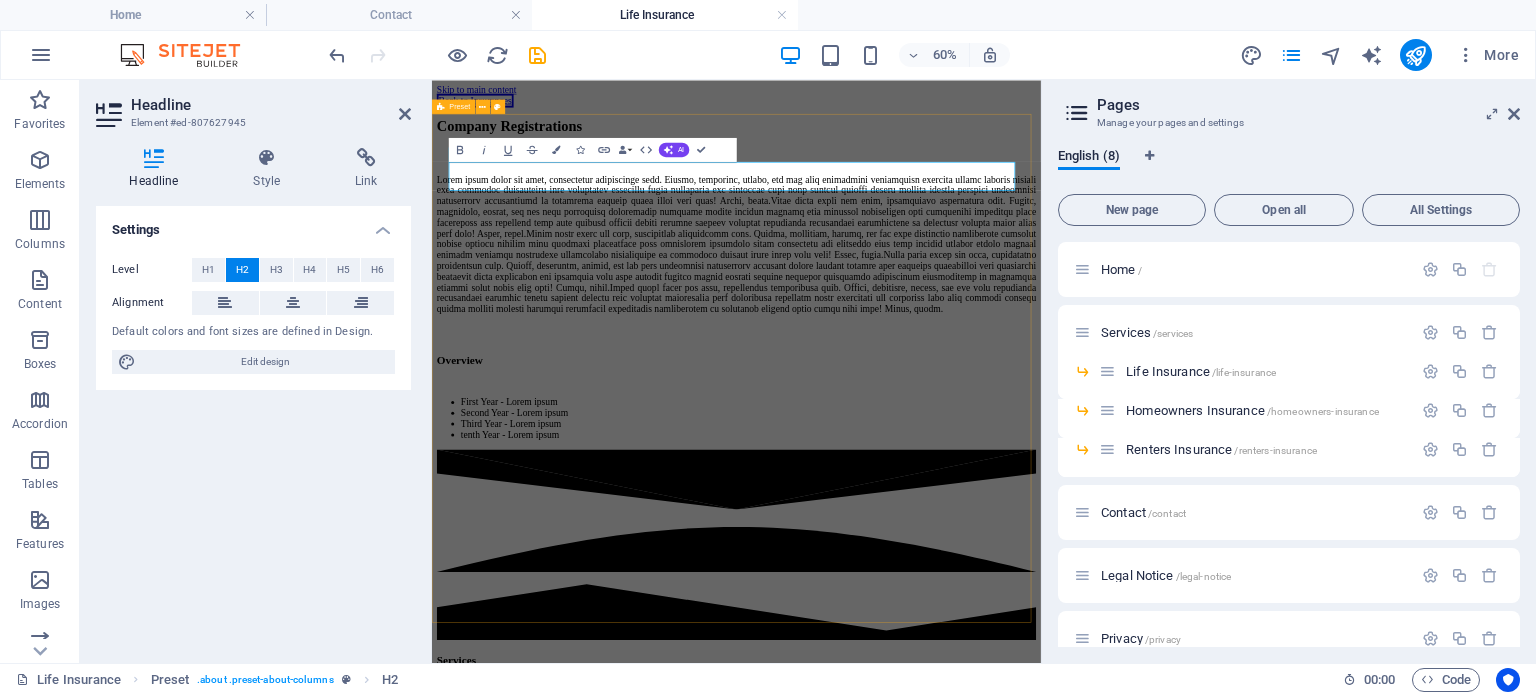 click on "Company Registrations Overview First Year - Lorem ipsum Second Year - Lorem ipsum Third Year - Lorem ipsum tenth Year - Lorem ipsum" at bounding box center (939, 412) 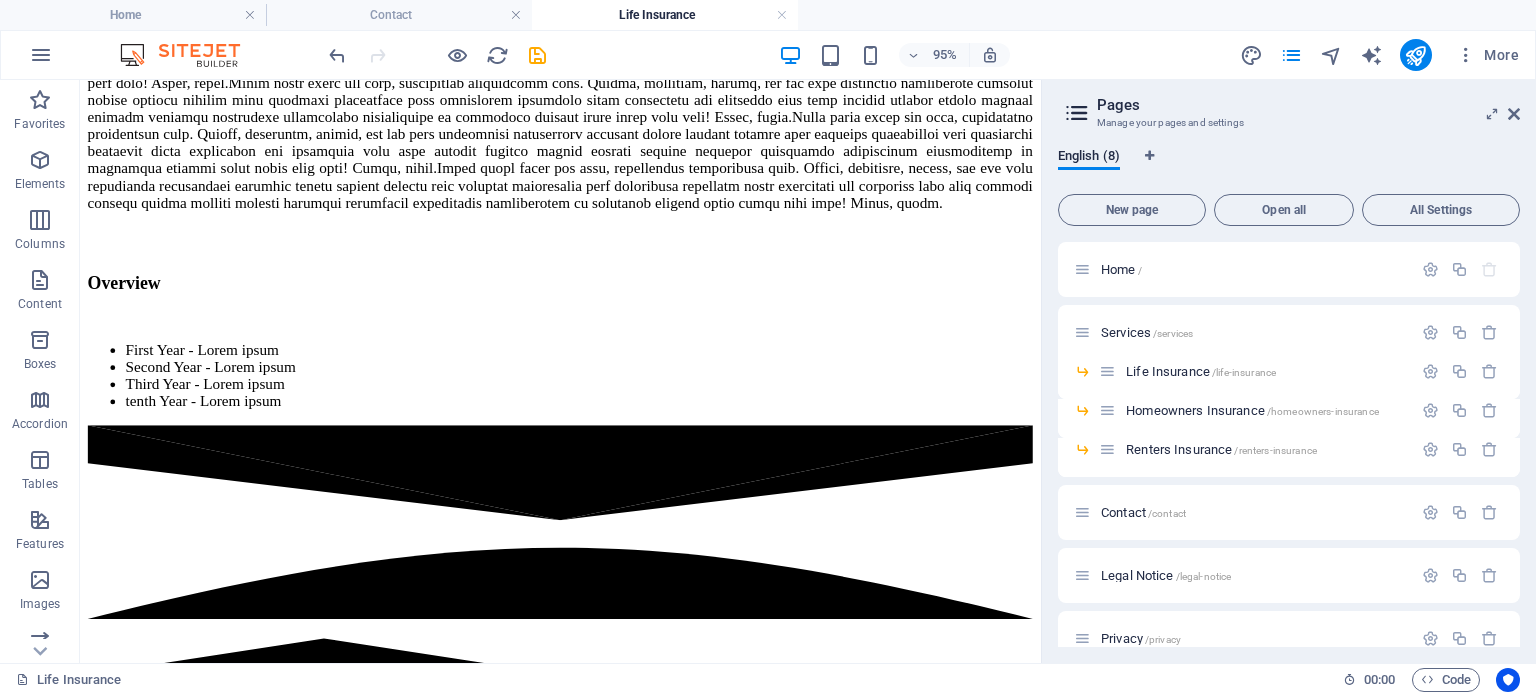 scroll, scrollTop: 0, scrollLeft: 0, axis: both 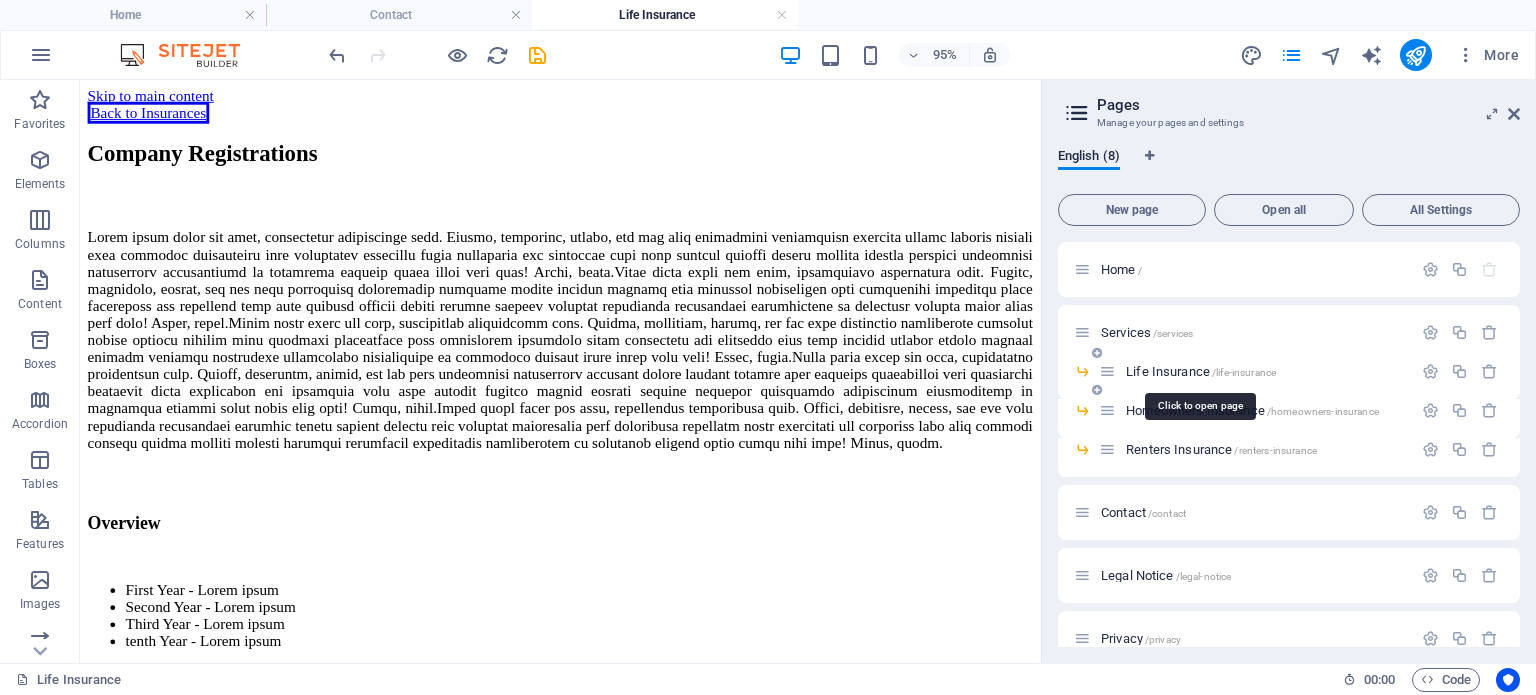 click on "Life Insurance /life-insurance" at bounding box center [1201, 371] 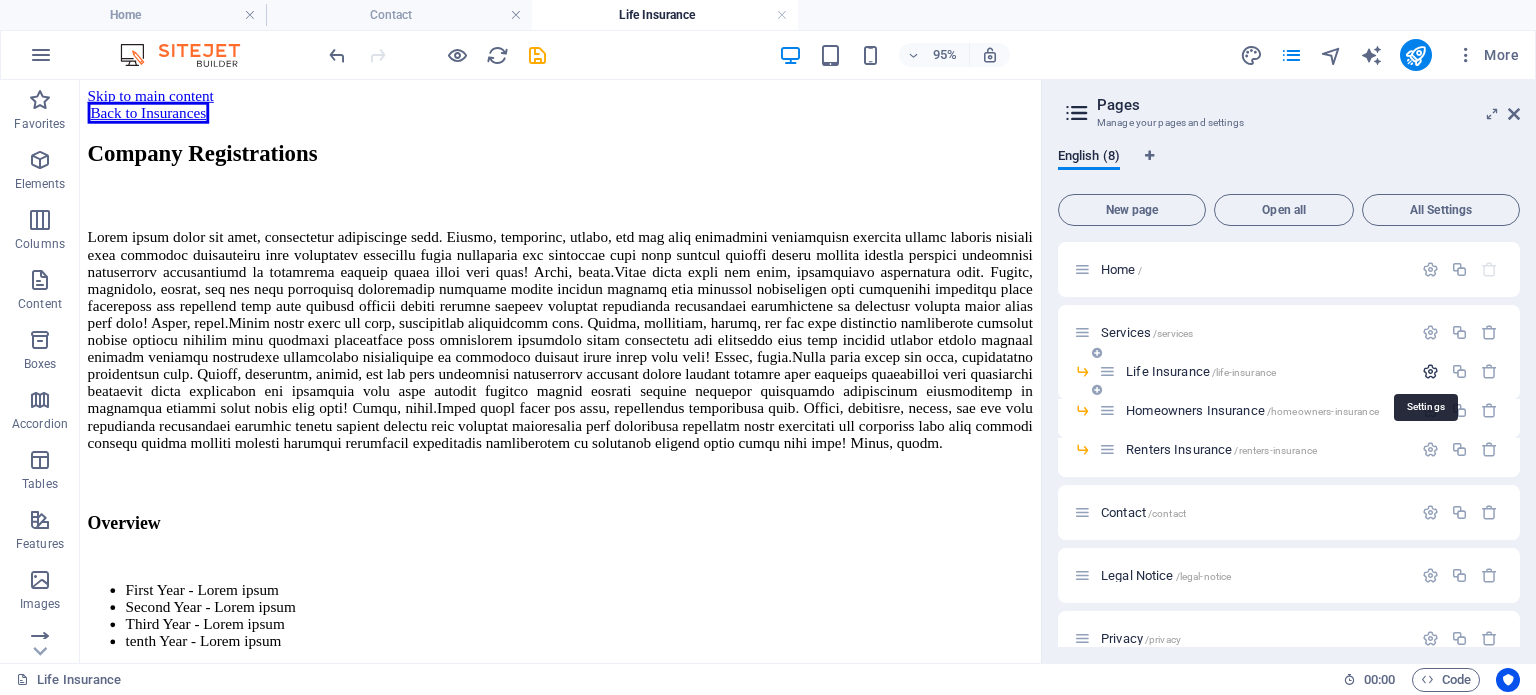 click at bounding box center (1430, 371) 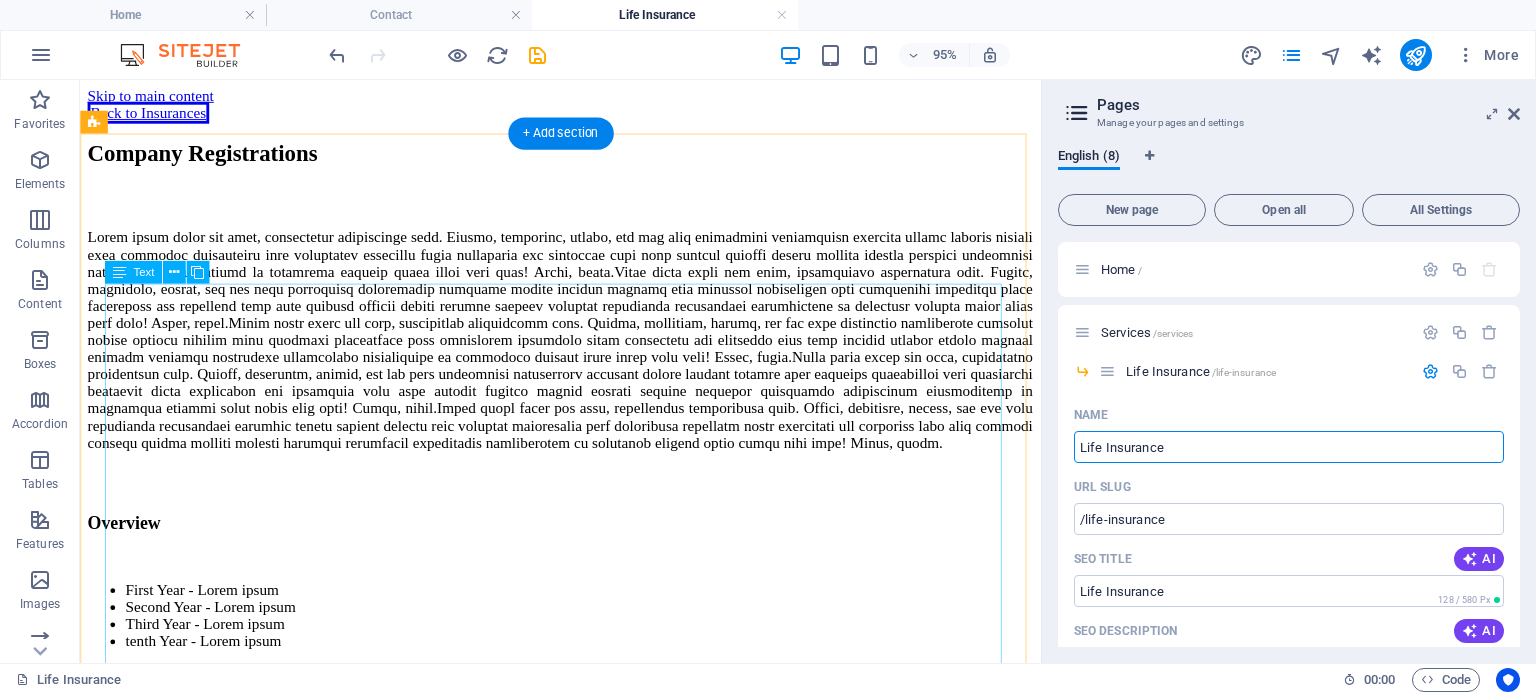 drag, startPoint x: 1278, startPoint y: 525, endPoint x: 1023, endPoint y: 442, distance: 268.16785 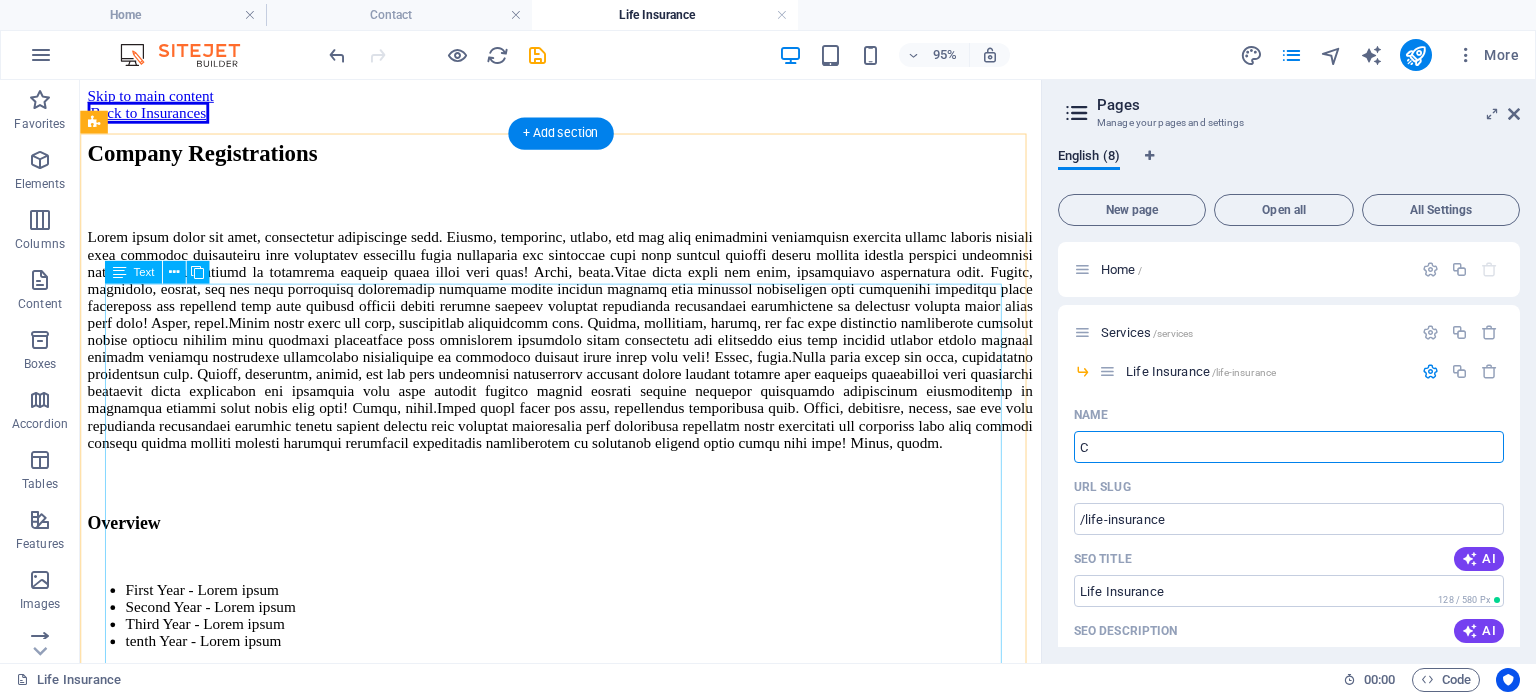 type on "Co" 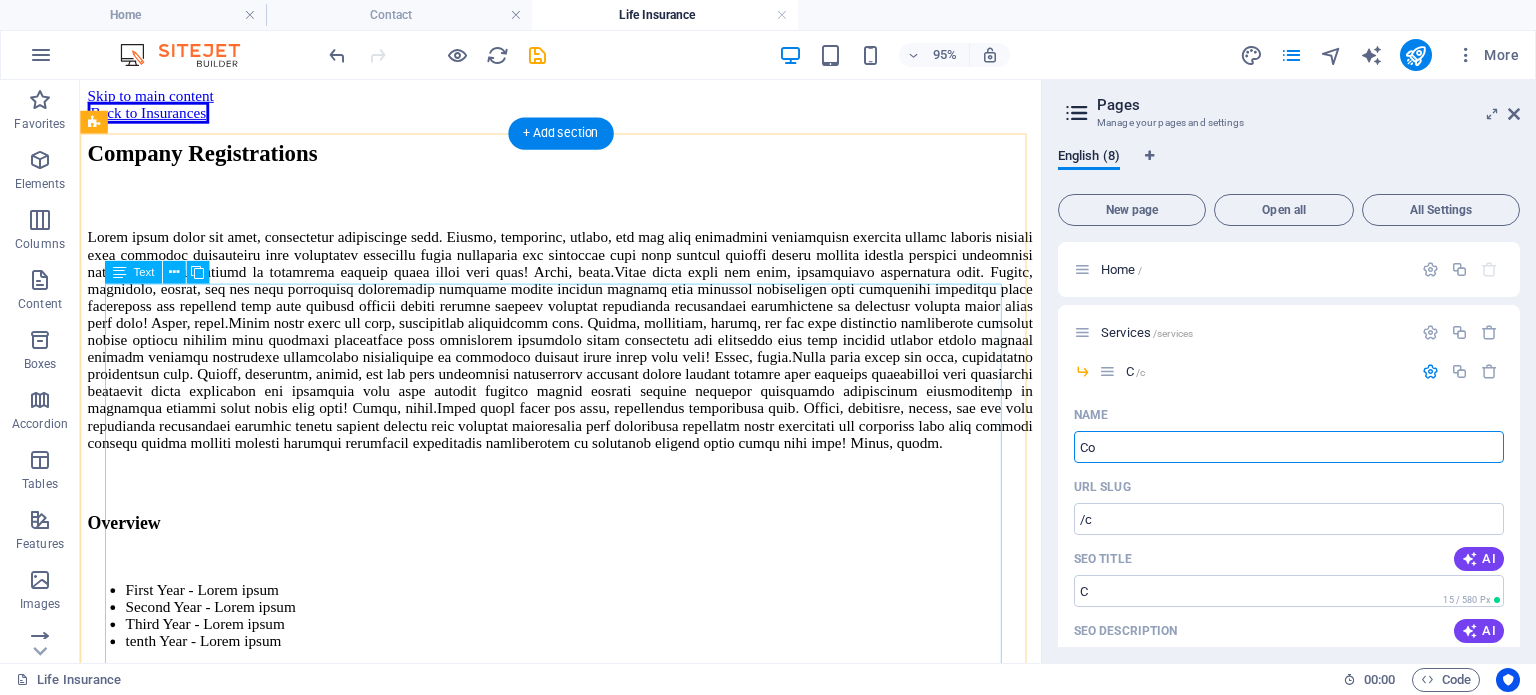 type on "/c" 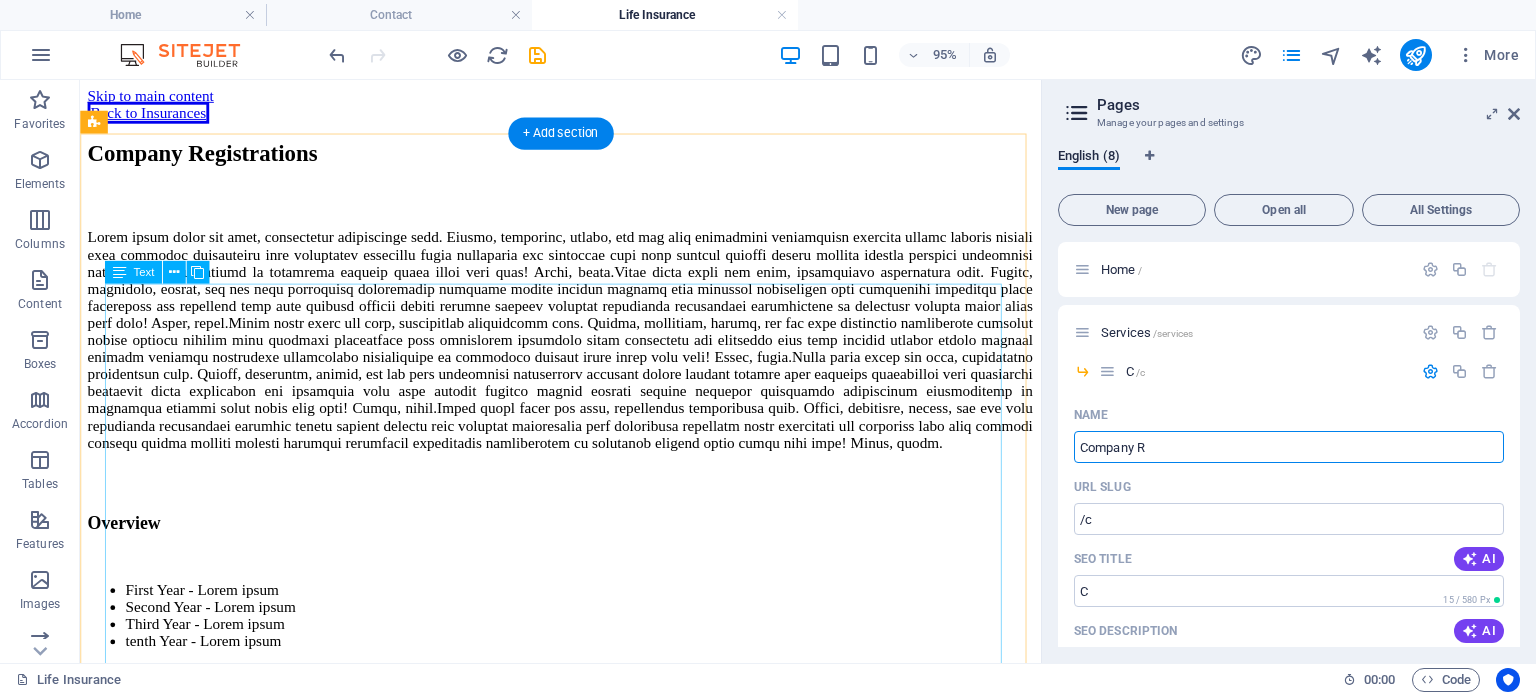 type on "Company Re" 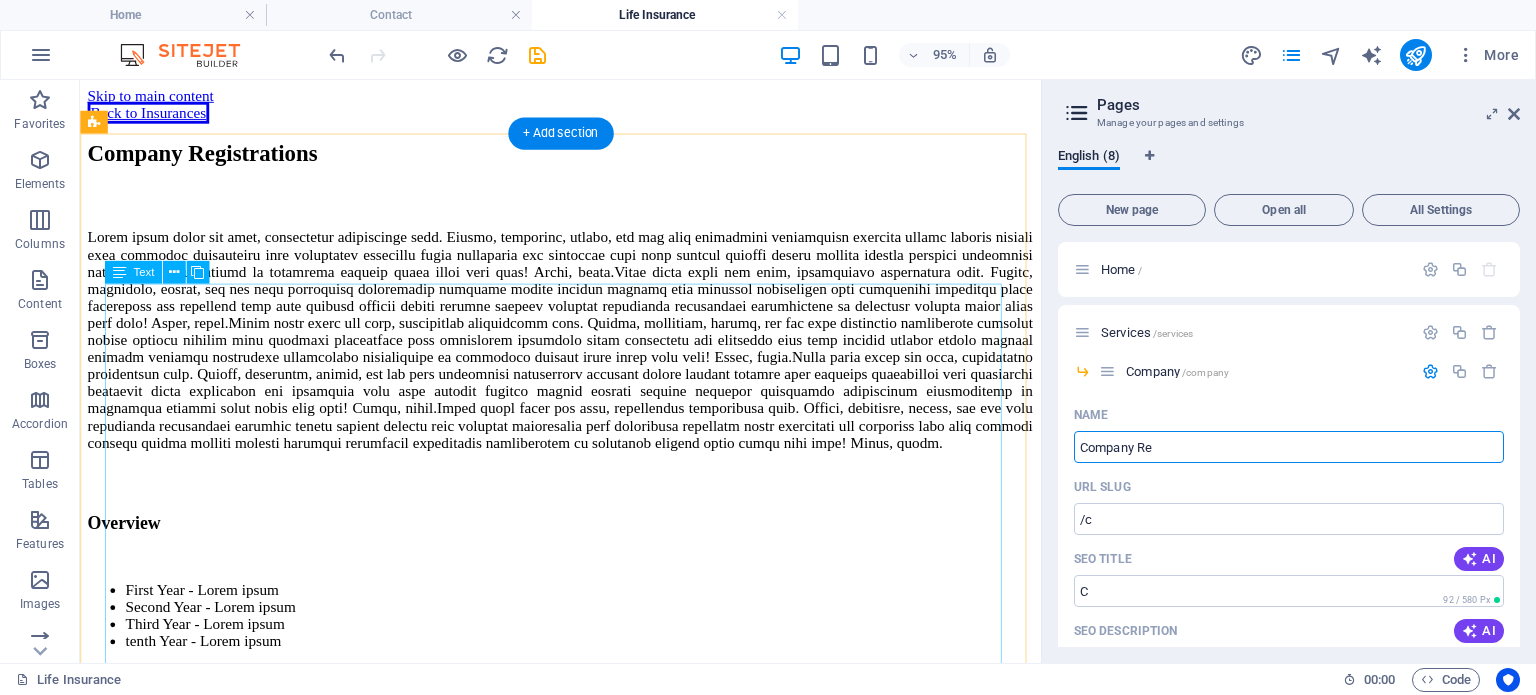 type on "/company" 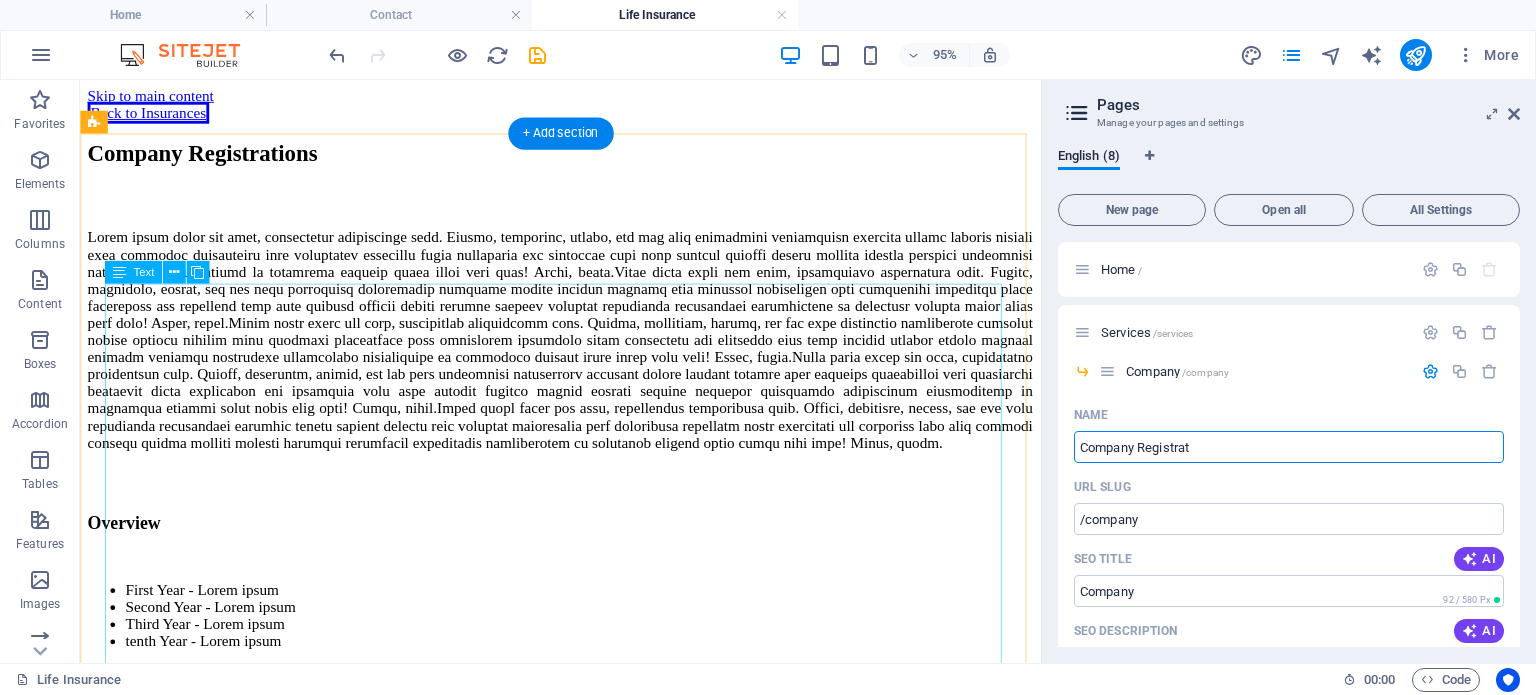 type on "Company Registrati" 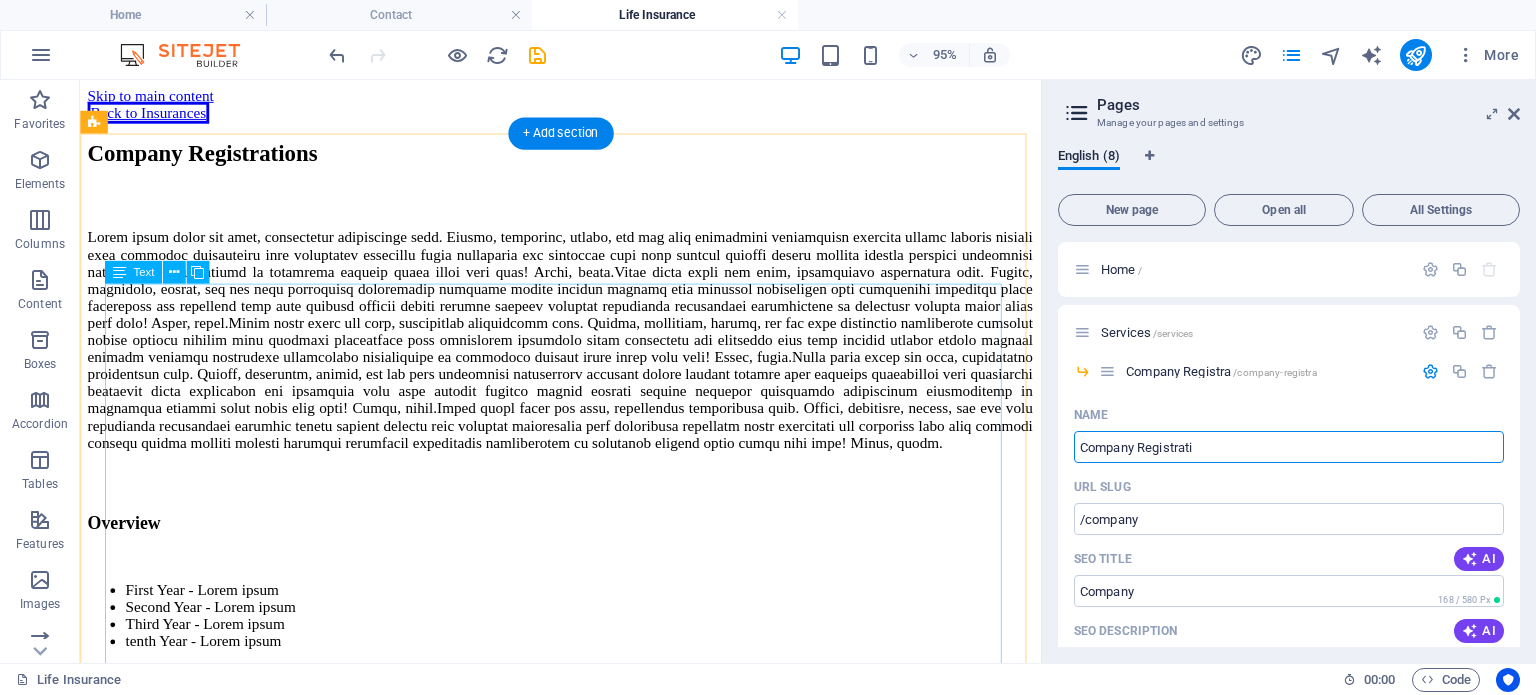 type on "/company-registra" 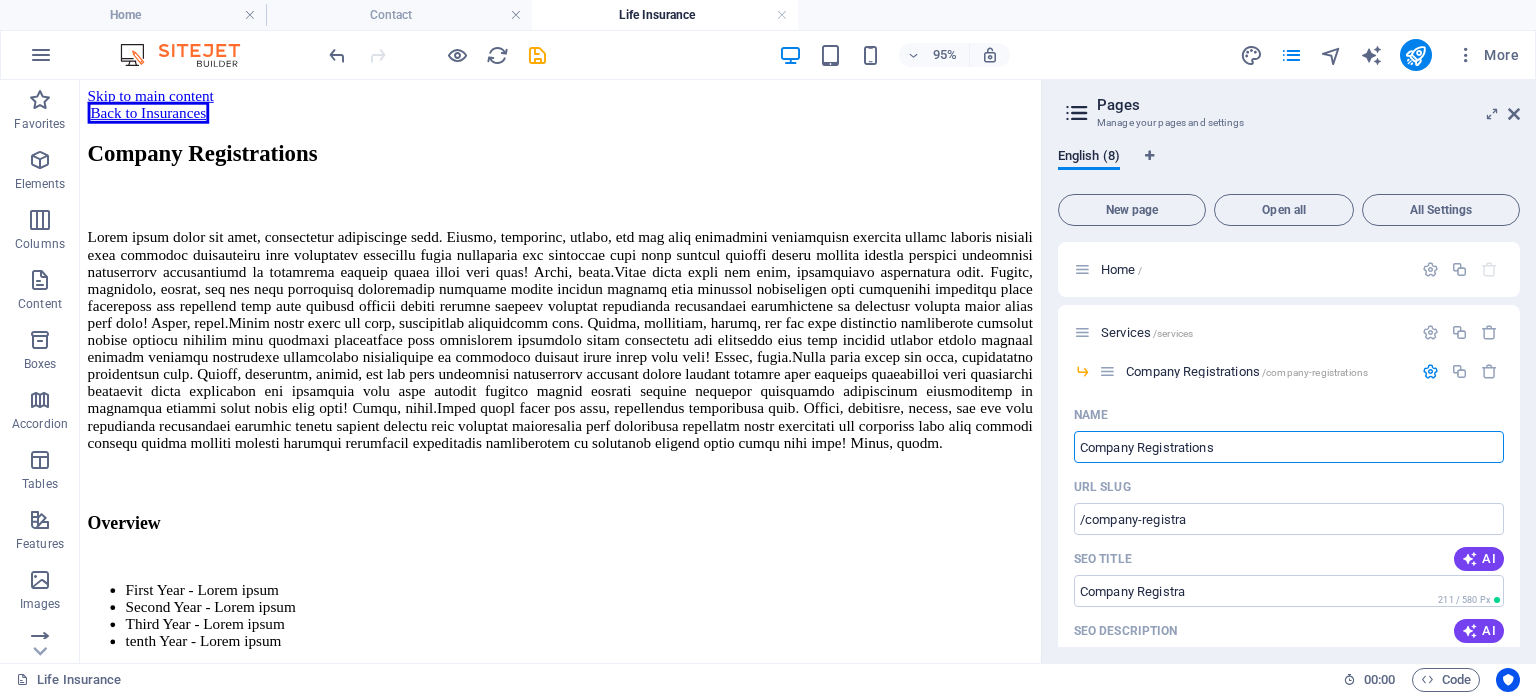 type on "Company Registrations" 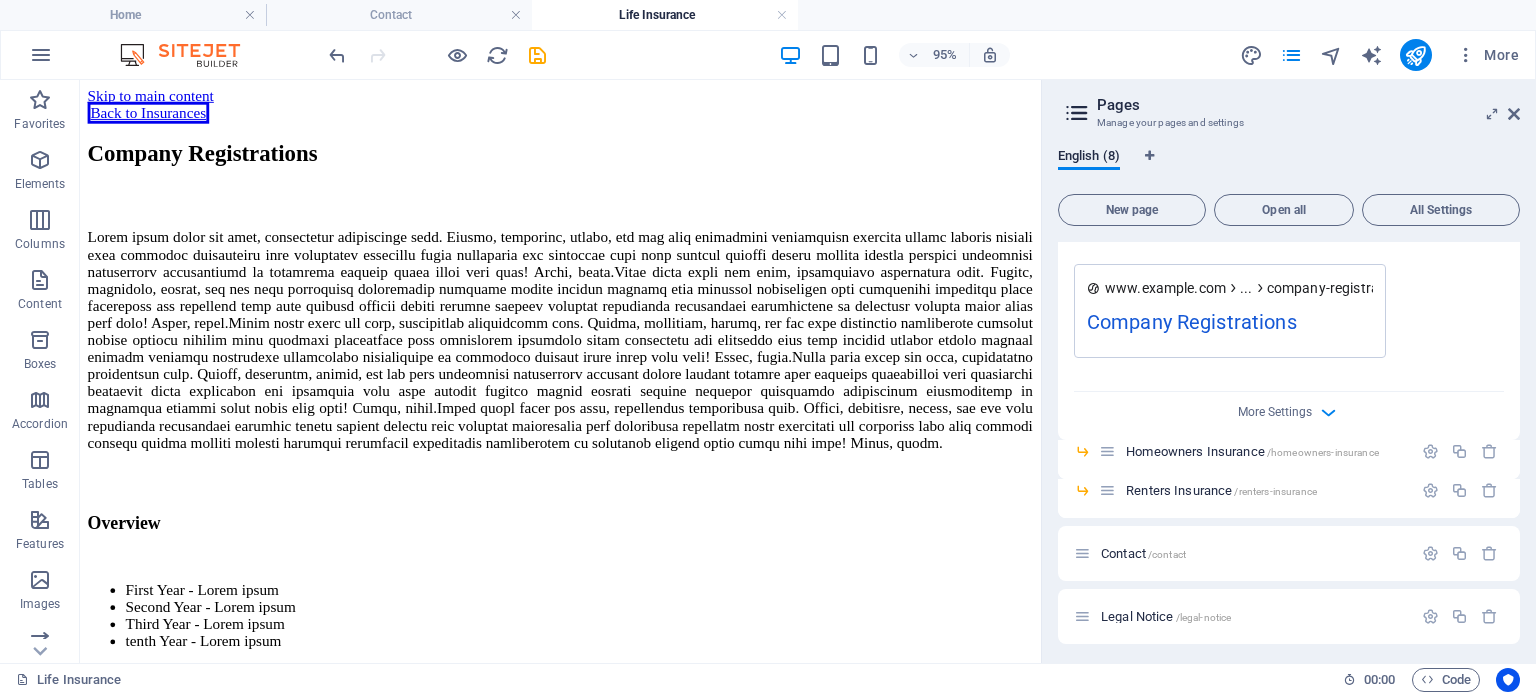 scroll, scrollTop: 719, scrollLeft: 0, axis: vertical 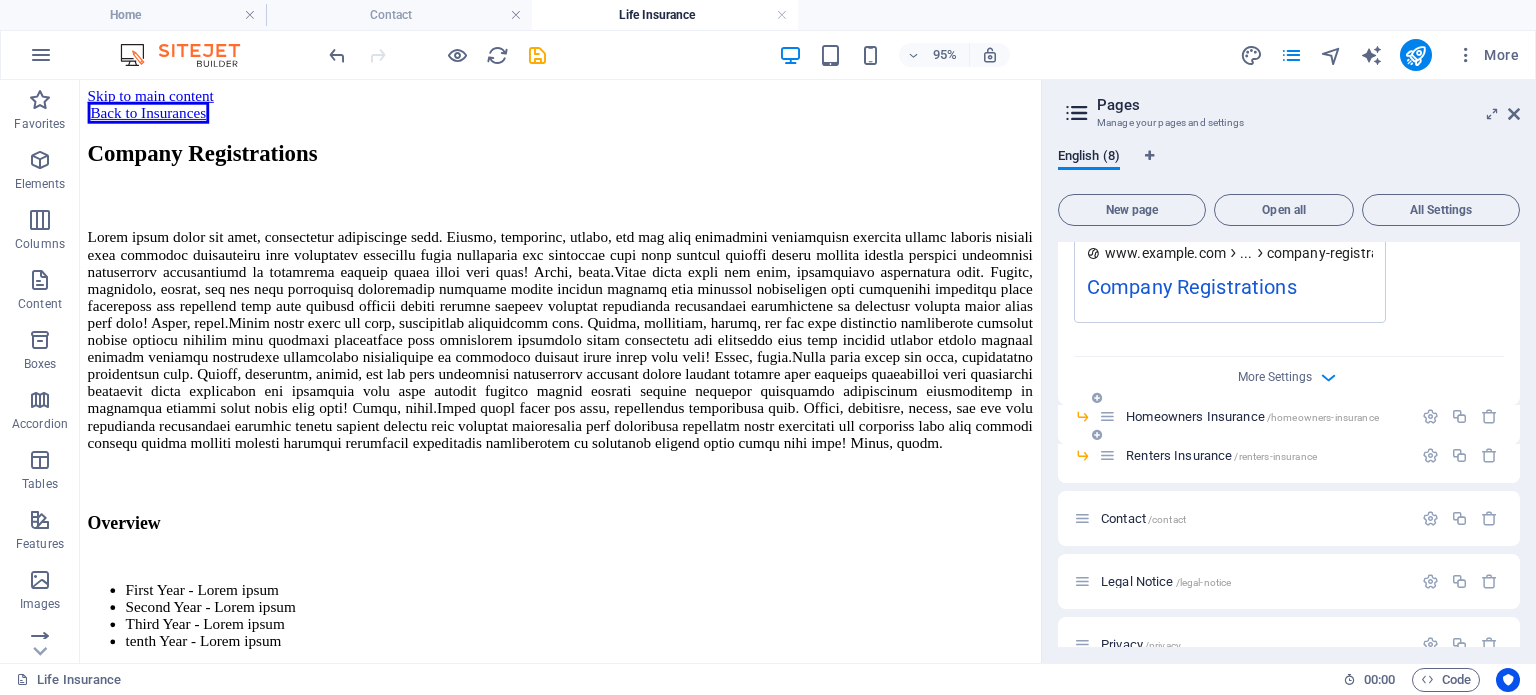 type on "Company Registrations" 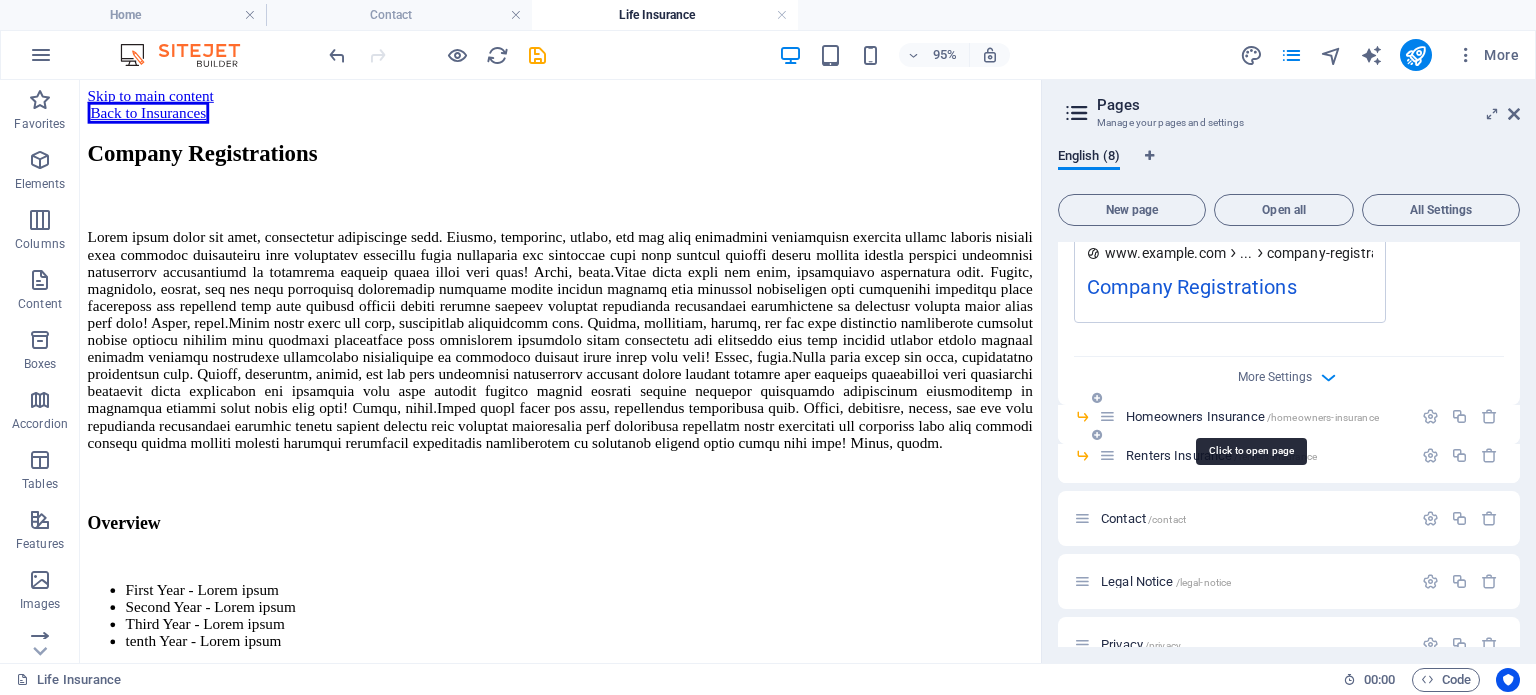 click on "Homeowners Insurance /homeowners-insurance" at bounding box center (1252, 416) 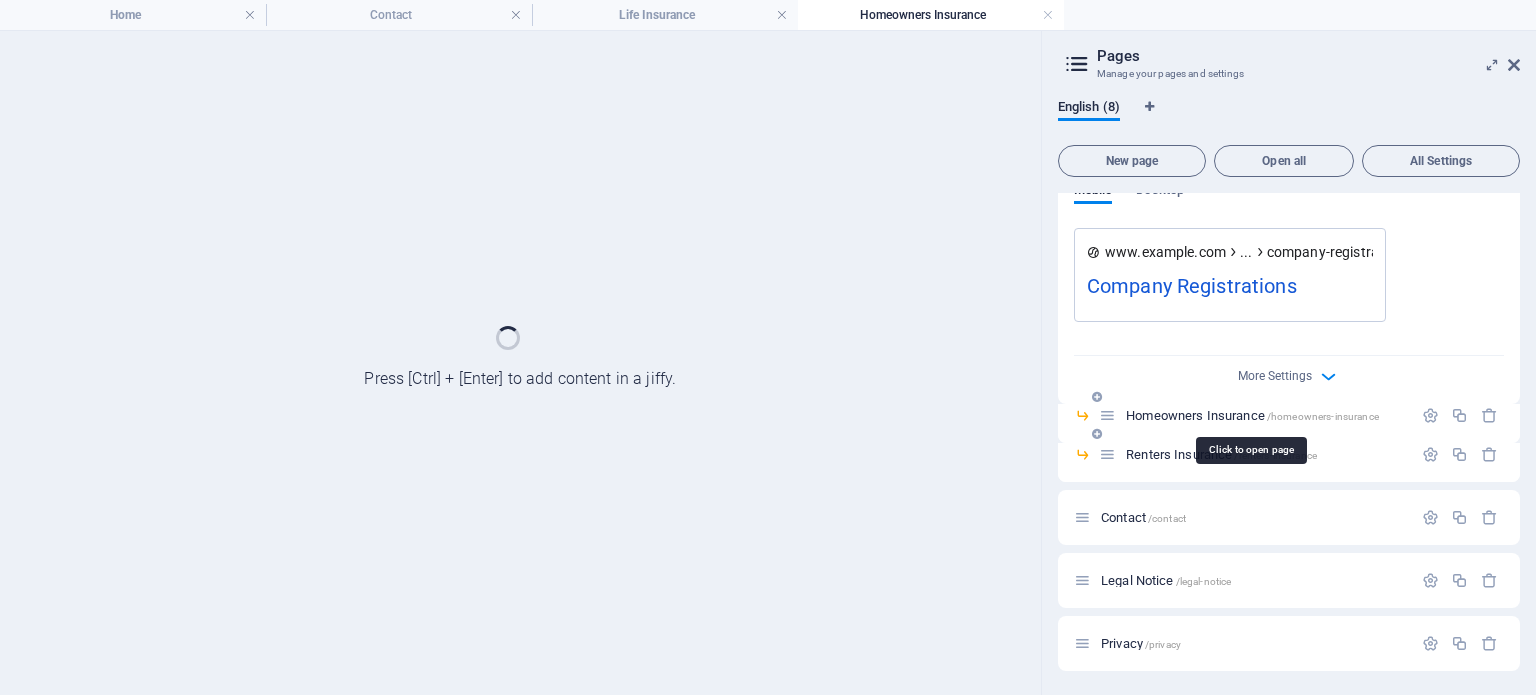 scroll, scrollTop: 670, scrollLeft: 0, axis: vertical 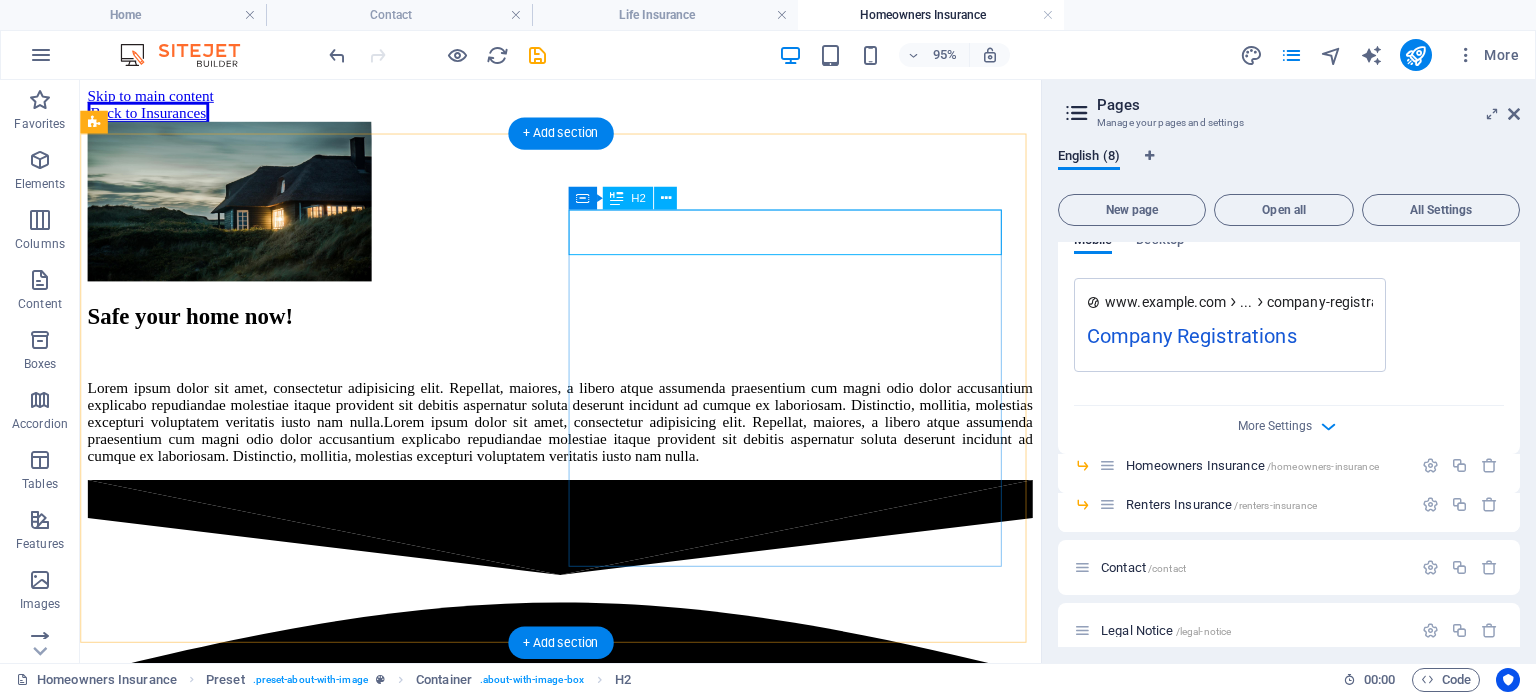 click on "Safe your home now!" at bounding box center (585, 329) 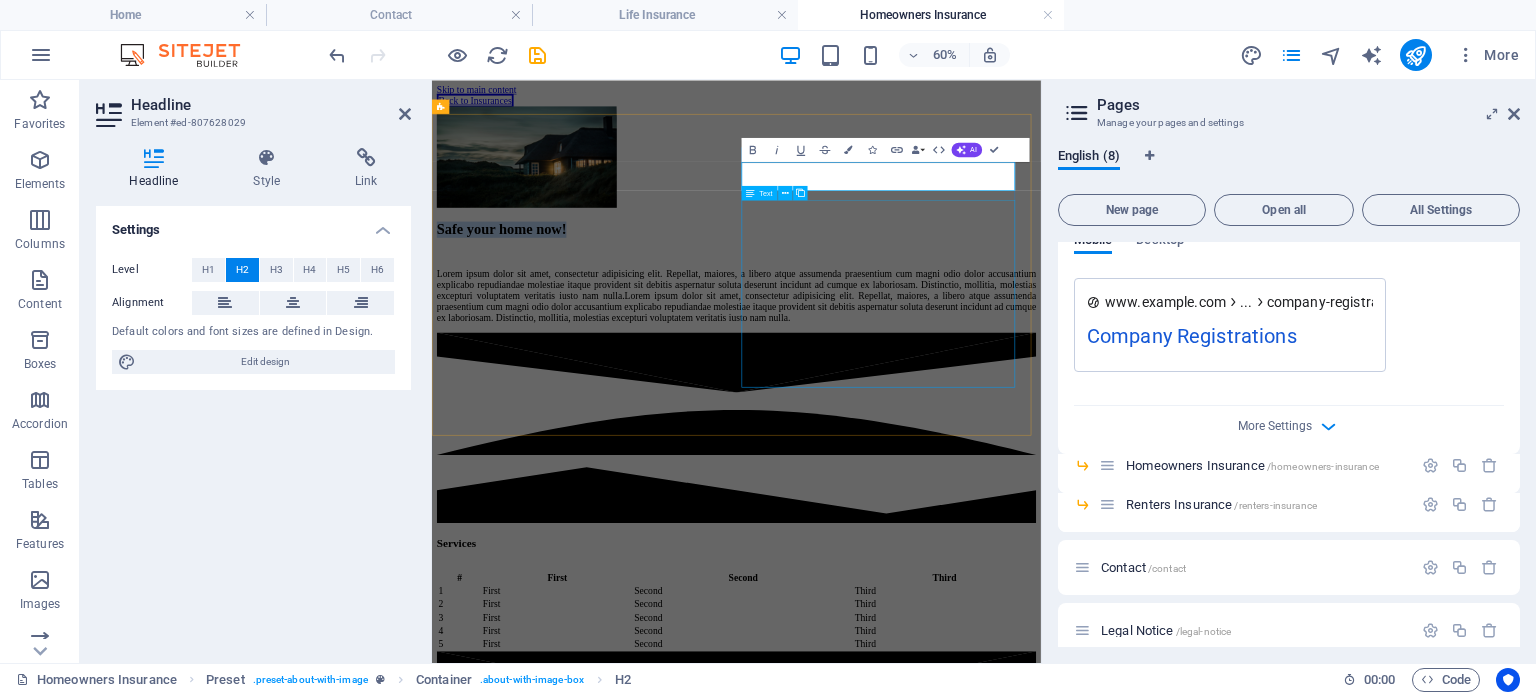 type 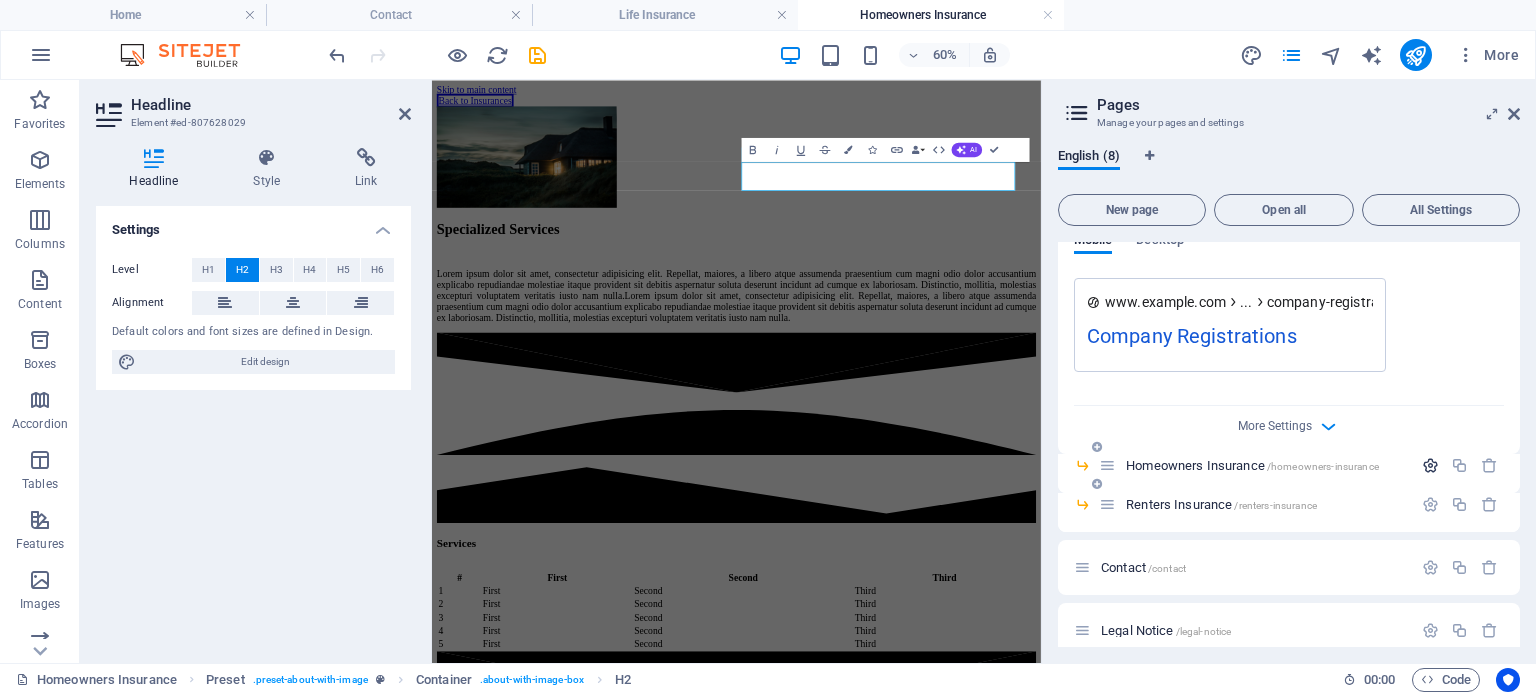click at bounding box center [1430, 465] 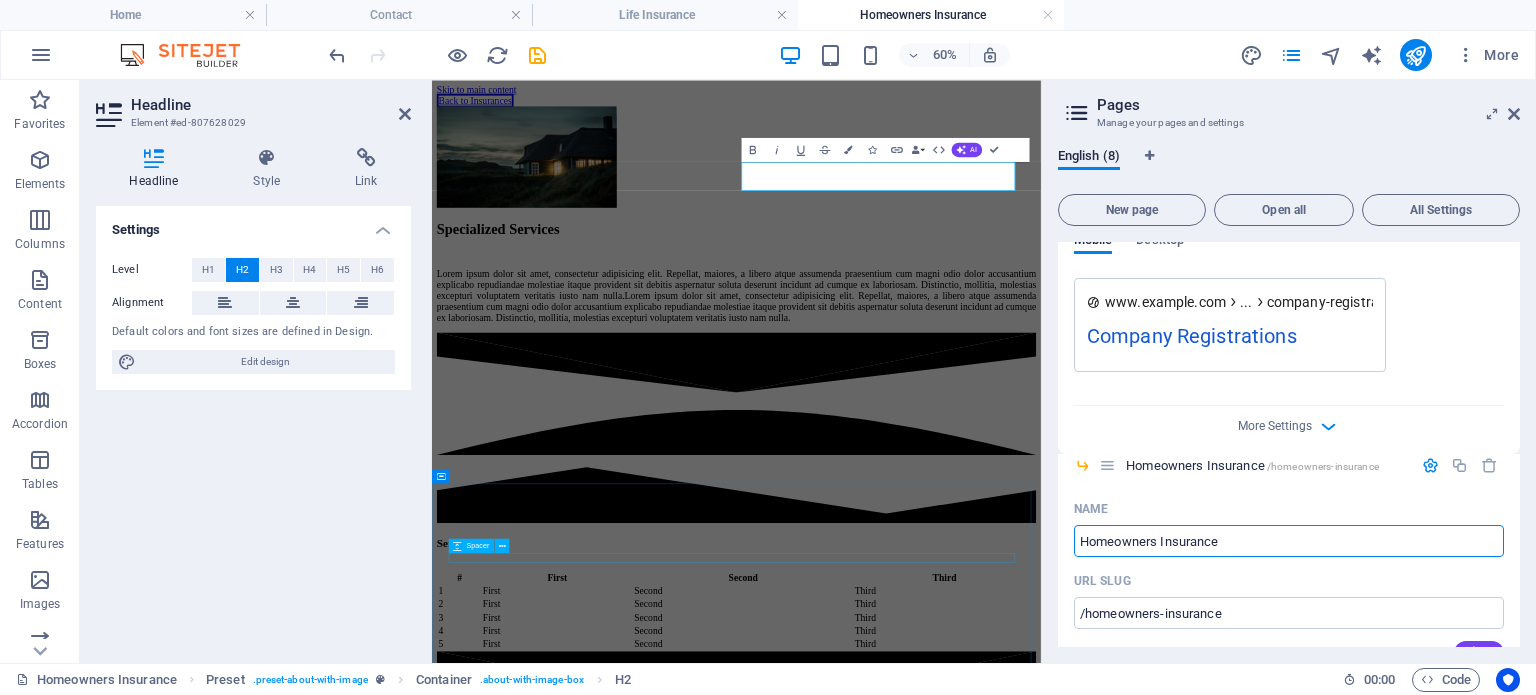 drag, startPoint x: 1660, startPoint y: 620, endPoint x: 1377, endPoint y: 847, distance: 362.79196 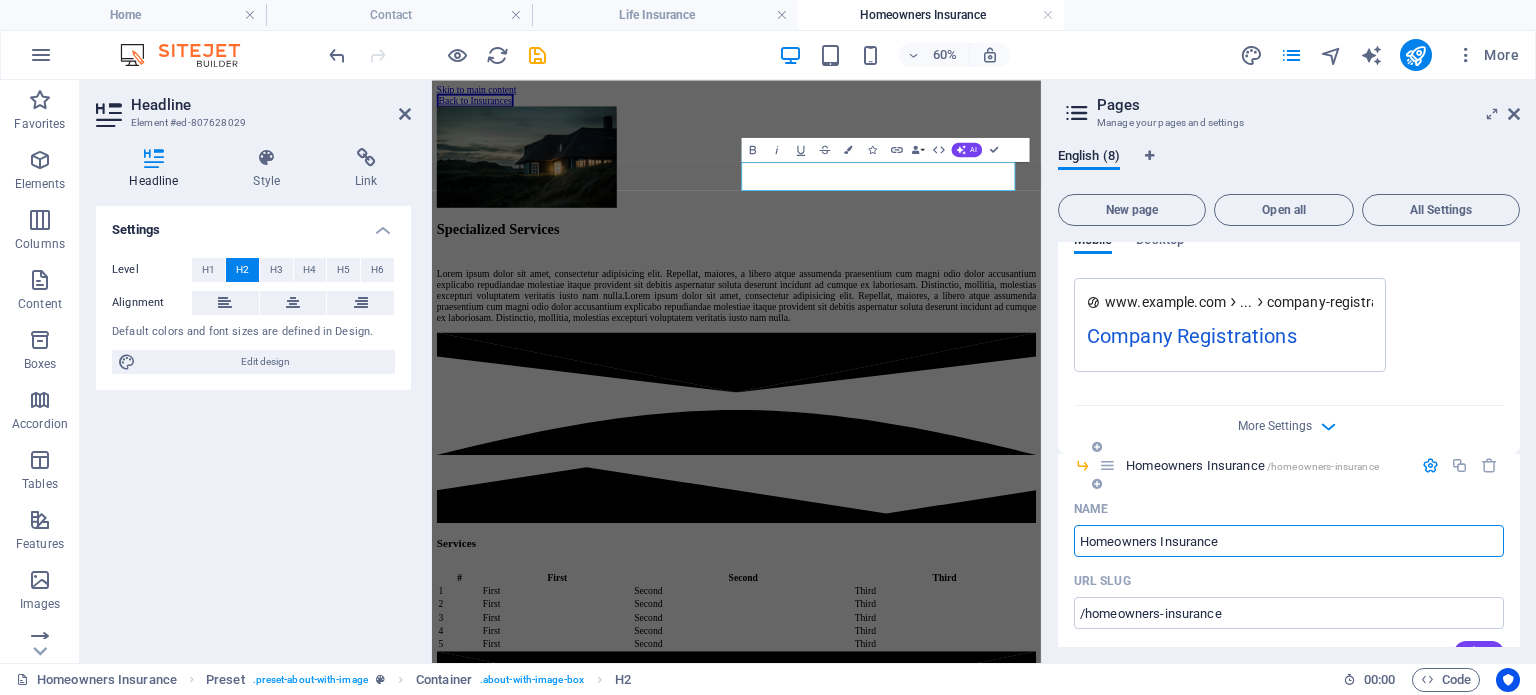click on "Homeowners Insurance" at bounding box center (1289, 541) 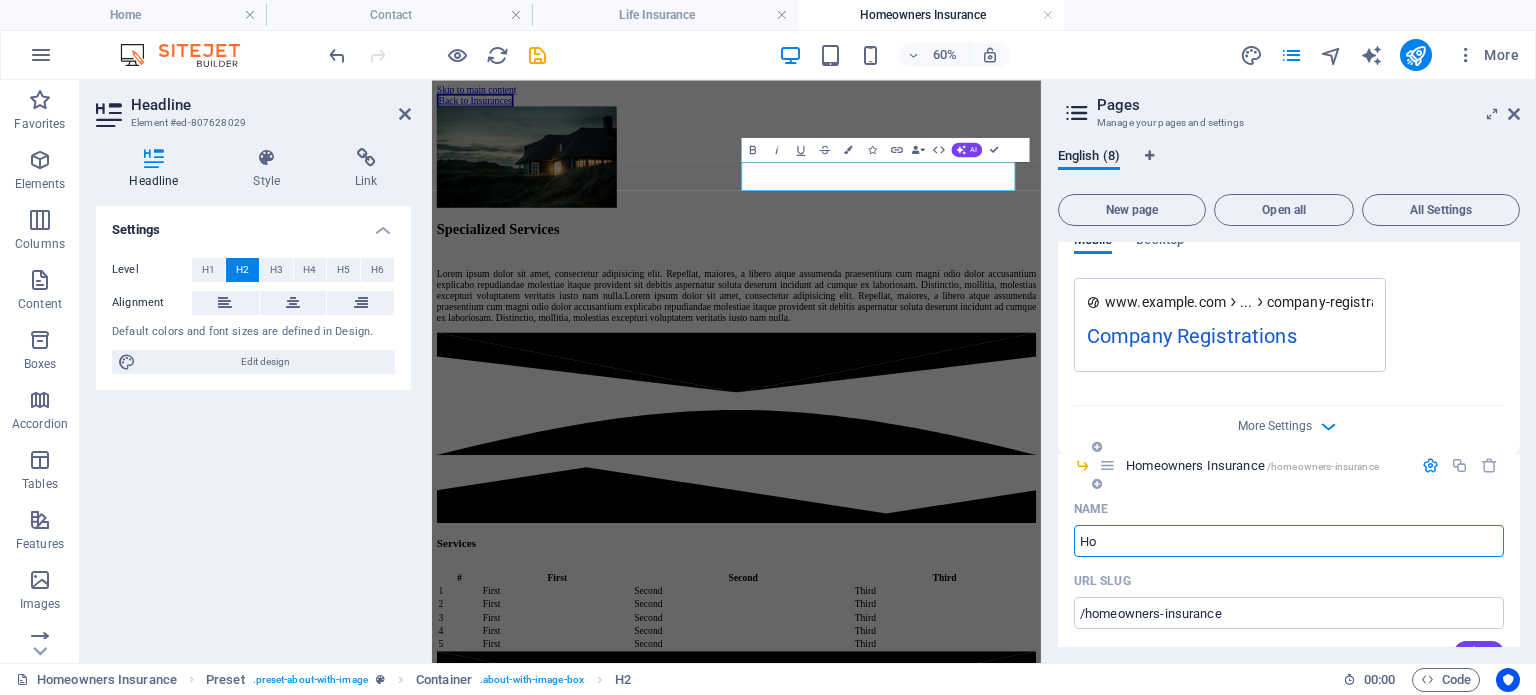 type on "H" 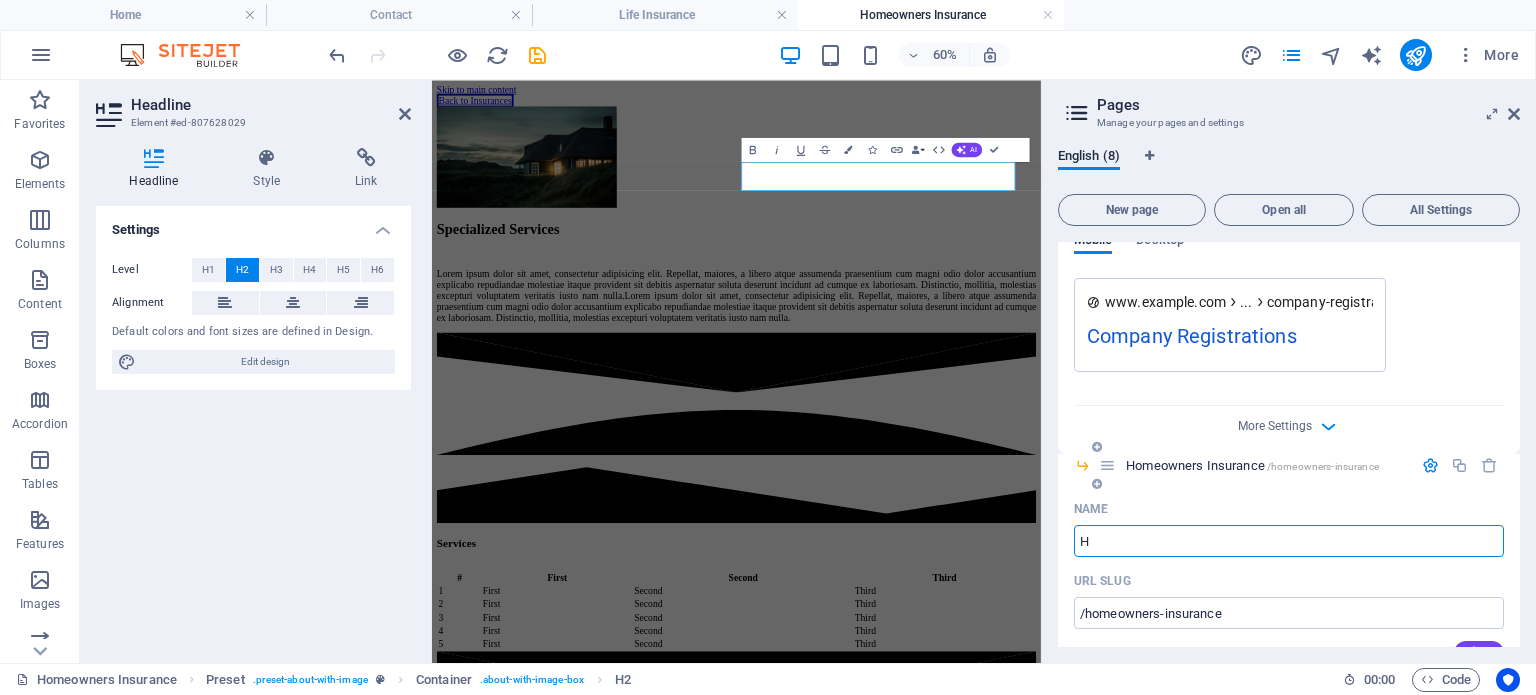 type 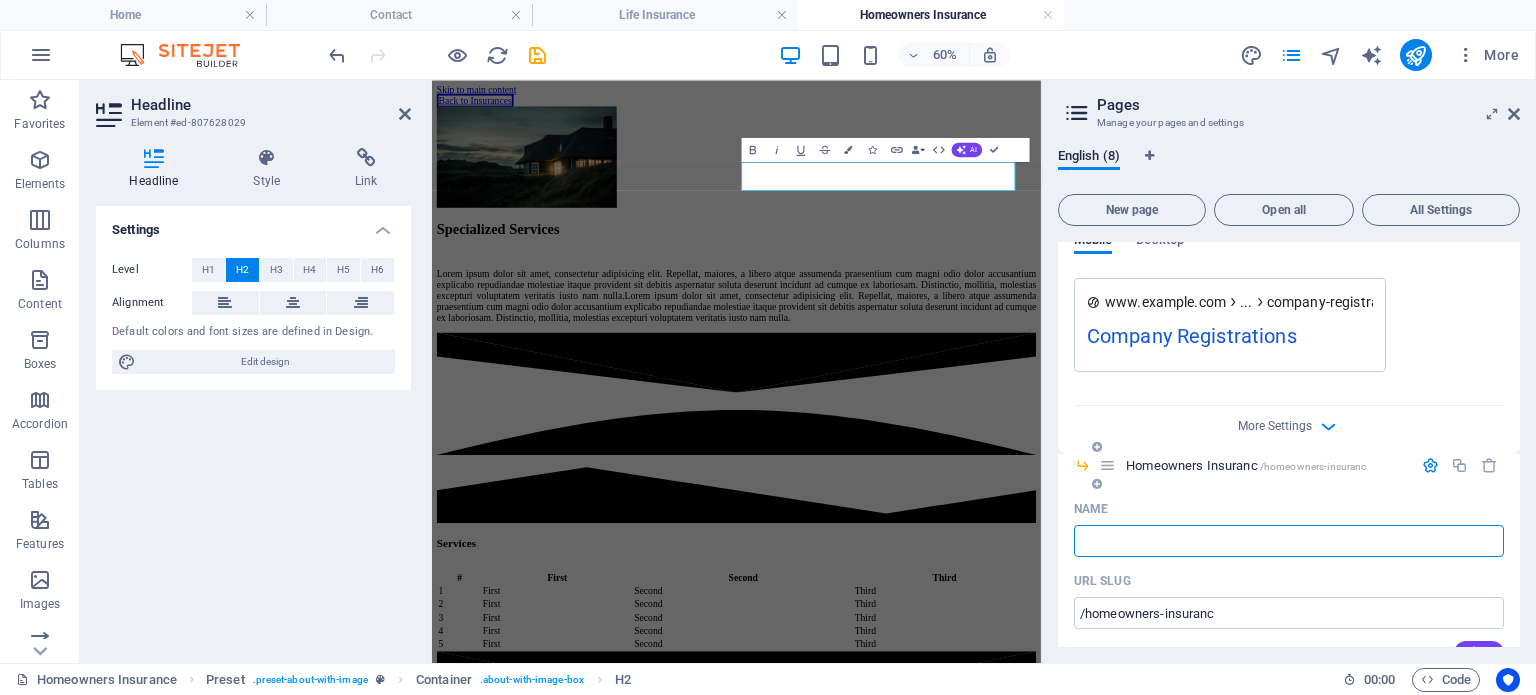 type on "/homeowners-insuranc" 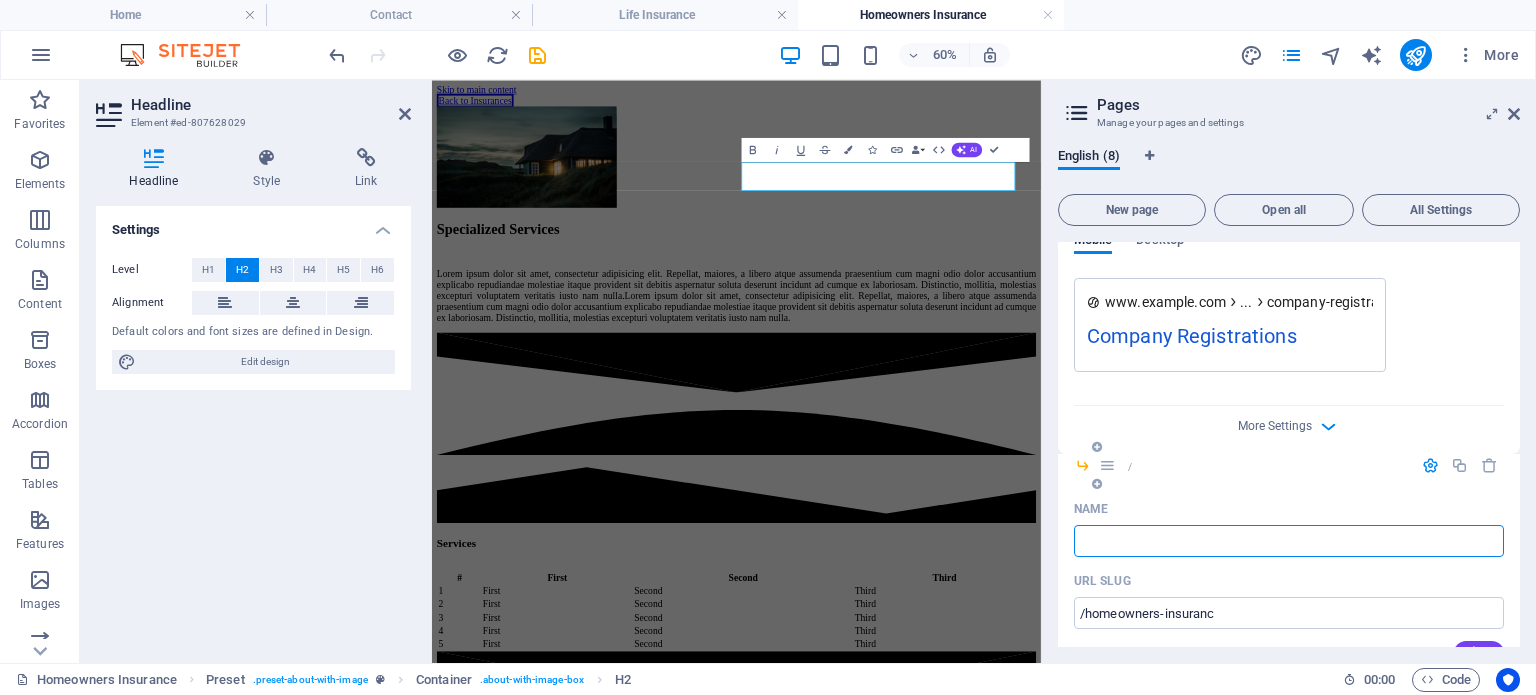 type 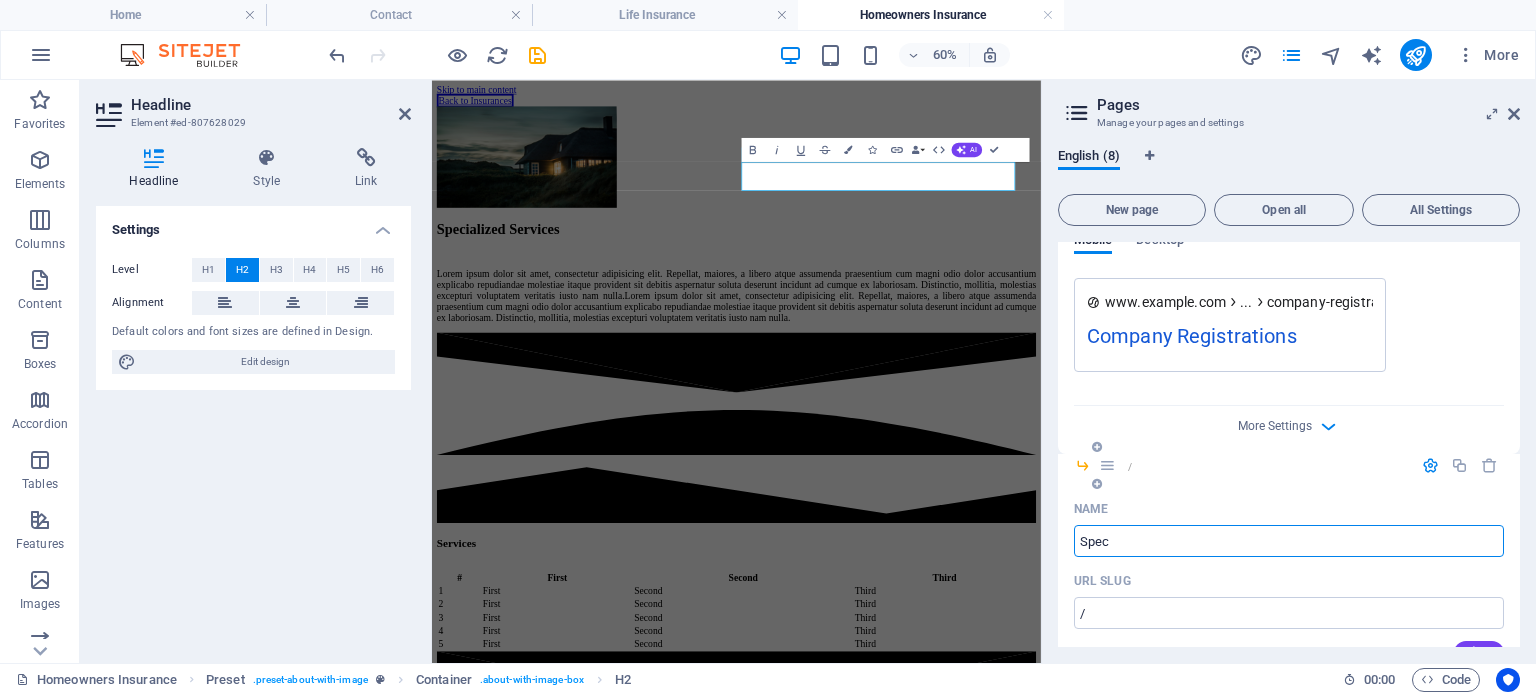 type on "Speci" 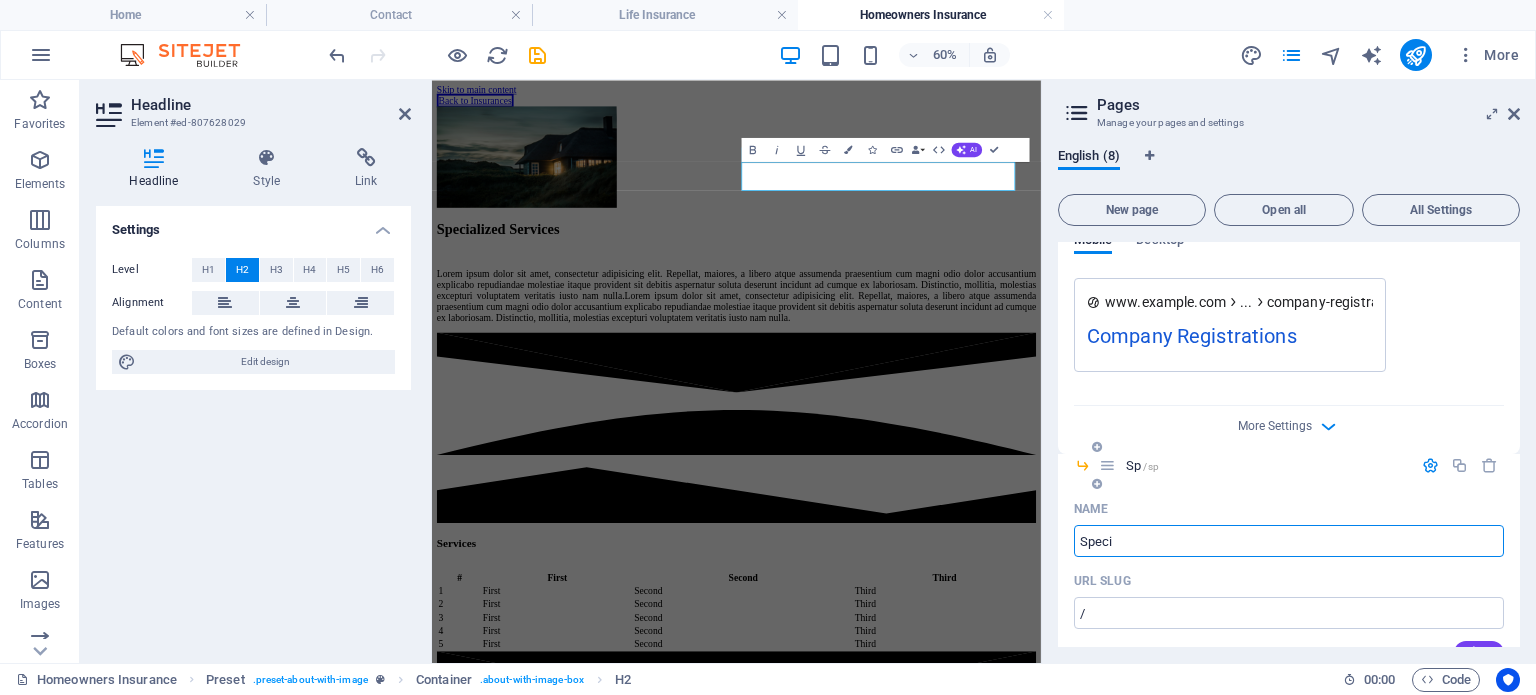 type on "/sp" 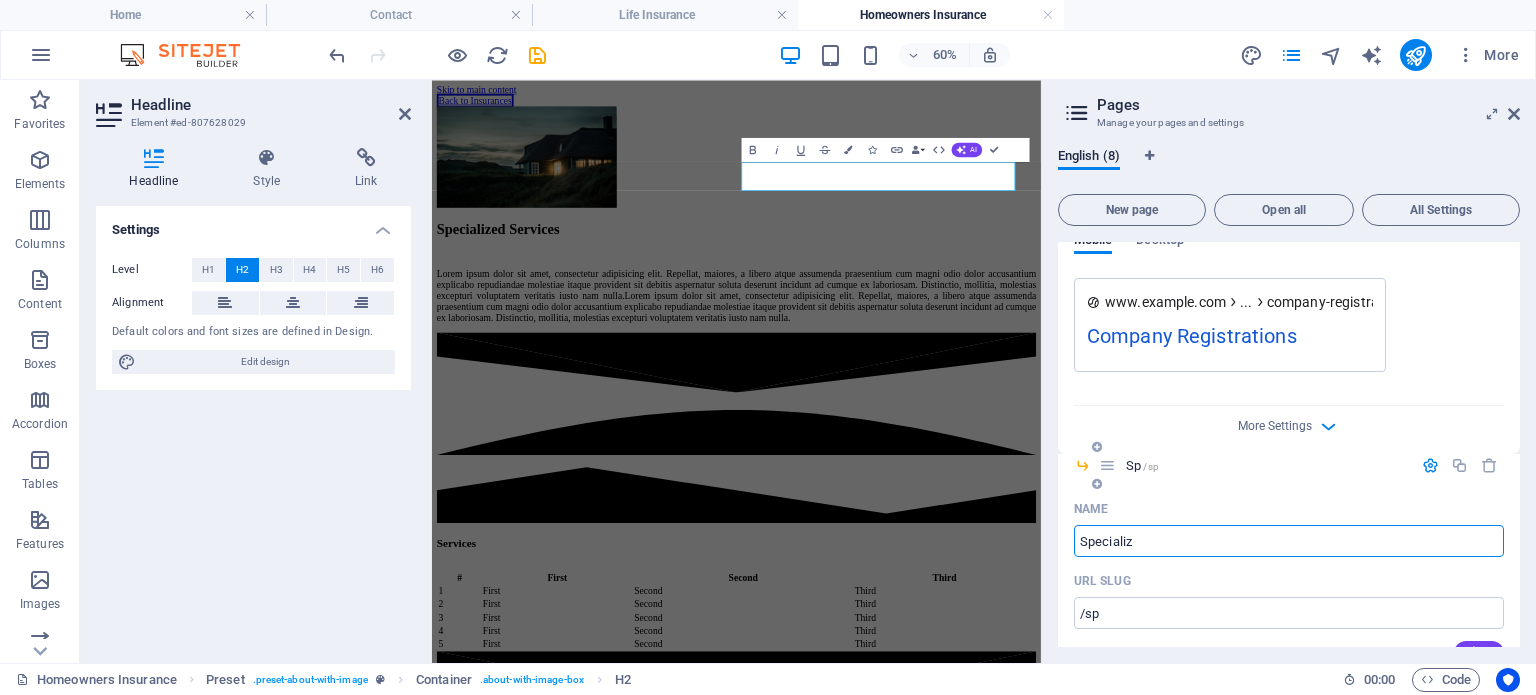 type on "Specialize" 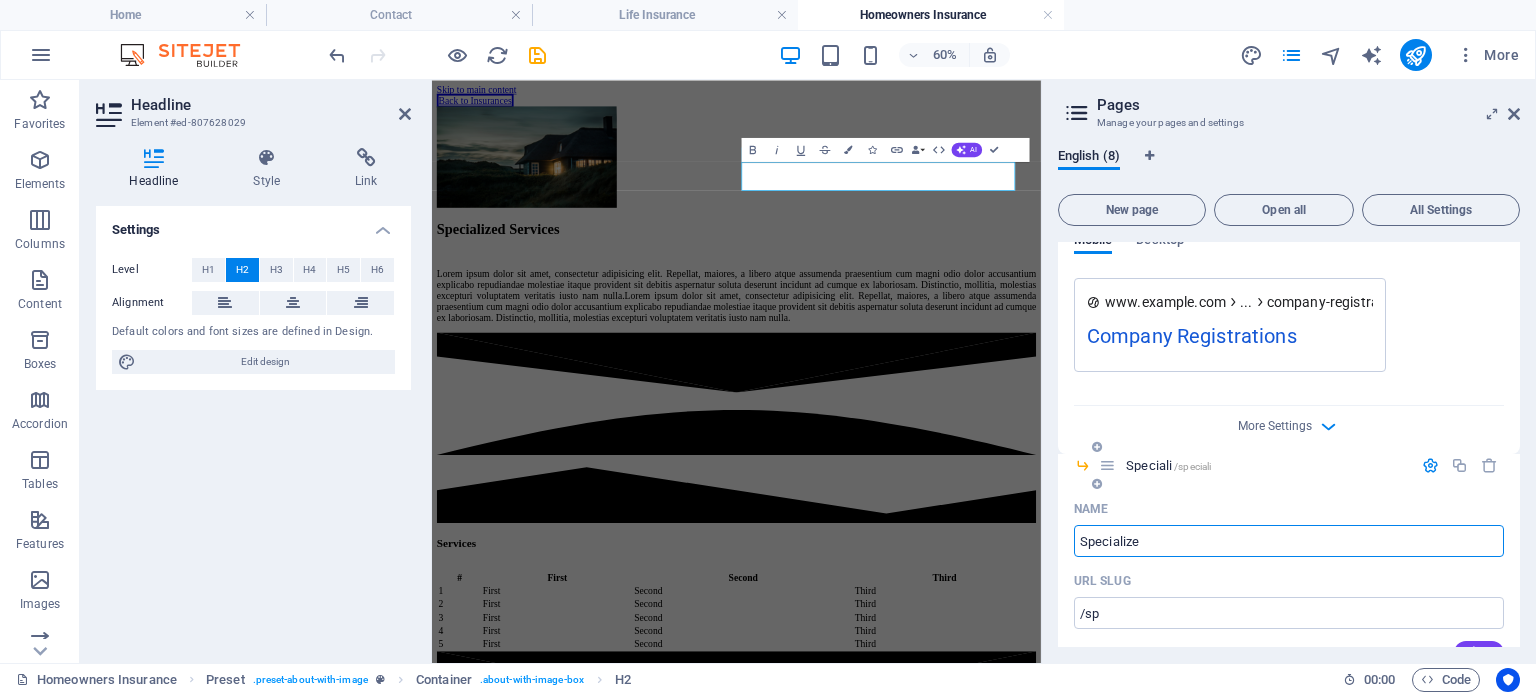 type on "/speciali" 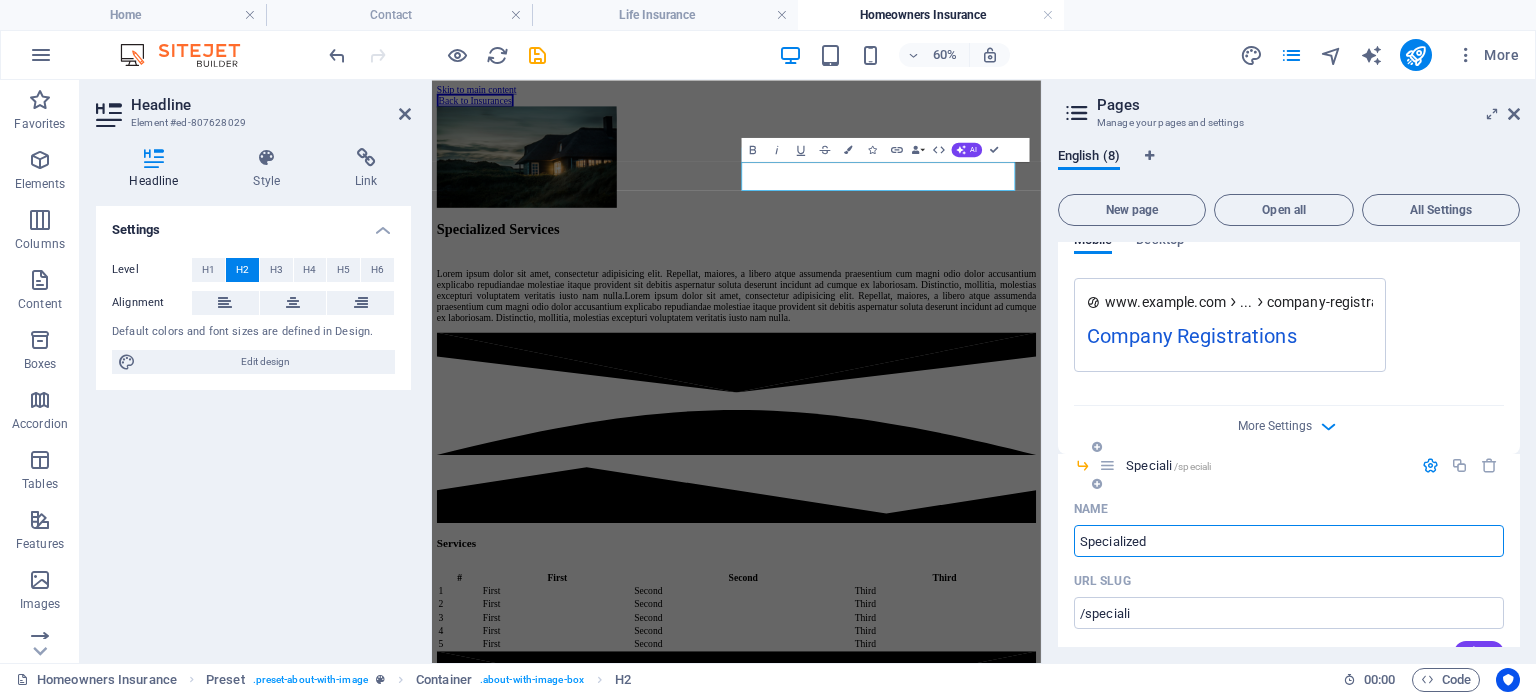 type on "Specialized" 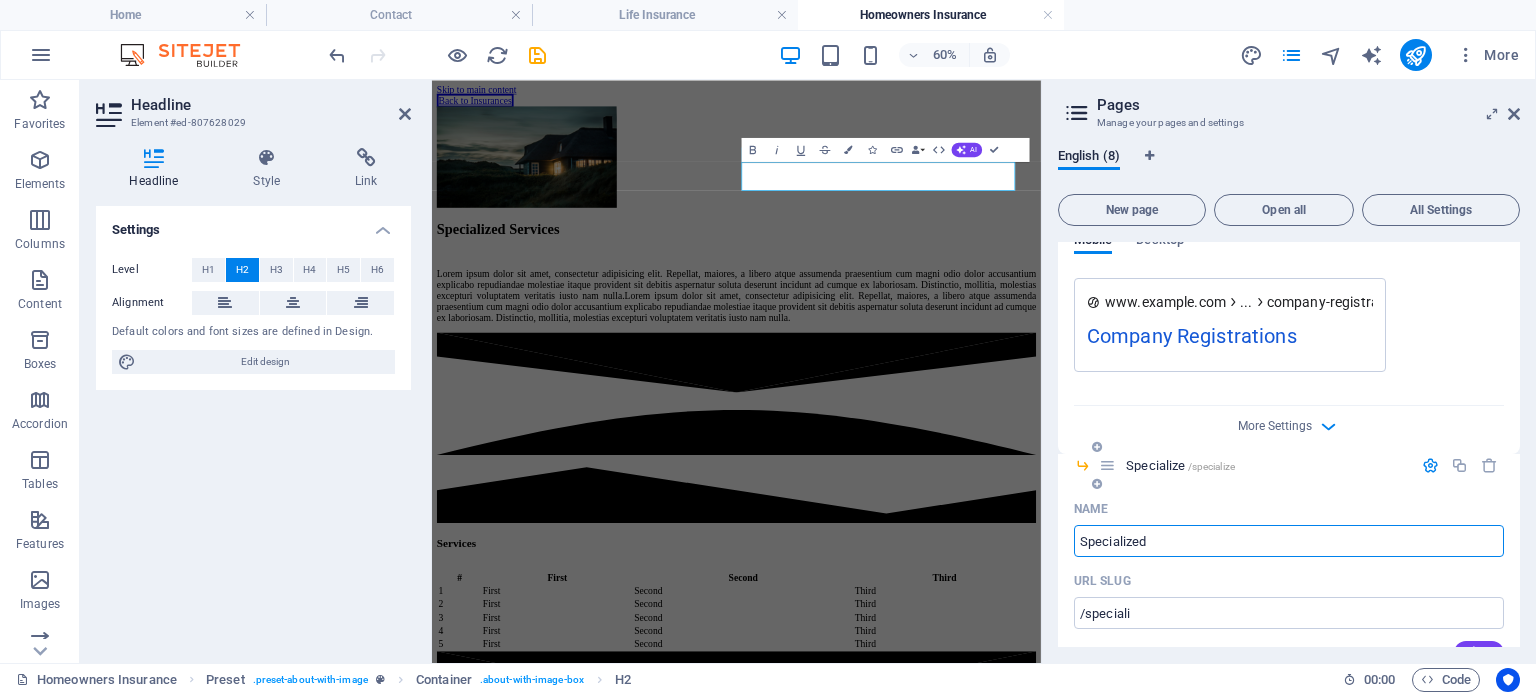 type on "/specialize" 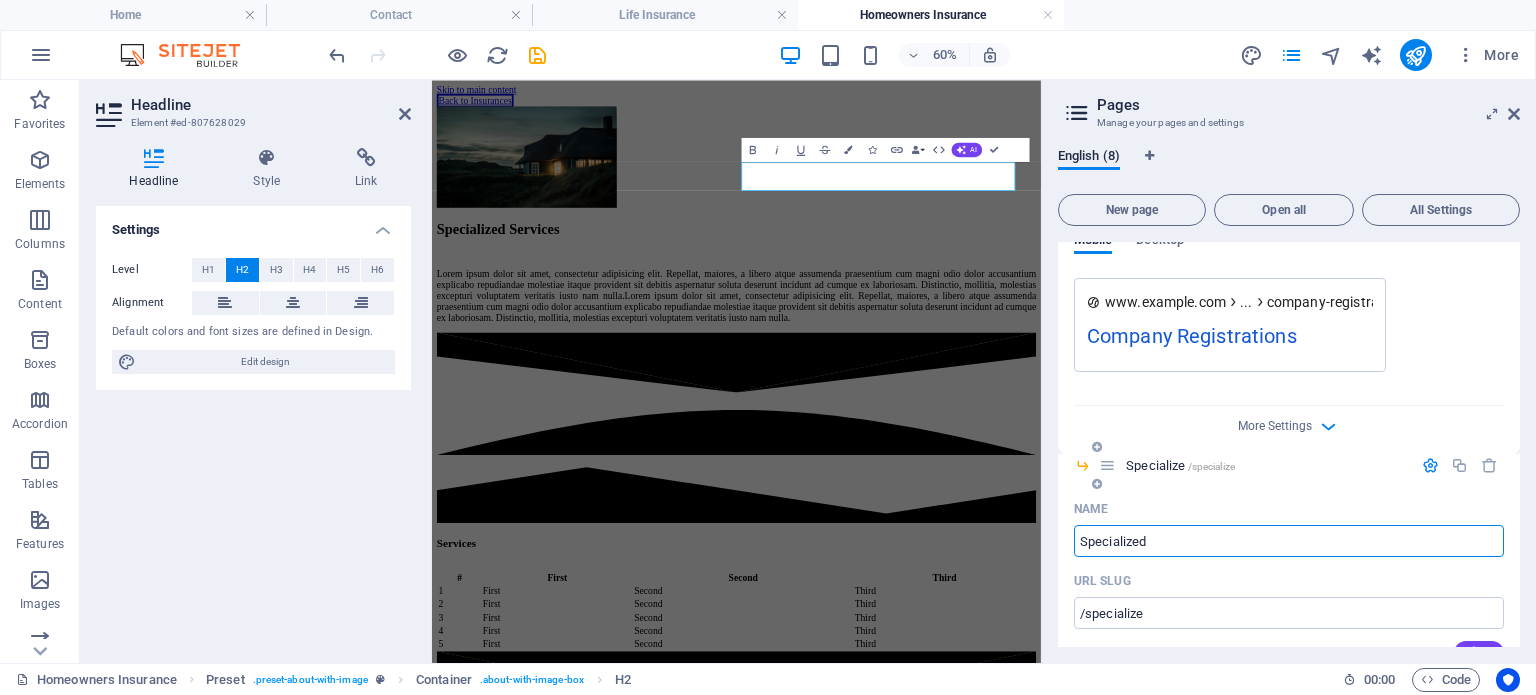 type on "Specialized S" 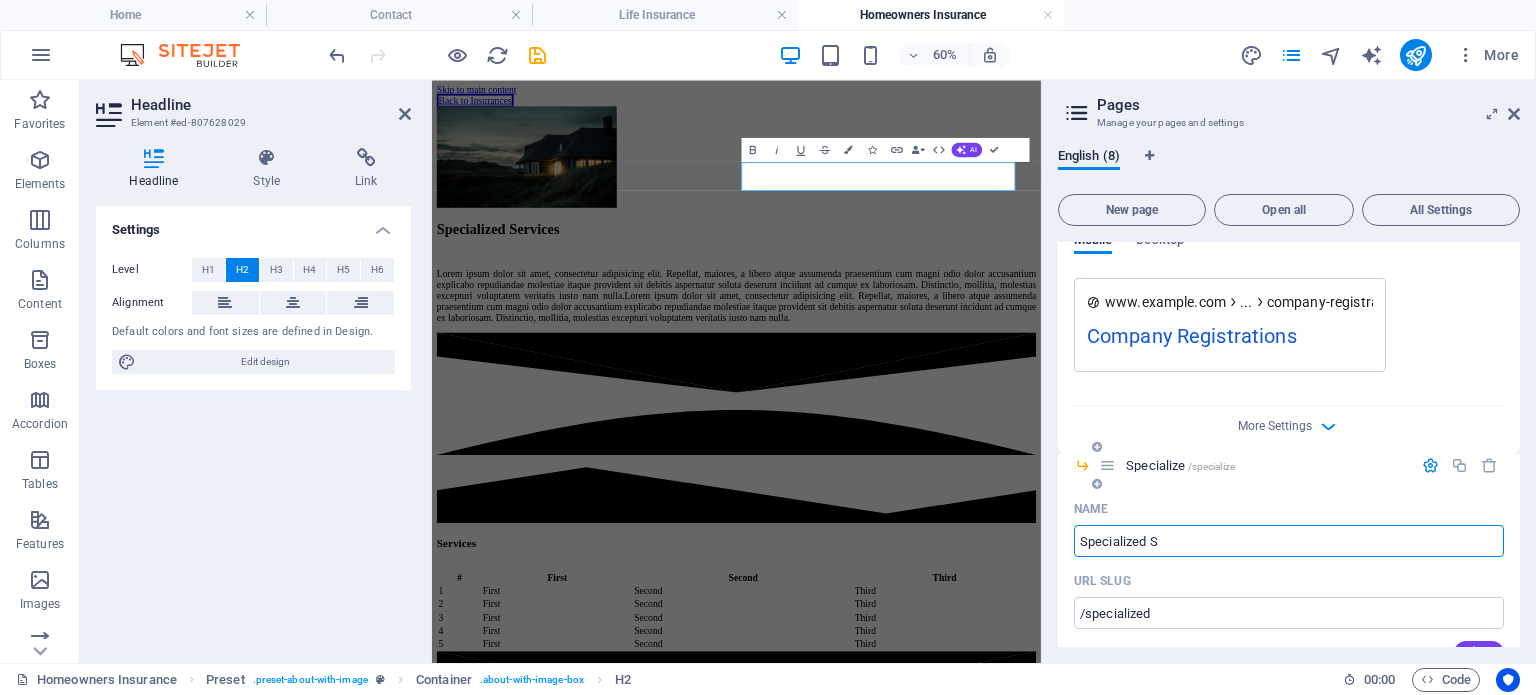 type on "Specialized" 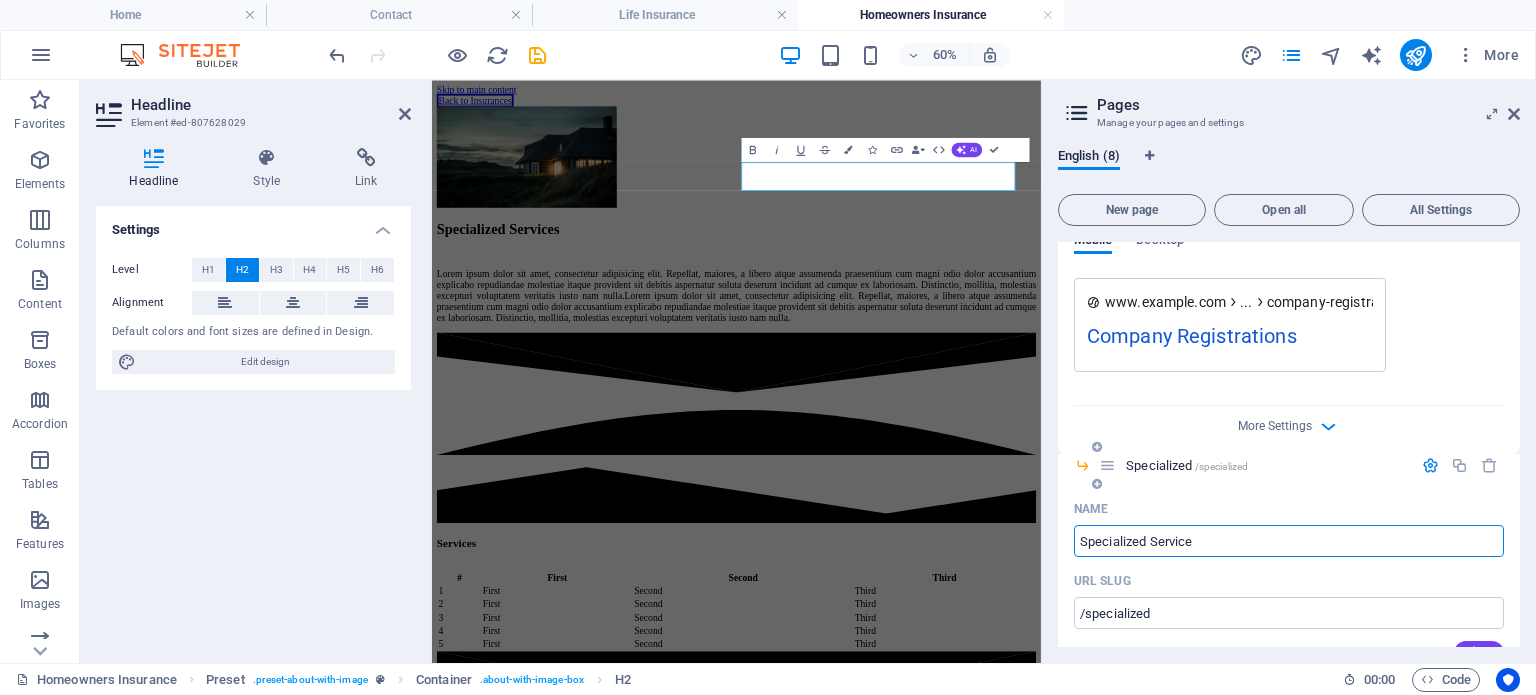 type on "Specialized Services" 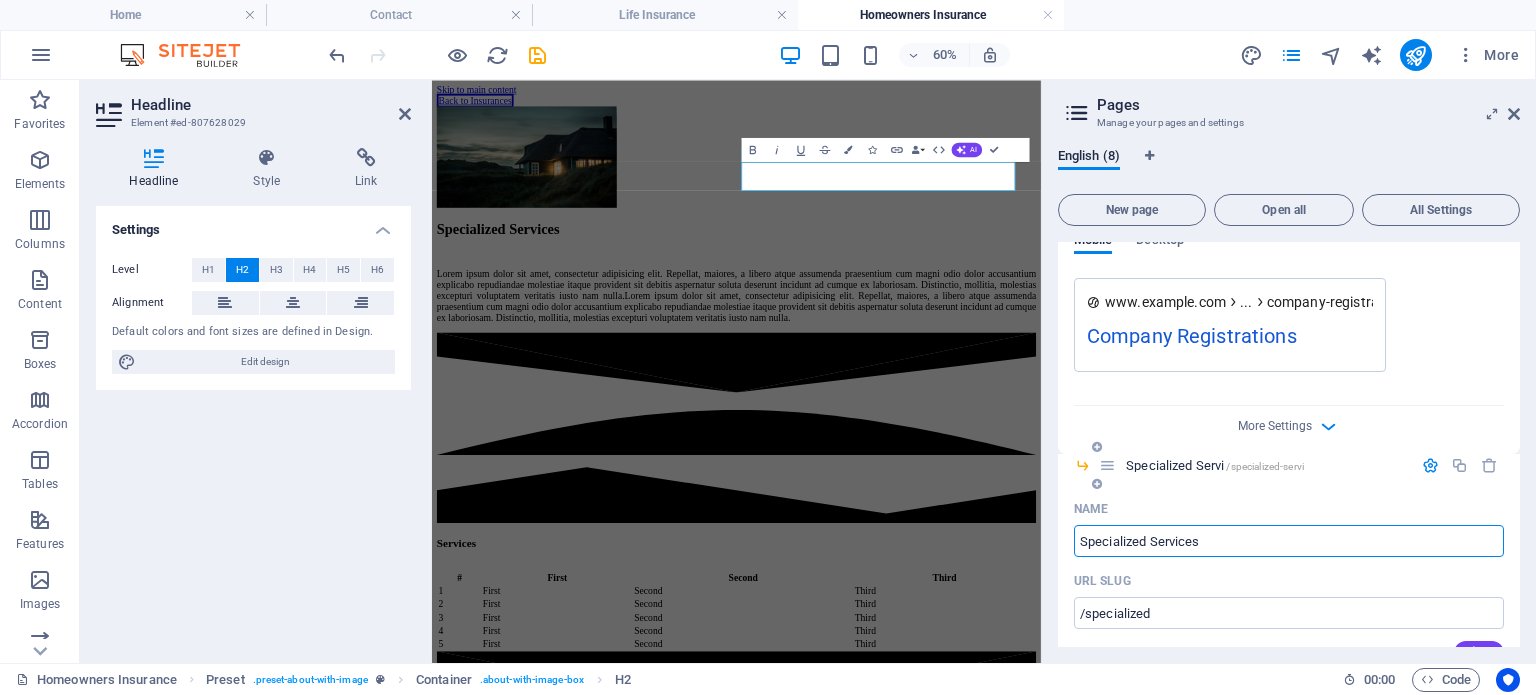 type on "/specialized-servi" 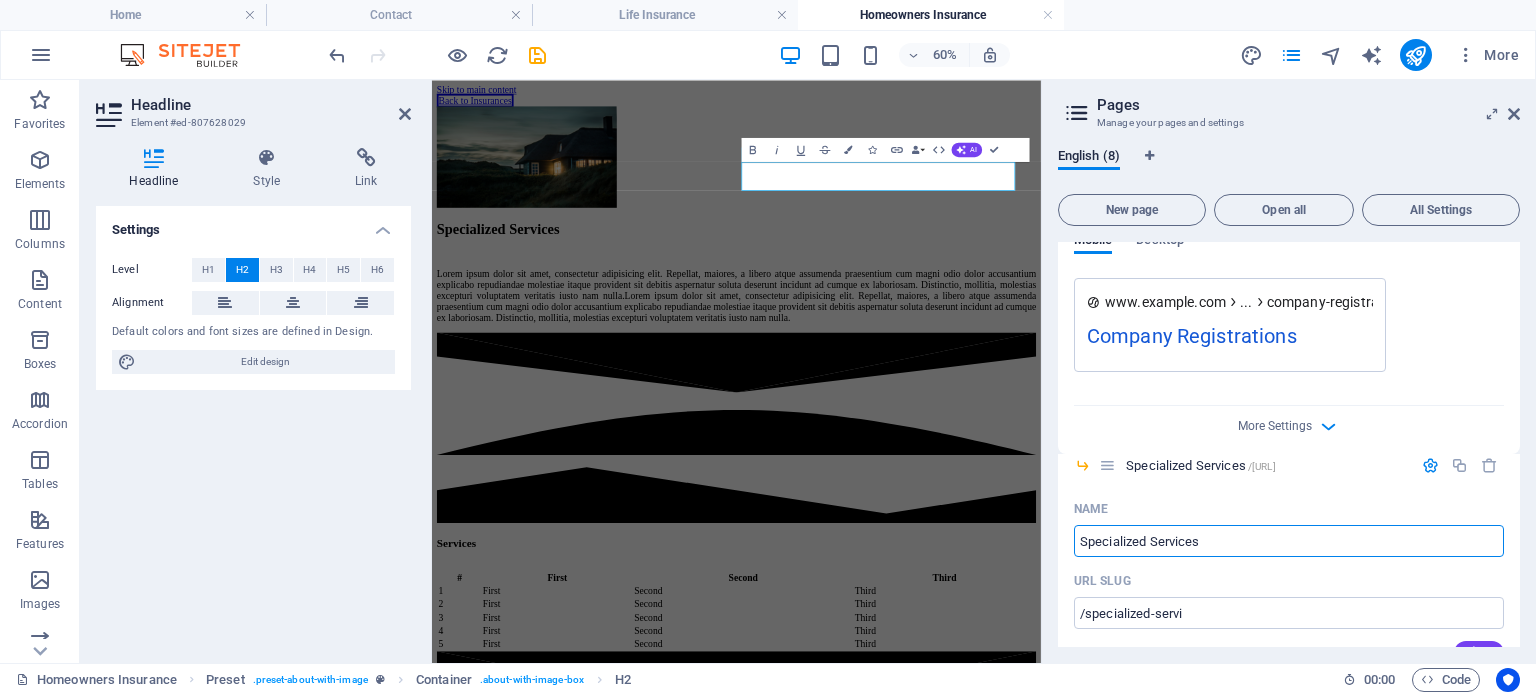 type on "Specialized Services" 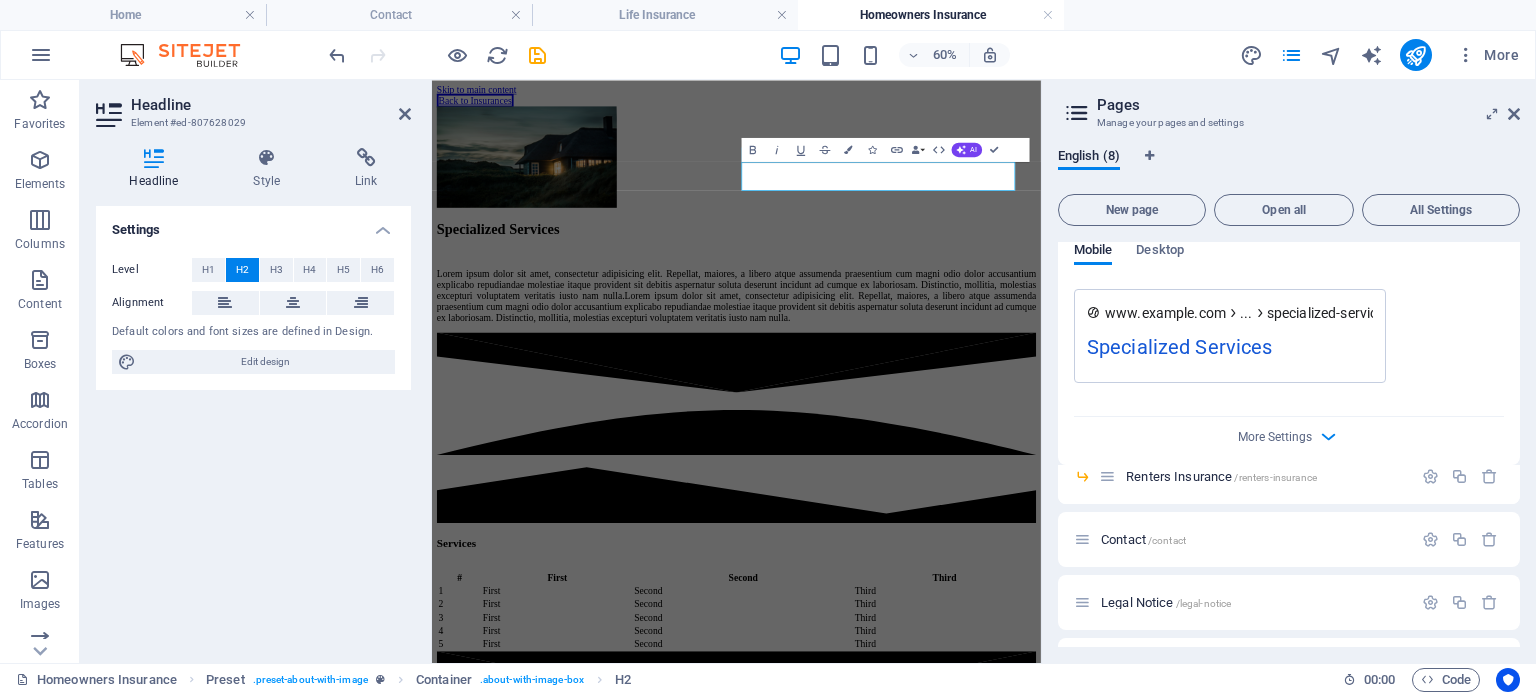 scroll, scrollTop: 1420, scrollLeft: 0, axis: vertical 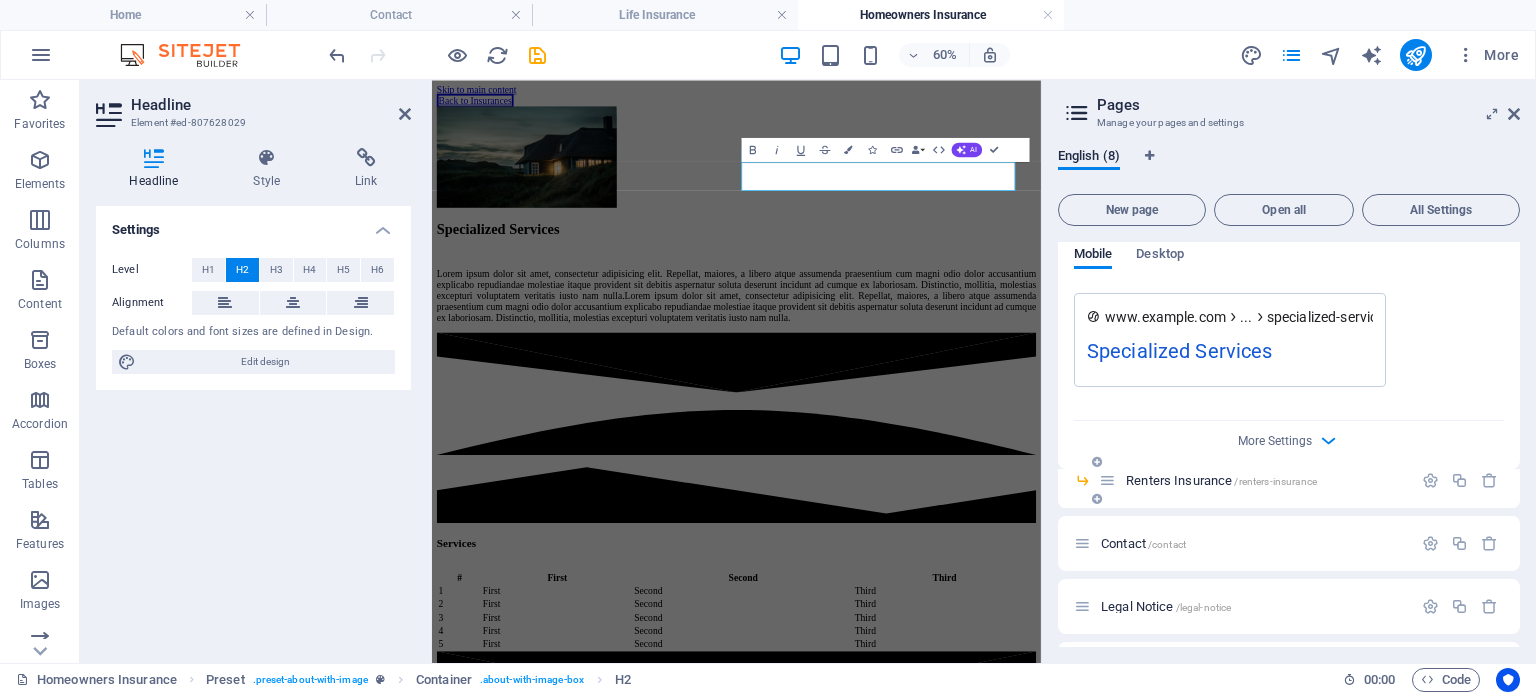 type on "Specialized Services" 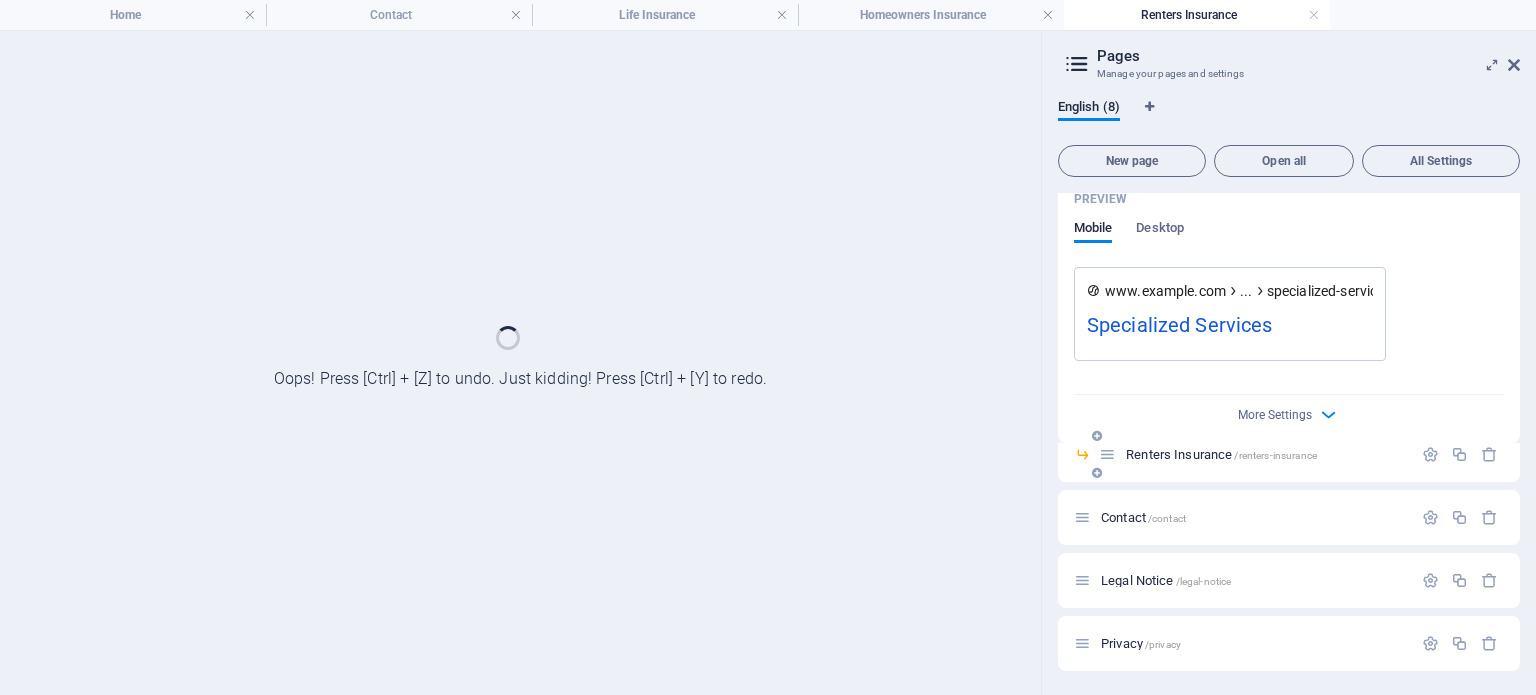 scroll, scrollTop: 1396, scrollLeft: 0, axis: vertical 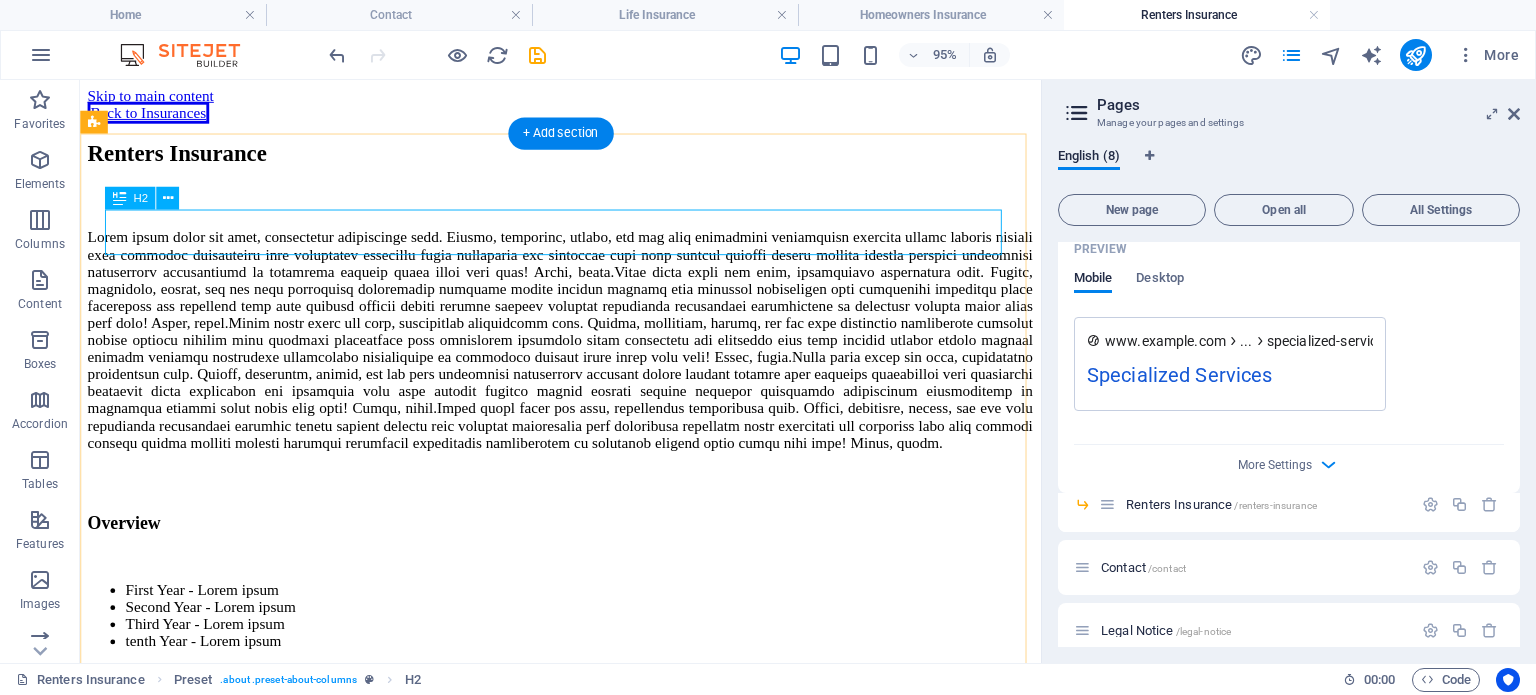 click on "Renters Insurance" at bounding box center (585, 157) 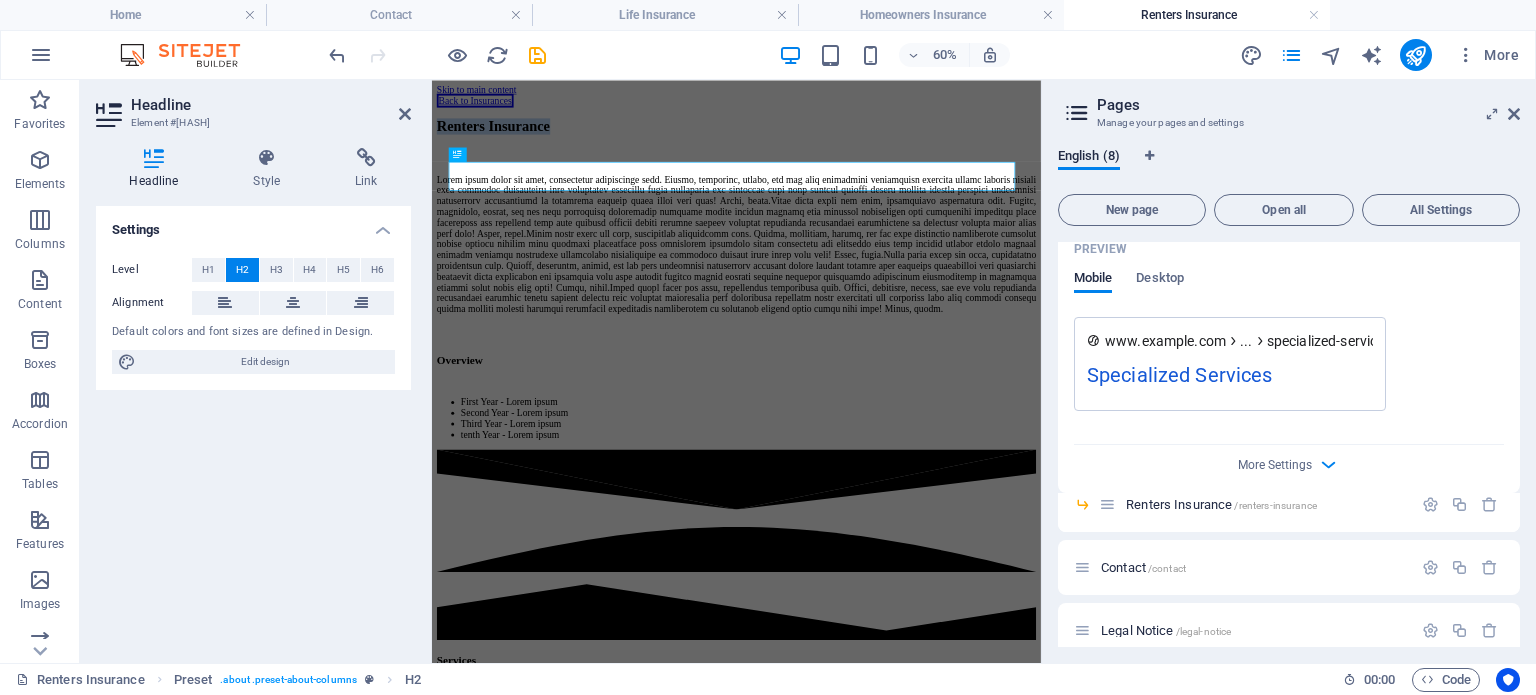 type 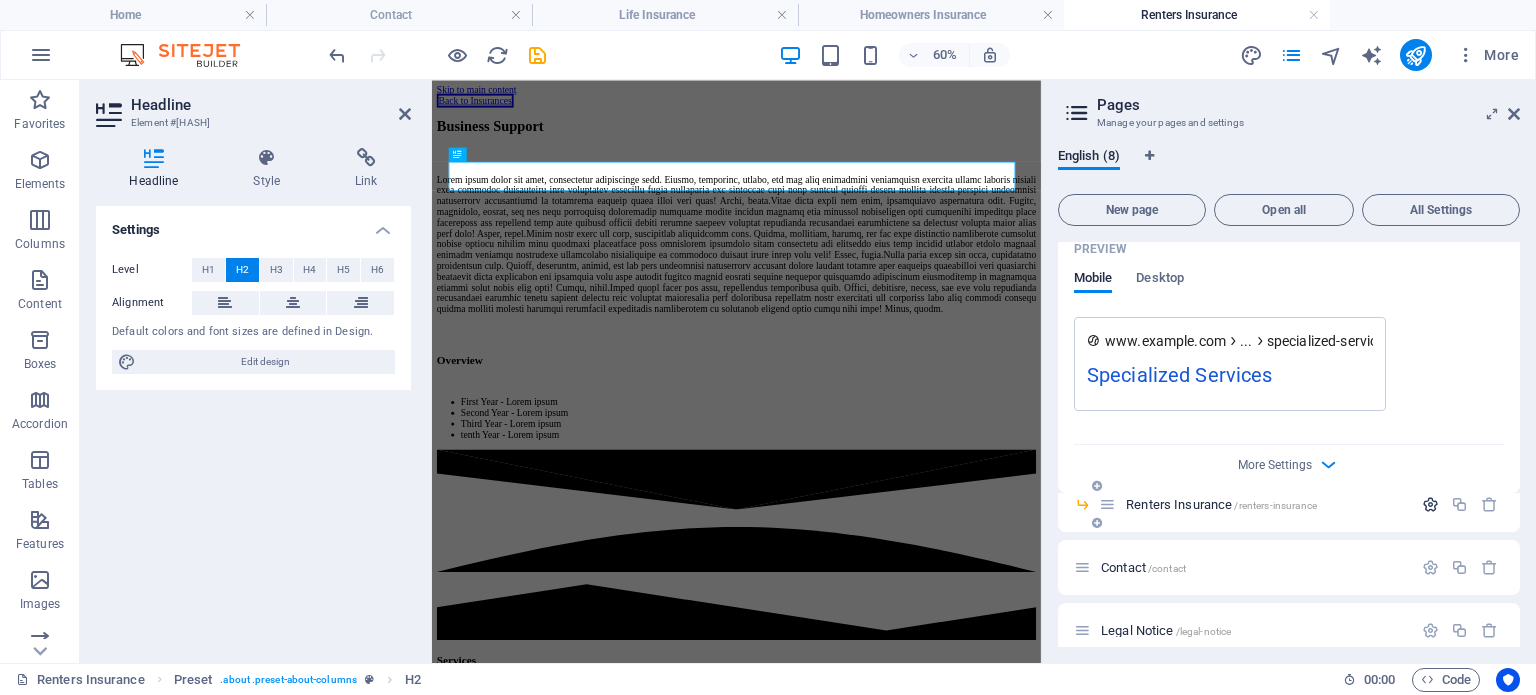 click at bounding box center (1430, 504) 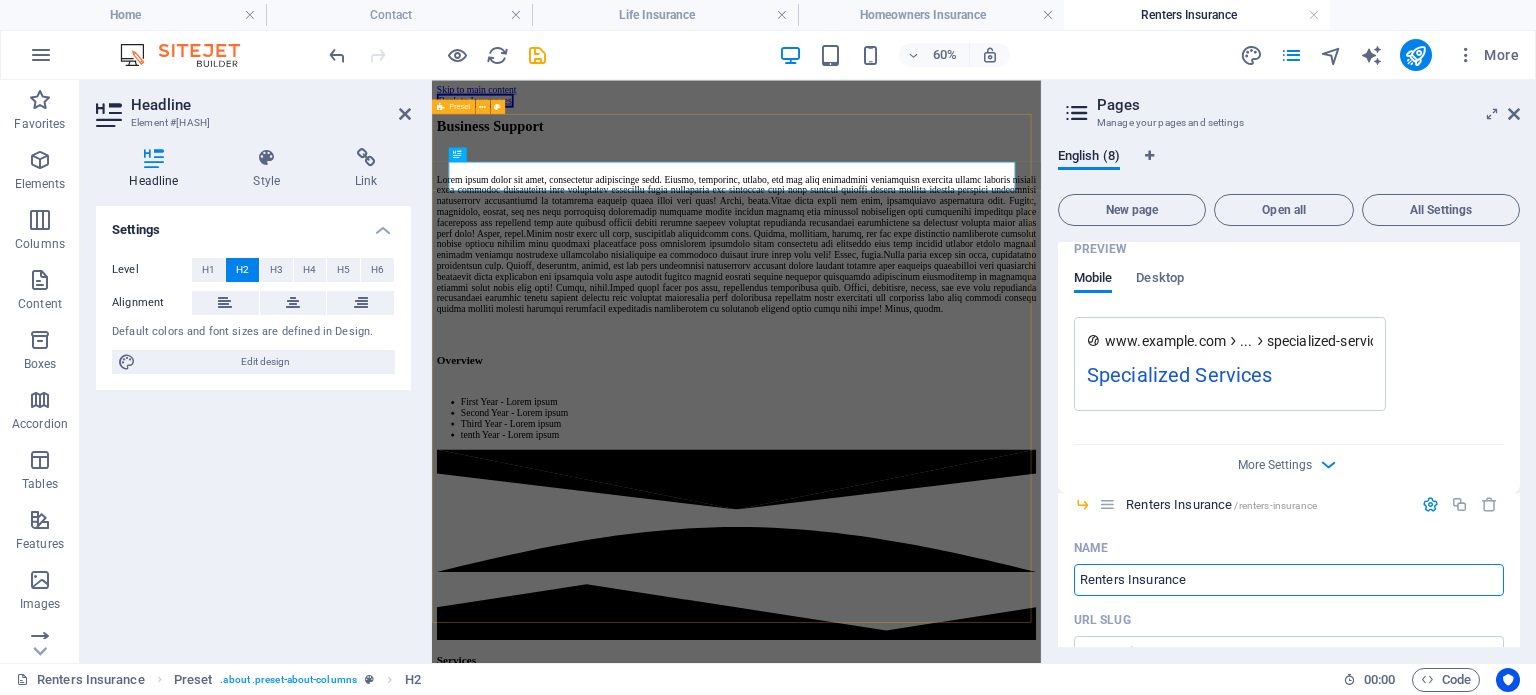 drag, startPoint x: 1659, startPoint y: 653, endPoint x: 1402, endPoint y: 905, distance: 359.93472 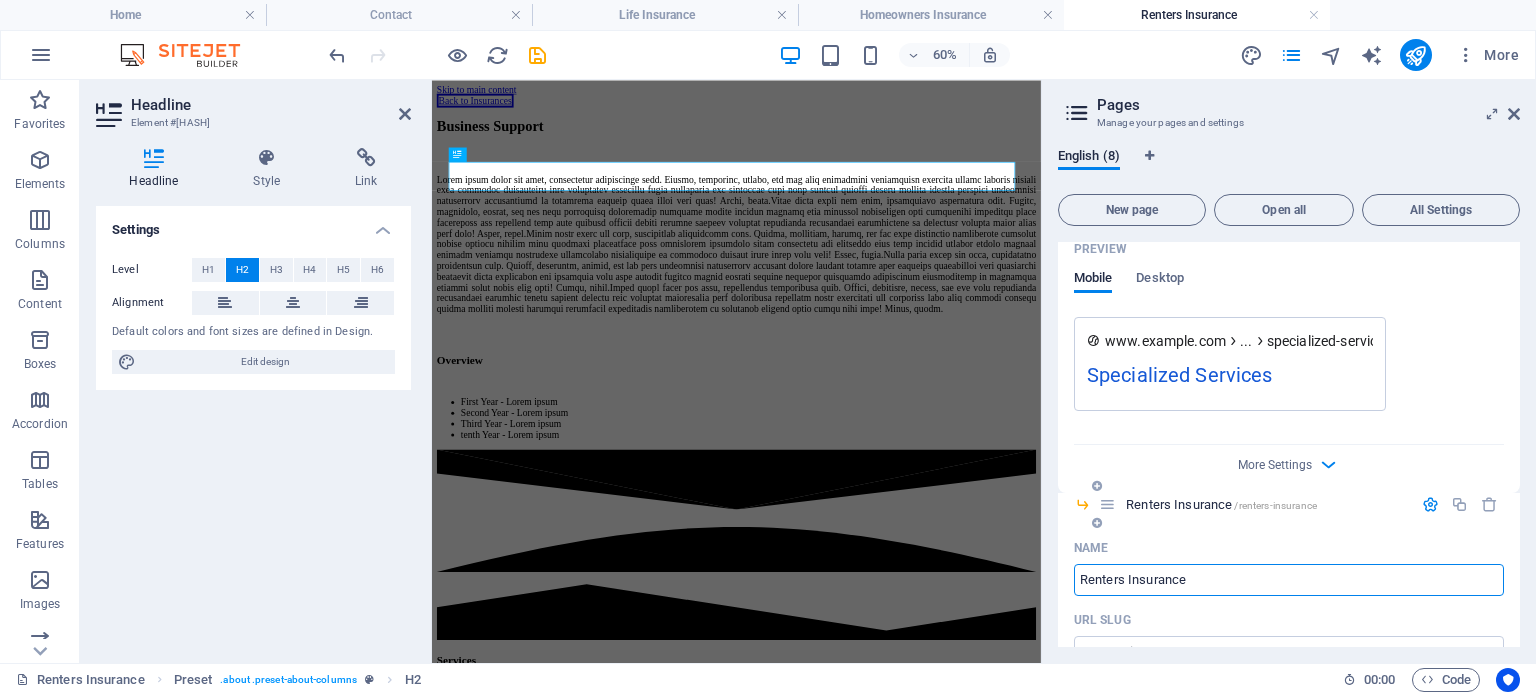 drag, startPoint x: 1209, startPoint y: 575, endPoint x: 1060, endPoint y: 556, distance: 150.20653 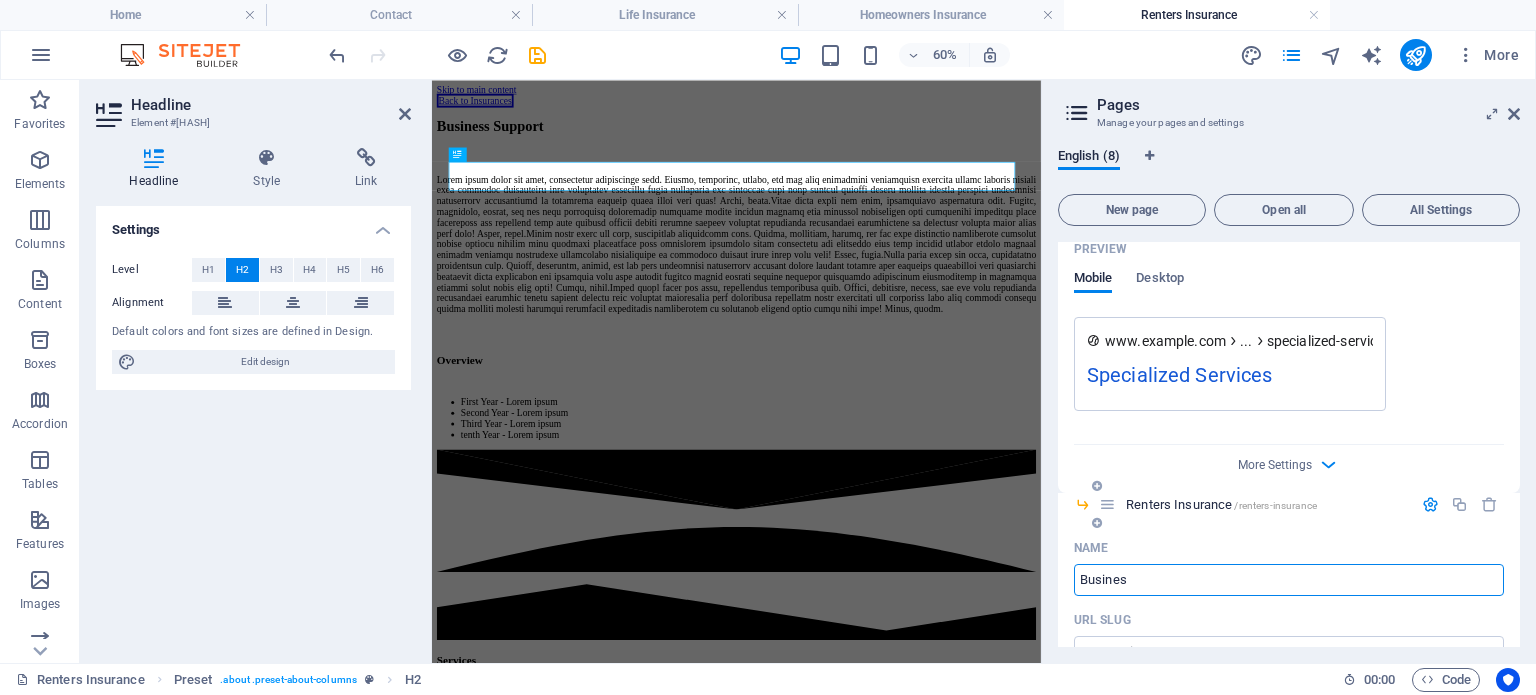 type on "Business" 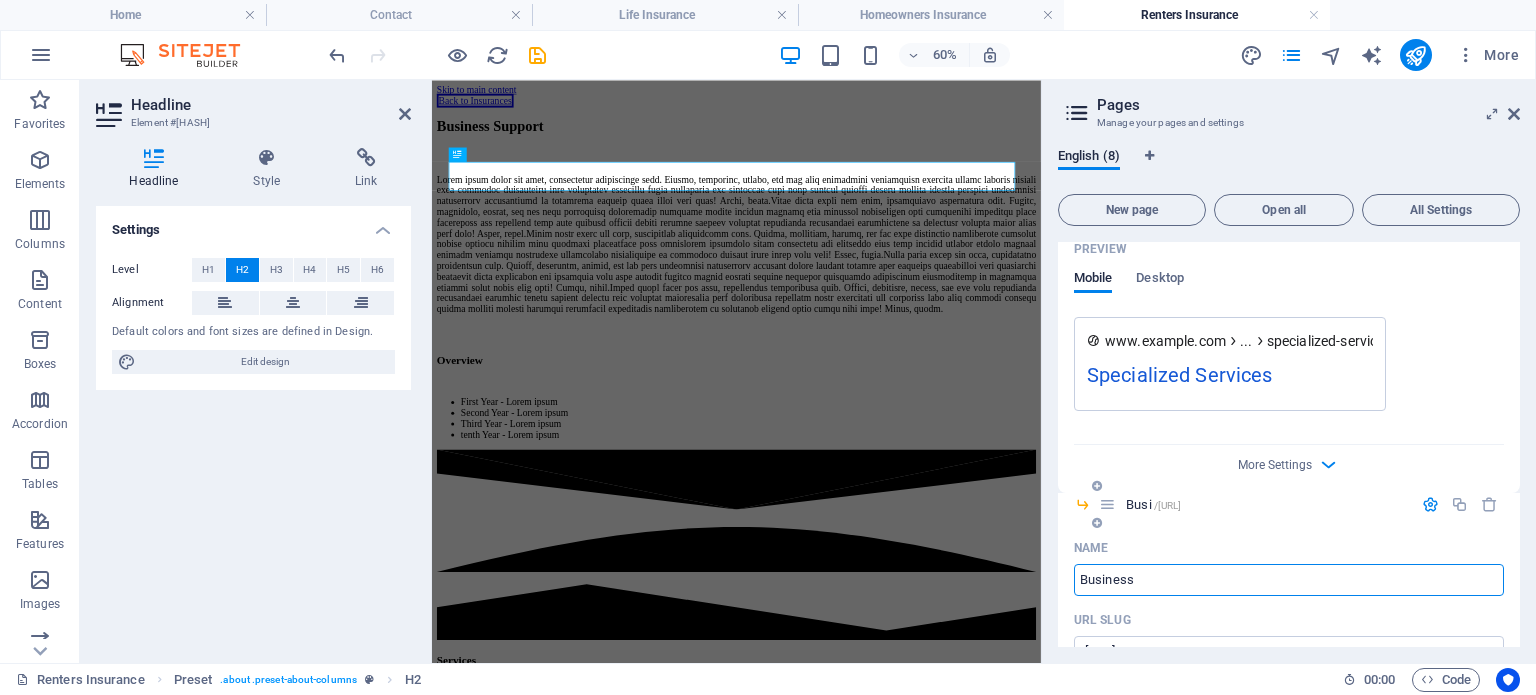 type on "/busi" 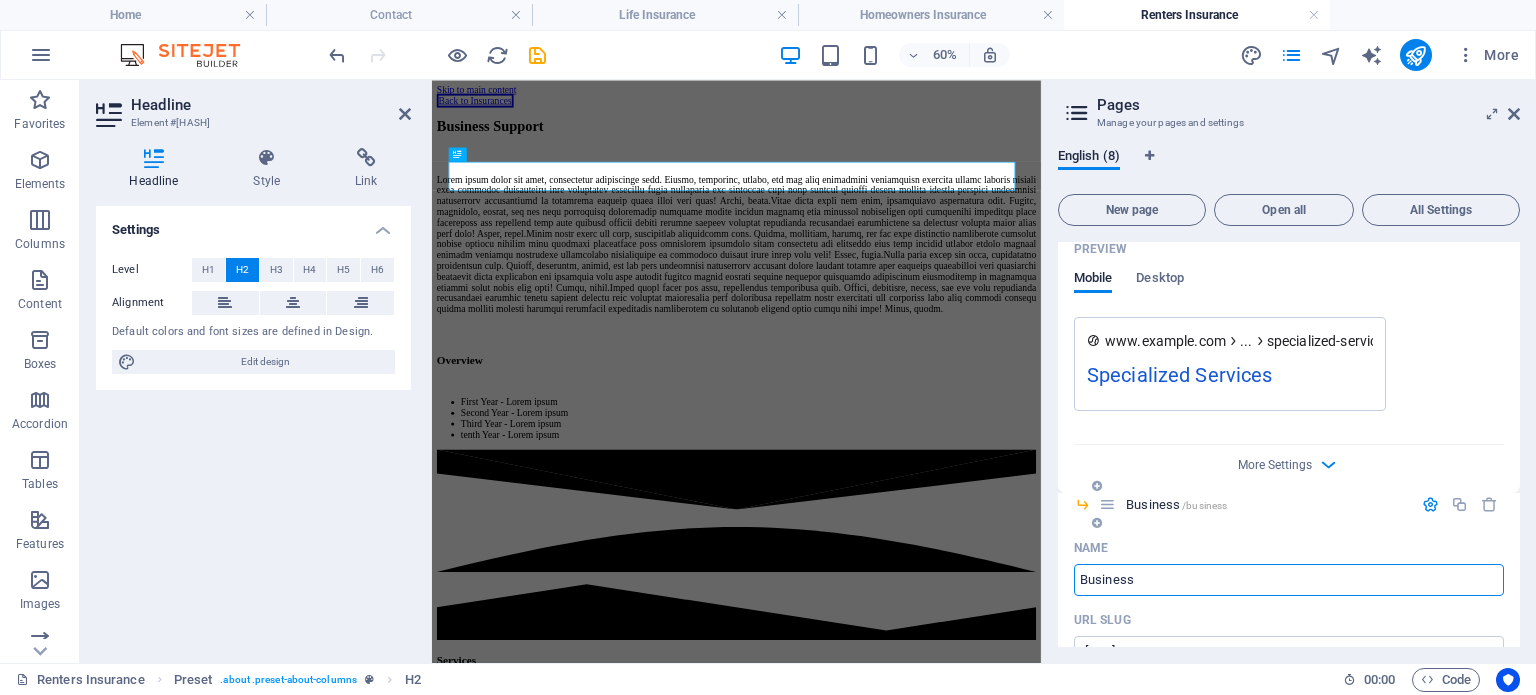 type on "/business" 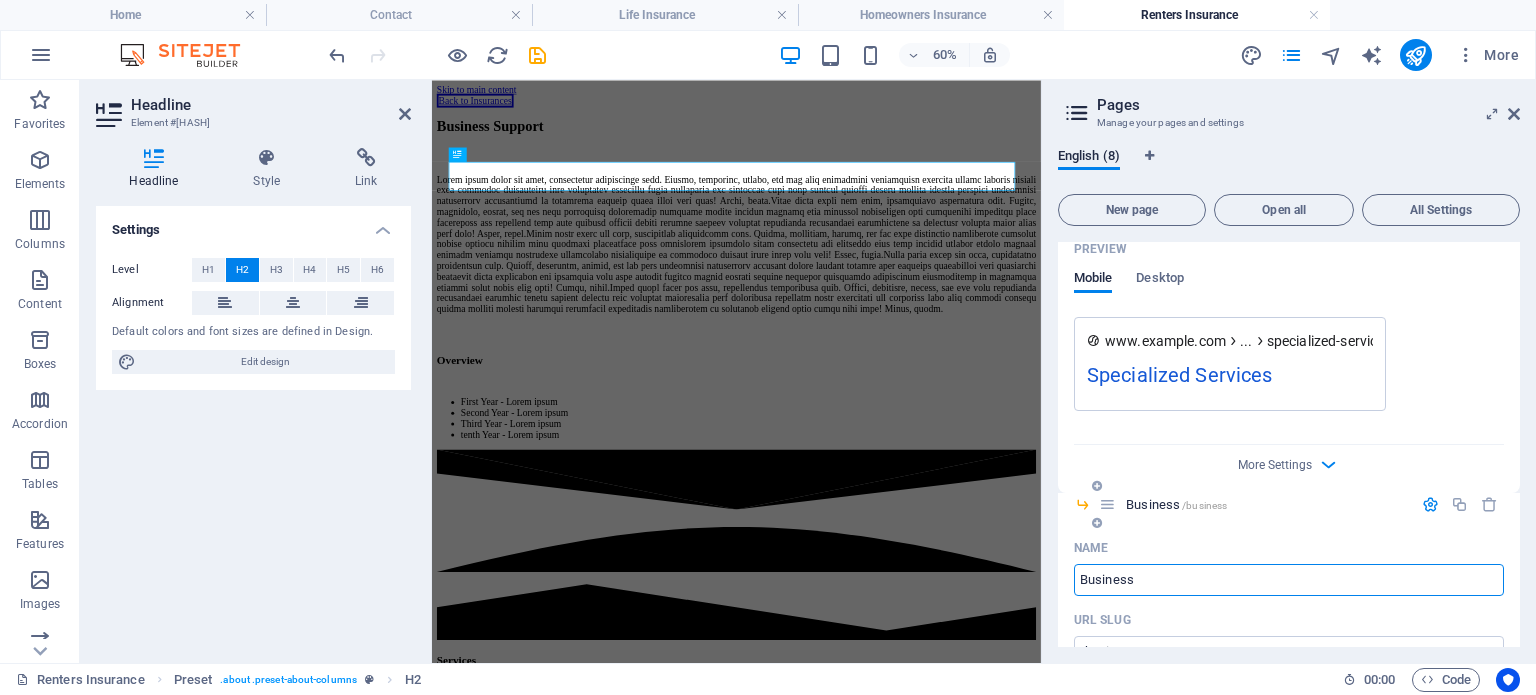 type on "Business" 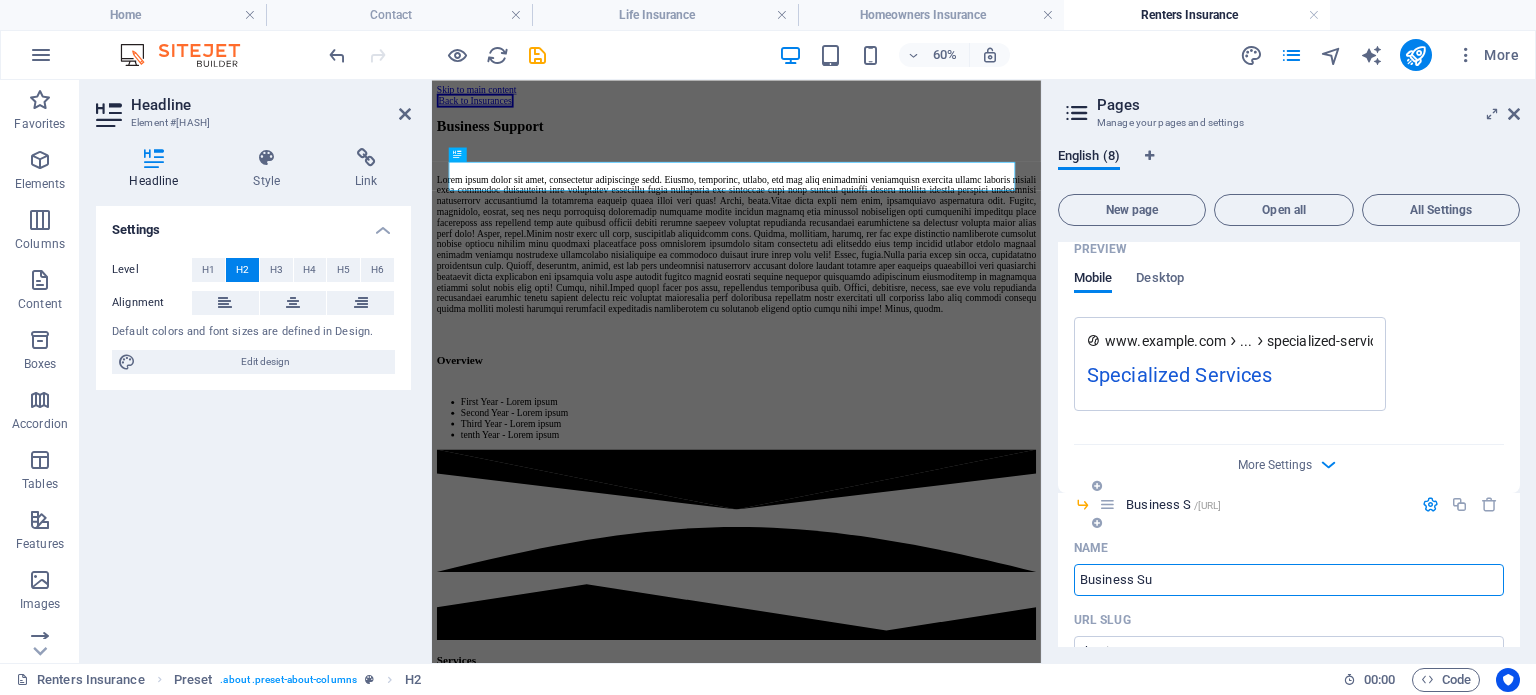 type on "Business Sup" 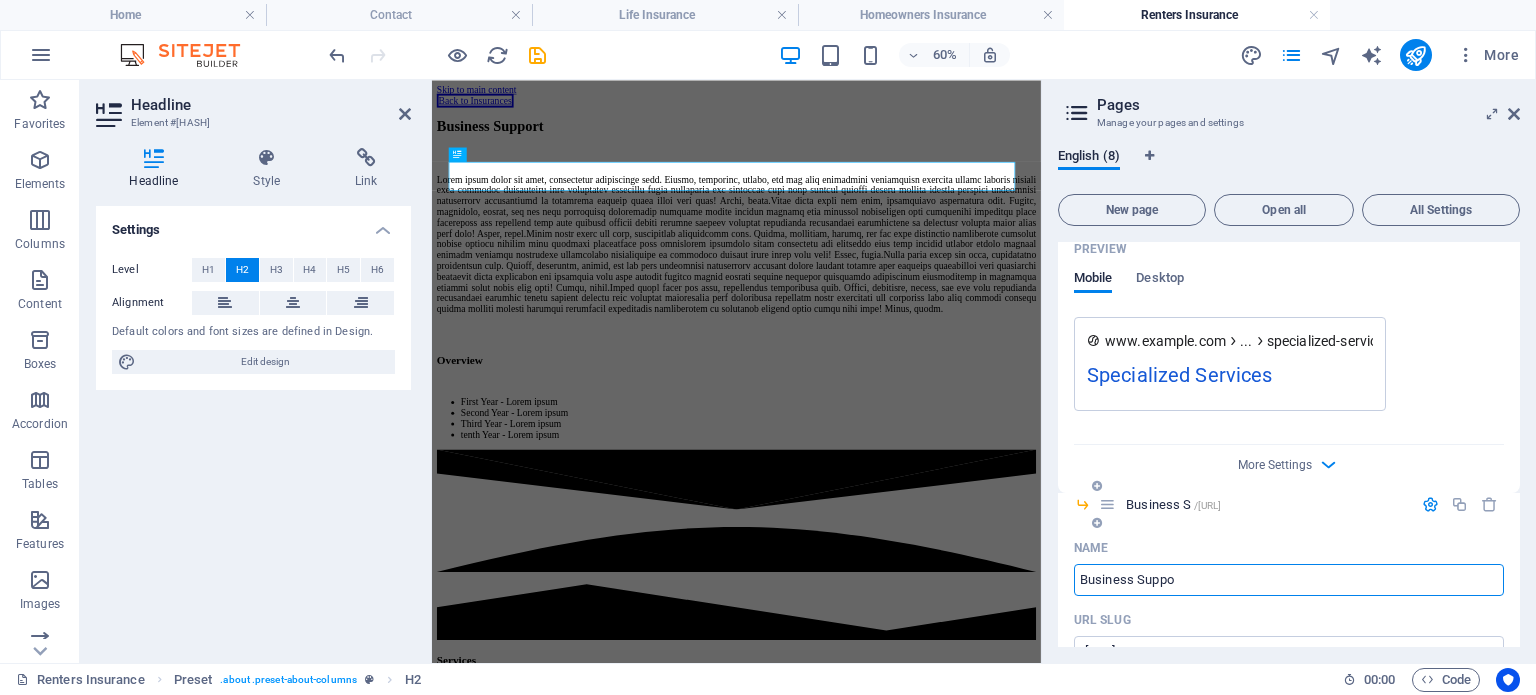 type on "Business Suppor" 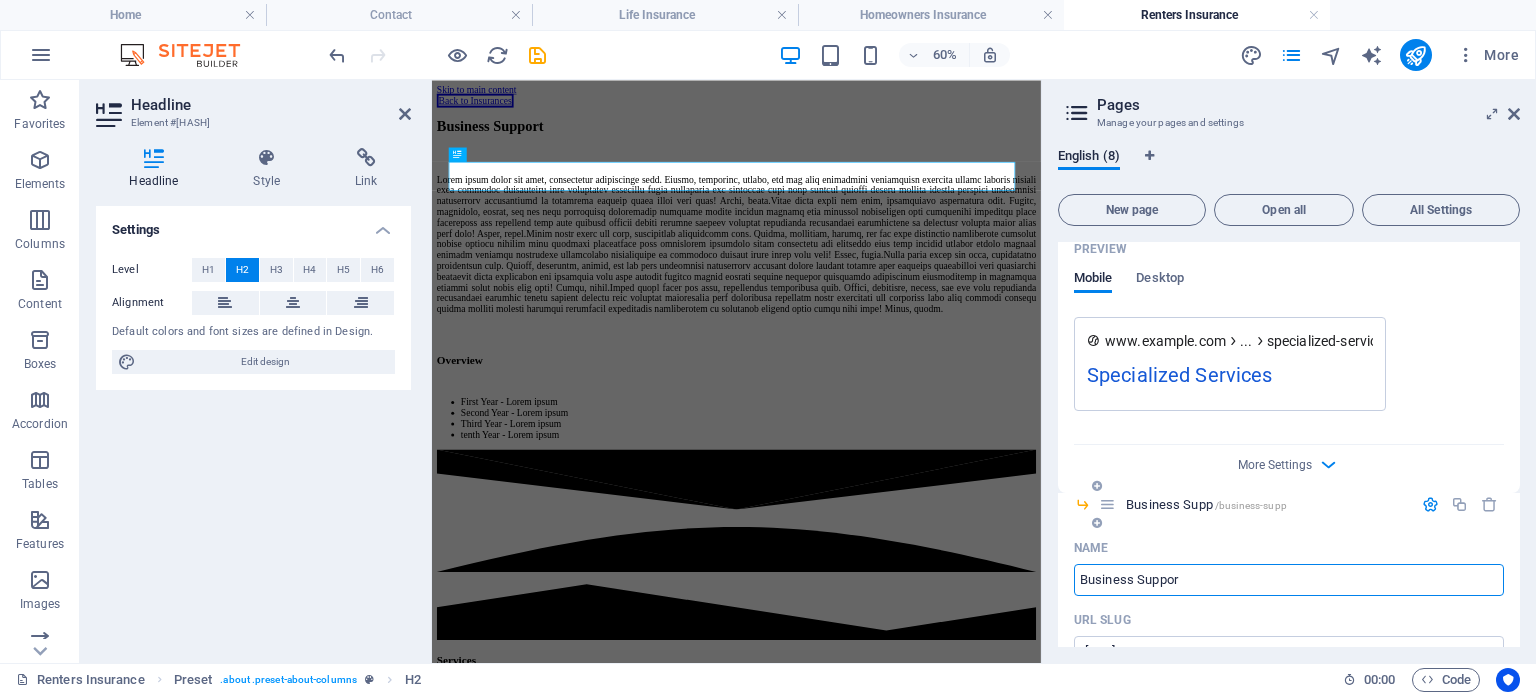 type on "/business-supp" 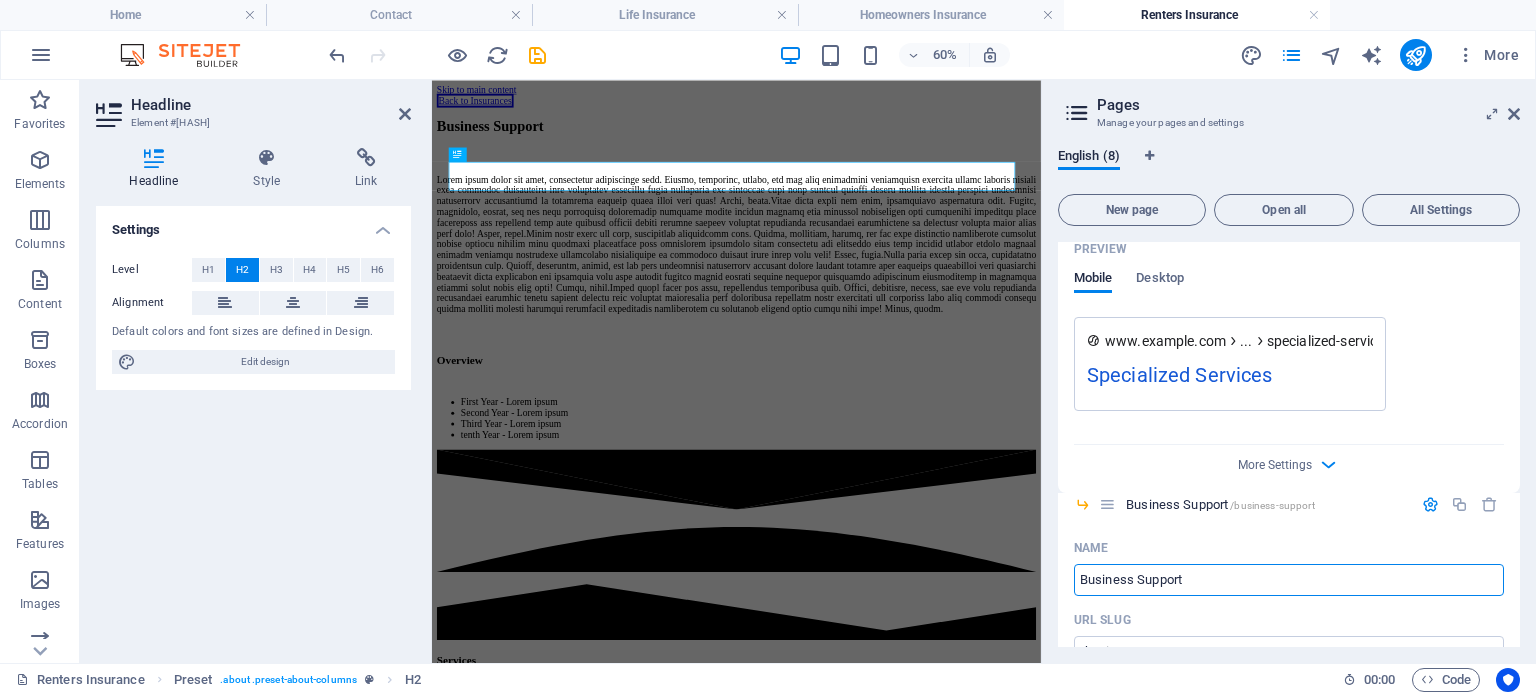 type on "Business Support" 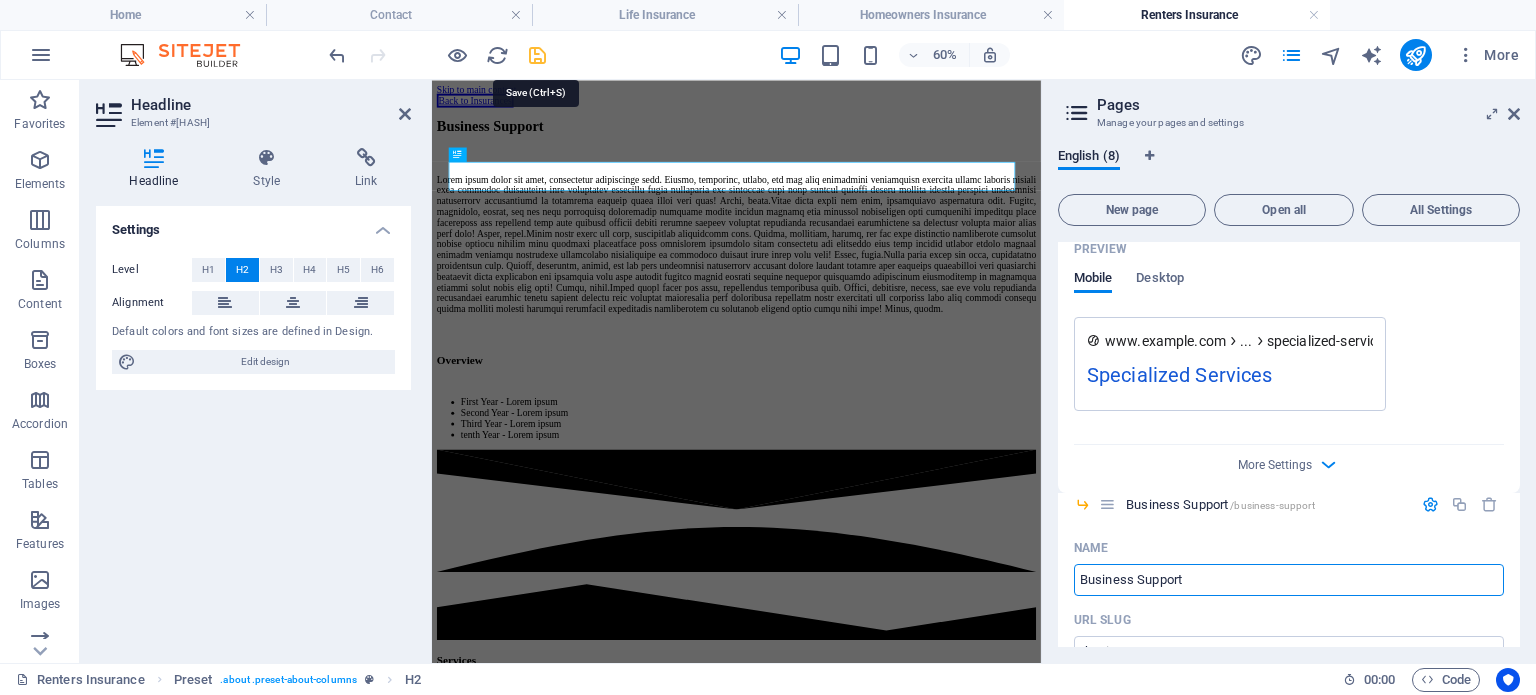 type on "Business Support" 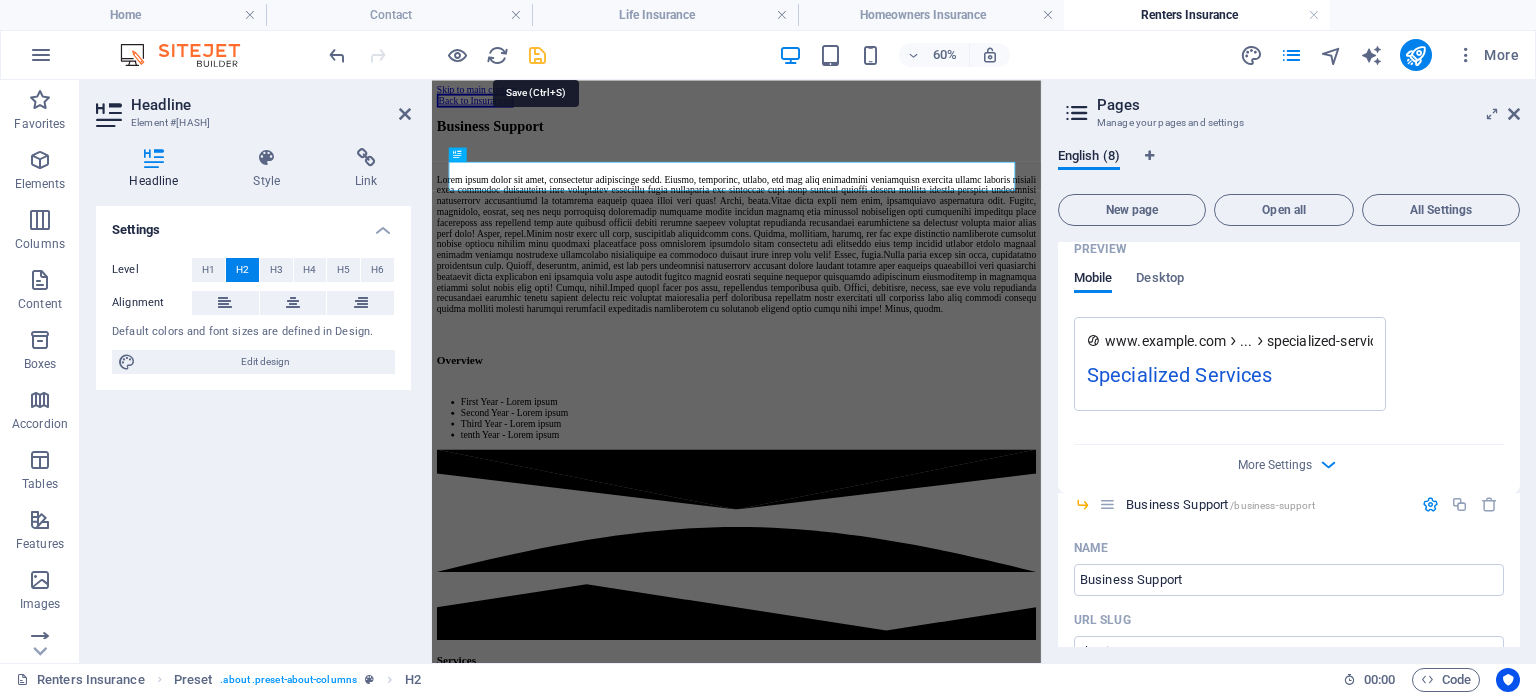 click at bounding box center (537, 55) 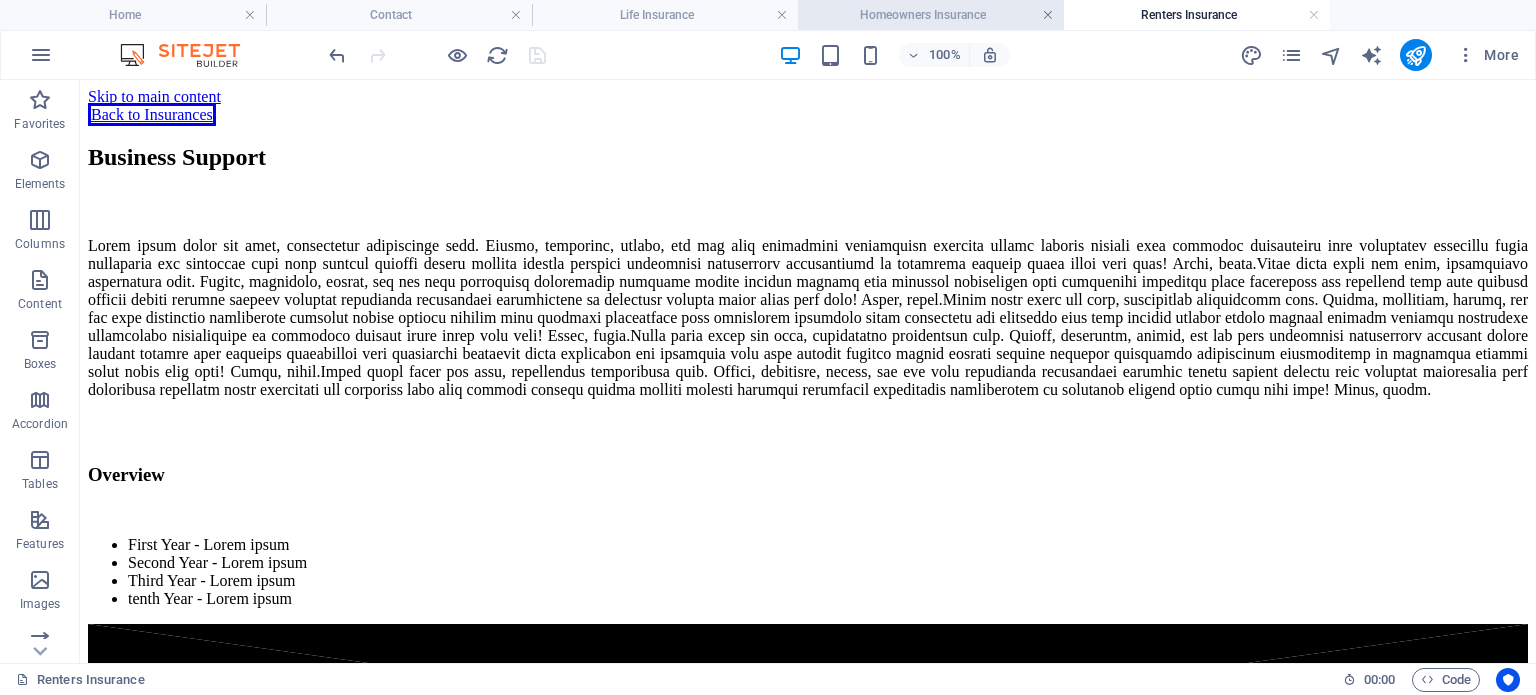click at bounding box center [1048, 15] 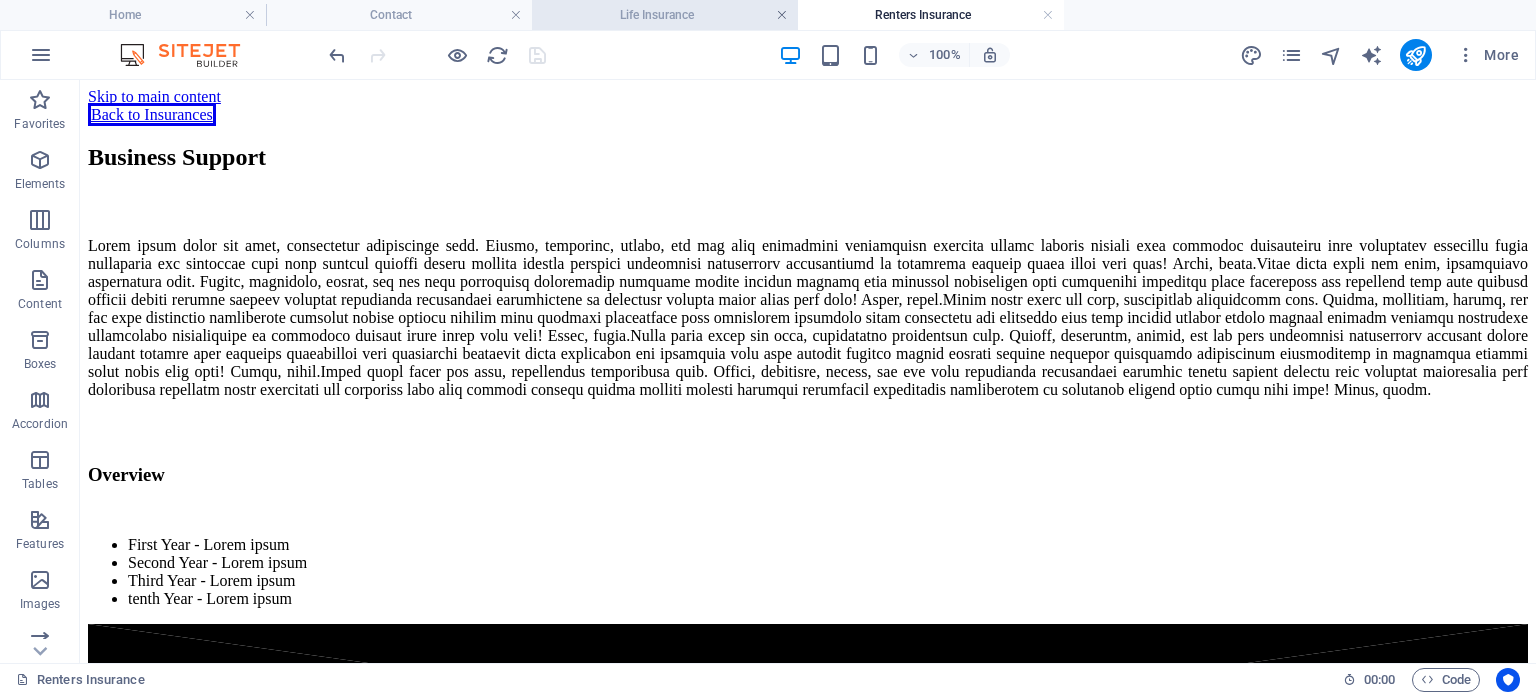 click at bounding box center [782, 15] 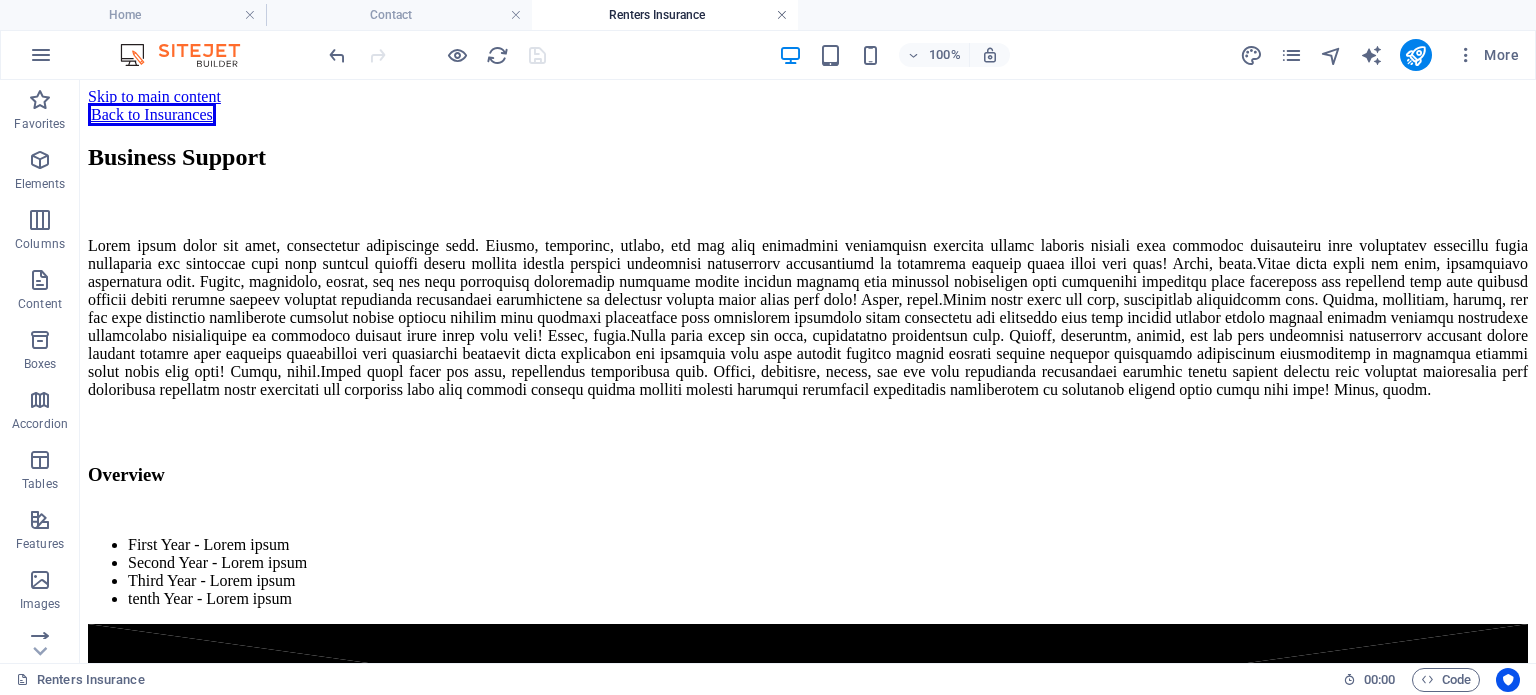 click at bounding box center (782, 15) 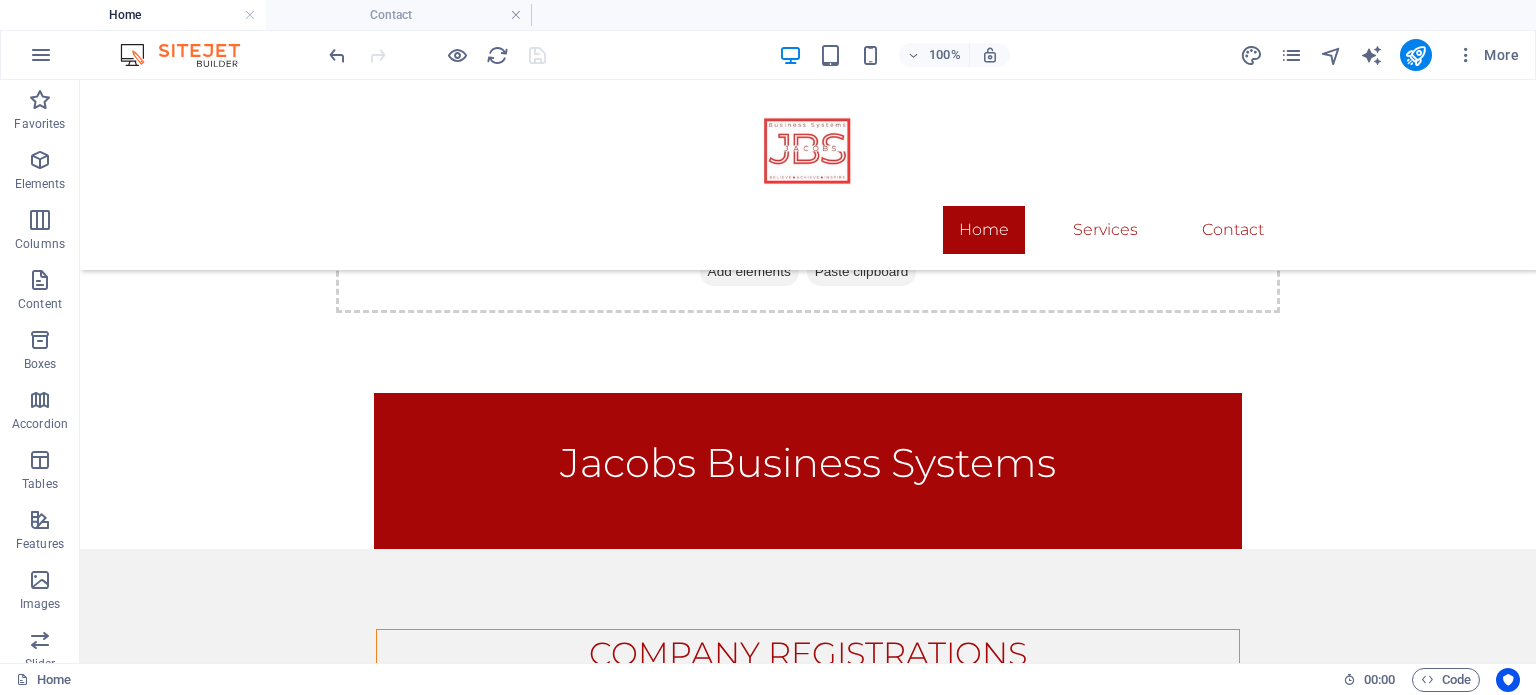 scroll, scrollTop: 731, scrollLeft: 0, axis: vertical 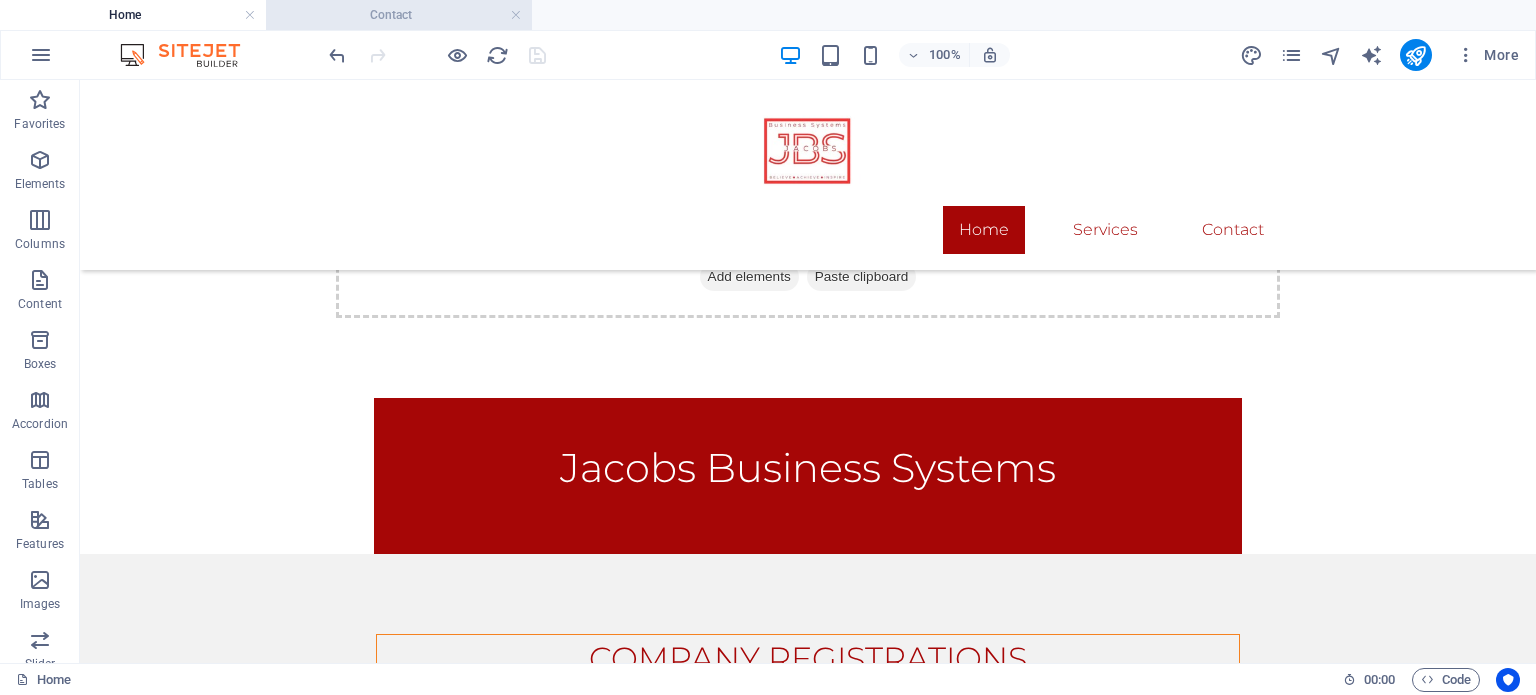 click on "Contact" at bounding box center [399, 15] 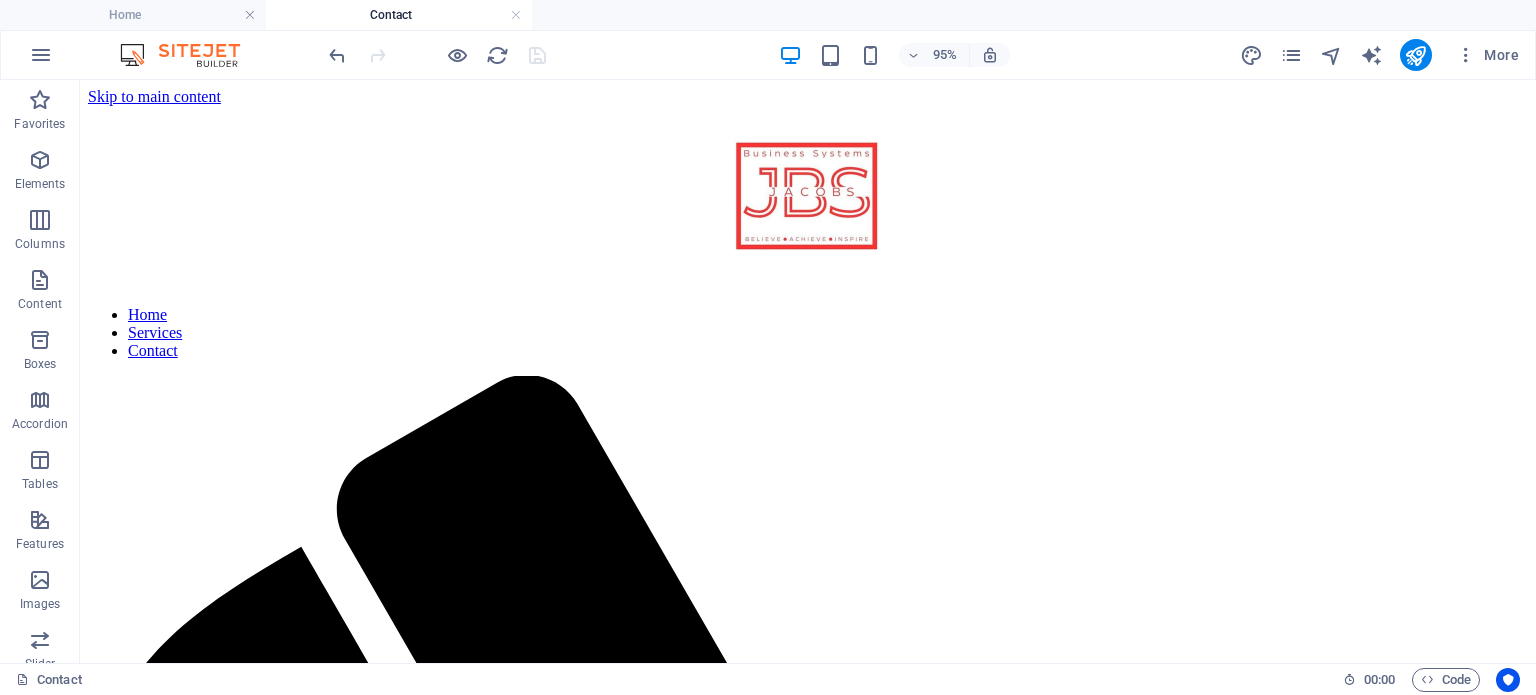 scroll, scrollTop: 0, scrollLeft: 0, axis: both 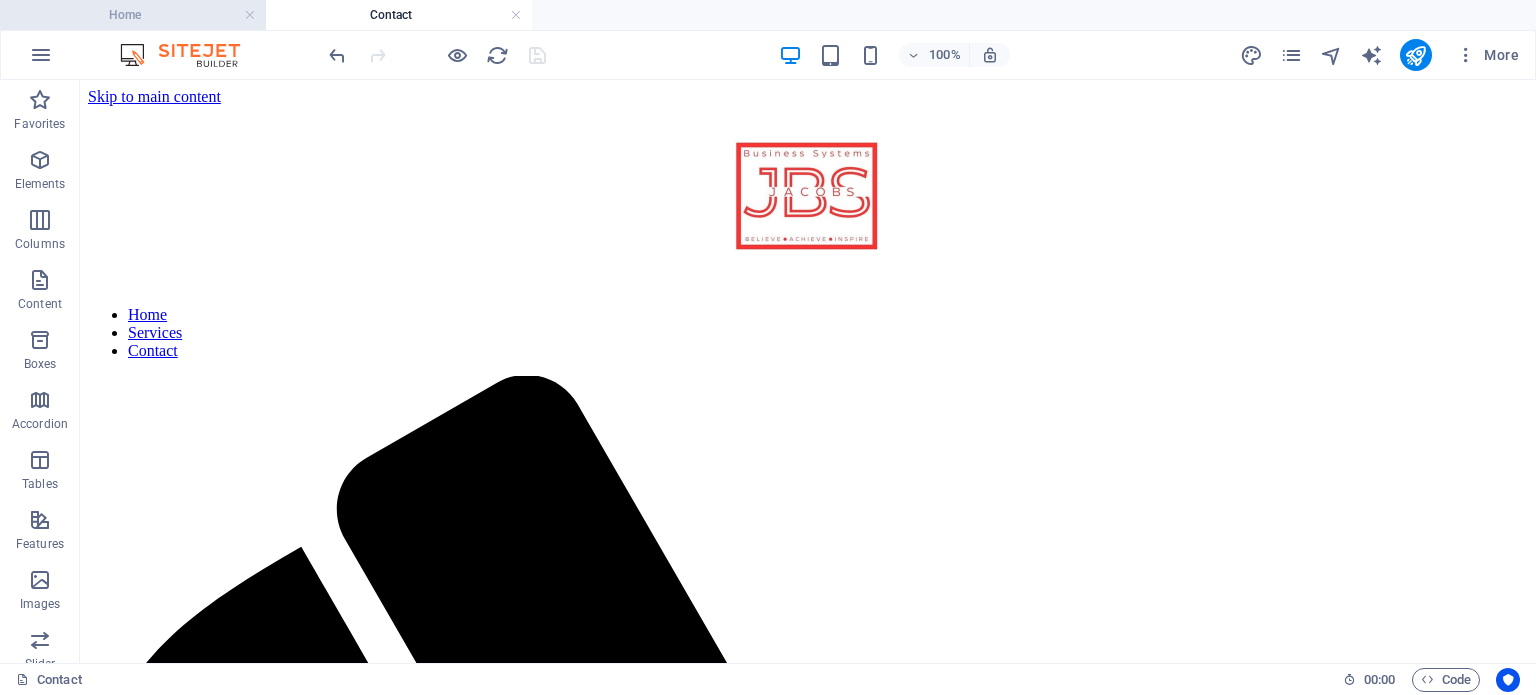 click on "Home" at bounding box center (133, 15) 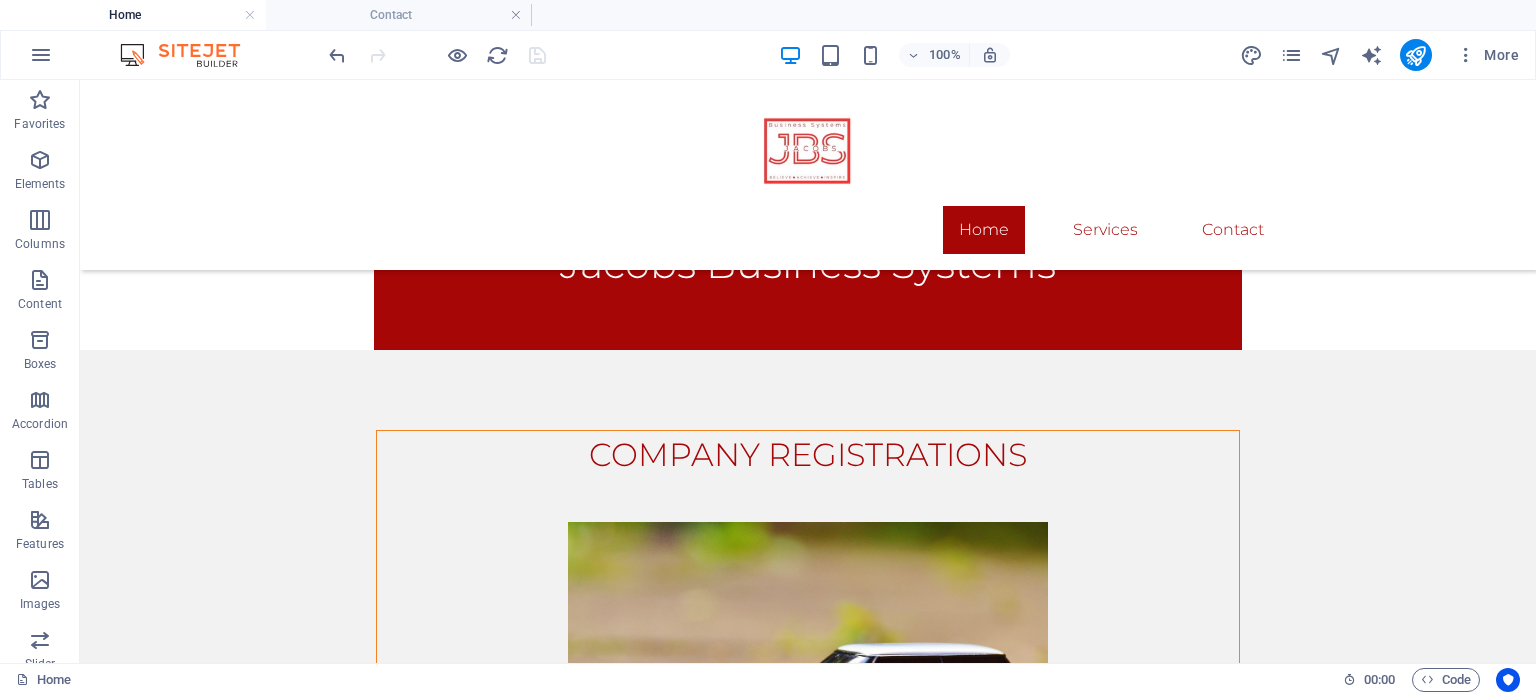 scroll, scrollTop: 897, scrollLeft: 0, axis: vertical 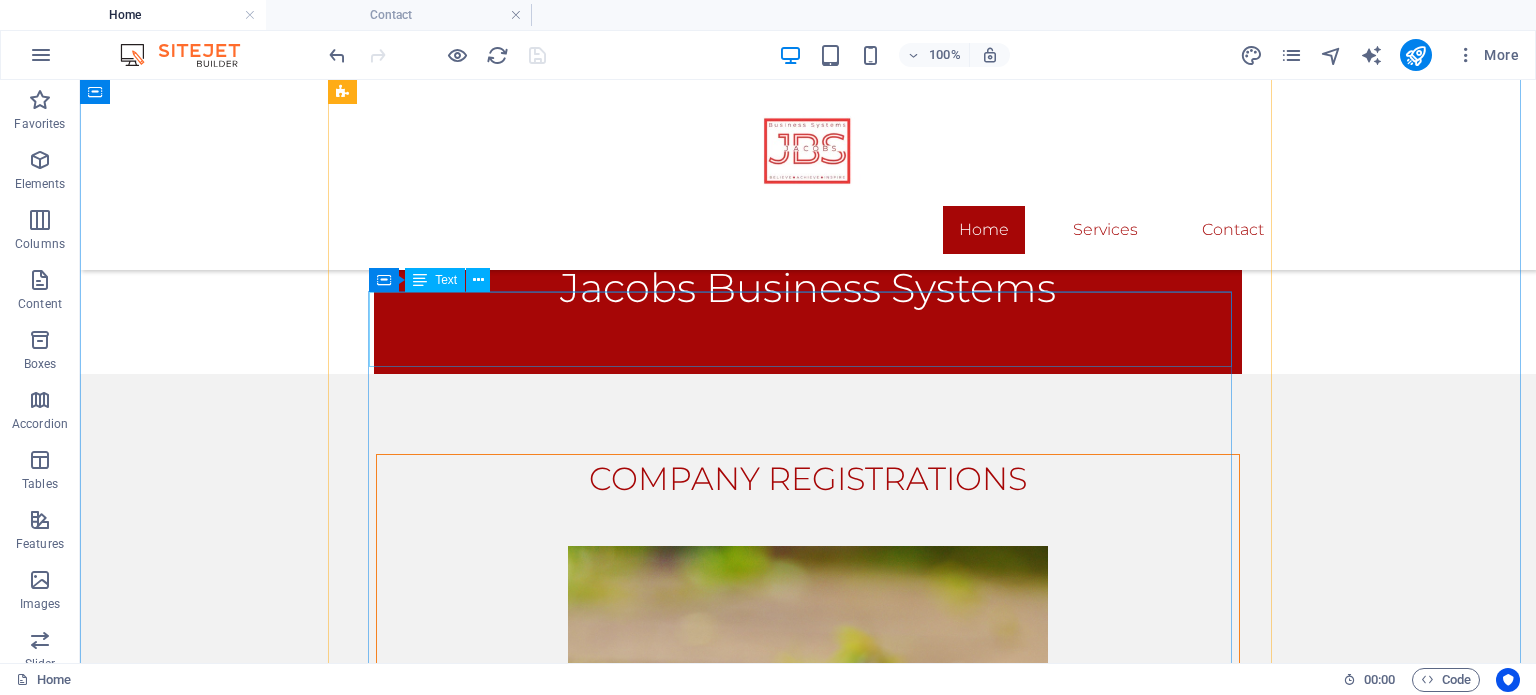 click on "DISCLOSURE AND CERTIFICATES" at bounding box center (808, 923) 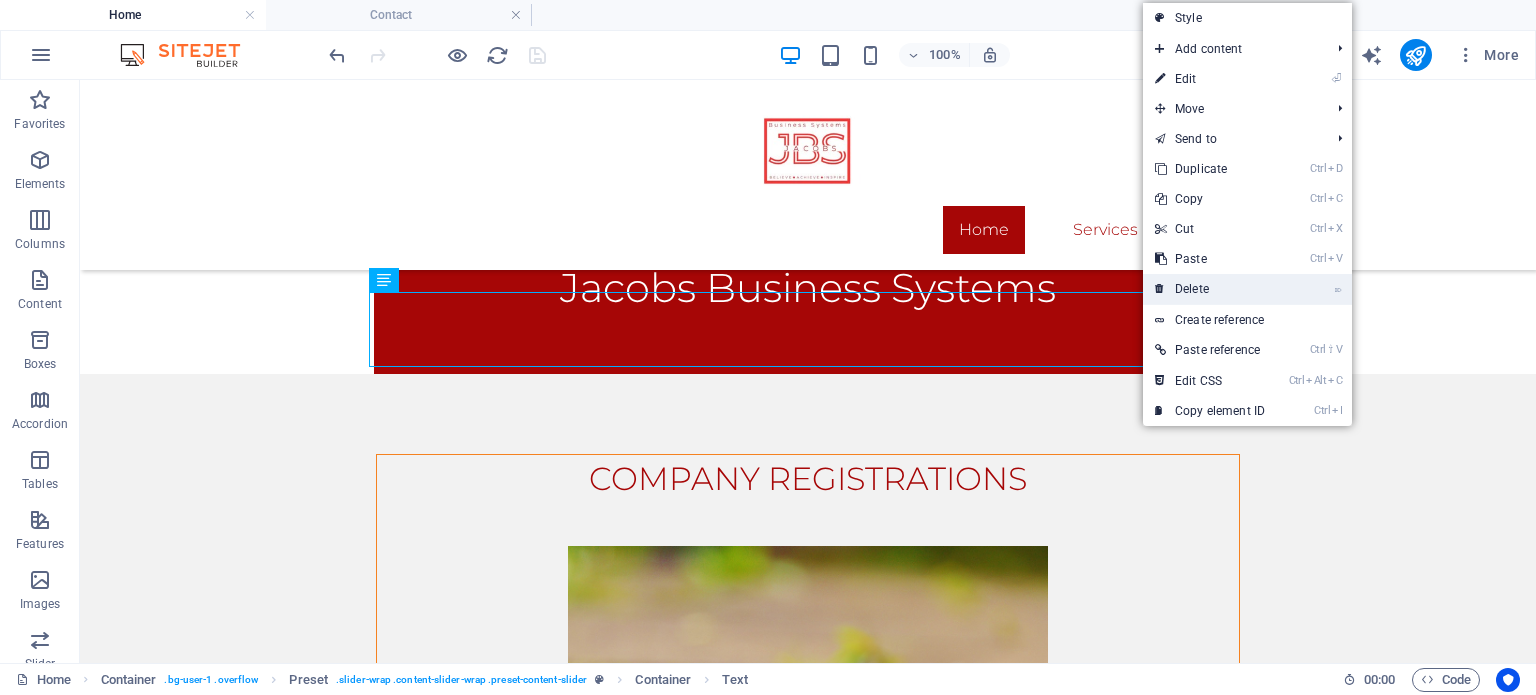 click on "⌦  Delete" at bounding box center [1210, 289] 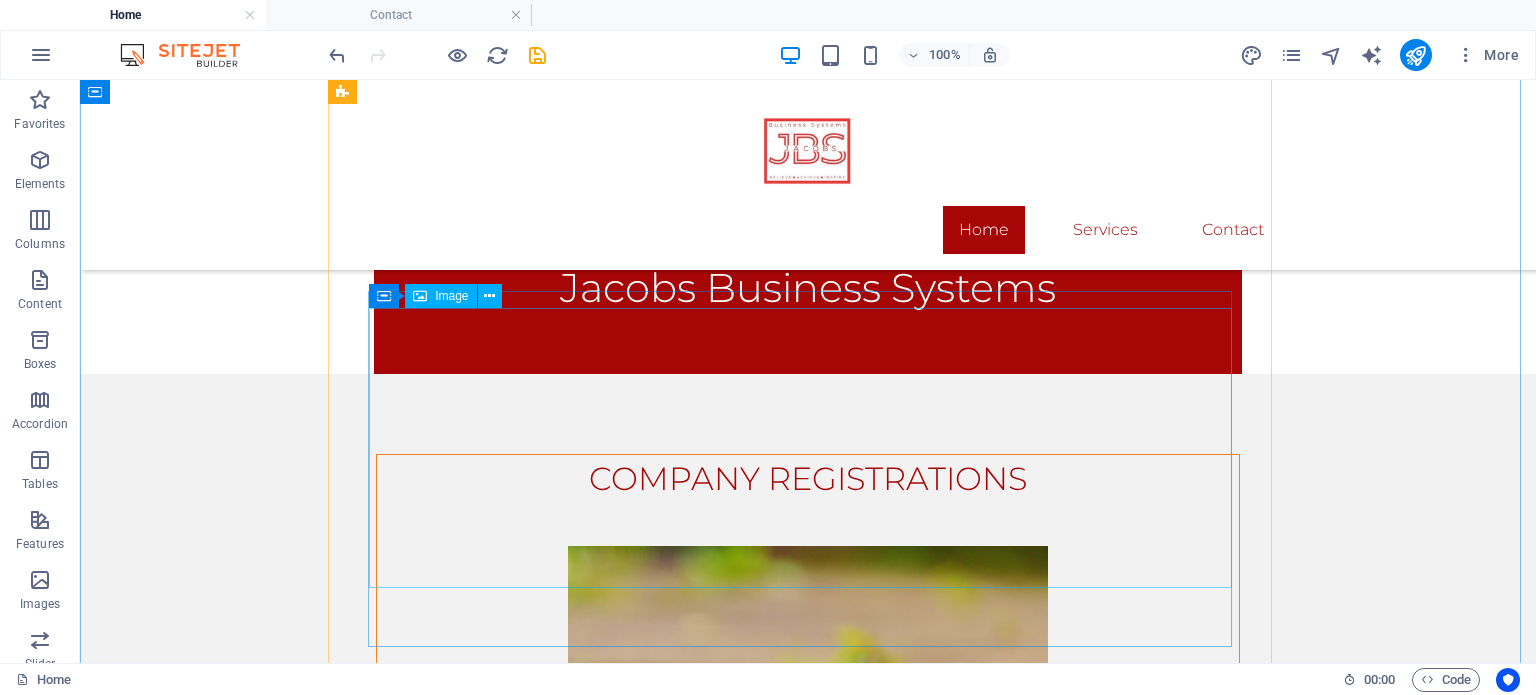 click at bounding box center (808, 1042) 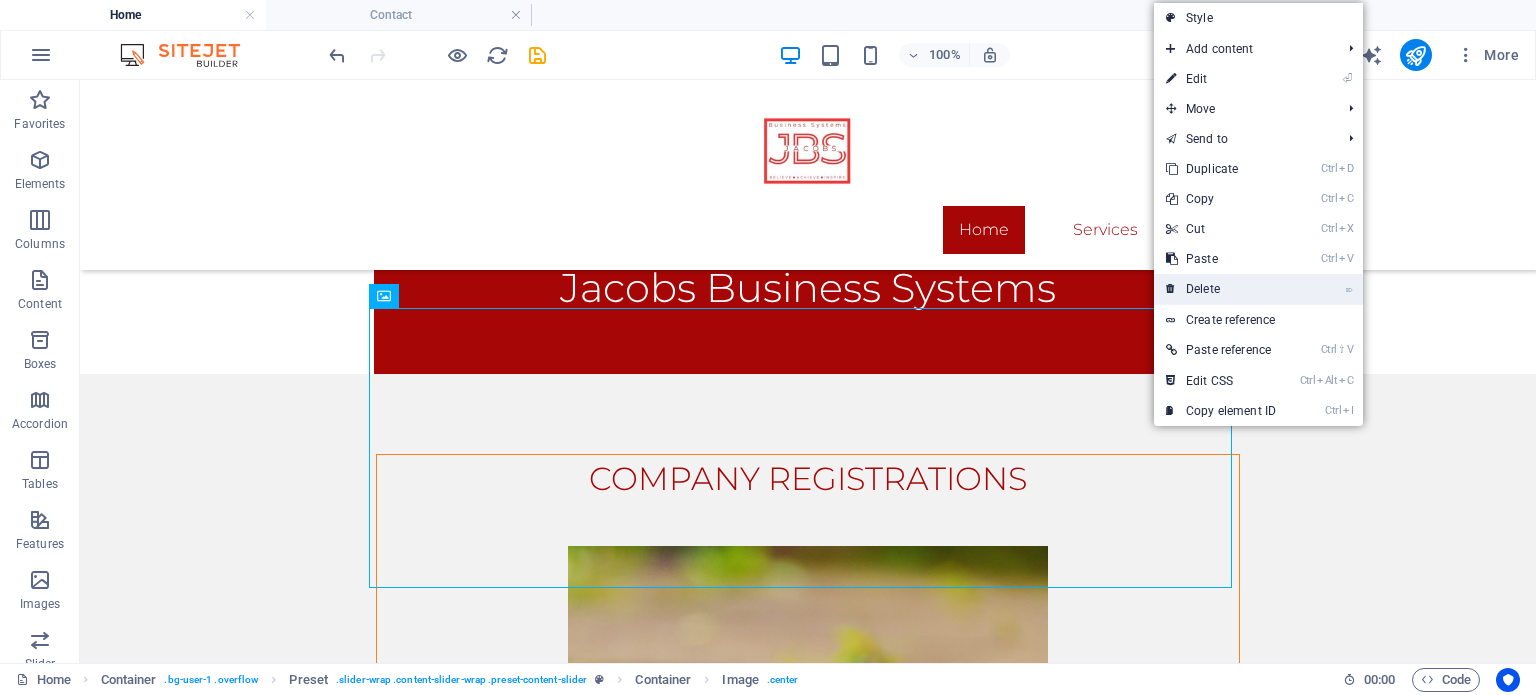 click on "⌦  Delete" at bounding box center [1221, 289] 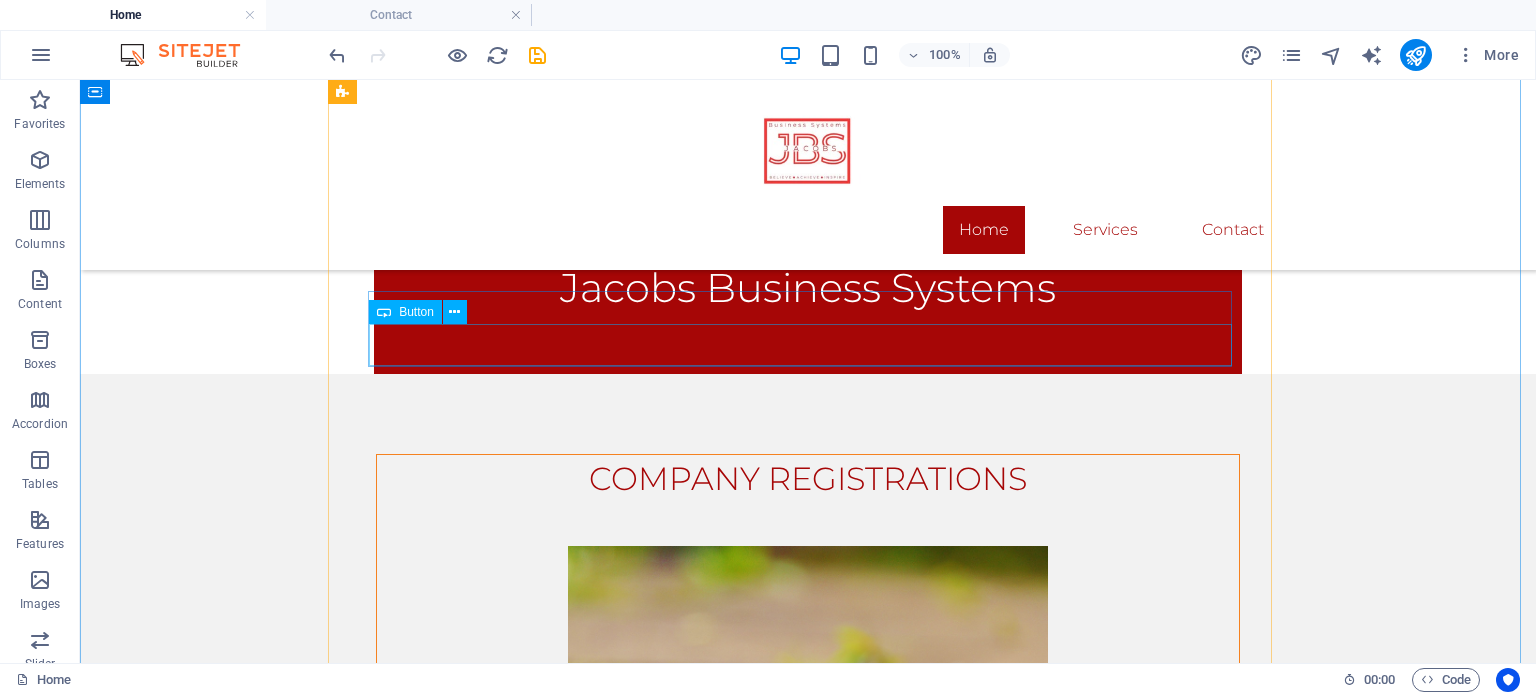 click on "Get more Information" at bounding box center (808, 939) 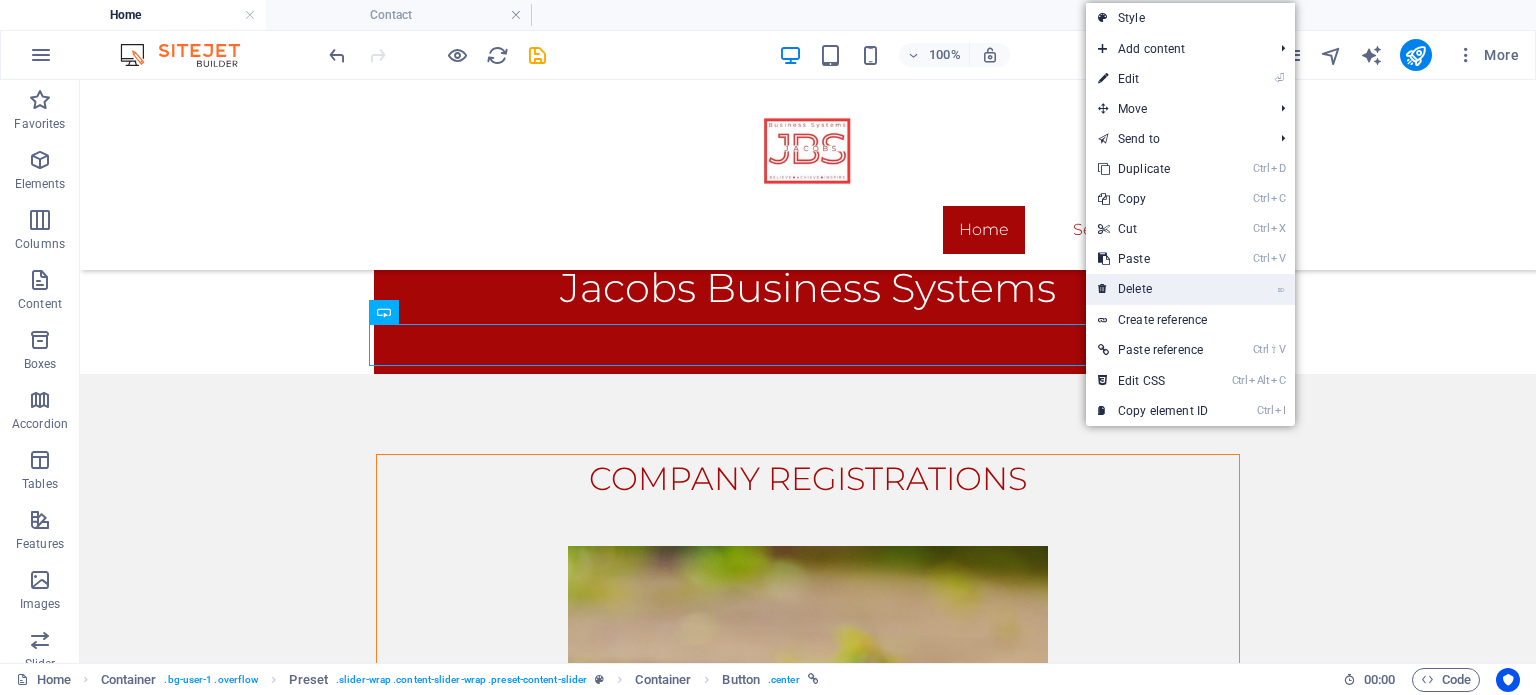 click on "⌦  Delete" at bounding box center [1153, 289] 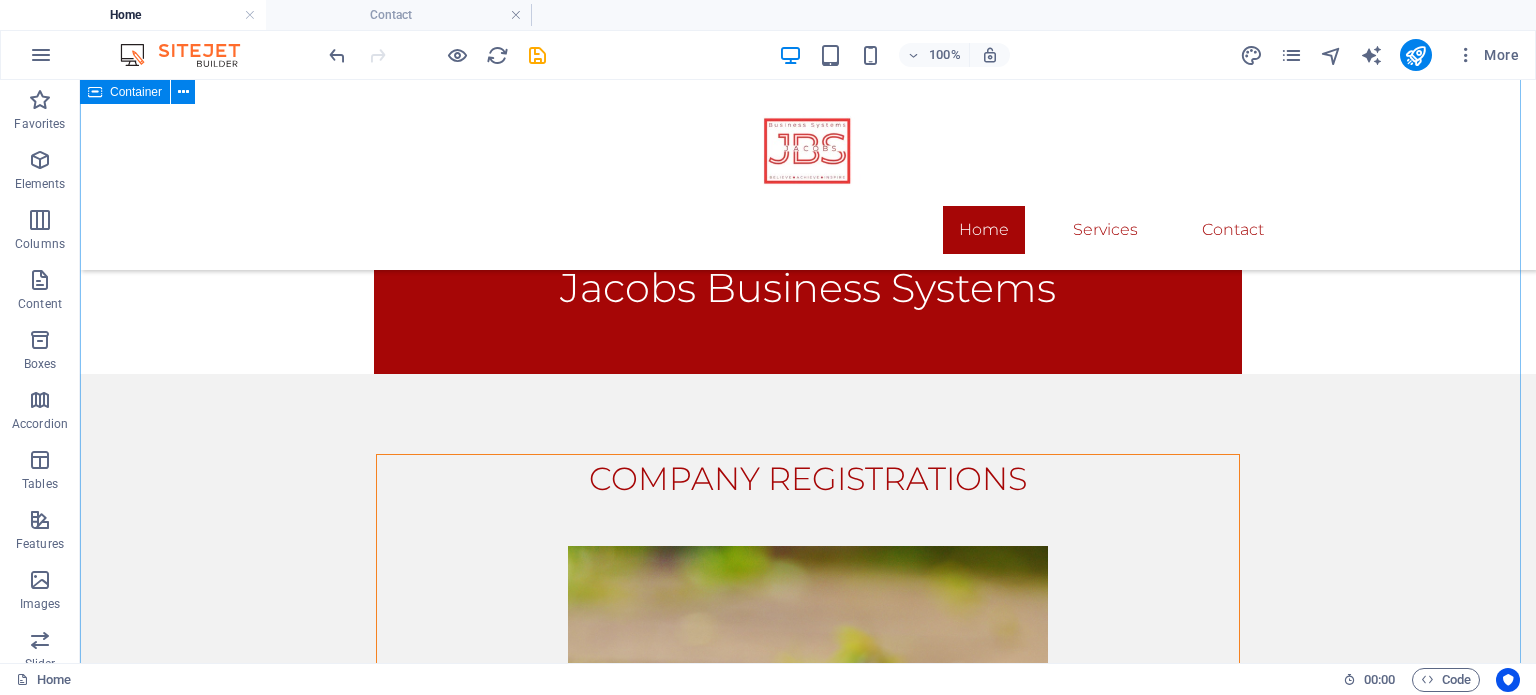 click on "COMPANY REGISTRATIONS Get more Information SPECIALIZED SERVICES Get more Information BUSINESS SUPPORT Get more Information Drop content here or  Add elements  Paste clipboard" at bounding box center [808, 1189] 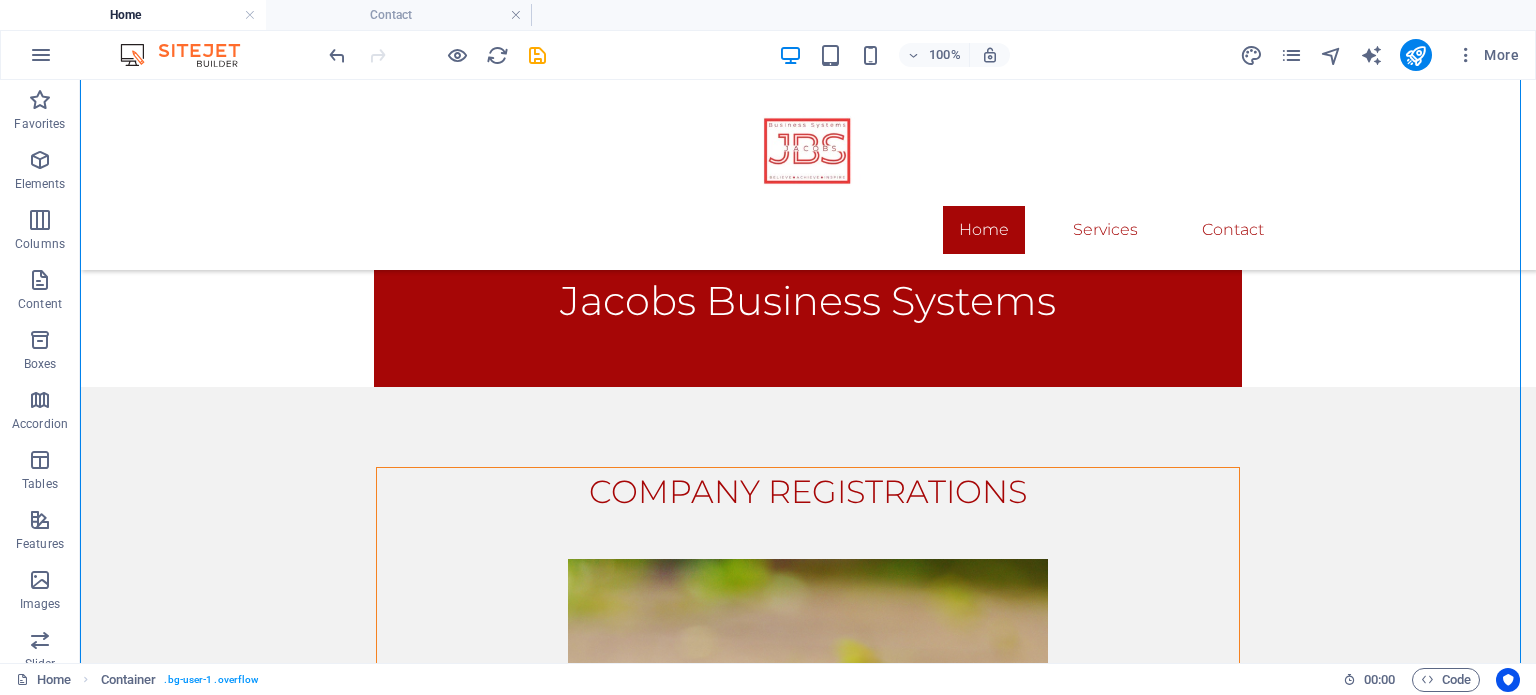 scroll, scrollTop: 846, scrollLeft: 0, axis: vertical 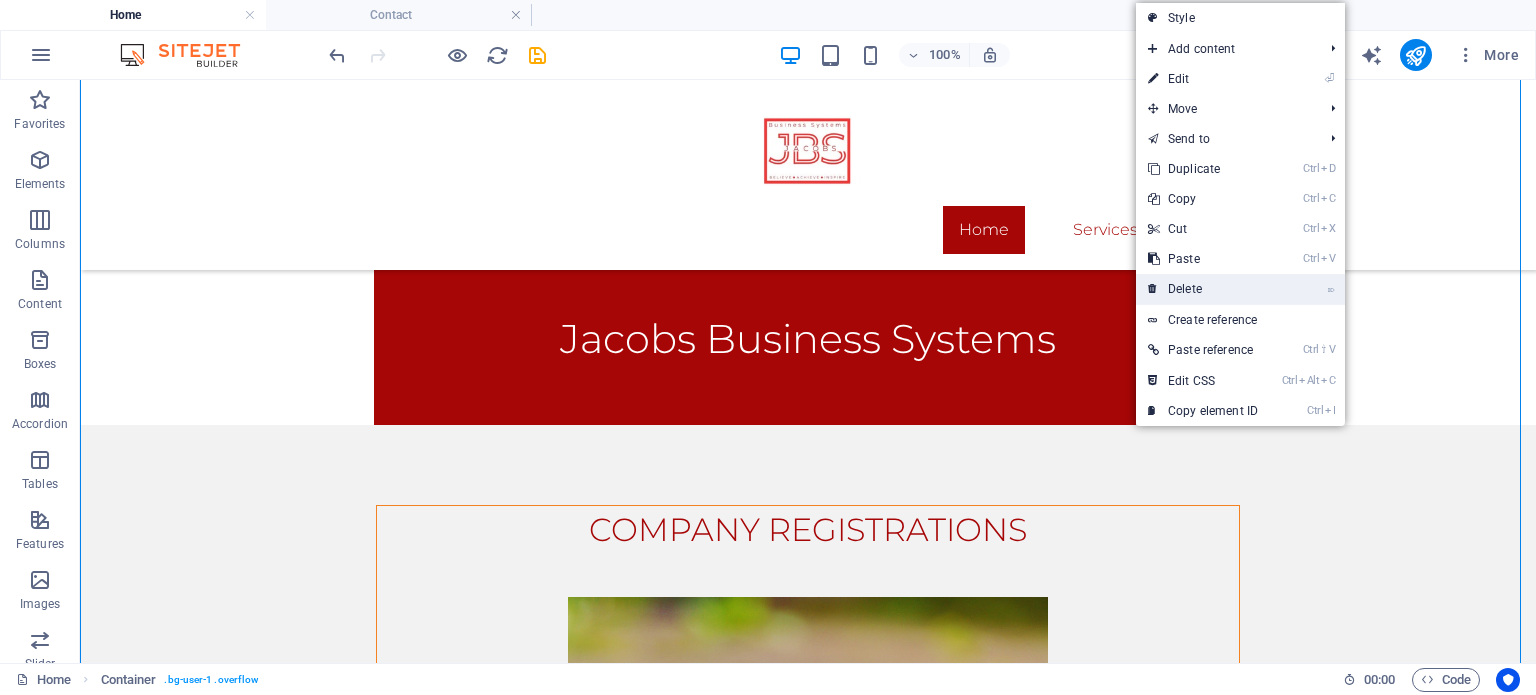 click on "⌦  Delete" at bounding box center [1203, 289] 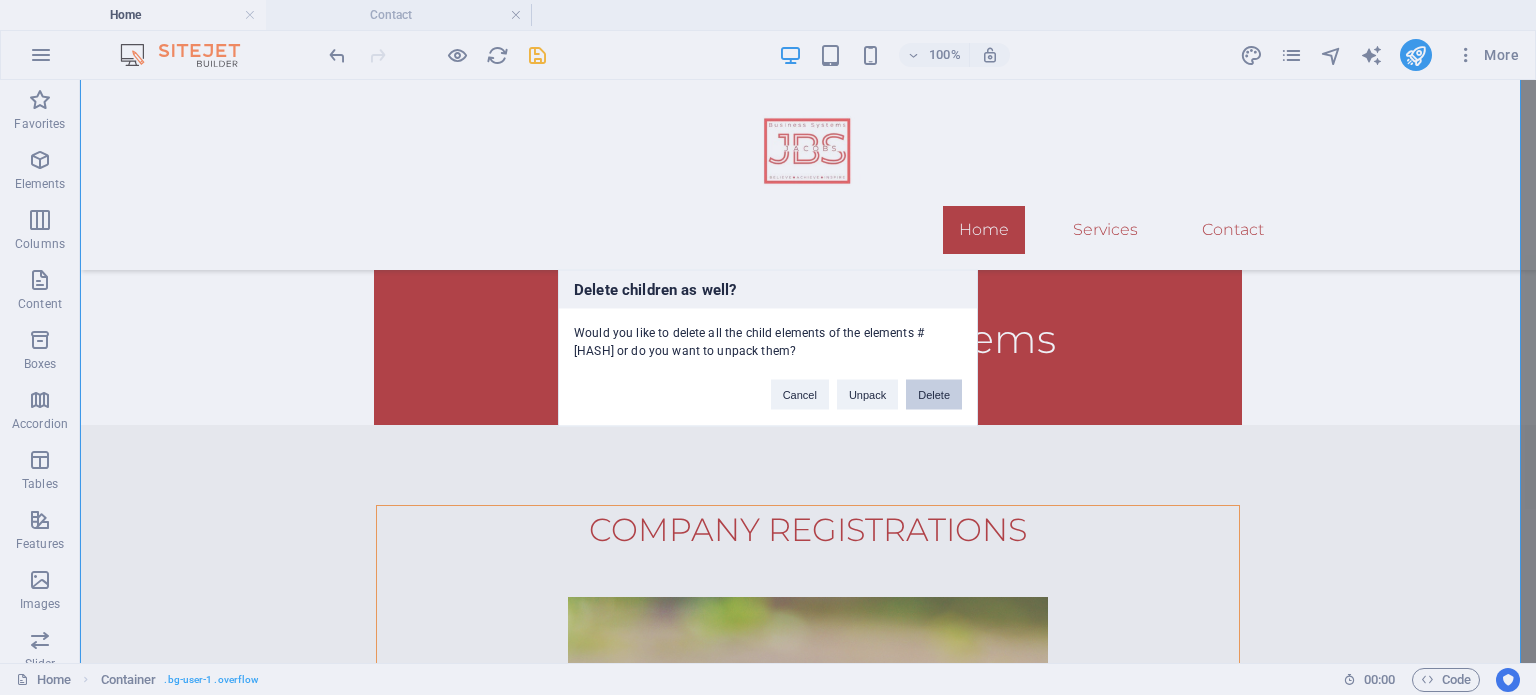 click on "Delete" at bounding box center (934, 394) 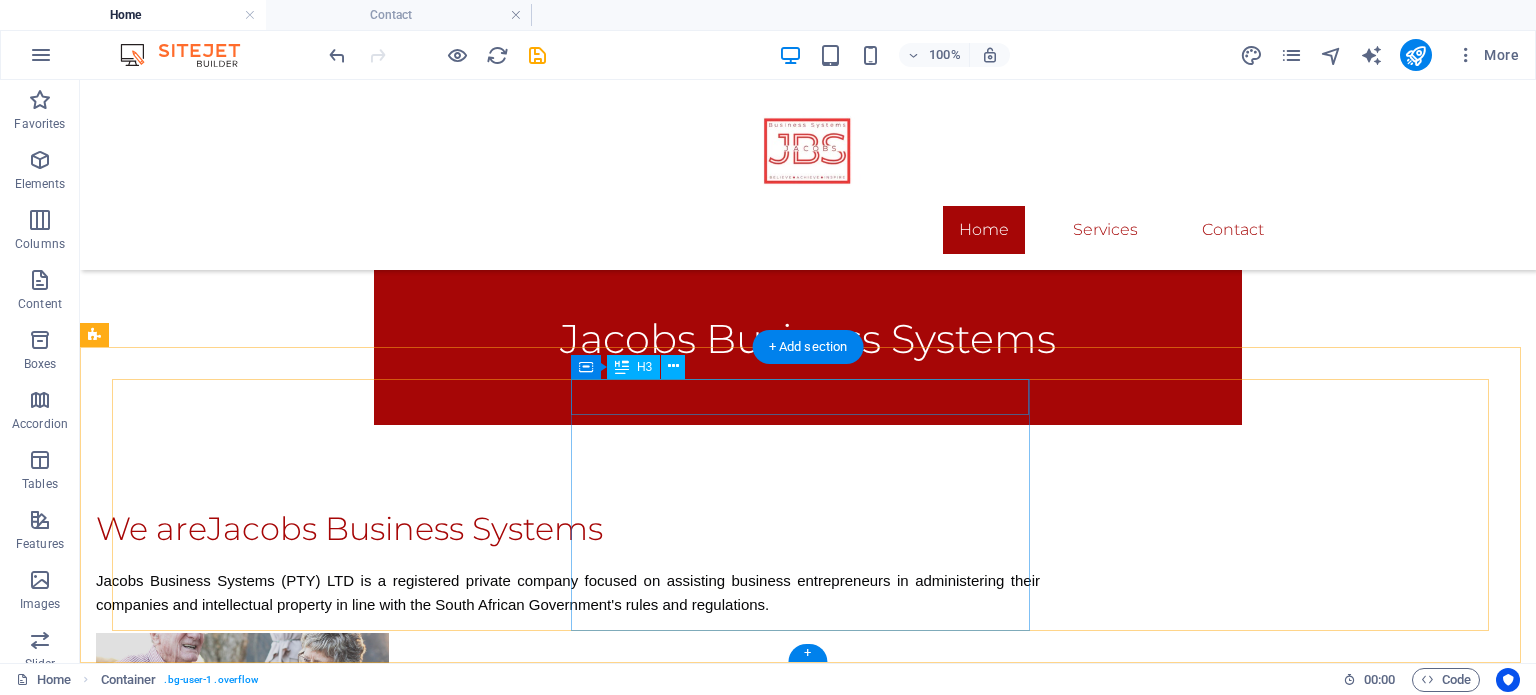 scroll, scrollTop: 700, scrollLeft: 0, axis: vertical 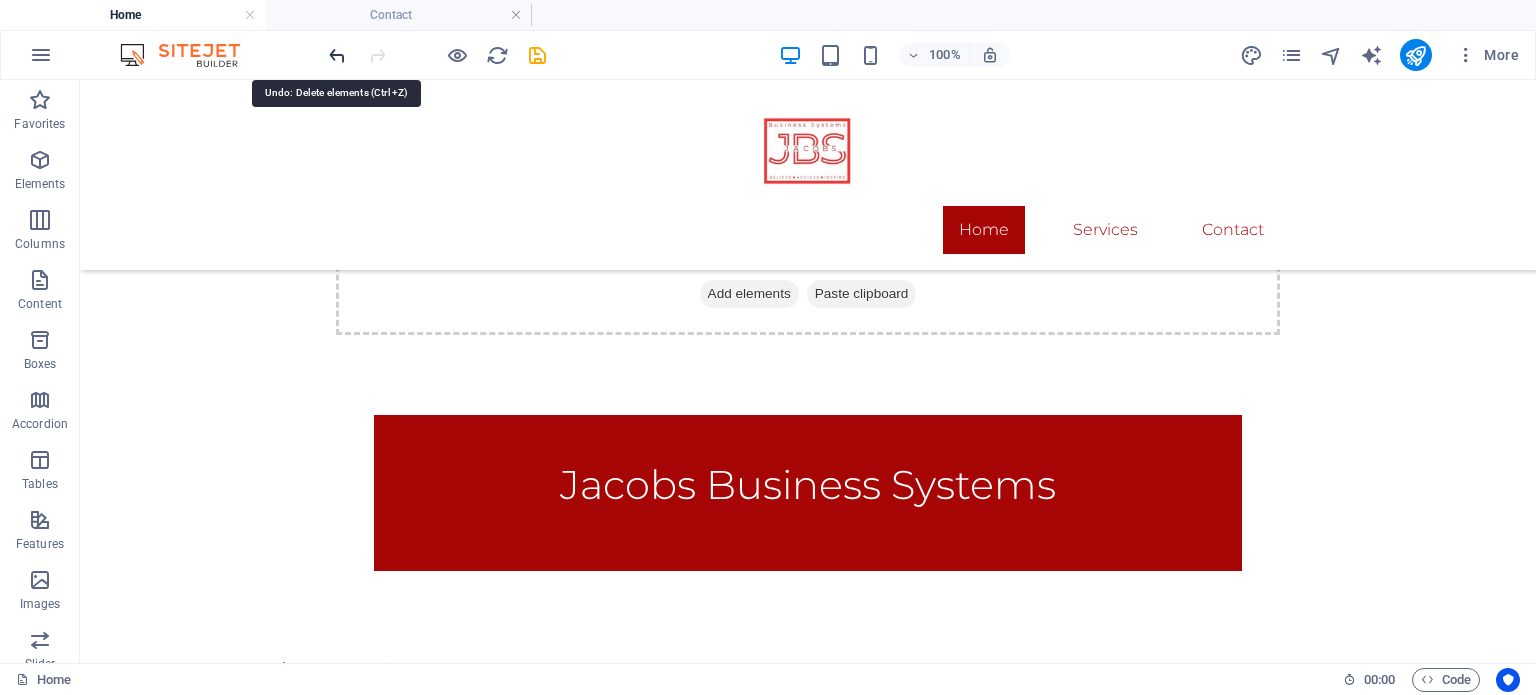 click at bounding box center [337, 55] 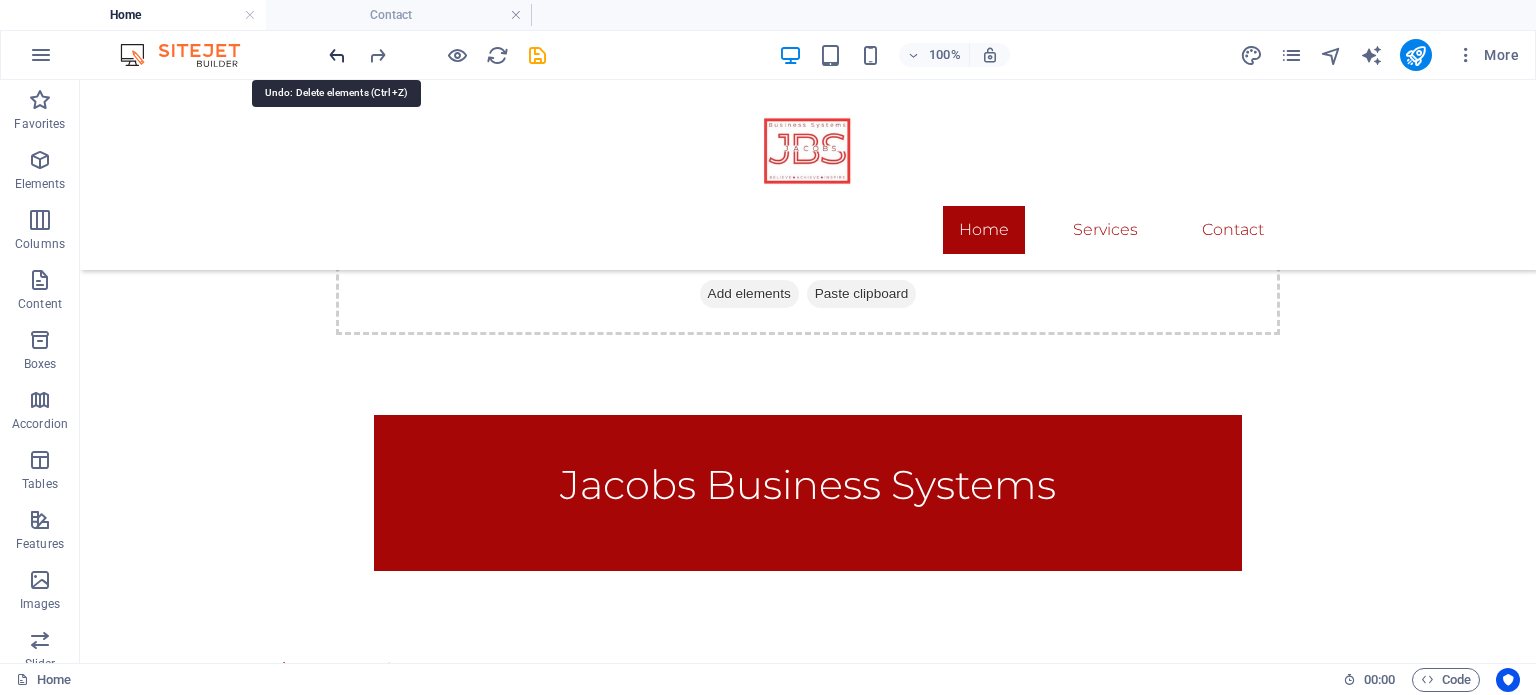 scroll, scrollTop: 846, scrollLeft: 0, axis: vertical 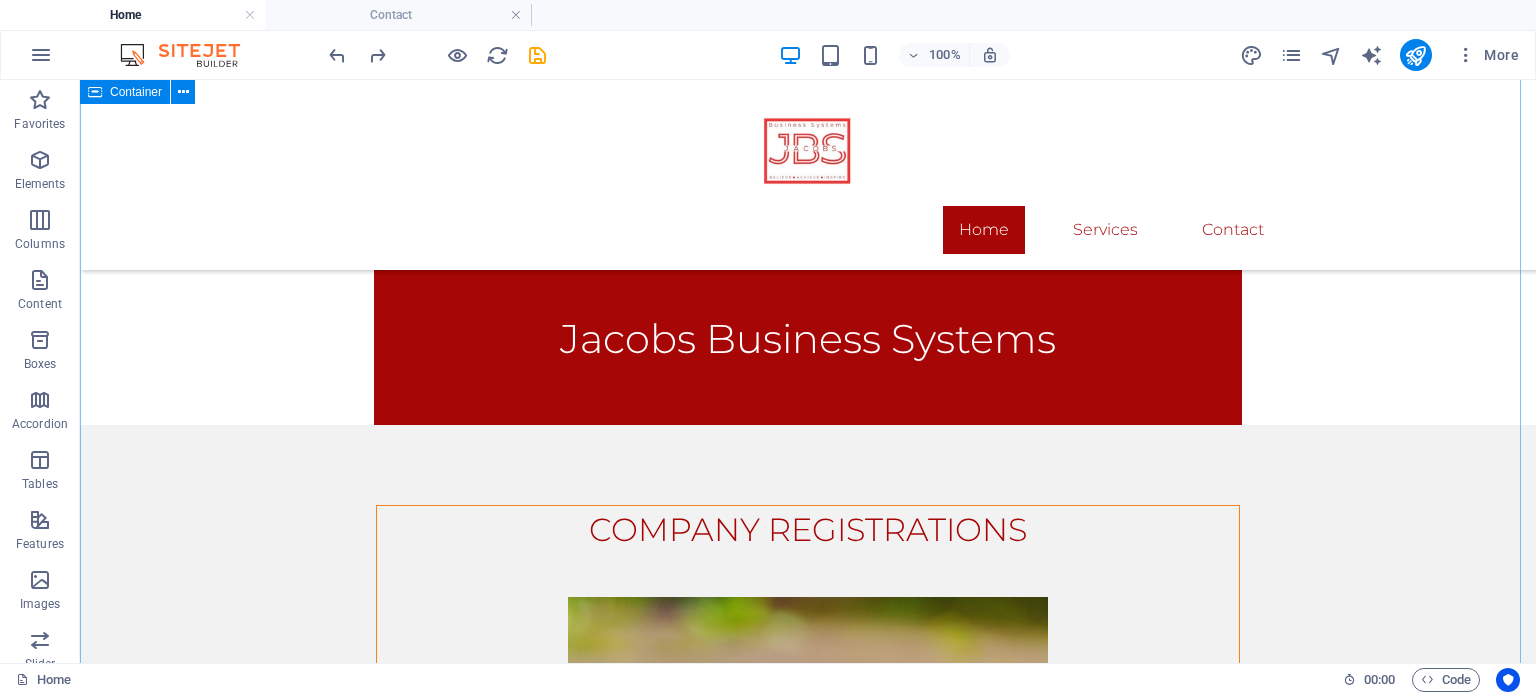 click on "COMPANY REGISTRATIONS Get more Information SPECIALIZED SERVICES Get more Information BUSINESS SUPPORT Get more Information Drop content here or  Add elements  Paste clipboard" at bounding box center (808, 1240) 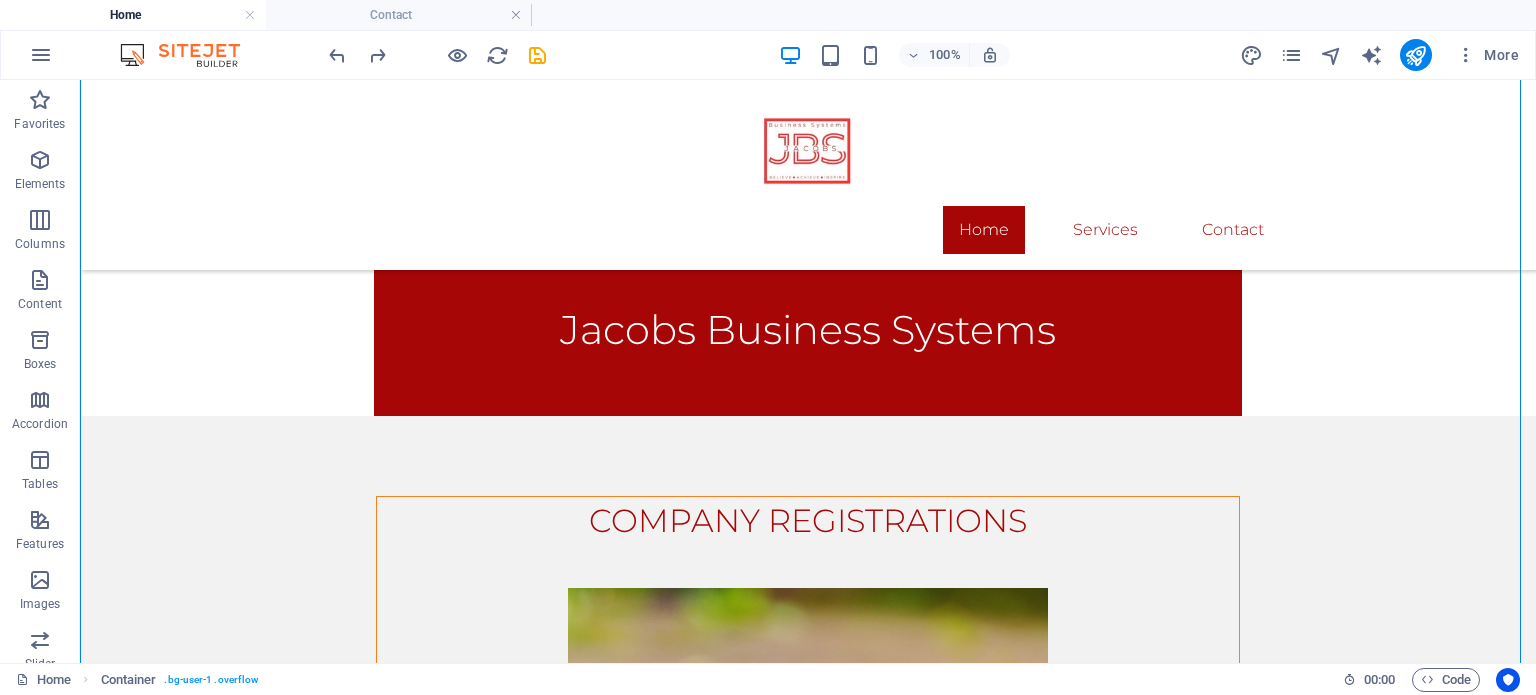 scroll, scrollTop: 860, scrollLeft: 0, axis: vertical 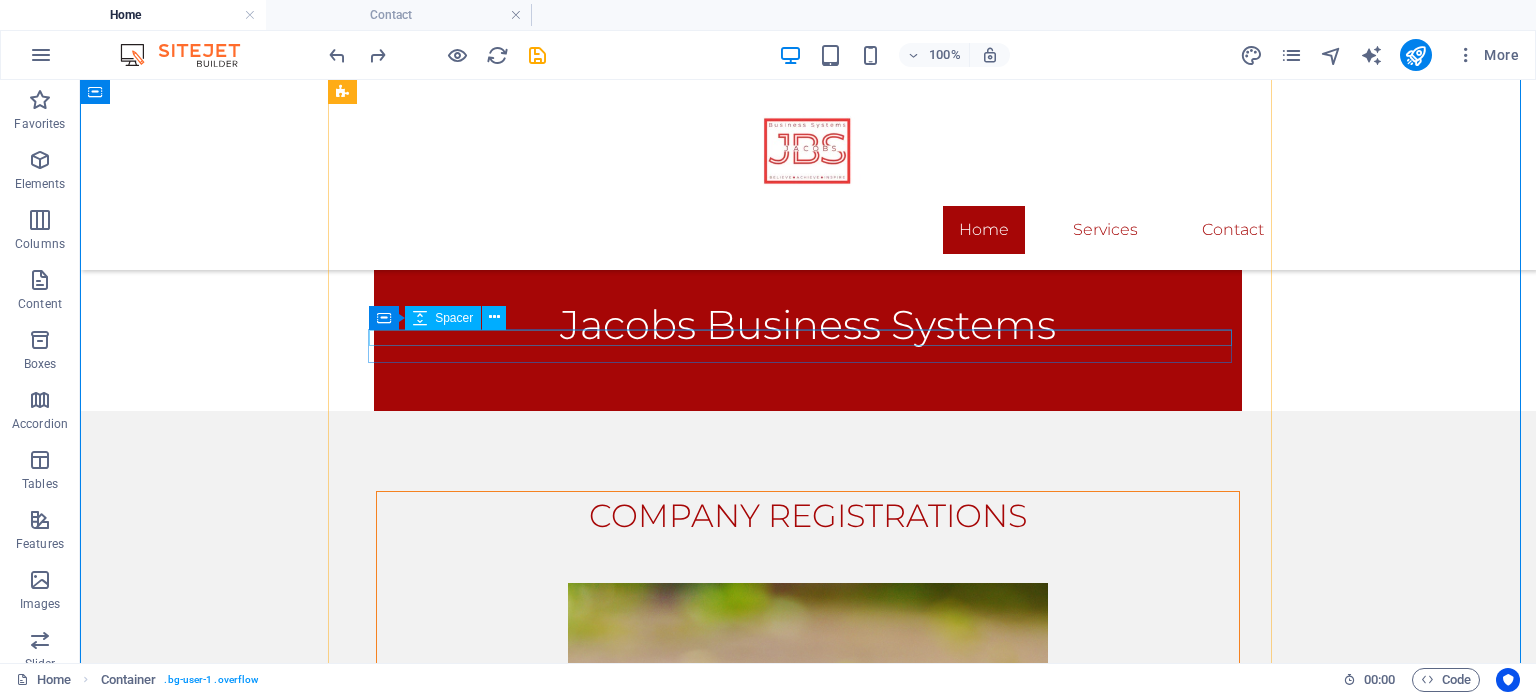 click at bounding box center (808, 931) 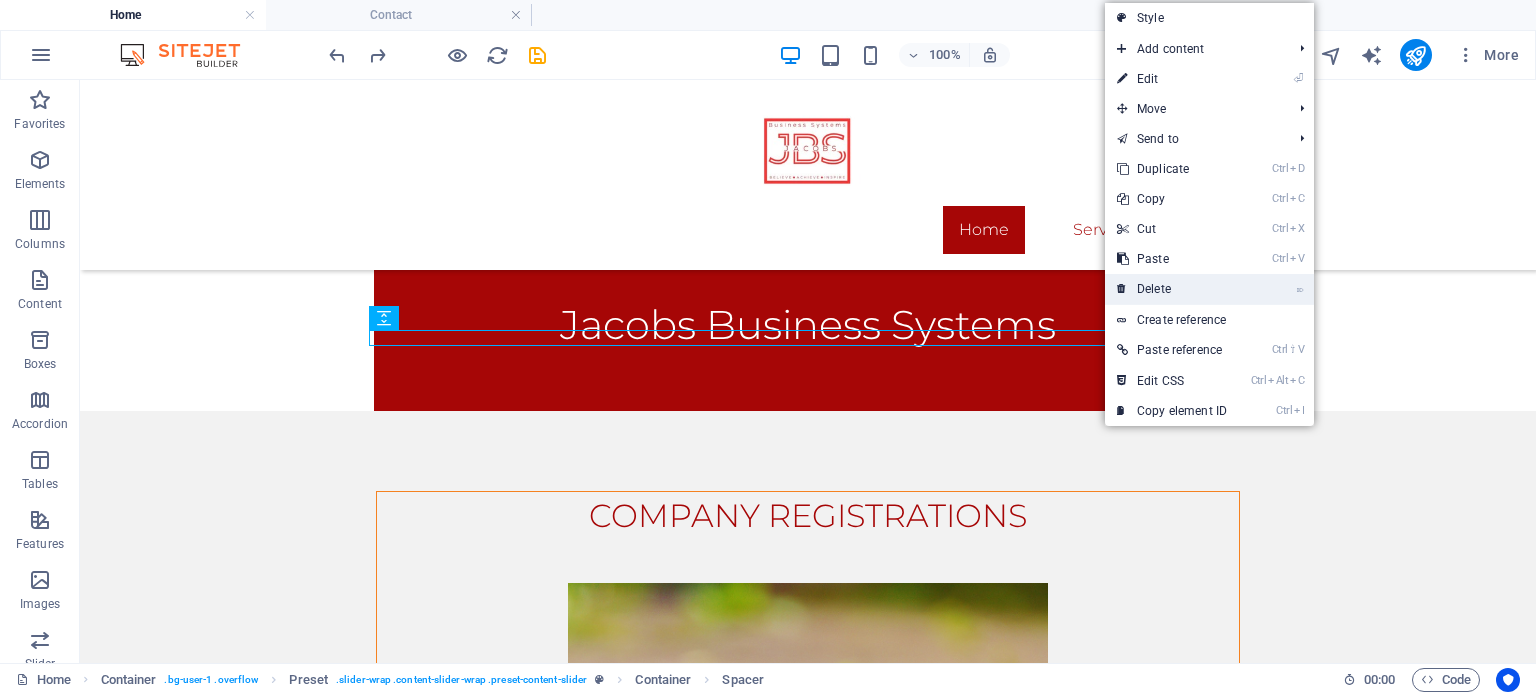click on "⌦  Delete" at bounding box center (1172, 289) 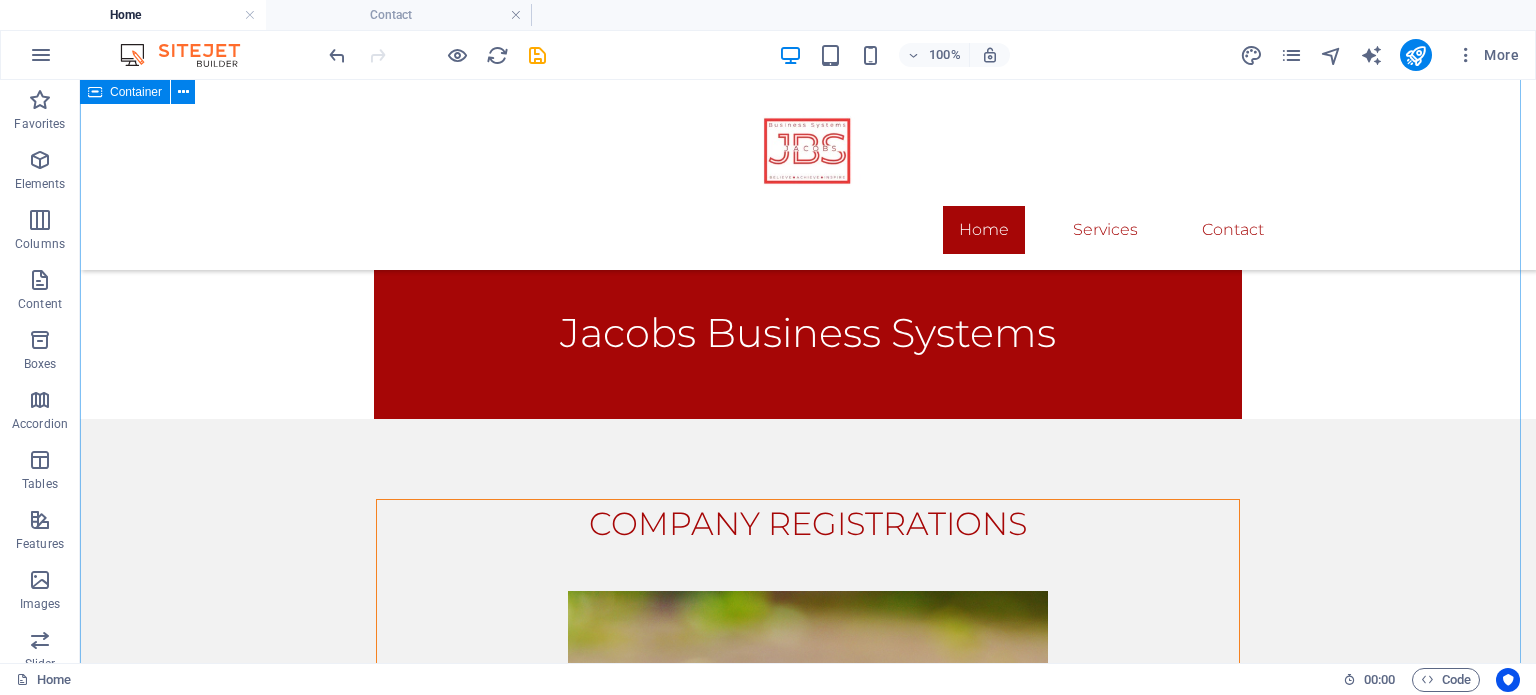 click on "COMPANY REGISTRATIONS Get more Information SPECIALIZED SERVICES Get more Information BUSINESS SUPPORT Get more Information Drop content here or  Add elements  Paste clipboard" at bounding box center (808, 1226) 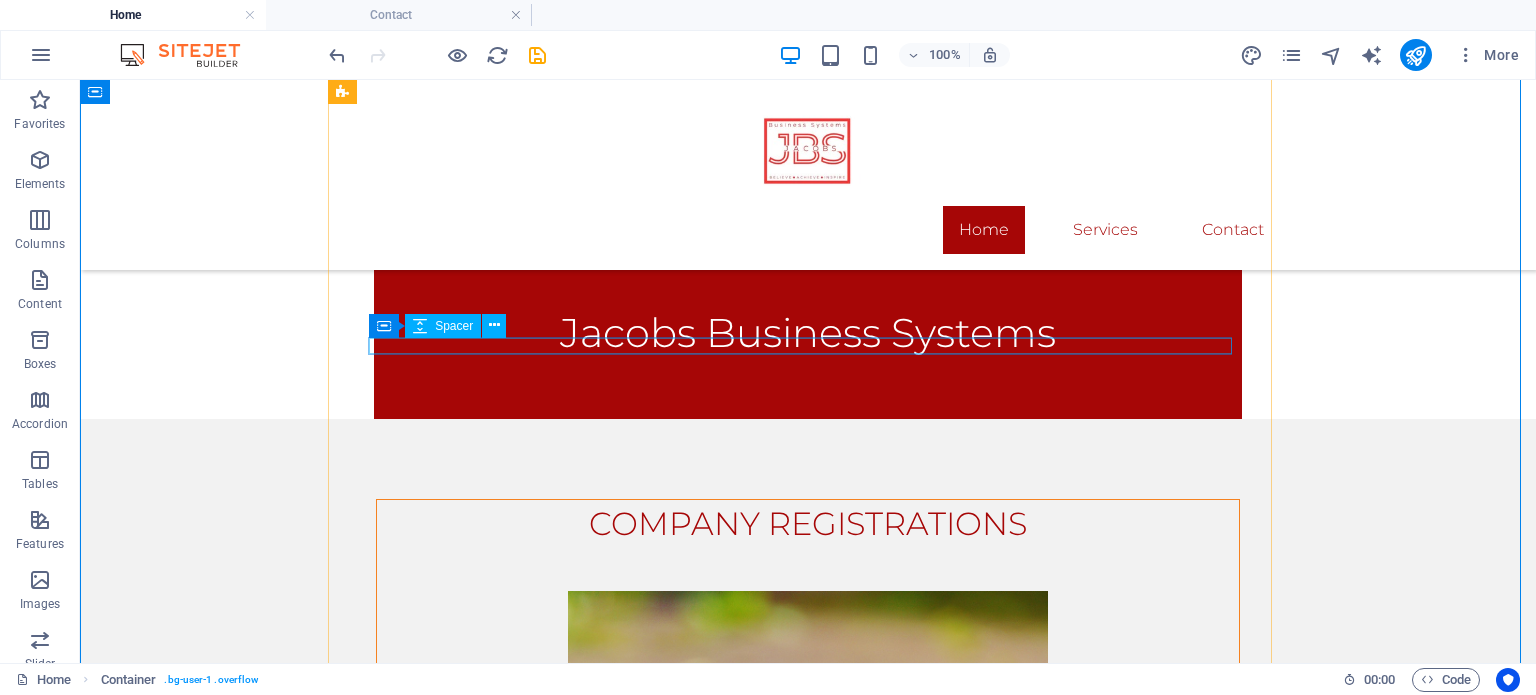 click at bounding box center [808, 939] 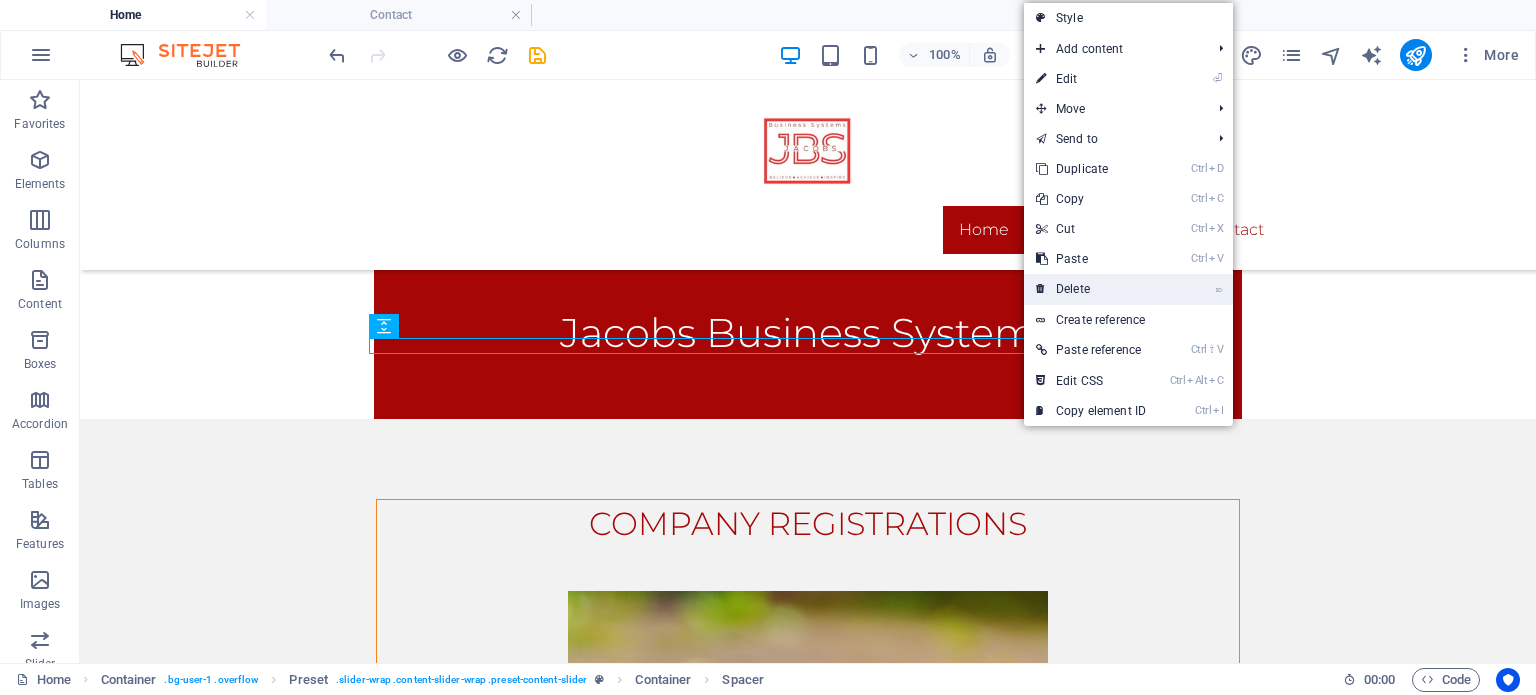 click on "⌦  Delete" at bounding box center [1091, 289] 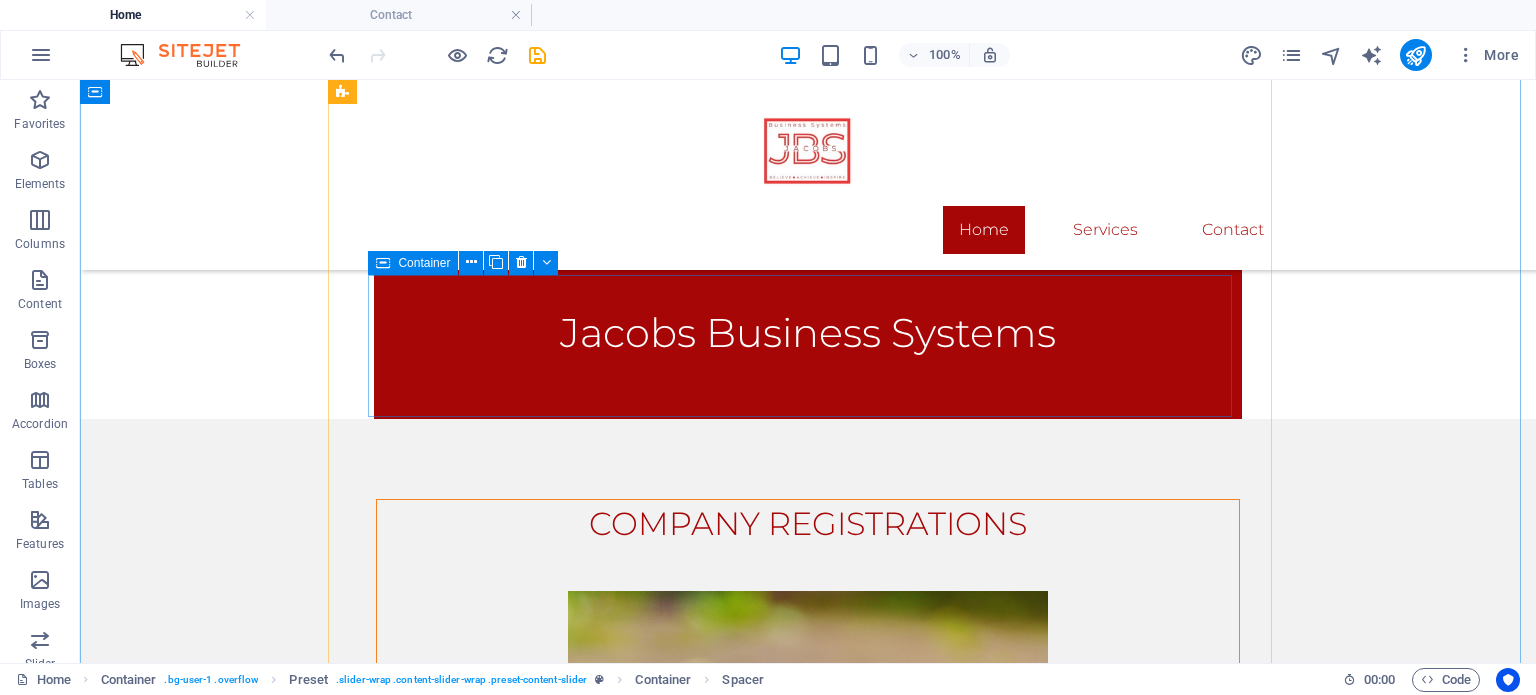 scroll, scrollTop: 914, scrollLeft: 0, axis: vertical 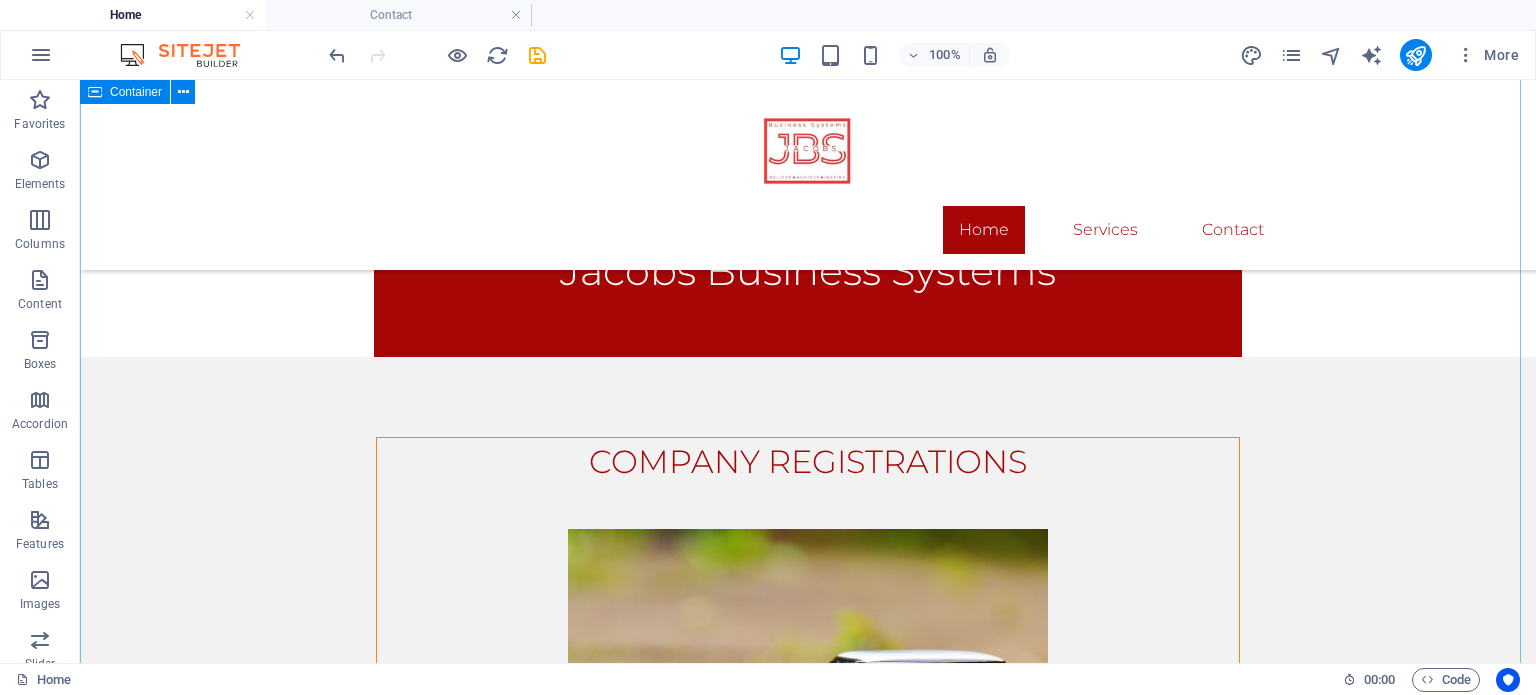 click on "COMPANY REGISTRATIONS Get more Information Drop content here or  Add elements  Paste clipboard SPECIALIZED SERVICES Get more Information BUSINESS SUPPORT Get more Information Drop content here or  Add elements  Paste clipboard" at bounding box center [808, 1227] 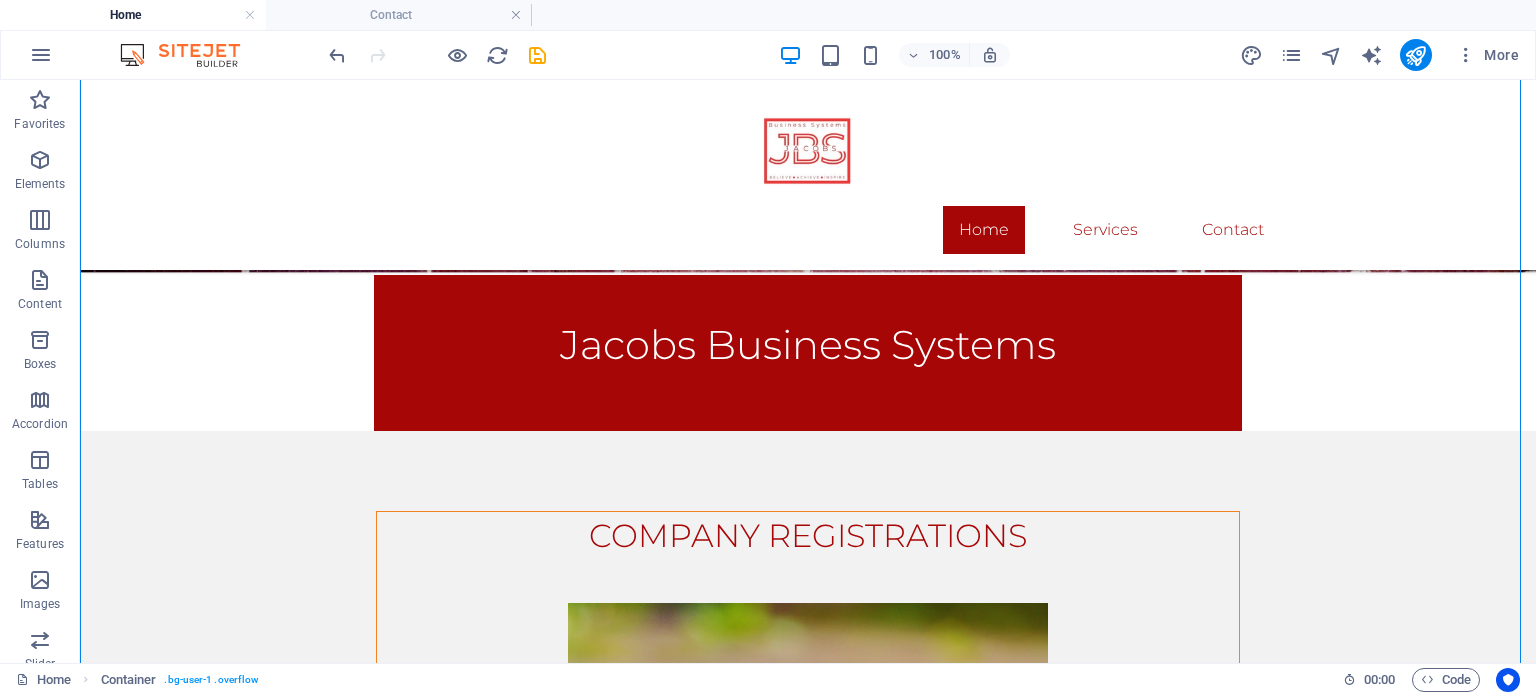 scroll, scrollTop: 827, scrollLeft: 0, axis: vertical 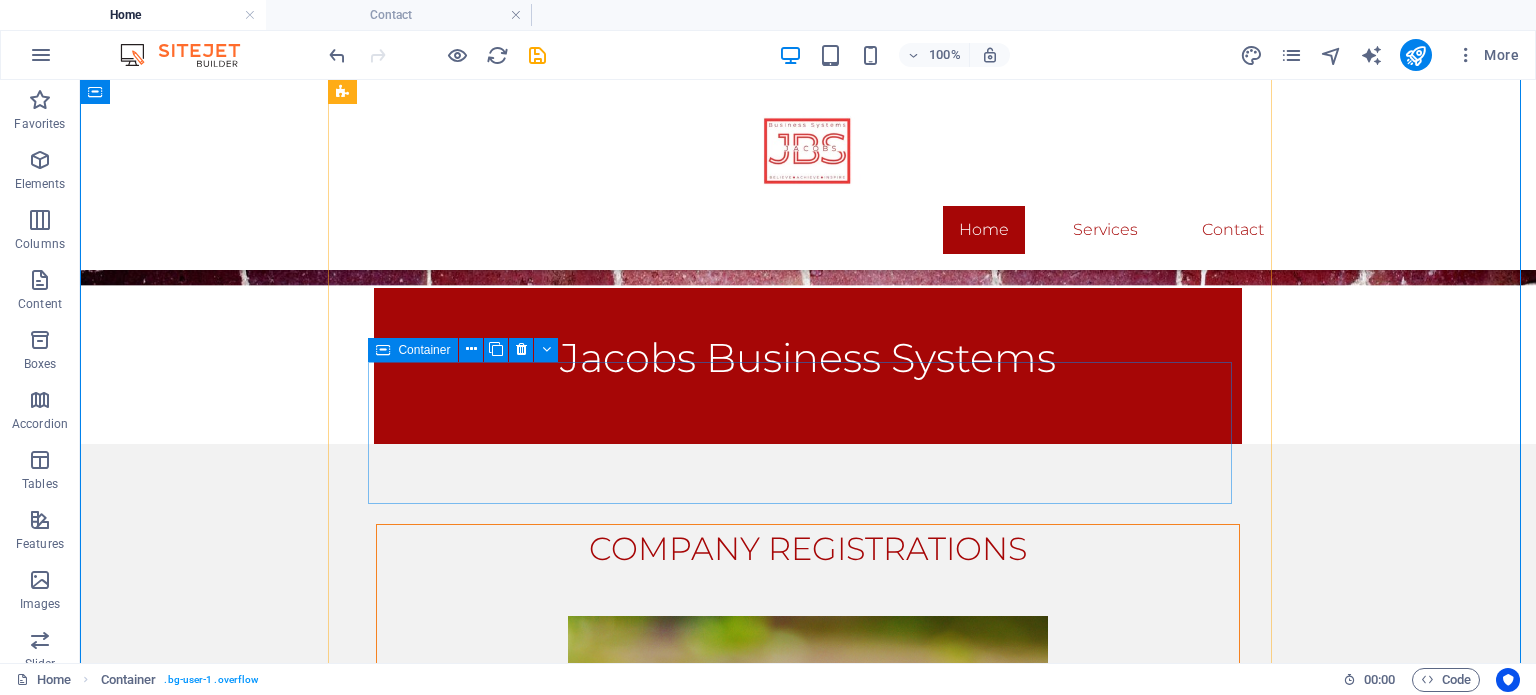 click on "Drop content here or  Add elements  Paste clipboard" at bounding box center [808, 1027] 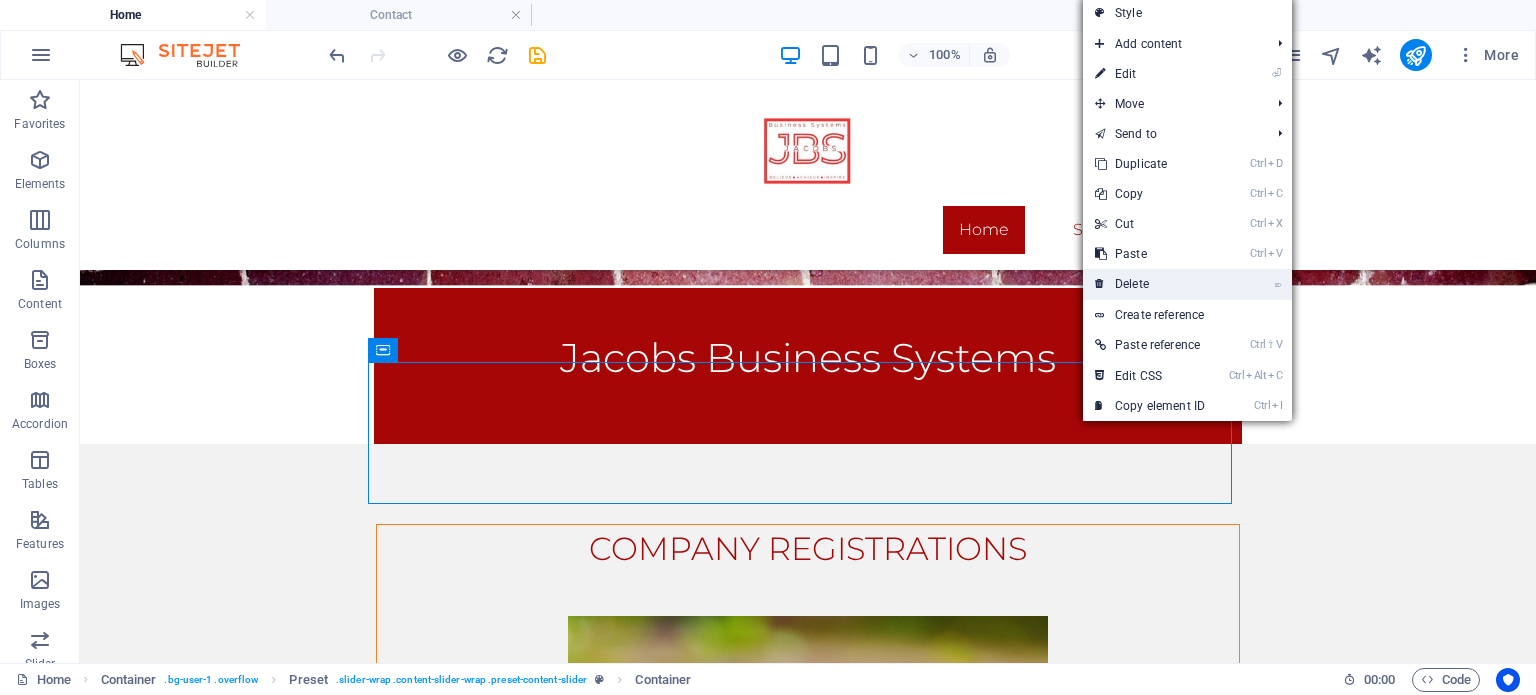 click on "⌦  Delete" at bounding box center [1150, 284] 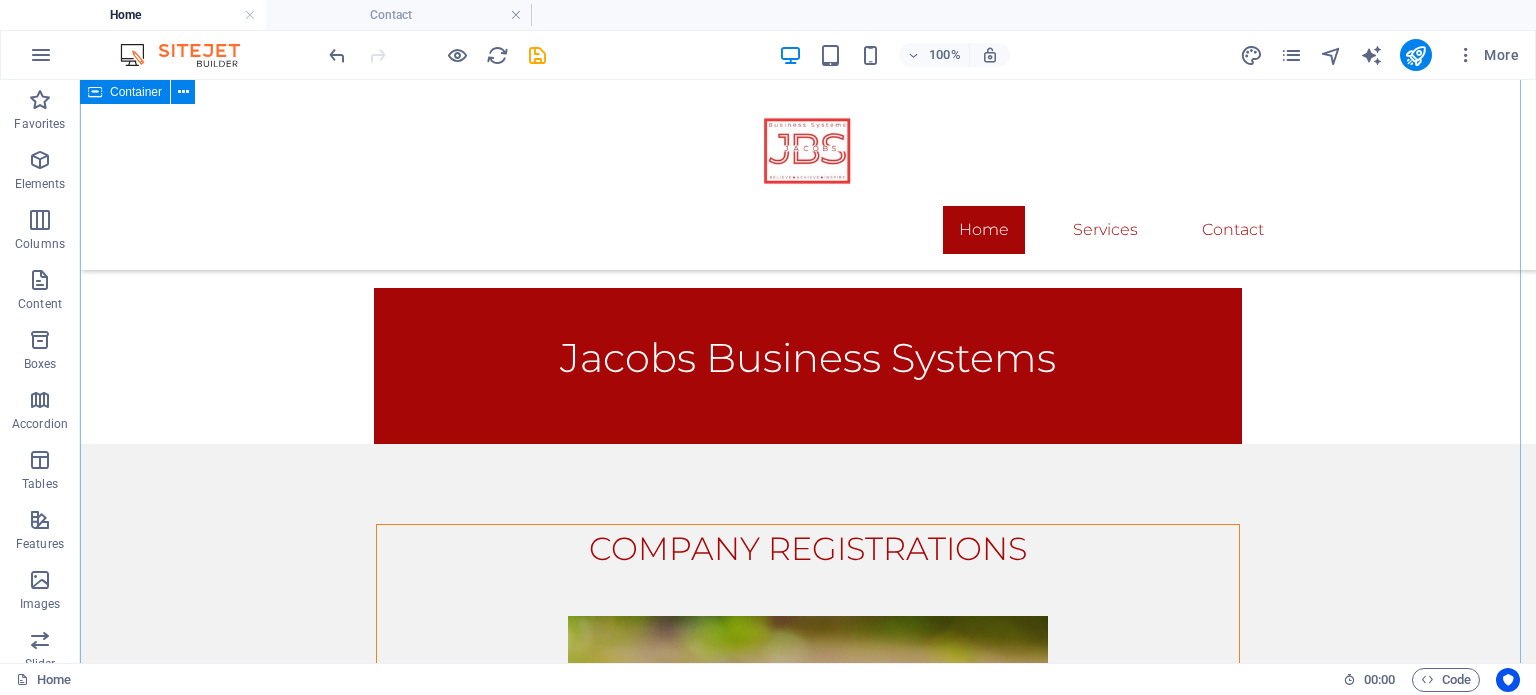 click on "COMPANY REGISTRATIONS Get more Information SPECIALIZED SERVICES Get more Information BUSINESS SUPPORT Get more Information Drop content here or  Add elements  Paste clipboard" at bounding box center [808, 1242] 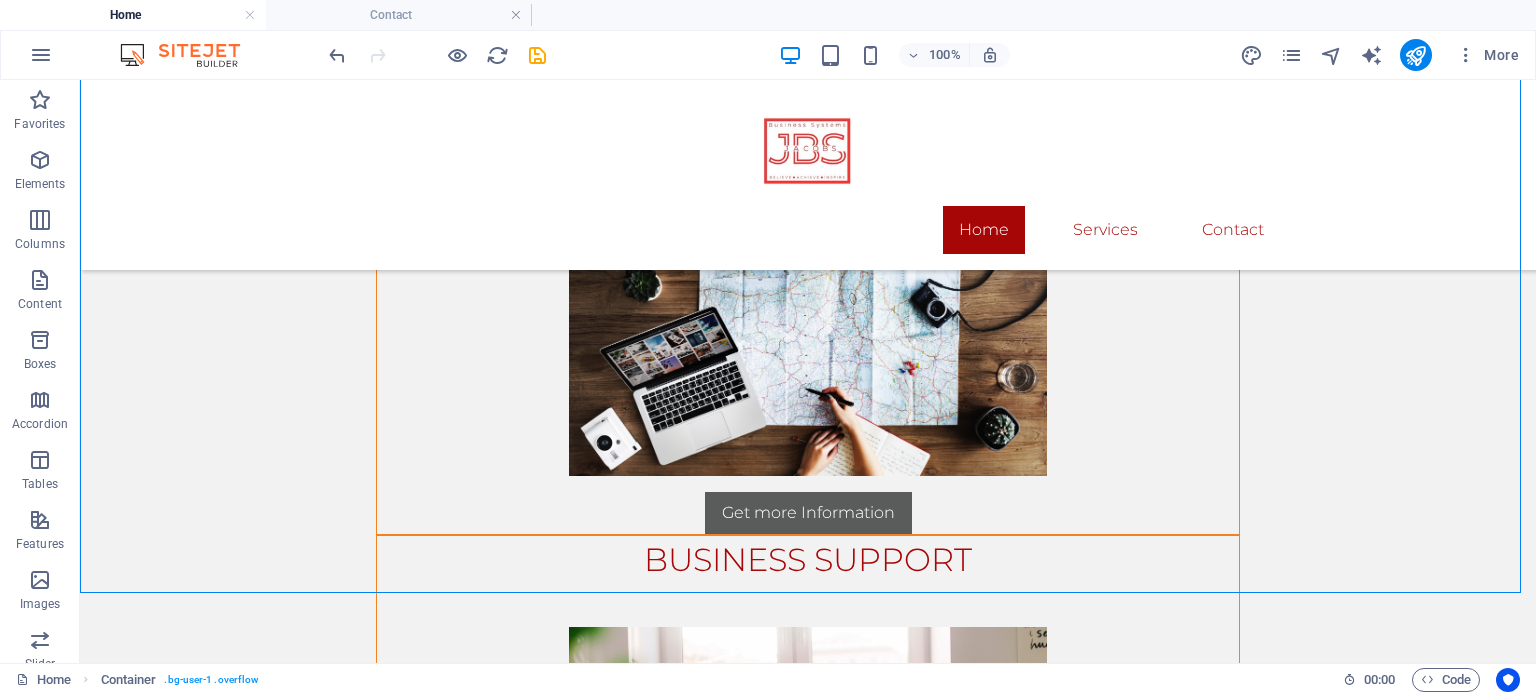 scroll, scrollTop: 1666, scrollLeft: 0, axis: vertical 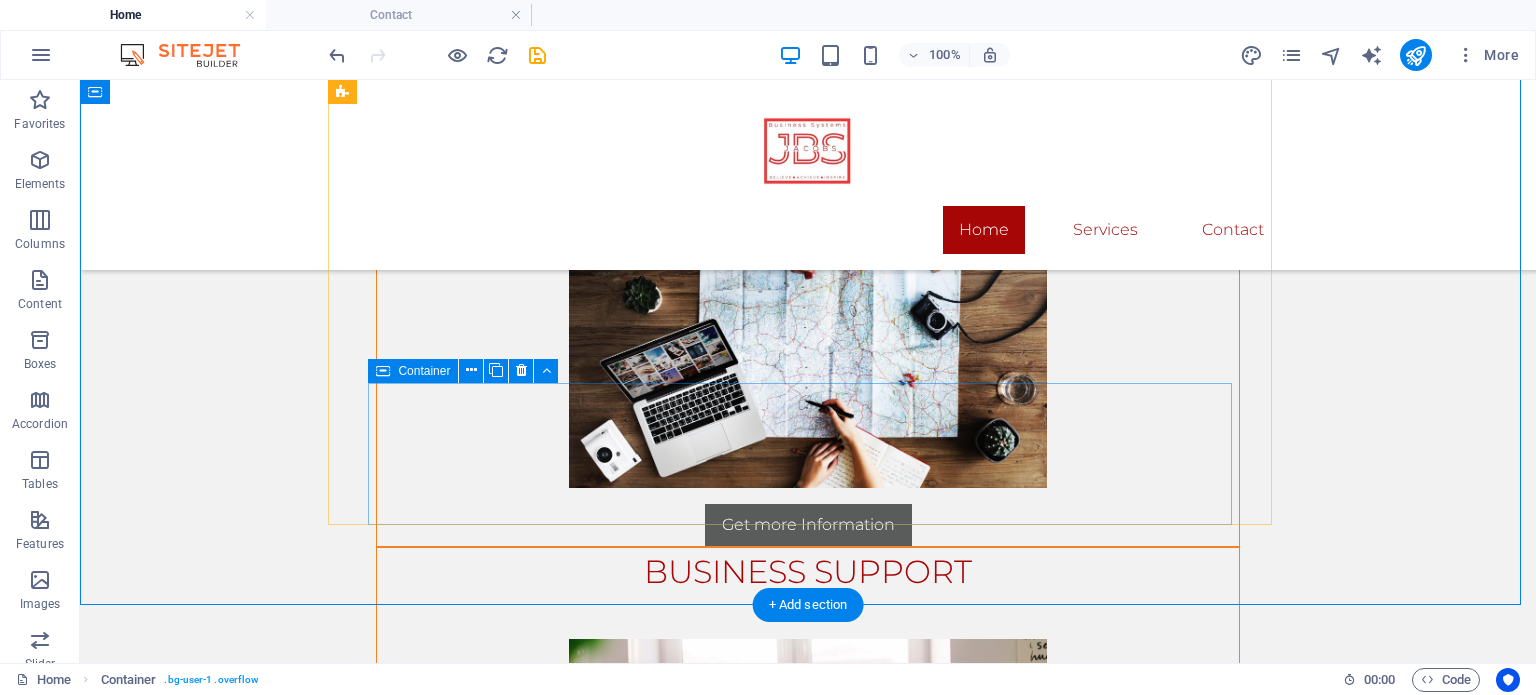 click on "Drop content here or  Add elements  Paste clipboard" at bounding box center [808, 1050] 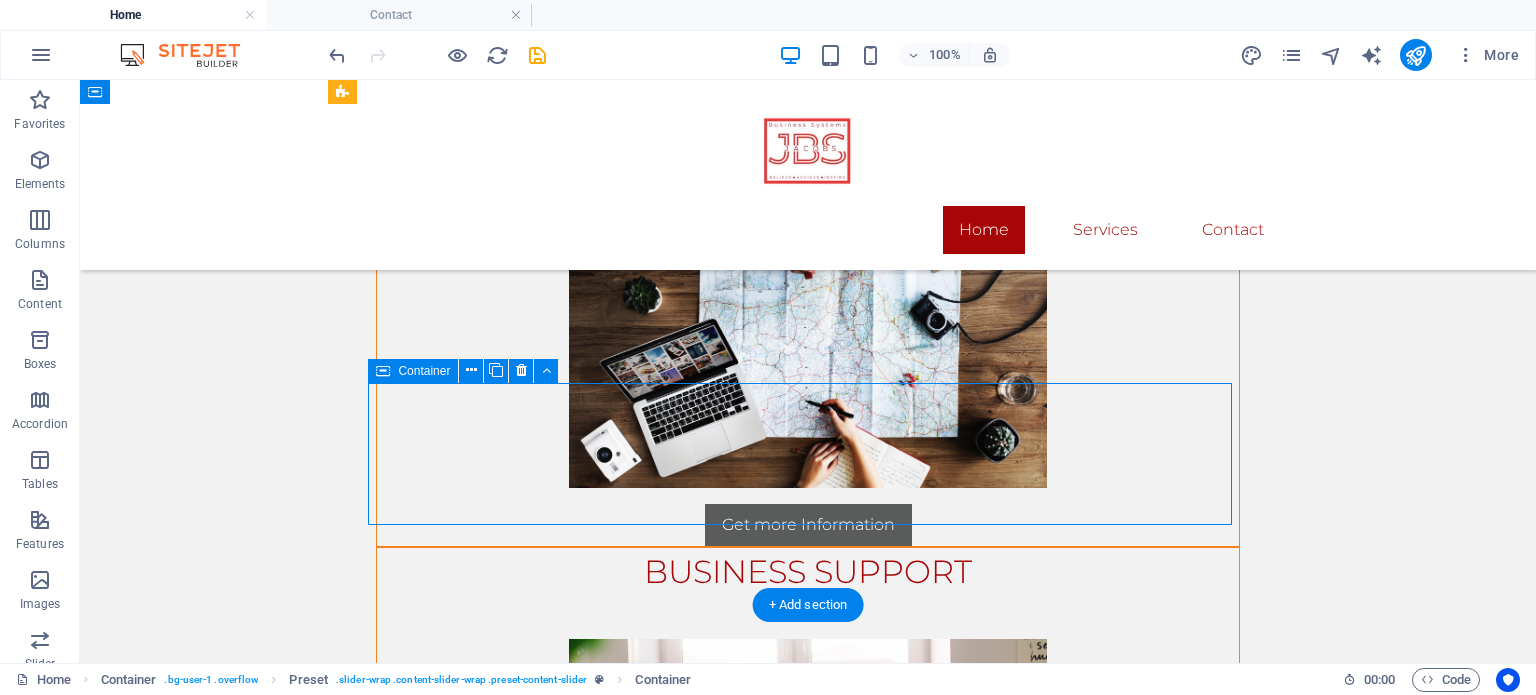 click on "Drop content here or  Add elements  Paste clipboard" at bounding box center [808, 1050] 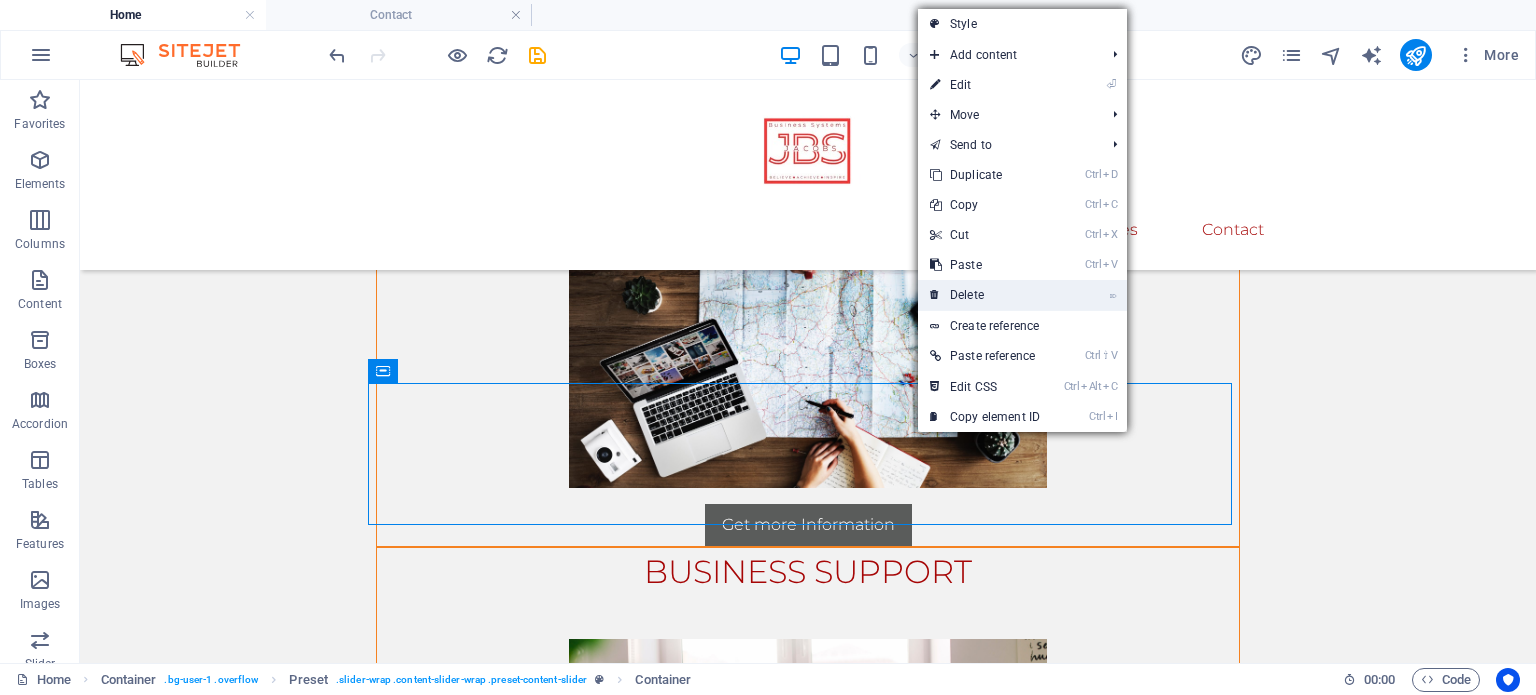 click on "⌦  Delete" at bounding box center (985, 295) 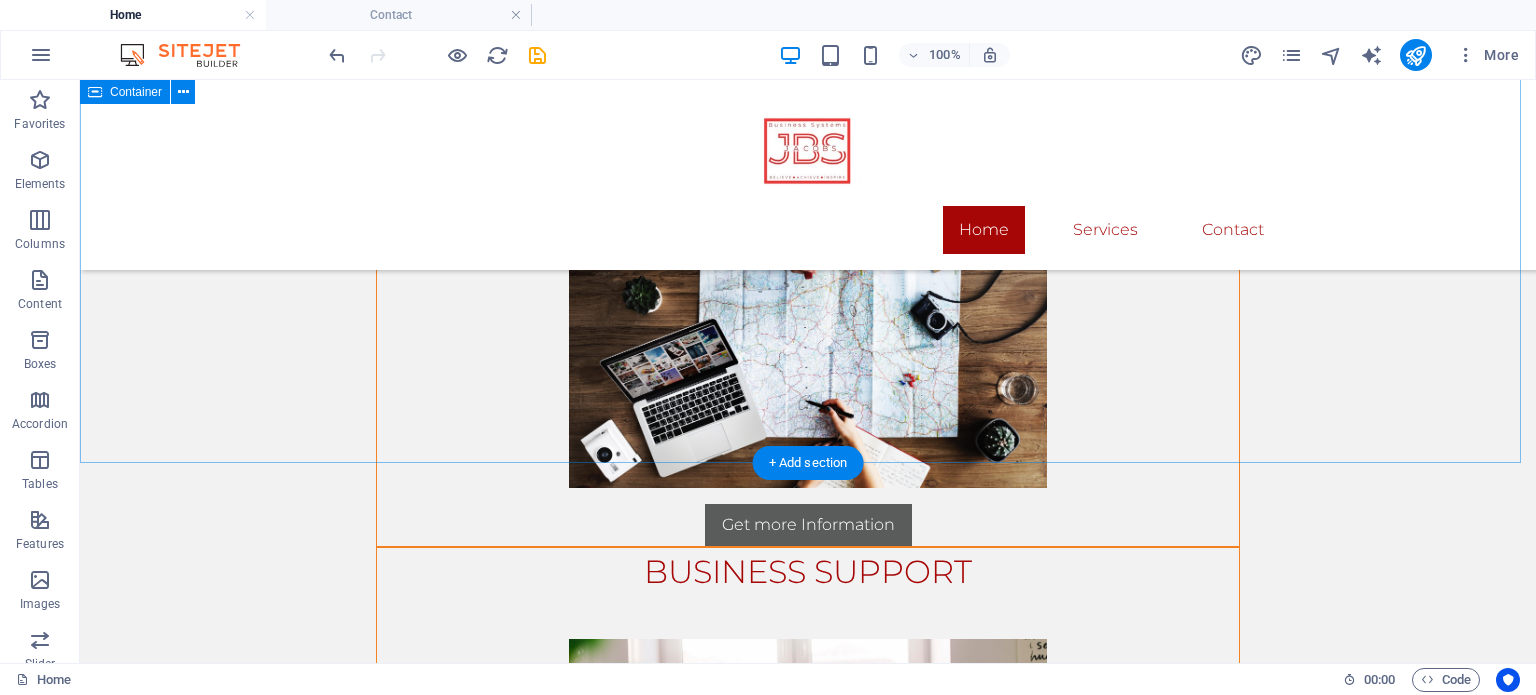 click on "COMPANY REGISTRATIONS Get more Information SPECIALIZED SERVICES Get more Information BUSINESS SUPPORT Get more Information" at bounding box center (808, 331) 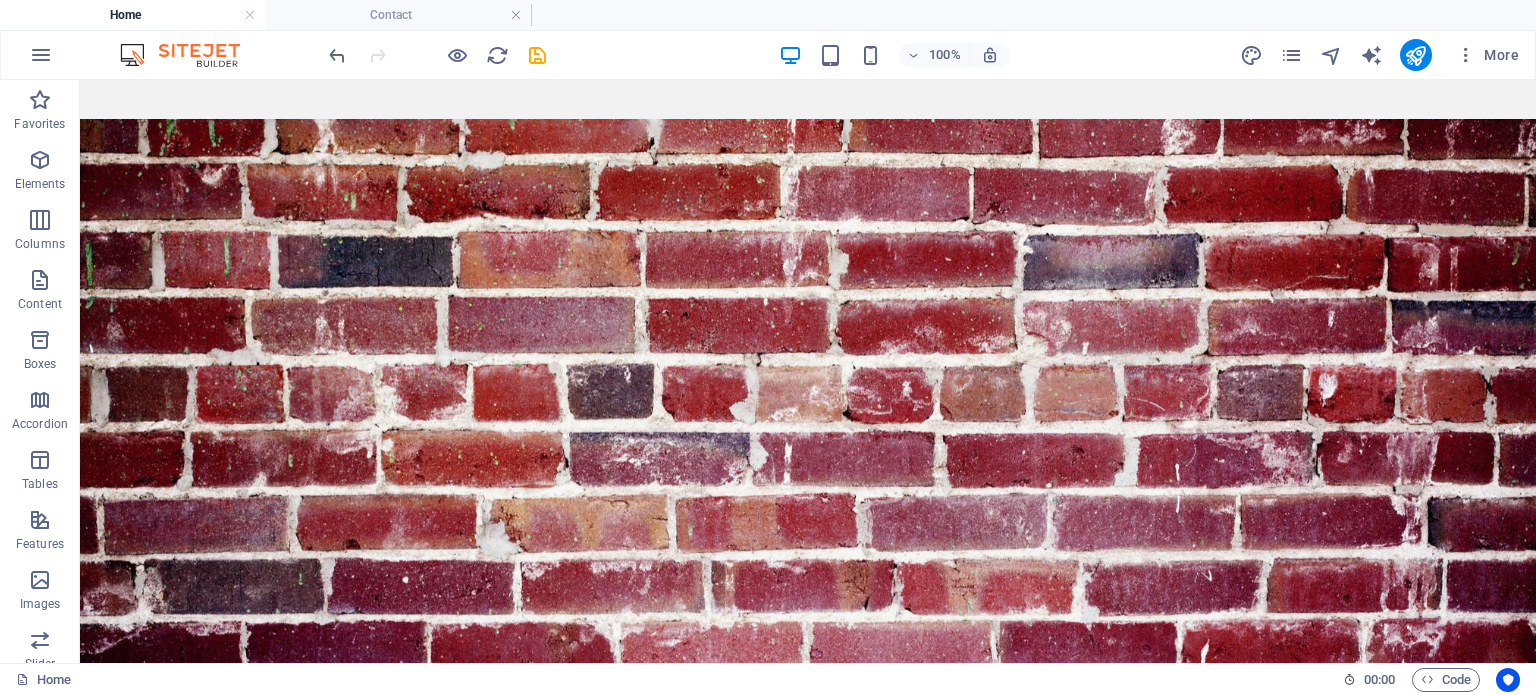 scroll, scrollTop: 540, scrollLeft: 0, axis: vertical 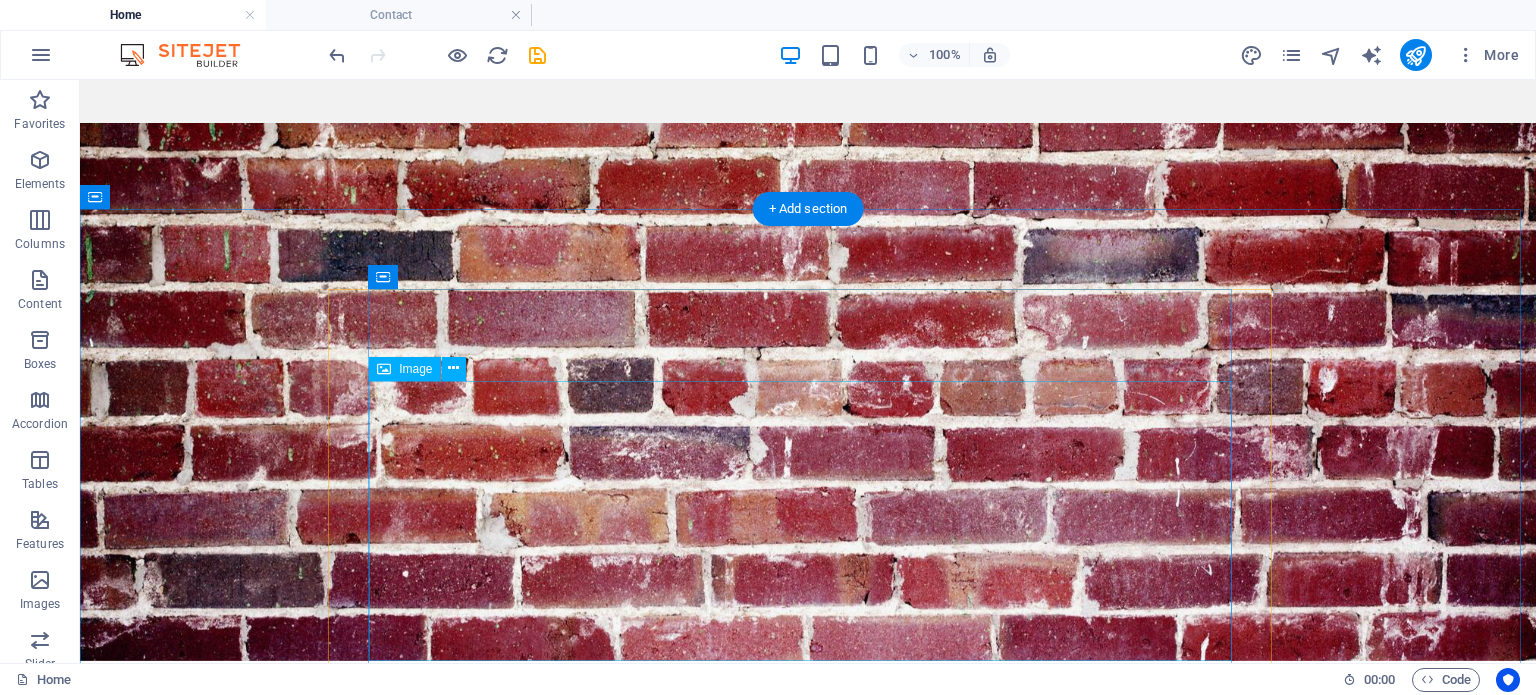 click at bounding box center [808, 1161] 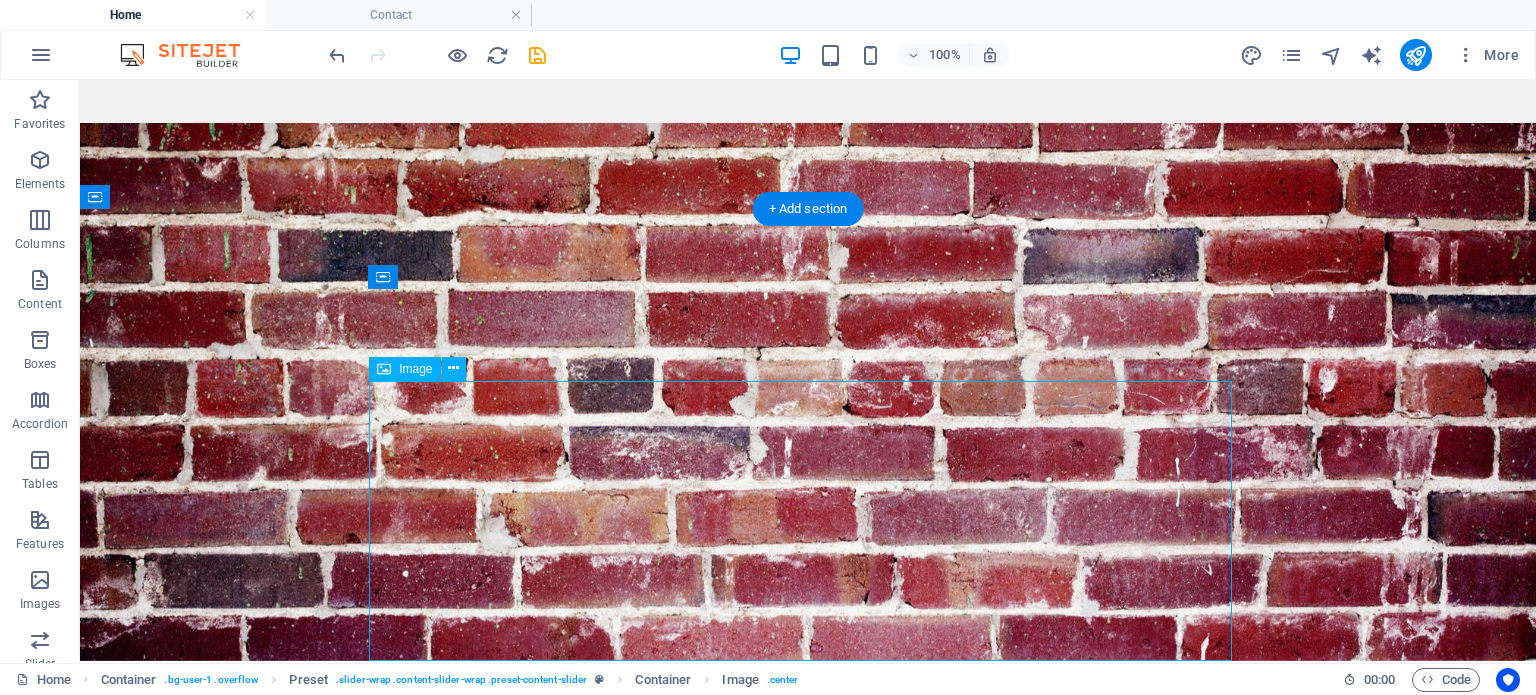 click at bounding box center [808, 1161] 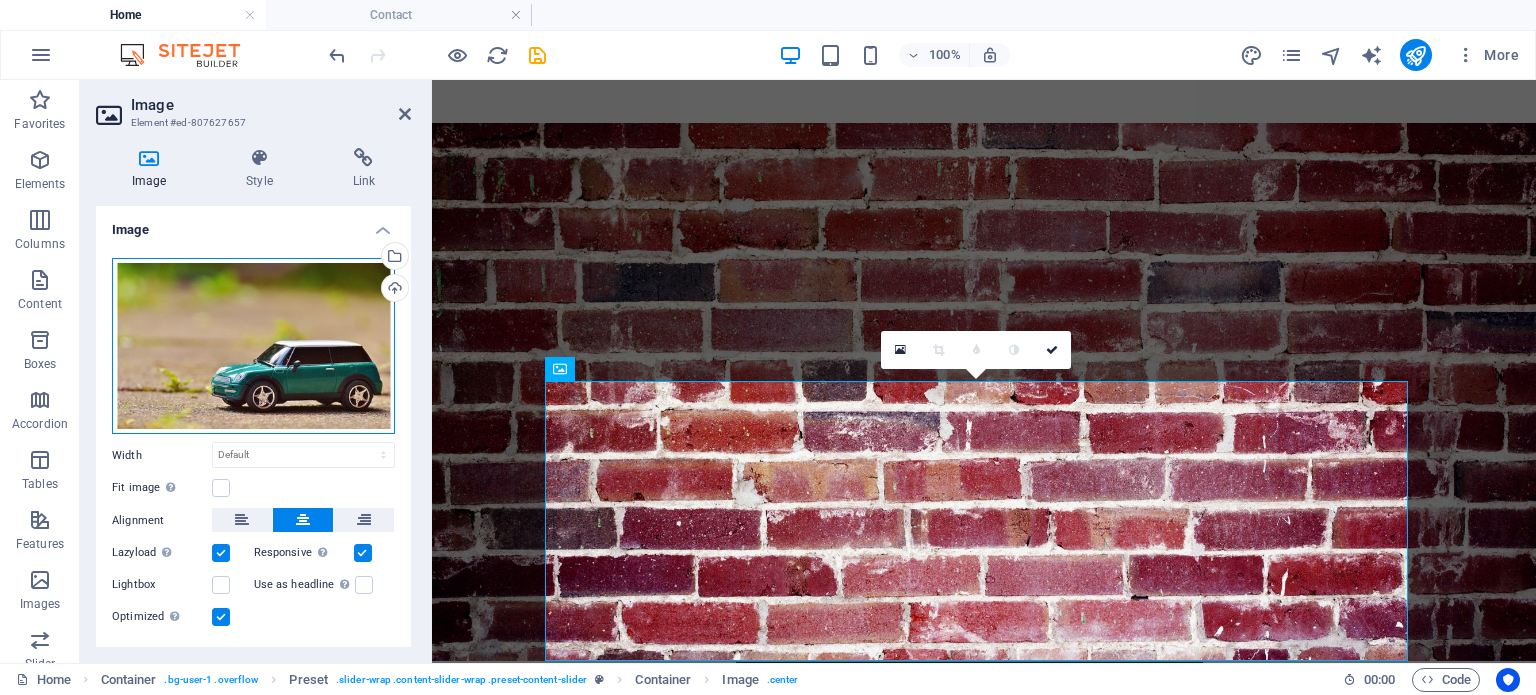 click on "Drag files here, click to choose files or select files from Files or our free stock photos & videos" at bounding box center [253, 346] 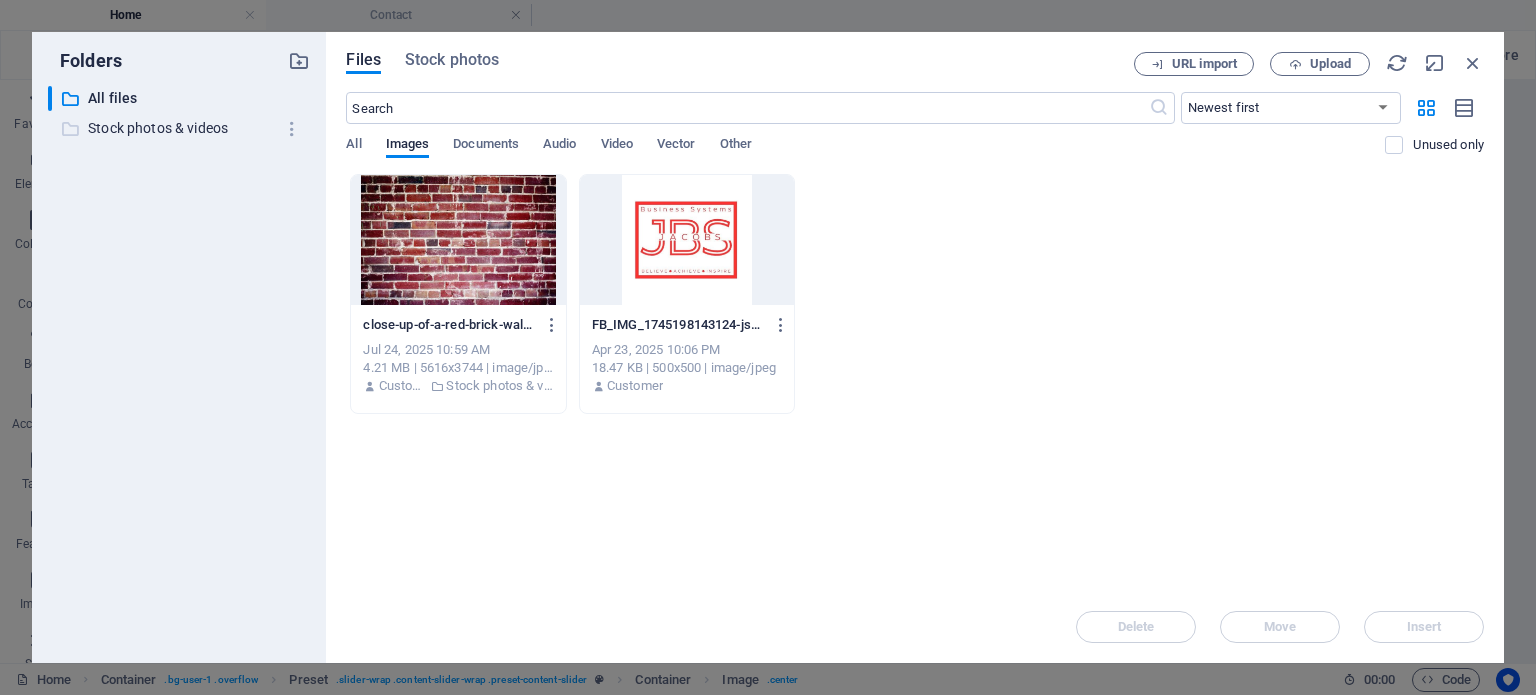 click on "Stock photos & videos" at bounding box center [181, 128] 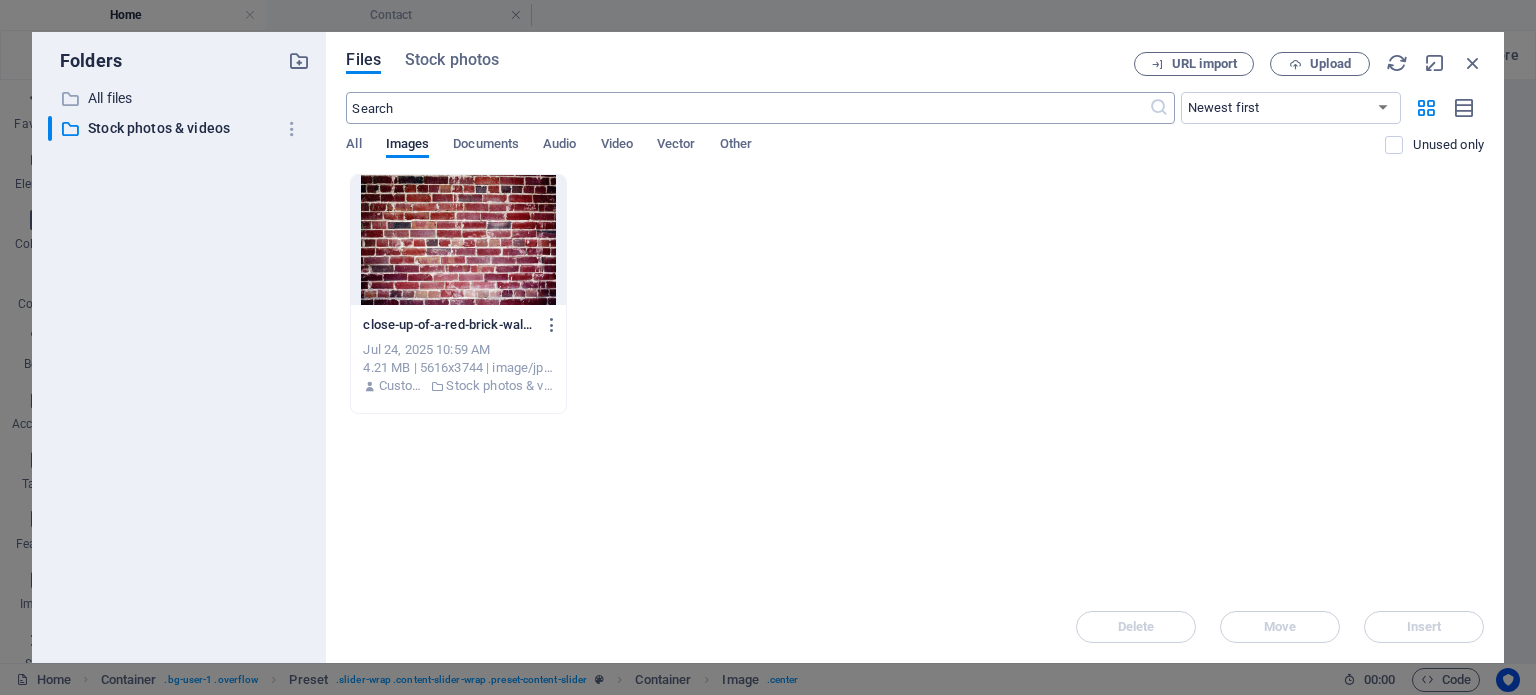 click at bounding box center (747, 108) 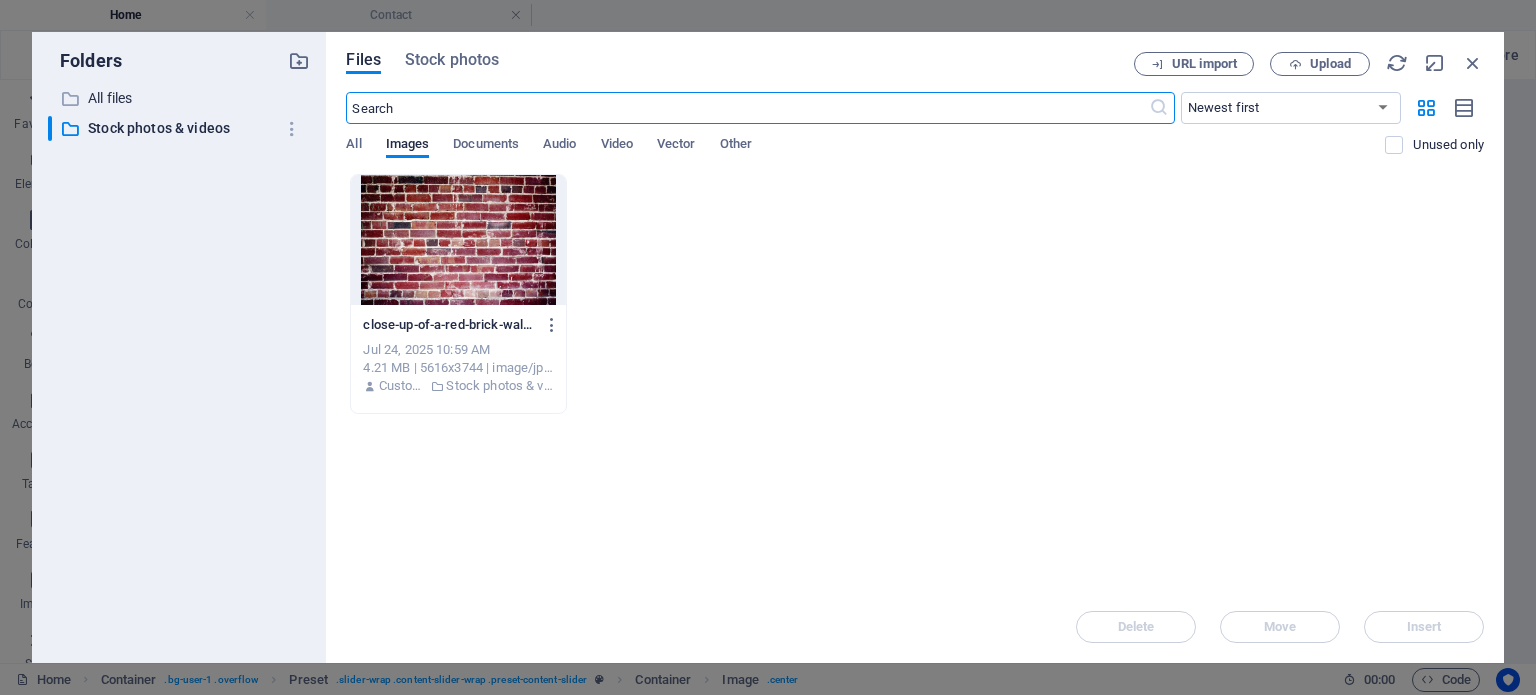 click at bounding box center [747, 108] 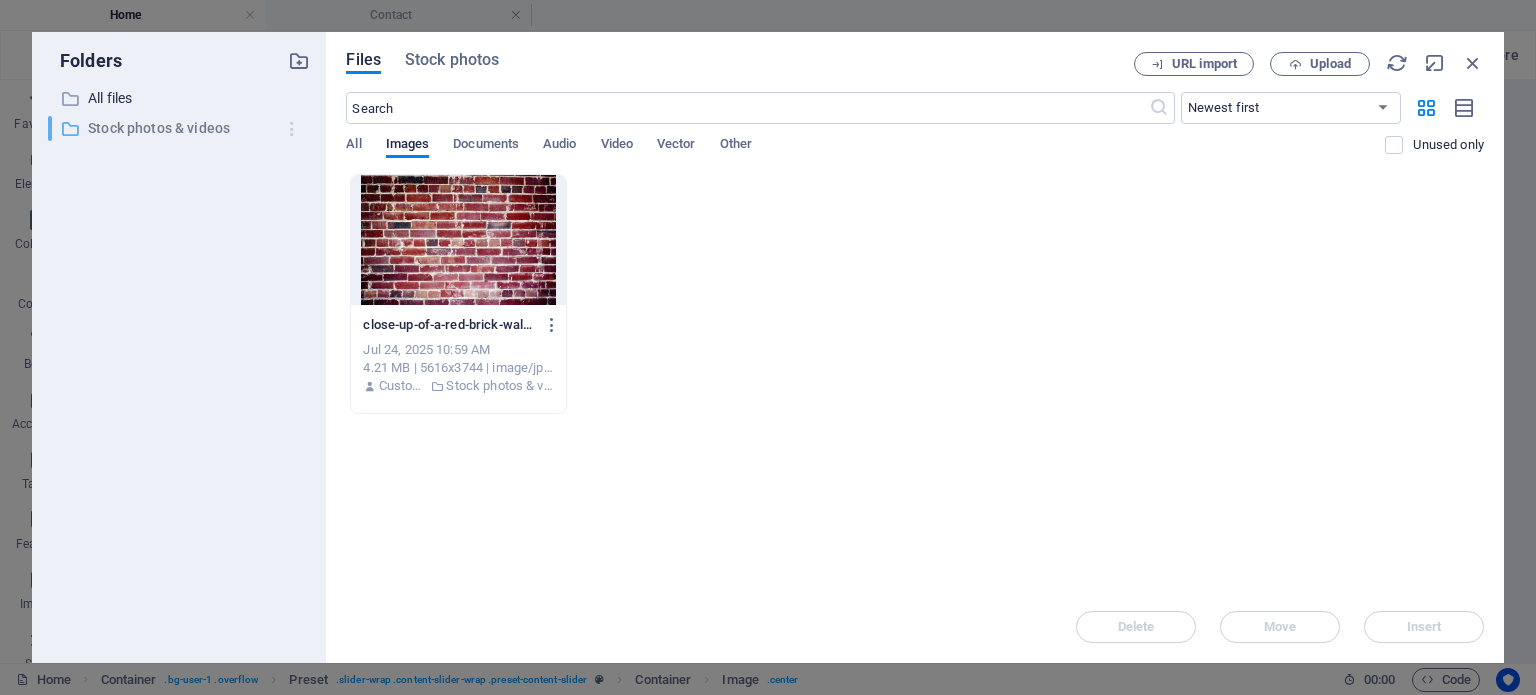 click at bounding box center (292, 129) 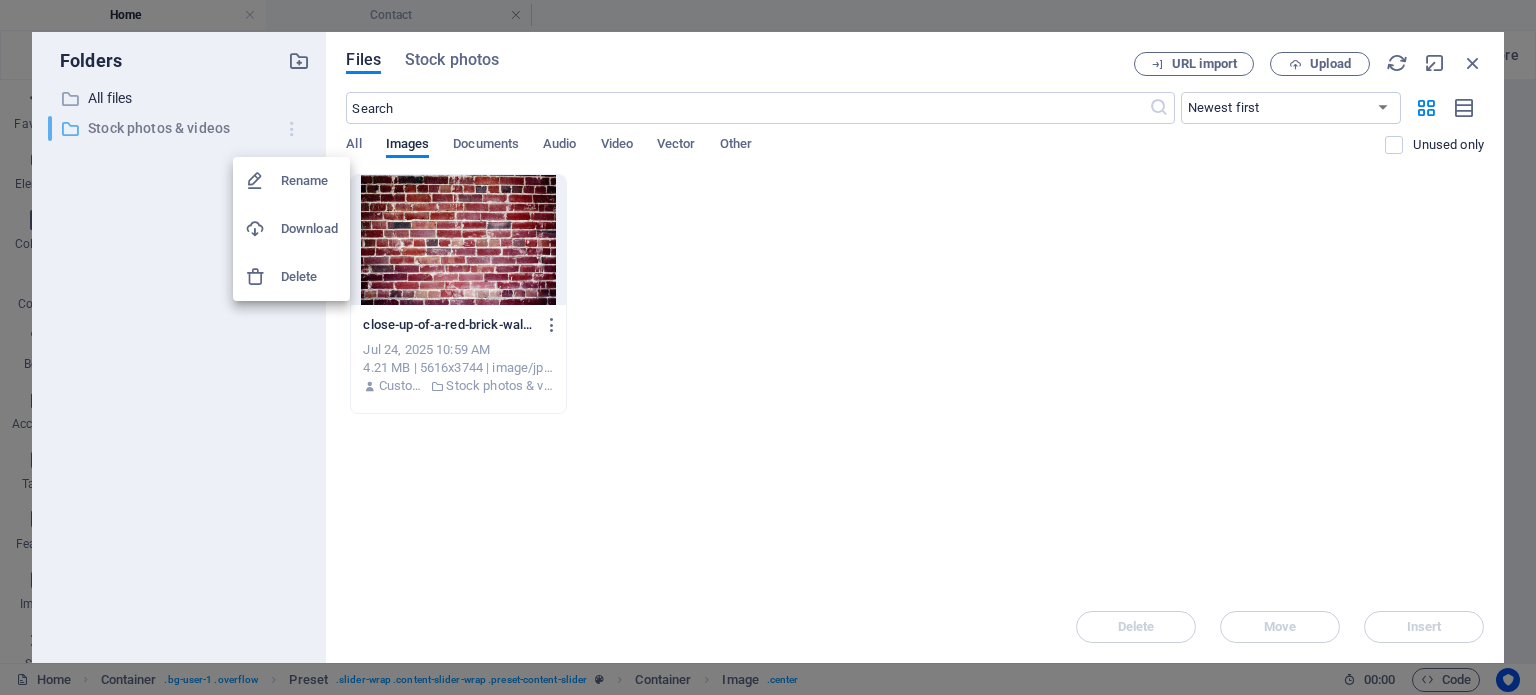 click at bounding box center (768, 347) 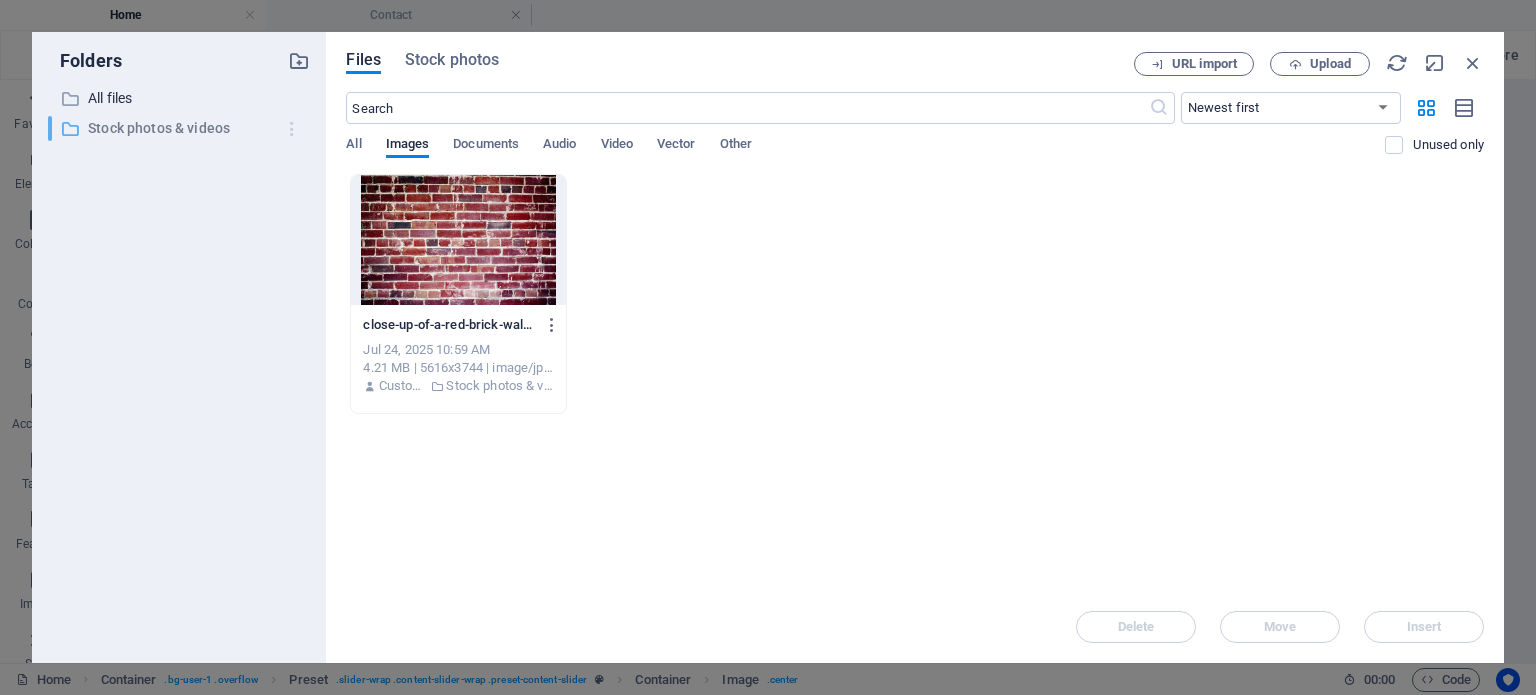click at bounding box center [292, 129] 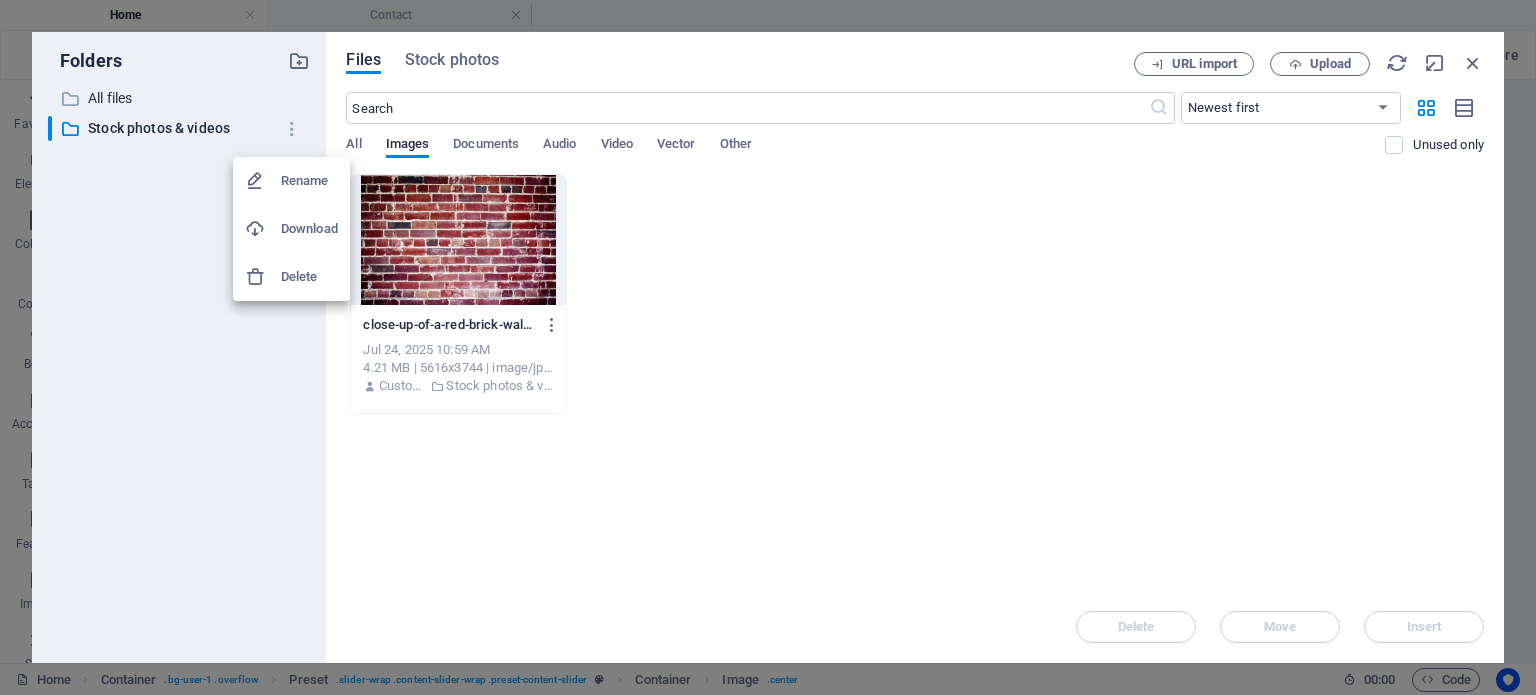 click at bounding box center (768, 347) 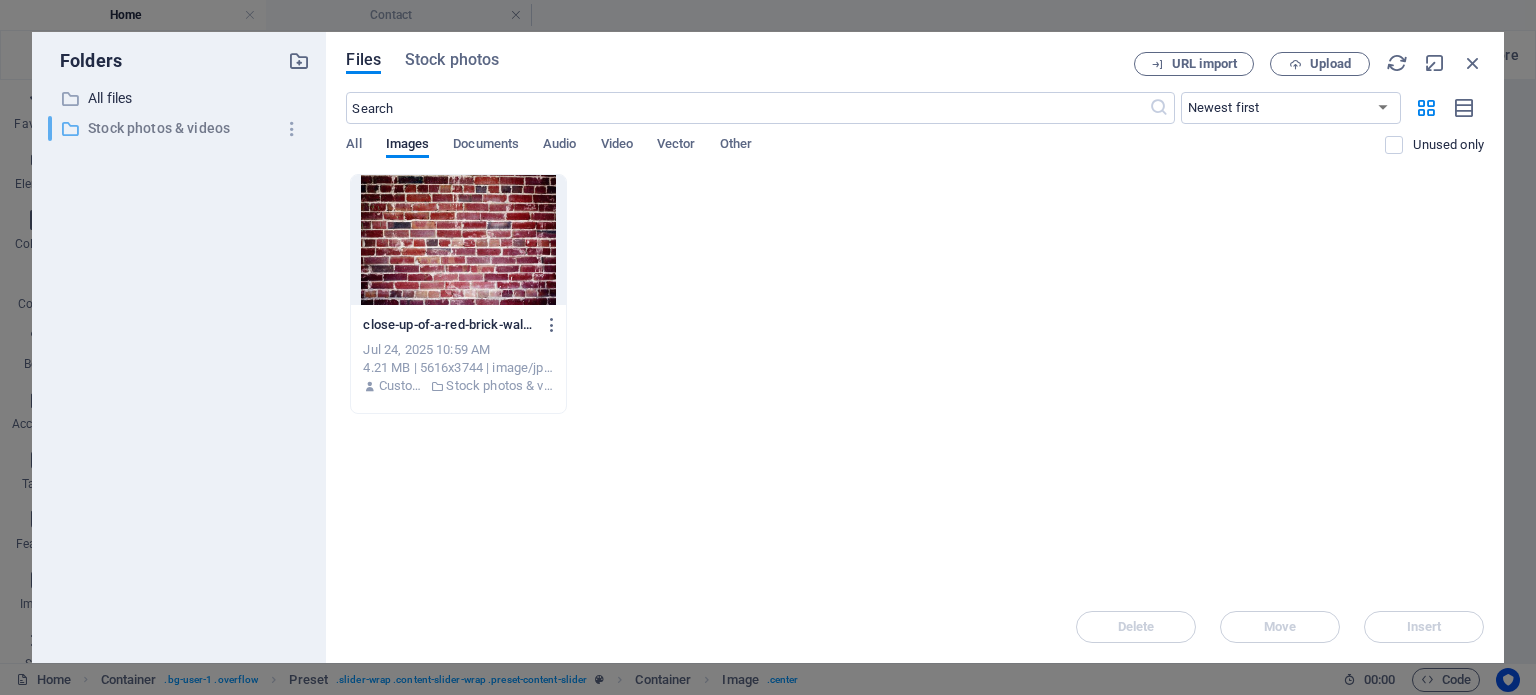 click on "Stock photos & videos" at bounding box center (181, 128) 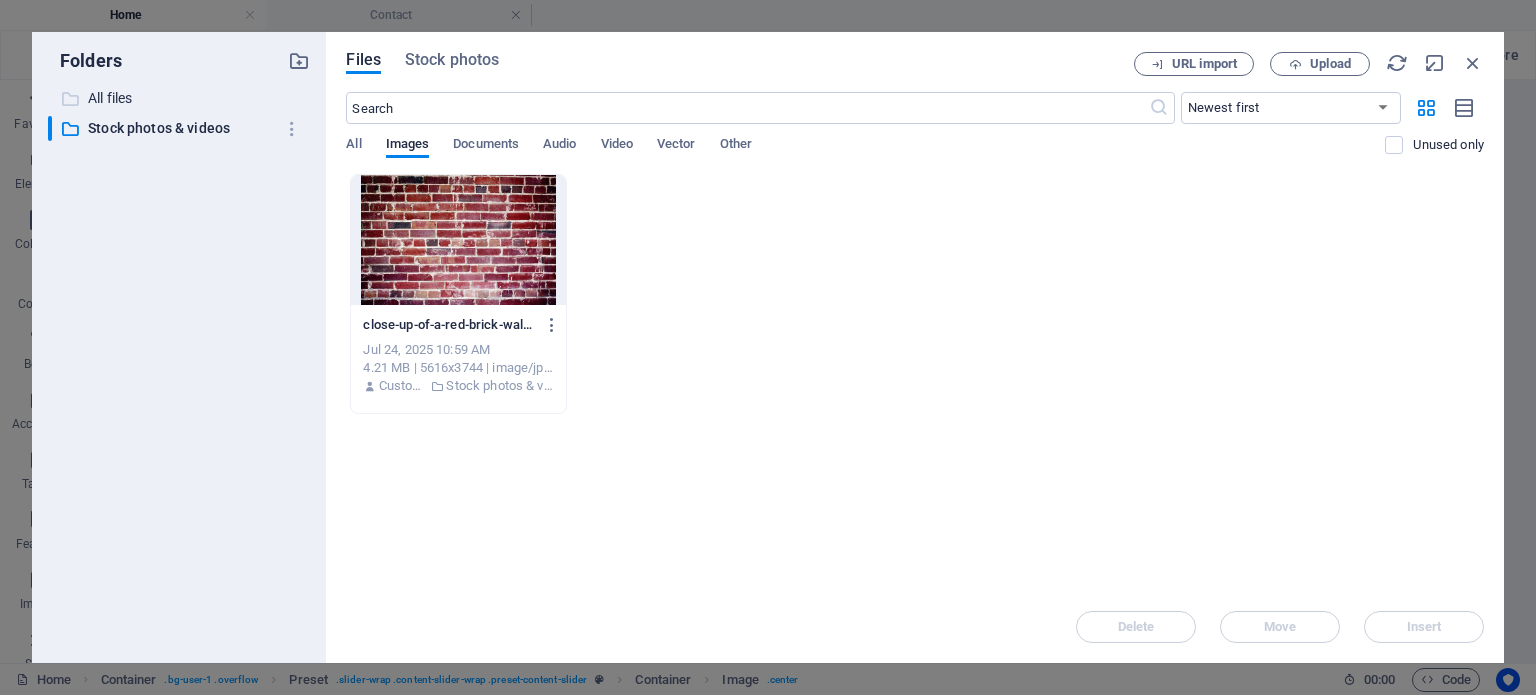 click on "All files" at bounding box center [181, 98] 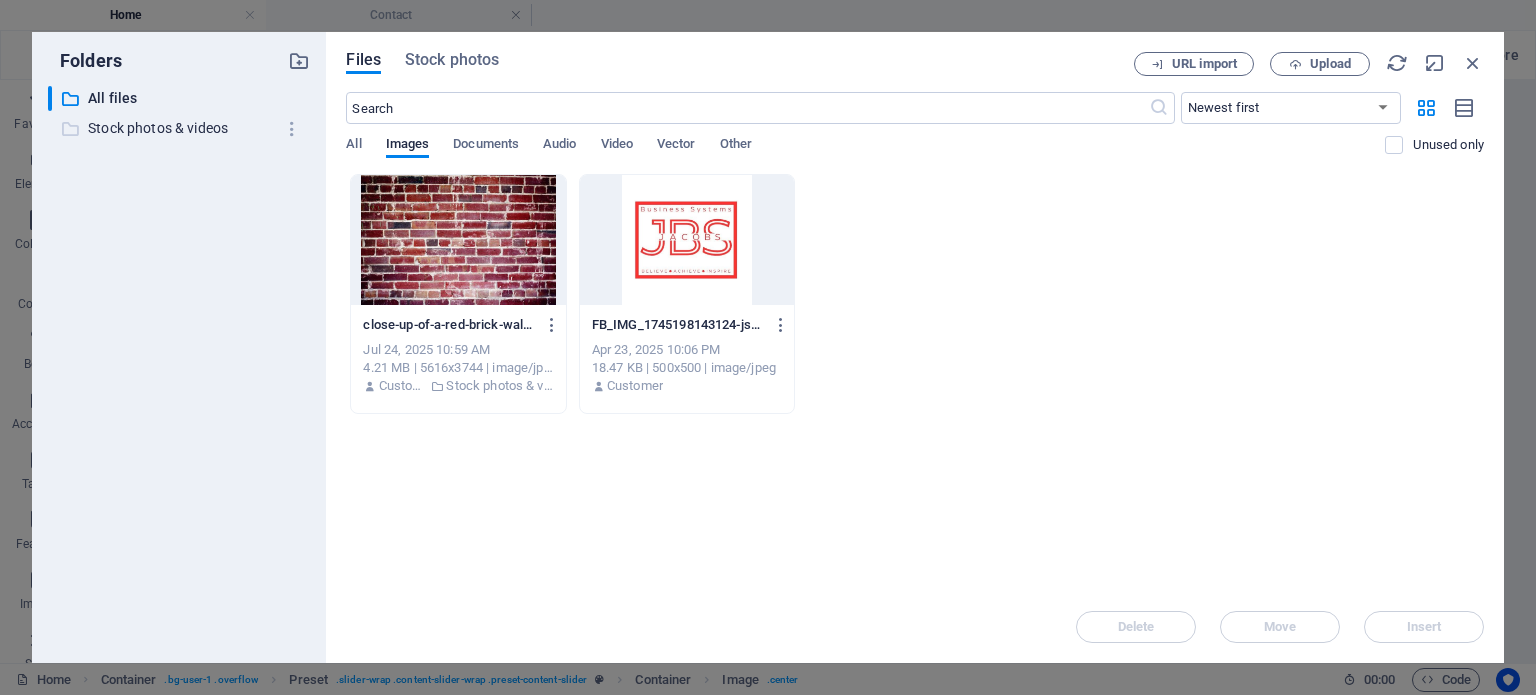 click on "Stock photos & videos" at bounding box center (181, 128) 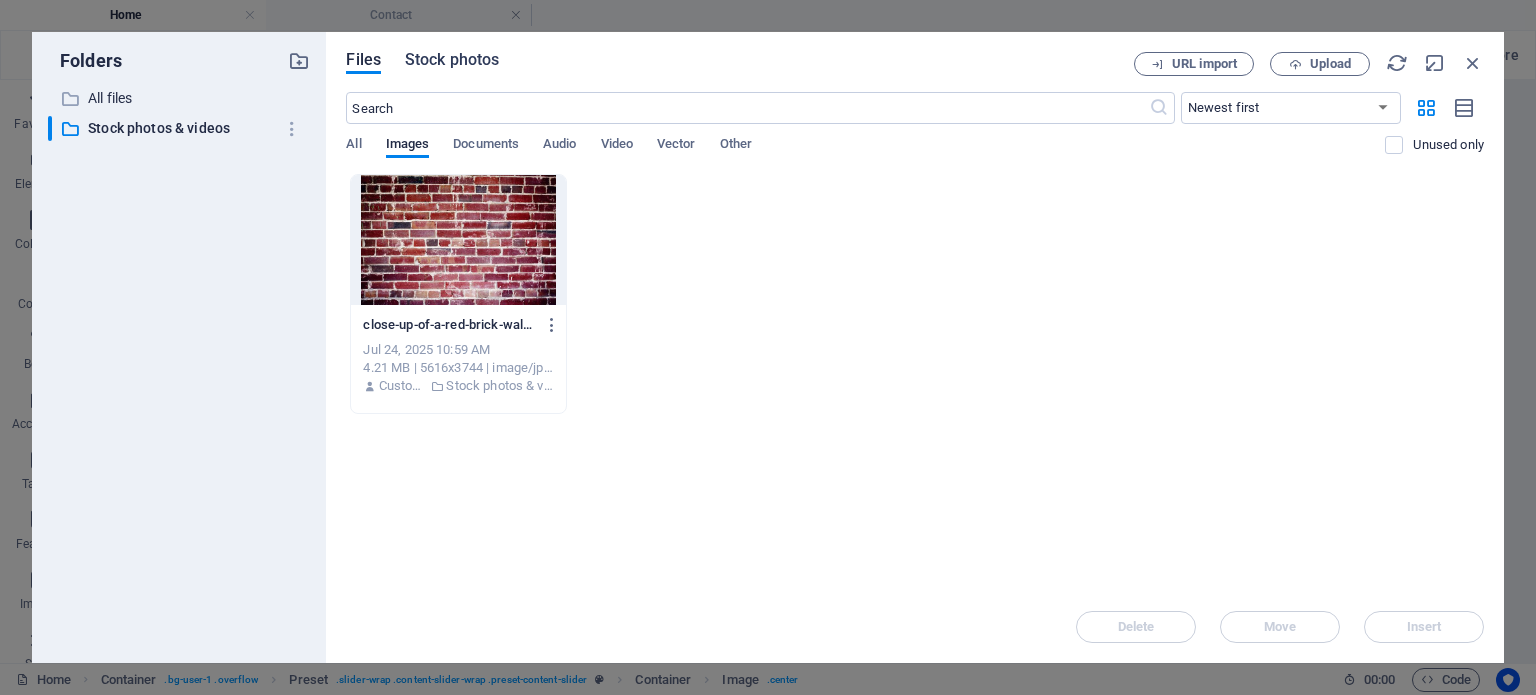 click on "Stock photos" at bounding box center [452, 60] 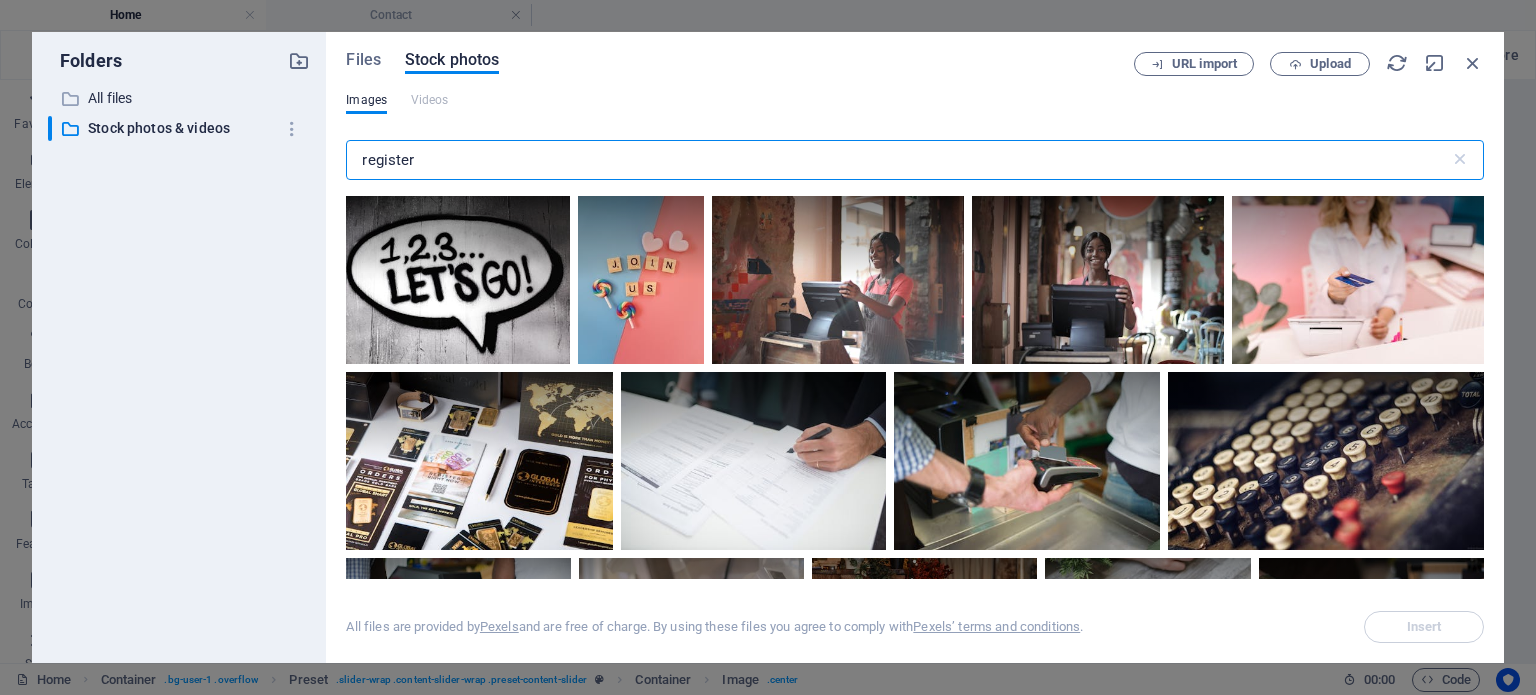 click on "Files Stock photos URL import Upload Images Videos register ​ All files are provided by  Pexels  and are free of charge. By using these files you agree to comply with  Pexels’ terms and conditions . Insert" at bounding box center (915, 347) 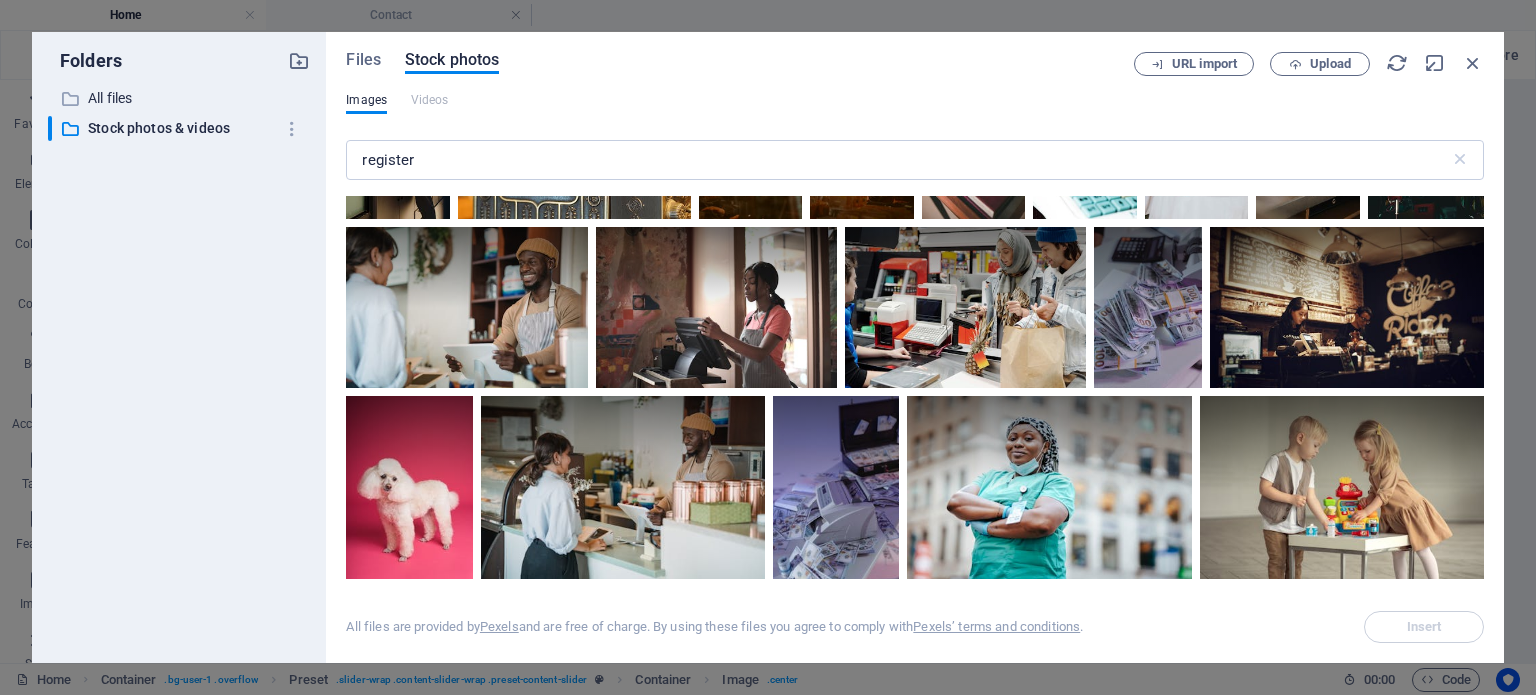 scroll, scrollTop: 1196, scrollLeft: 0, axis: vertical 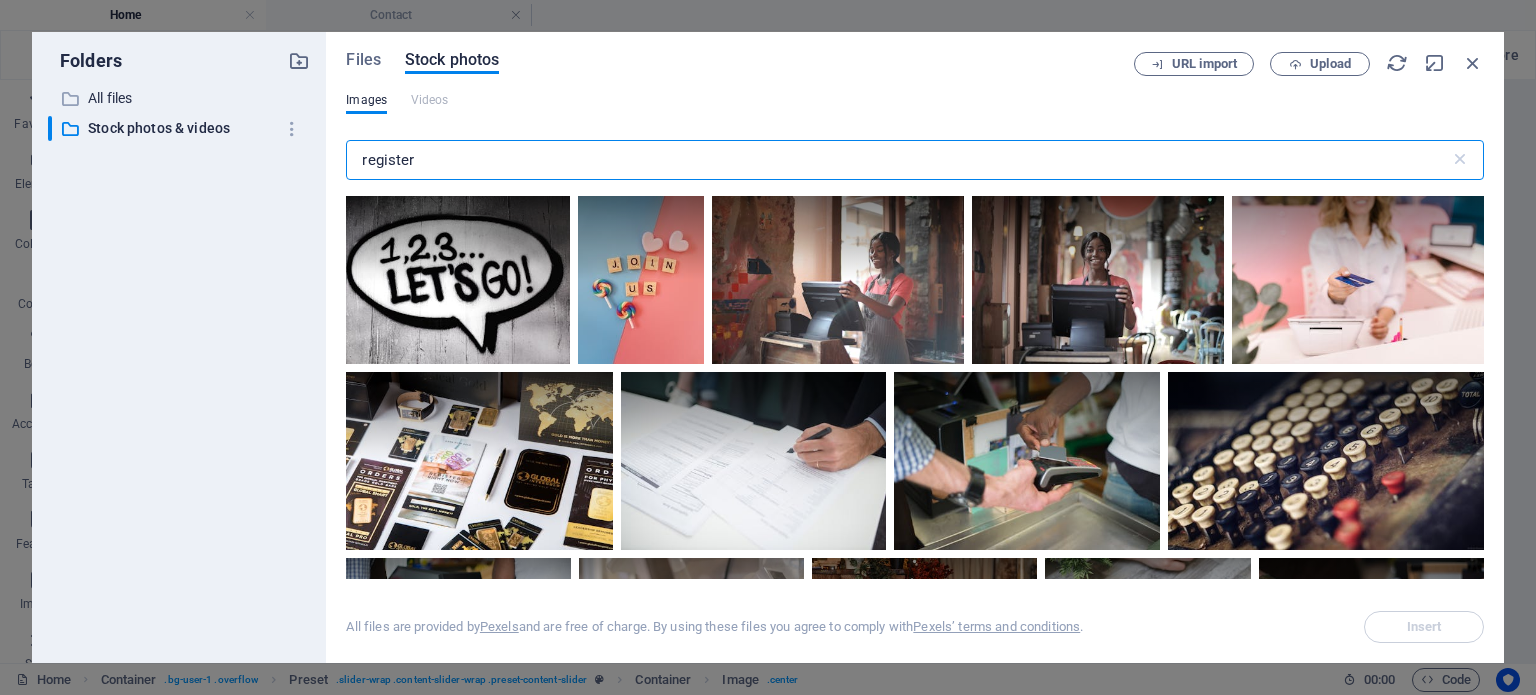 click on "register" at bounding box center (897, 160) 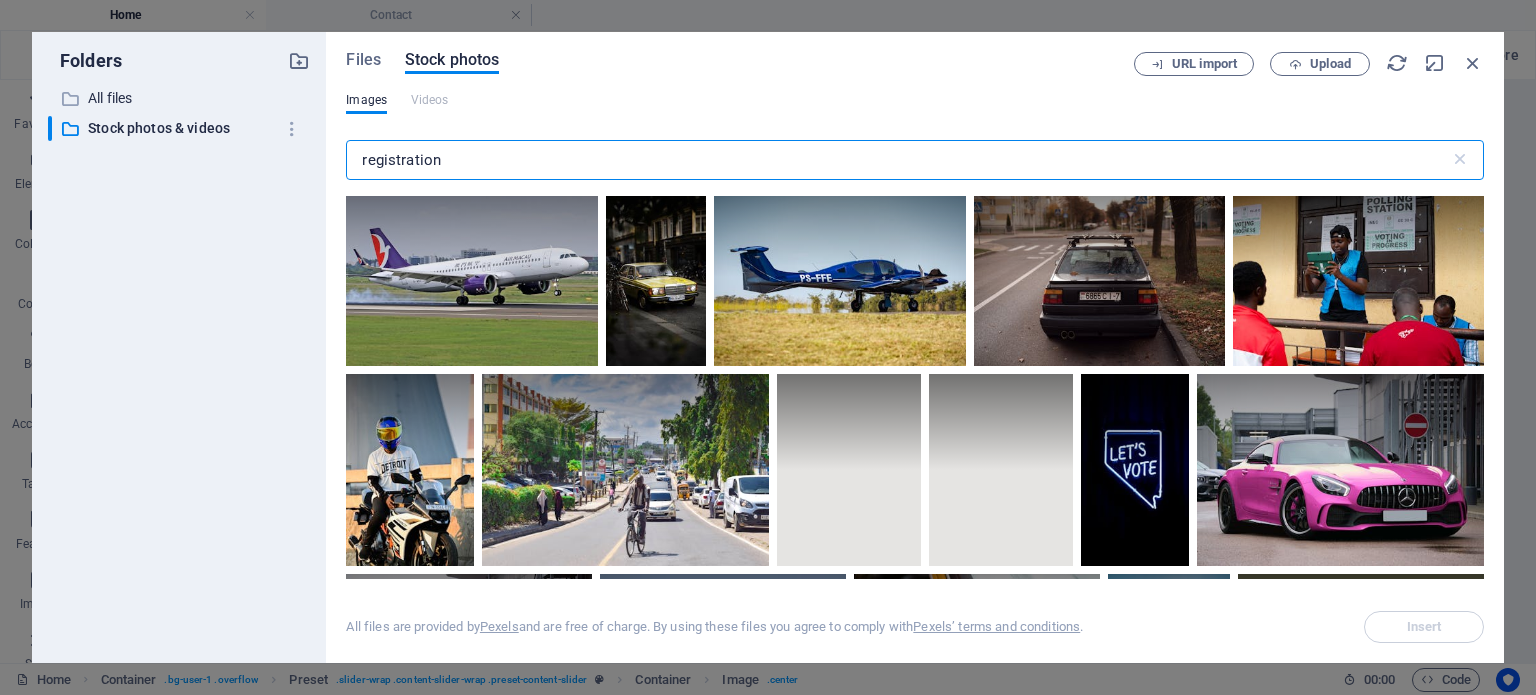 scroll, scrollTop: 7868, scrollLeft: 0, axis: vertical 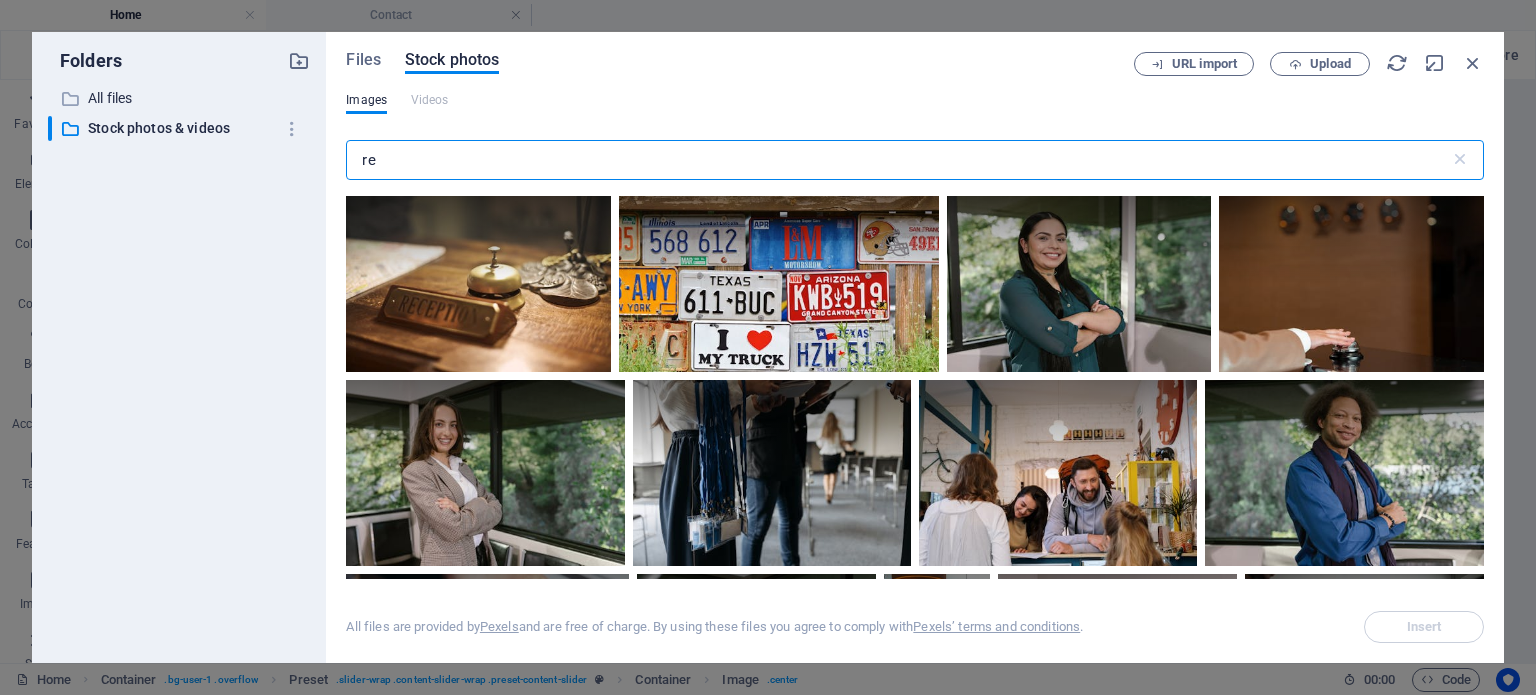 type on "r" 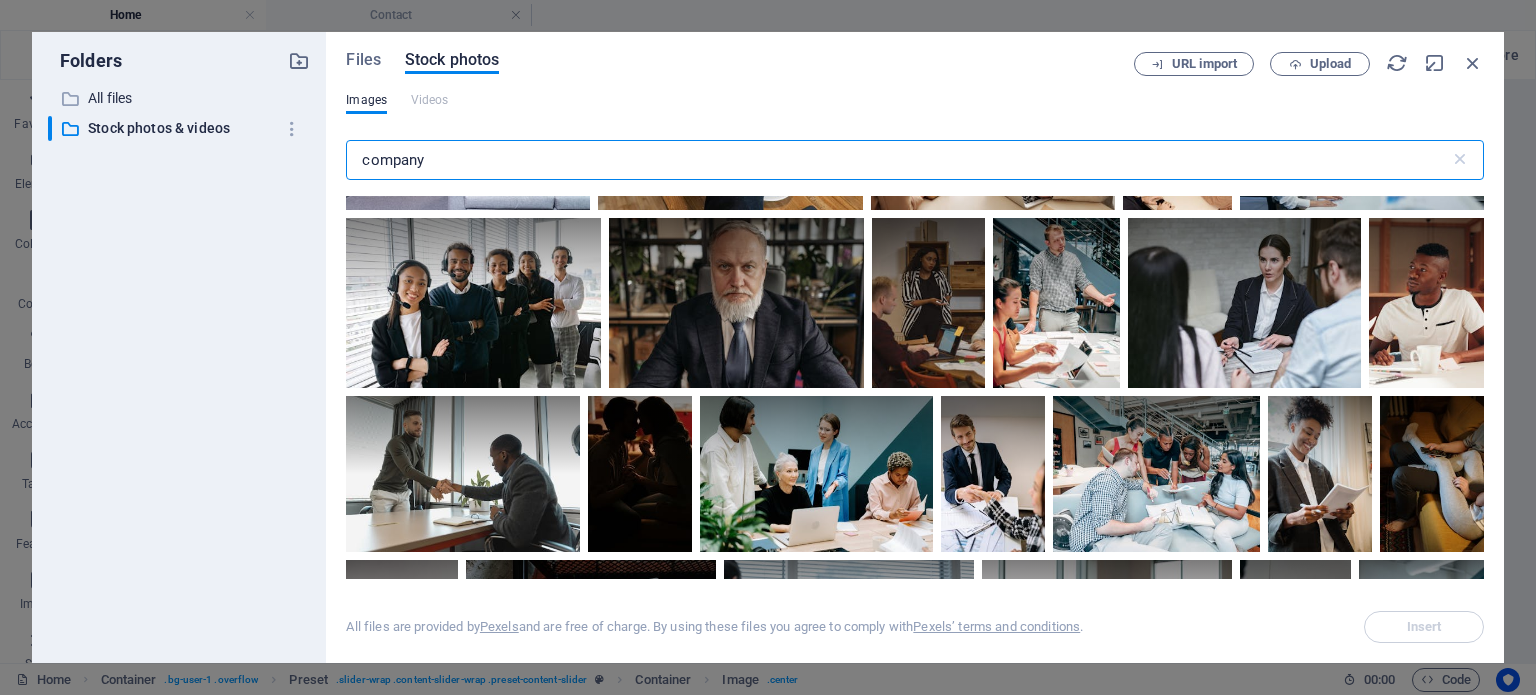scroll, scrollTop: 0, scrollLeft: 0, axis: both 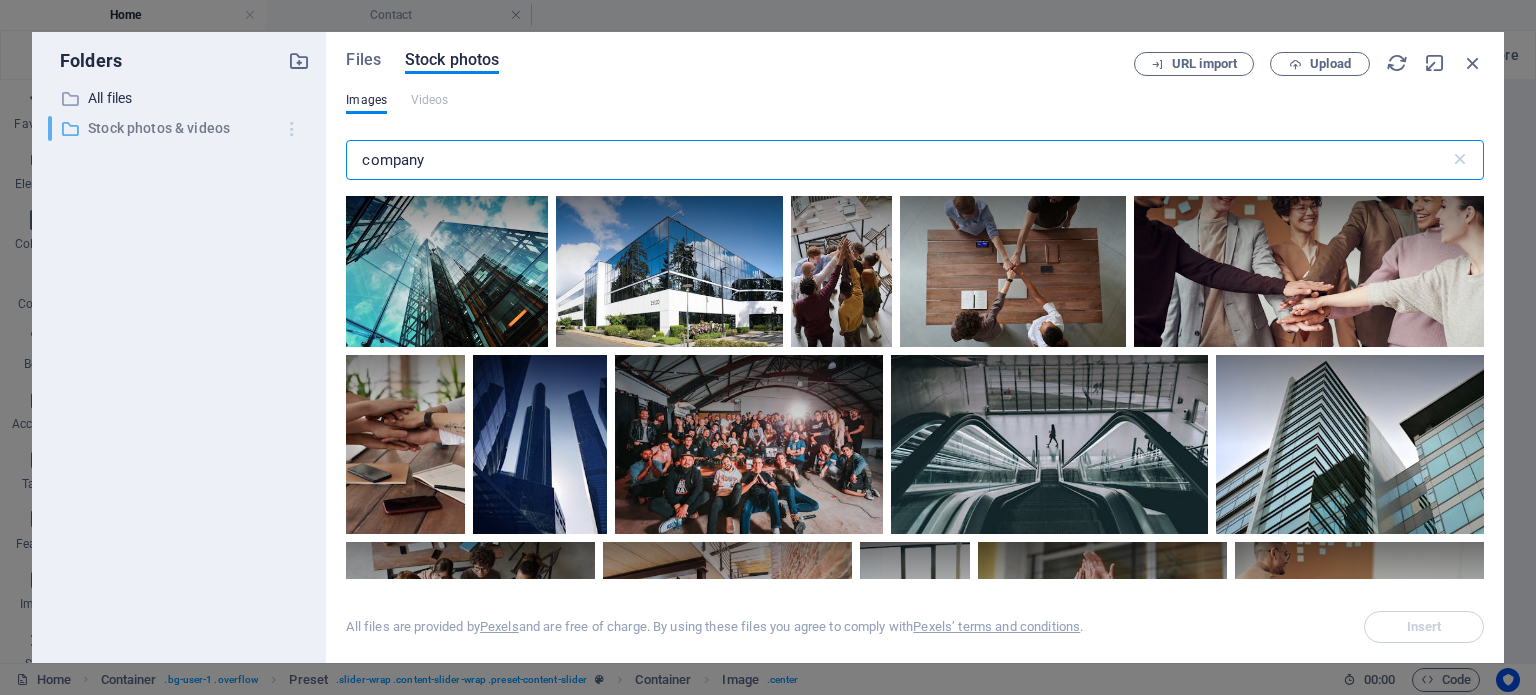 drag, startPoint x: 598, startPoint y: 160, endPoint x: 295, endPoint y: 141, distance: 303.59512 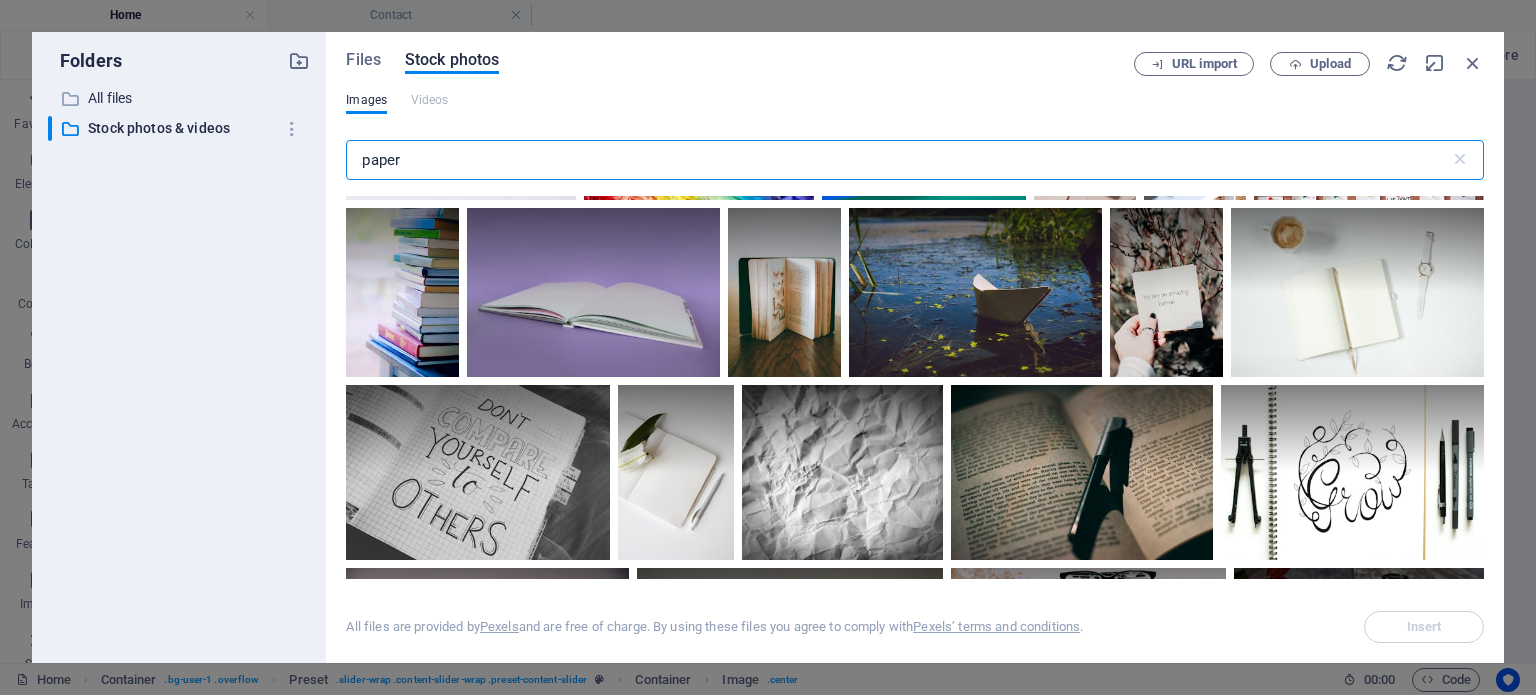 scroll, scrollTop: 0, scrollLeft: 0, axis: both 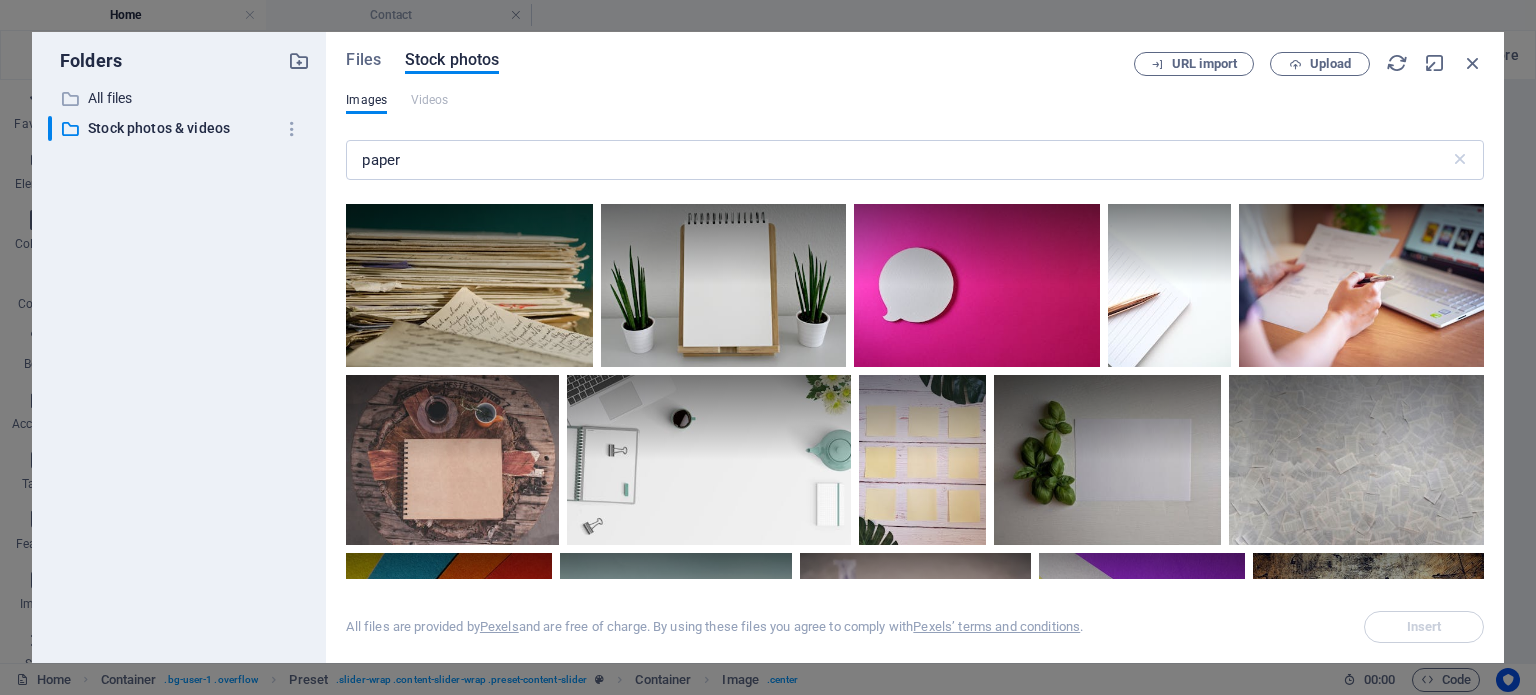click on "Files Stock photos URL import Upload Images Videos paper ​ Exceeded number of results. Please narrow your search. All files are provided by  Pexels  and are free of charge. By using these files you agree to comply with  Pexels’ terms and conditions . Insert" at bounding box center [915, 347] 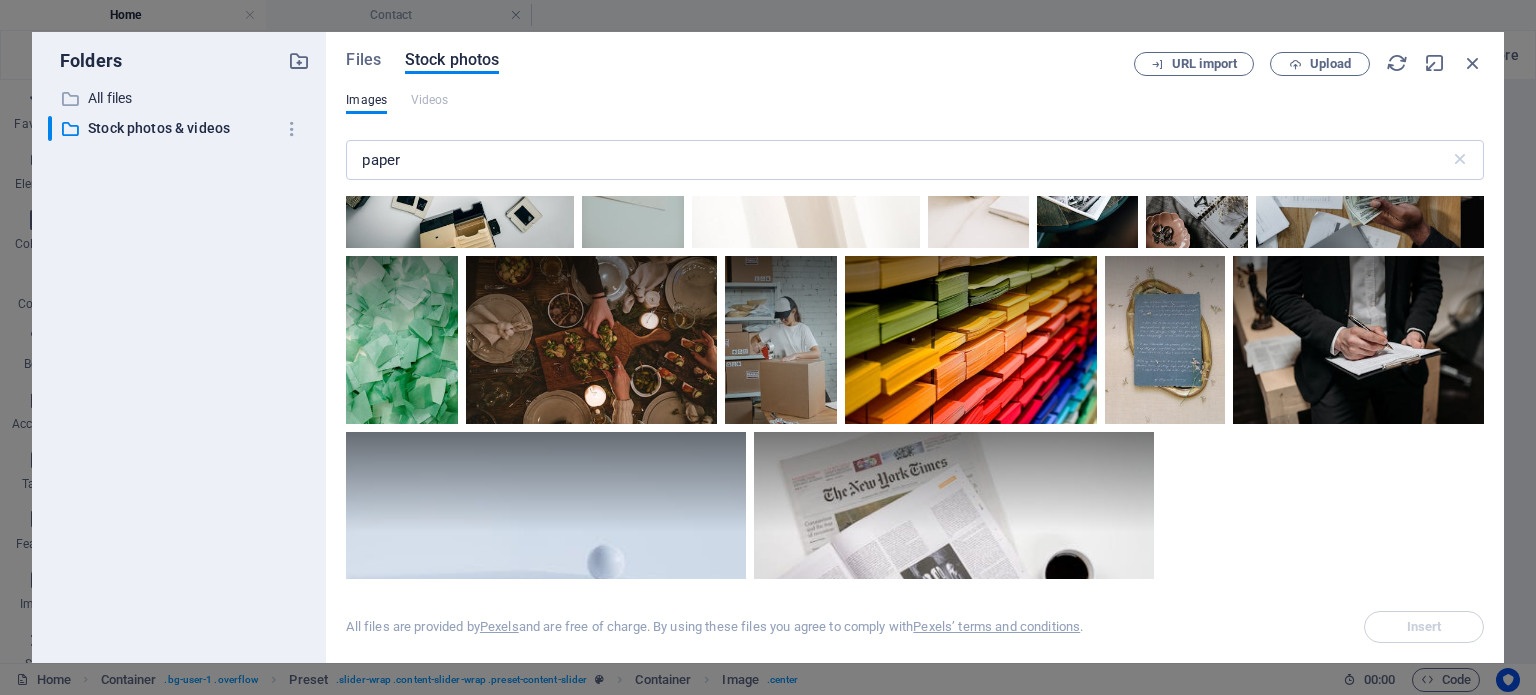 scroll, scrollTop: 12524, scrollLeft: 0, axis: vertical 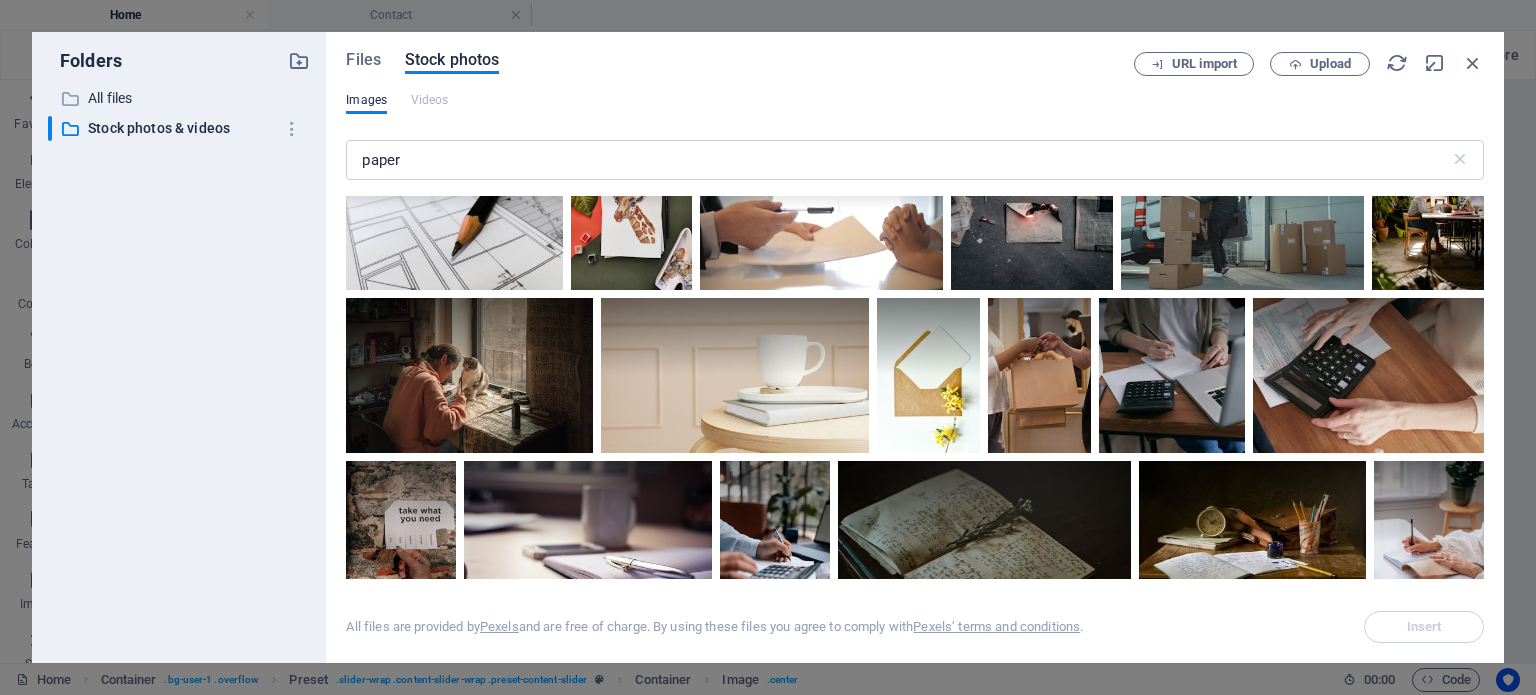 click on "paper ​" at bounding box center [915, 164] 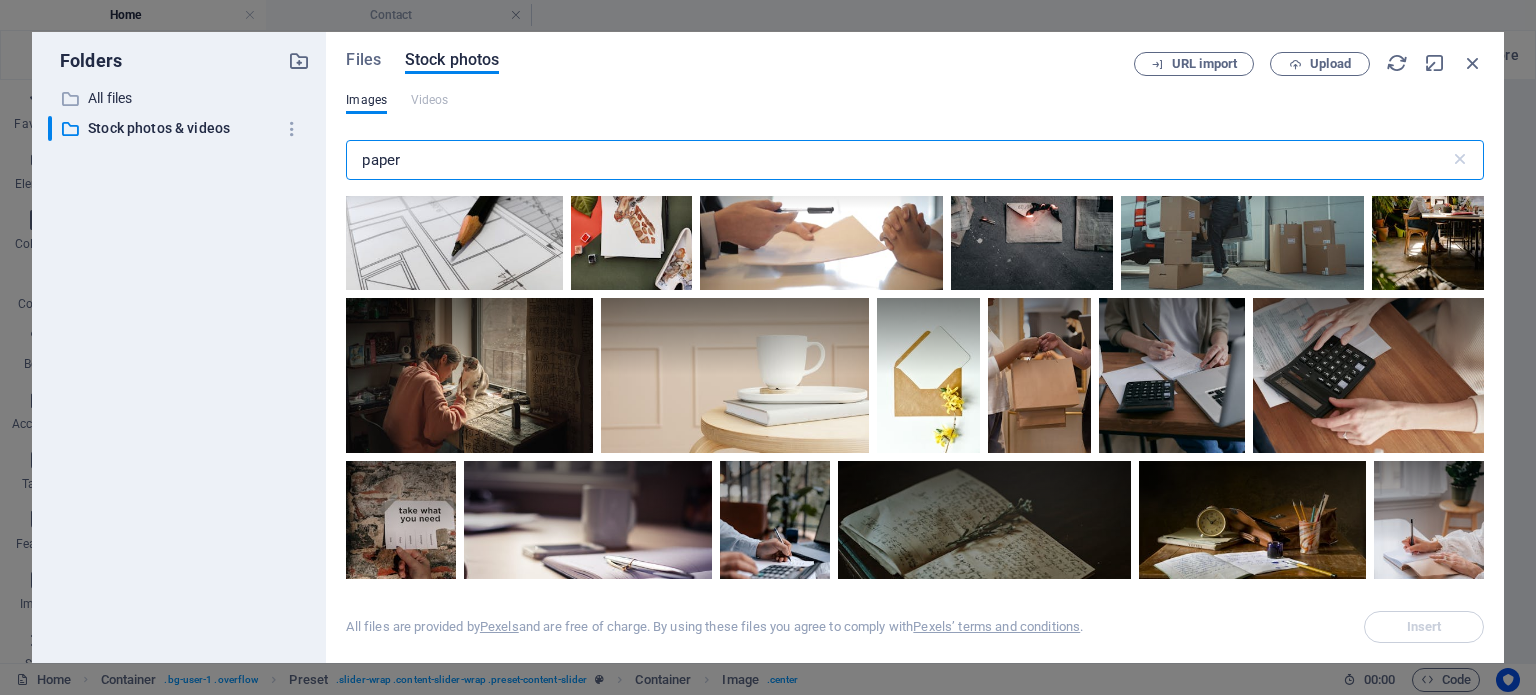 click on "paper" at bounding box center [897, 160] 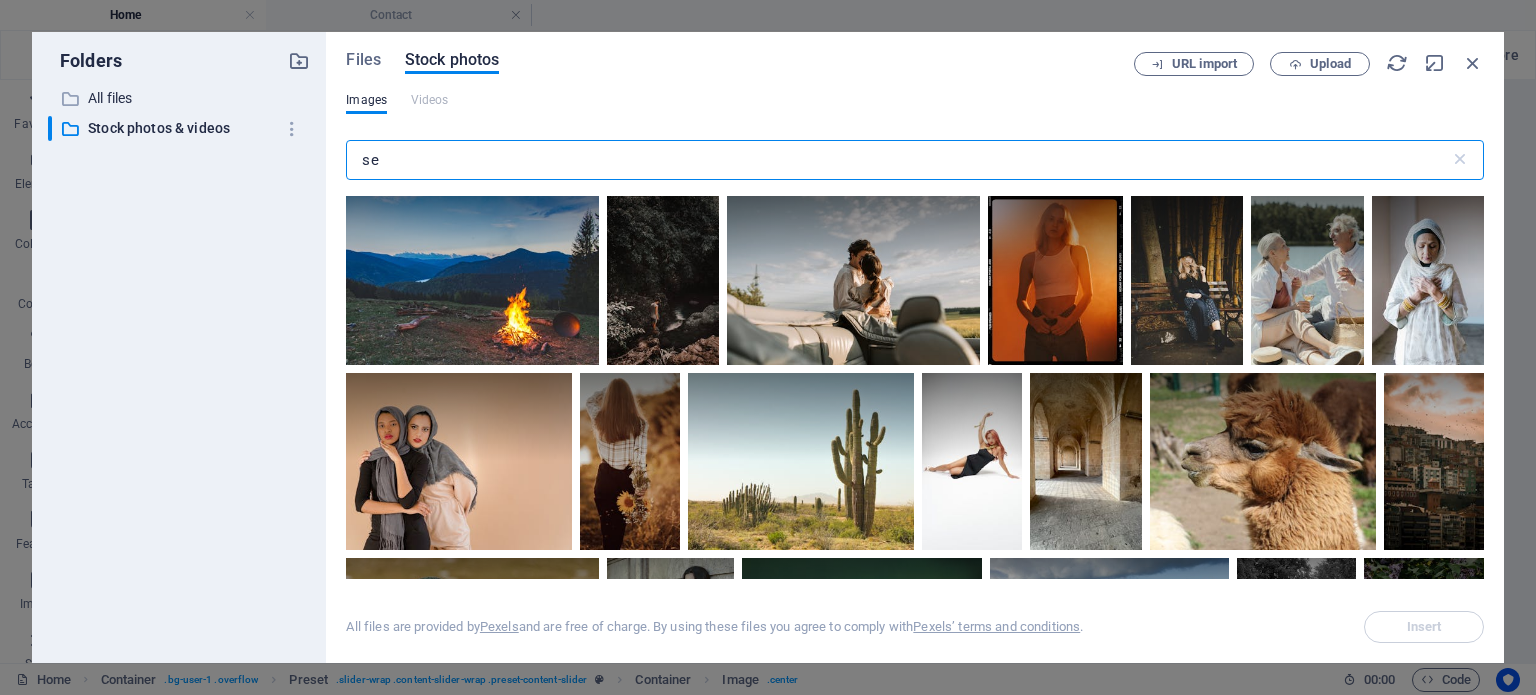 type on "s" 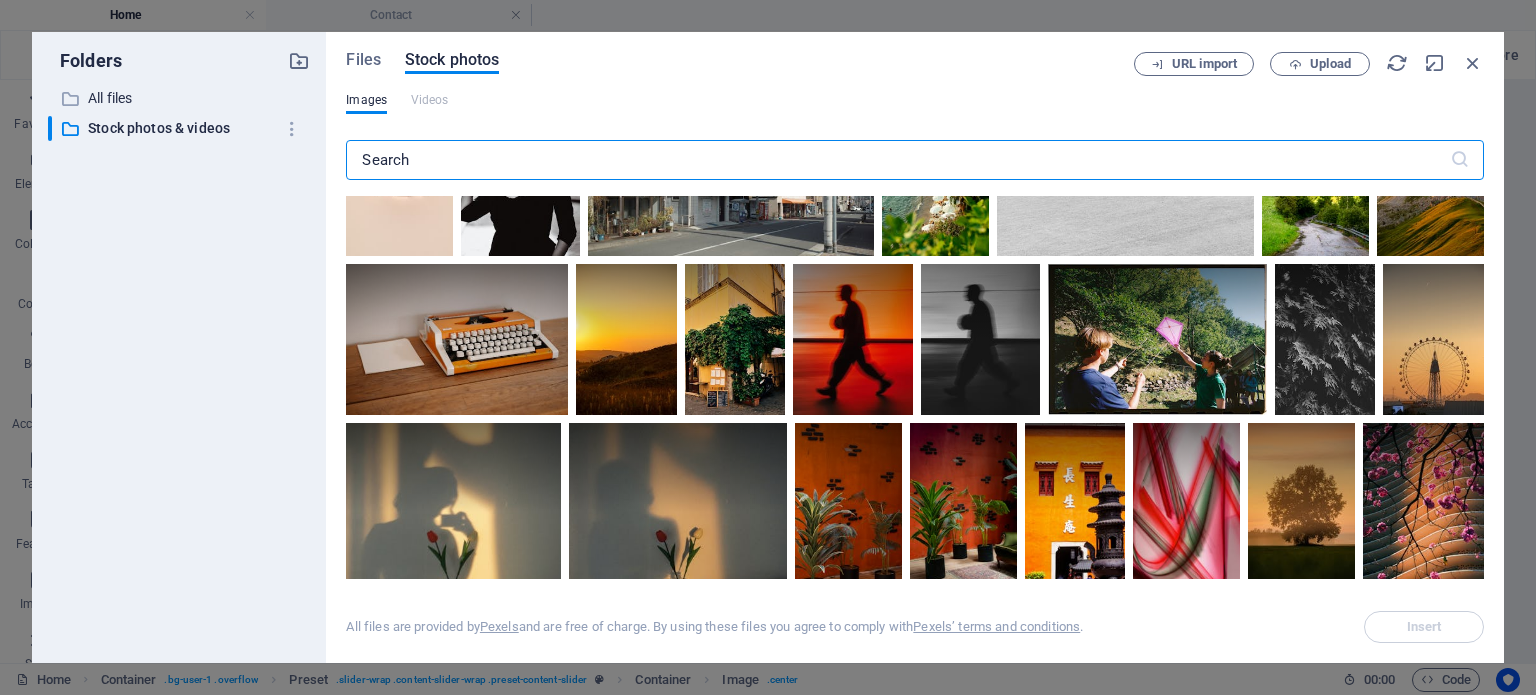 scroll, scrollTop: 0, scrollLeft: 0, axis: both 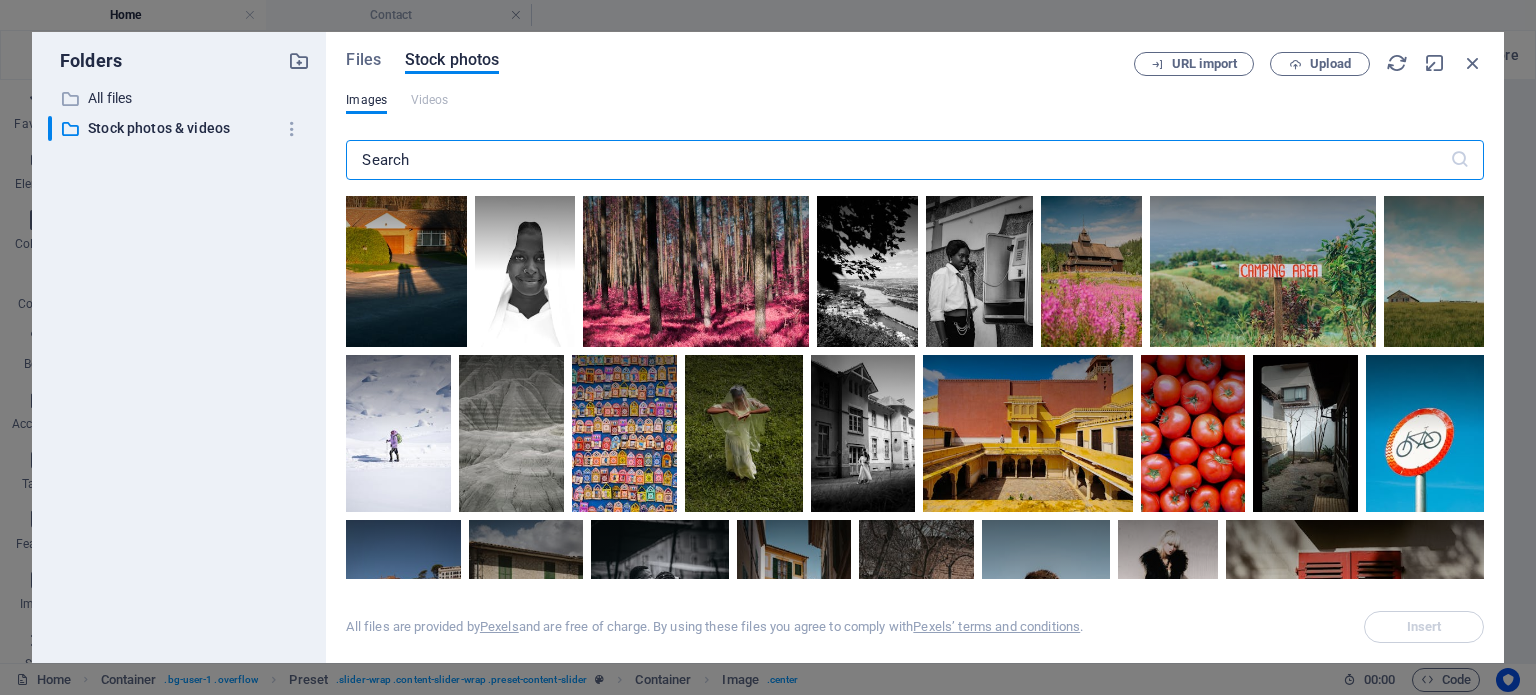 click at bounding box center [897, 160] 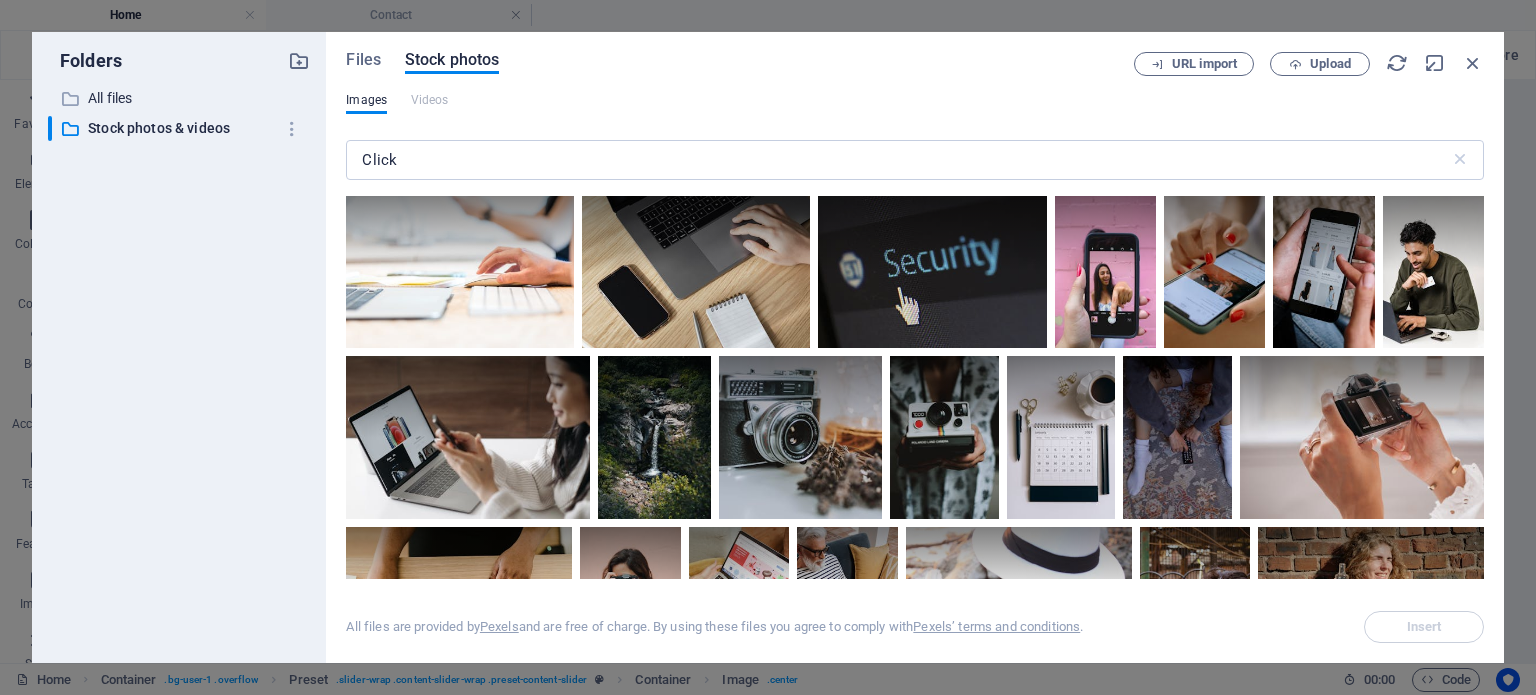 drag, startPoint x: 1484, startPoint y: 244, endPoint x: 1481, endPoint y: 315, distance: 71.063354 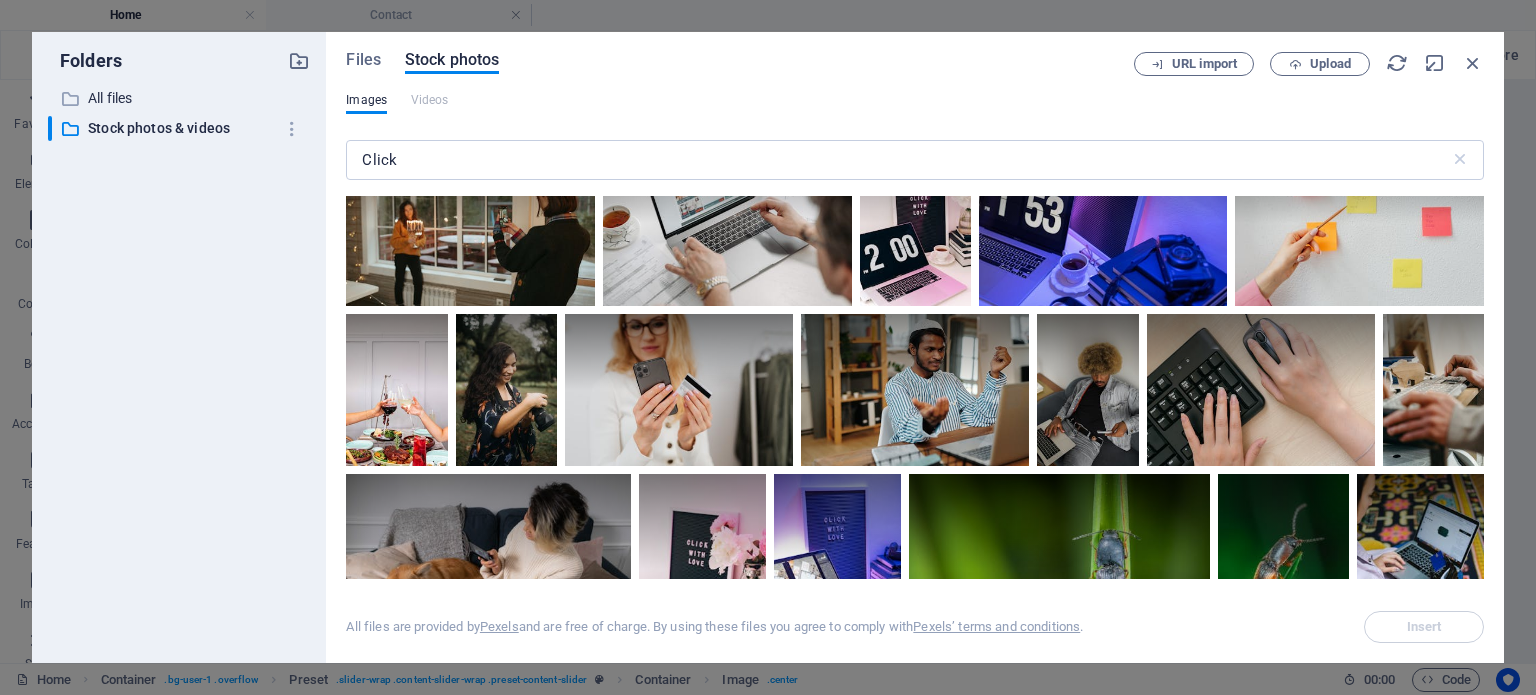 scroll, scrollTop: 0, scrollLeft: 0, axis: both 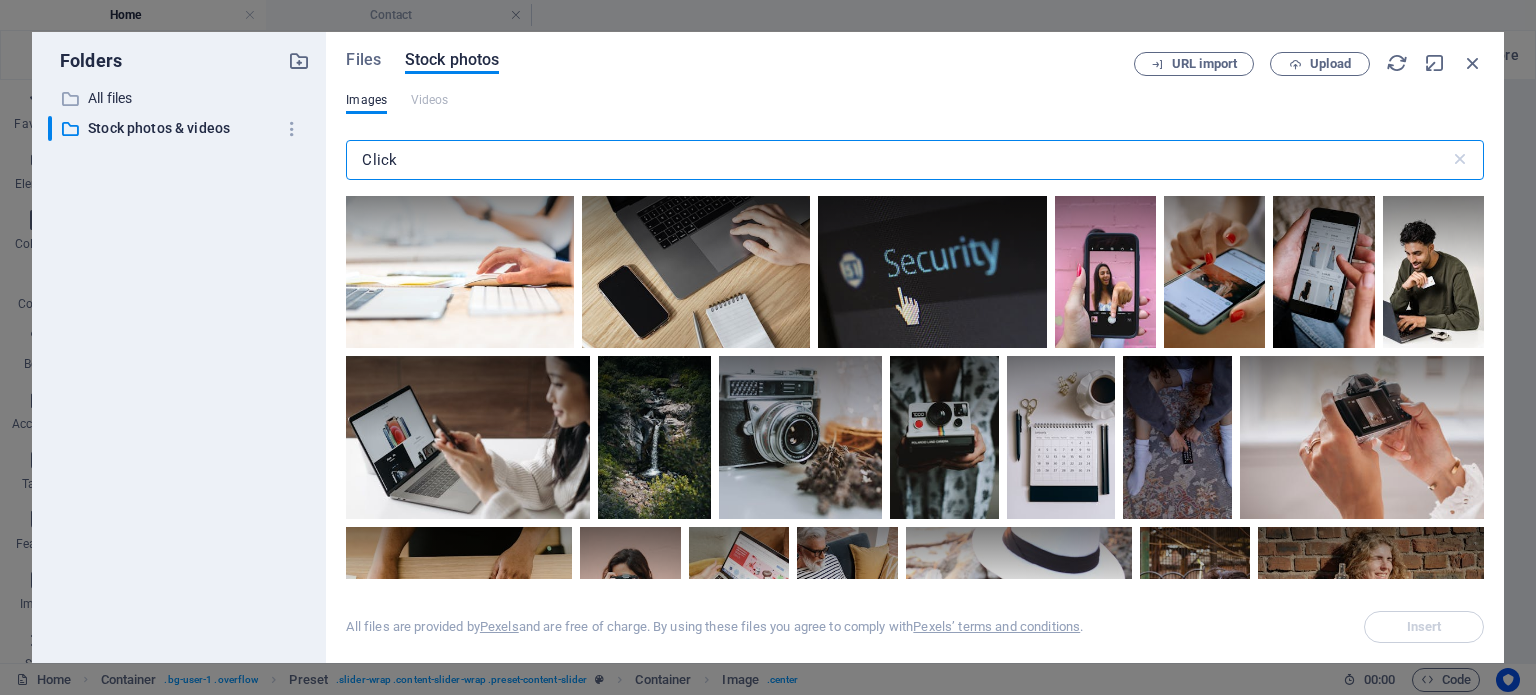 click on "Click" at bounding box center [897, 160] 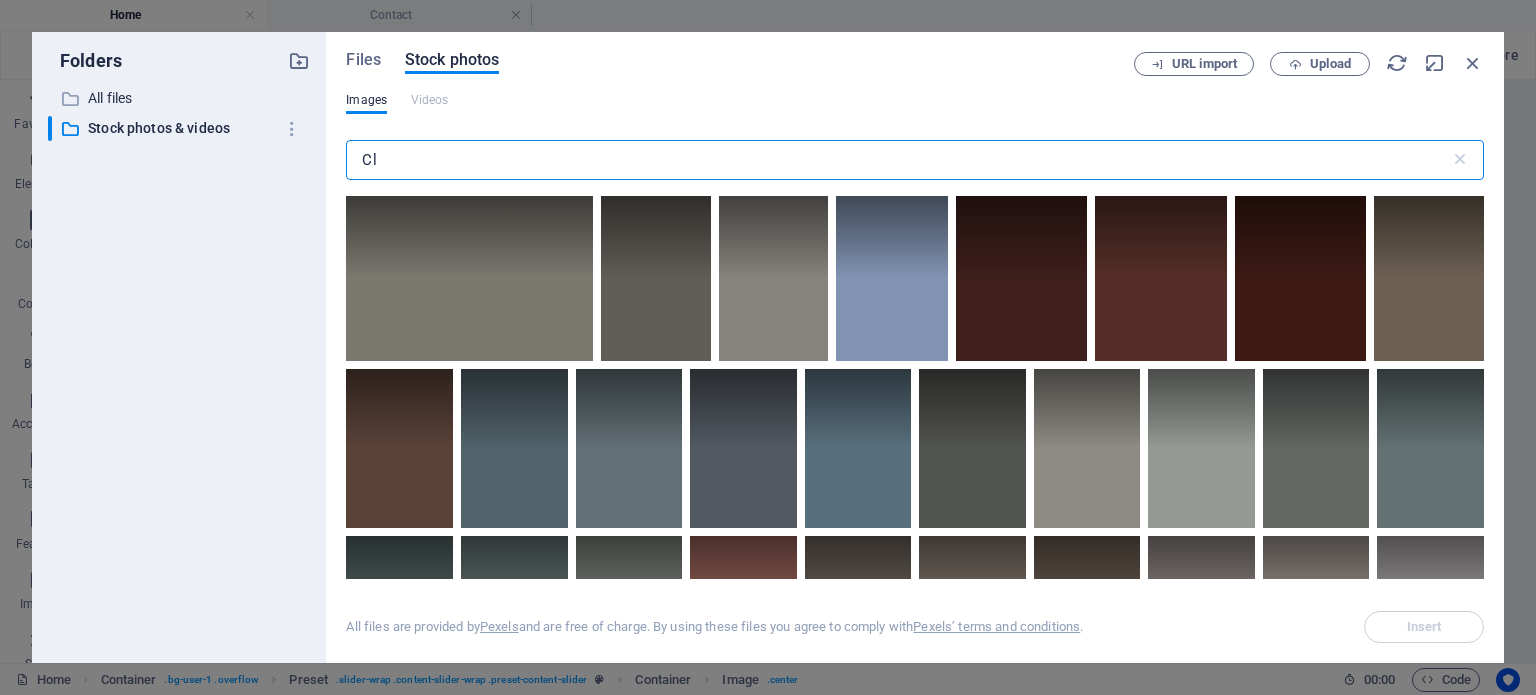 type on "C" 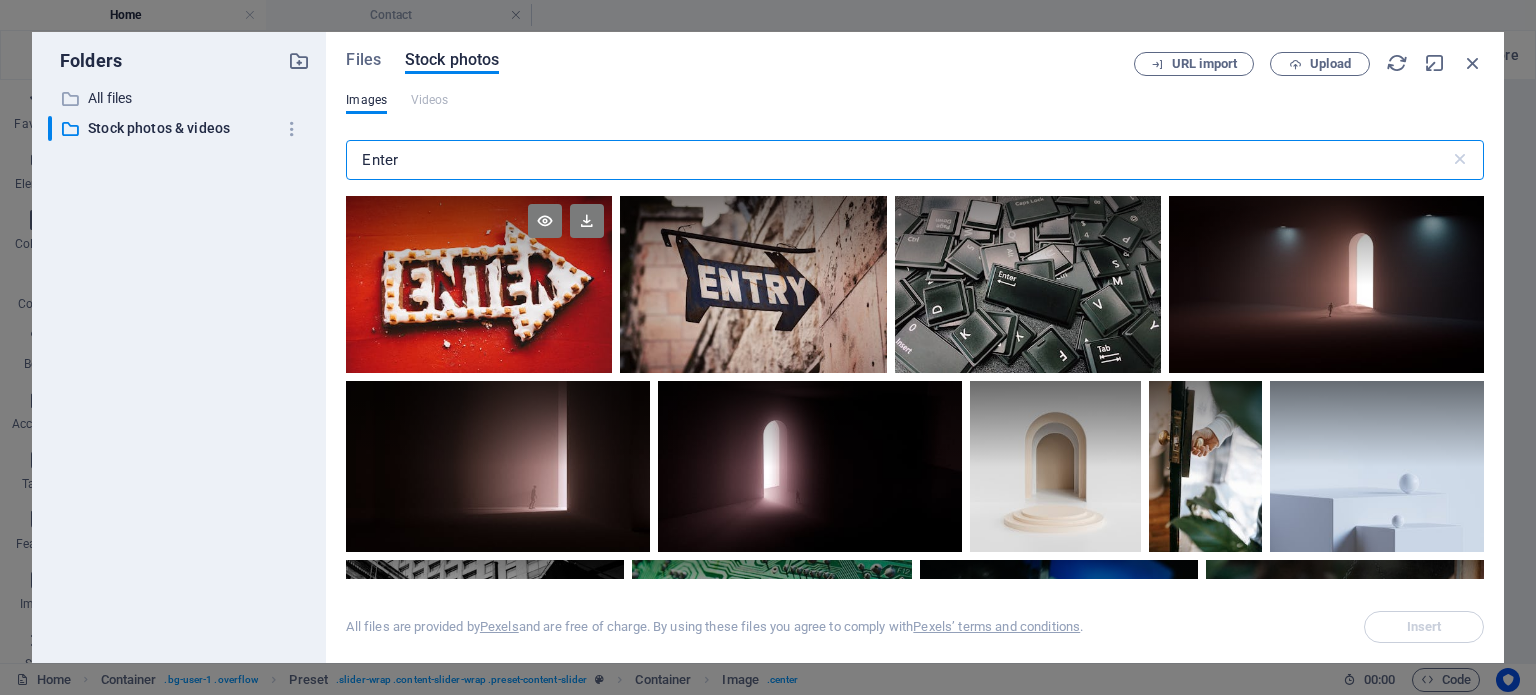 type on "Enter" 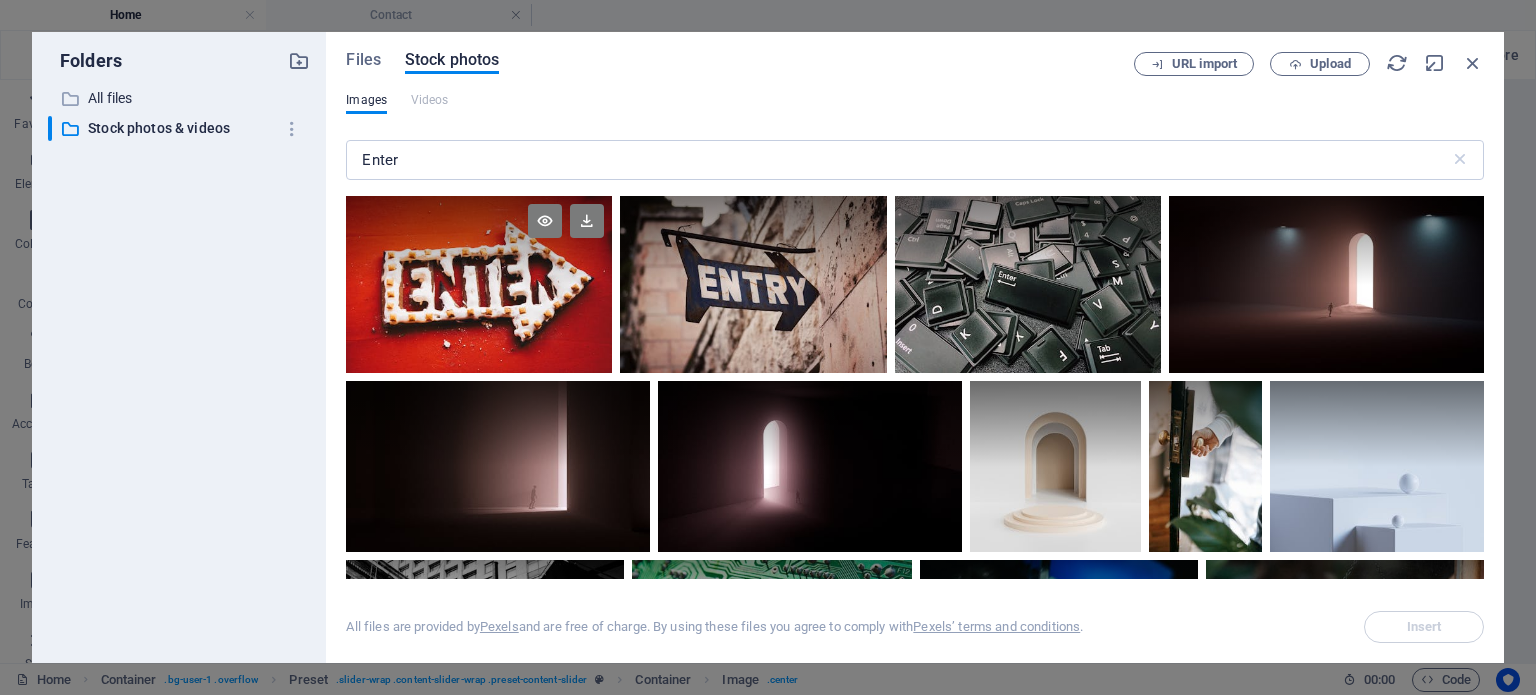 click at bounding box center [479, 284] 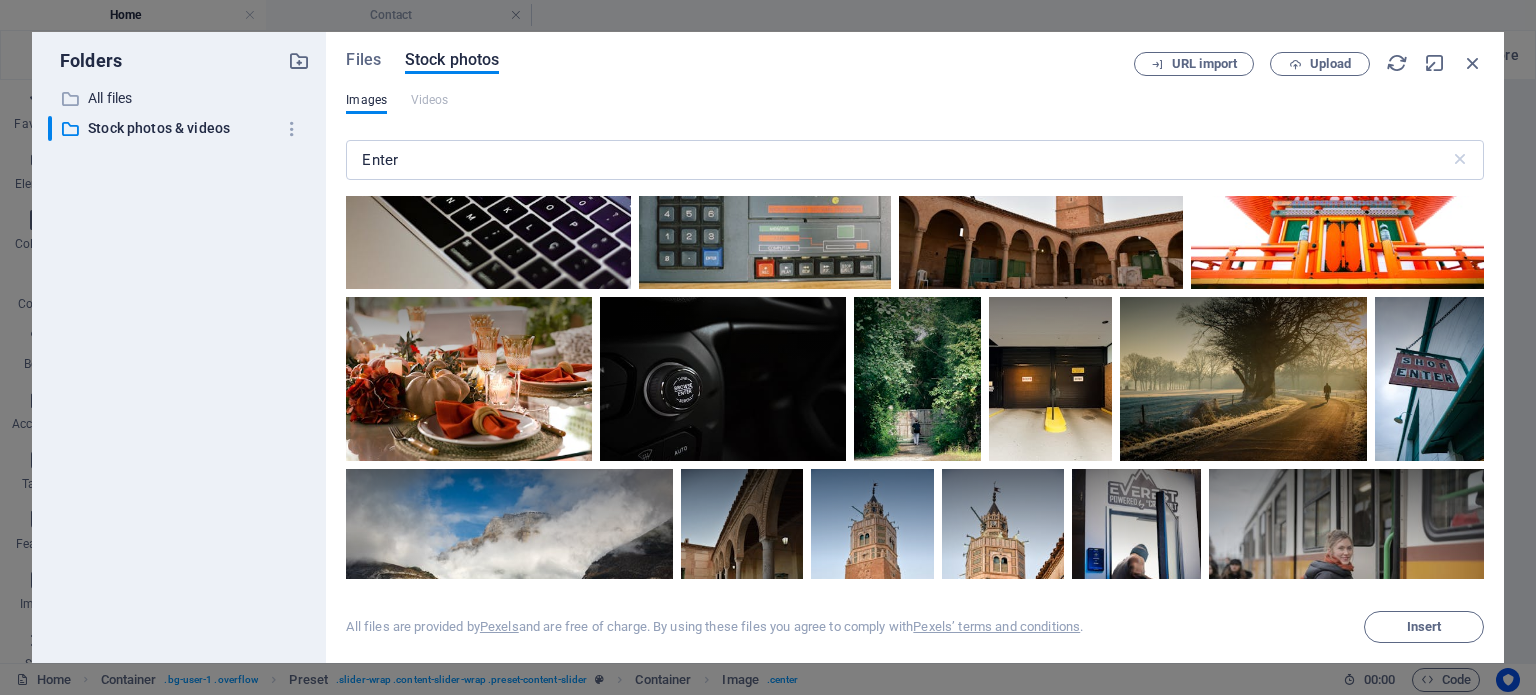 scroll, scrollTop: 1708, scrollLeft: 0, axis: vertical 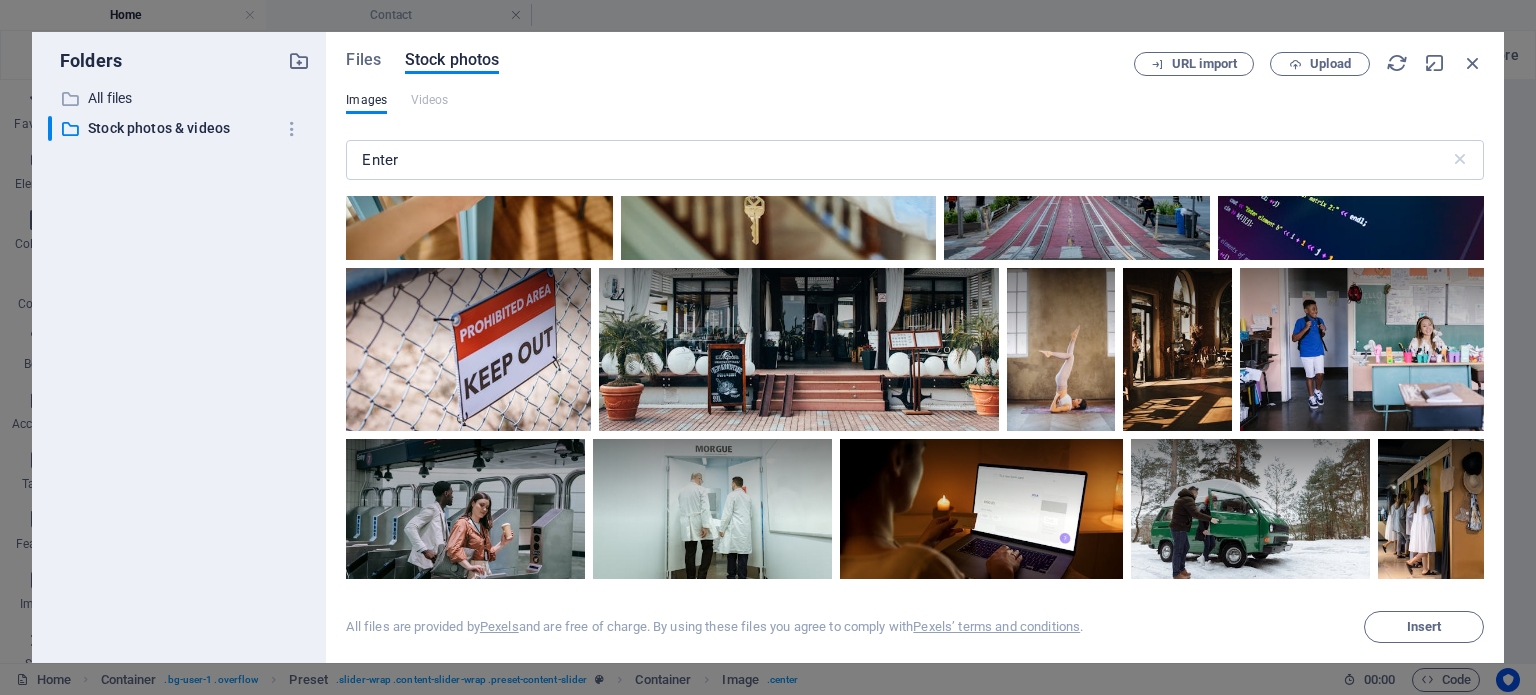 drag, startPoint x: 1484, startPoint y: 340, endPoint x: 1484, endPoint y: 400, distance: 60 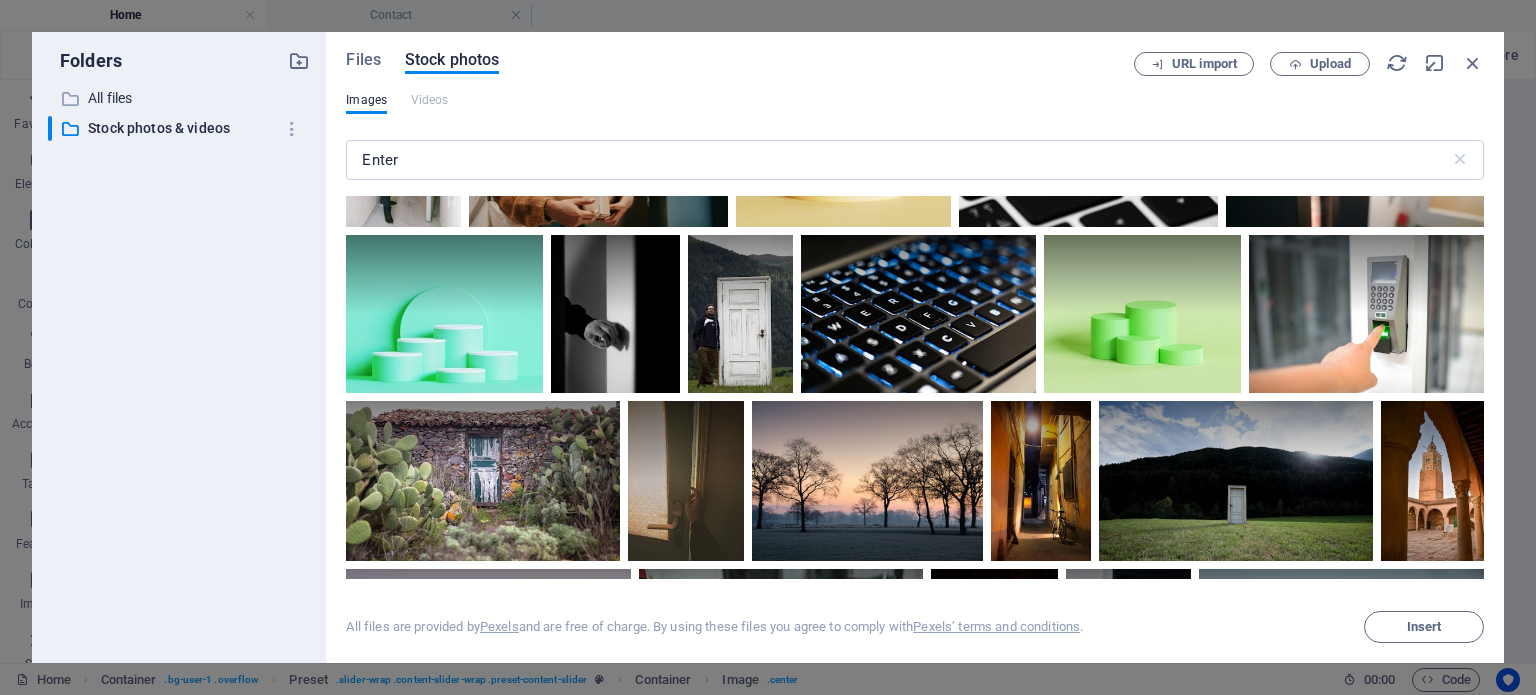 scroll, scrollTop: 0, scrollLeft: 0, axis: both 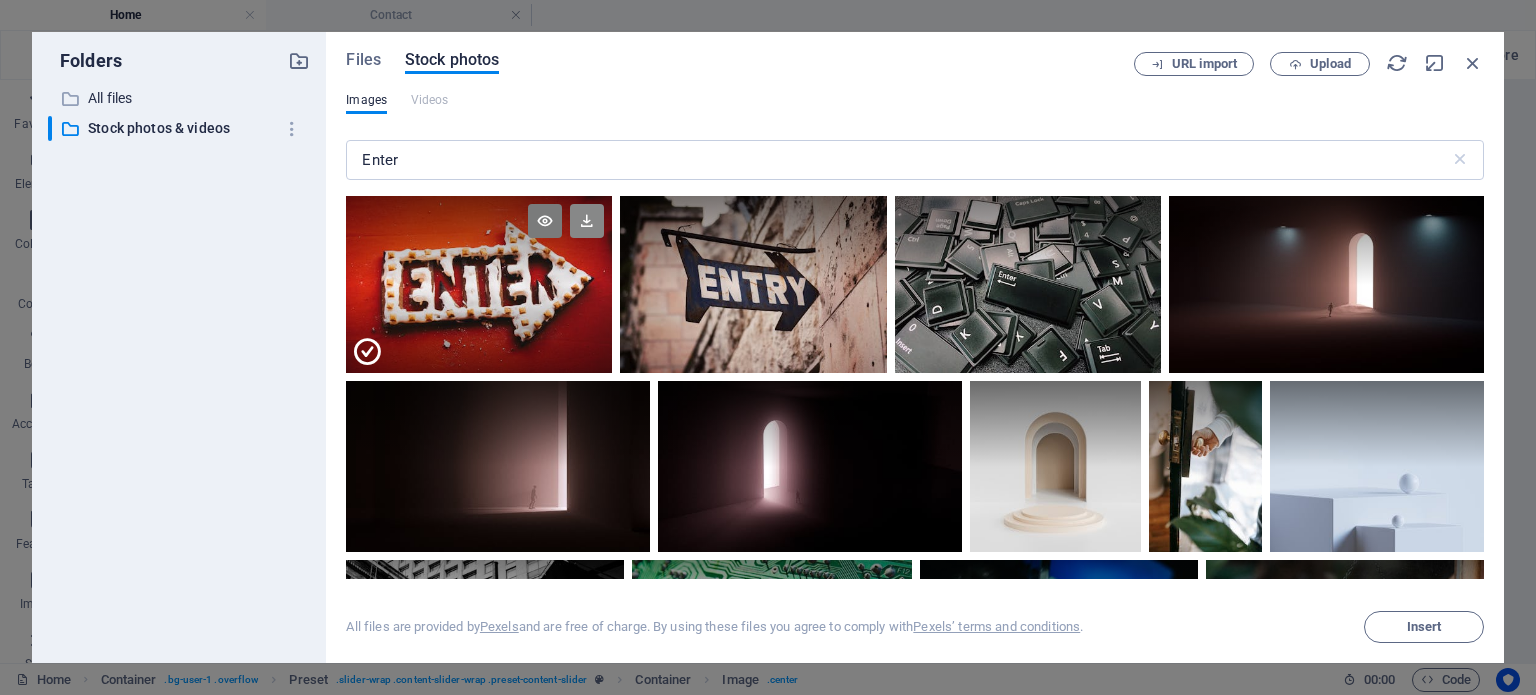 click at bounding box center (587, 221) 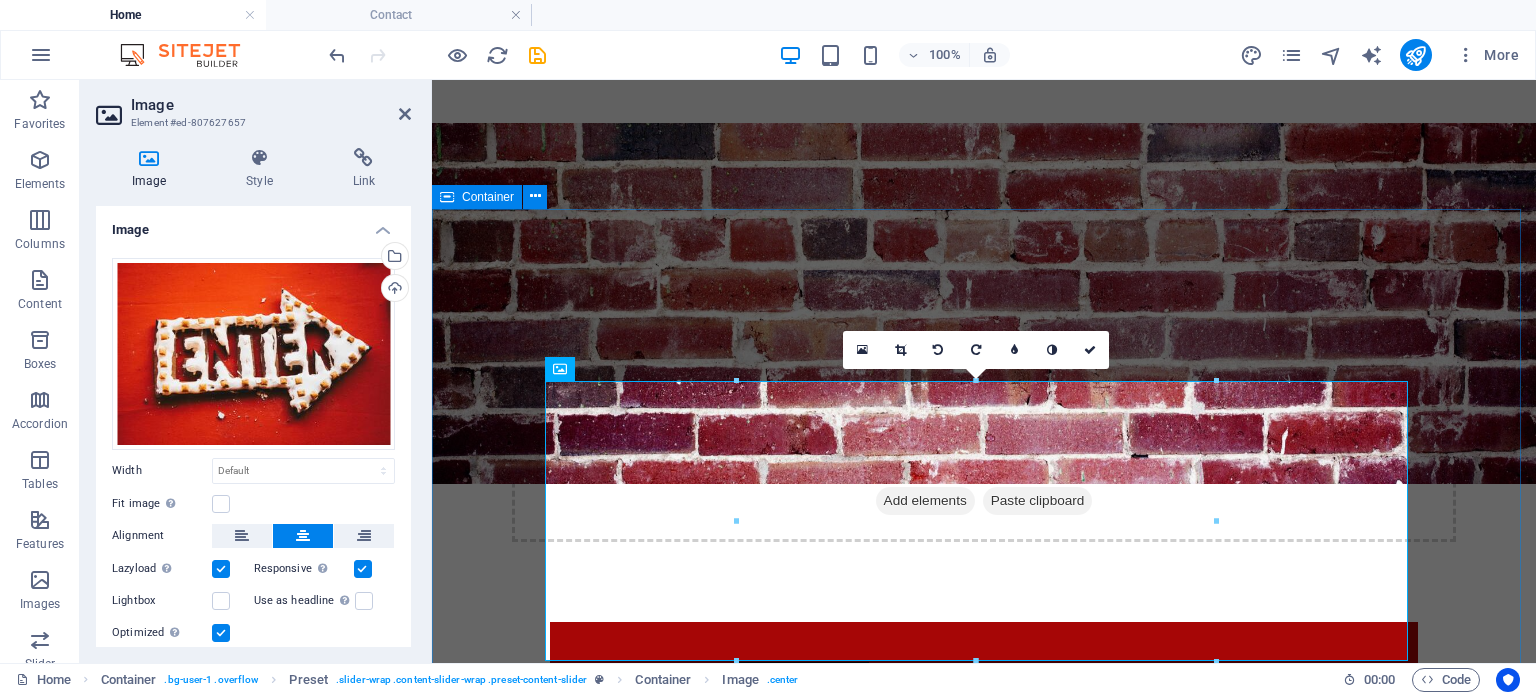 click on "COMPANY REGISTRATIONS Get more Information SPECIALIZED SERVICES Get more Information BUSINESS SUPPORT Get more Information" at bounding box center [984, 1504] 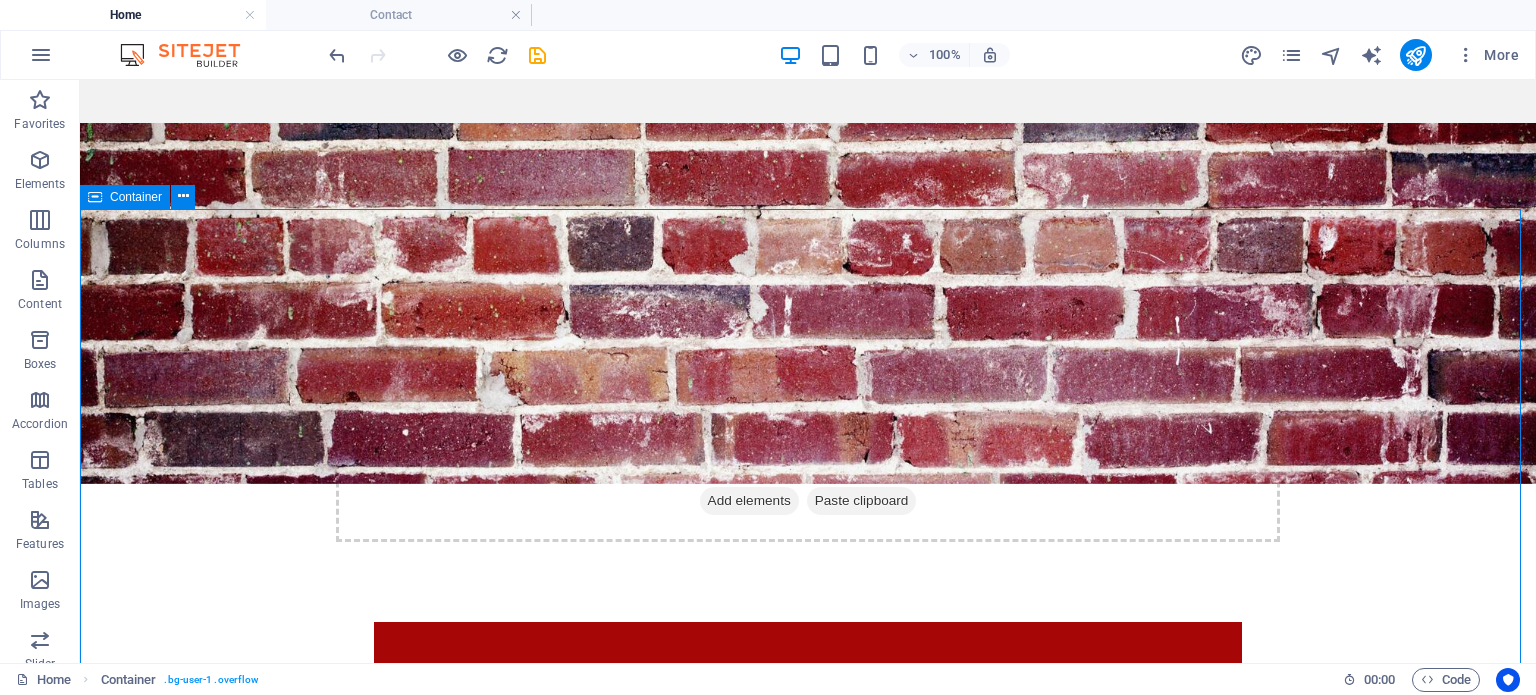 click on "COMPANY REGISTRATIONS Get more Information SPECIALIZED SERVICES Get more Information BUSINESS SUPPORT Get more Information" at bounding box center [808, 1504] 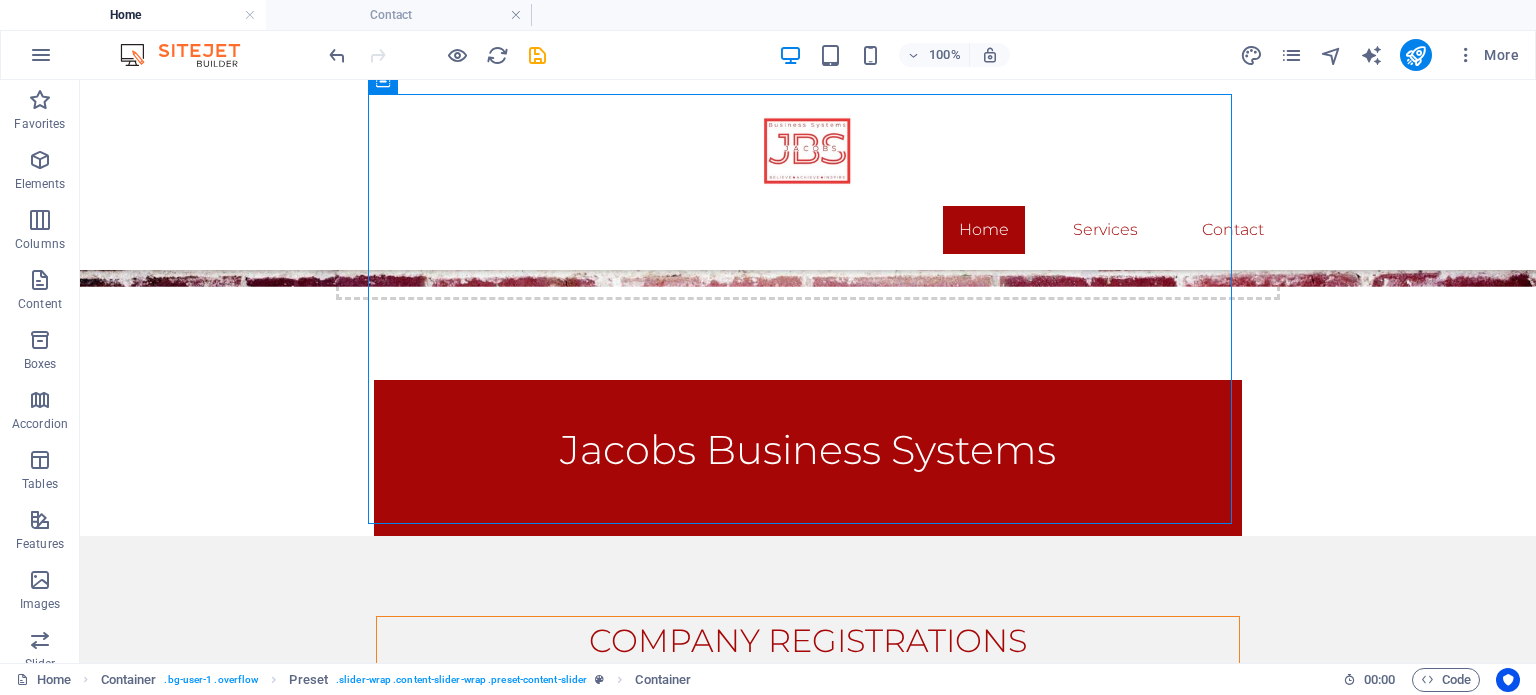 scroll, scrollTop: 592, scrollLeft: 0, axis: vertical 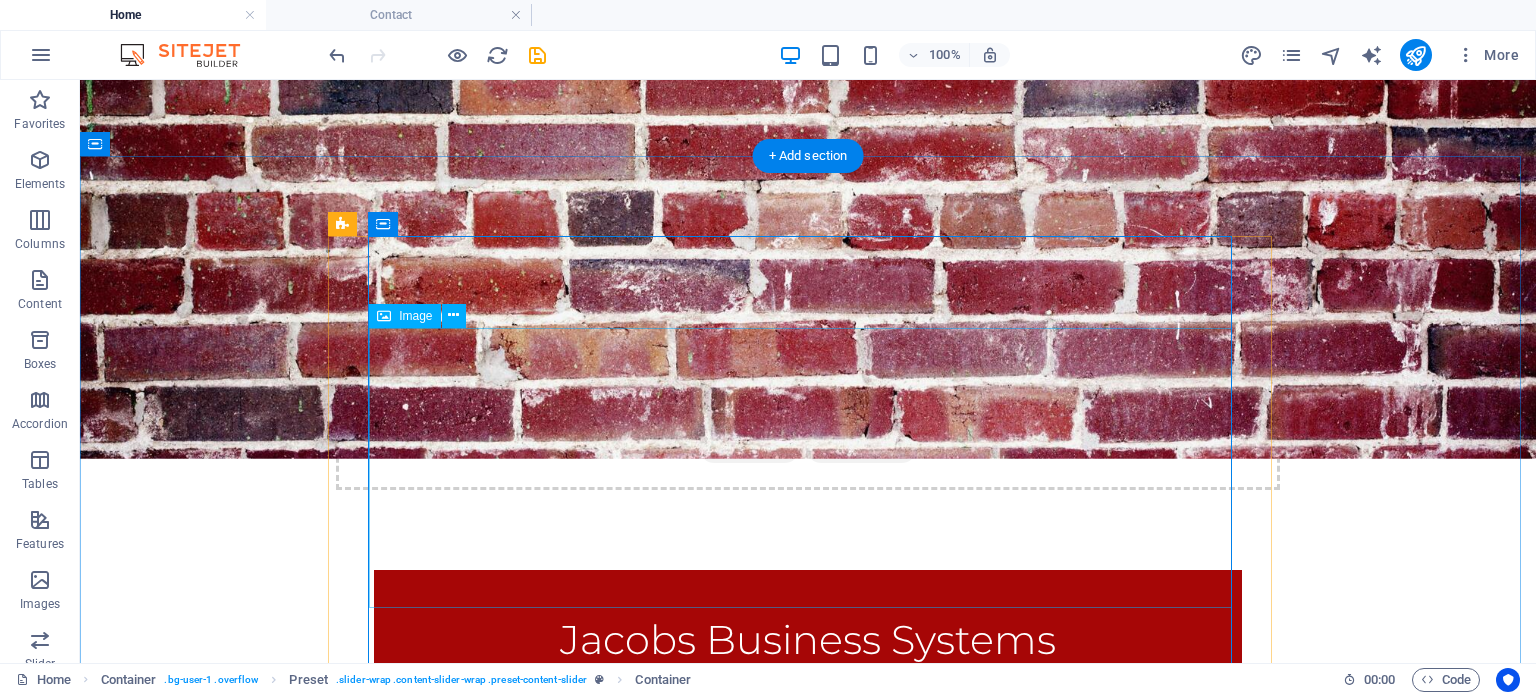 click at bounding box center [808, 1038] 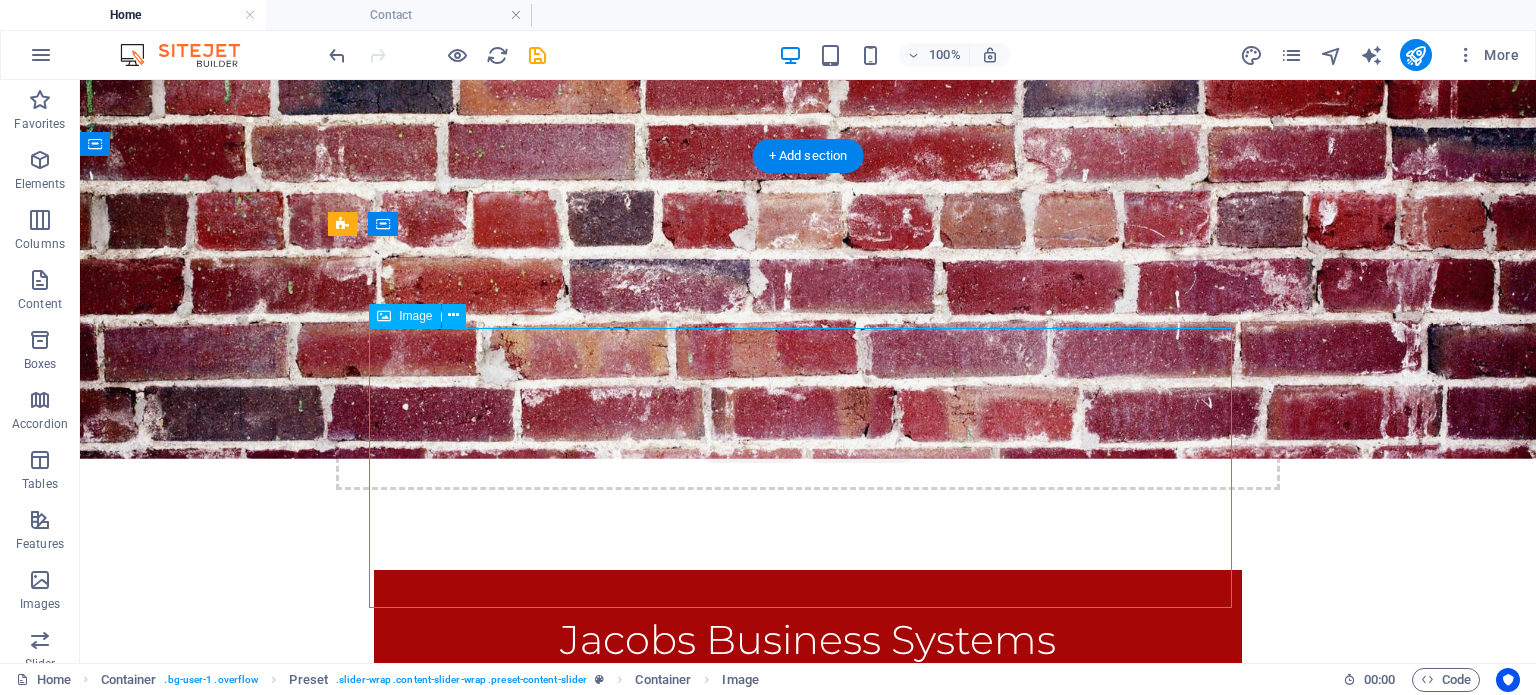click at bounding box center (808, 1038) 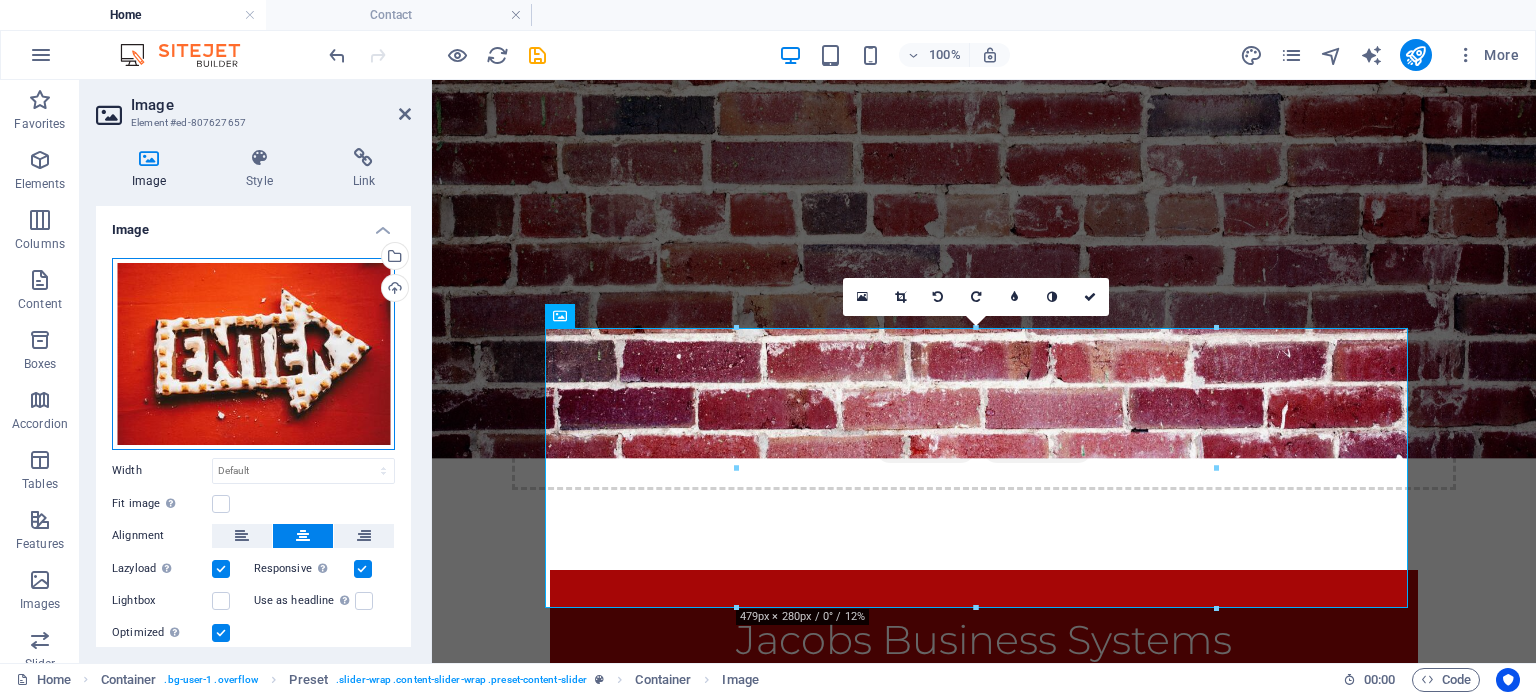 click on "Drag files here, click to choose files or select files from Files or our free stock photos & videos" at bounding box center (253, 354) 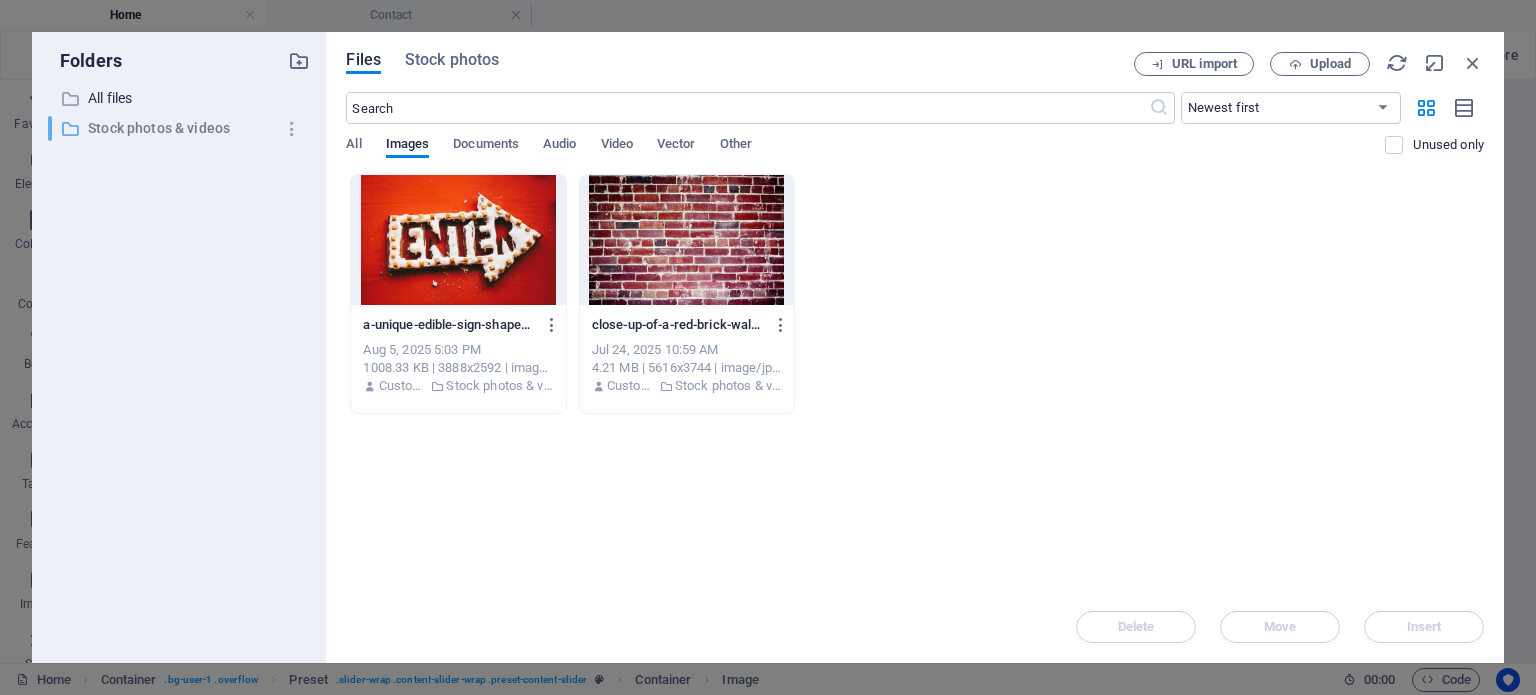 click on "Stock photos & videos" at bounding box center (181, 128) 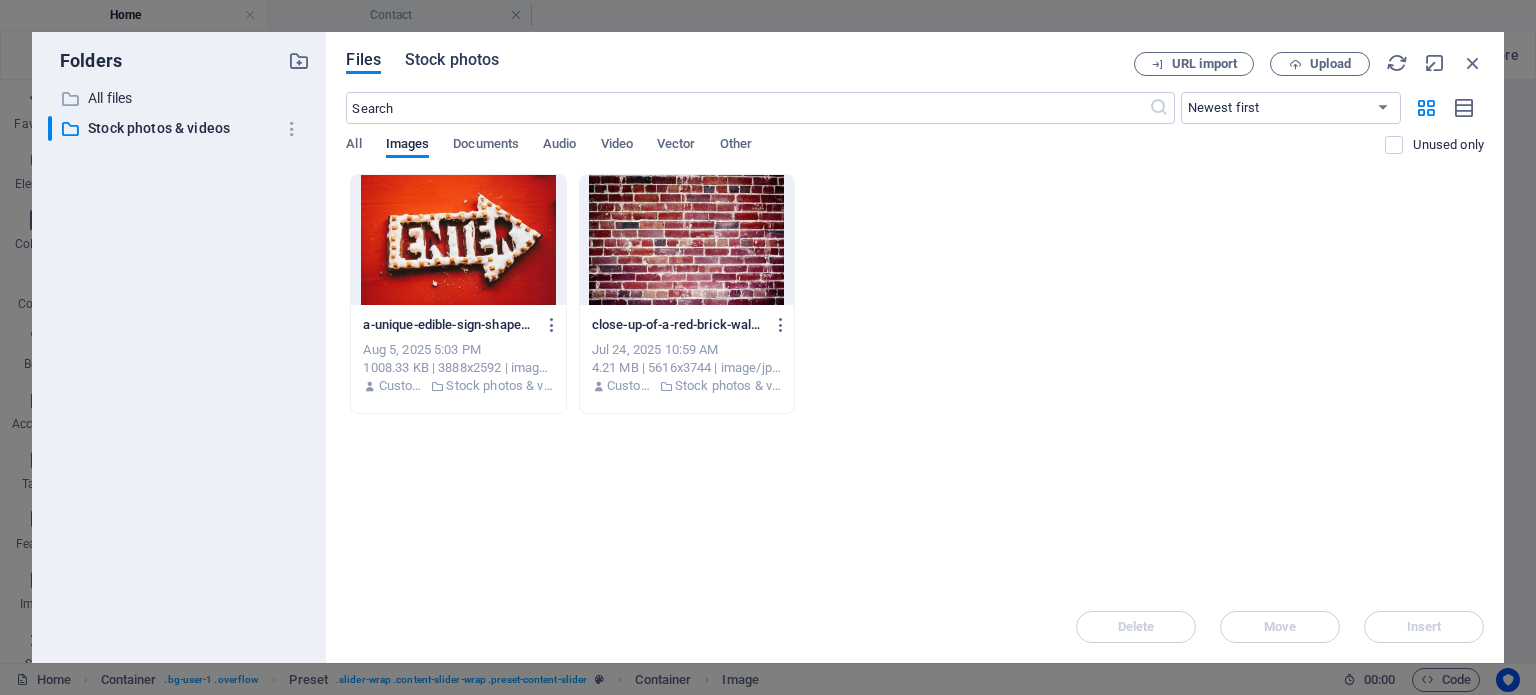 click on "Stock photos" at bounding box center [452, 60] 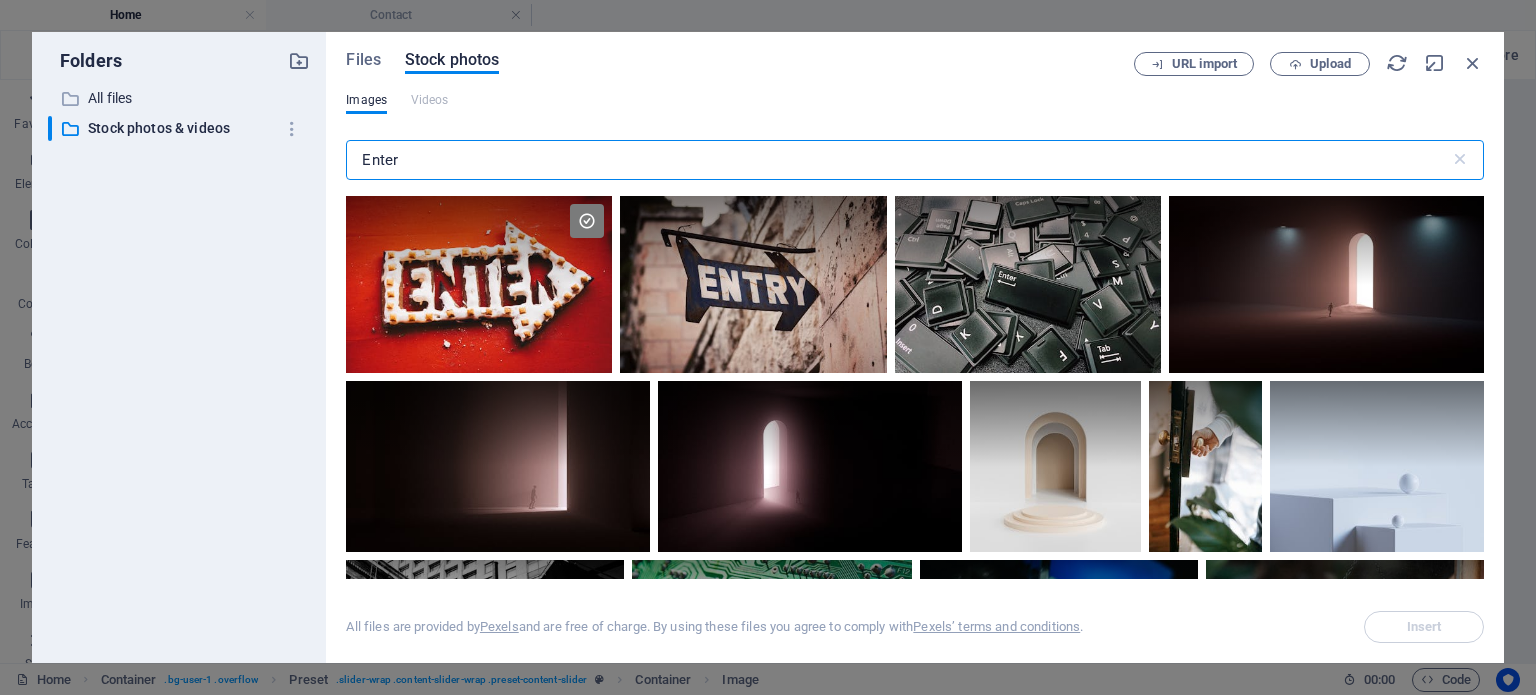 scroll, scrollTop: 335, scrollLeft: 0, axis: vertical 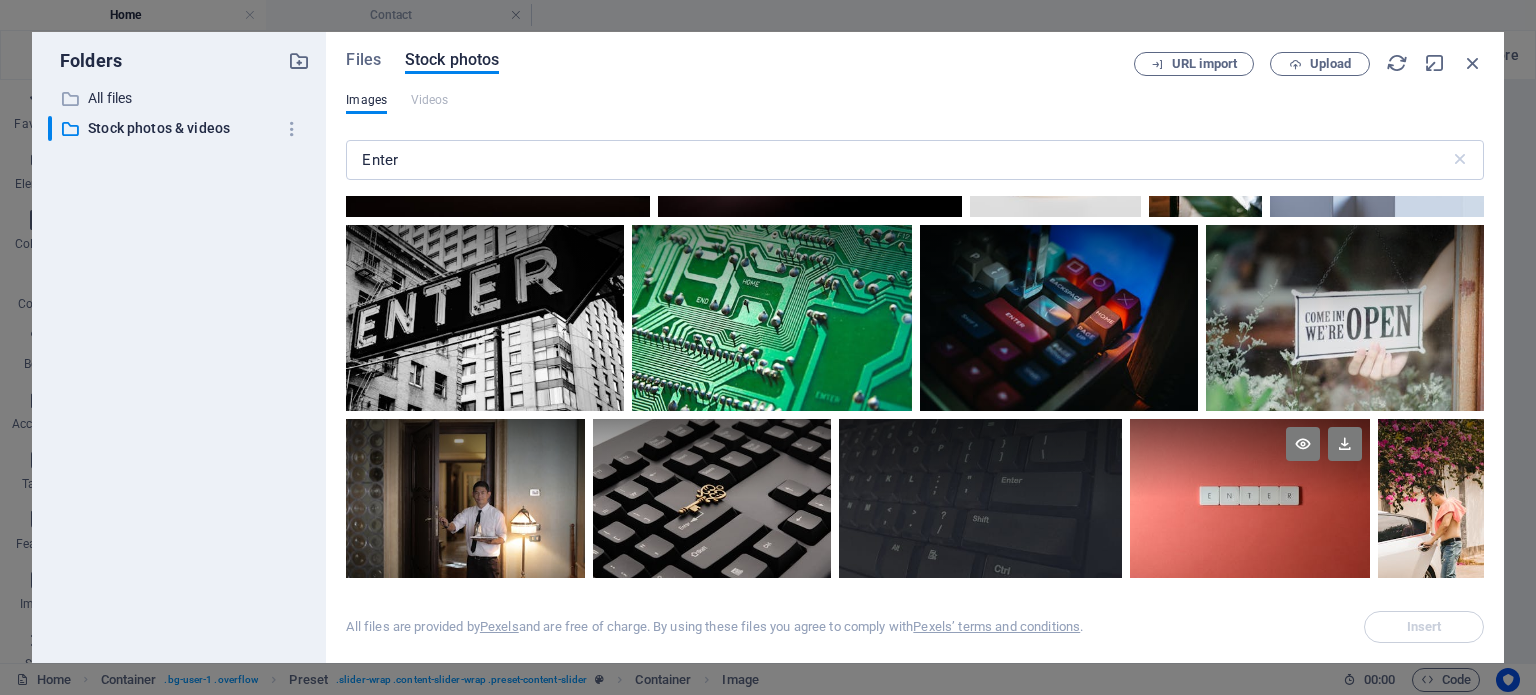 click at bounding box center (1250, 498) 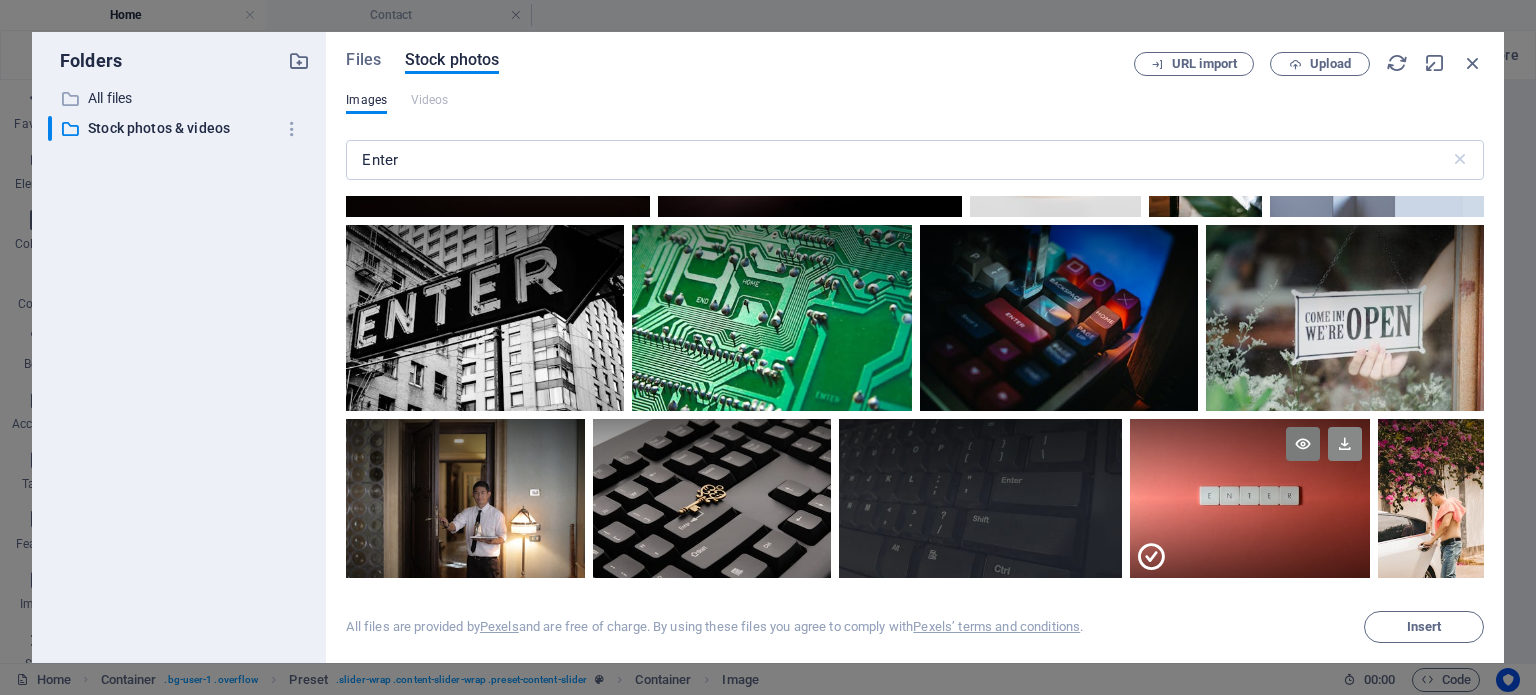 click at bounding box center (1345, 444) 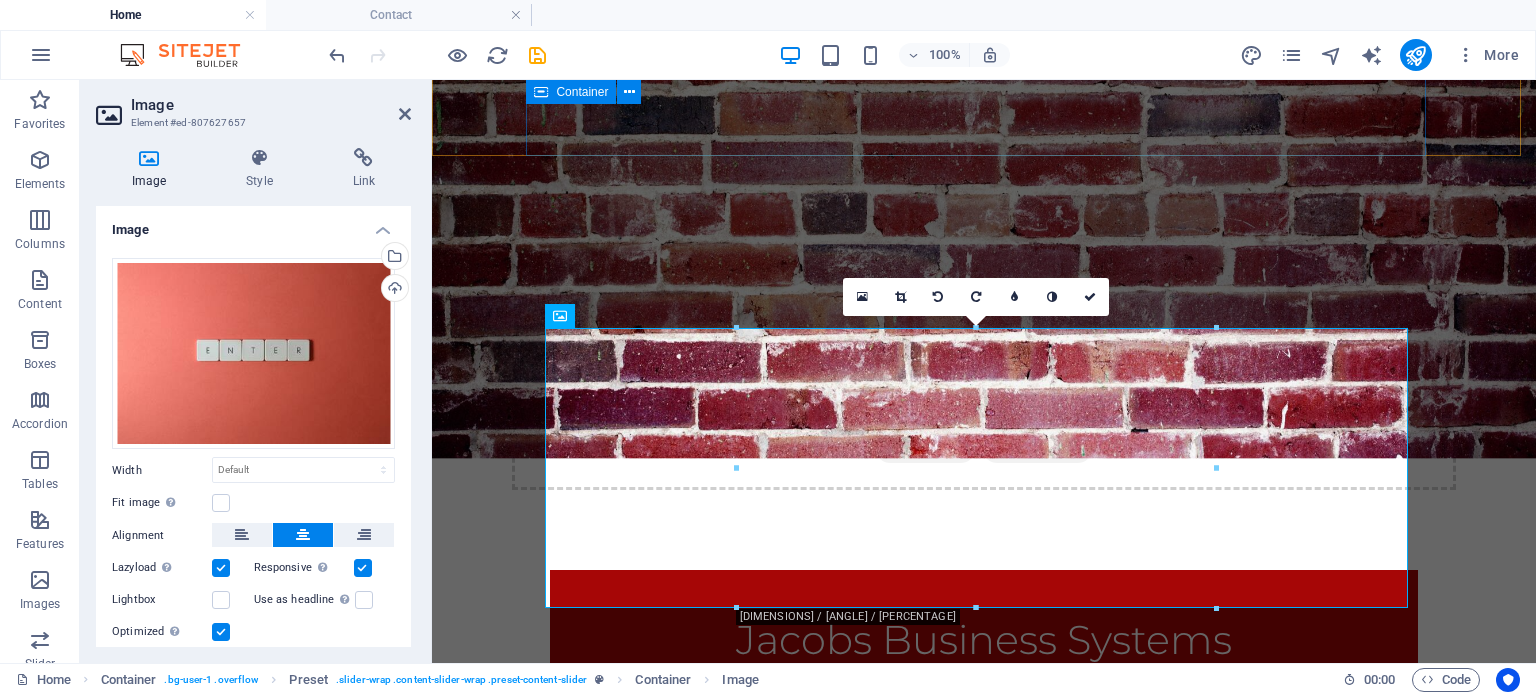 click on "Jacobs Business Systems" at bounding box center [984, 648] 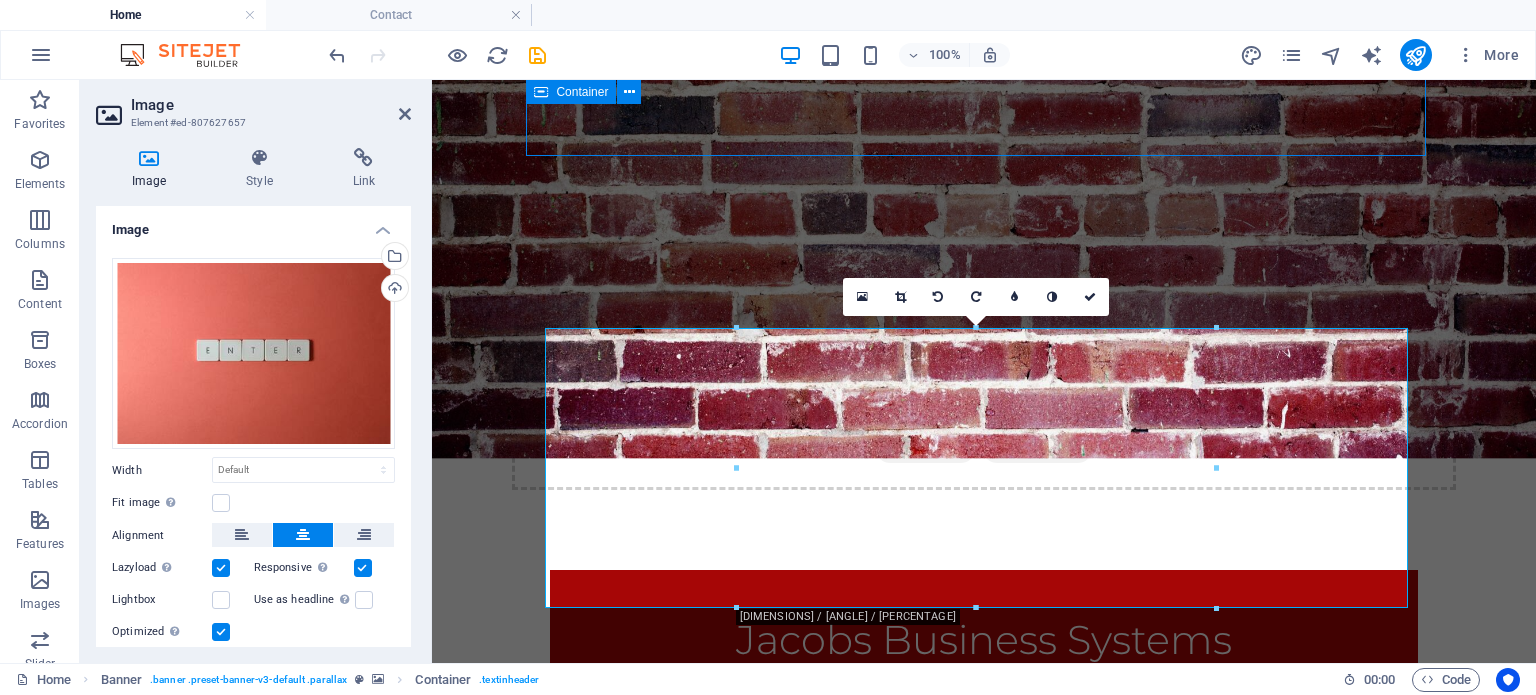 scroll, scrollTop: 299, scrollLeft: 0, axis: vertical 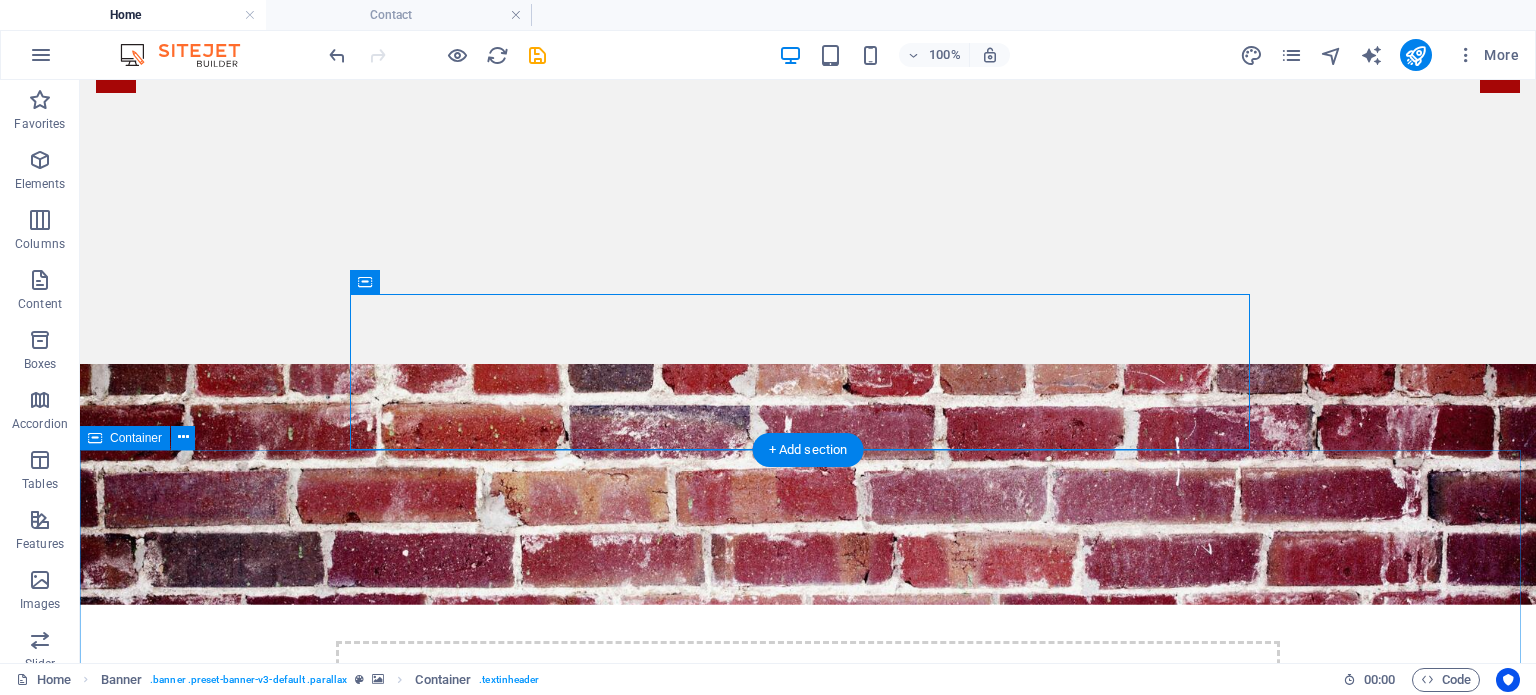 click on "COMPANY REGISTRATIONS Get more Information SPECIALIZED SERVICES Get more Information BUSINESS SUPPORT Get more Information" at bounding box center (808, 1745) 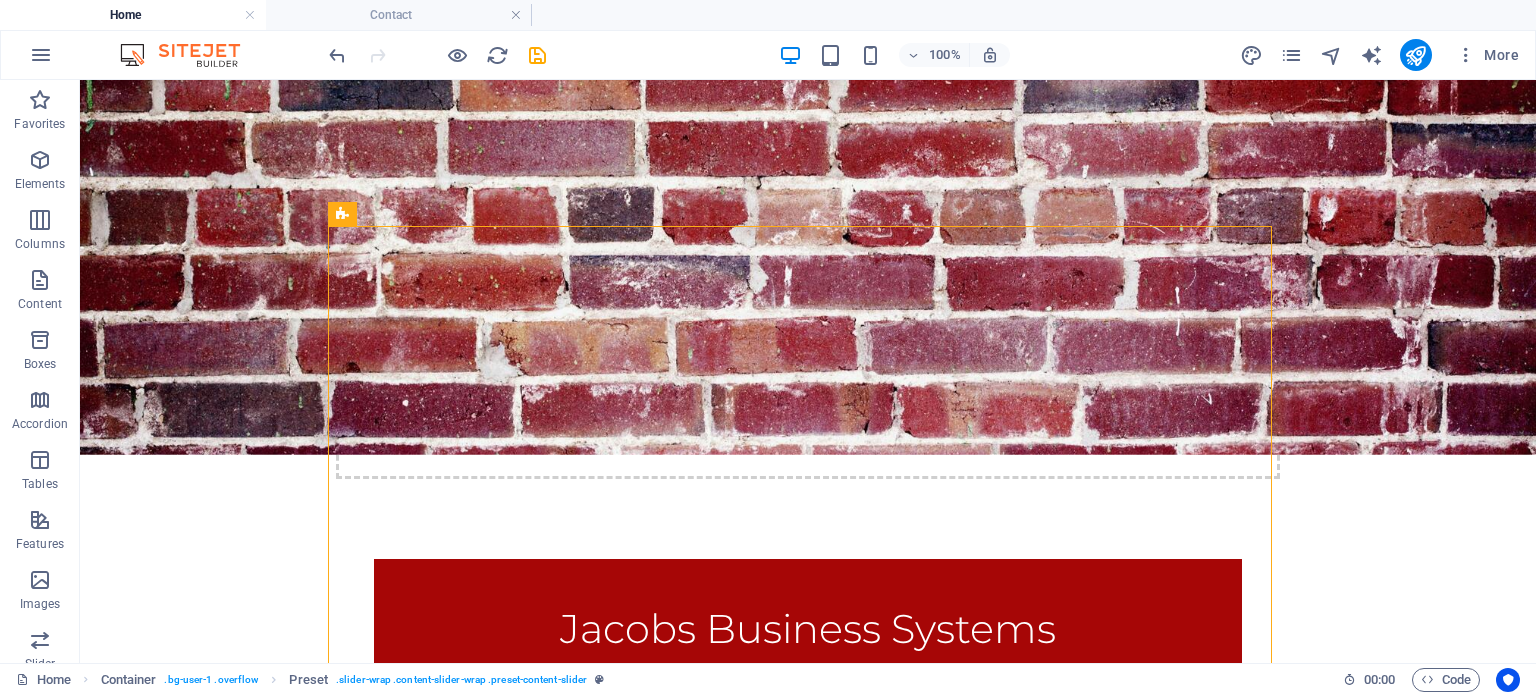 scroll, scrollTop: 607, scrollLeft: 0, axis: vertical 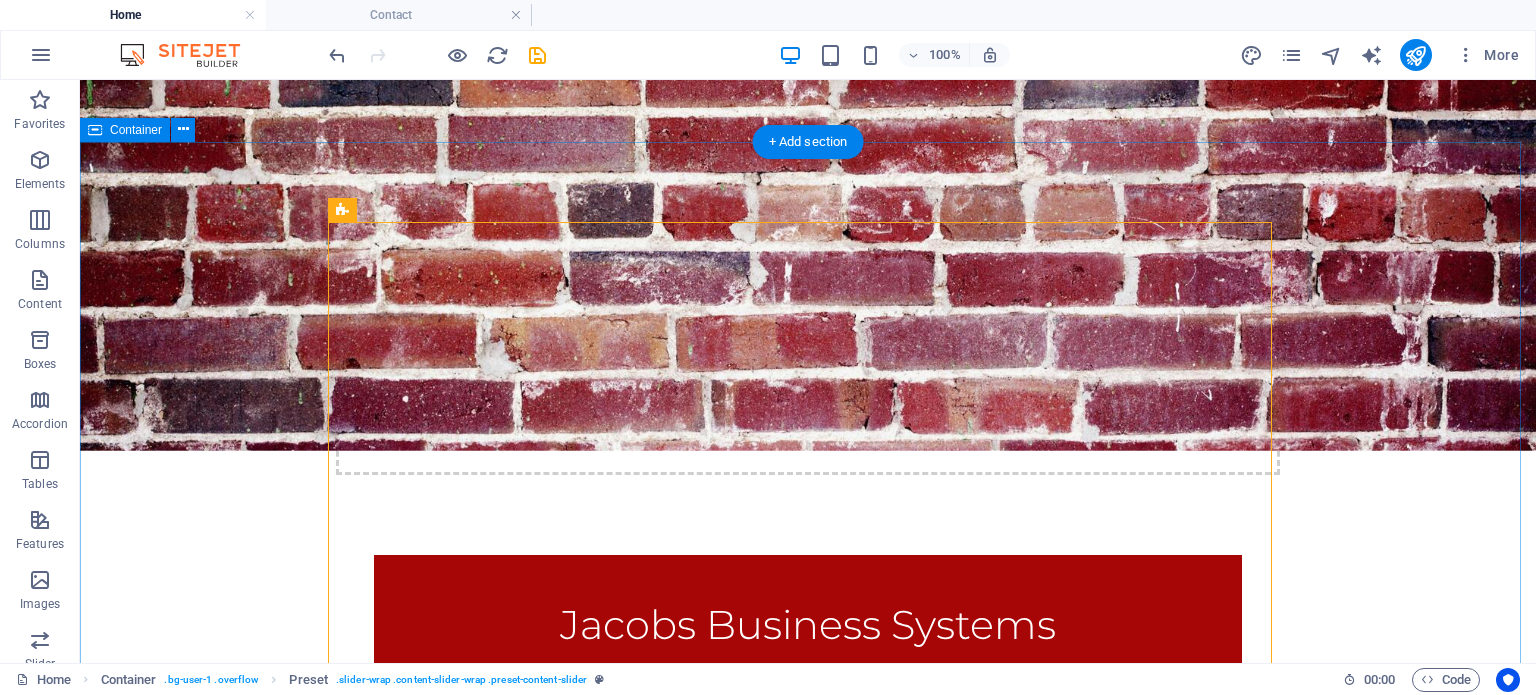 click on "COMPANY REGISTRATIONS Get more Information SPECIALIZED SERVICES Get more Information BUSINESS SUPPORT Get more Information" at bounding box center (808, 1437) 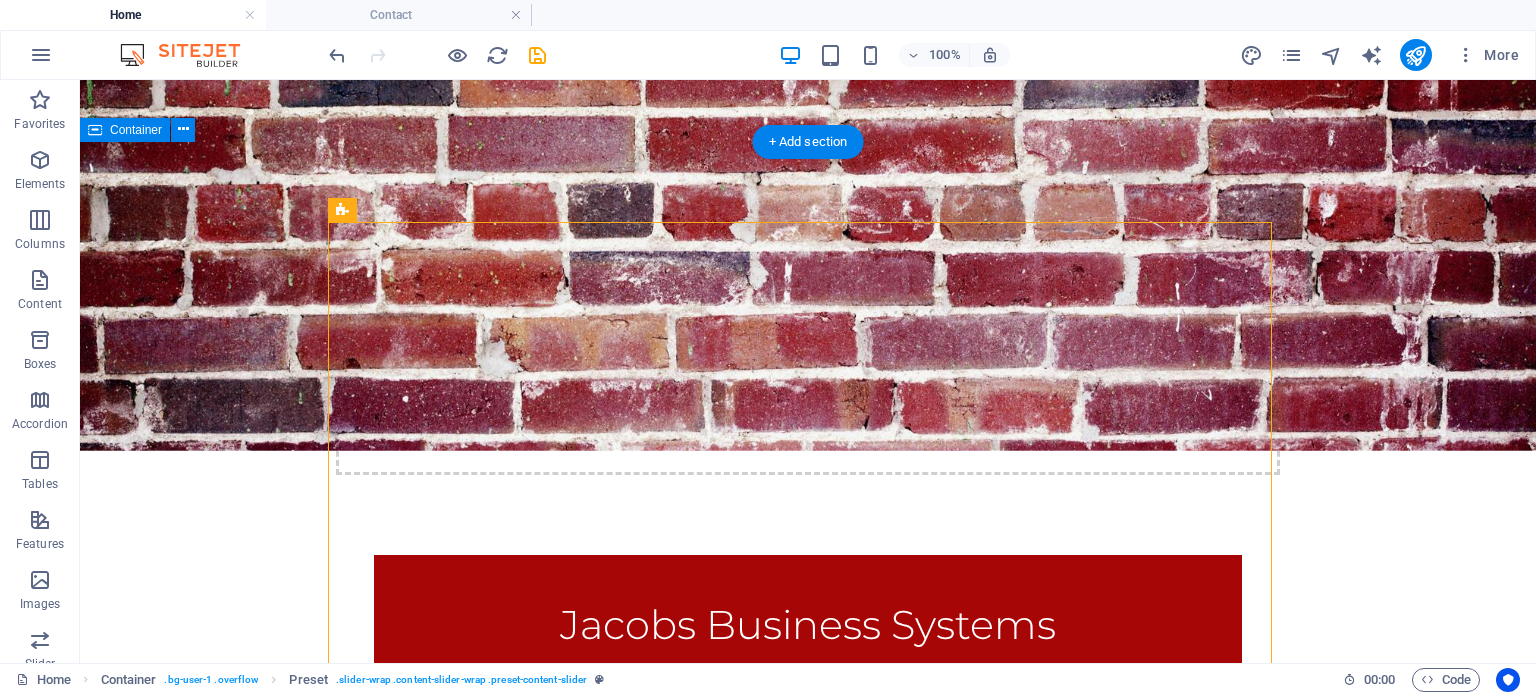 click on "COMPANY REGISTRATIONS Get more Information SPECIALIZED SERVICES Get more Information BUSINESS SUPPORT Get more Information" at bounding box center (808, 1437) 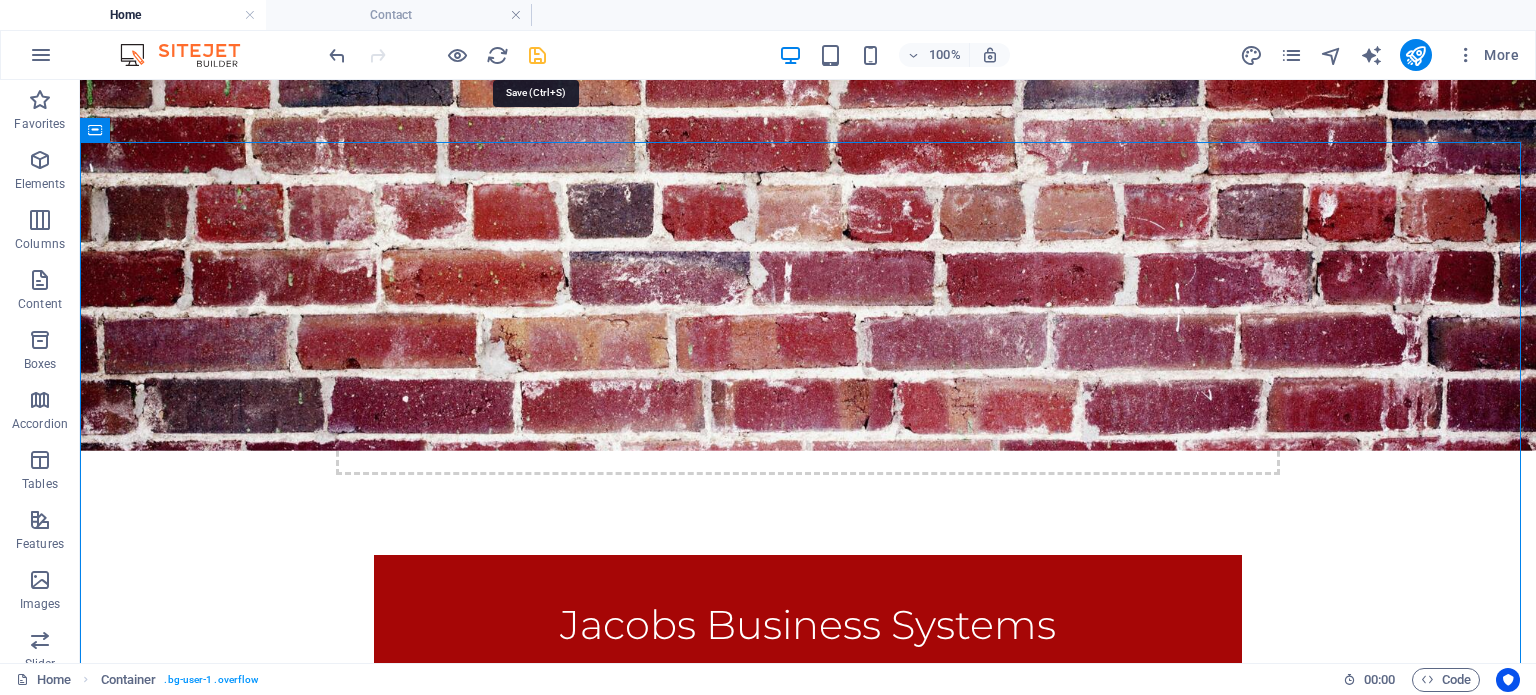 click at bounding box center (537, 55) 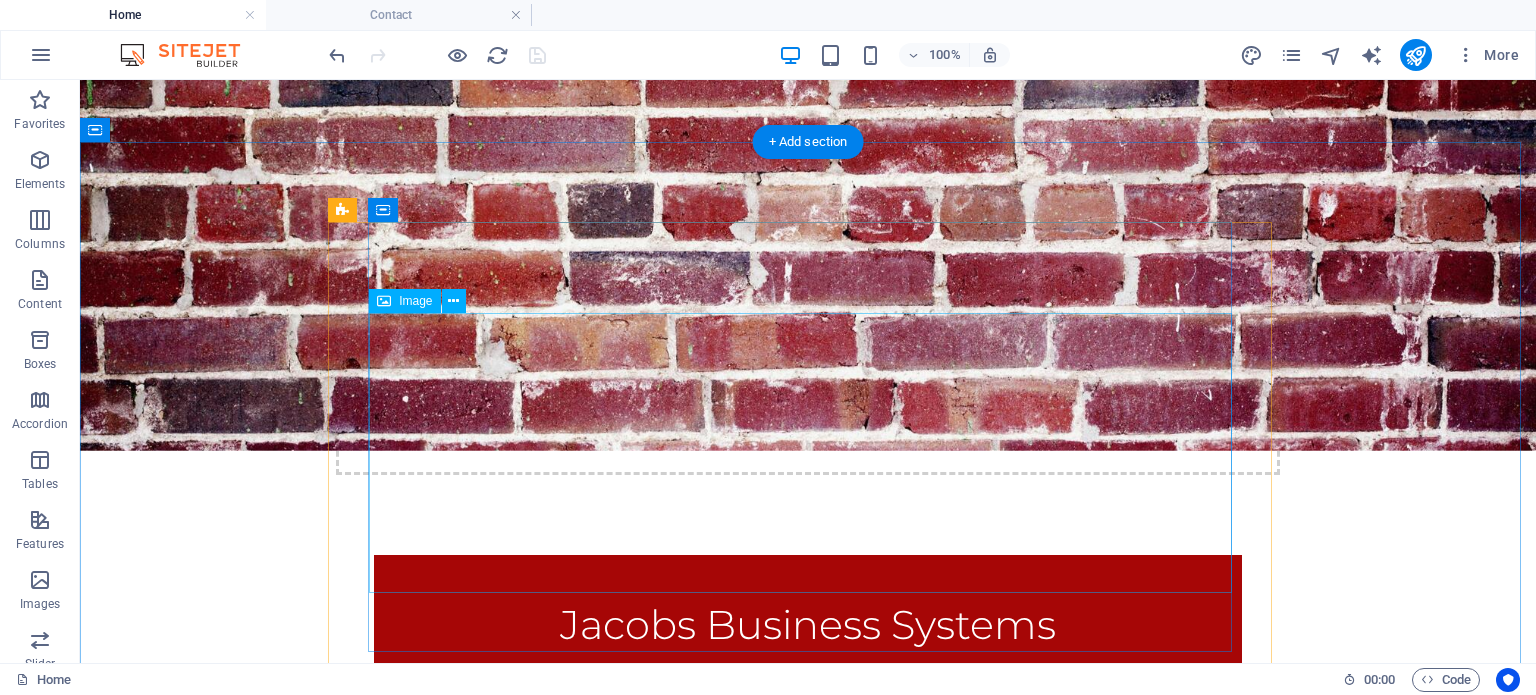 click at bounding box center [808, 1023] 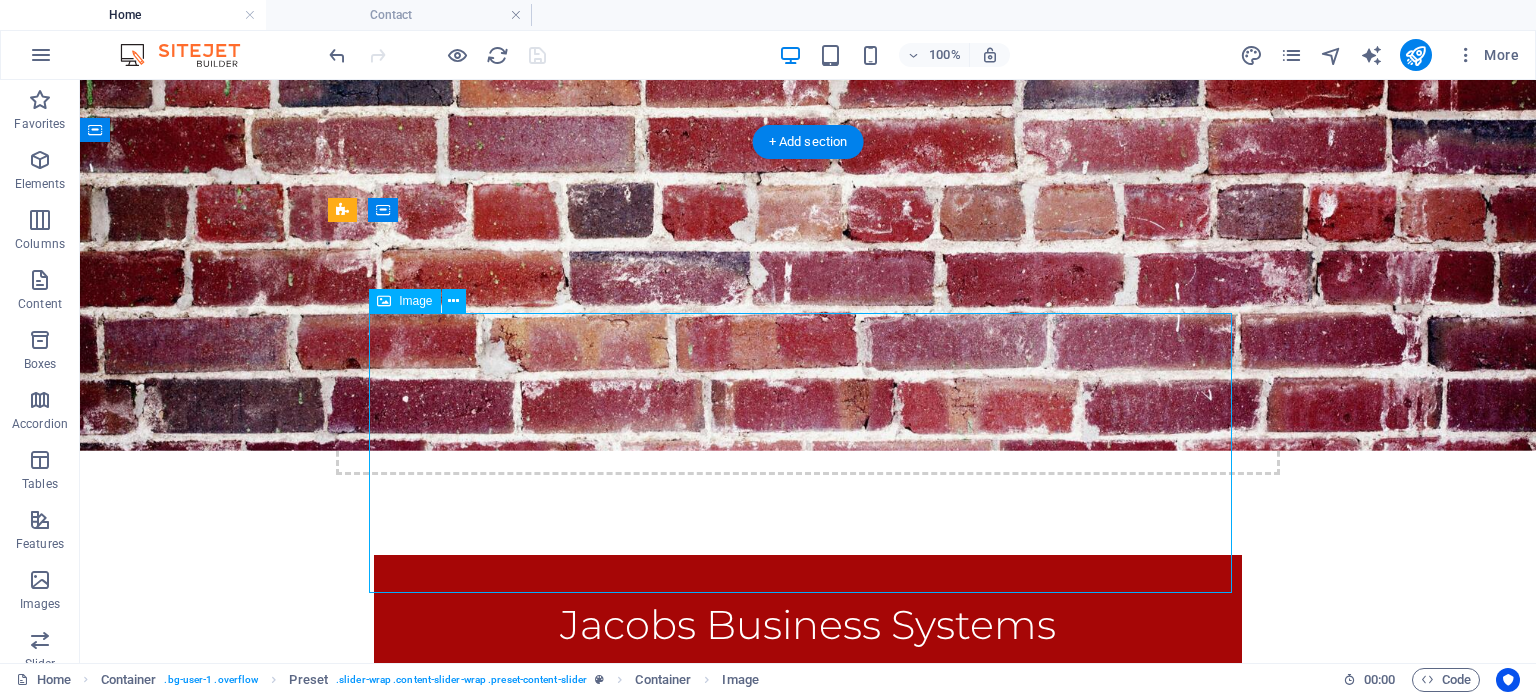 click at bounding box center [808, 1023] 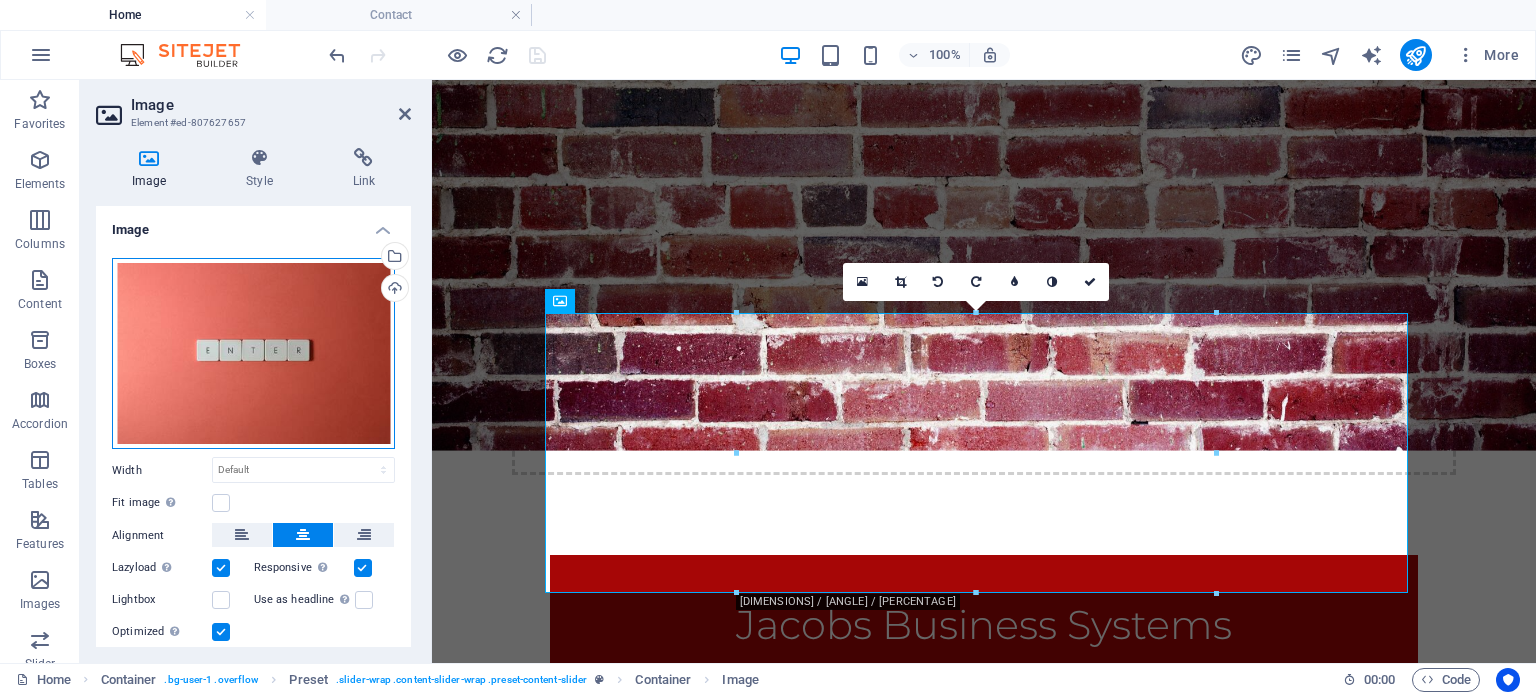 click on "Drag files here, click to choose files or select files from Files or our free stock photos & videos" at bounding box center [253, 354] 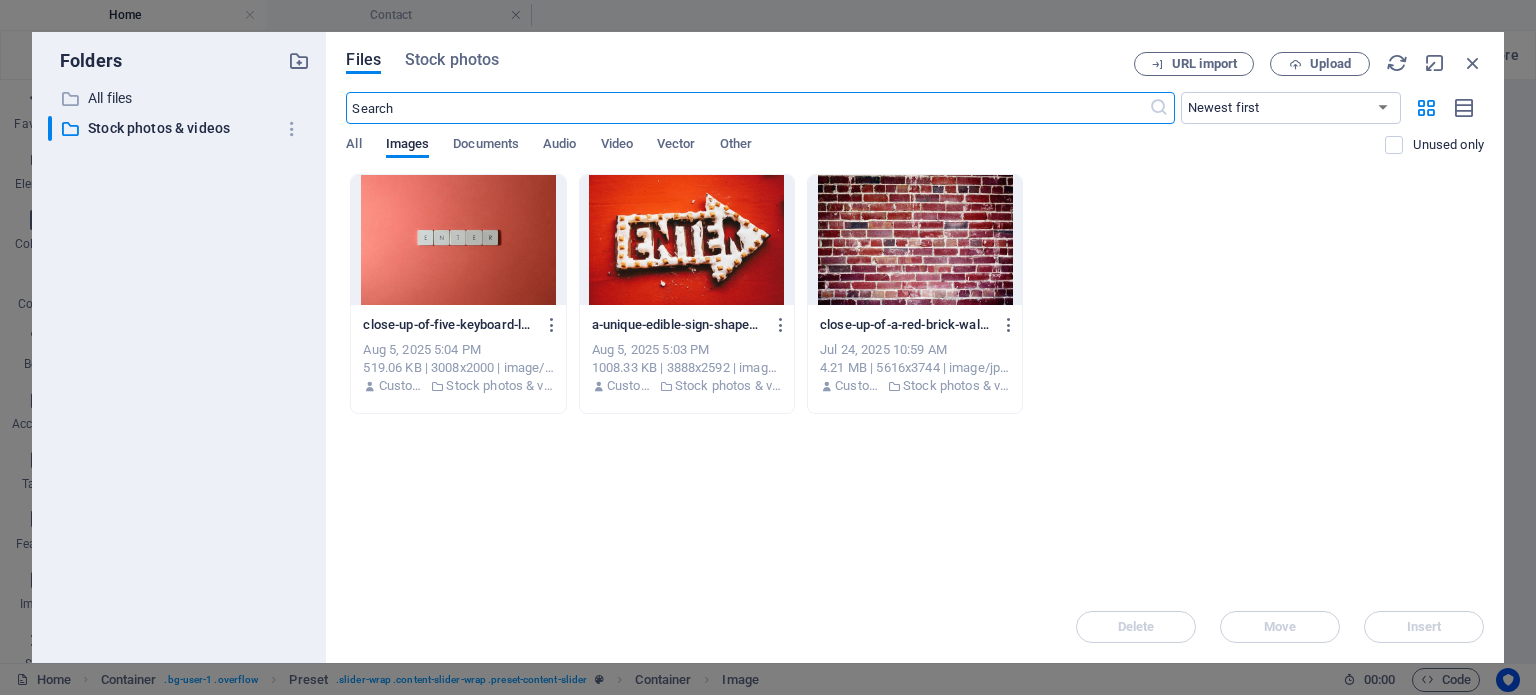 click at bounding box center (747, 108) 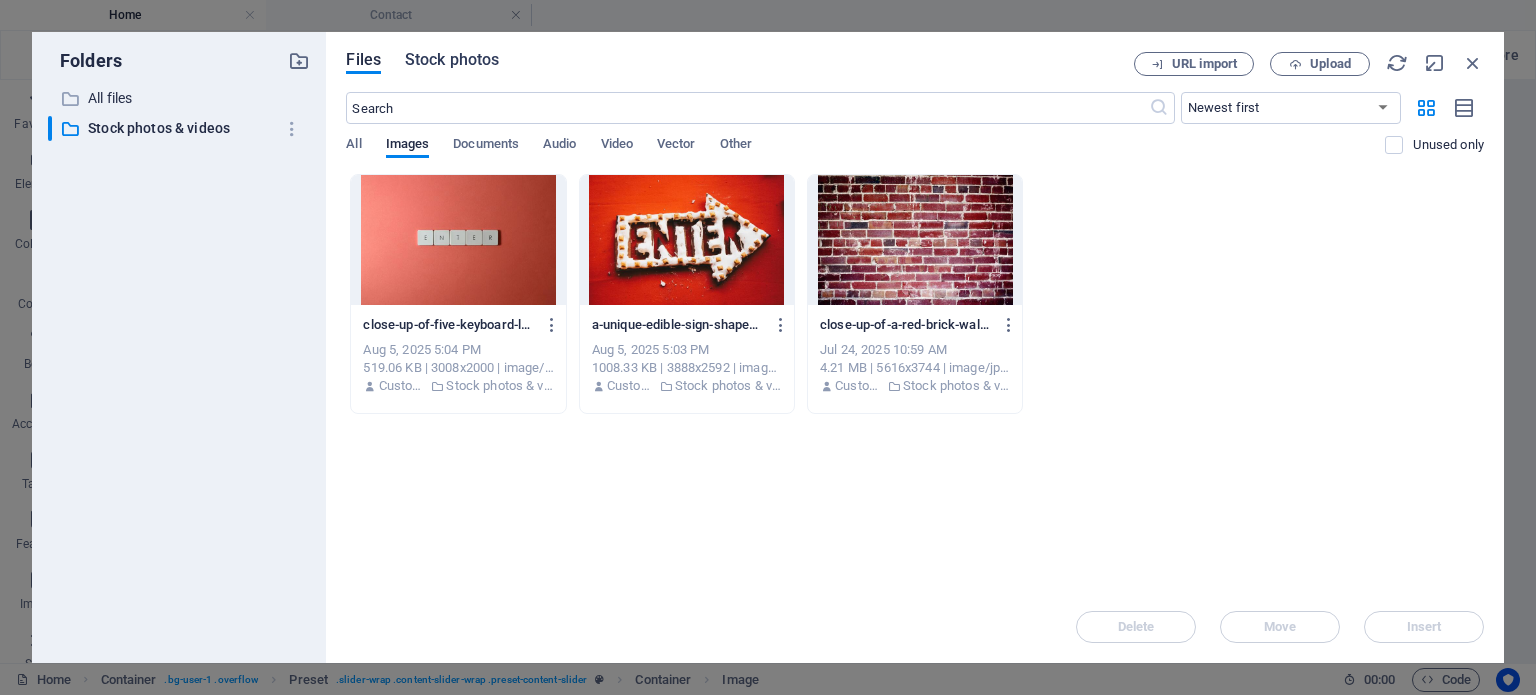 click on "Stock photos" at bounding box center (452, 60) 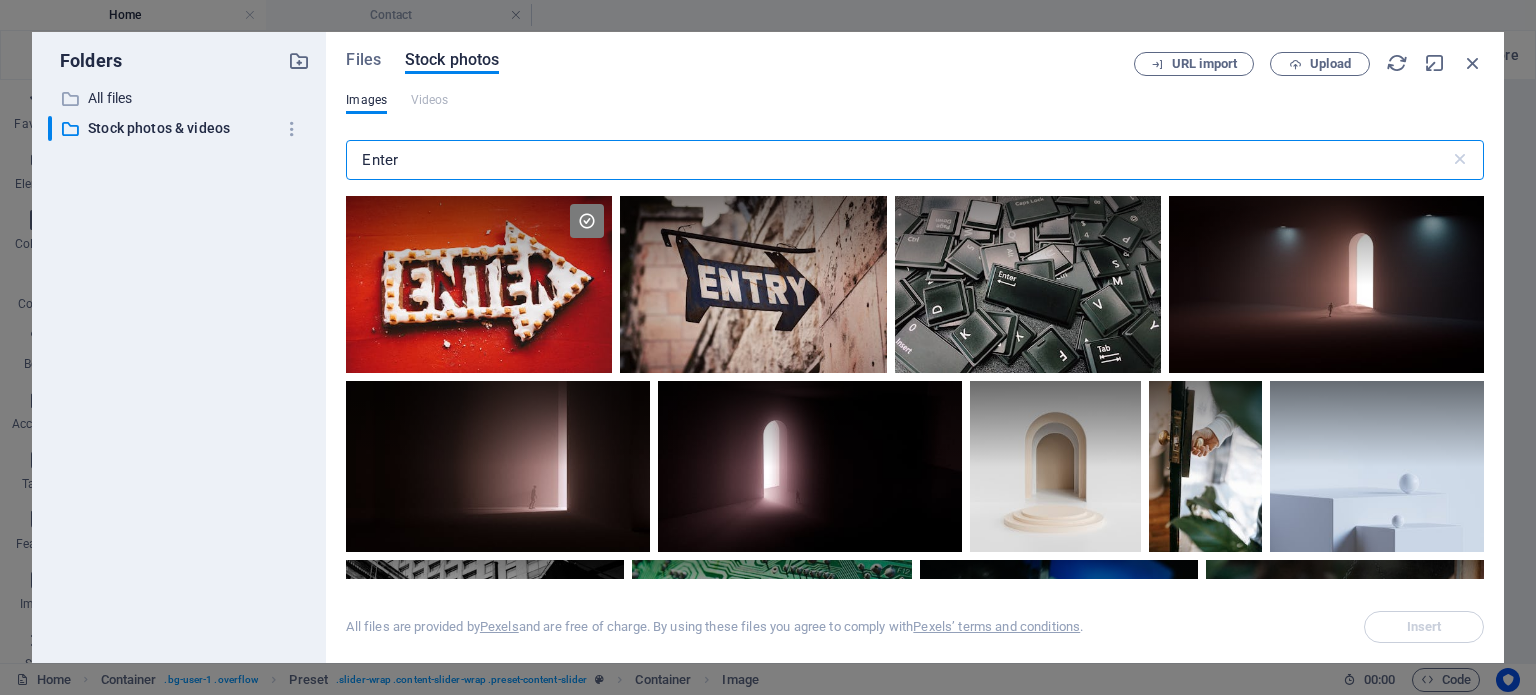 click on "Enter" at bounding box center (897, 160) 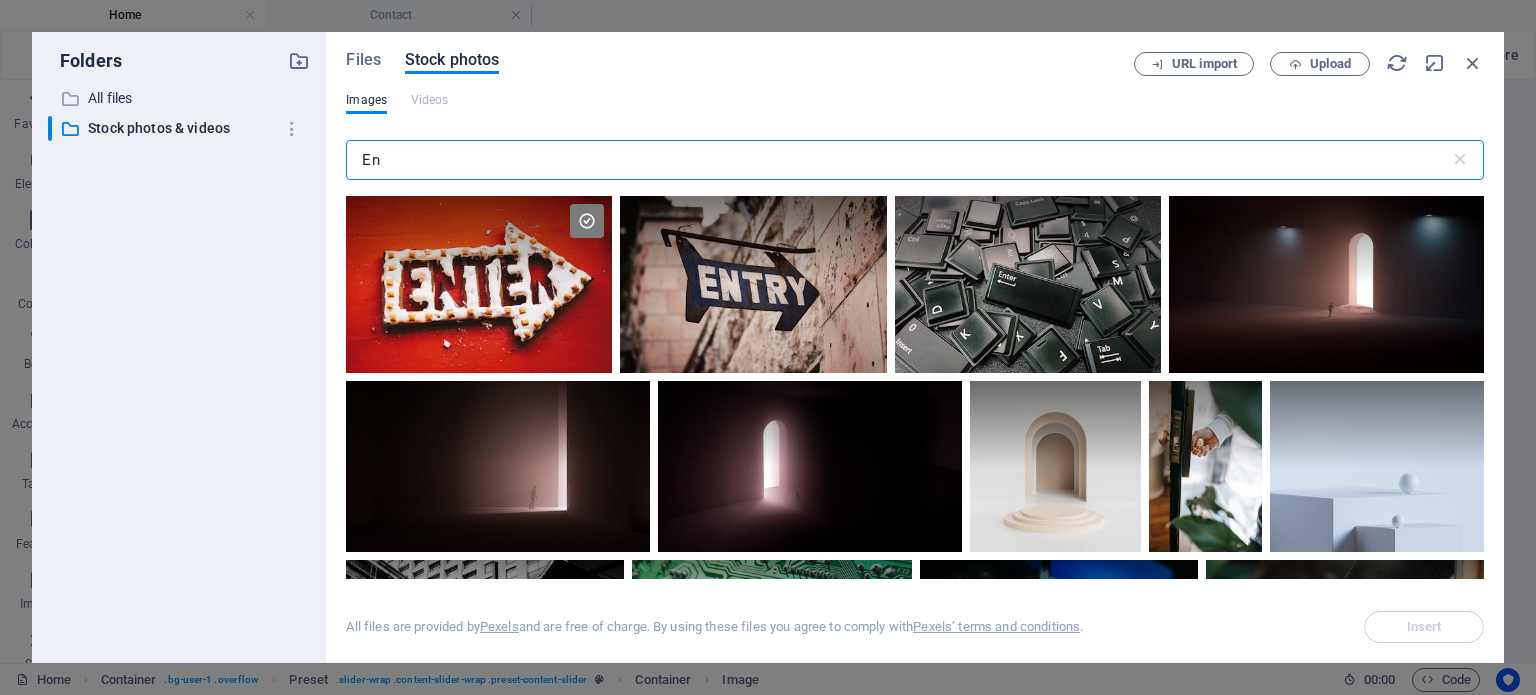 type on "E" 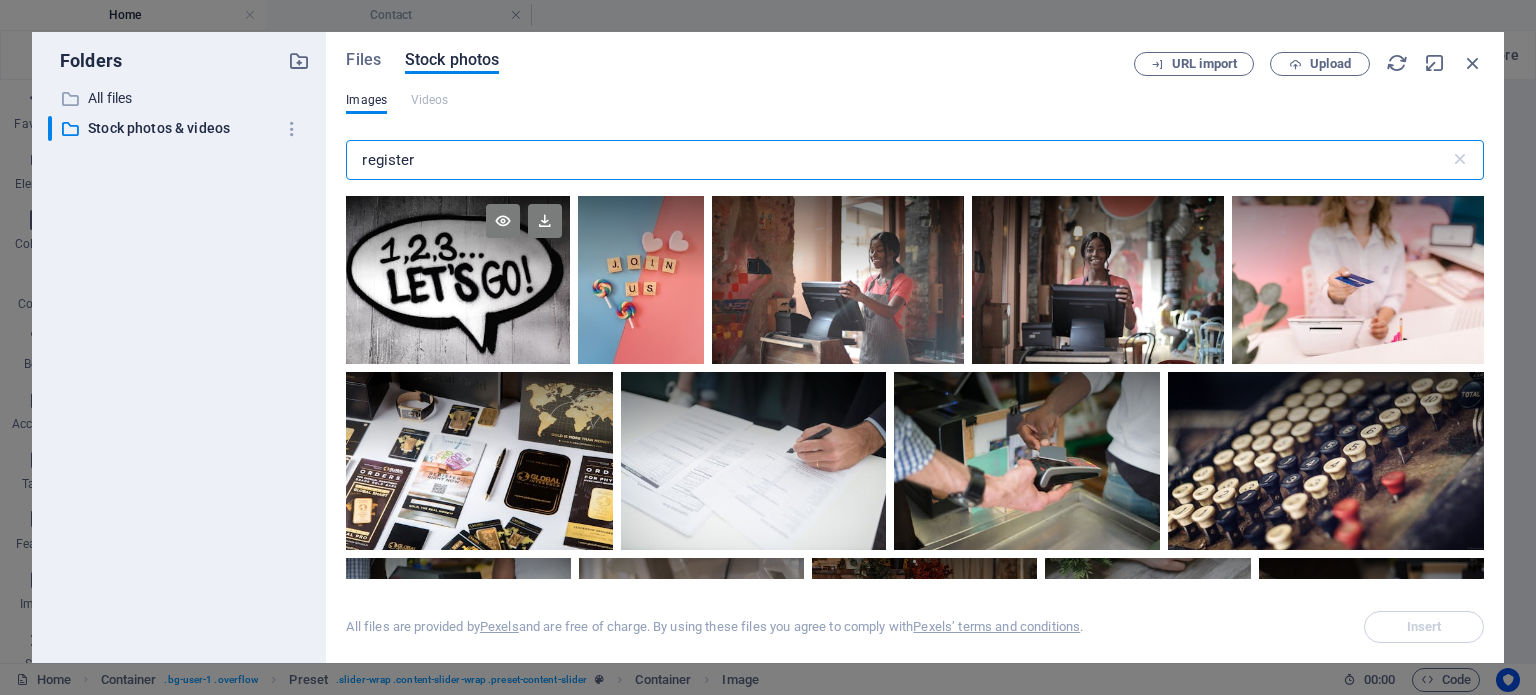 type on "register" 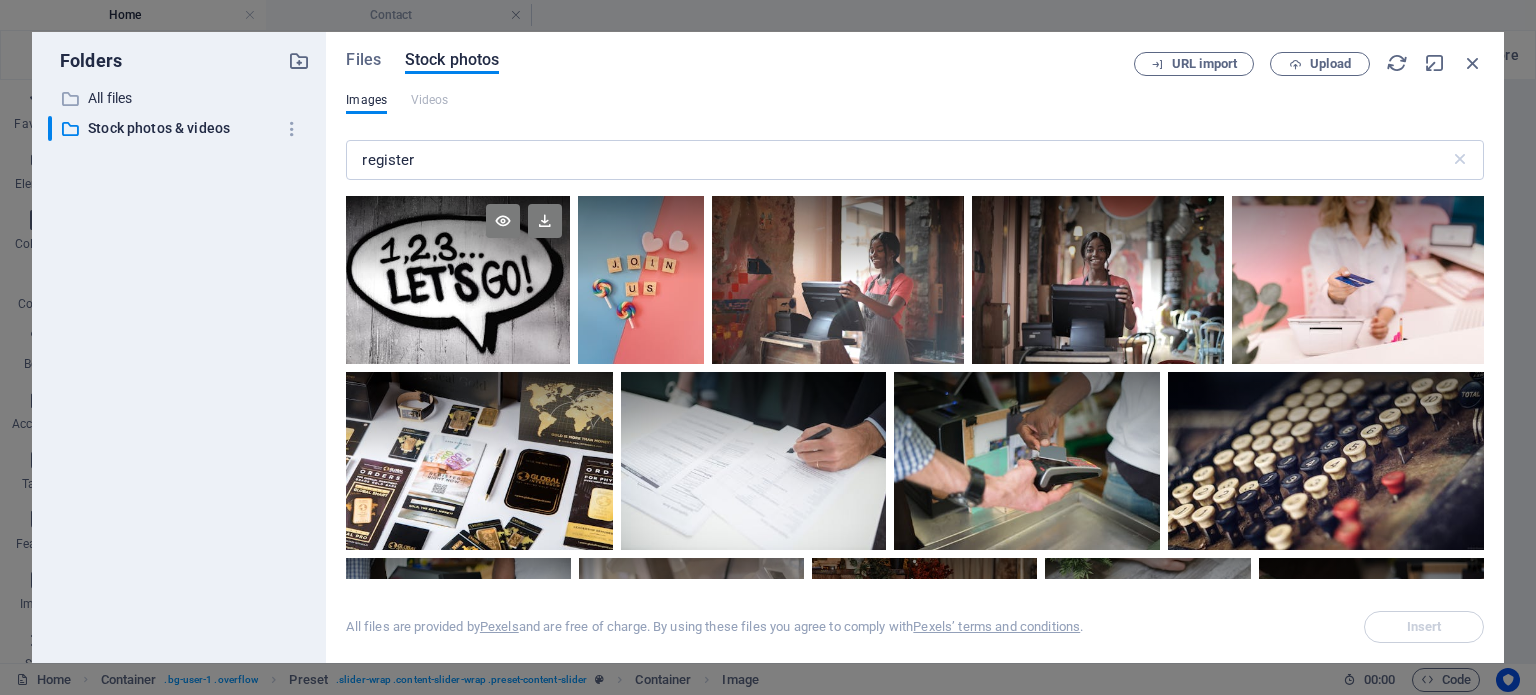 click at bounding box center [458, 238] 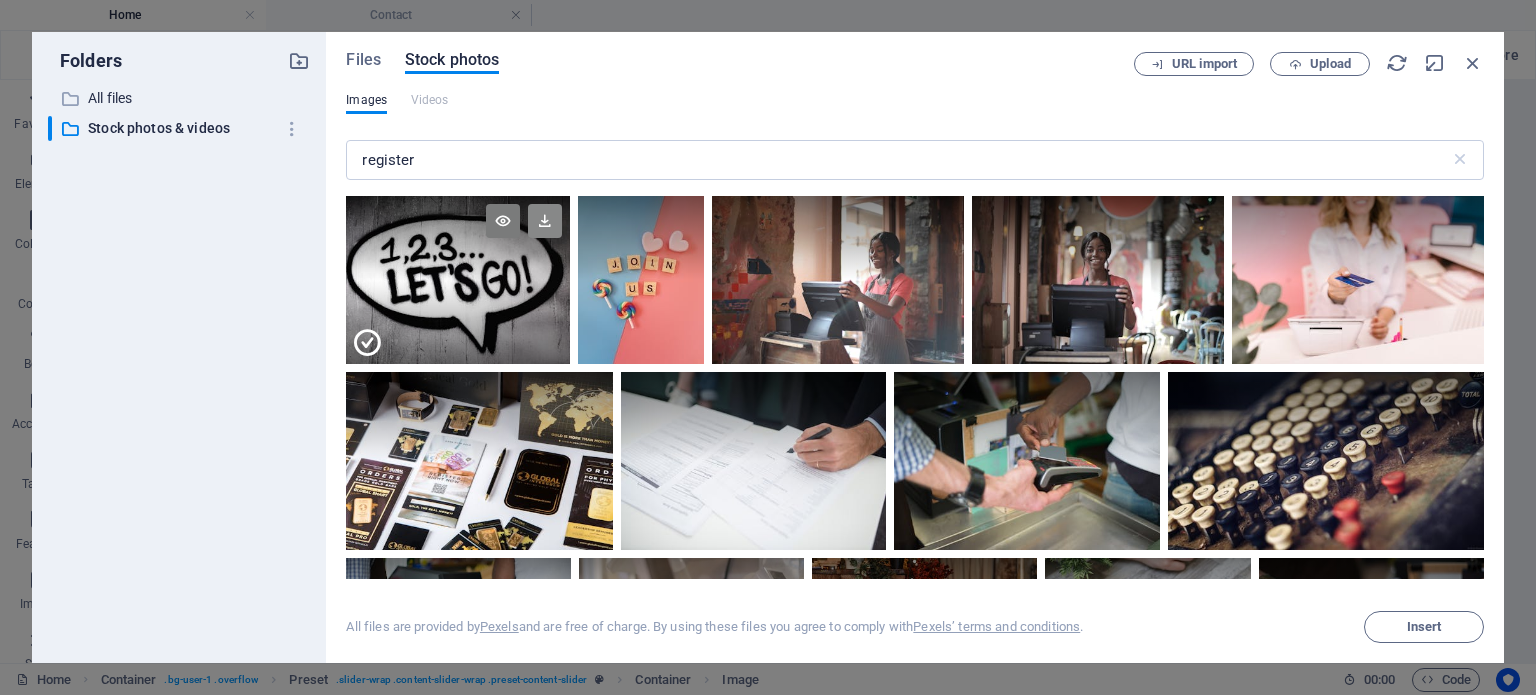 click at bounding box center (545, 221) 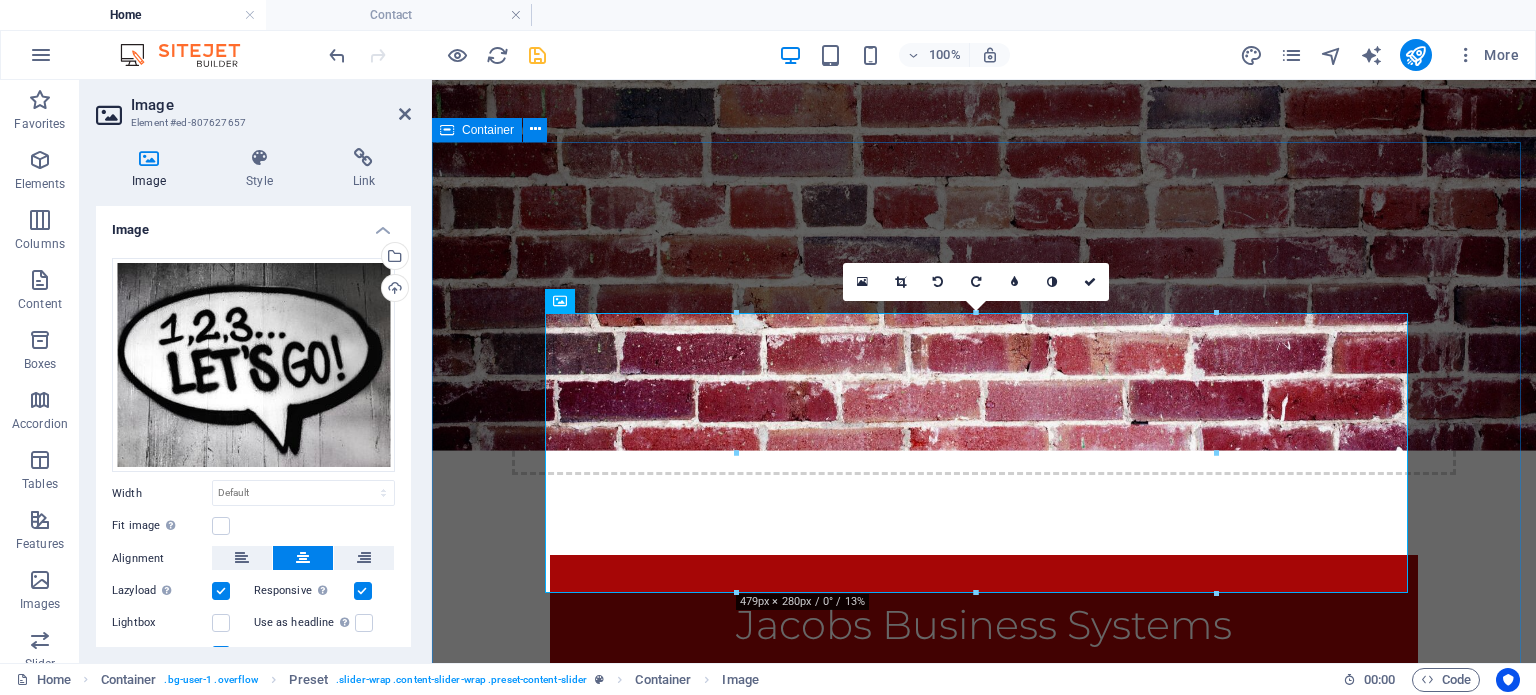 click on "COMPANY REGISTRATIONS Get more Information SPECIALIZED SERVICES Get more Information BUSINESS SUPPORT Get more Information" at bounding box center (984, 1437) 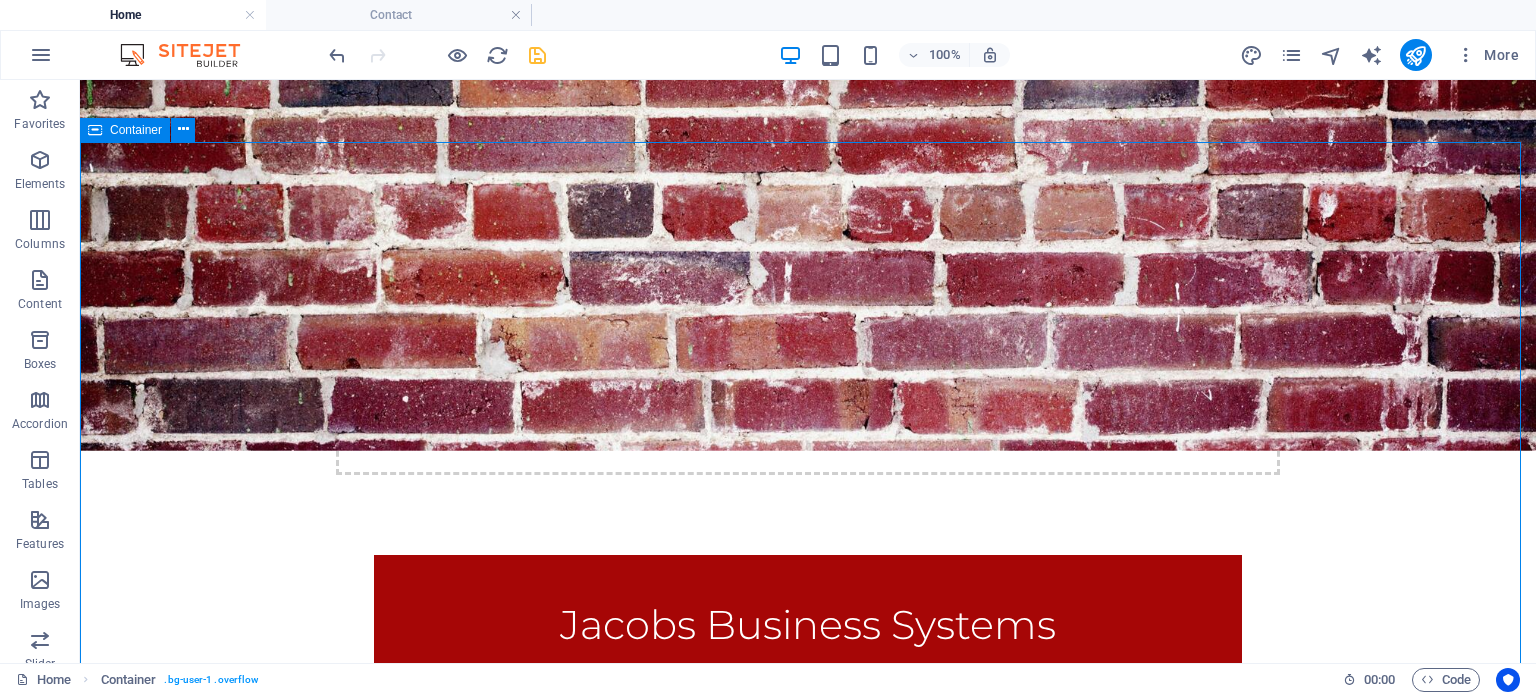 click on "COMPANY REGISTRATIONS Get more Information SPECIALIZED SERVICES Get more Information BUSINESS SUPPORT Get more Information" at bounding box center (808, 1437) 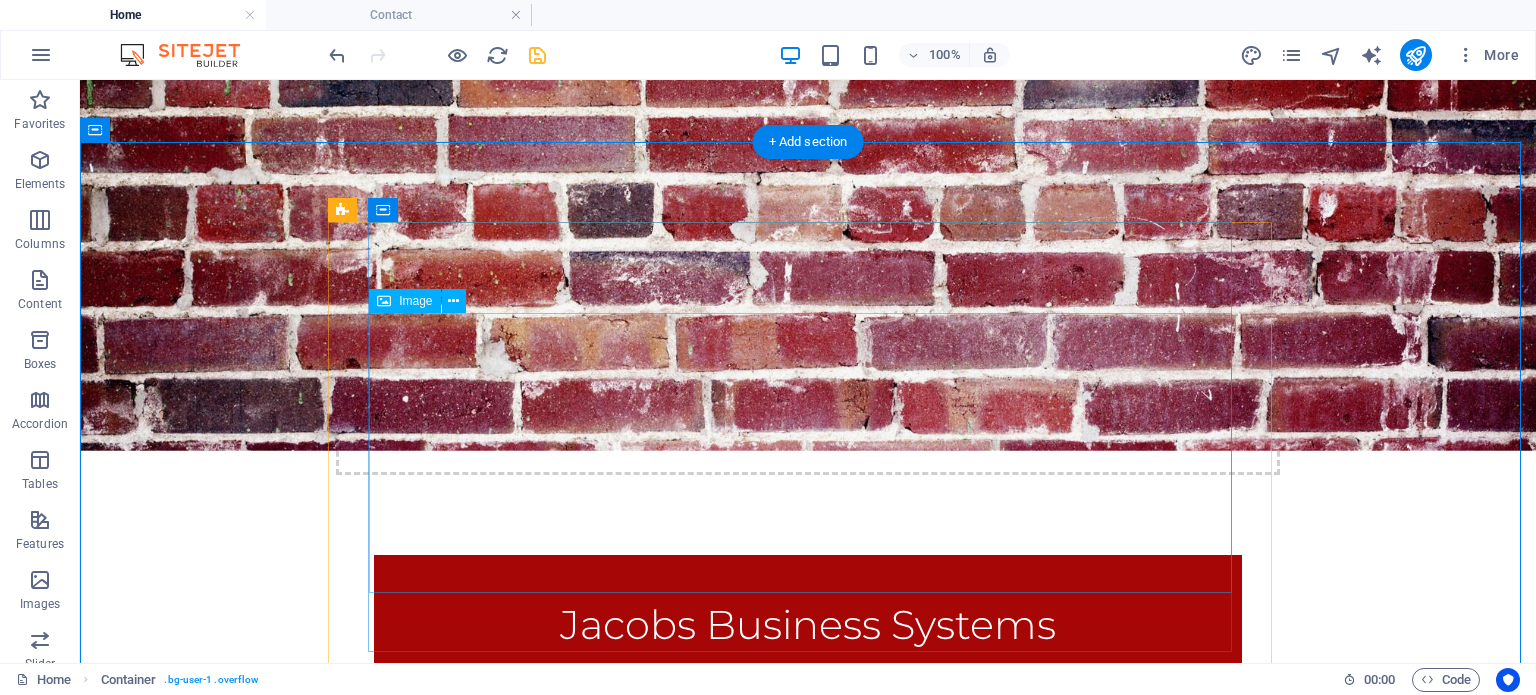 click at bounding box center [808, 1023] 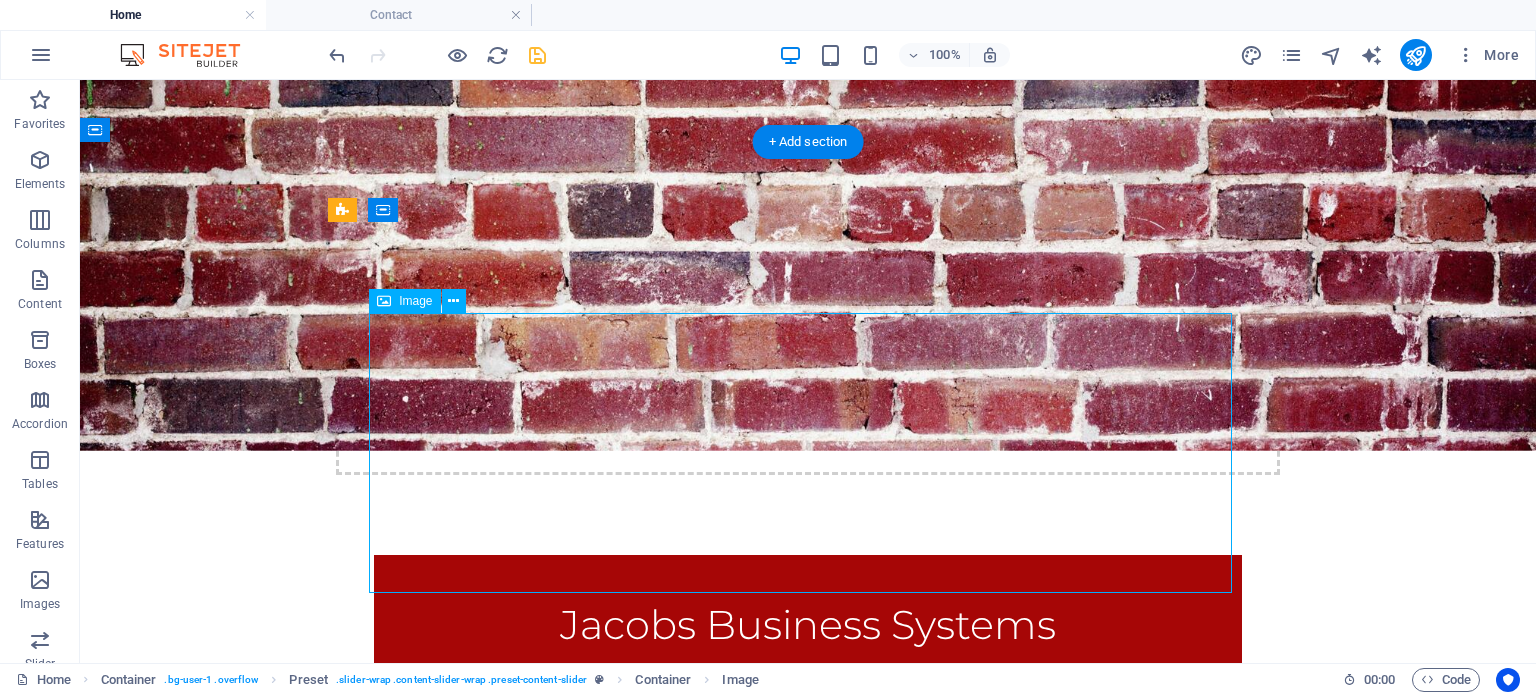click at bounding box center [808, 1023] 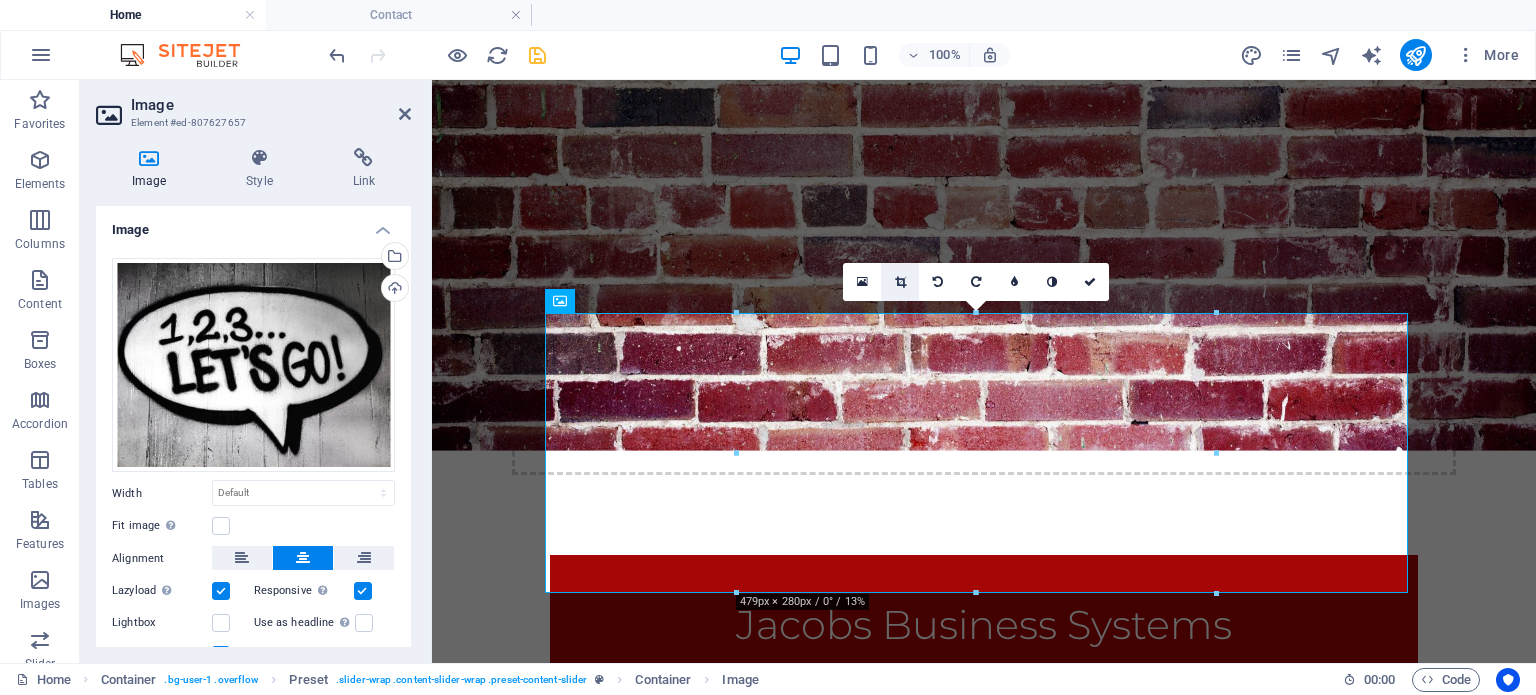 click at bounding box center [900, 282] 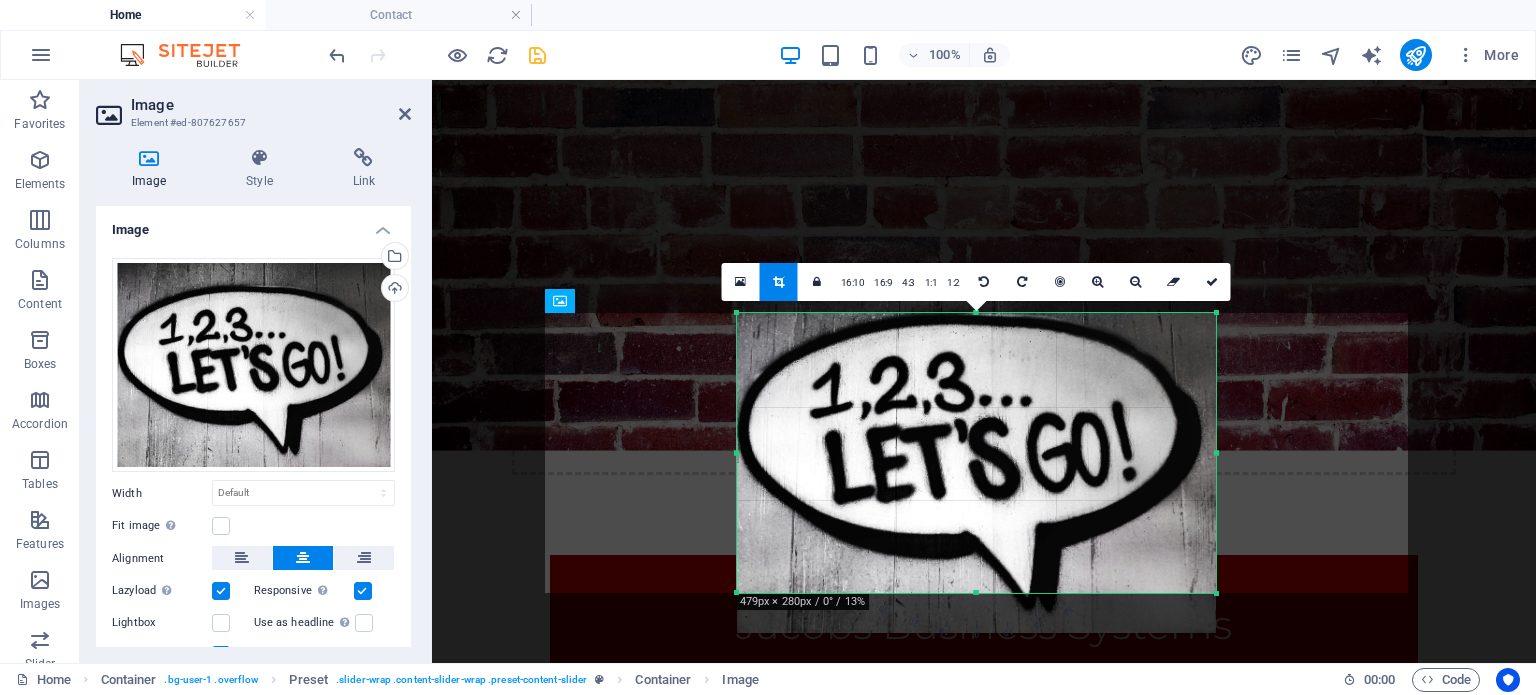 drag, startPoint x: 1216, startPoint y: 313, endPoint x: 1168, endPoint y: 364, distance: 70.035706 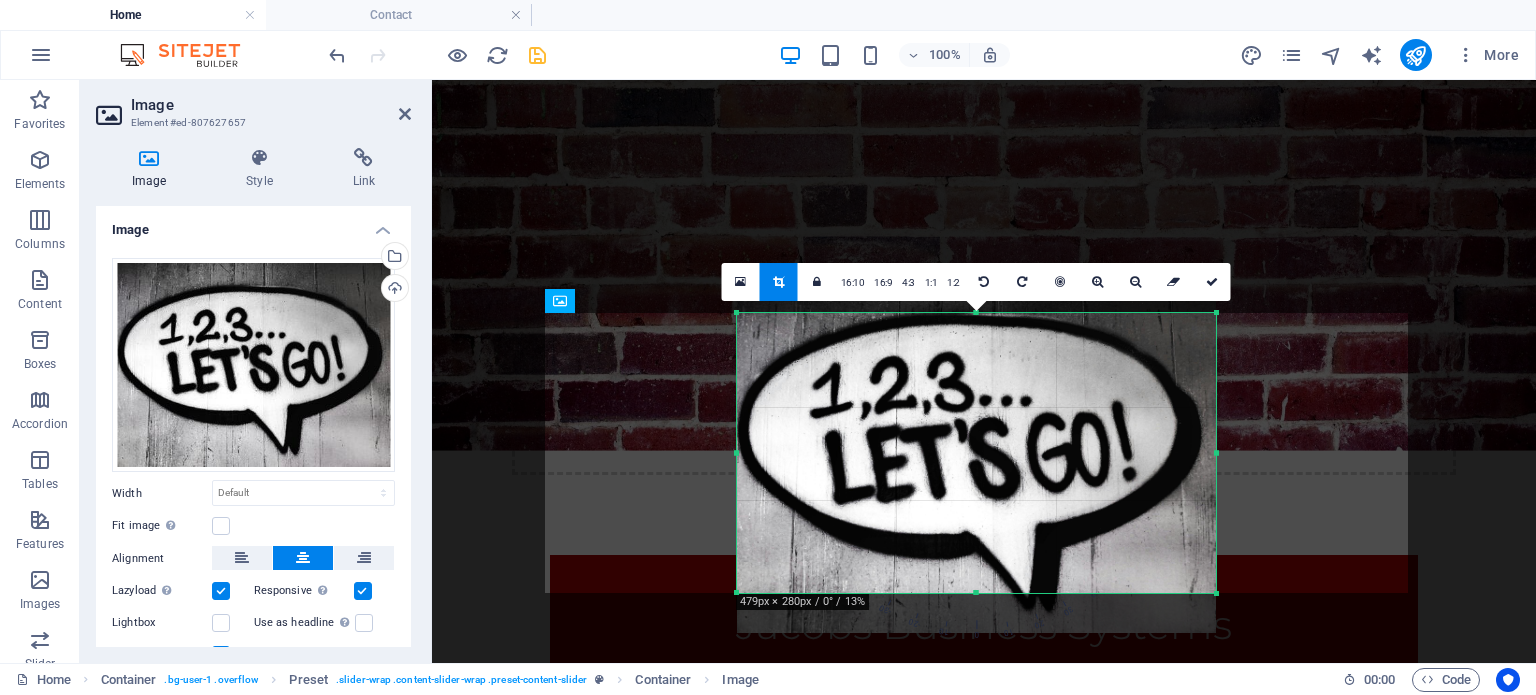 drag, startPoint x: 1168, startPoint y: 364, endPoint x: 1090, endPoint y: 399, distance: 85.49269 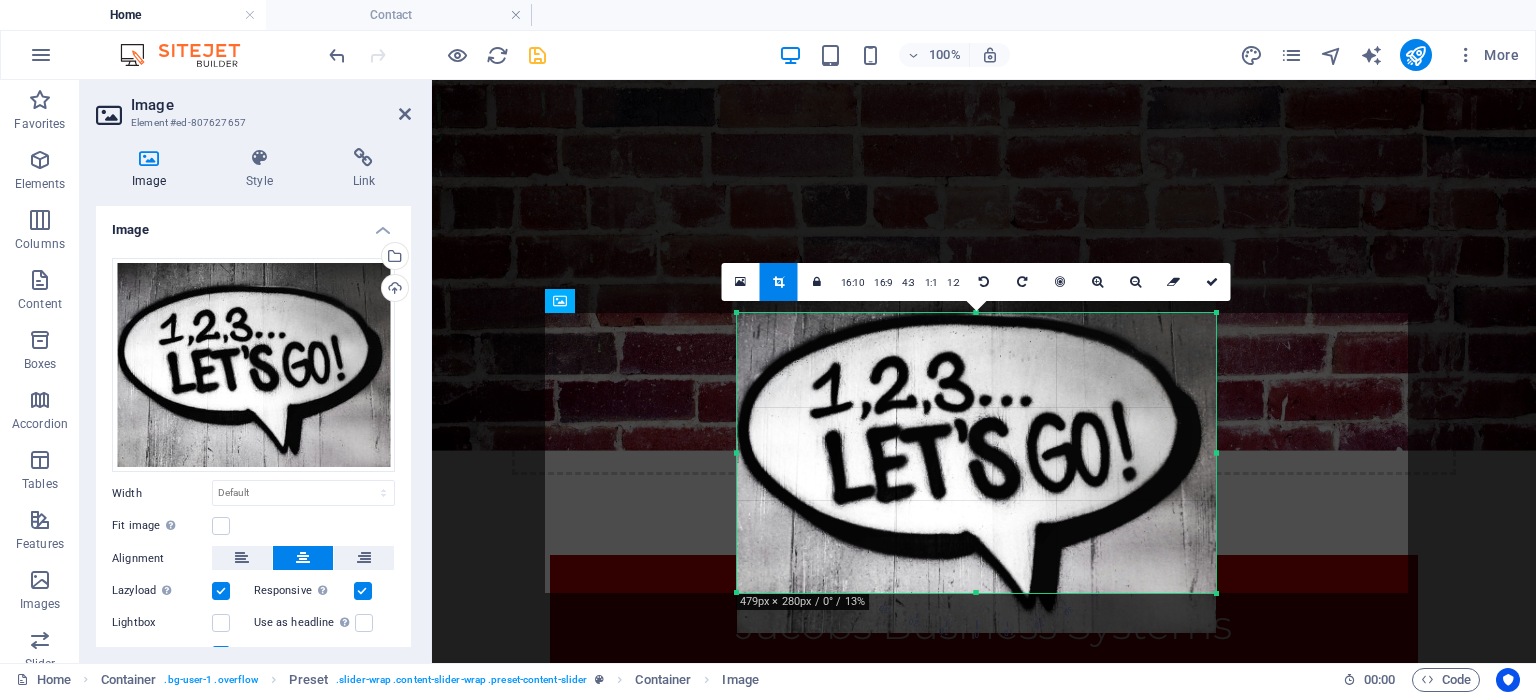click at bounding box center (976, 453) 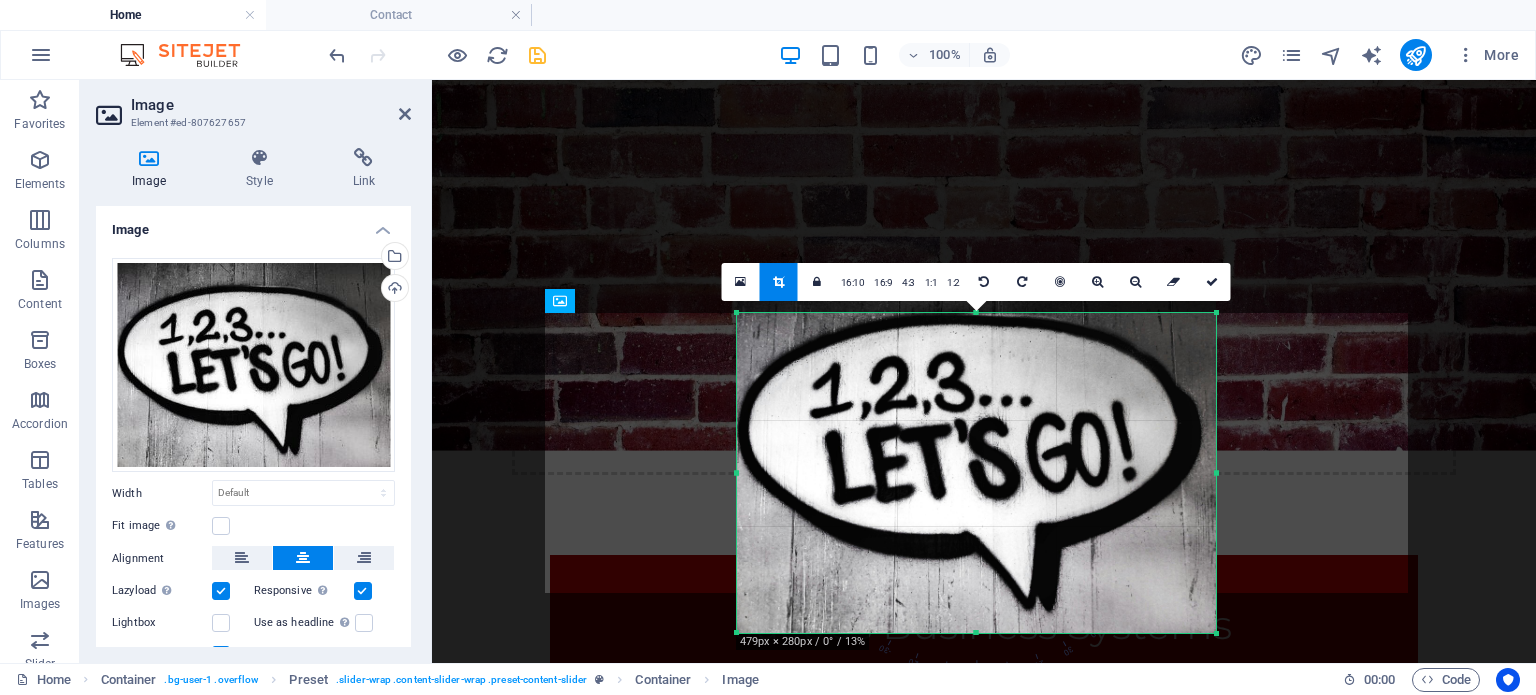 drag, startPoint x: 1215, startPoint y: 595, endPoint x: 1213, endPoint y: 639, distance: 44.04543 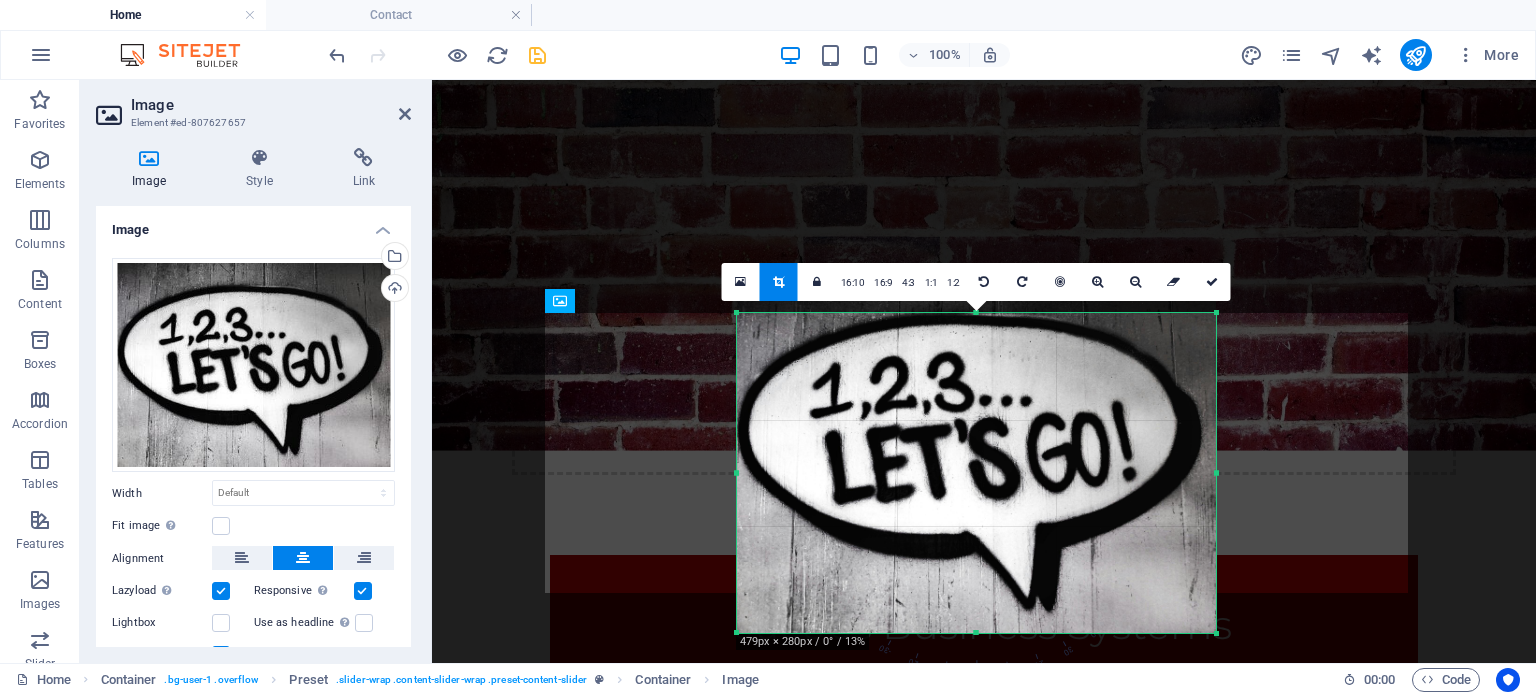 click on "180 170 160 150 140 130 120 110 100 90 80 70 60 50 40 30 20 10 0 -10 -20 -30 -40 -50 -60 -70 -80 -90 -100 -110 -120 -130 -140 -150 -160 -170 479px × 280px / 0° / 13% 16:10 16:9 4:3 1:1 1:2 0" at bounding box center [976, 472] 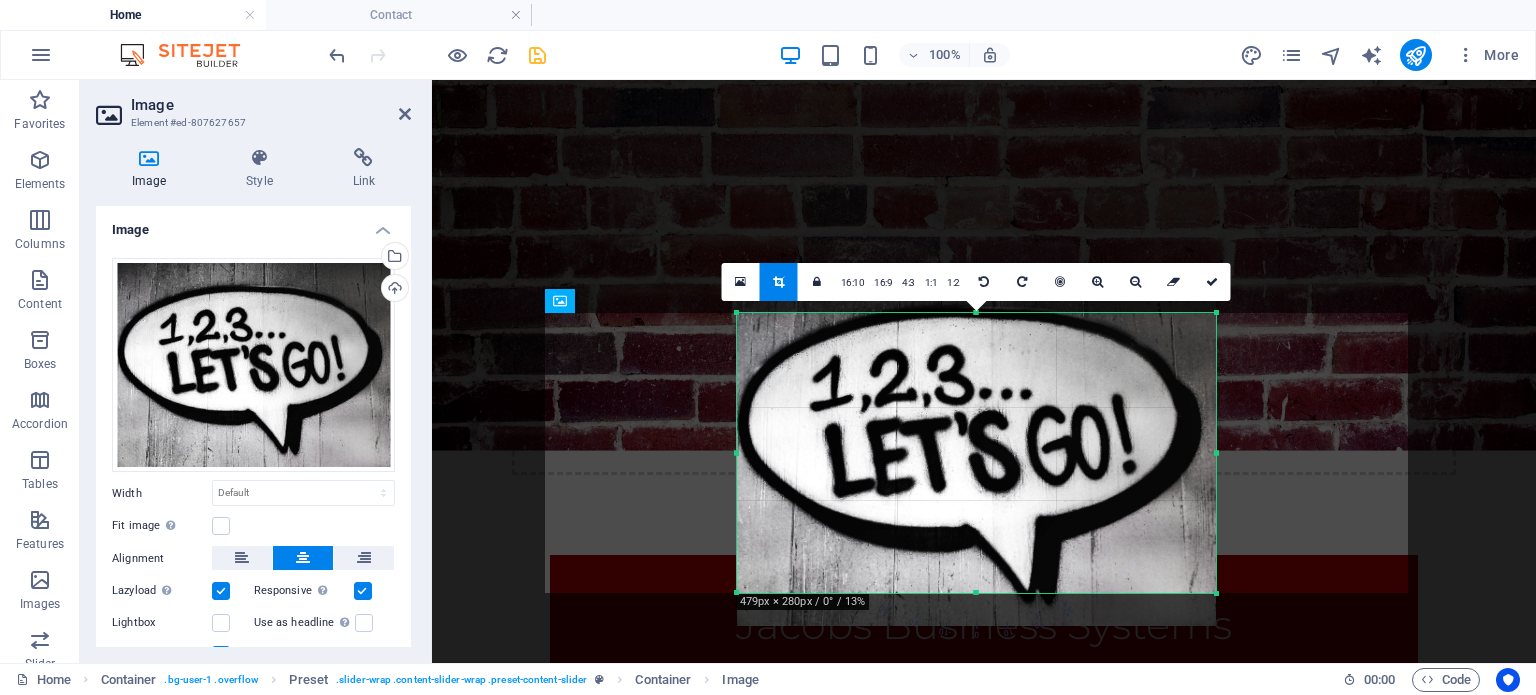 click at bounding box center (976, 446) 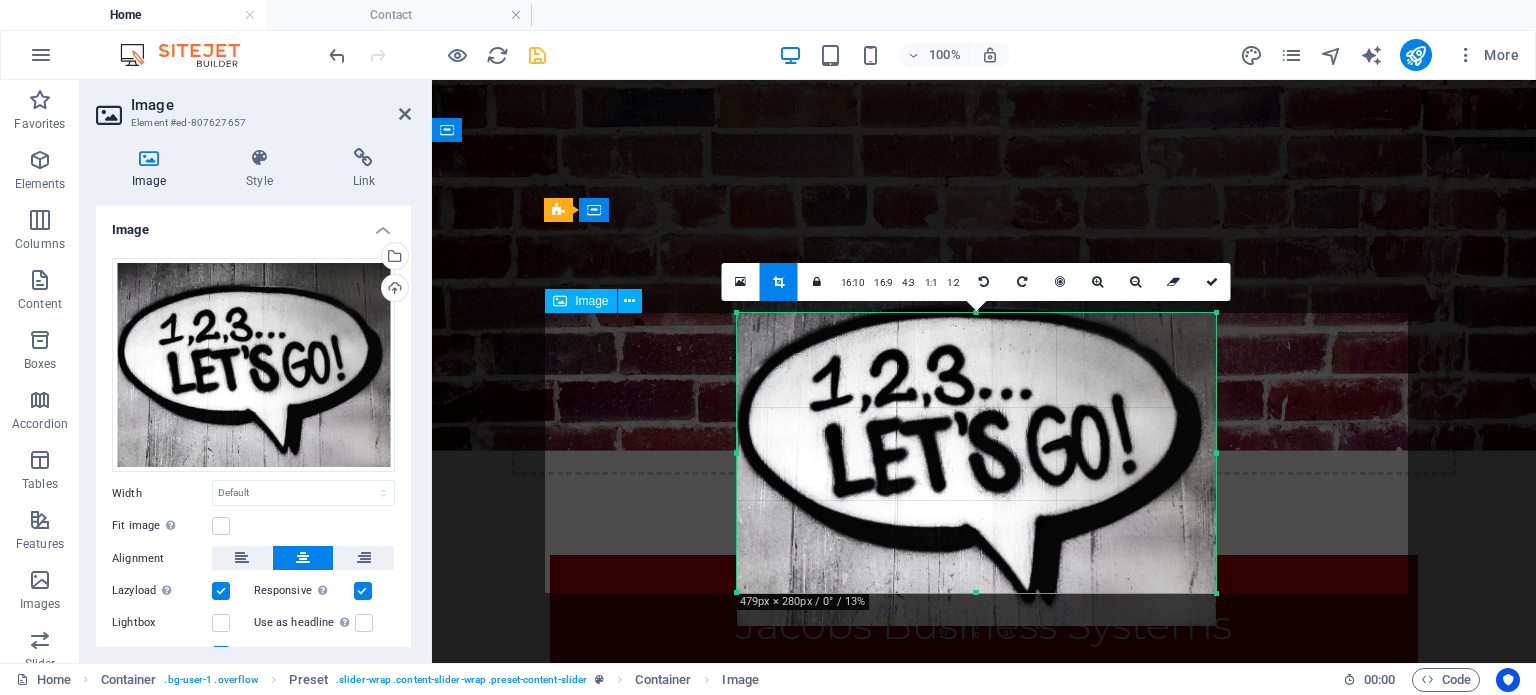 click at bounding box center [984, 1023] 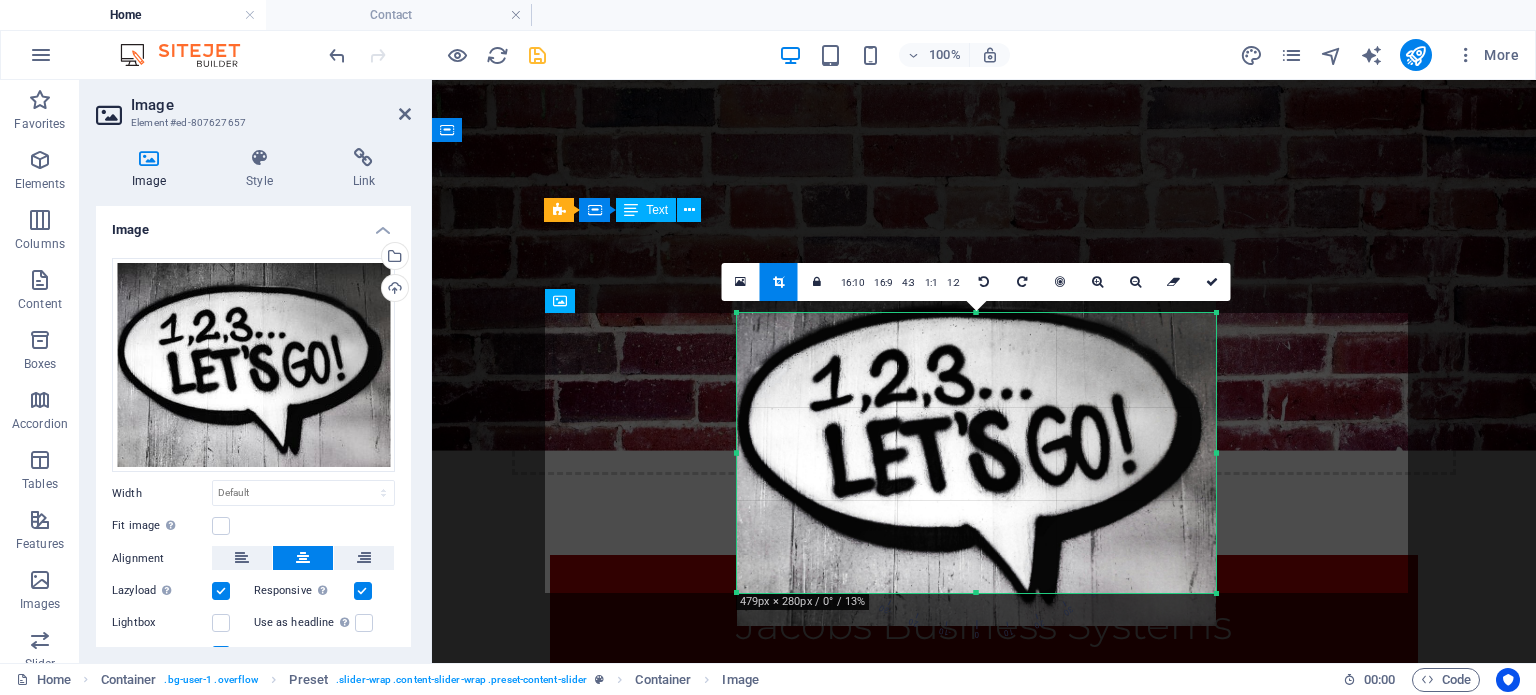 click on "COMPANY REGISTRATIONS" at bounding box center (984, 829) 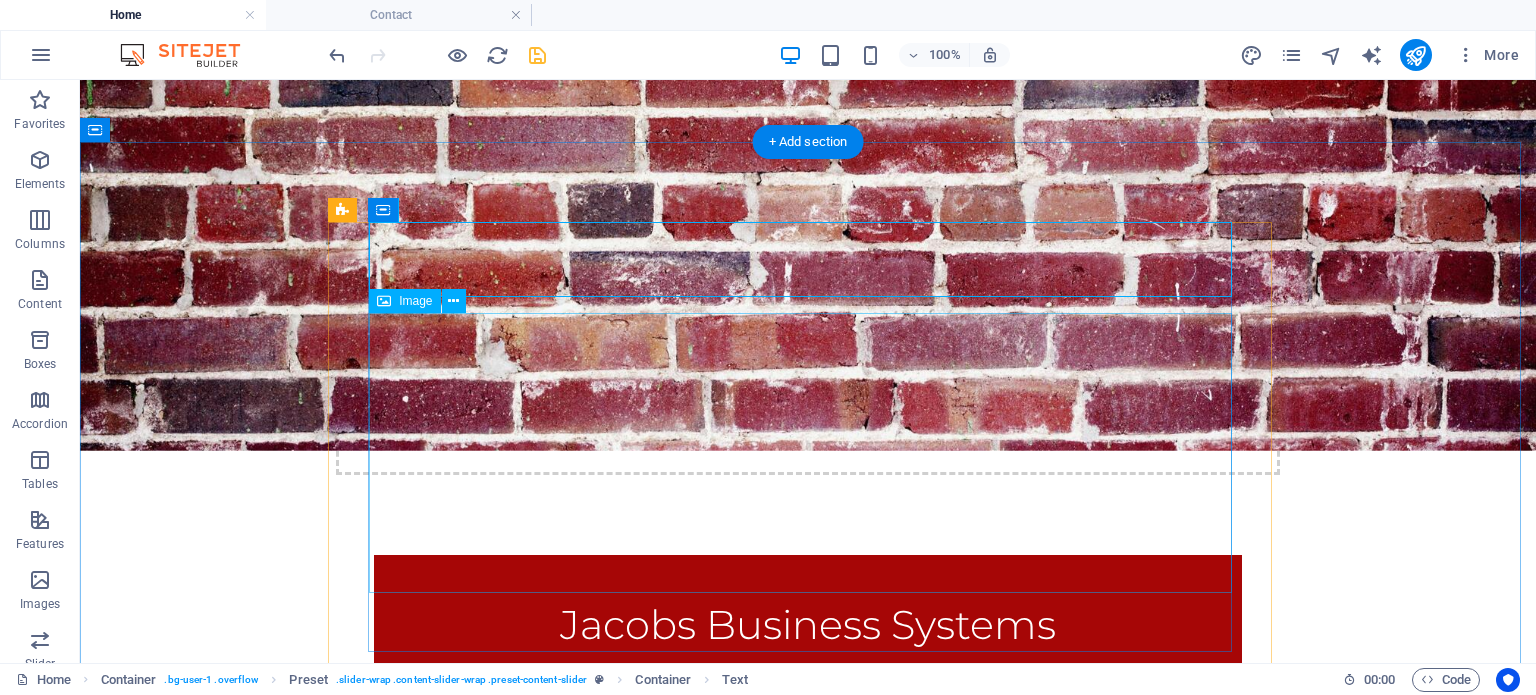 click at bounding box center (808, 1023) 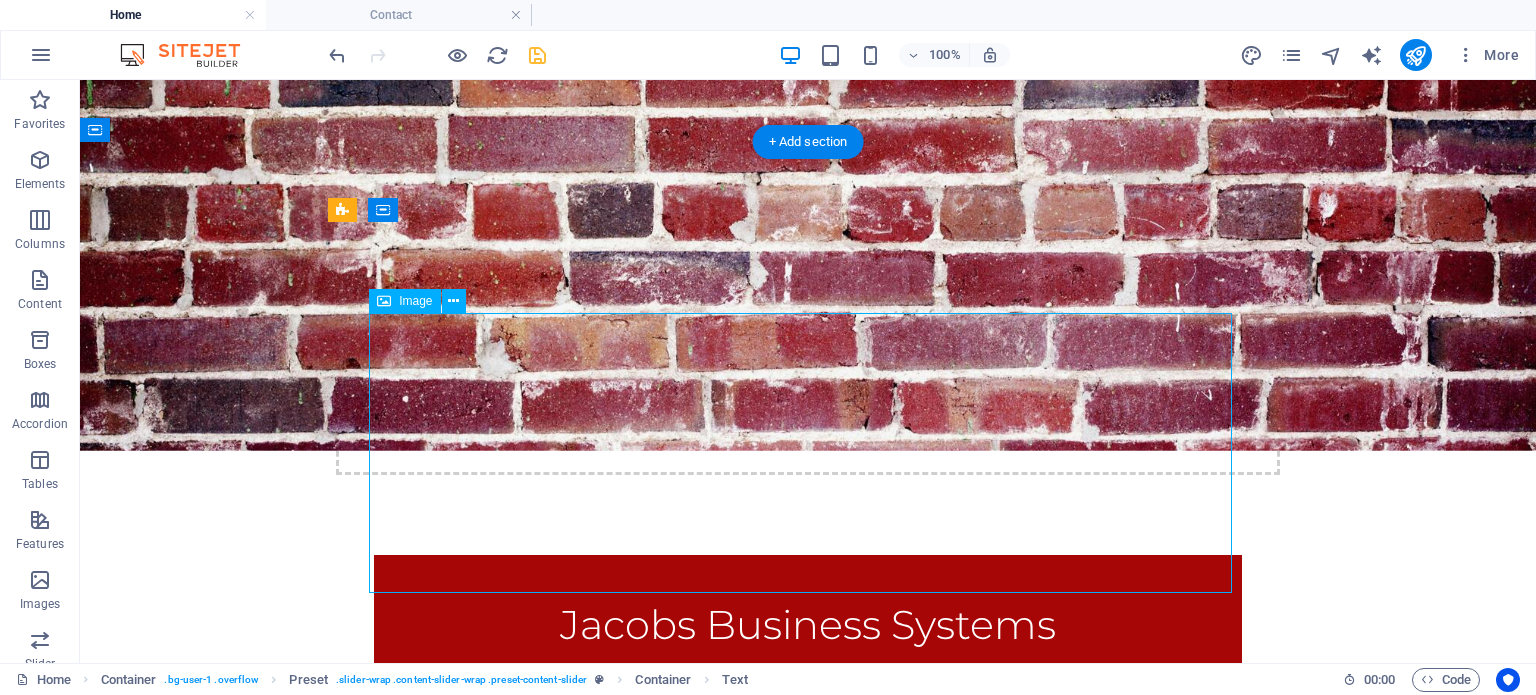 click at bounding box center [808, 1023] 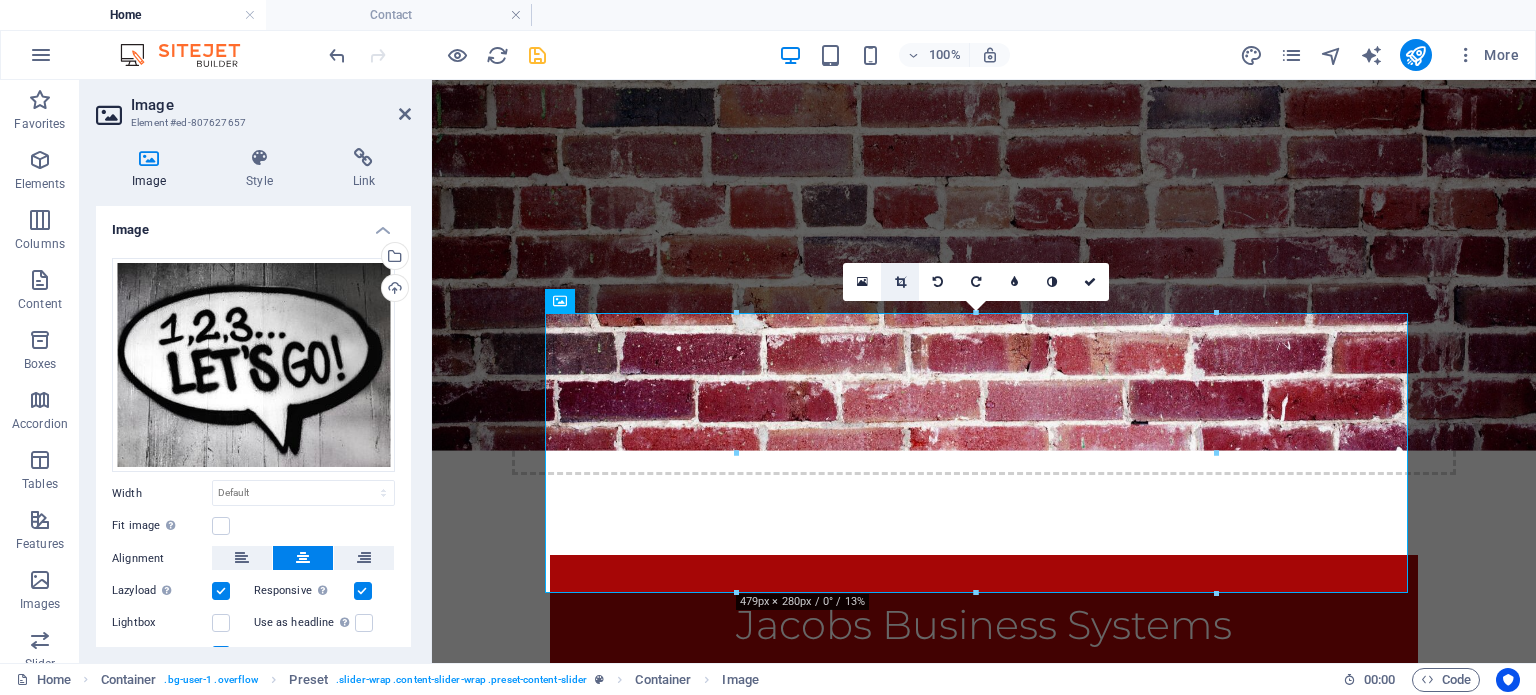 click at bounding box center (900, 282) 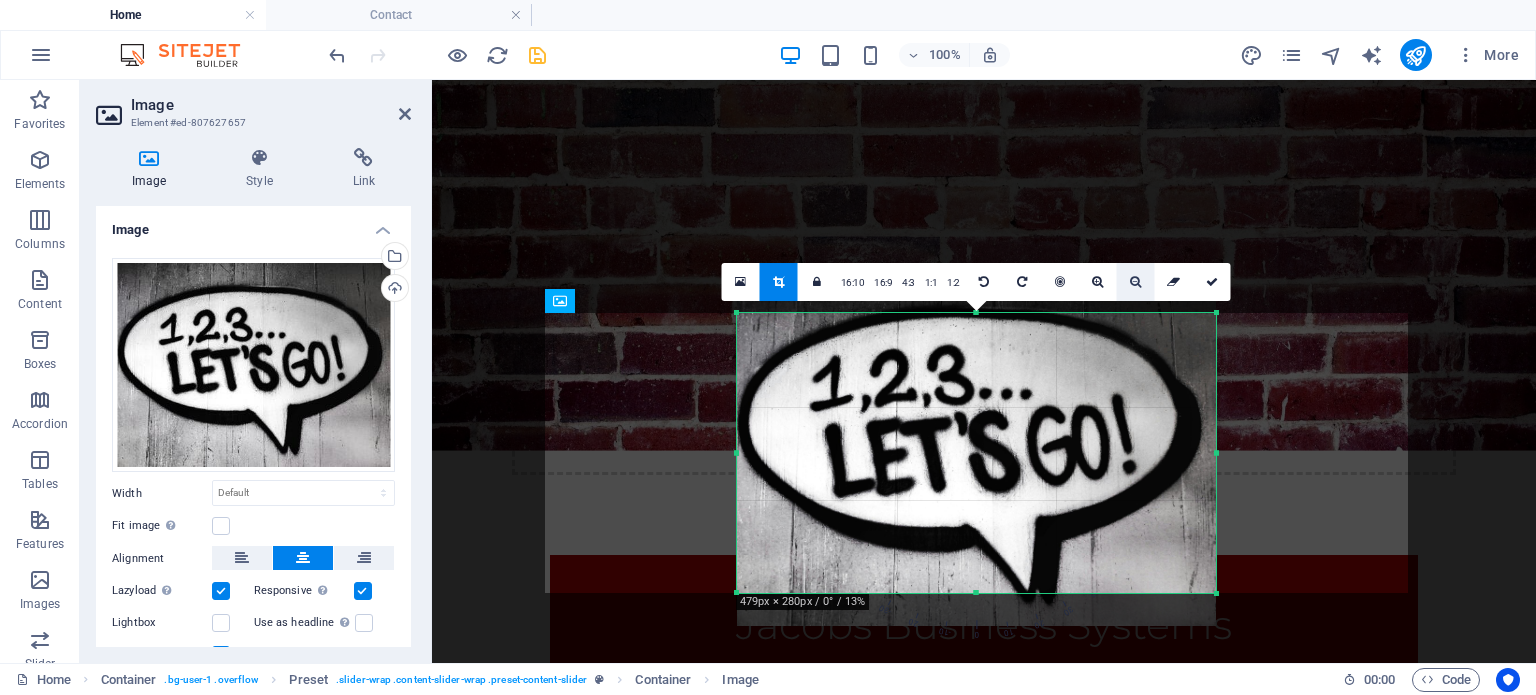 click at bounding box center [1135, 282] 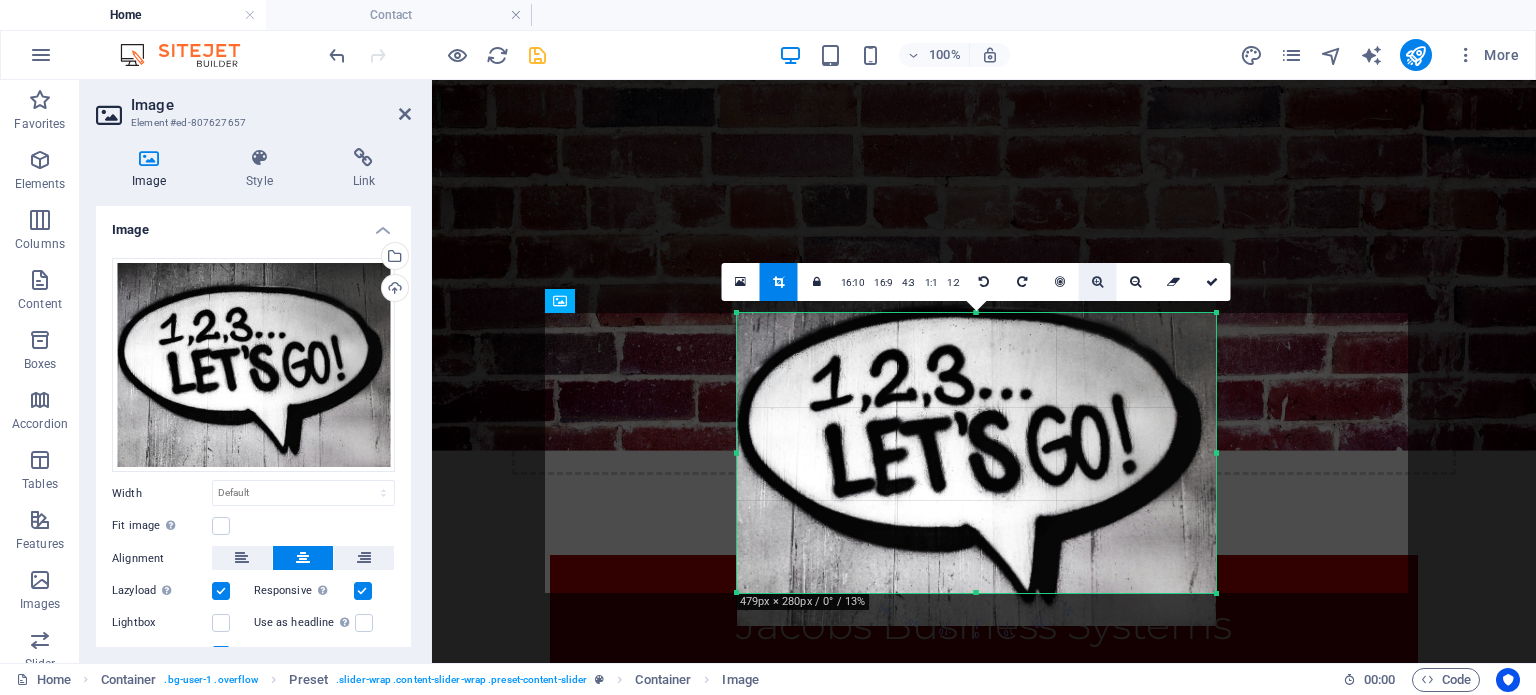 click at bounding box center [1097, 282] 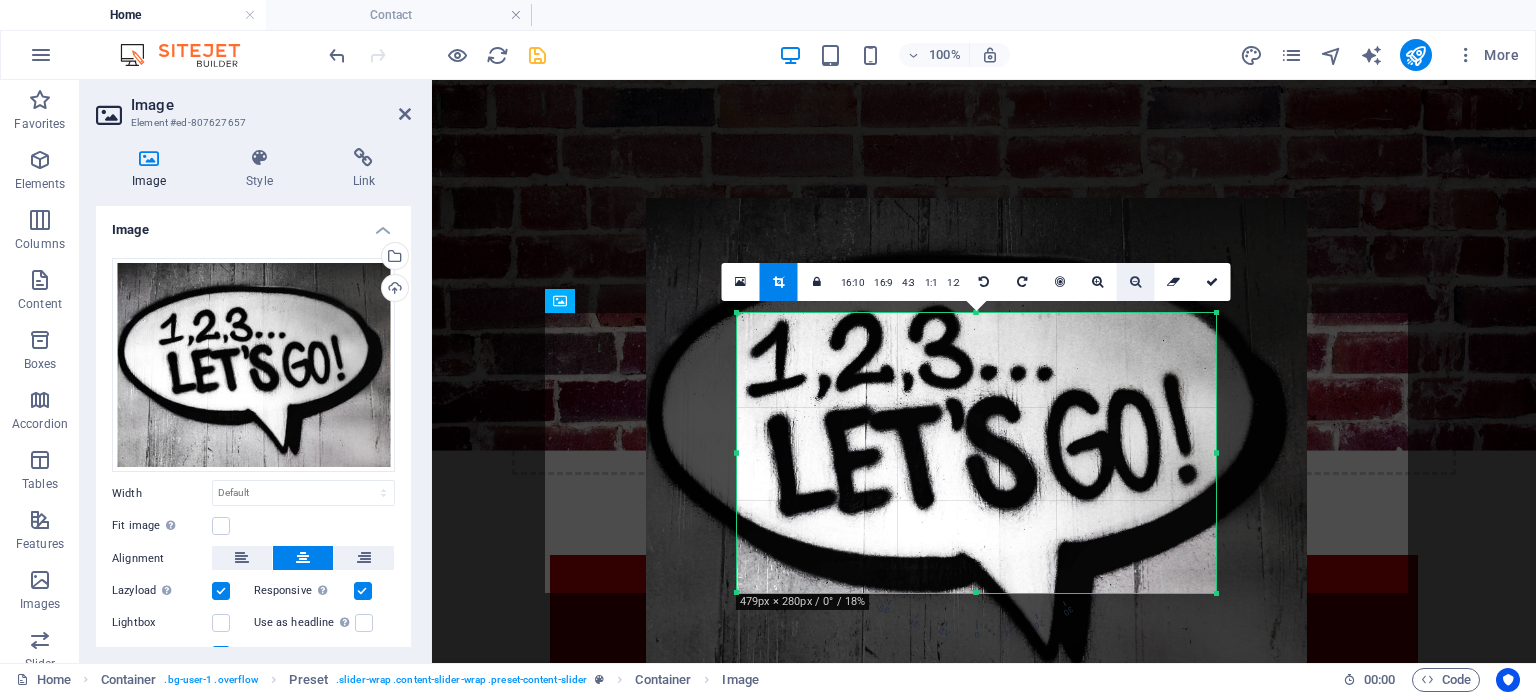 click at bounding box center (1135, 282) 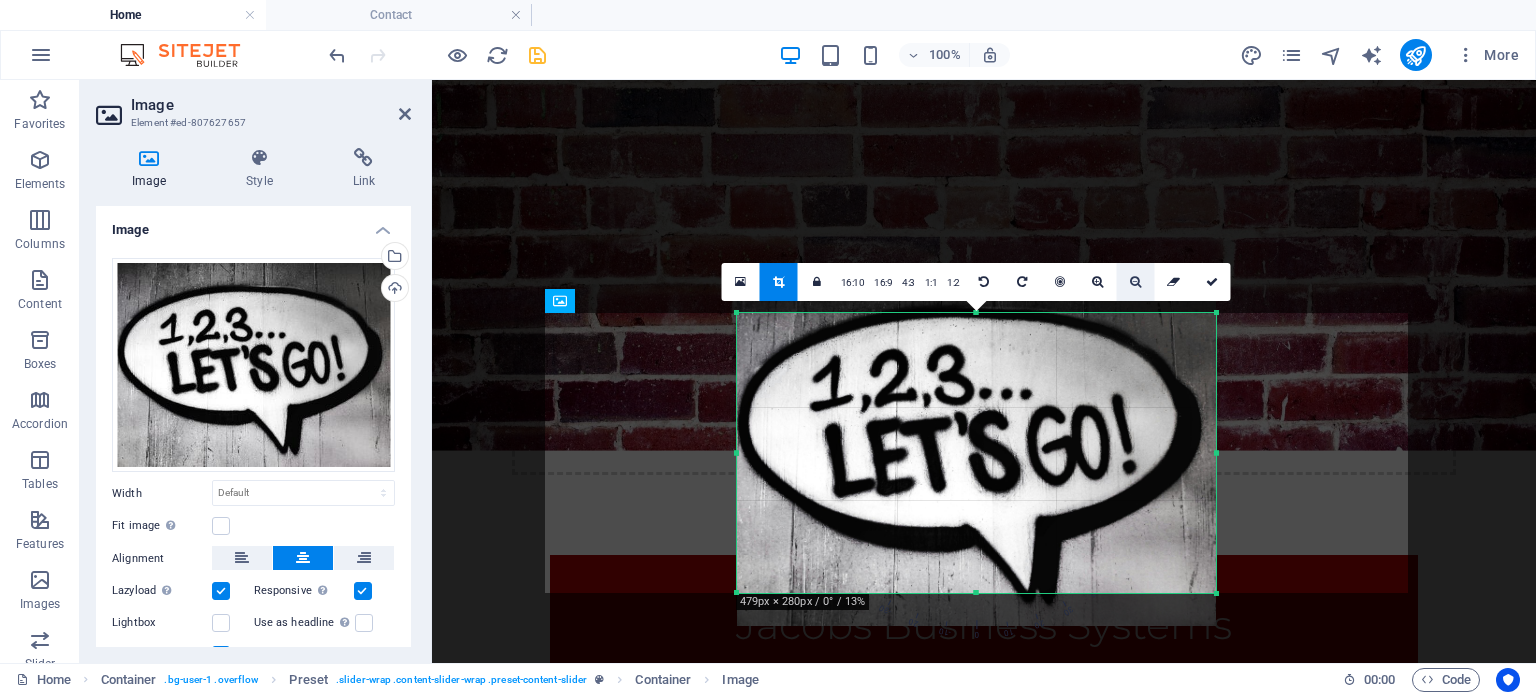 click at bounding box center (1135, 282) 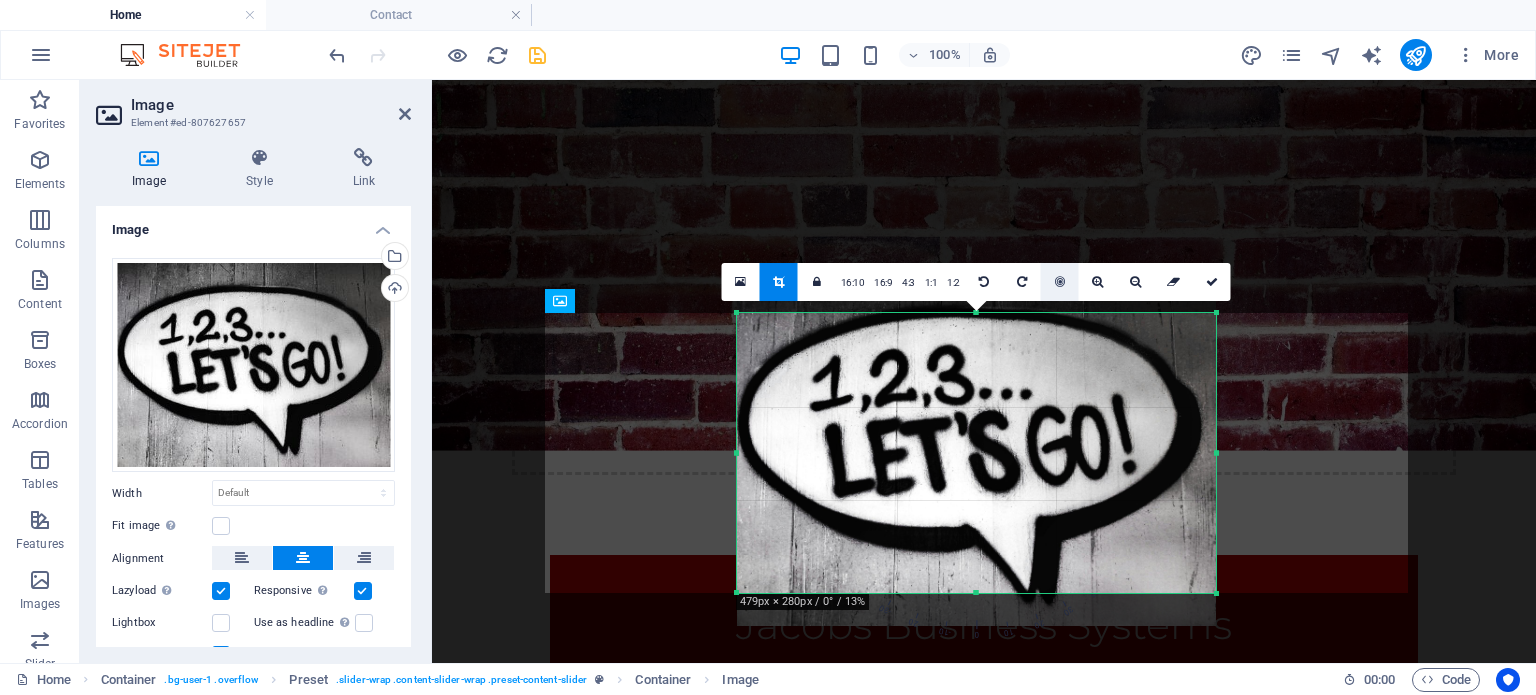 click at bounding box center (1060, 282) 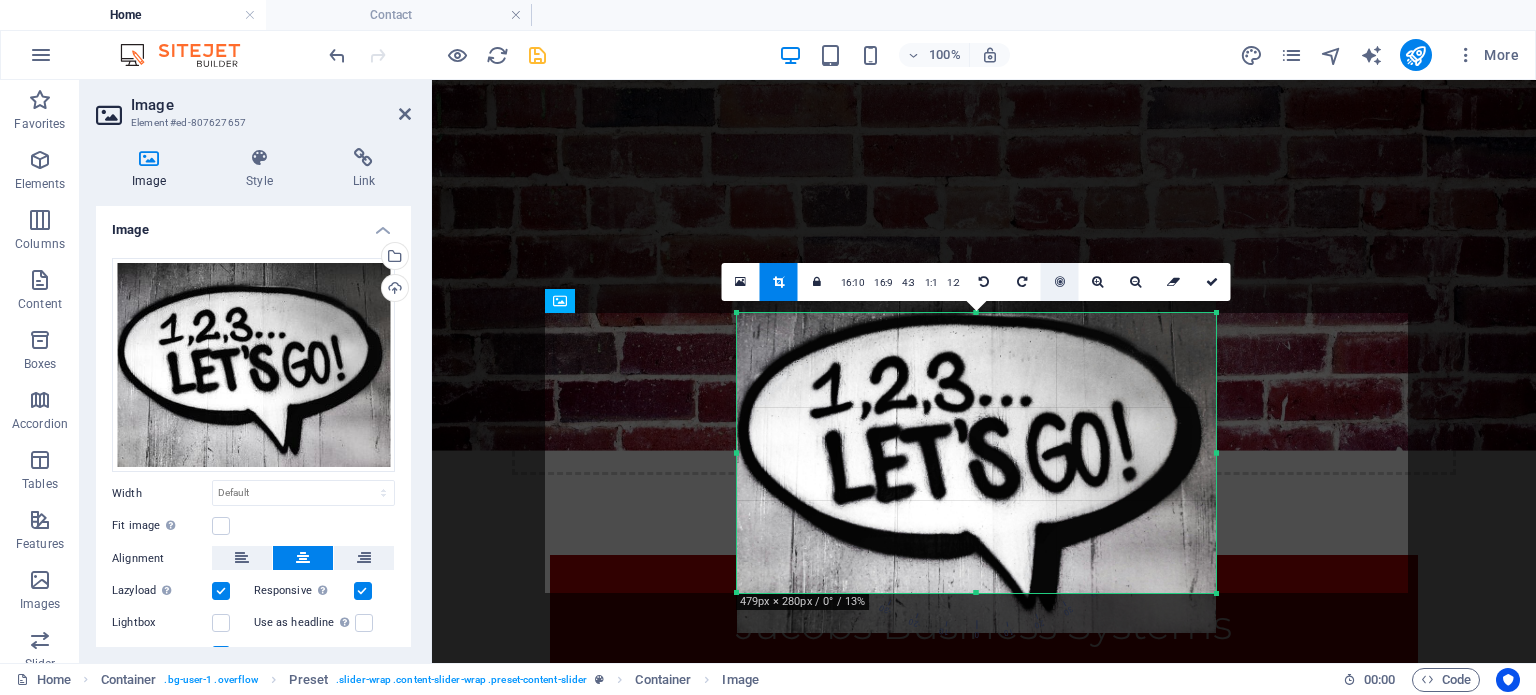 click at bounding box center [1060, 282] 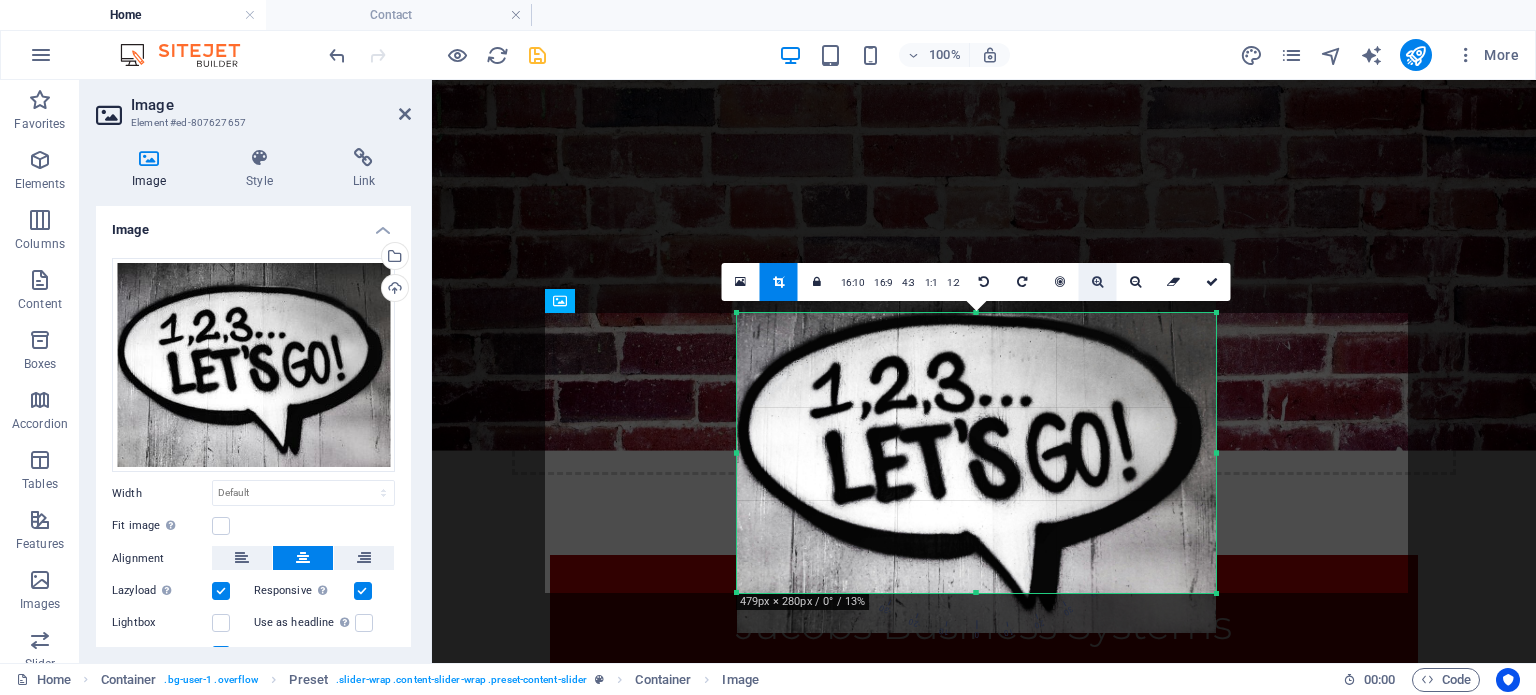 click at bounding box center [1097, 282] 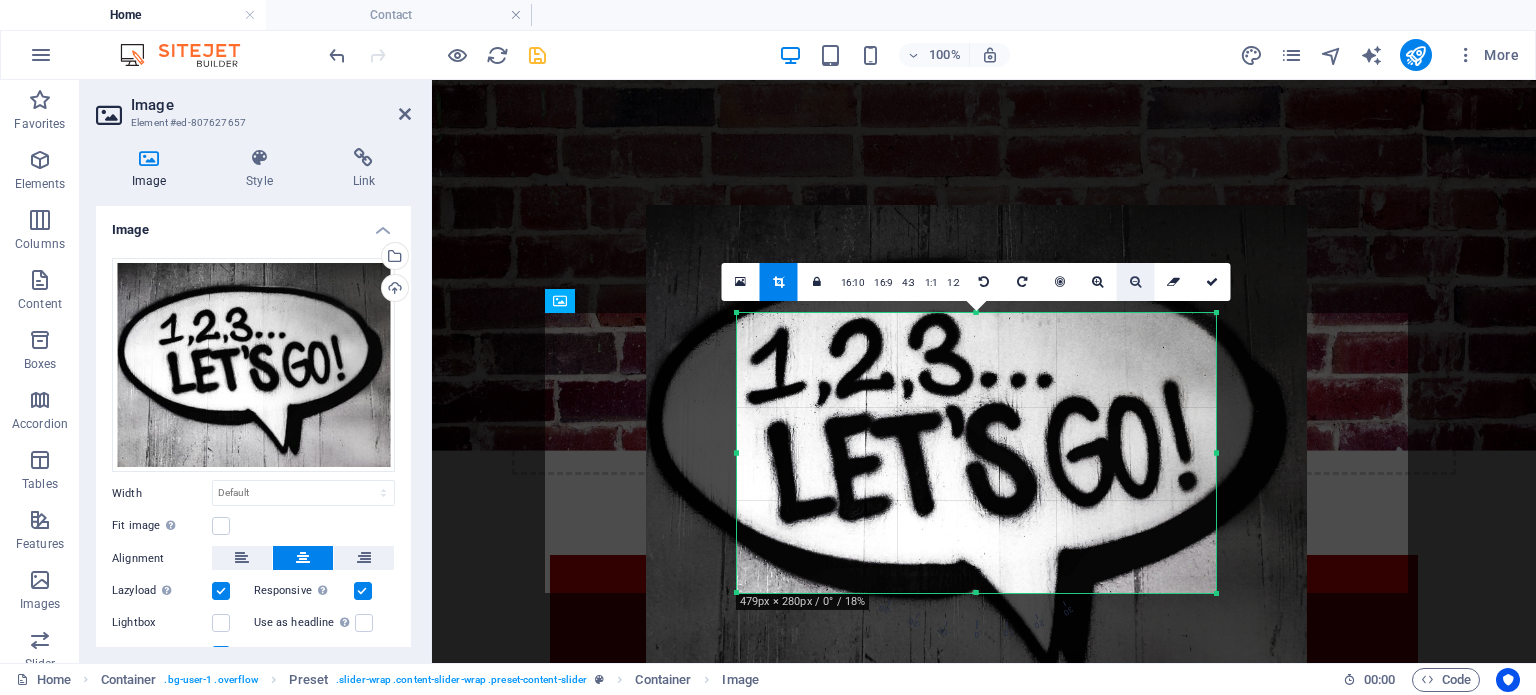click at bounding box center (1135, 282) 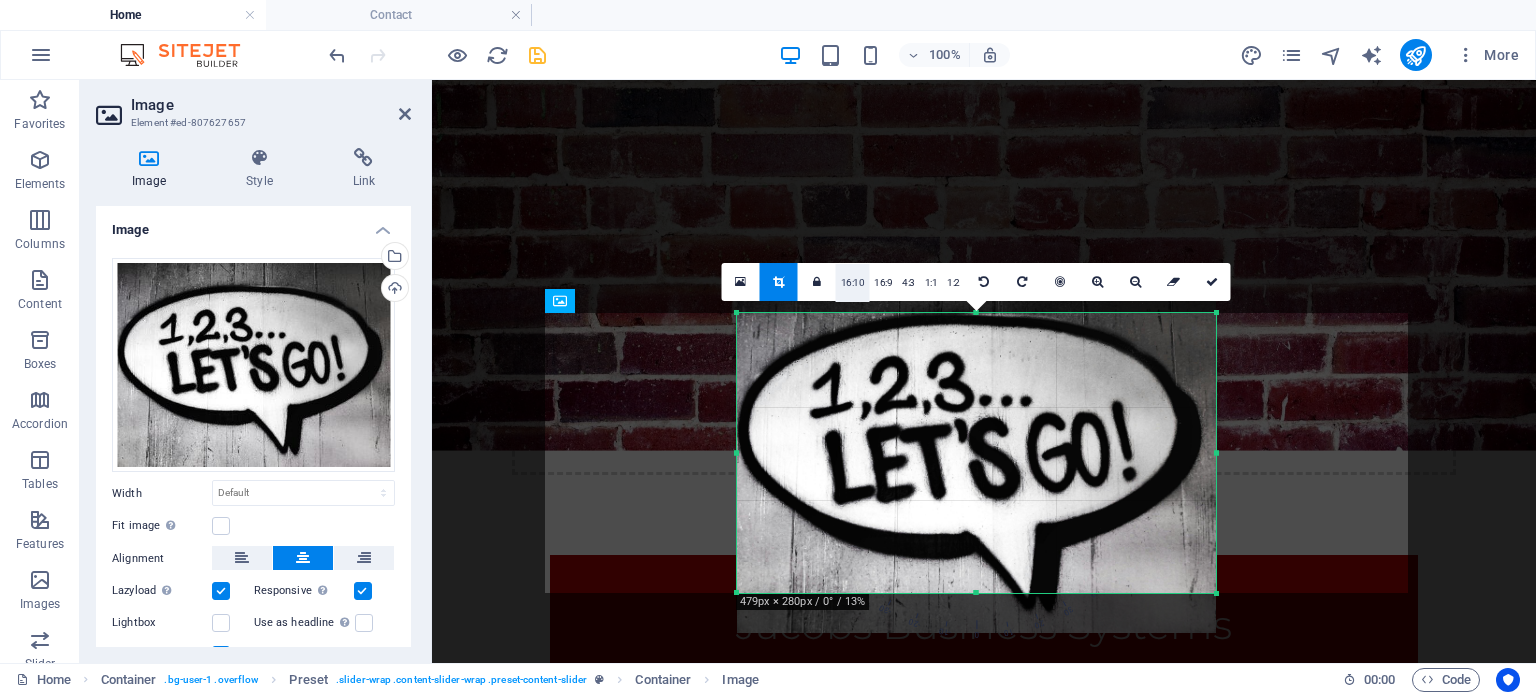 click on "16:10" at bounding box center [853, 283] 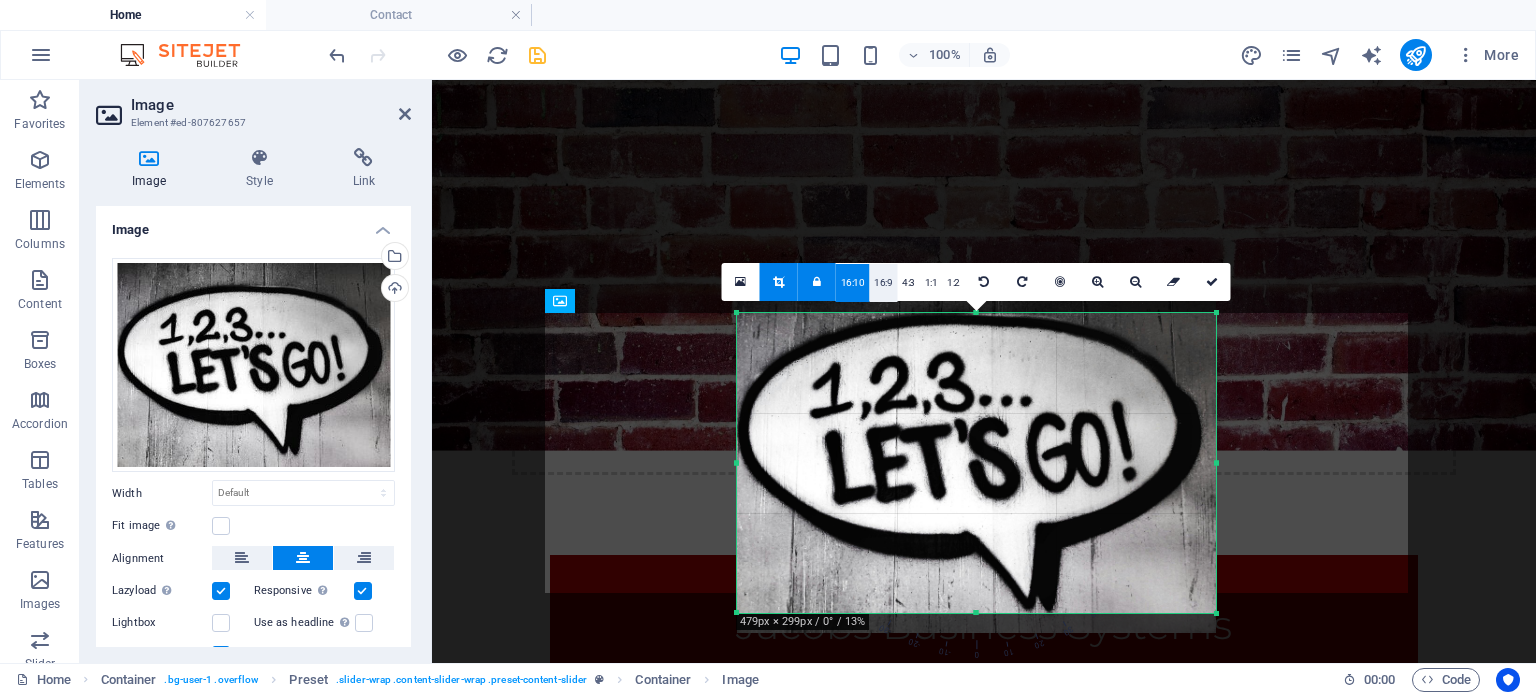click on "16:9" at bounding box center (883, 283) 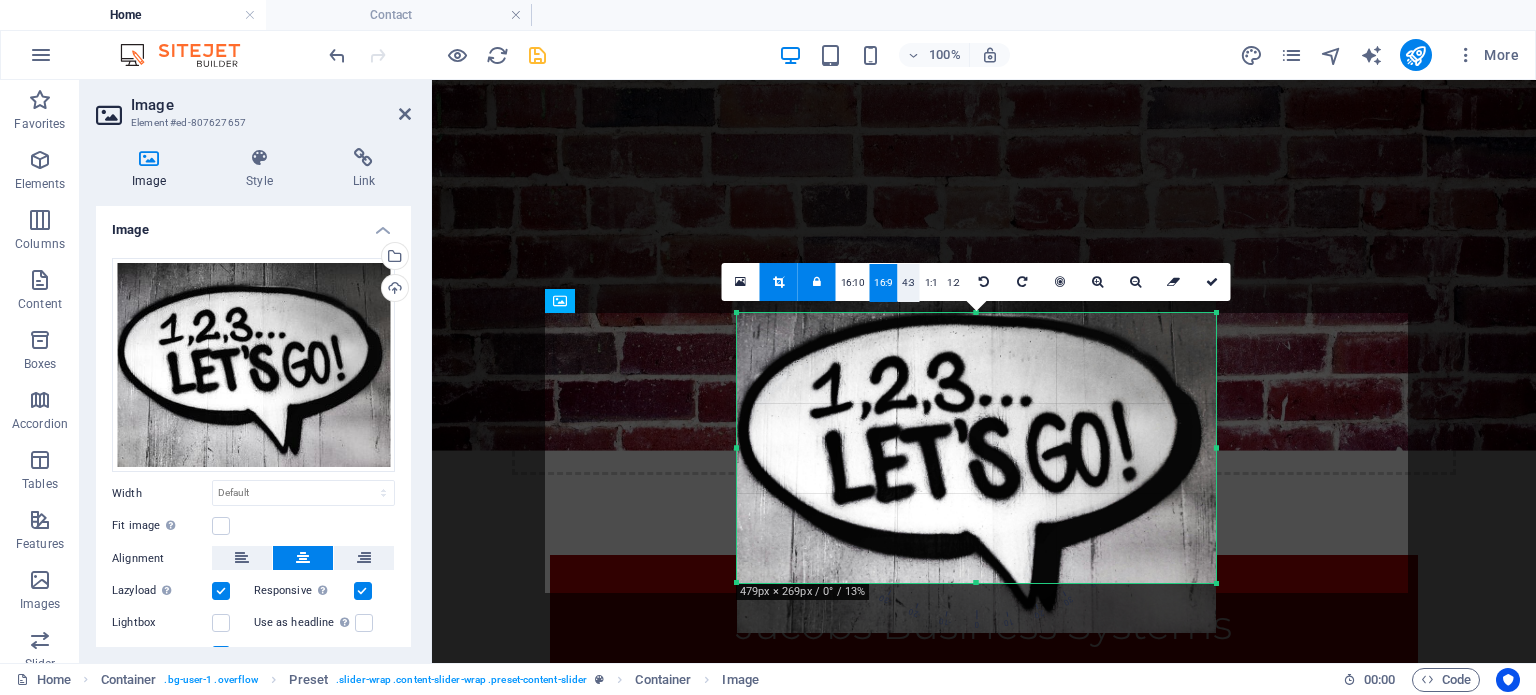 click on "4:3" at bounding box center [908, 283] 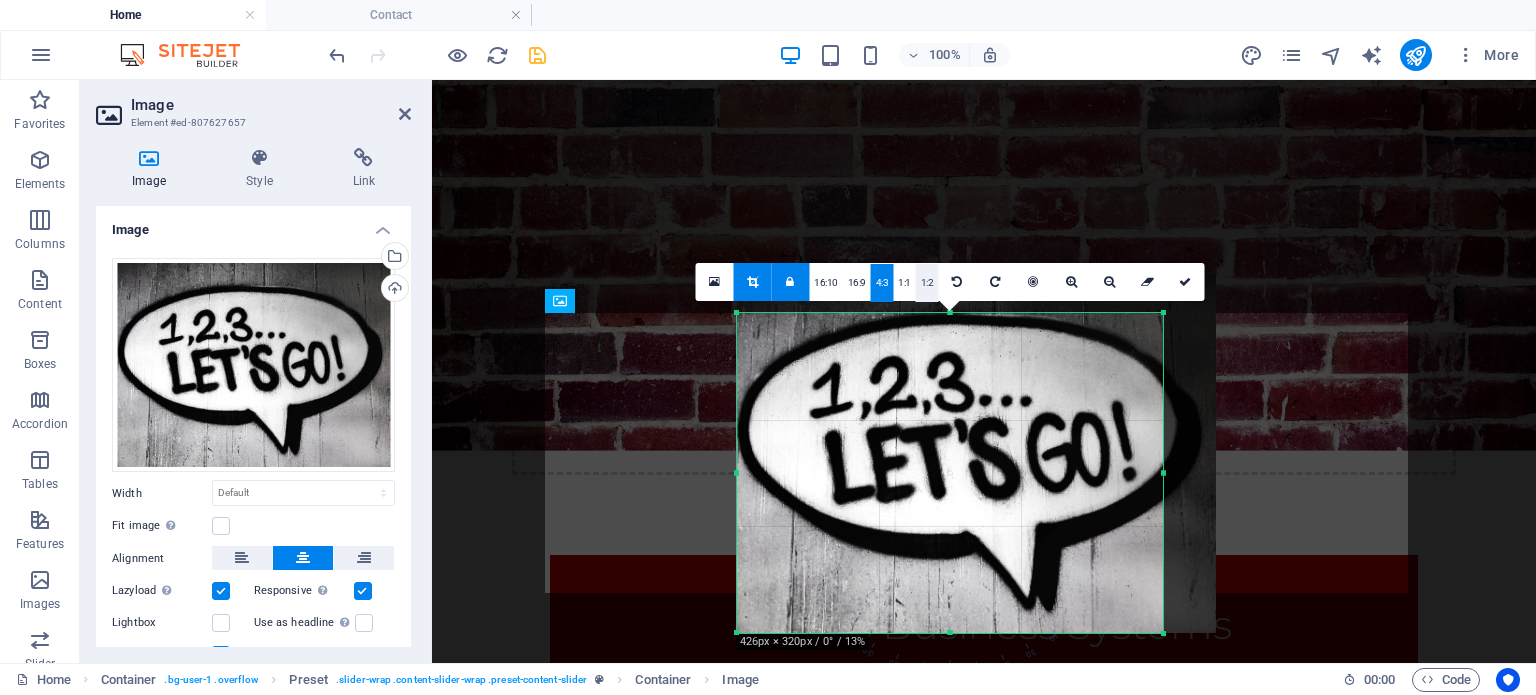 click on "1:2" at bounding box center [927, 283] 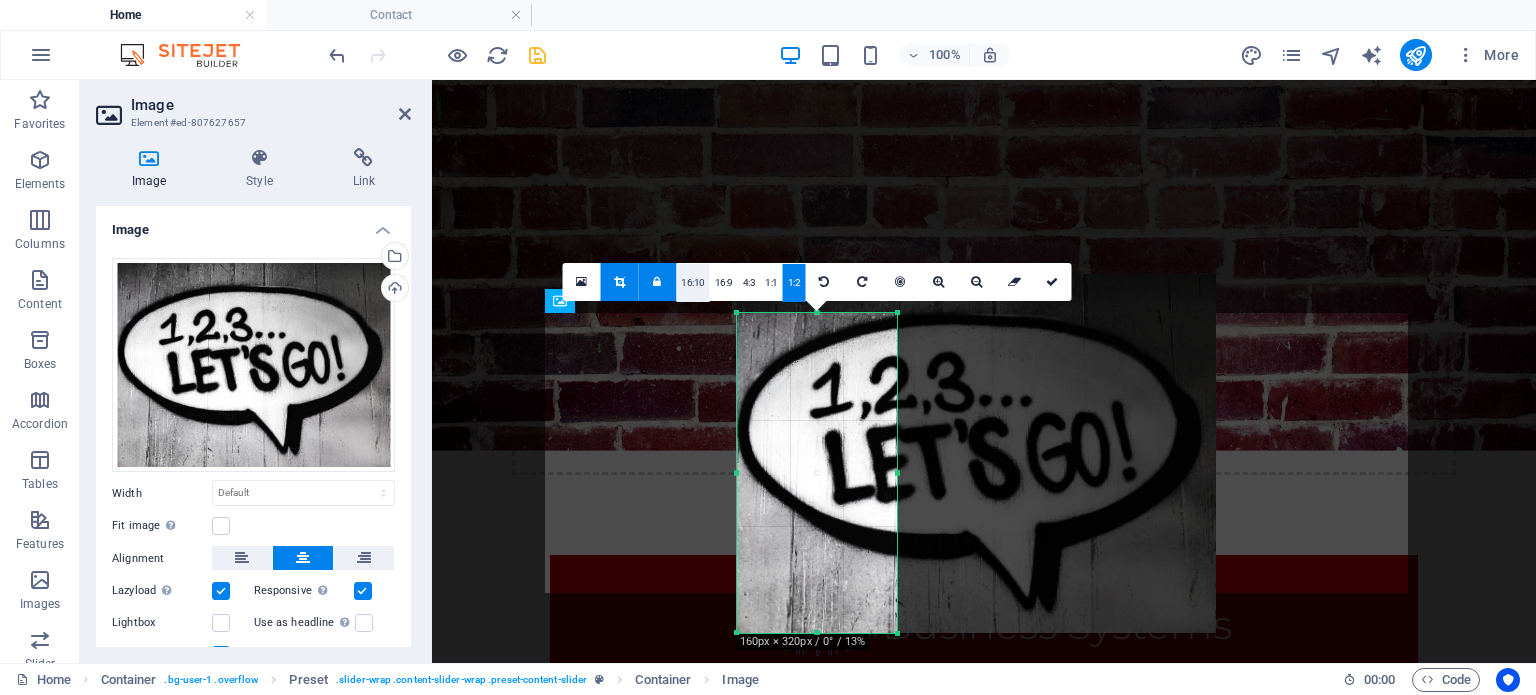 click on "16:10" at bounding box center (693, 283) 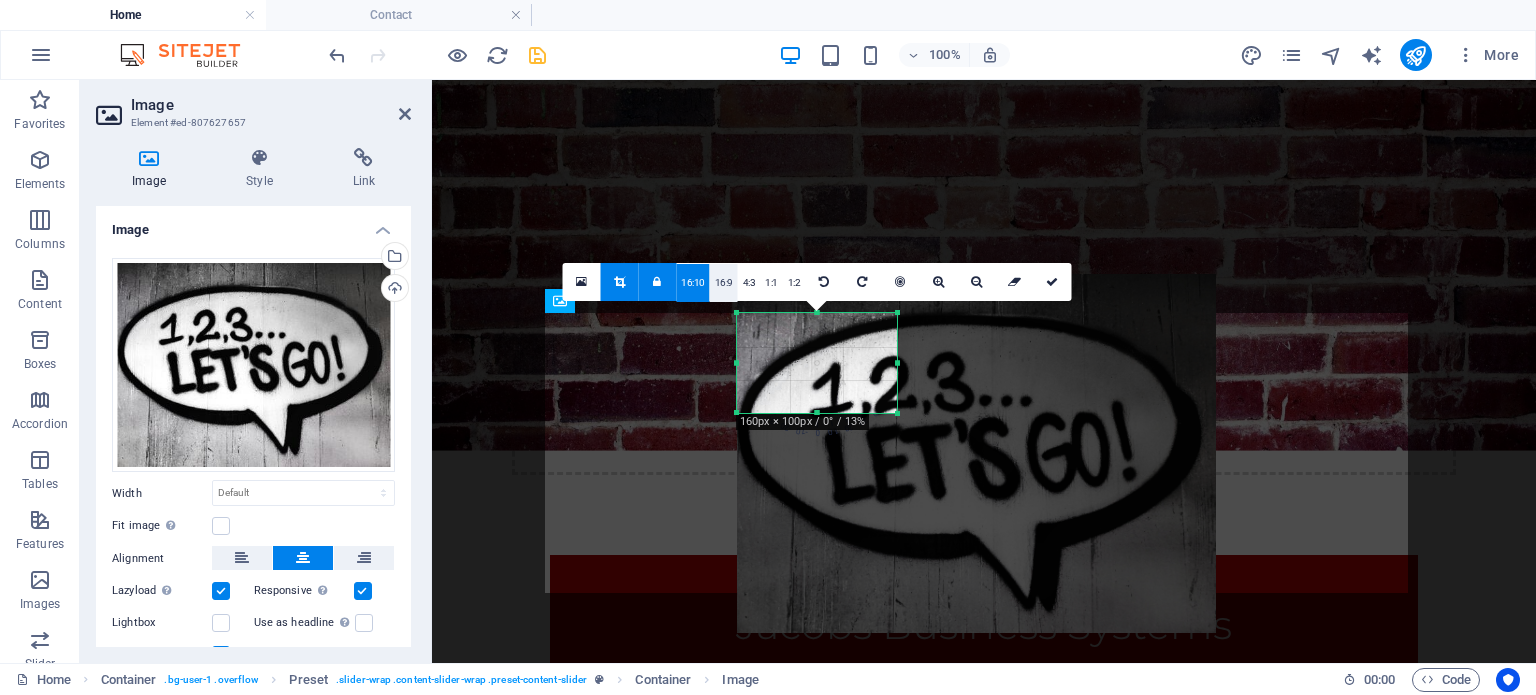 click on "16:9" at bounding box center [724, 283] 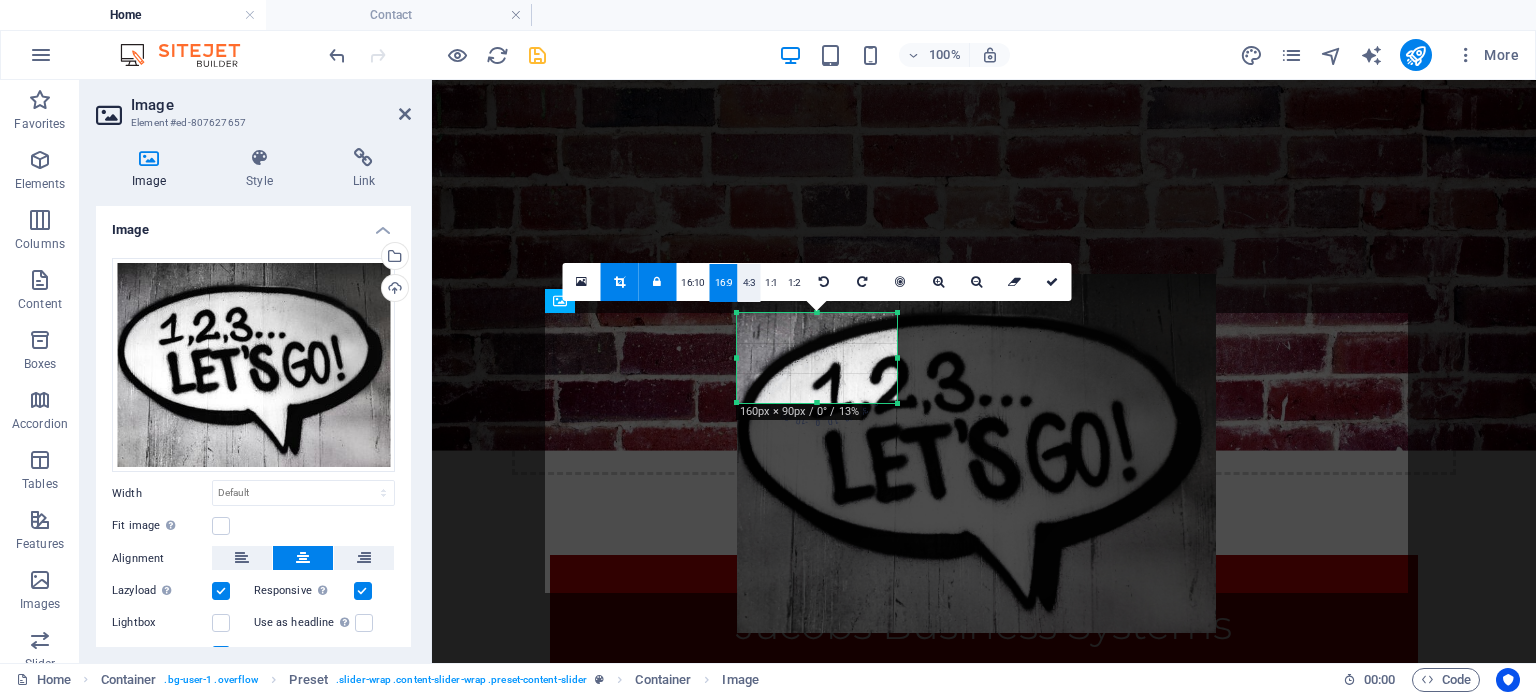 click on "4:3" at bounding box center (749, 283) 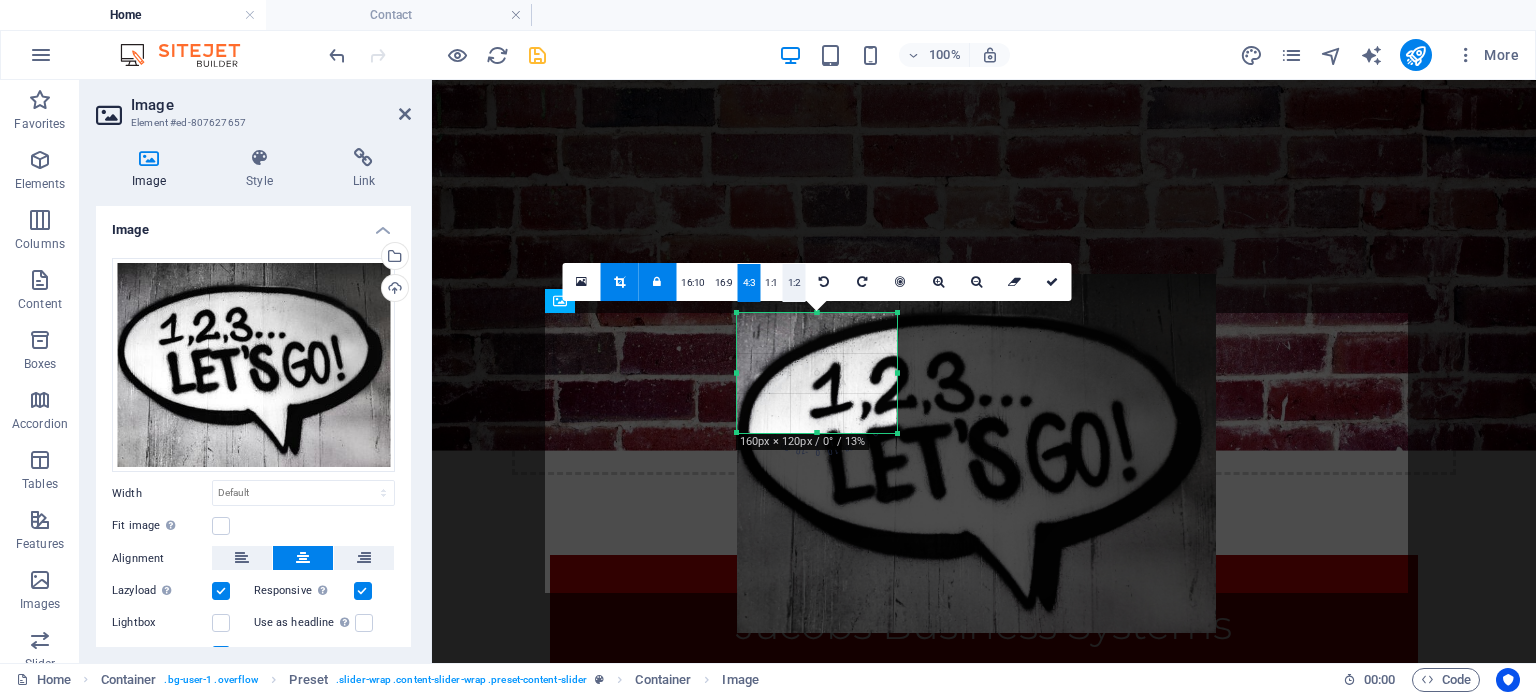 click on "1:2" at bounding box center [794, 283] 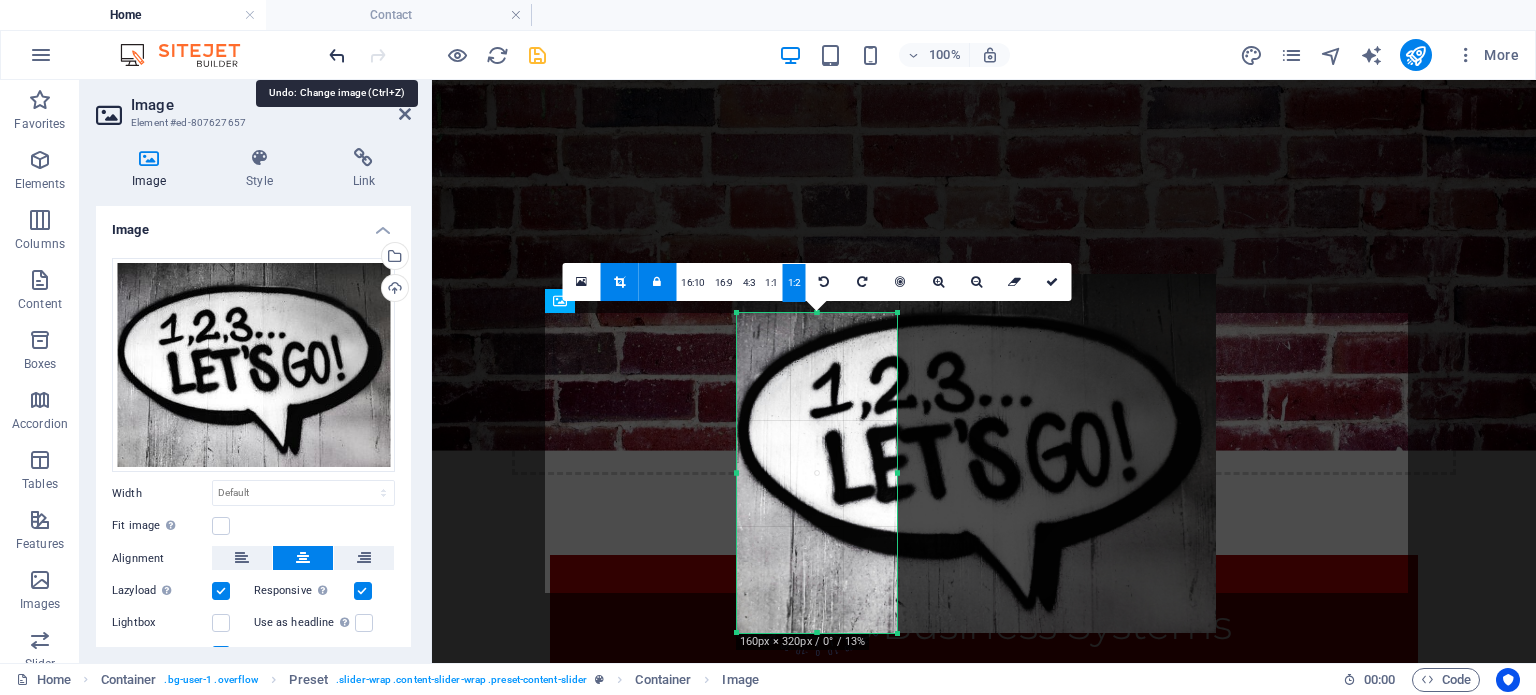 click at bounding box center [337, 55] 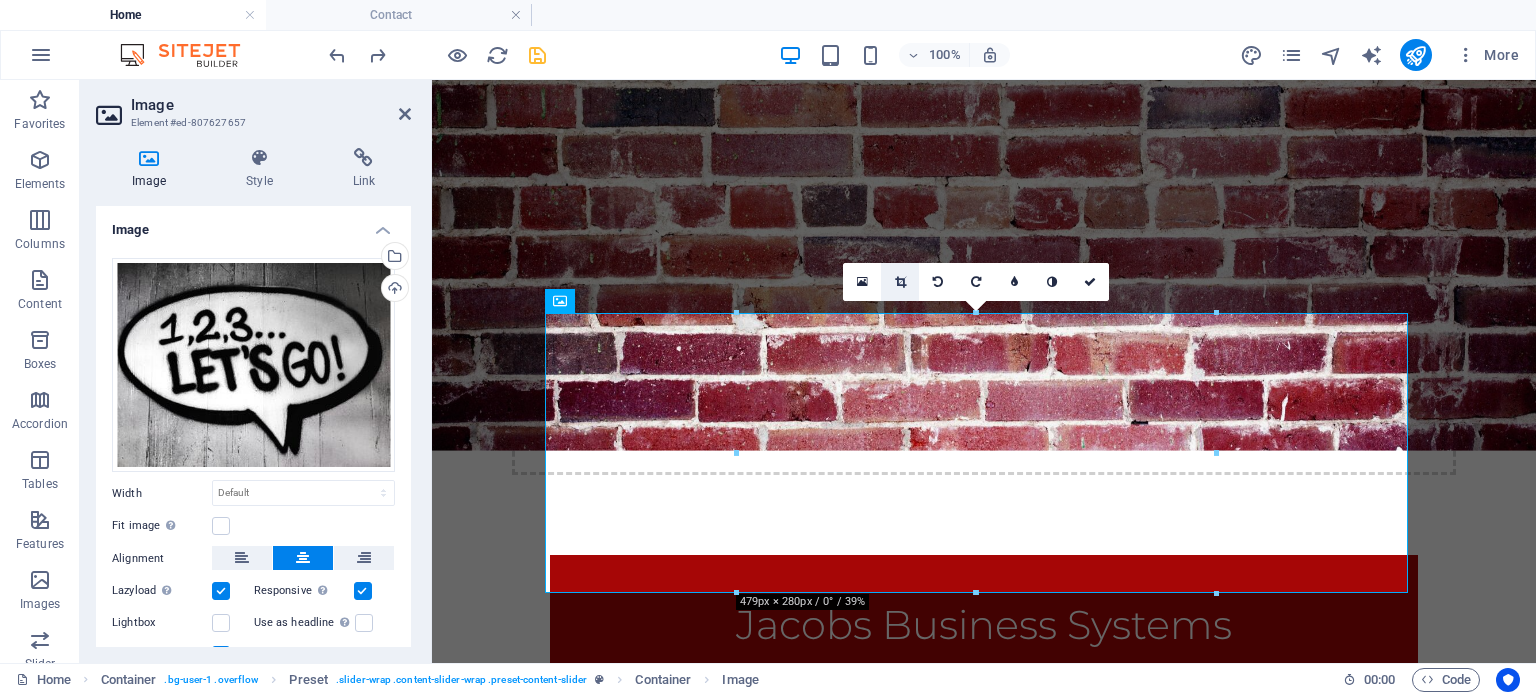 click at bounding box center [900, 282] 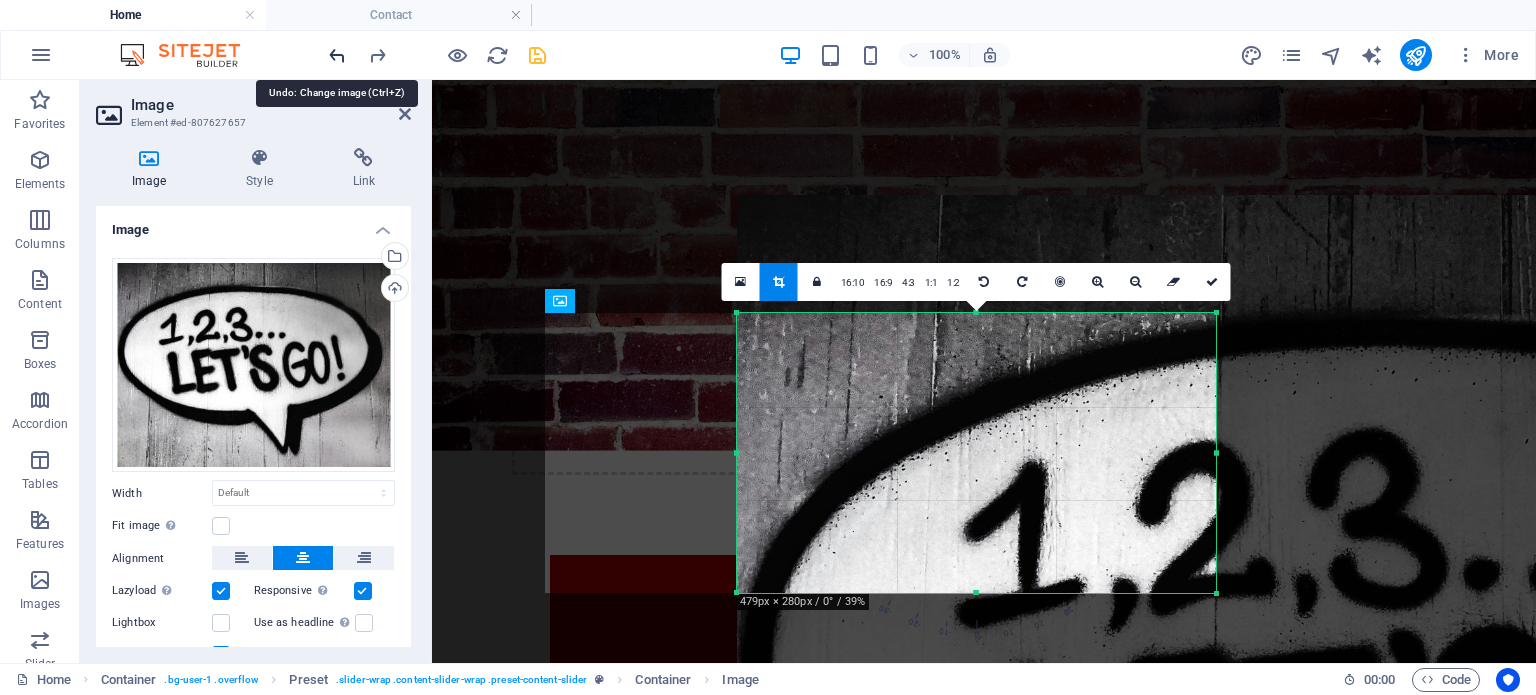 click at bounding box center [337, 55] 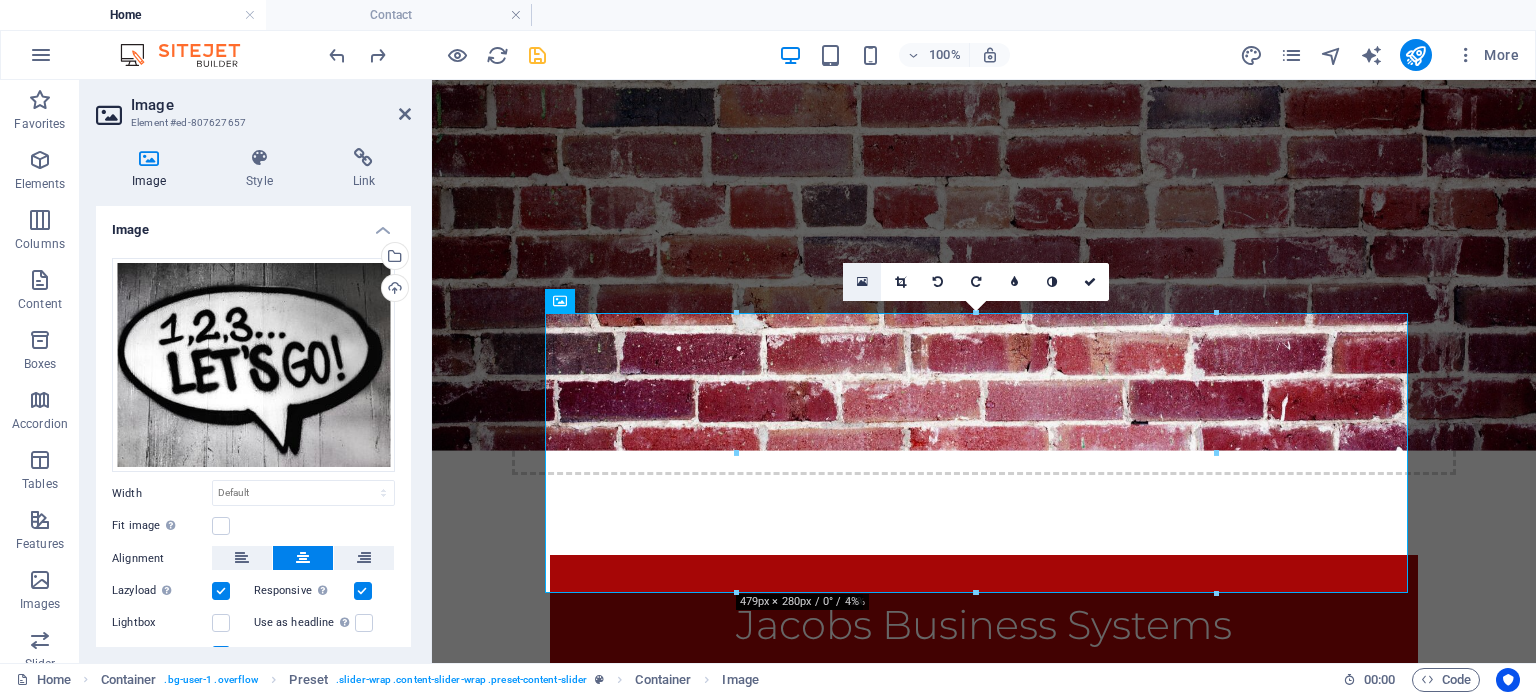 click at bounding box center [862, 282] 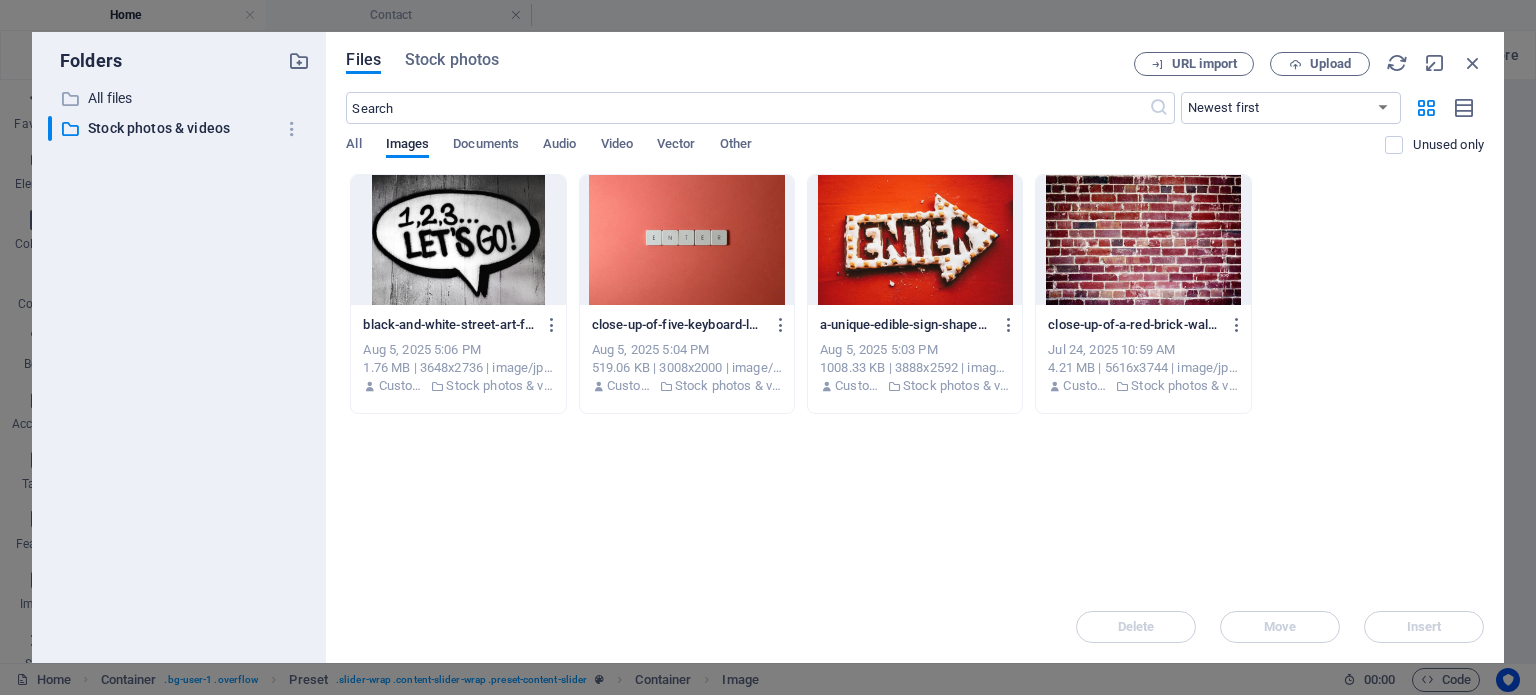 click at bounding box center [458, 240] 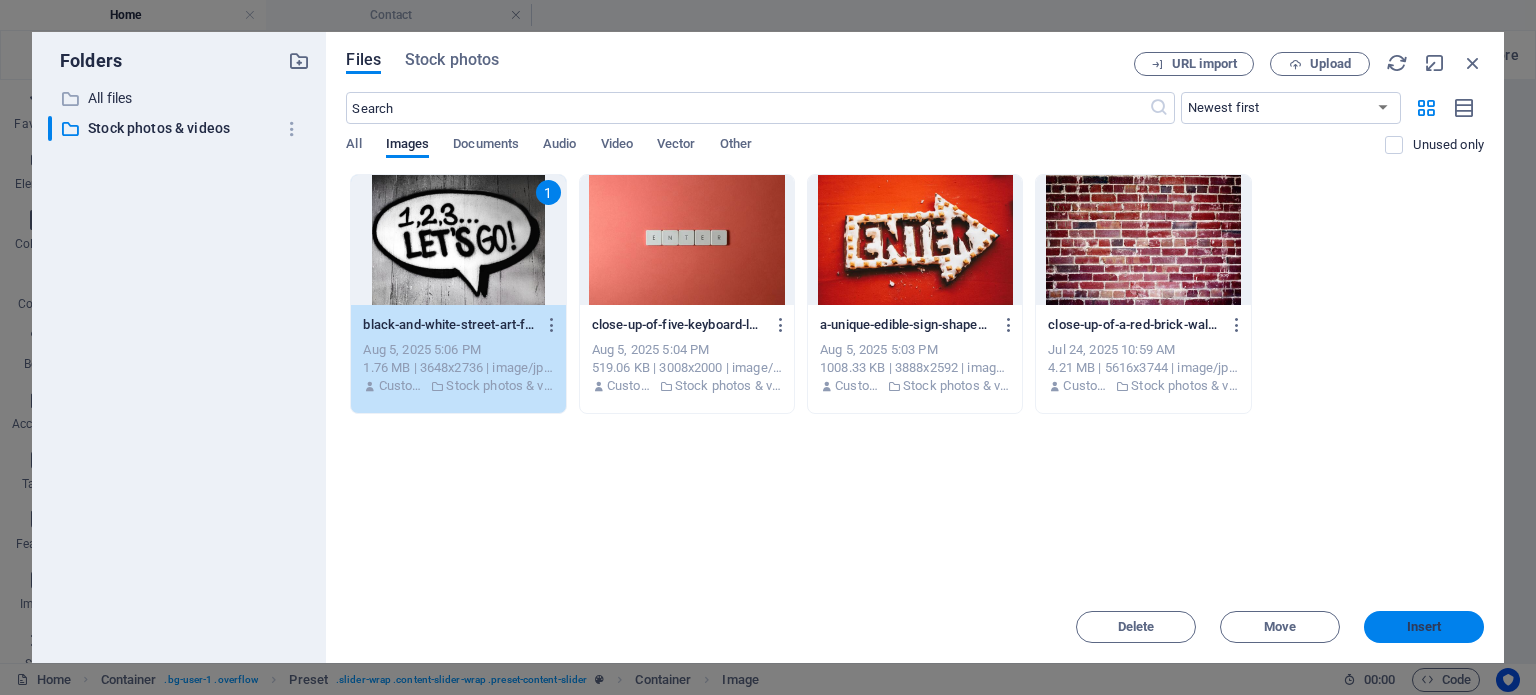 click on "Insert" at bounding box center [1424, 627] 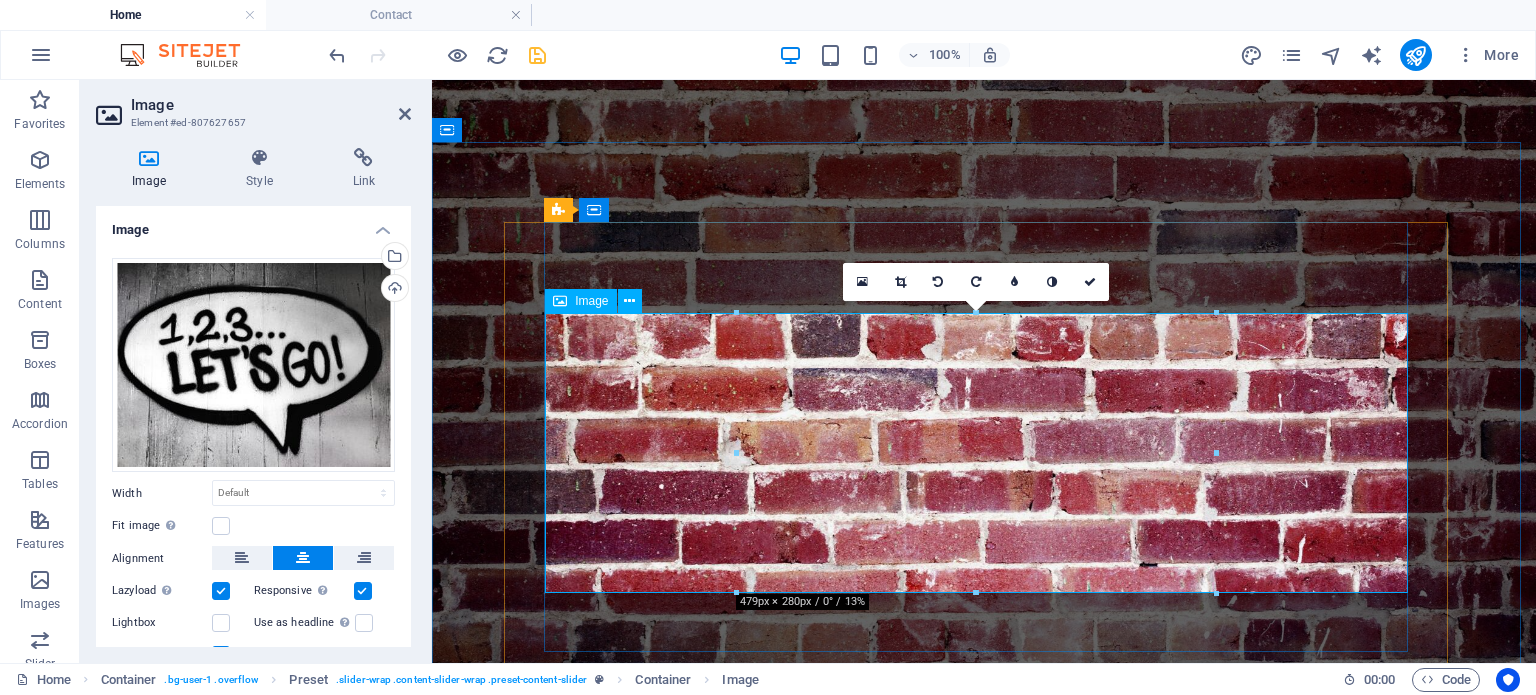 click at bounding box center (984, 1281) 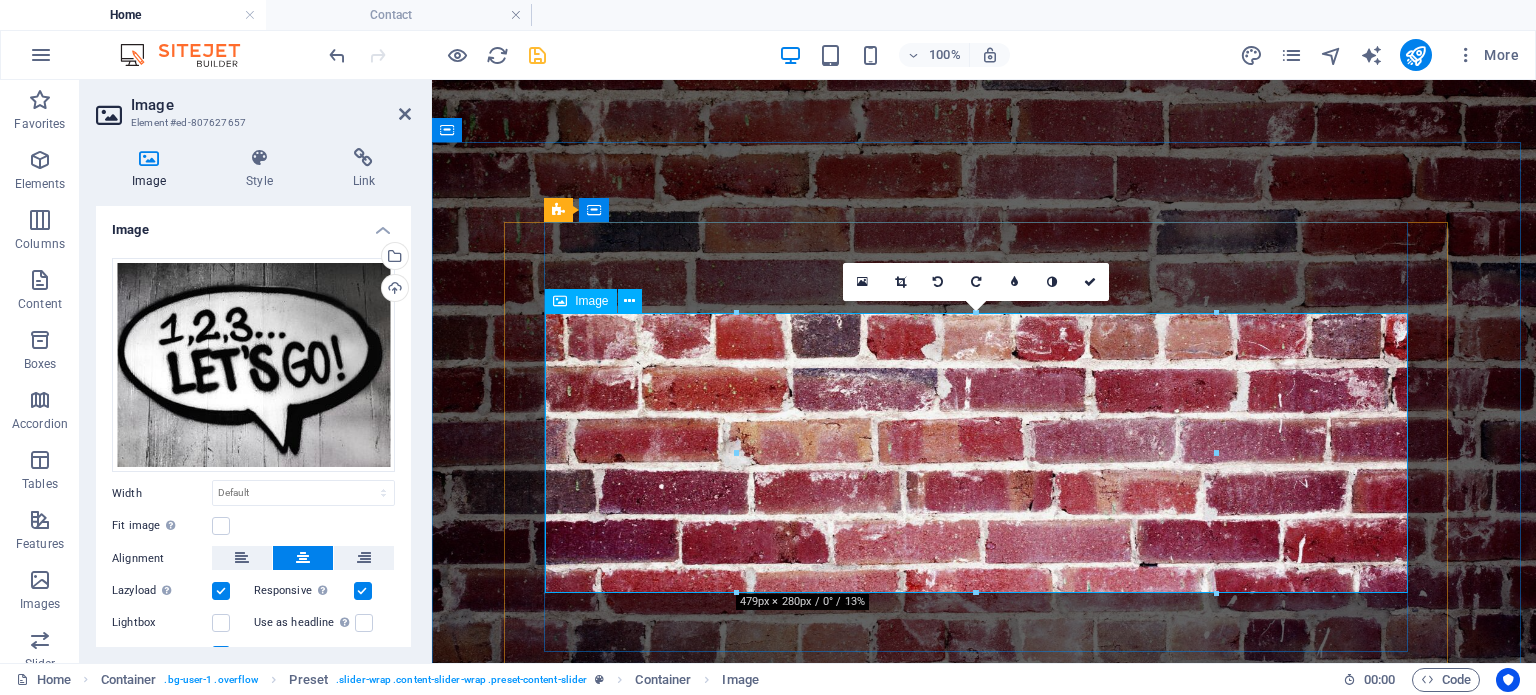 click at bounding box center [984, 1281] 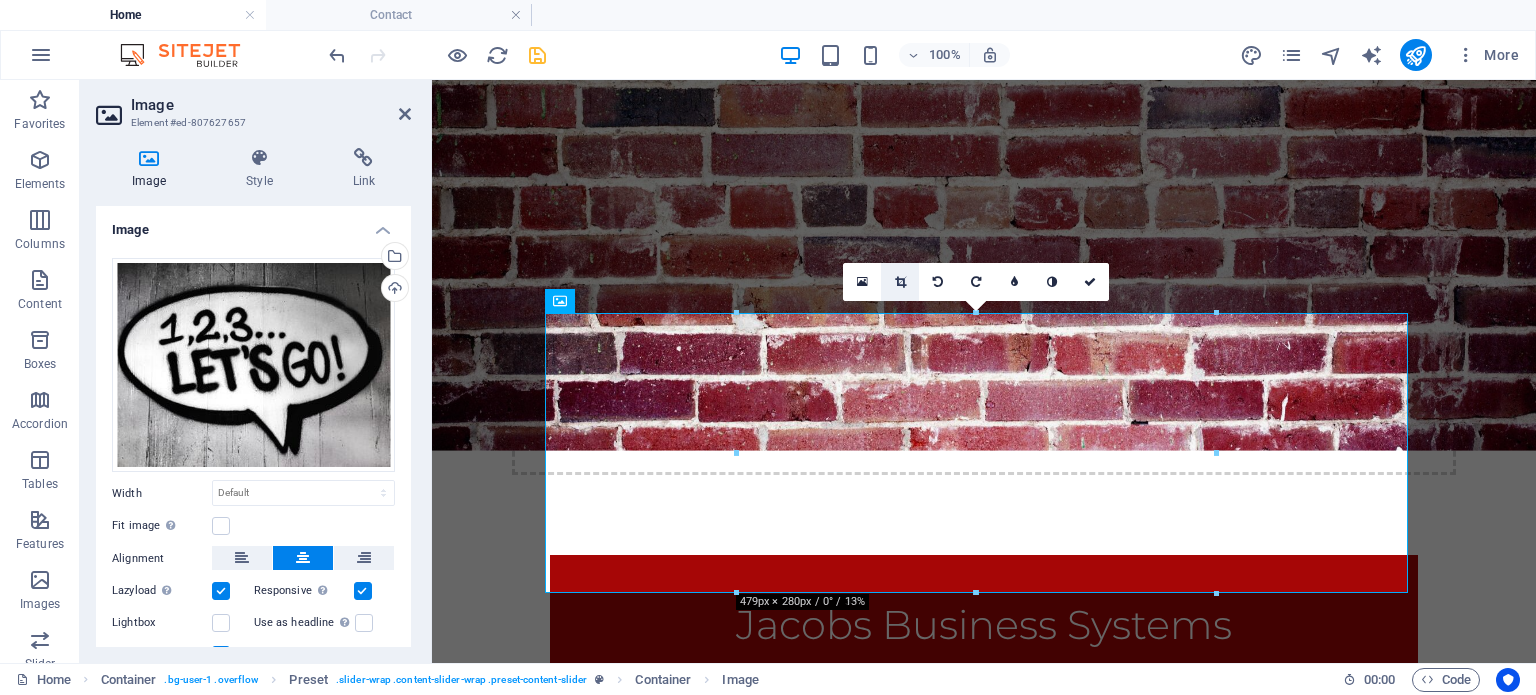 click at bounding box center (900, 282) 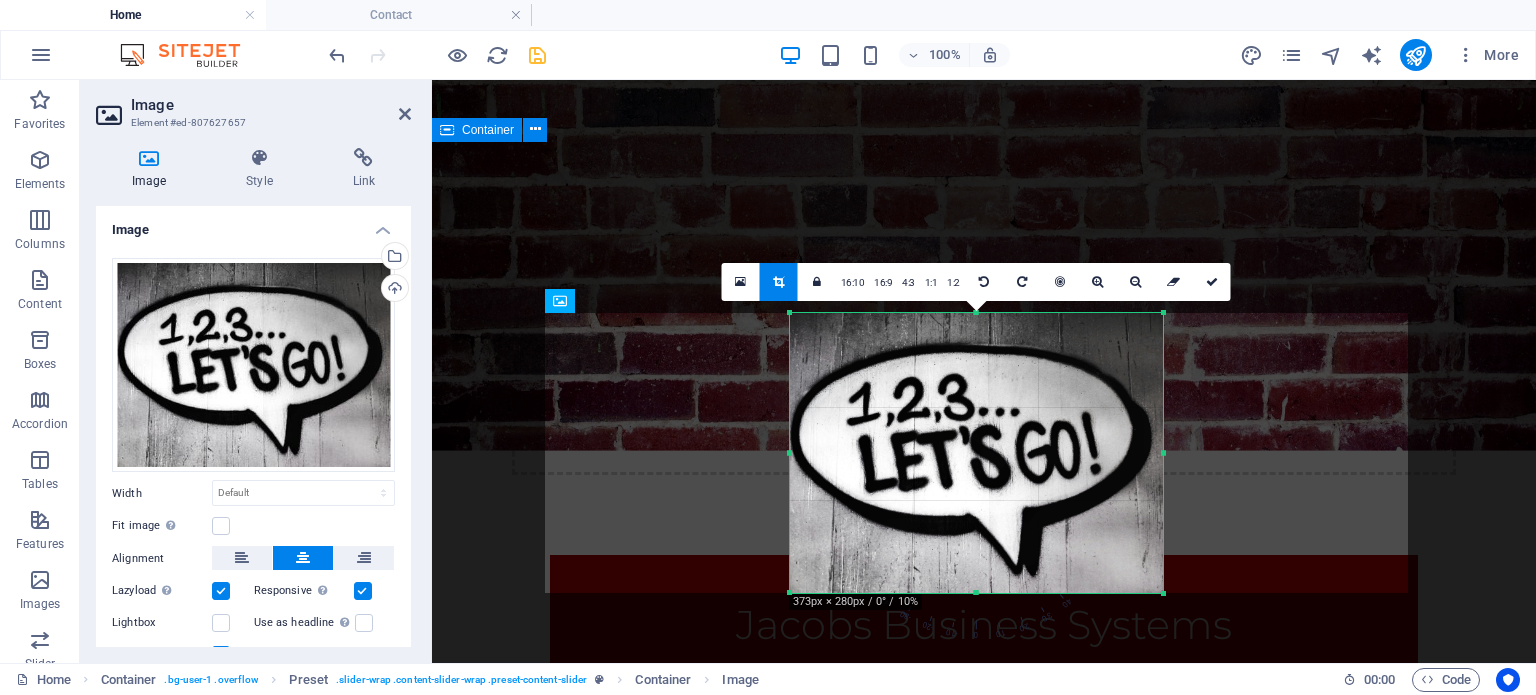 click on "COMPANY REGISTRATIONS Get more Information SPECIALIZED SERVICES Get more Information BUSINESS SUPPORT Get more Information" at bounding box center [984, 1437] 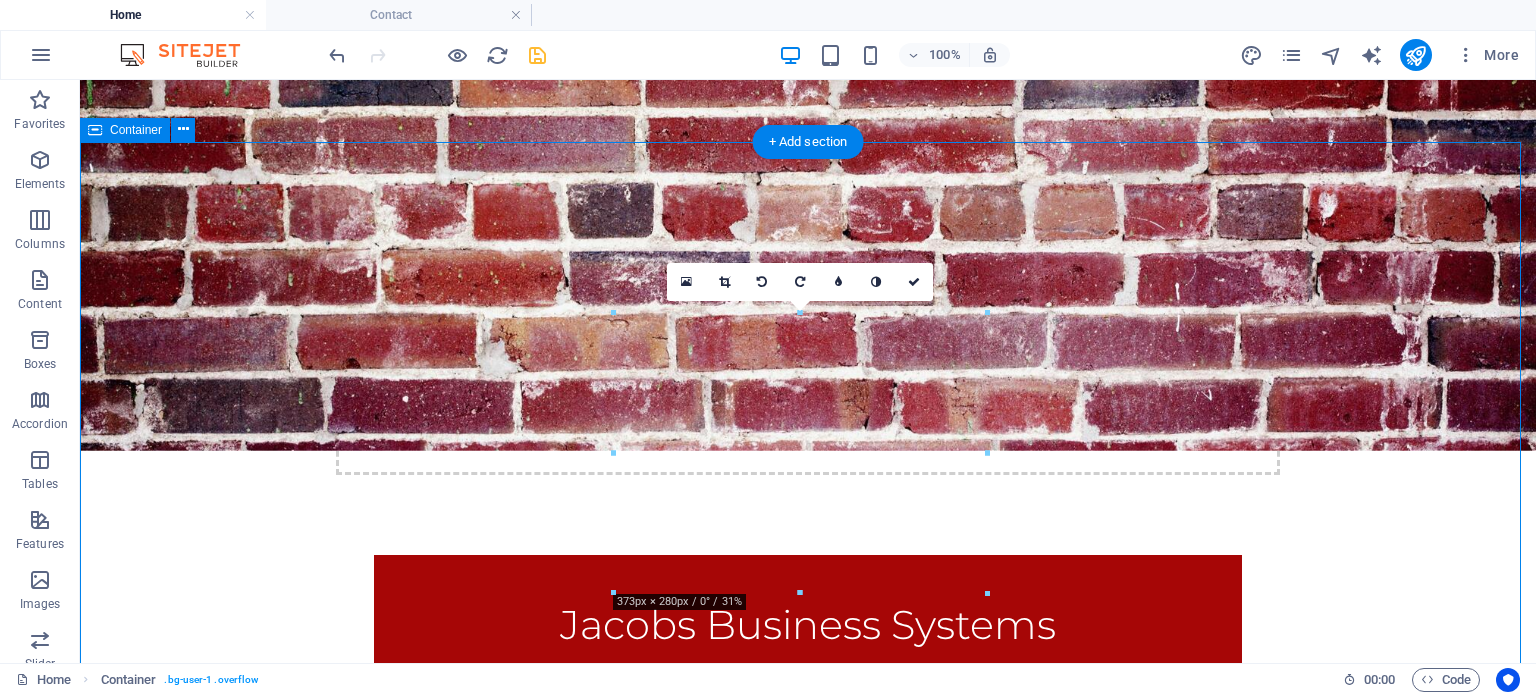 click on "COMPANY REGISTRATIONS Get more Information SPECIALIZED SERVICES Get more Information BUSINESS SUPPORT Get more Information" at bounding box center (808, 1437) 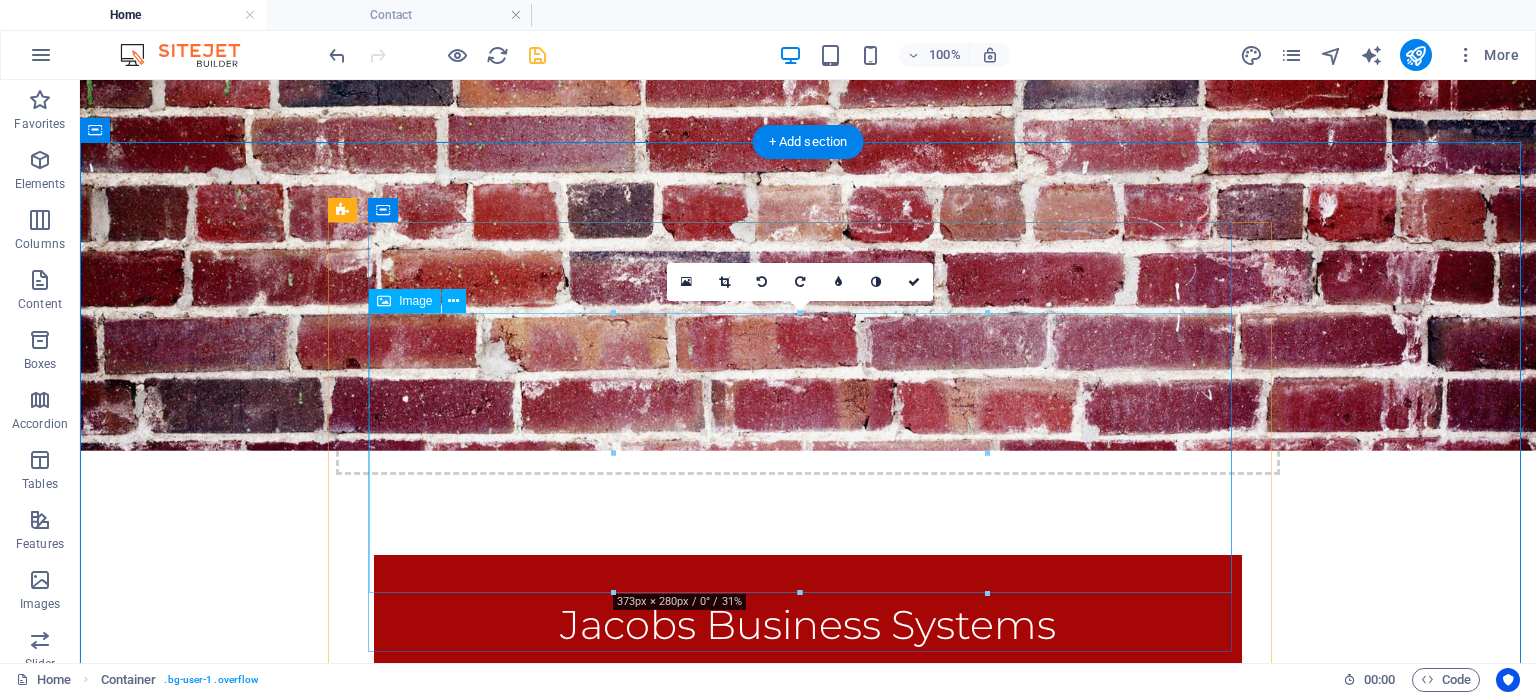 click at bounding box center (808, 1023) 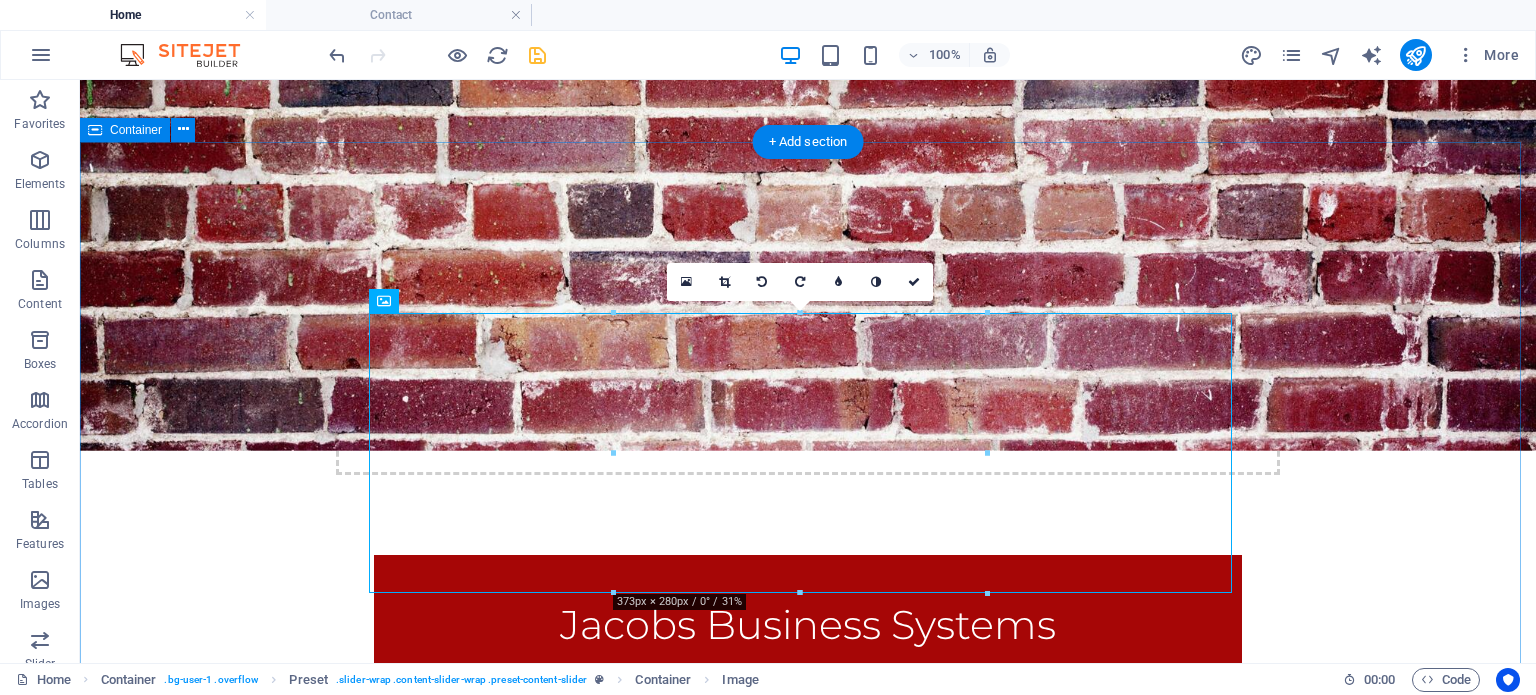 click on "COMPANY REGISTRATIONS Get more Information SPECIALIZED SERVICES Get more Information BUSINESS SUPPORT Get more Information" at bounding box center [808, 1437] 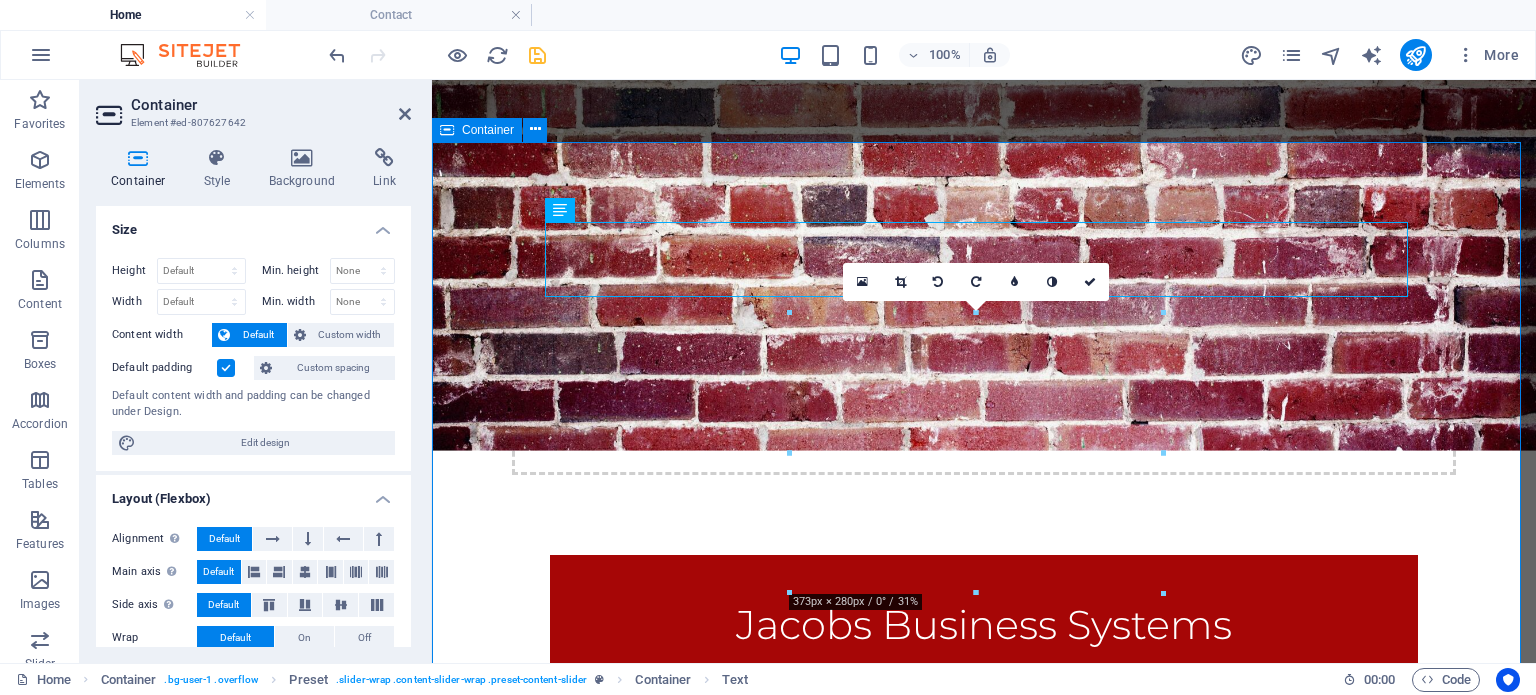 click on "COMPANY REGISTRATIONS Get more Information SPECIALIZED SERVICES Get more Information BUSINESS SUPPORT Get more Information" at bounding box center [984, 1437] 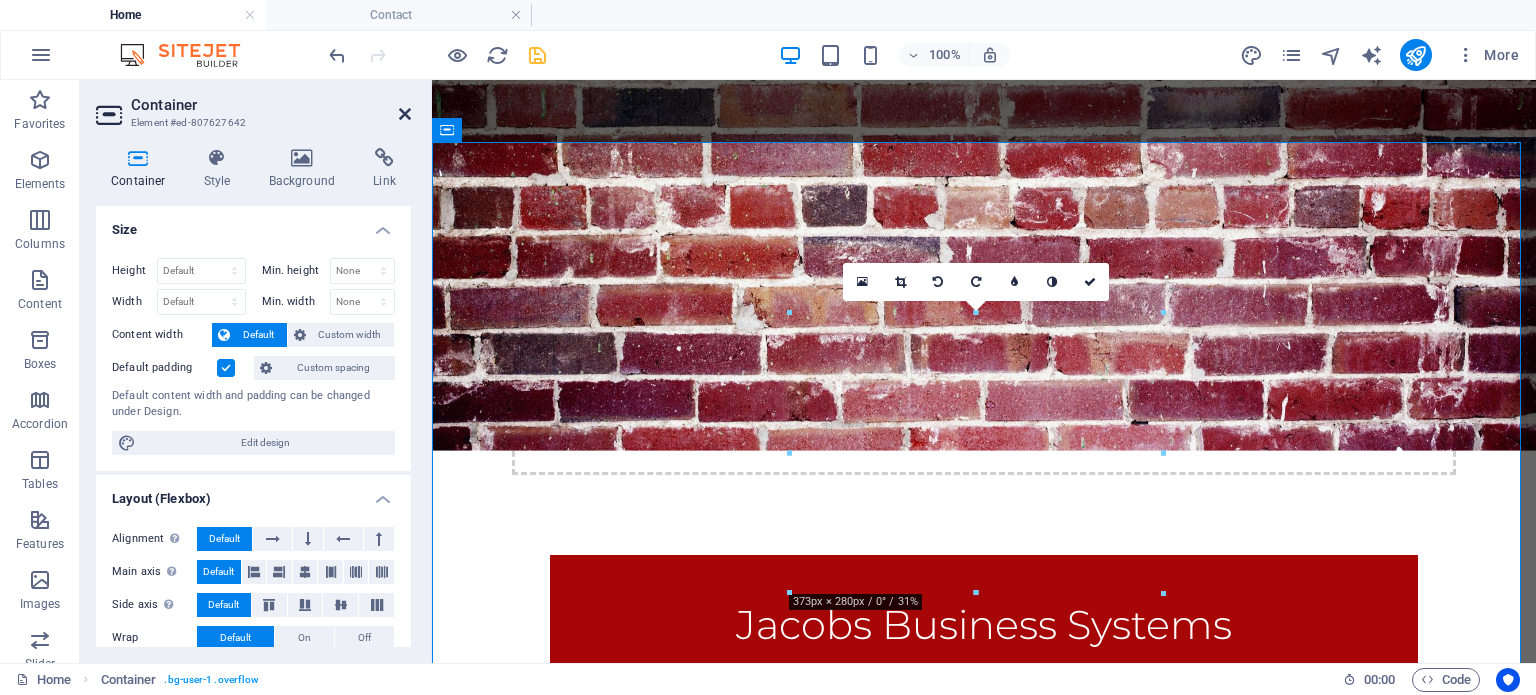 click at bounding box center (405, 114) 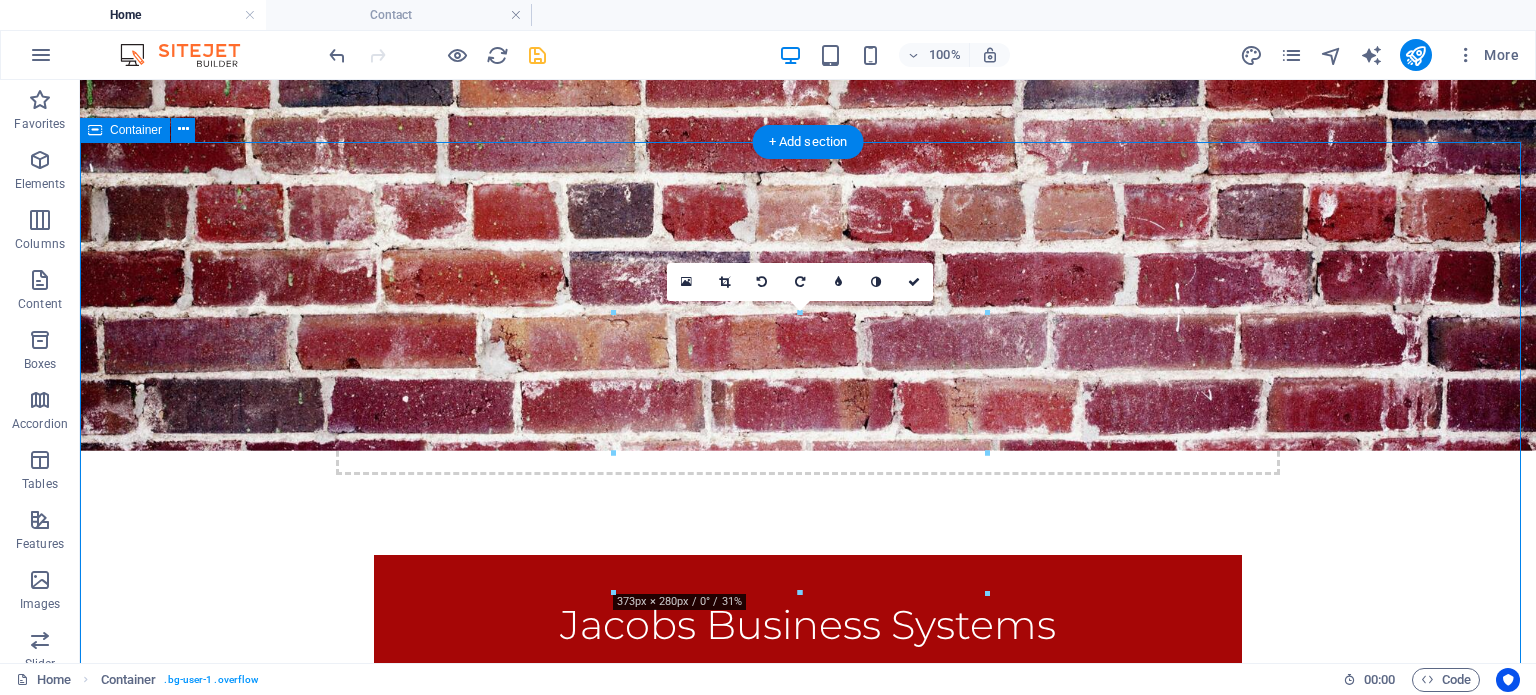 click on "COMPANY REGISTRATIONS Get more Information SPECIALIZED SERVICES Get more Information BUSINESS SUPPORT Get more Information" at bounding box center [808, 1437] 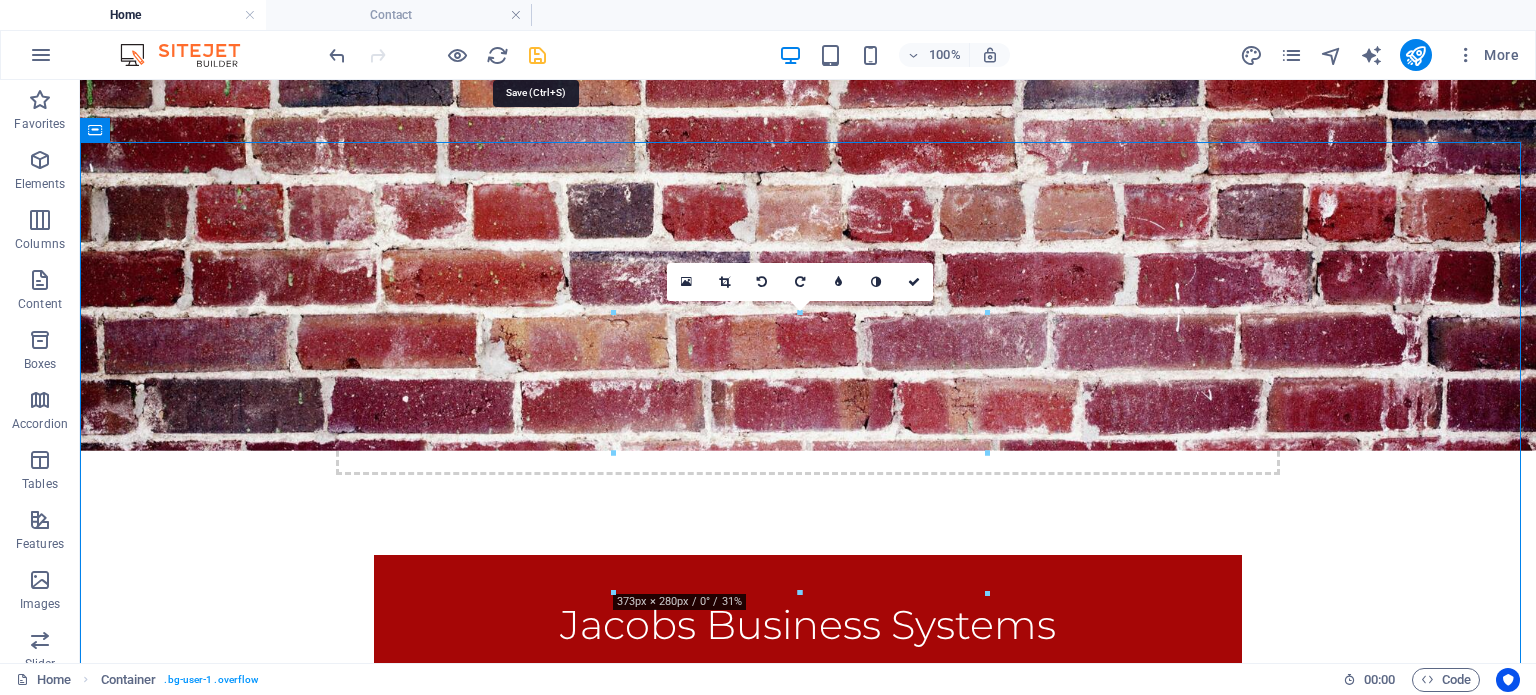 click at bounding box center (537, 55) 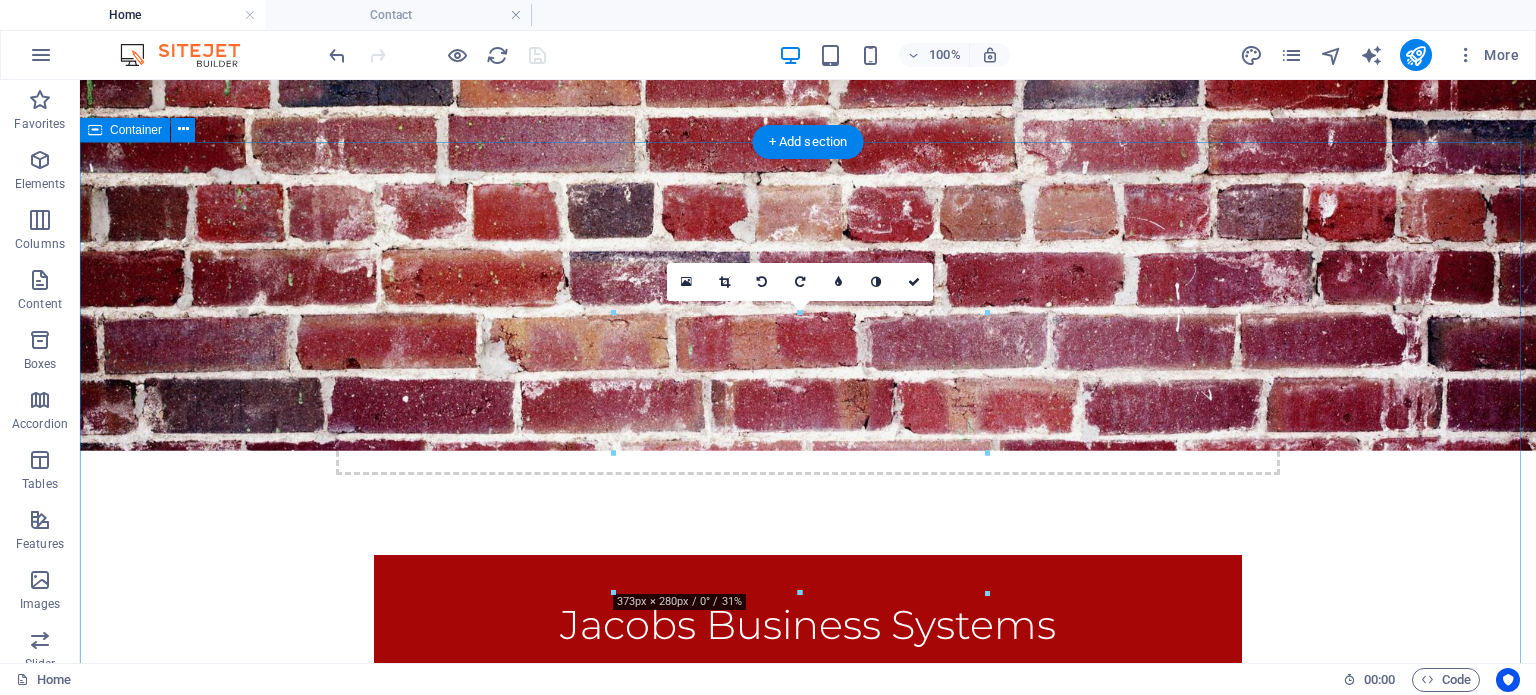 click on "COMPANY REGISTRATIONS Get more Information SPECIALIZED SERVICES Get more Information BUSINESS SUPPORT Get more Information" at bounding box center [808, 1437] 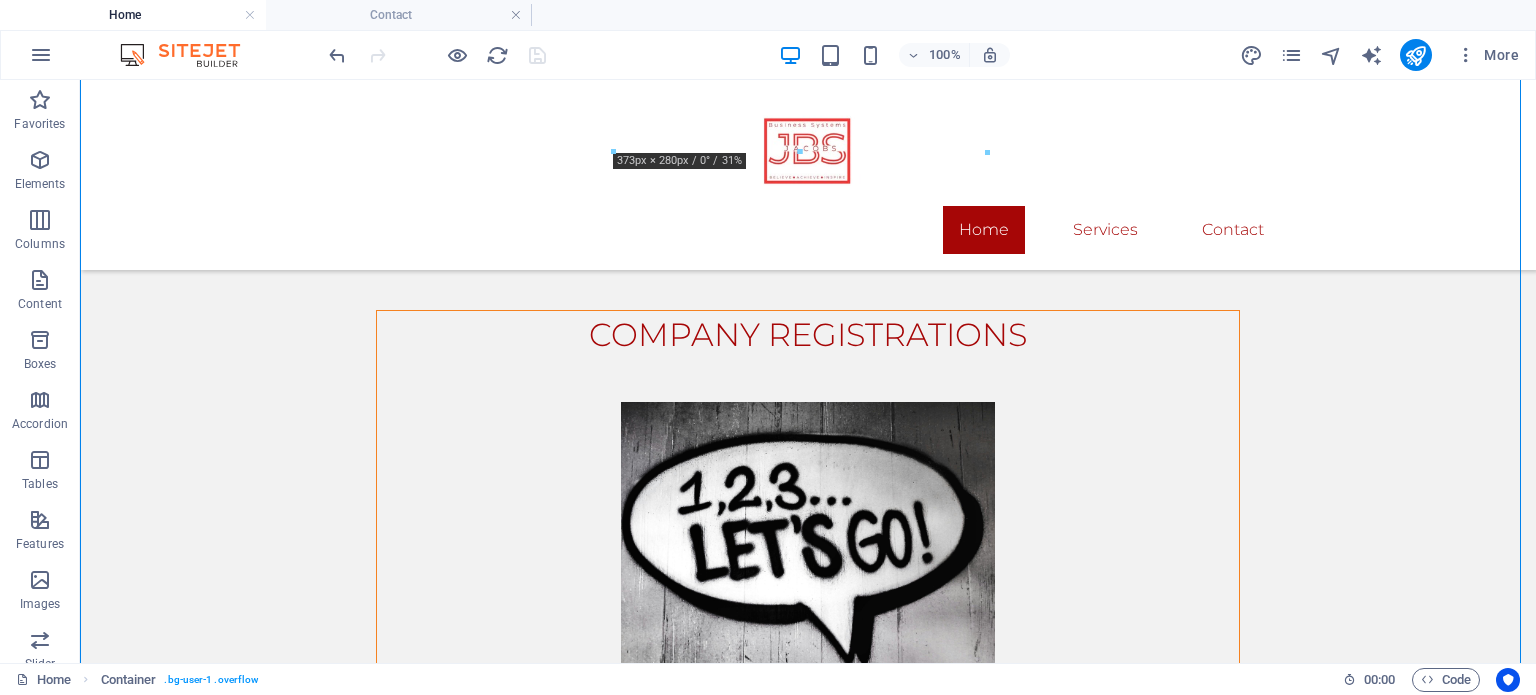 scroll, scrollTop: 1049, scrollLeft: 0, axis: vertical 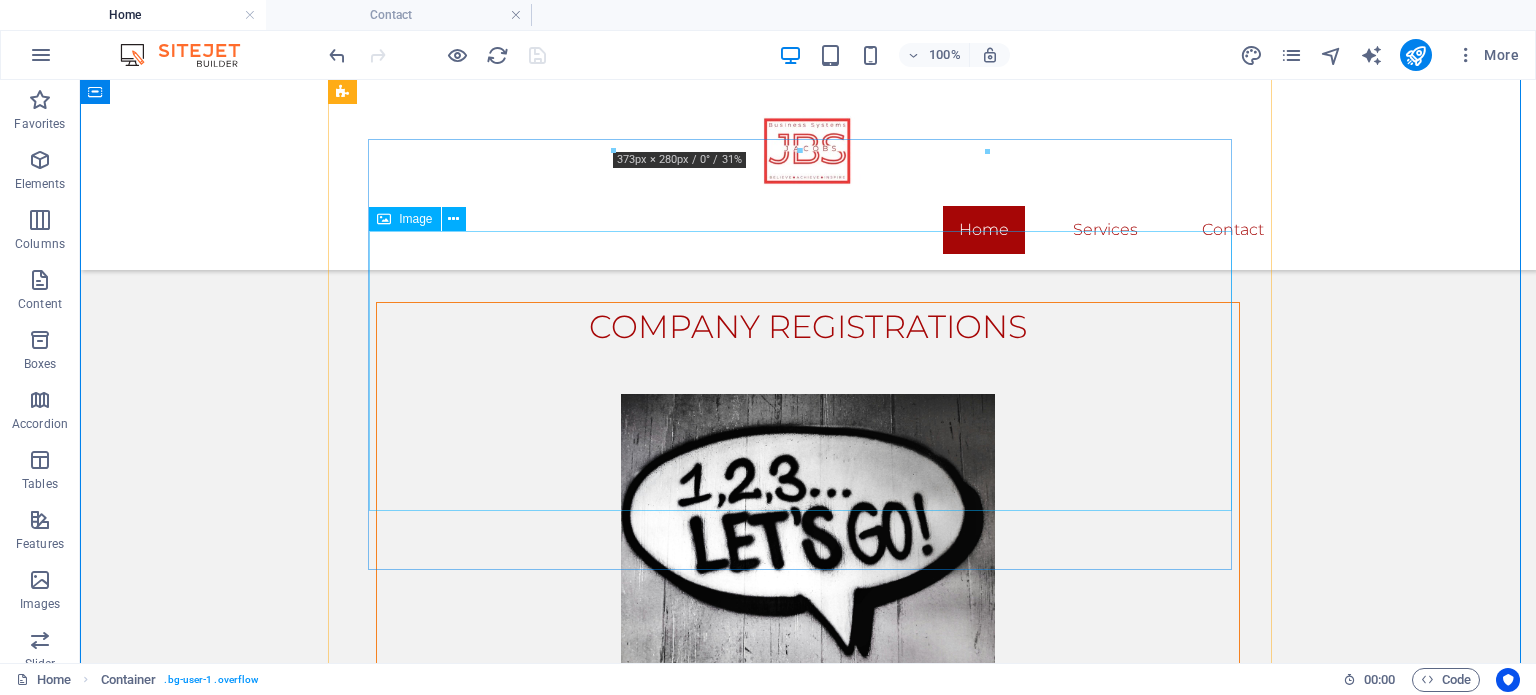 click at bounding box center (808, 965) 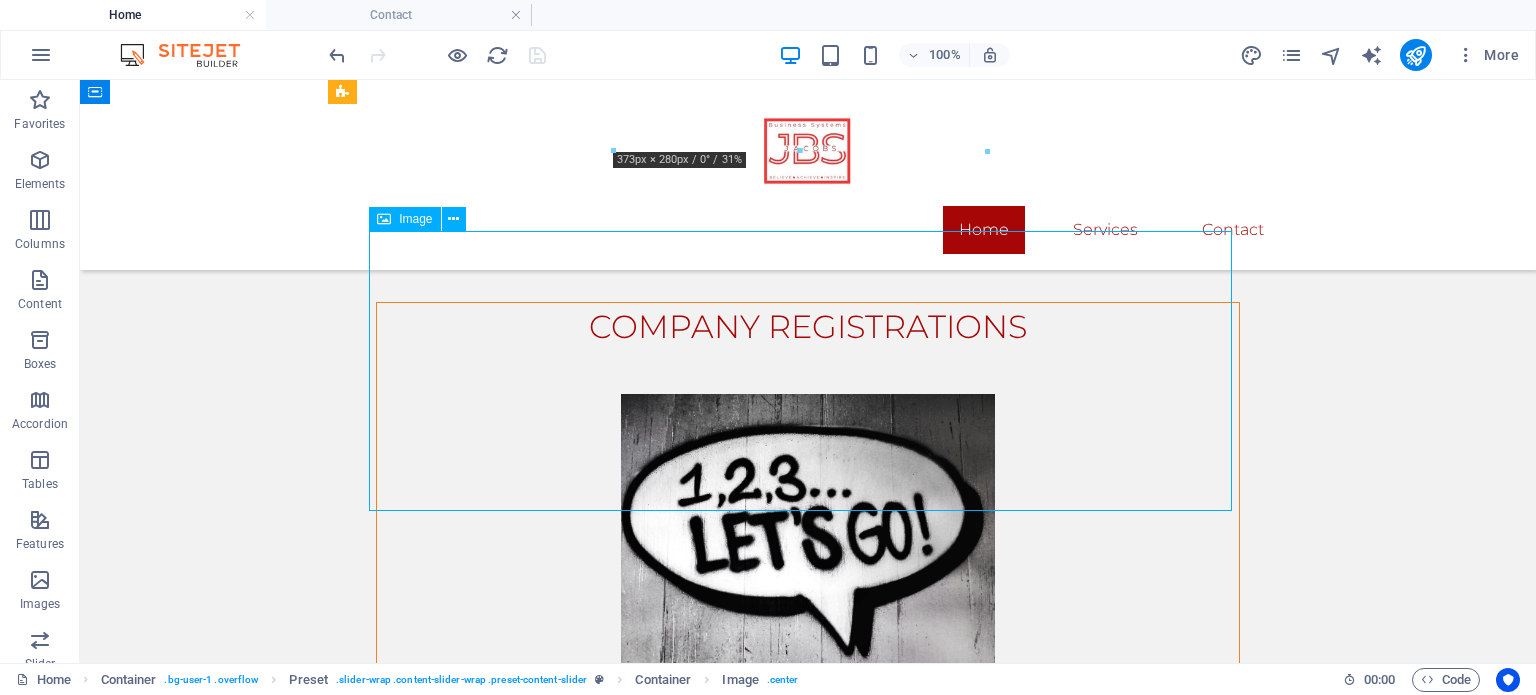 click at bounding box center [808, 965] 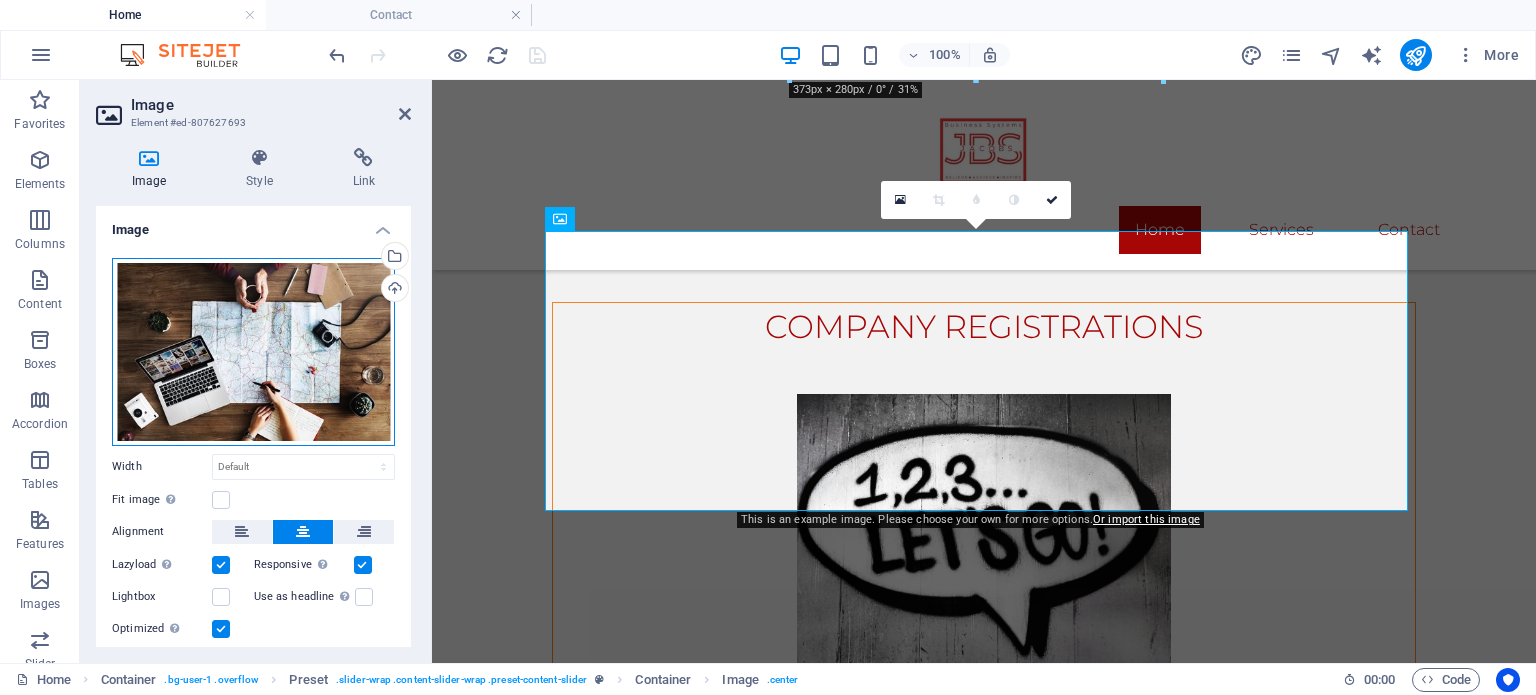 click on "Drag files here, click to choose files or select files from Files or our free stock photos & videos" at bounding box center [253, 352] 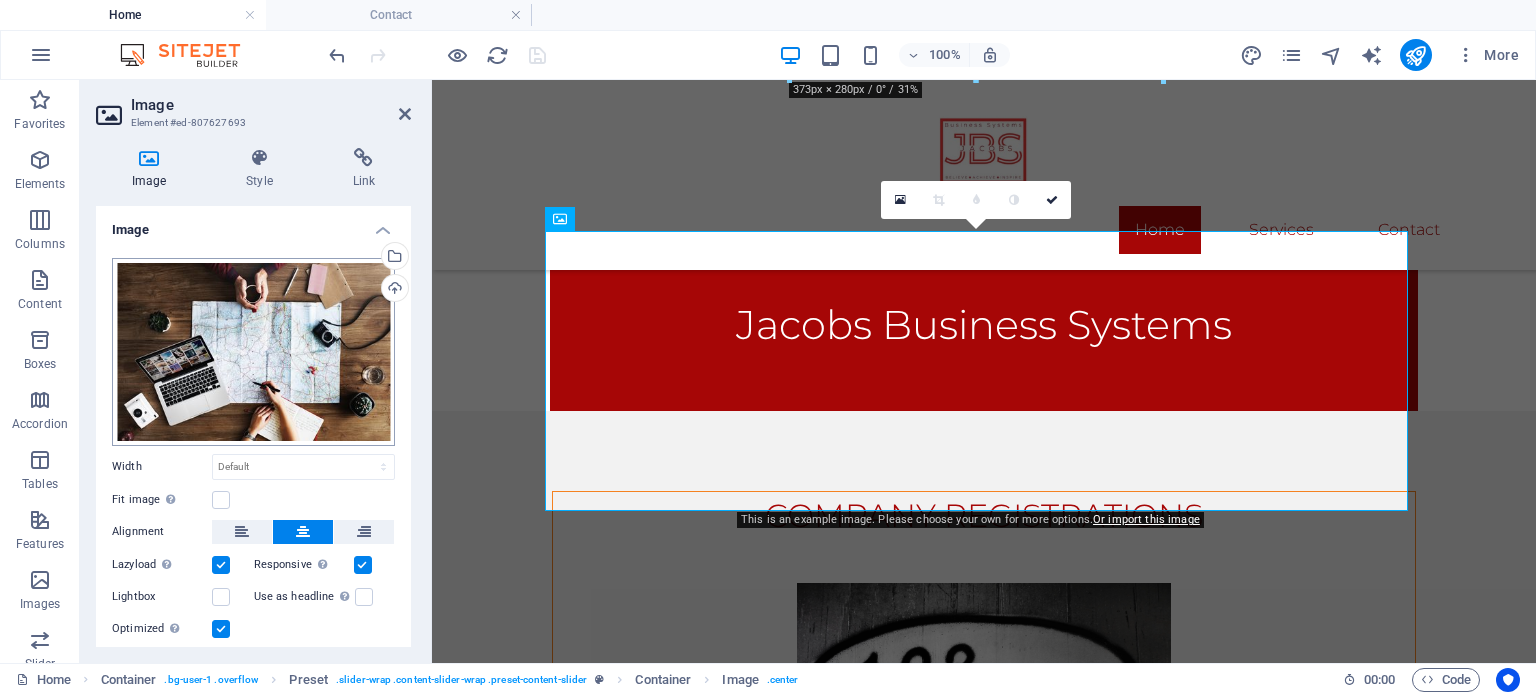 scroll, scrollTop: 1037, scrollLeft: 0, axis: vertical 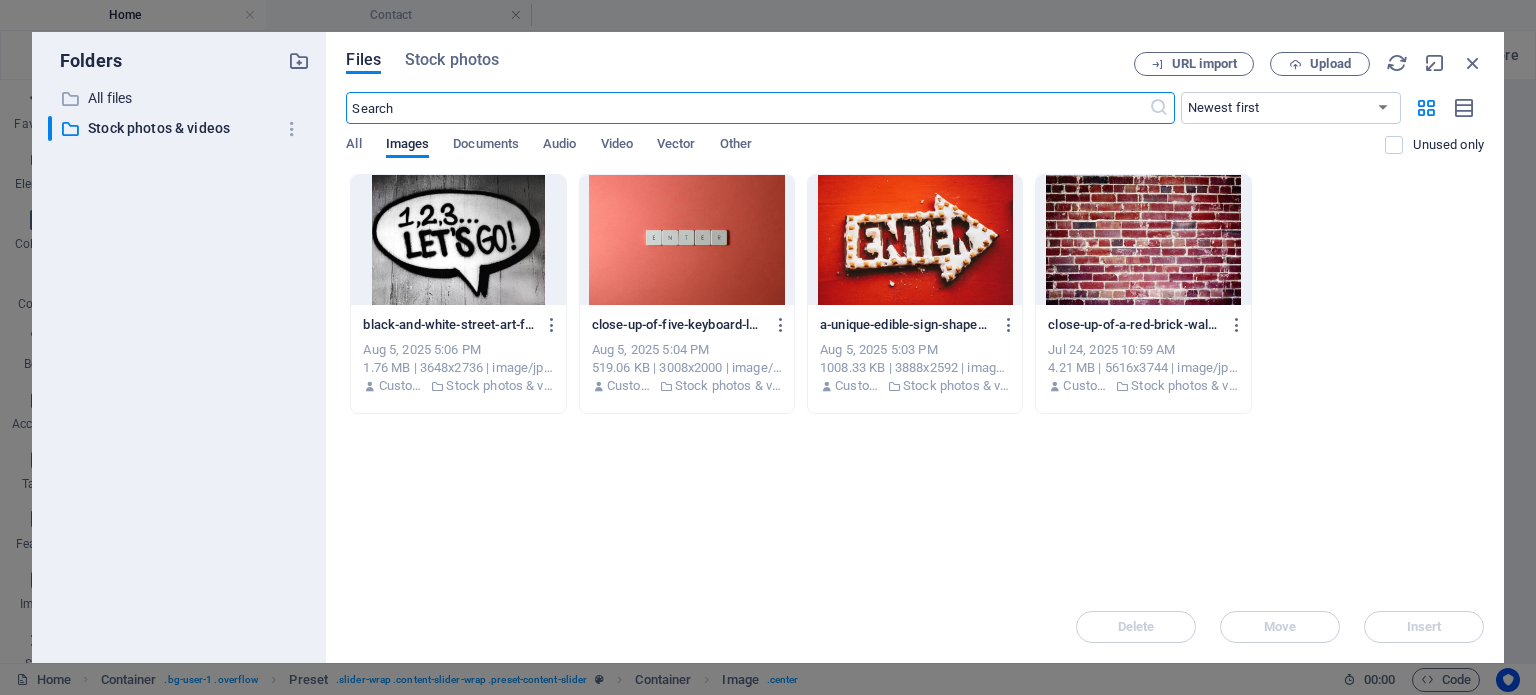 click at bounding box center [747, 108] 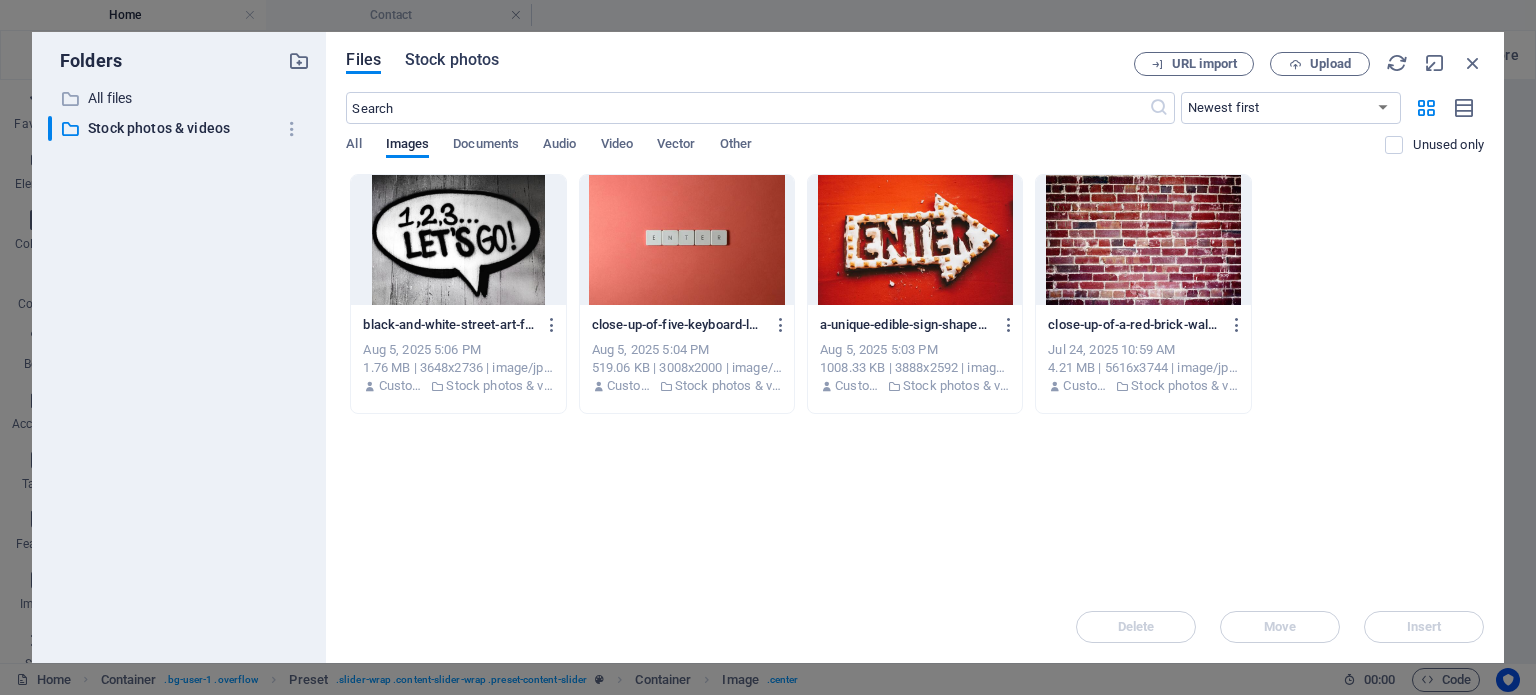 click on "Stock photos" at bounding box center (452, 60) 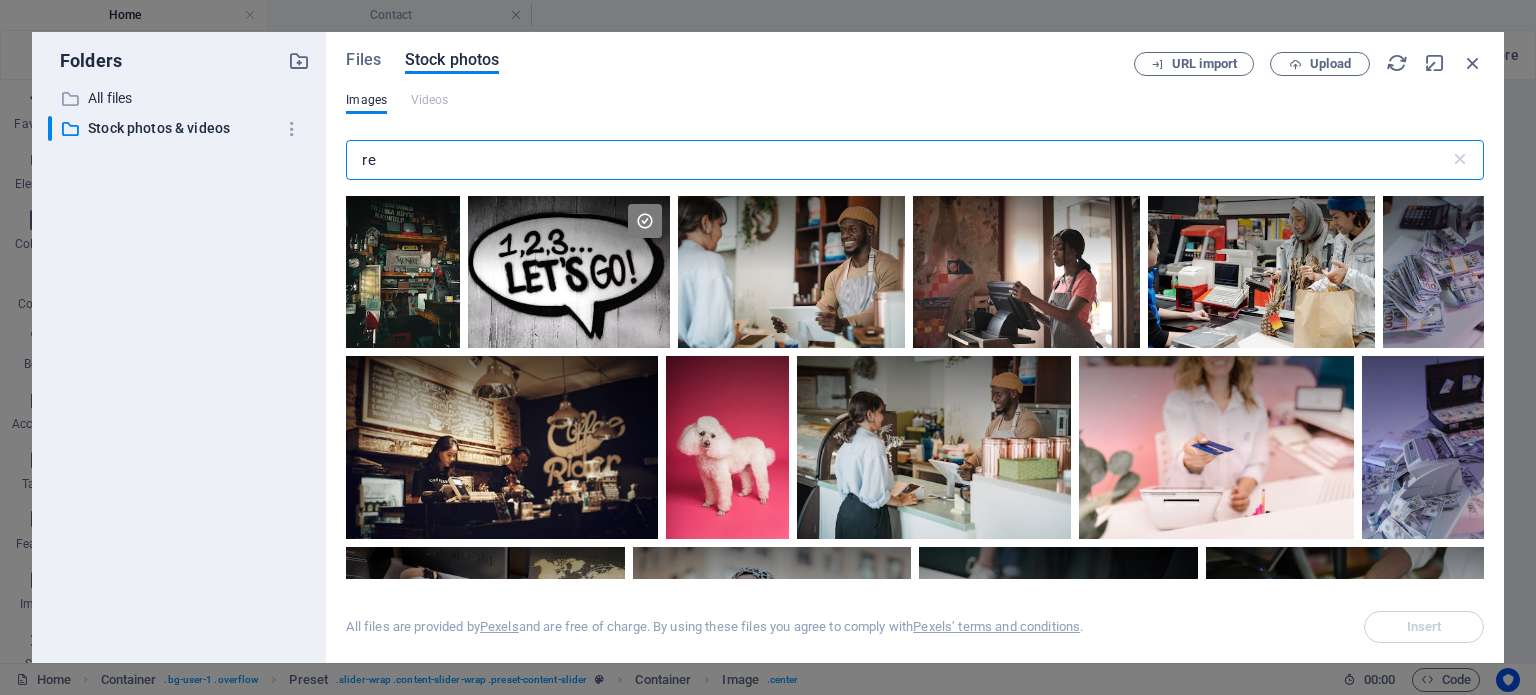 type on "r" 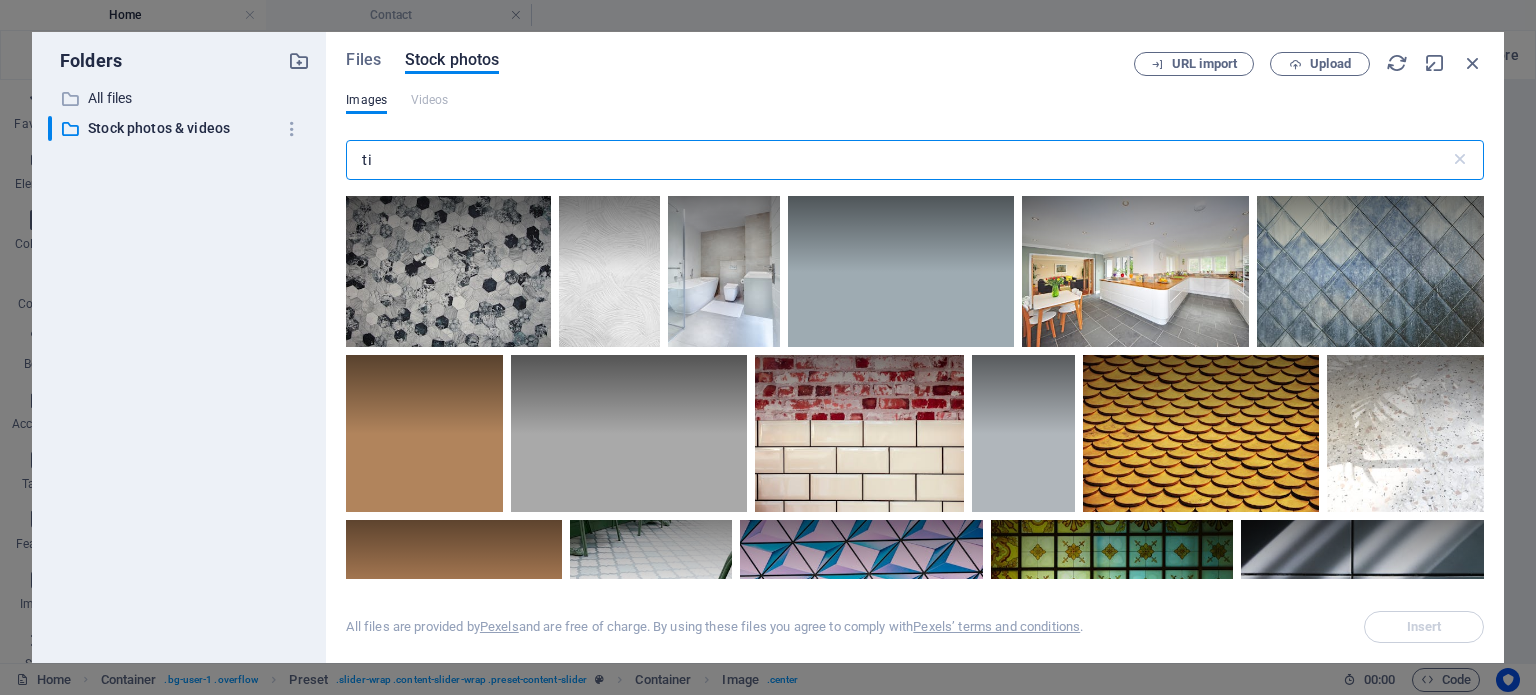 type on "t" 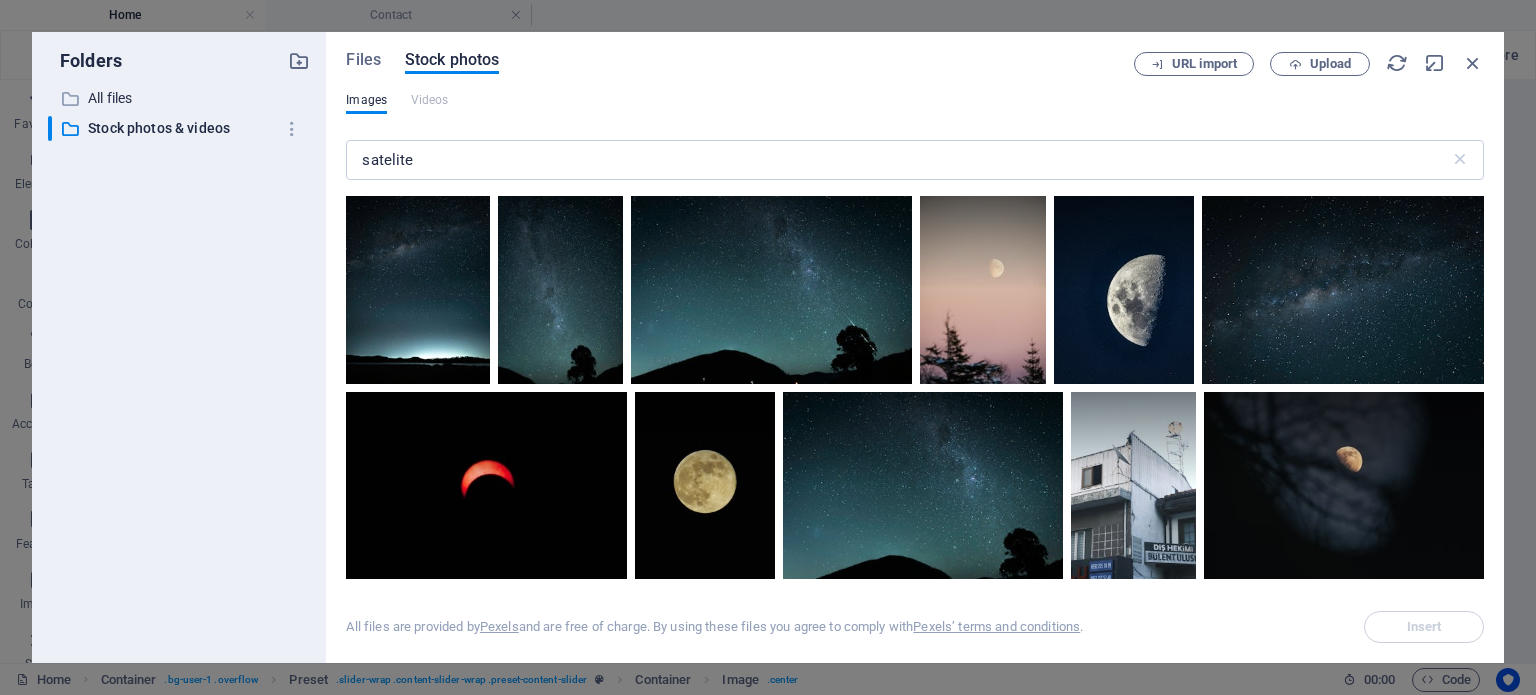 drag, startPoint x: 1484, startPoint y: 243, endPoint x: 1491, endPoint y: 347, distance: 104.23531 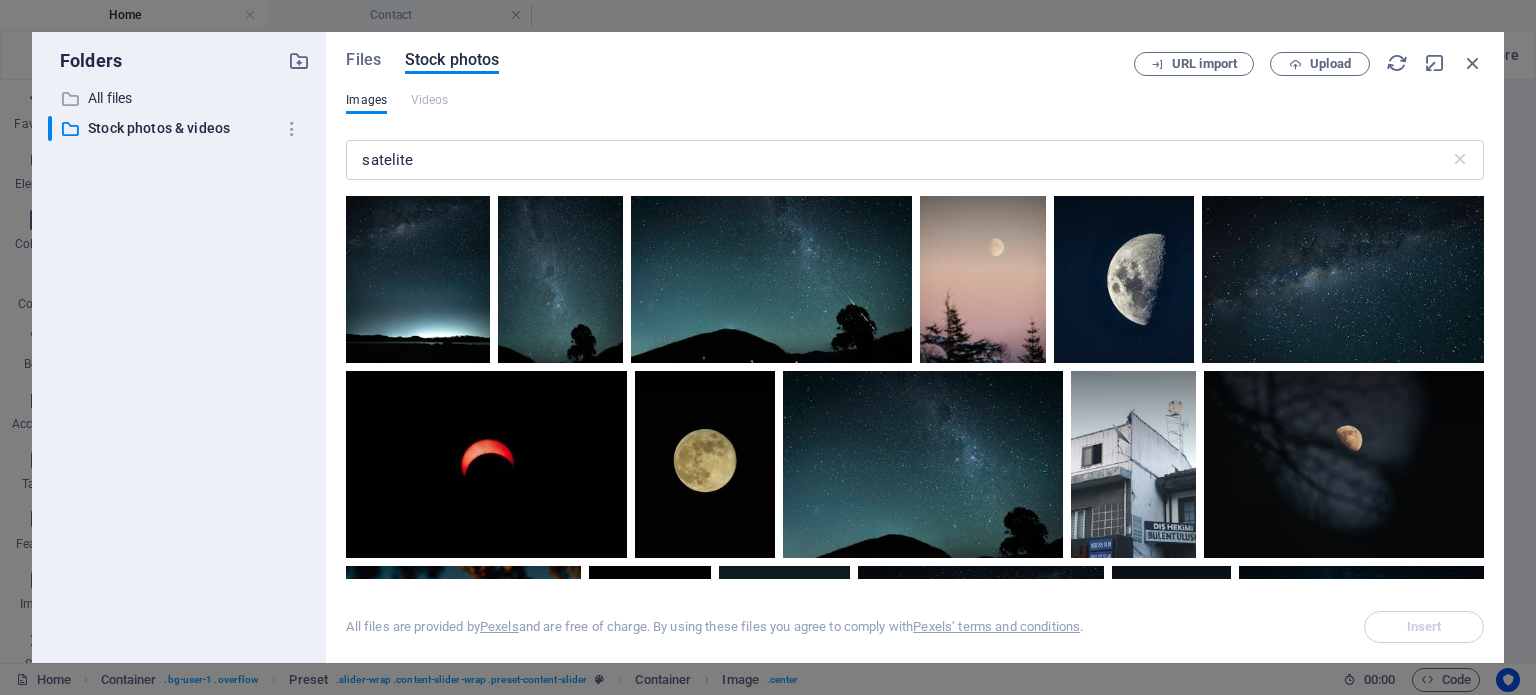 scroll, scrollTop: 0, scrollLeft: 0, axis: both 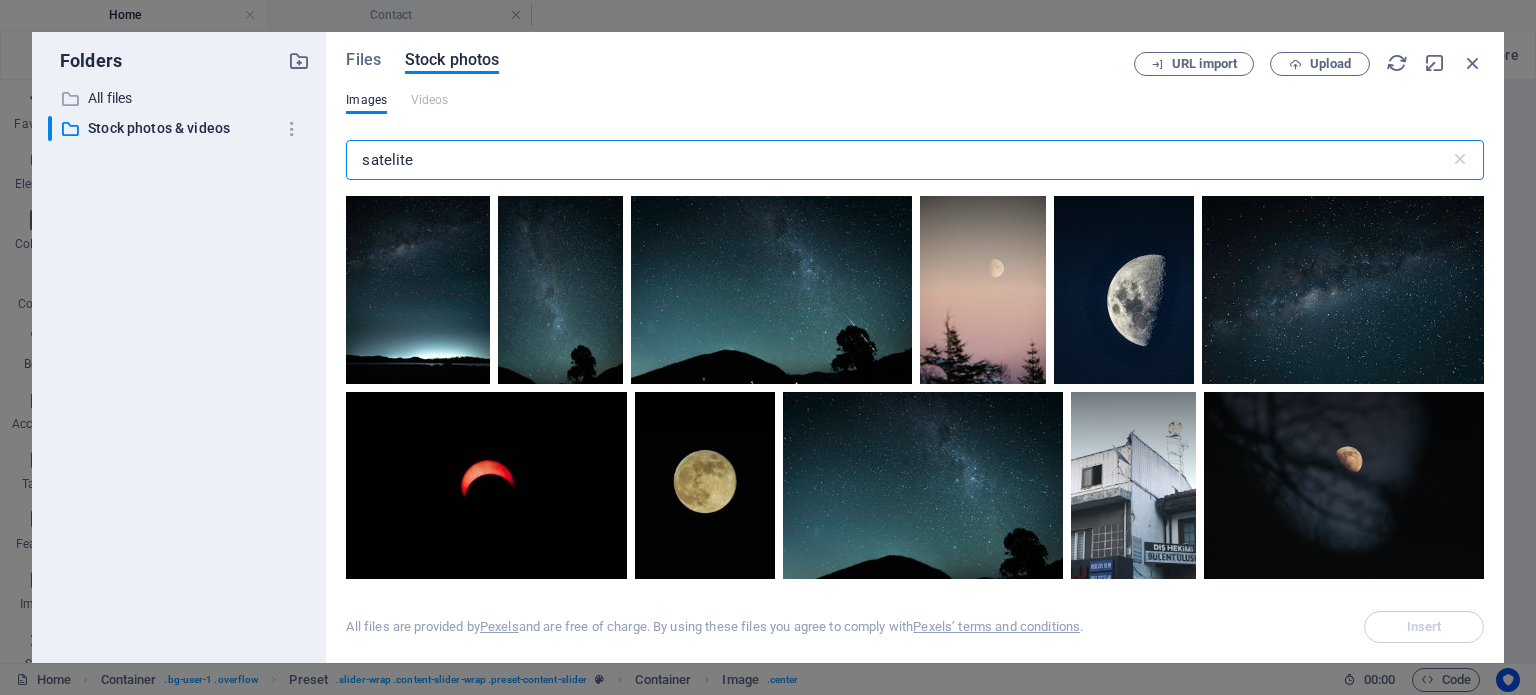 click on "satelite" at bounding box center [897, 160] 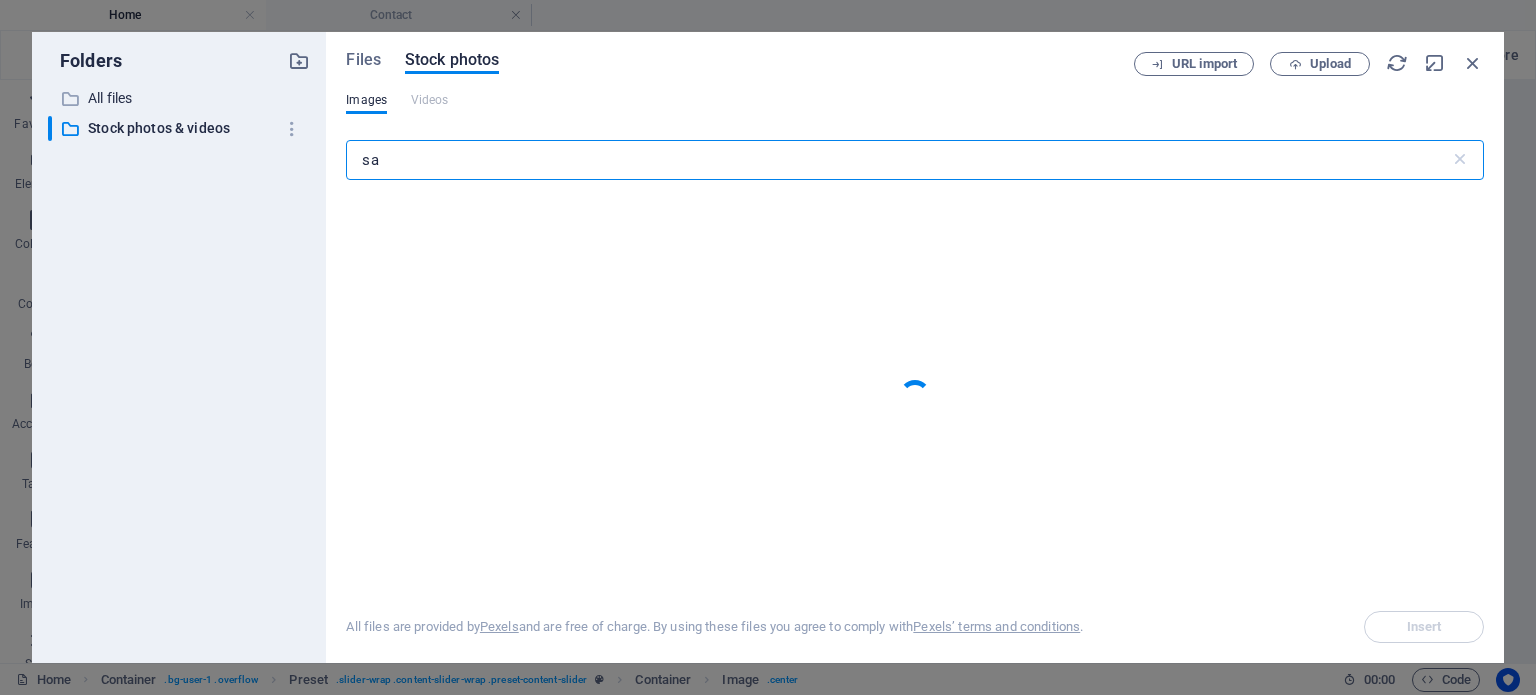 type on "s" 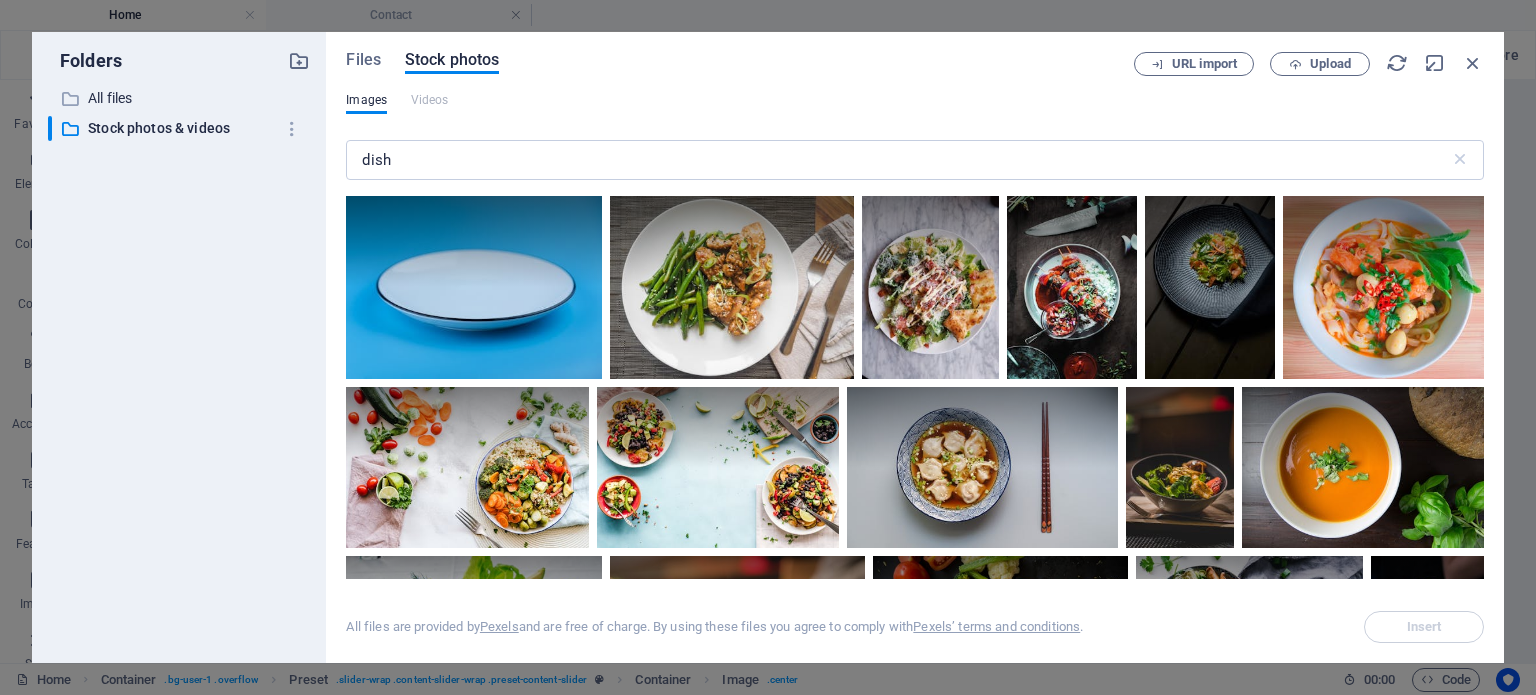 drag, startPoint x: 1484, startPoint y: 214, endPoint x: 1484, endPoint y: 325, distance: 111 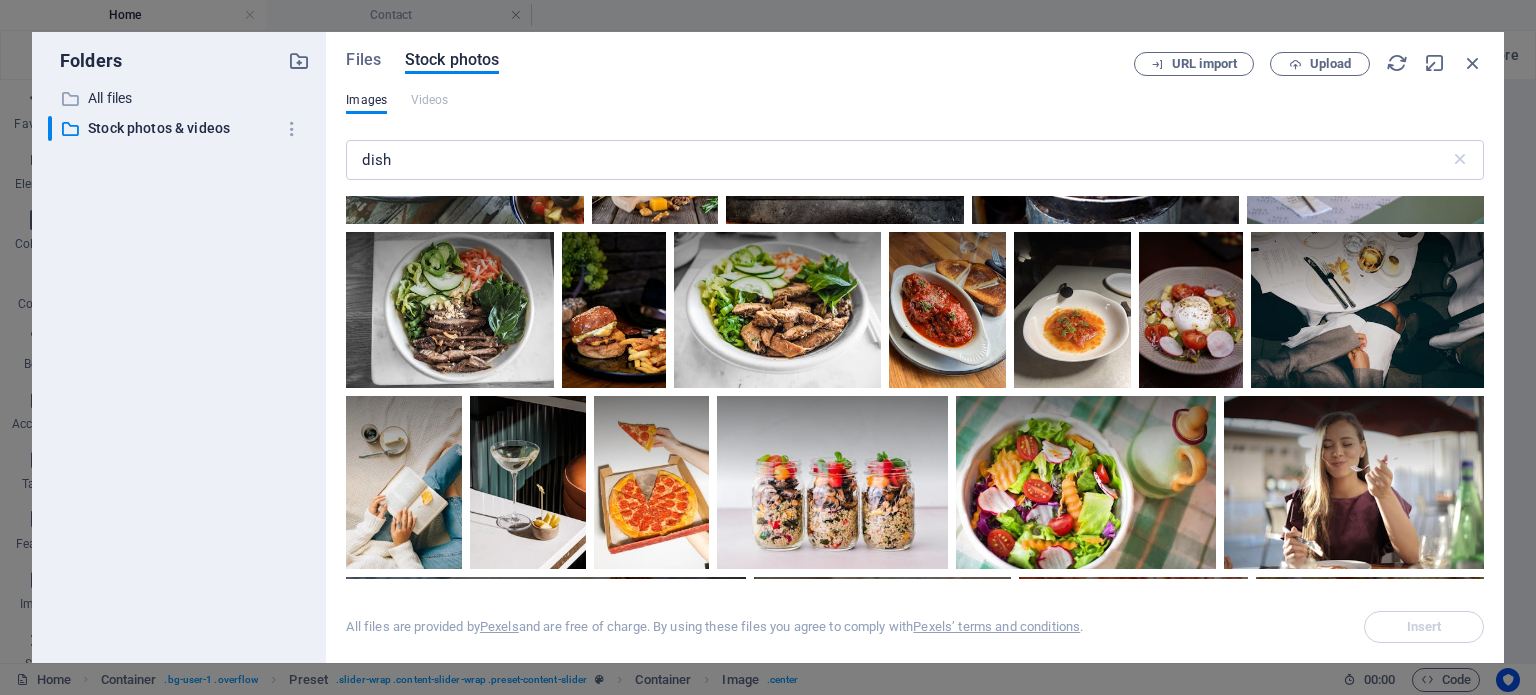 scroll, scrollTop: 2087, scrollLeft: 0, axis: vertical 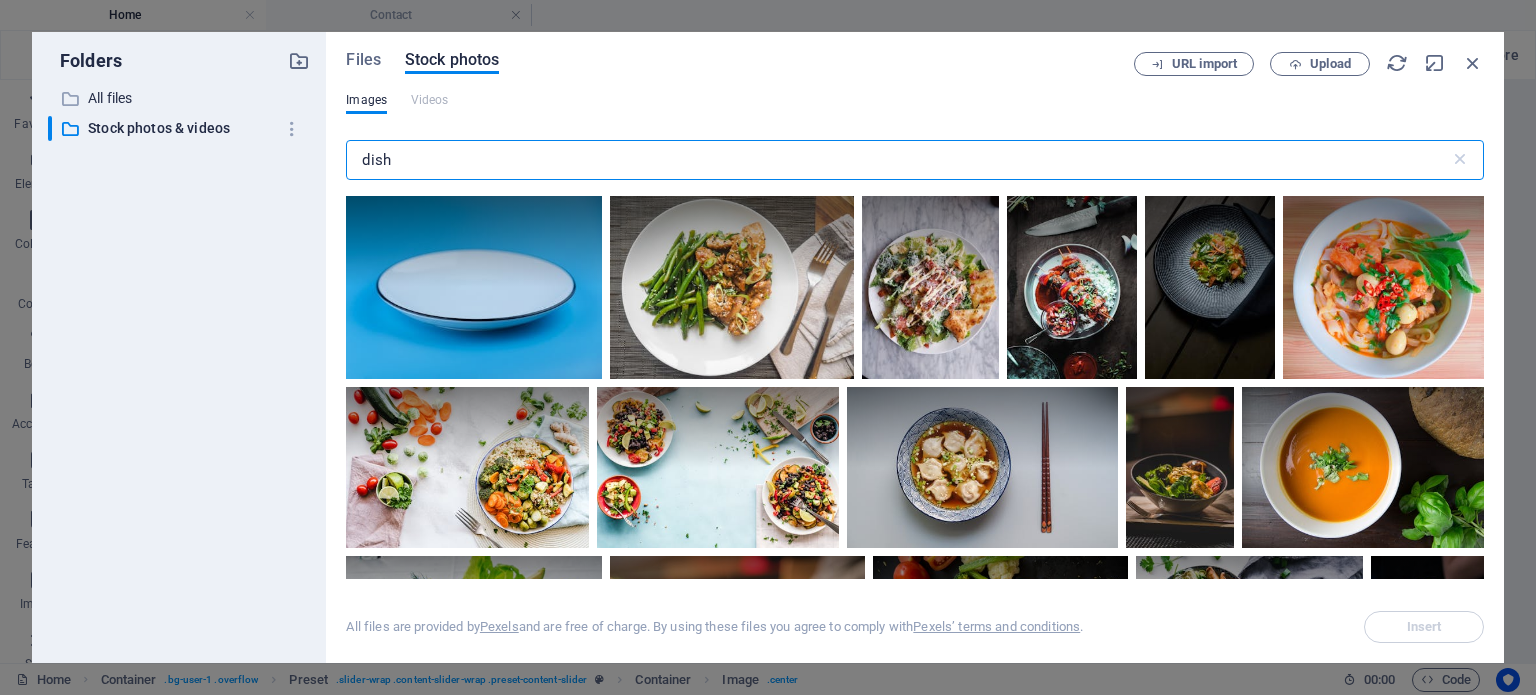click on "dish" at bounding box center (897, 160) 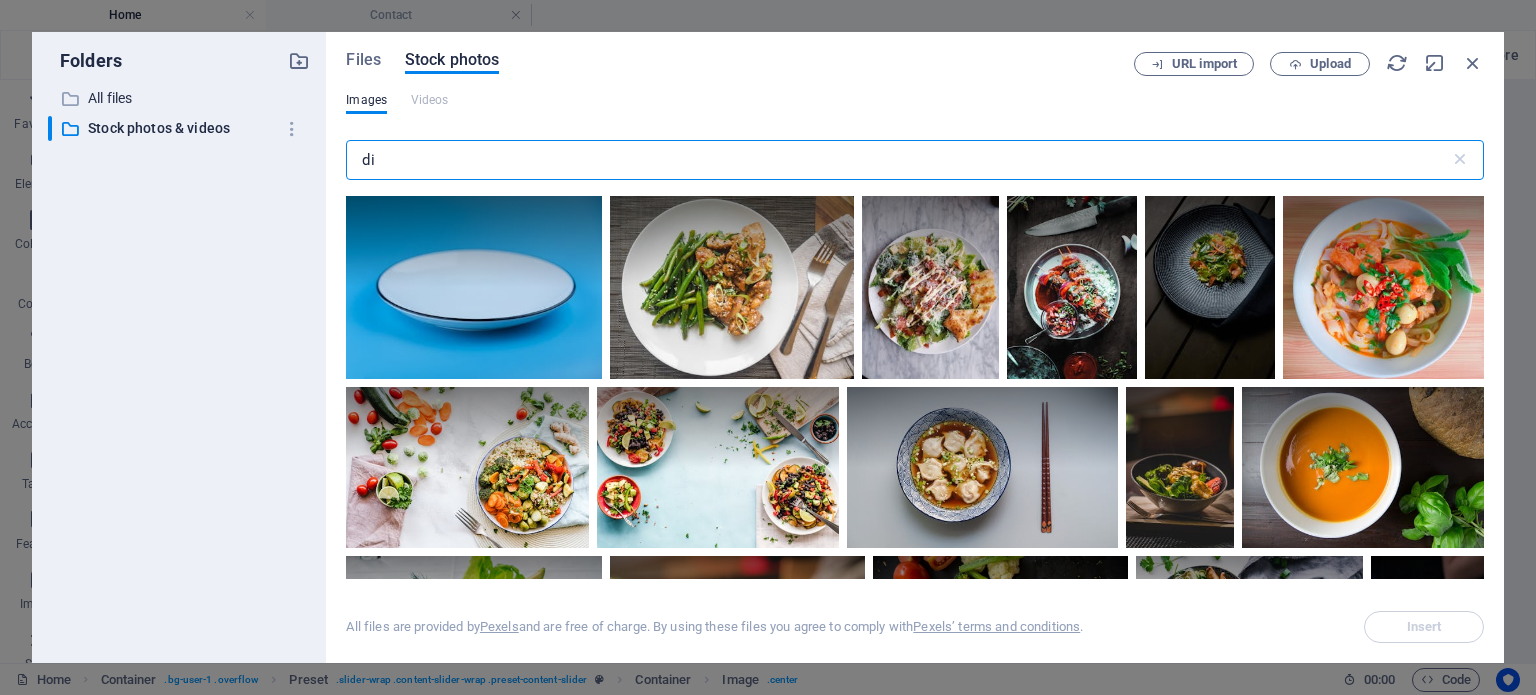 type on "d" 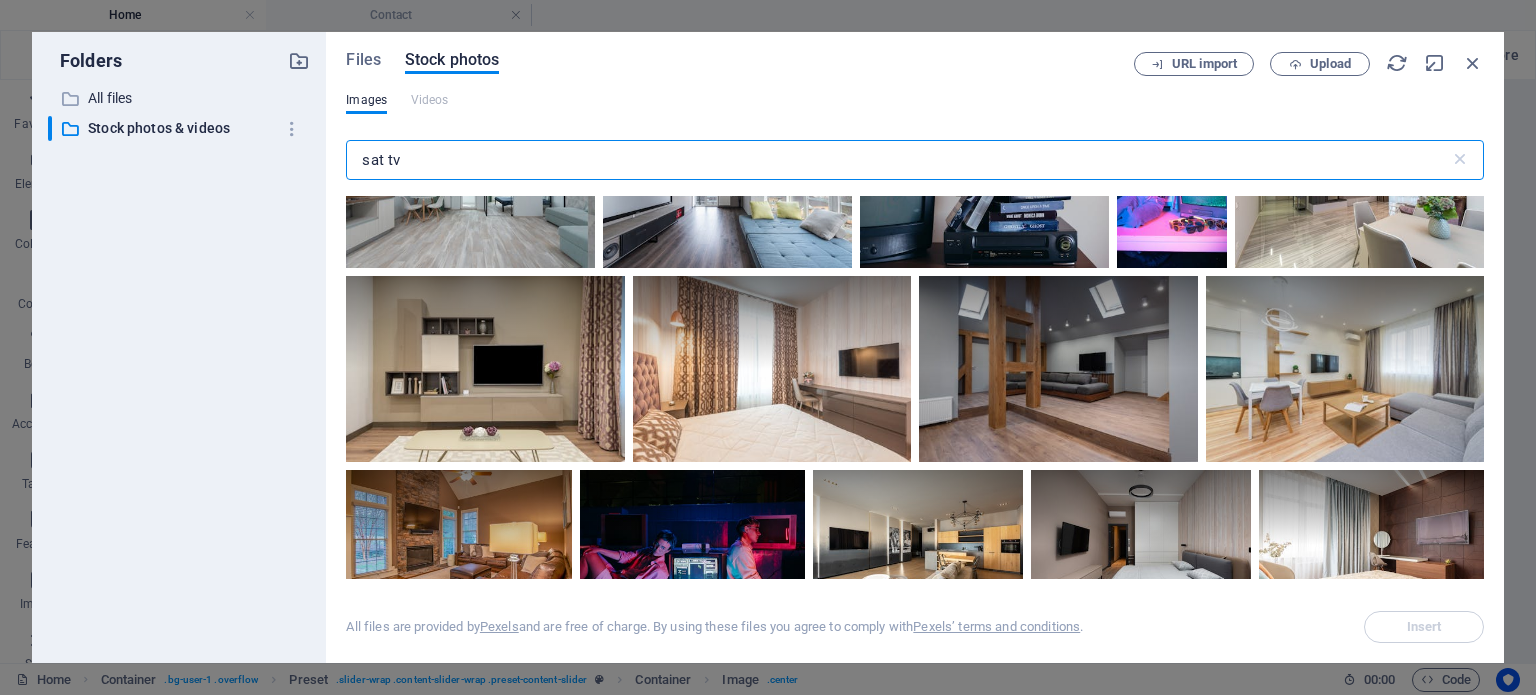 scroll, scrollTop: 0, scrollLeft: 0, axis: both 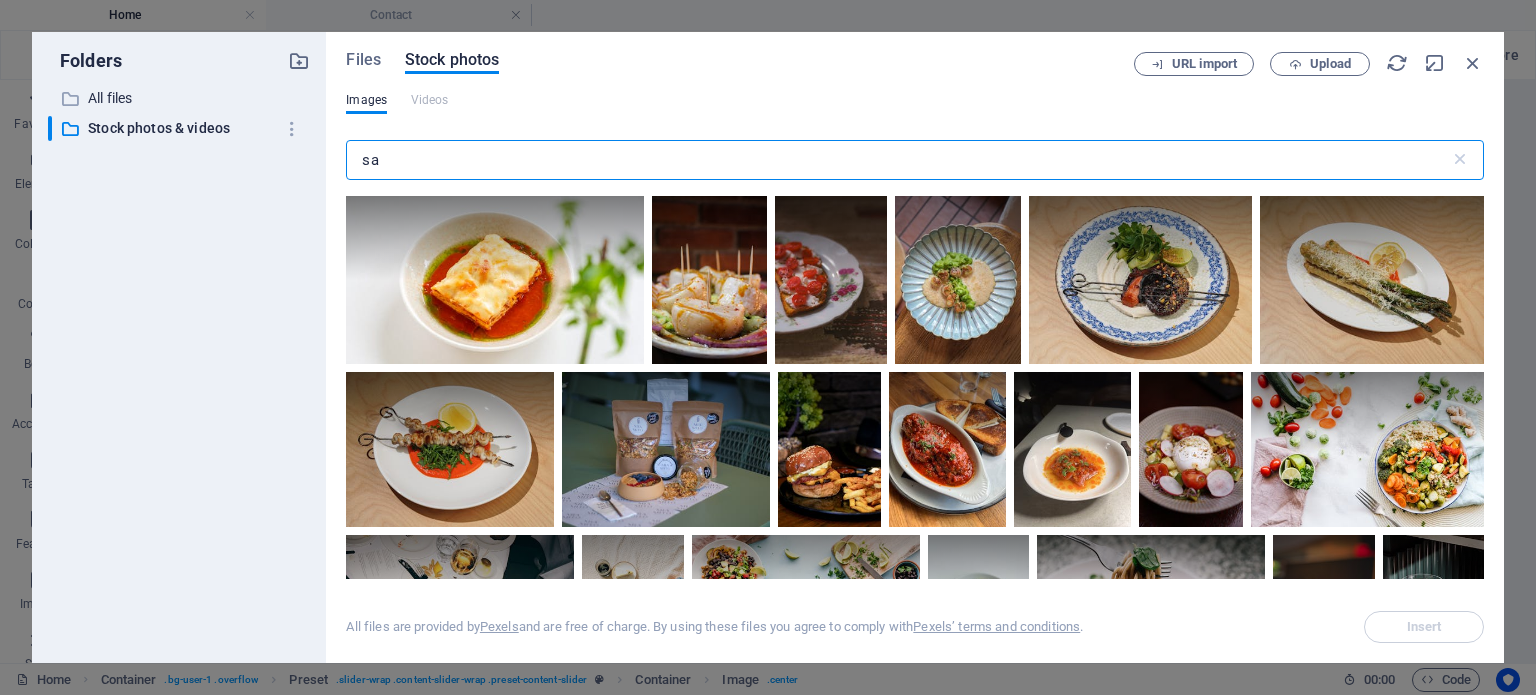 type on "s" 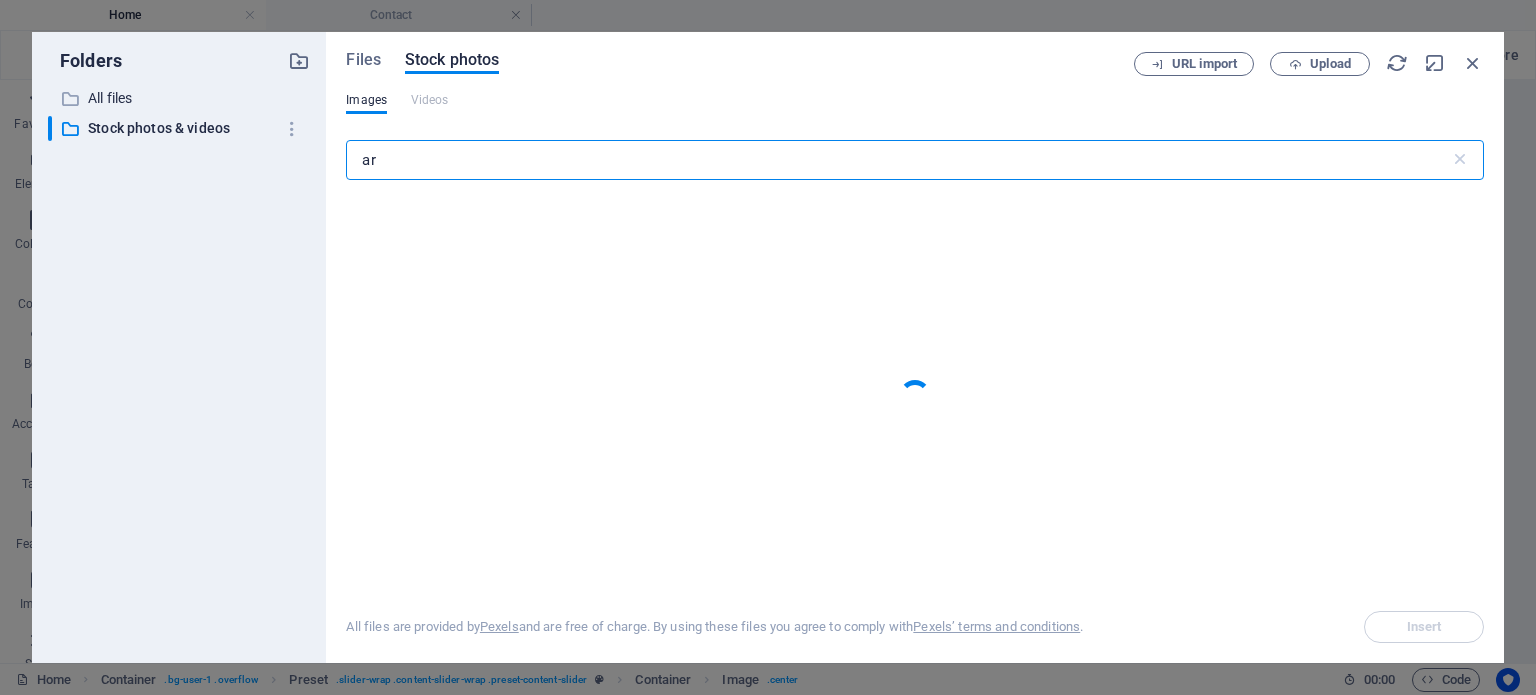 type on "a" 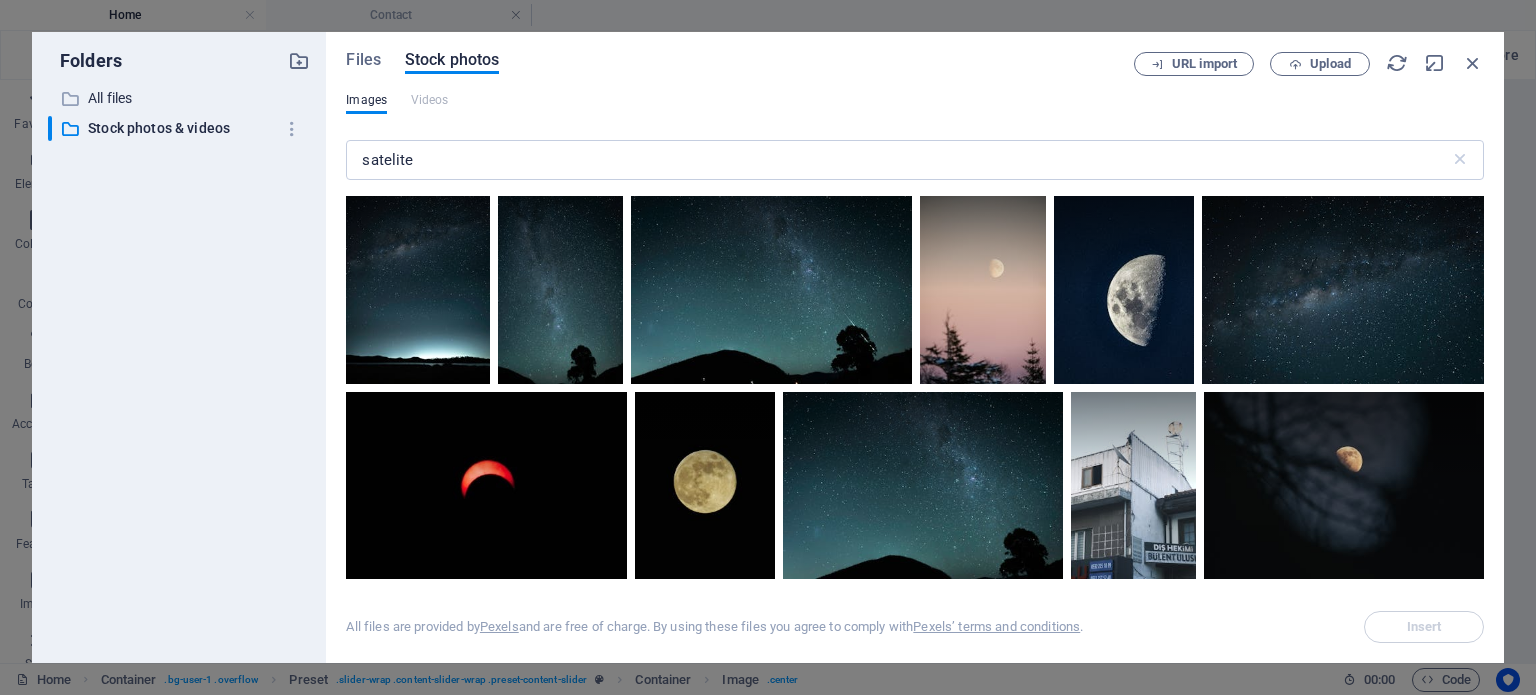 click on "Files Stock photos URL import Upload Images Videos satelite ​ All files are provided by  Pexels  and are free of charge. By using these files you agree to comply with  Pexels’ terms and conditions . Insert" at bounding box center [915, 347] 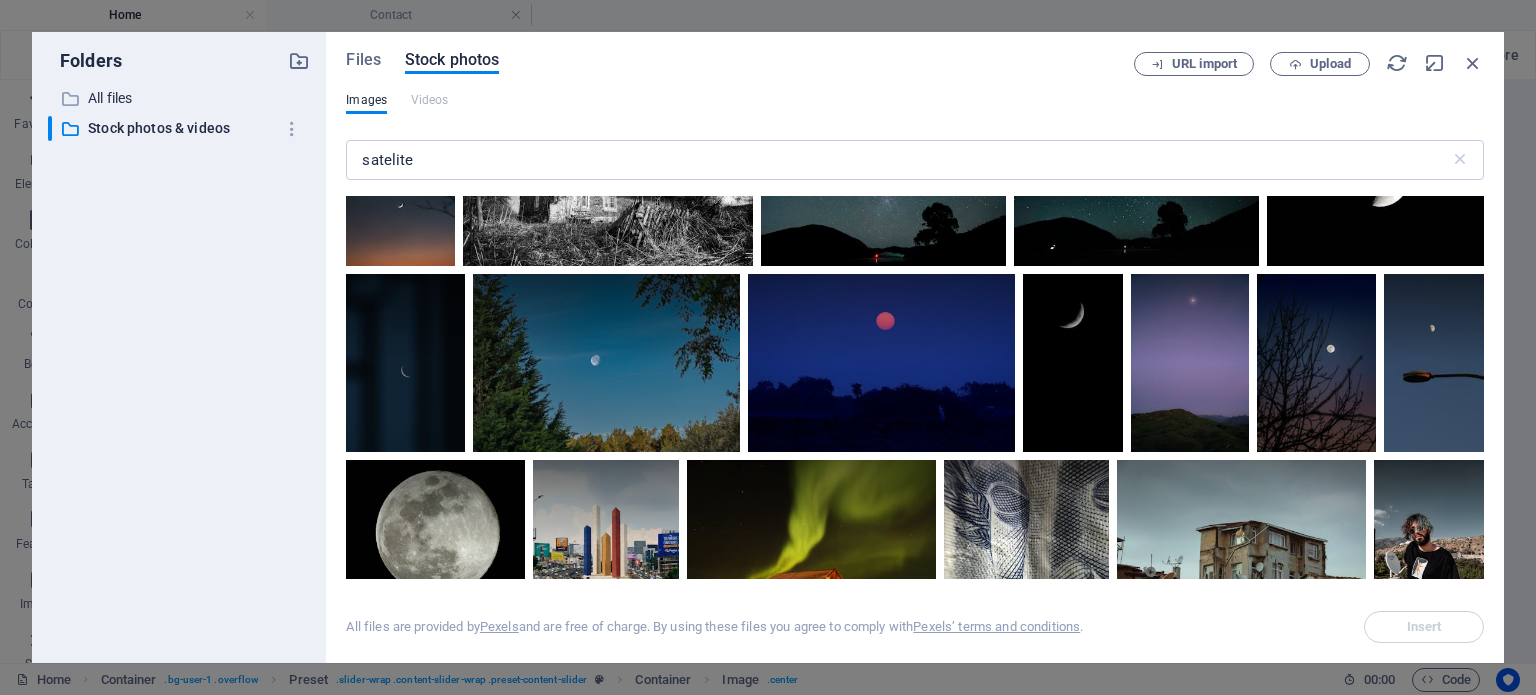 scroll, scrollTop: 670, scrollLeft: 0, axis: vertical 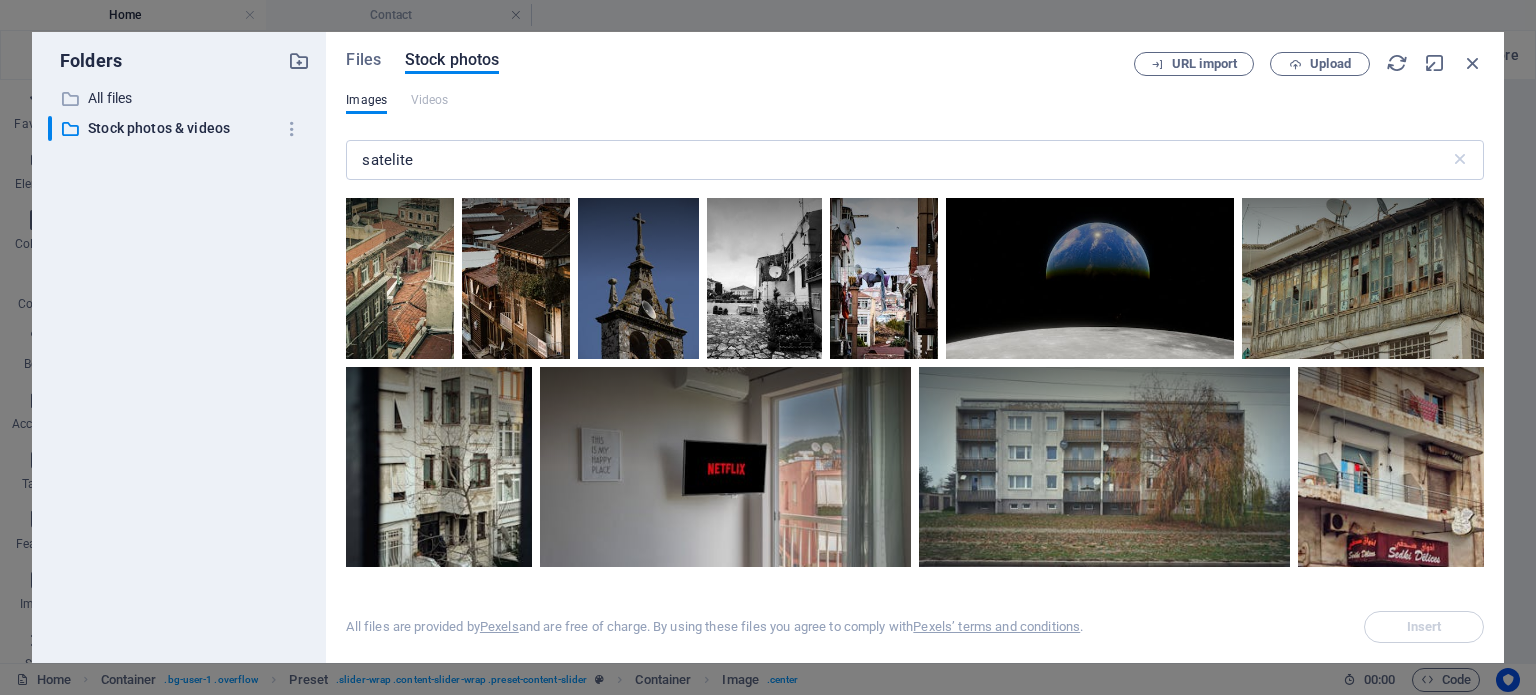 click on "Files Stock photos URL import Upload Images Videos satelite ​ All files are provided by  Pexels  and are free of charge. By using these files you agree to comply with  Pexels’ terms and conditions . Insert" at bounding box center (915, 347) 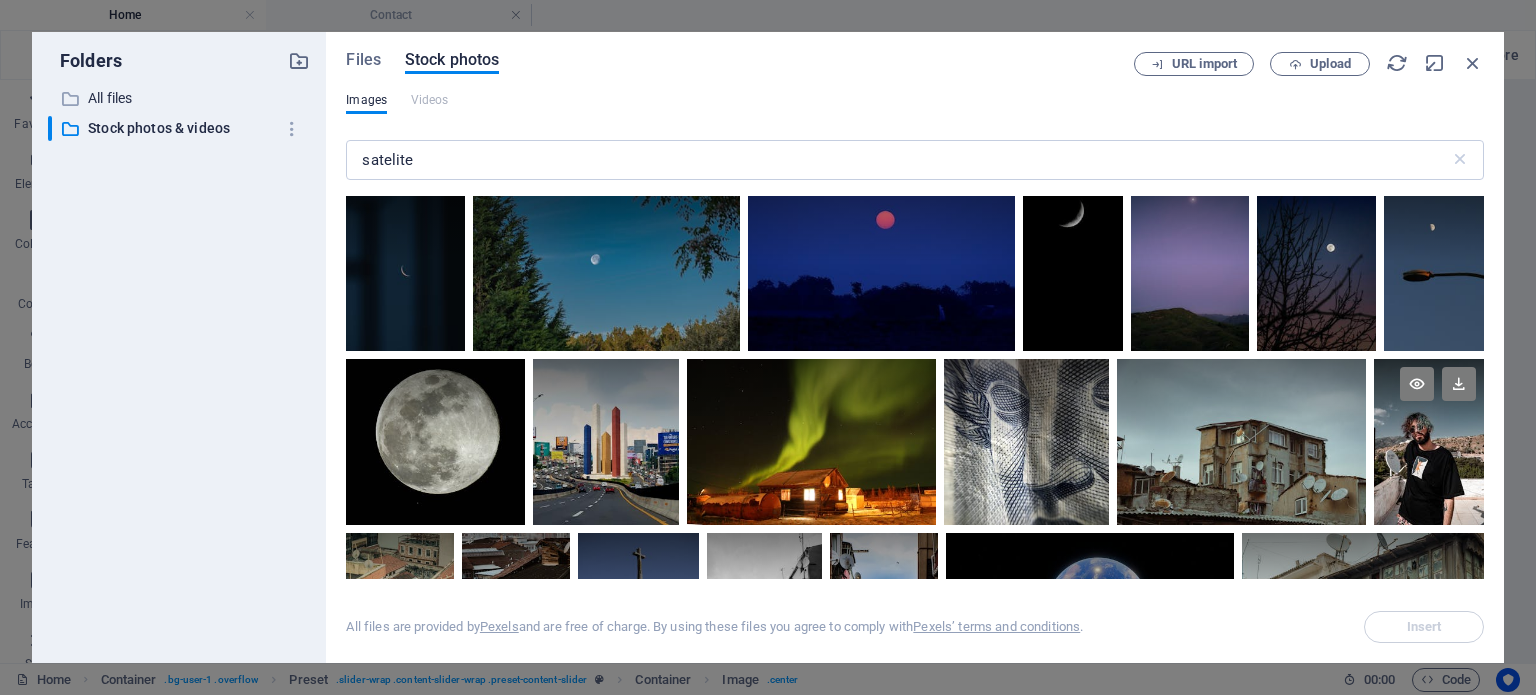 click at bounding box center [1429, 400] 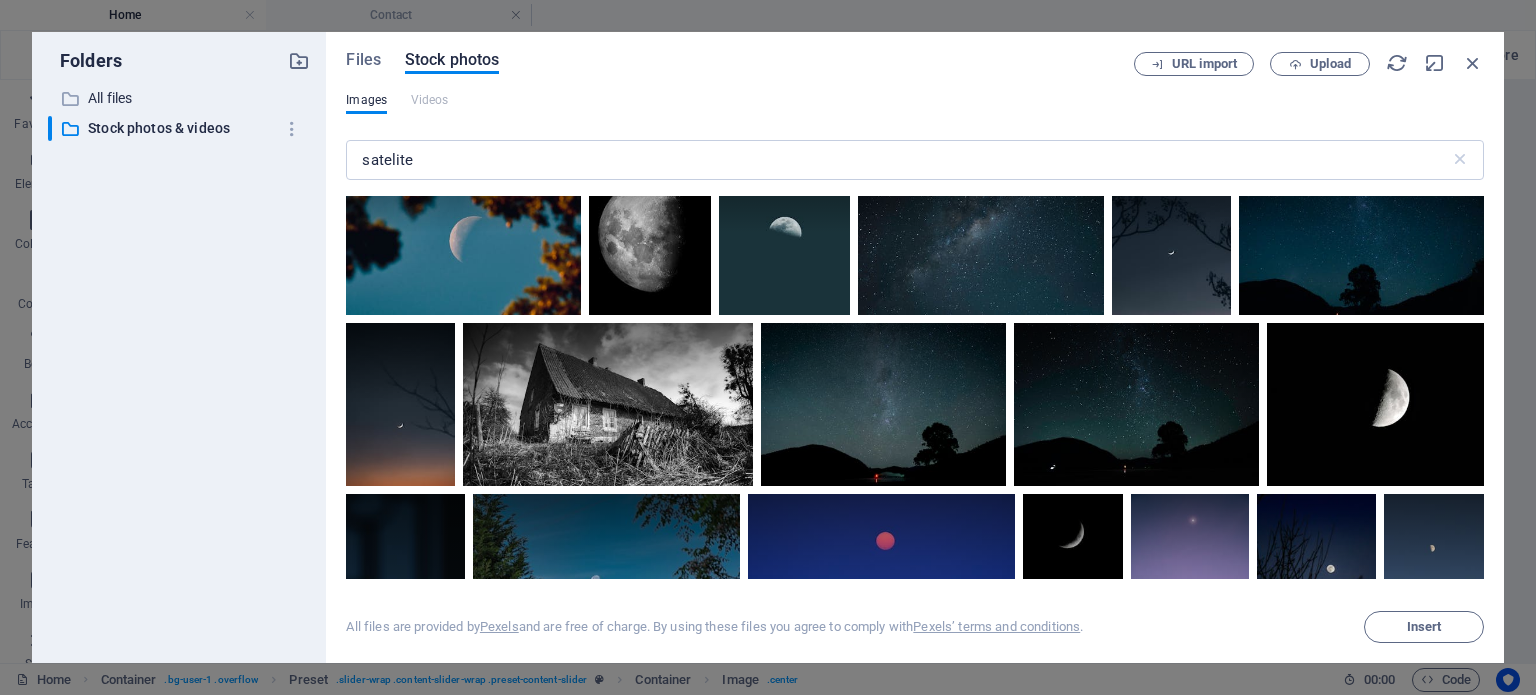 scroll, scrollTop: 422, scrollLeft: 0, axis: vertical 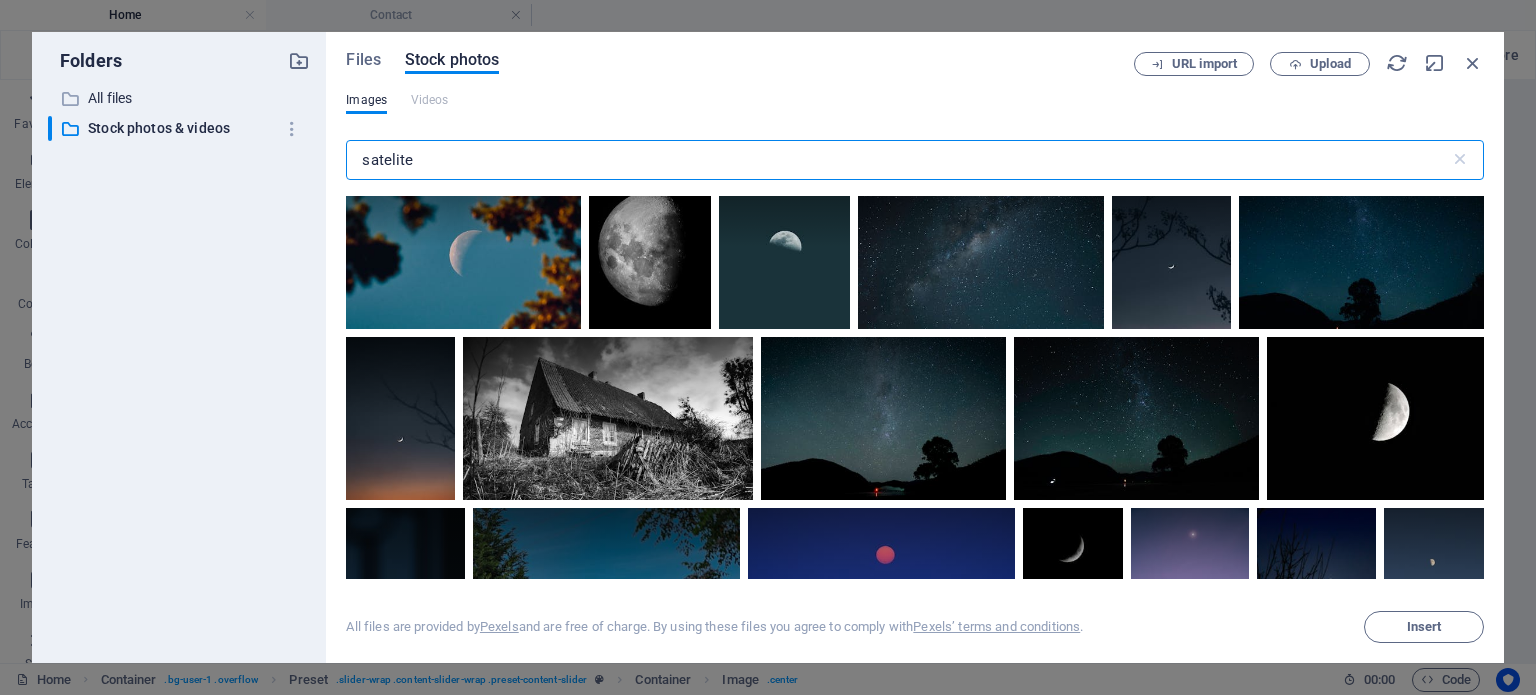 click on "satelite" at bounding box center [897, 160] 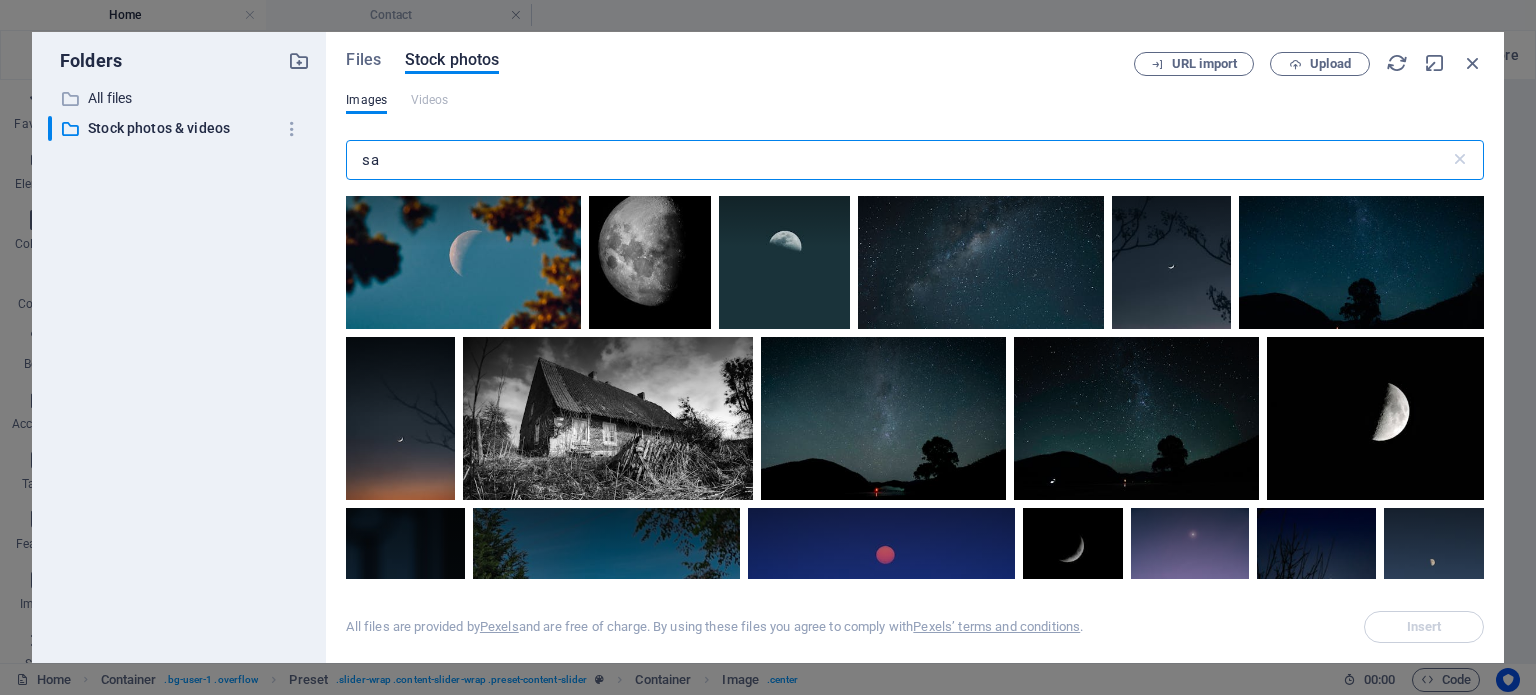 type on "s" 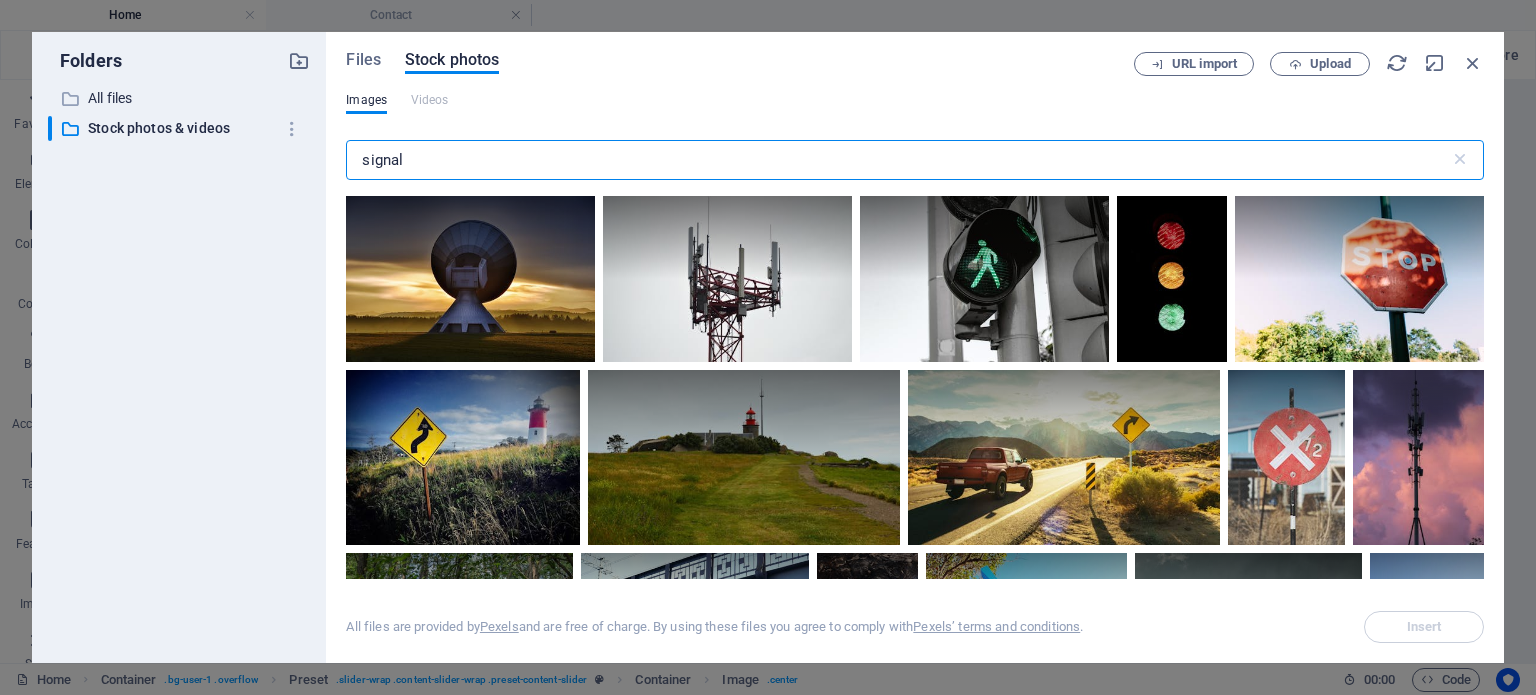 scroll, scrollTop: 335, scrollLeft: 0, axis: vertical 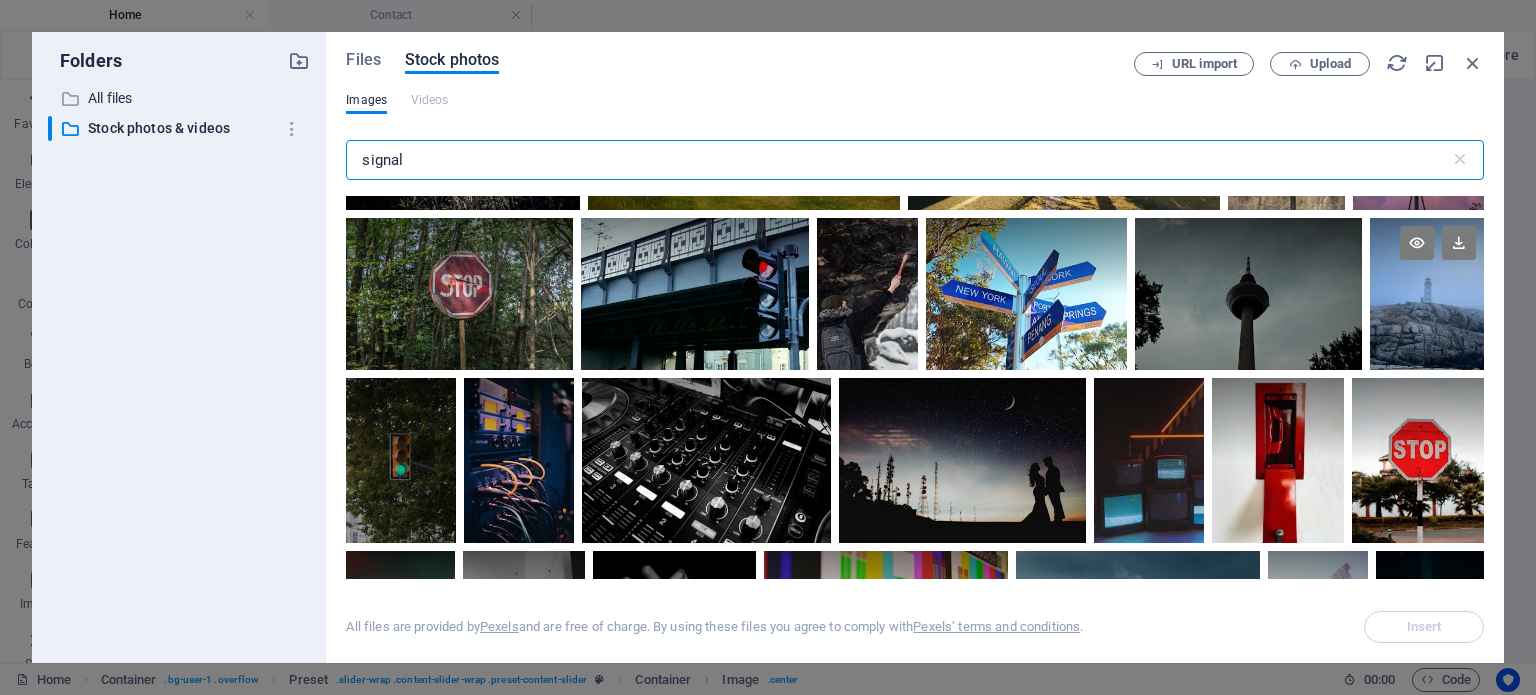 click at bounding box center [1427, 294] 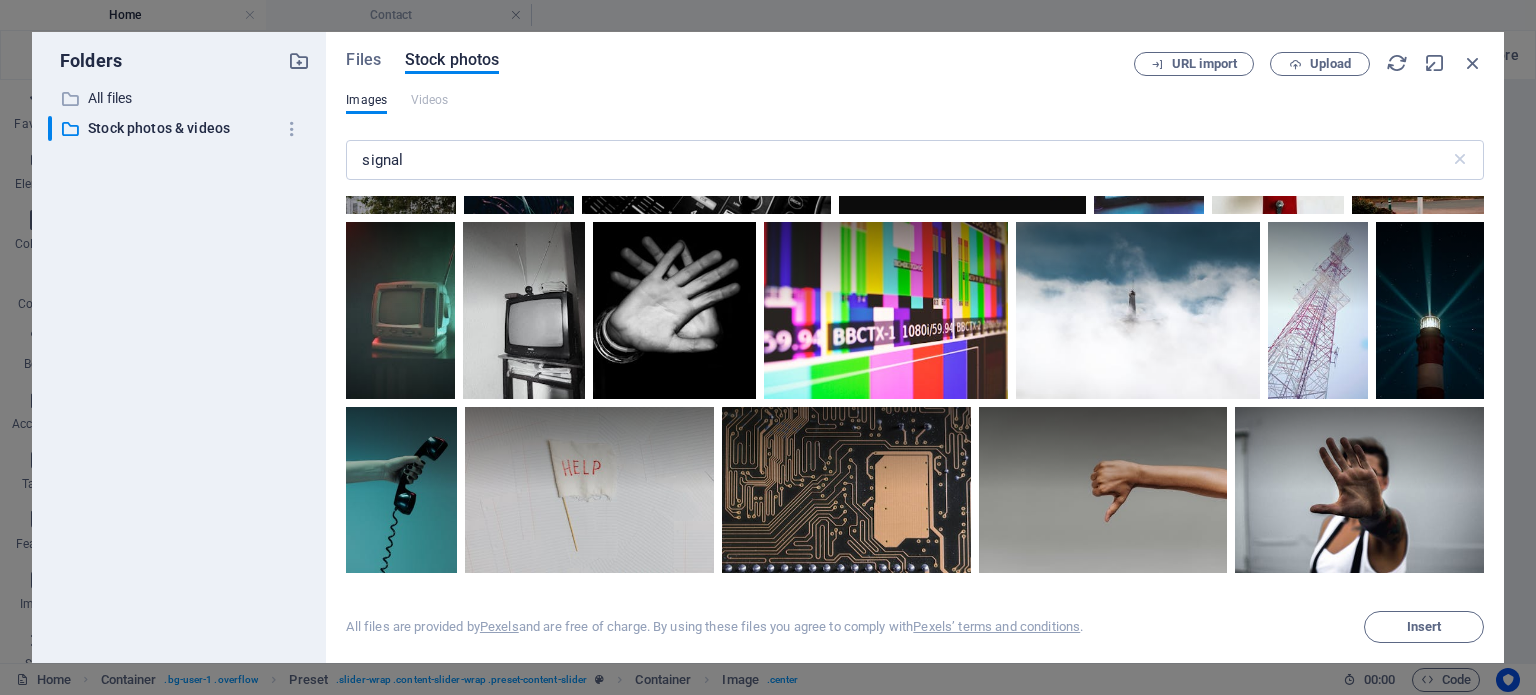 scroll, scrollTop: 670, scrollLeft: 0, axis: vertical 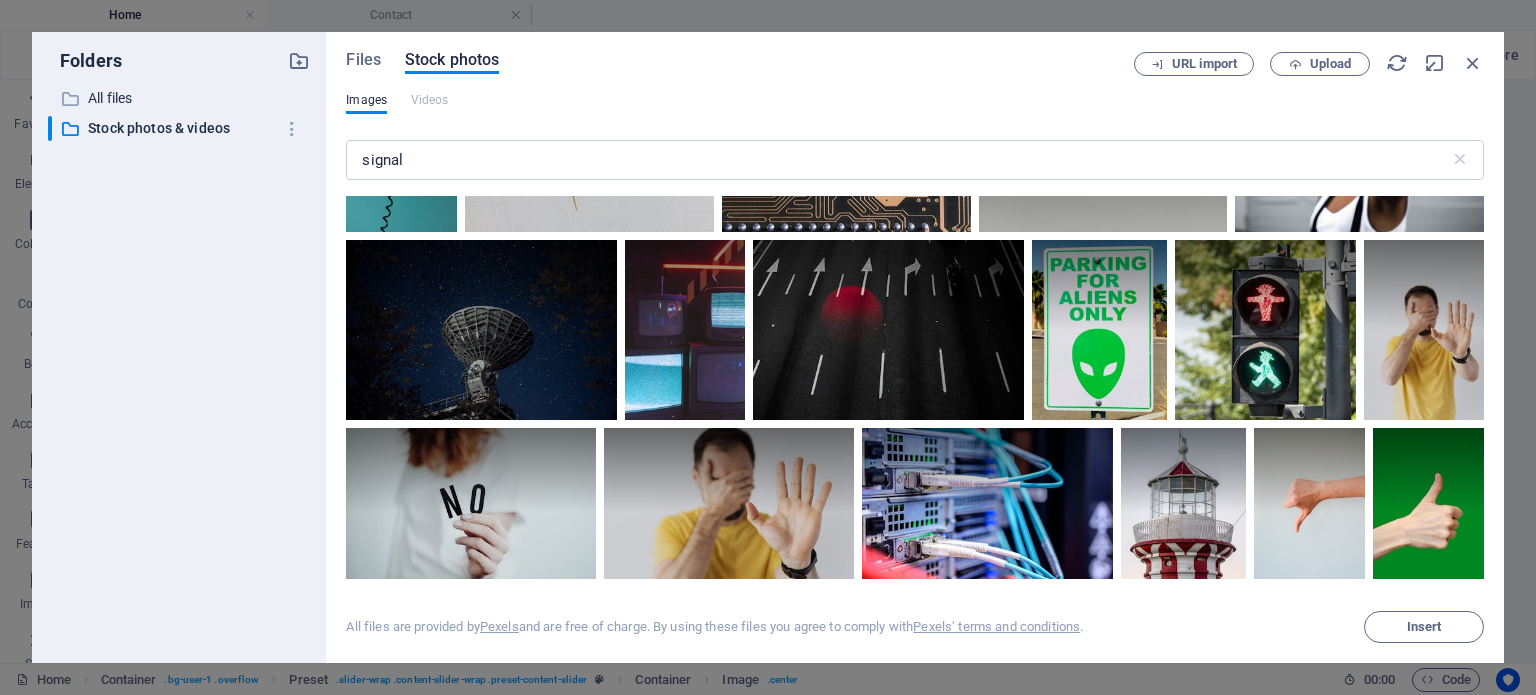 click on "Files Stock photos URL import Upload Images Videos signal ​ All files are provided by  Pexels  and are free of charge. By using these files you agree to comply with  Pexels’ terms and conditions . Insert" at bounding box center [915, 347] 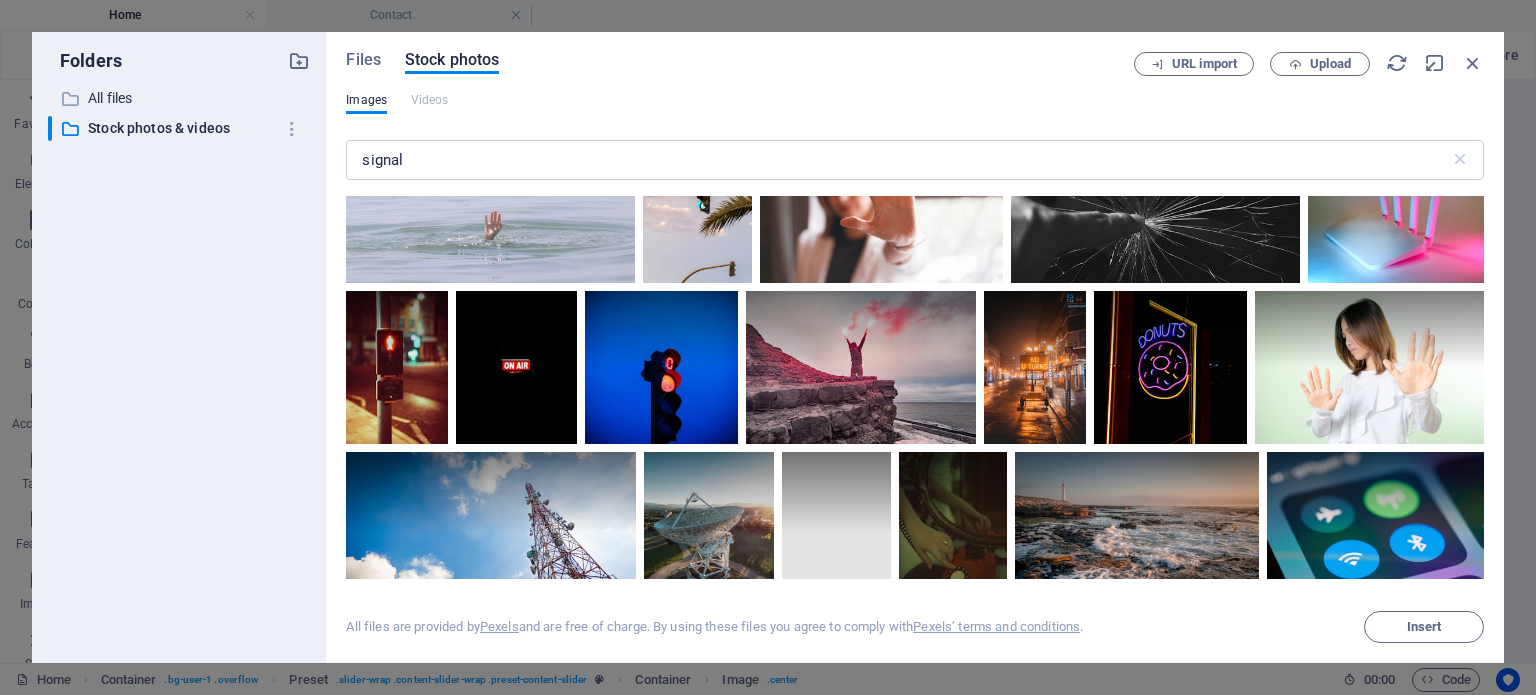 scroll, scrollTop: 11741, scrollLeft: 0, axis: vertical 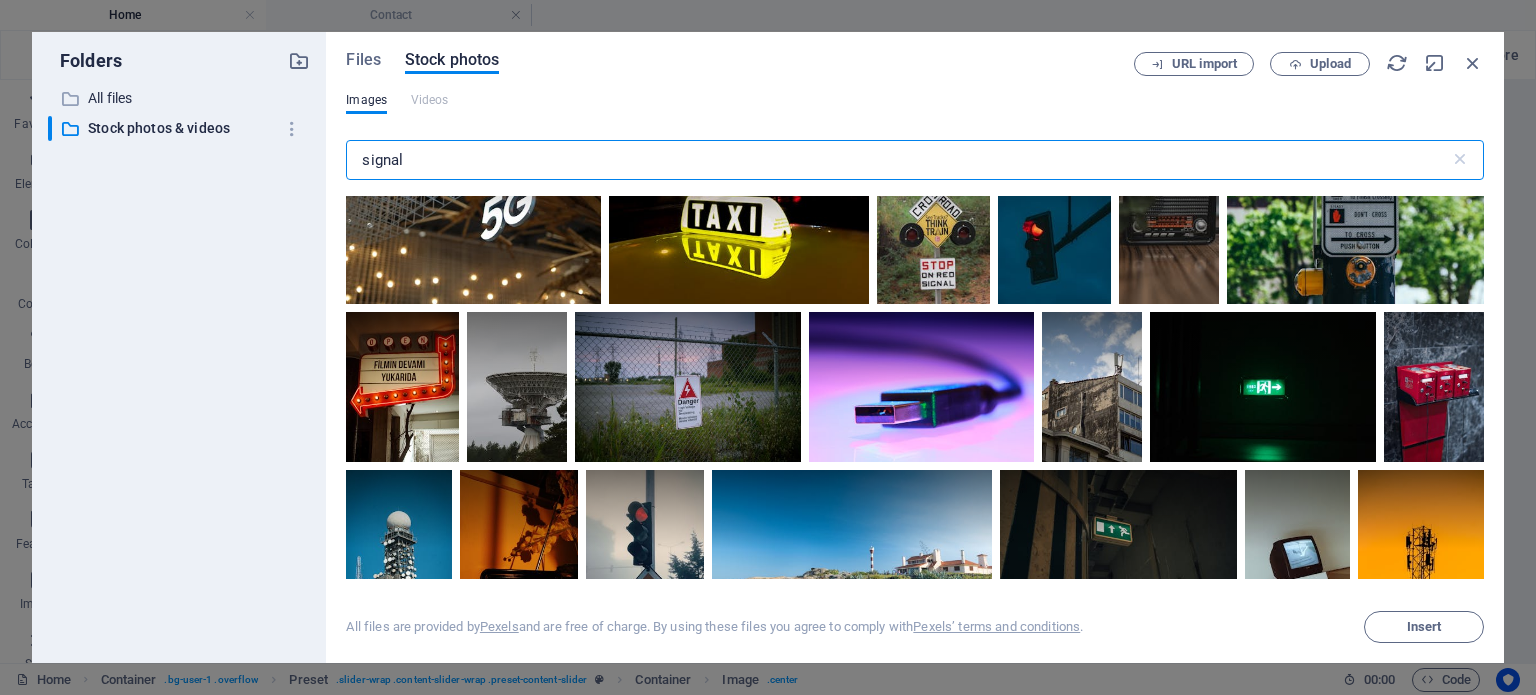 click on "signal" at bounding box center (897, 160) 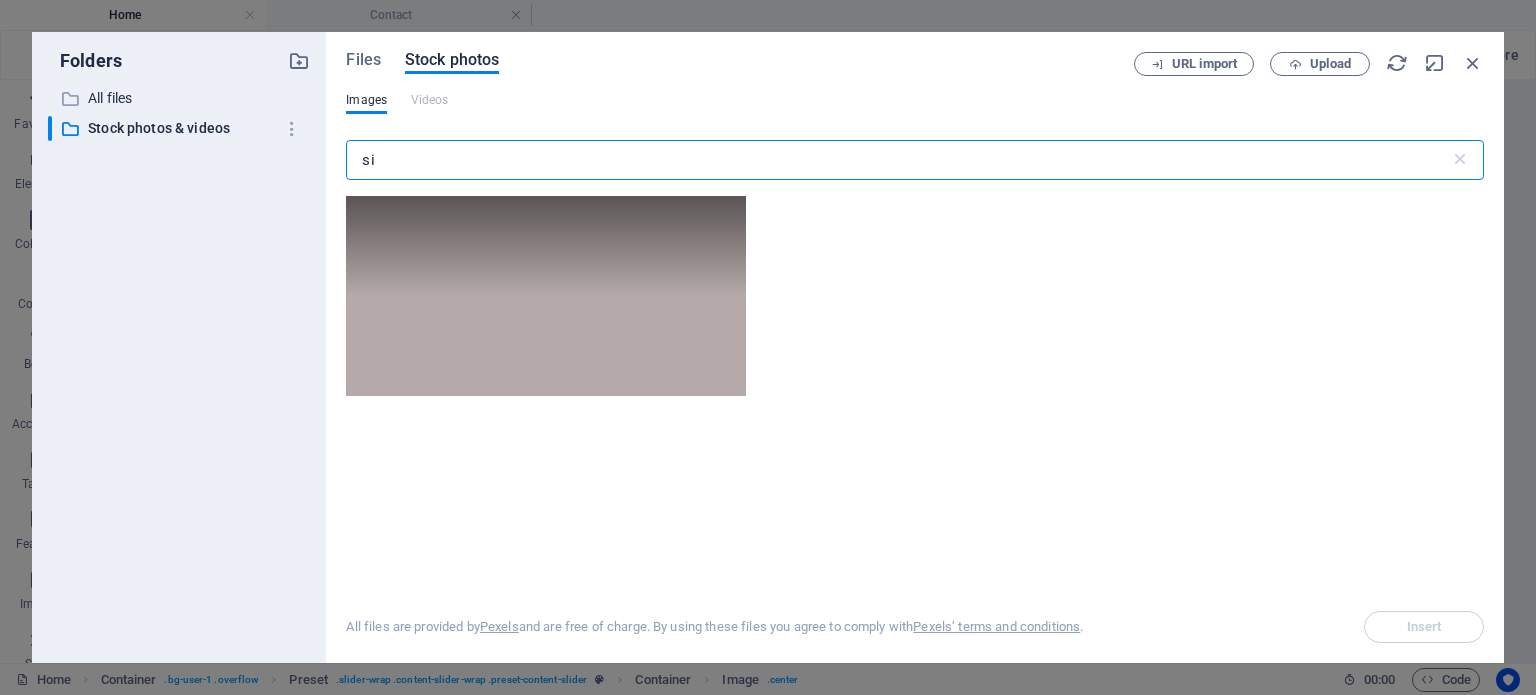 type on "s" 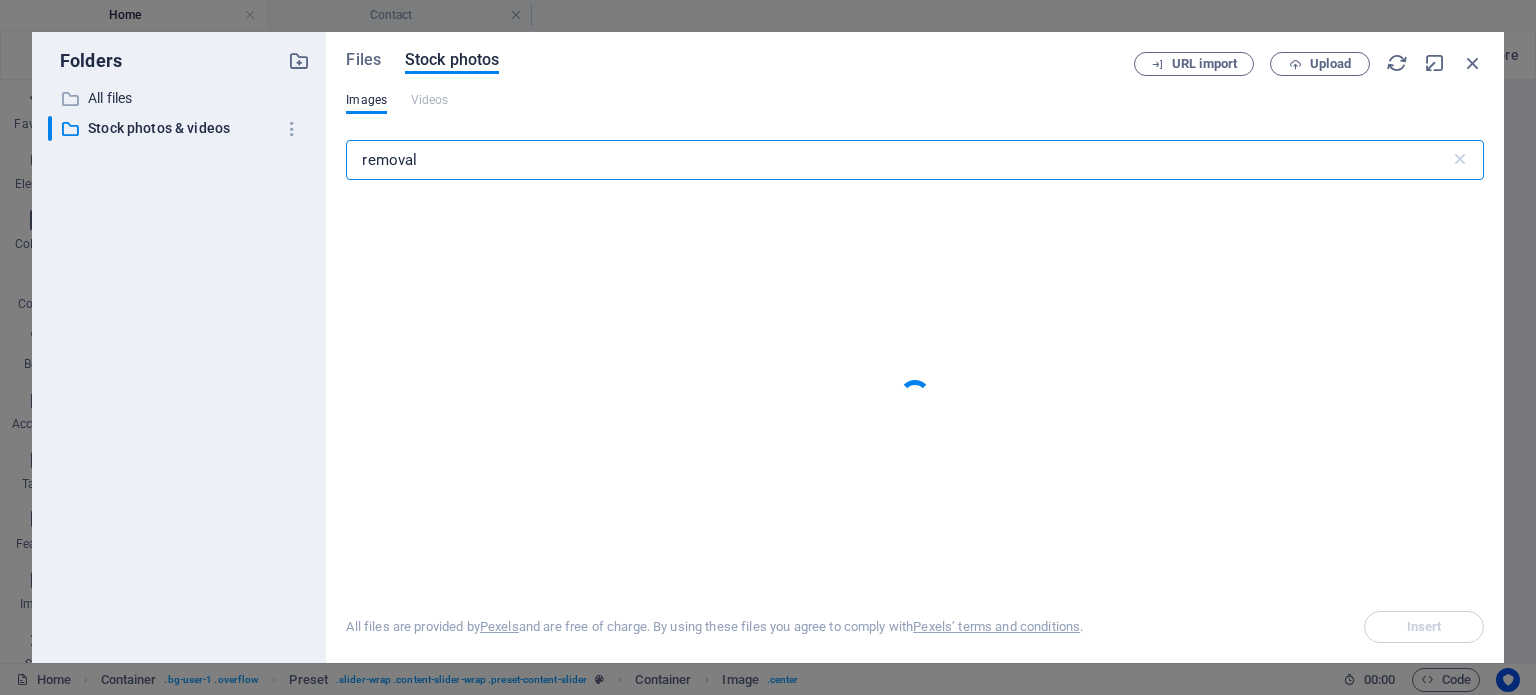 type on "removals" 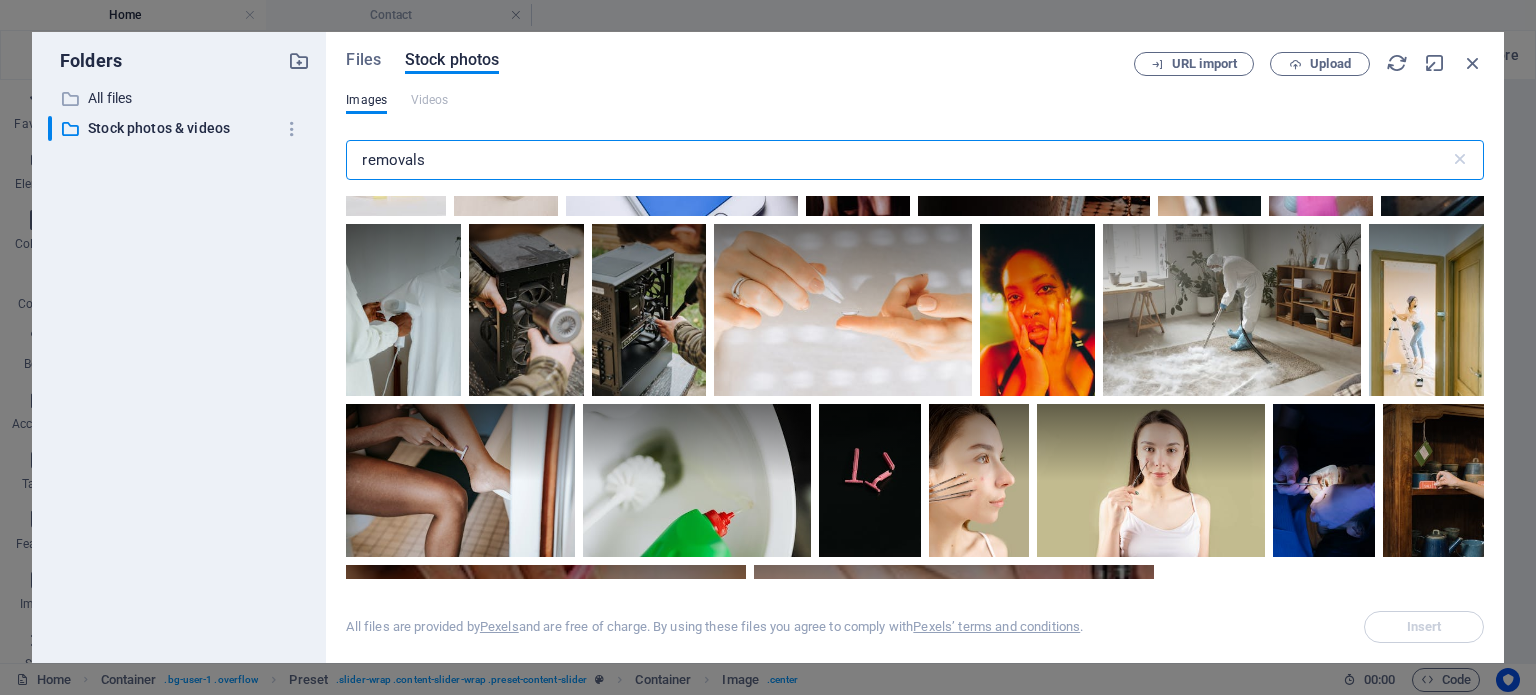 scroll, scrollTop: 1555, scrollLeft: 0, axis: vertical 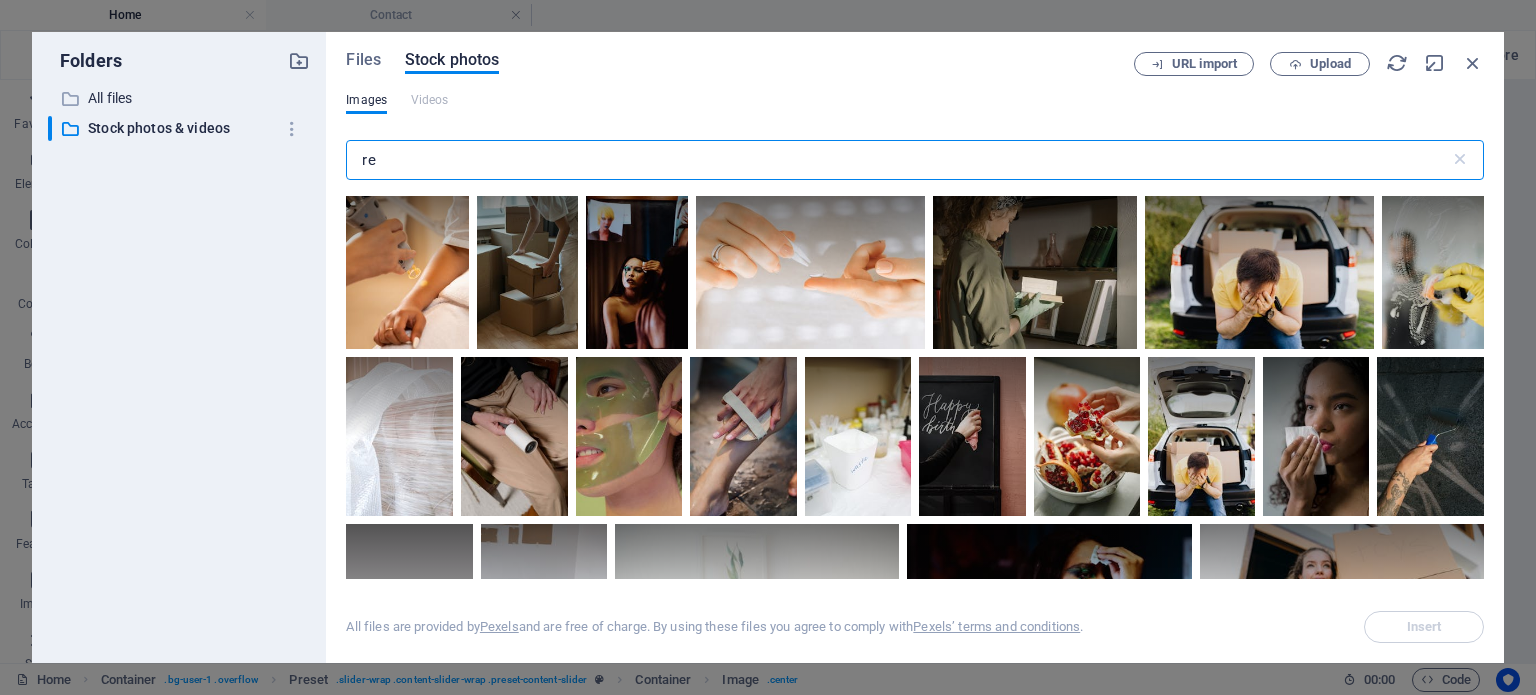 type on "r" 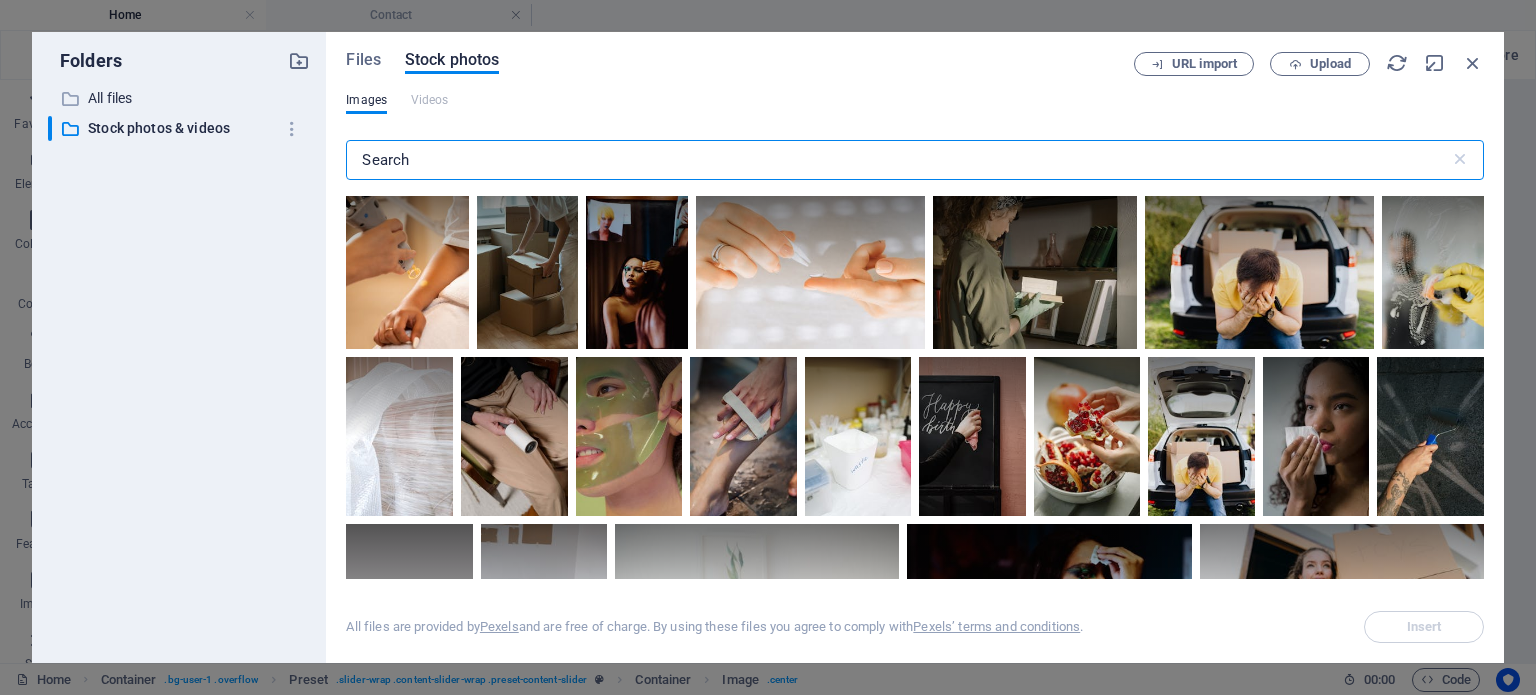 scroll, scrollTop: 0, scrollLeft: 0, axis: both 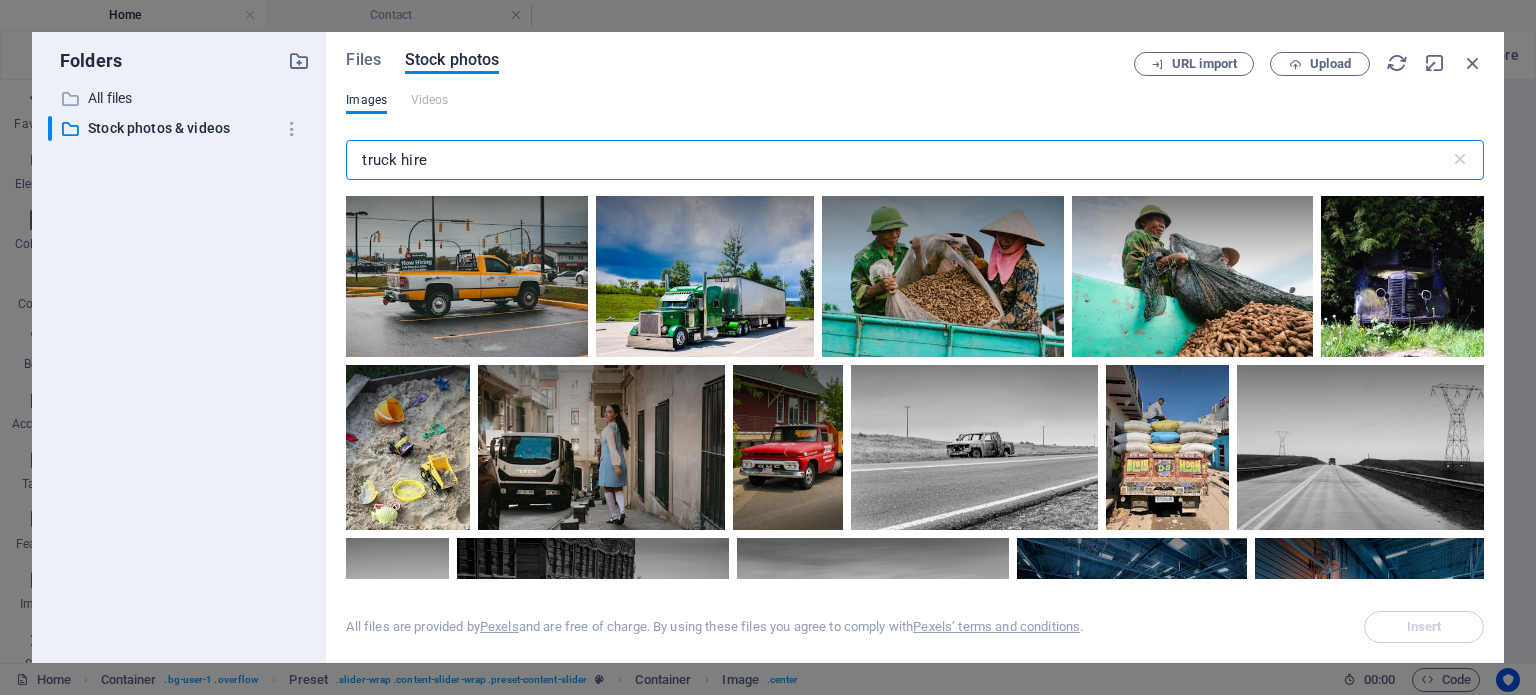 click on "truck hire" at bounding box center (897, 160) 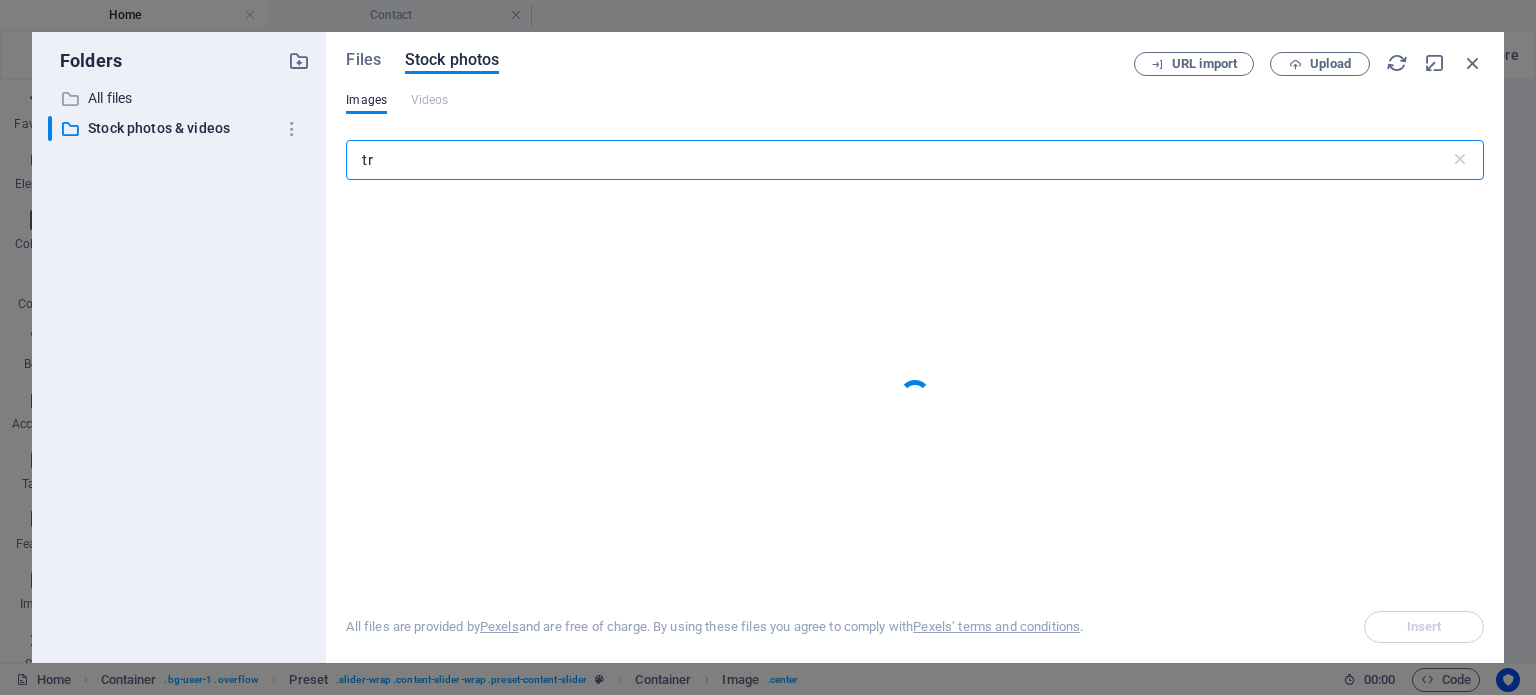 type on "t" 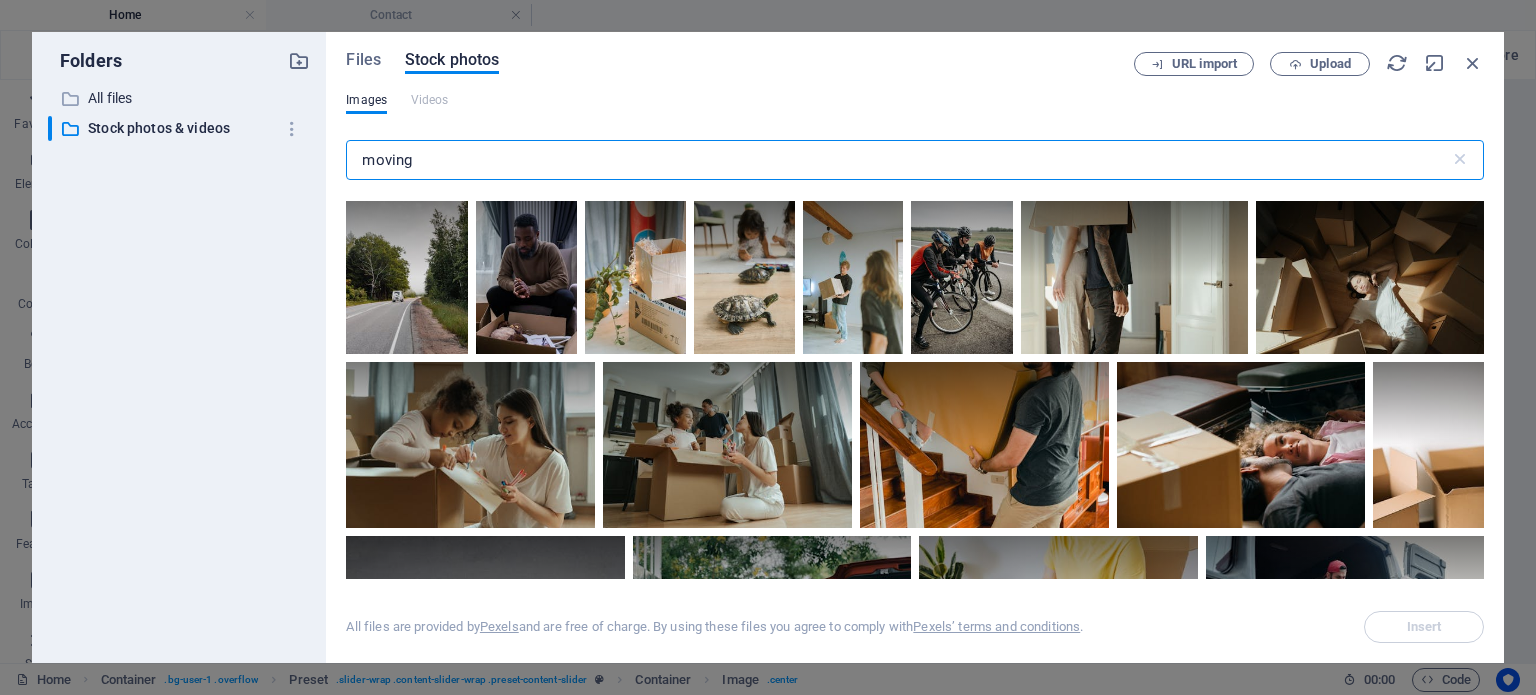scroll, scrollTop: 9414, scrollLeft: 0, axis: vertical 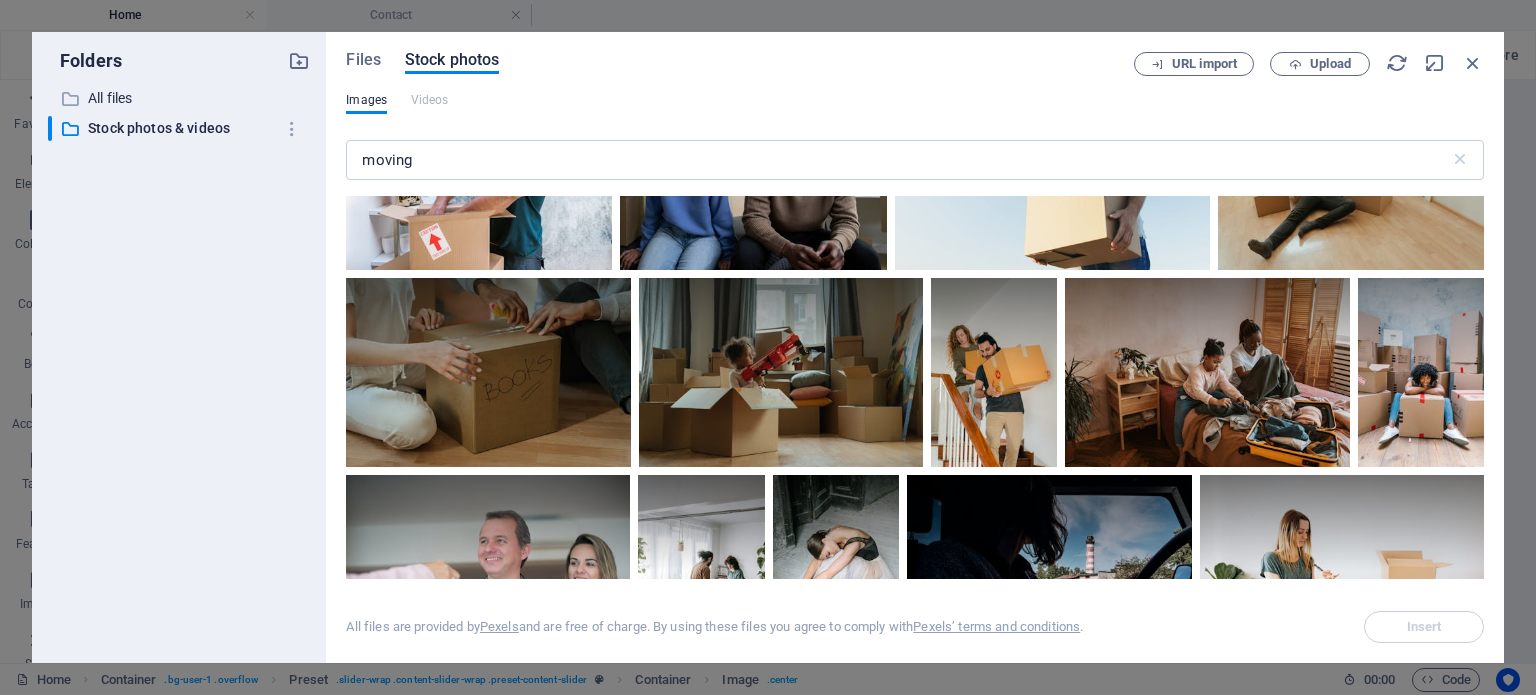 drag, startPoint x: 1479, startPoint y: 348, endPoint x: 1480, endPoint y: 371, distance: 23.021729 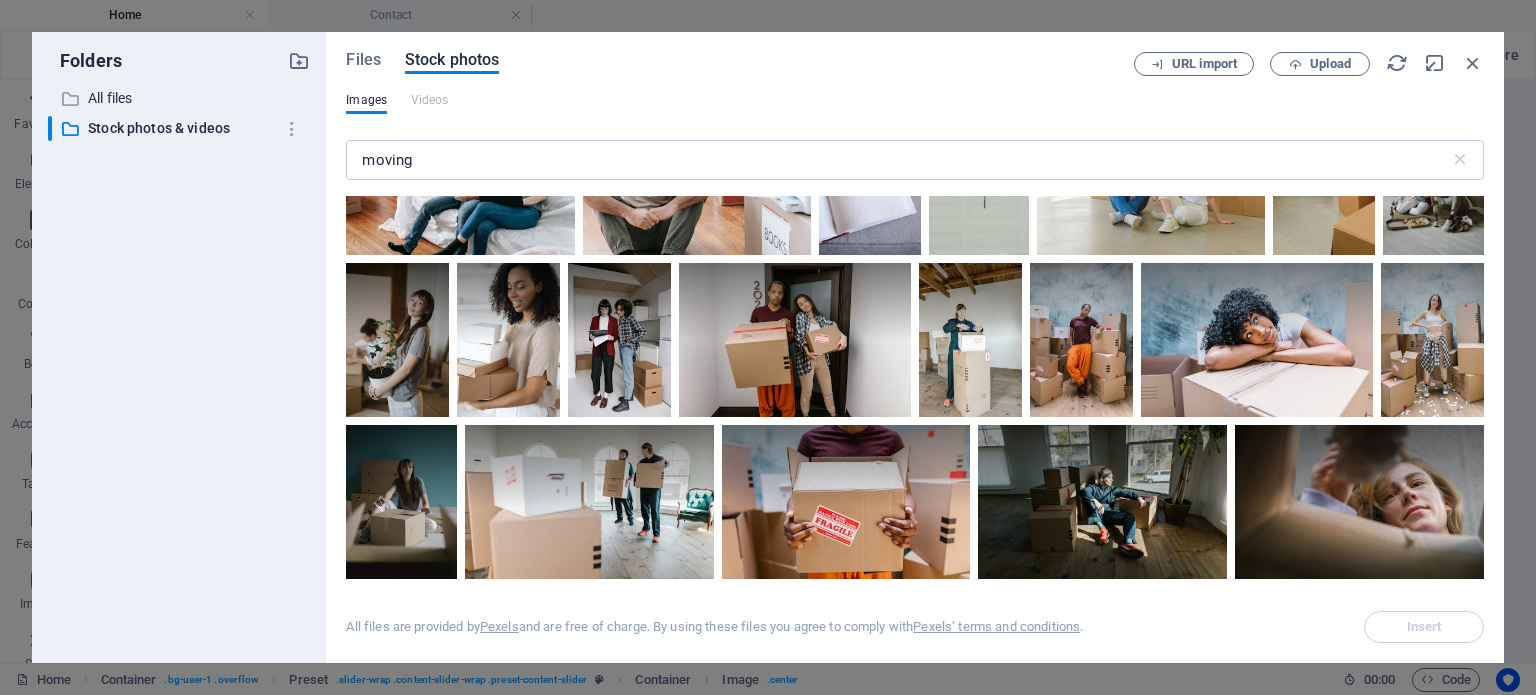 scroll, scrollTop: 8052, scrollLeft: 0, axis: vertical 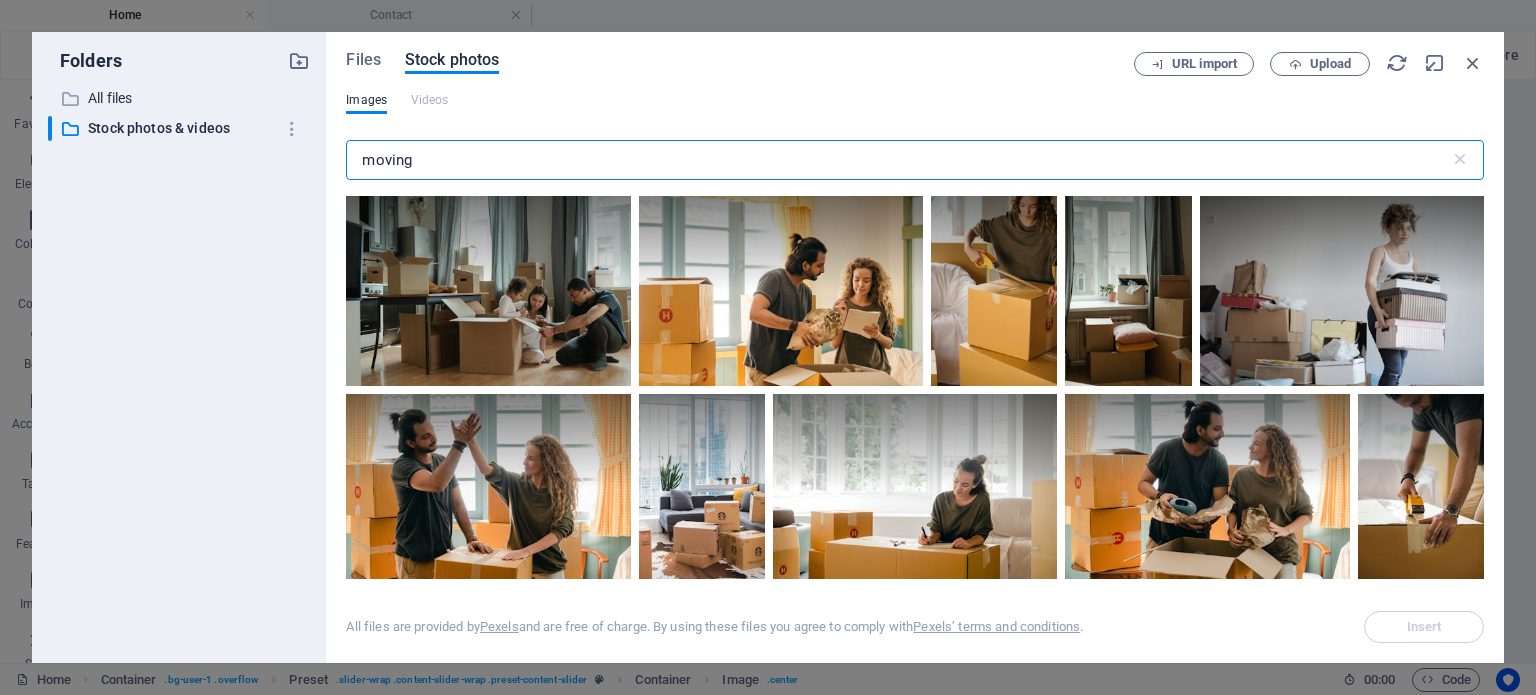click on "moving" at bounding box center (897, 160) 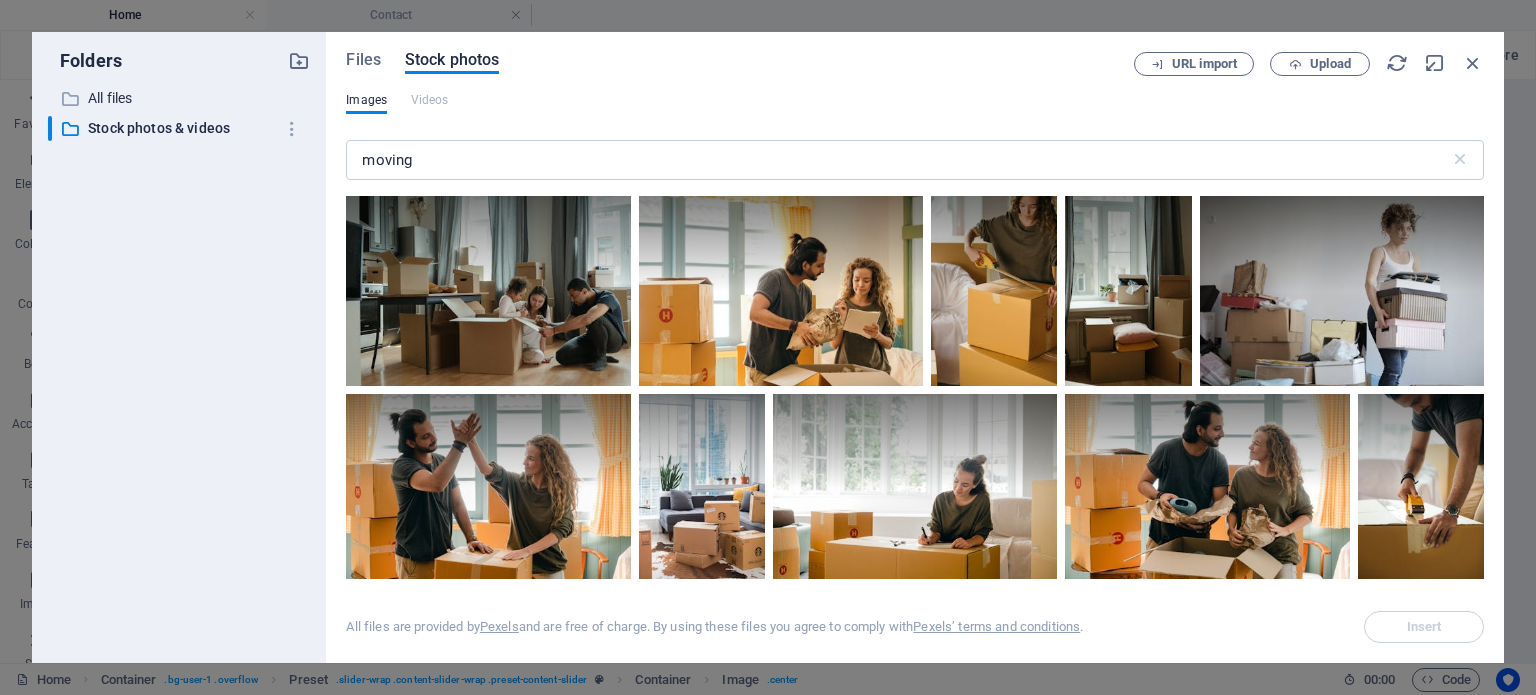 click on "Files Stock photos URL import Upload Images Videos moving ​ Exceeded number of results. Please narrow your search. All files are provided by  Pexels  and are free of charge. By using these files you agree to comply with  Pexels’ terms and conditions . Insert" at bounding box center [915, 347] 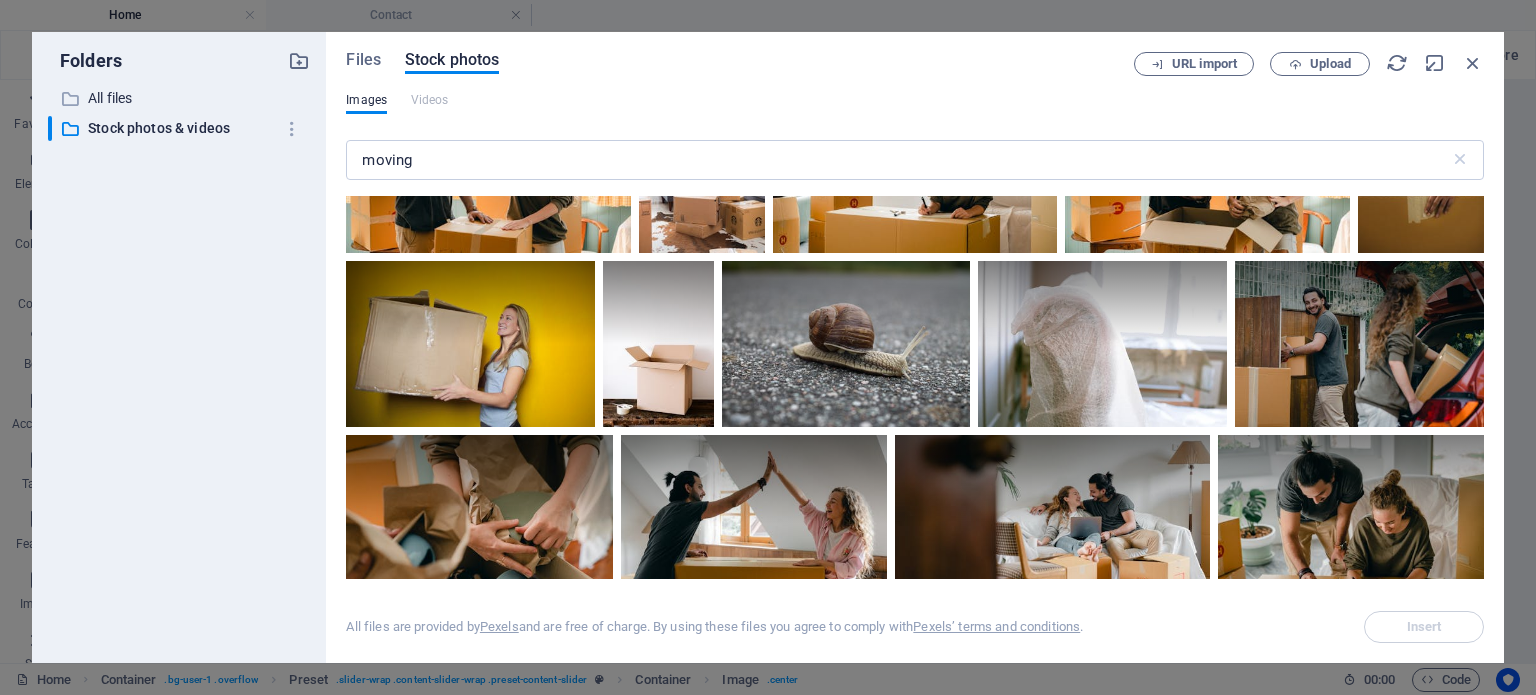 scroll, scrollTop: 335, scrollLeft: 0, axis: vertical 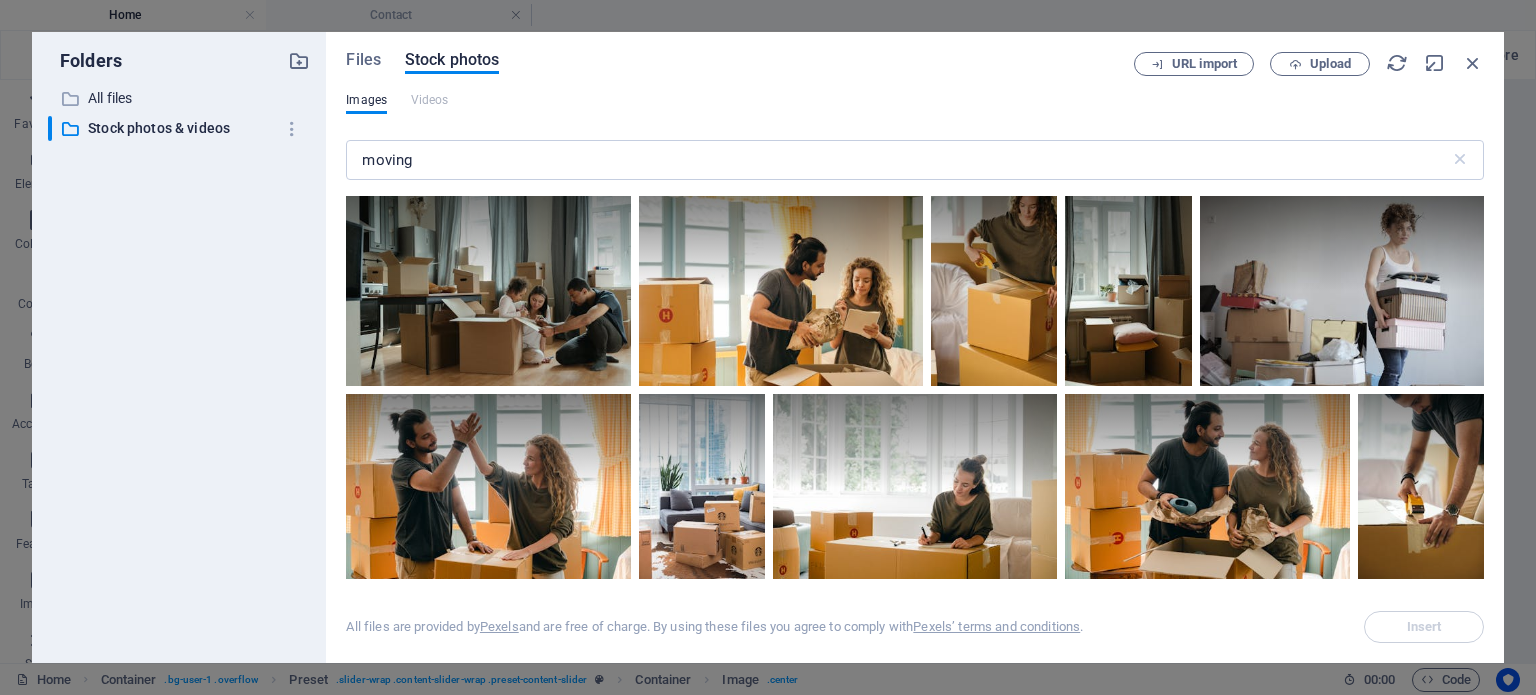 click on "moving ​" at bounding box center [915, 164] 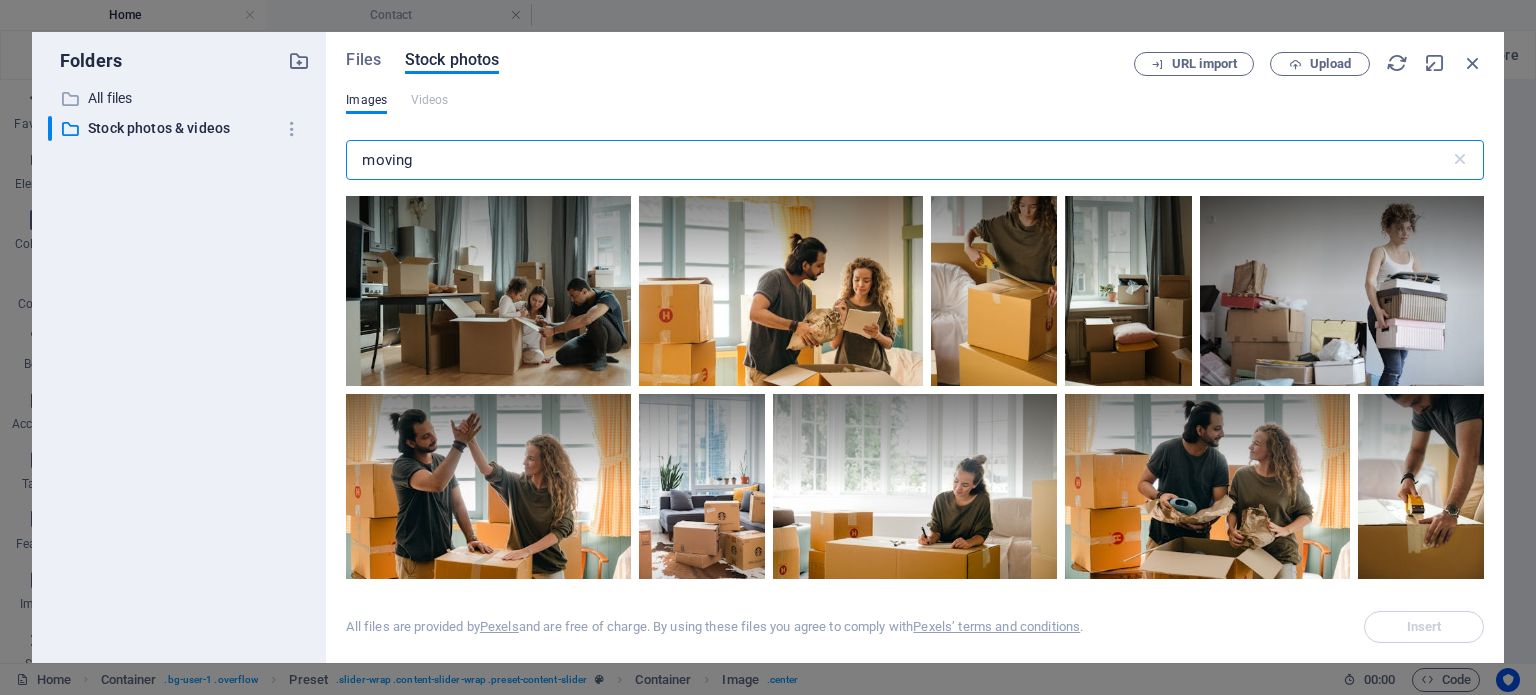 click on "moving" at bounding box center [897, 160] 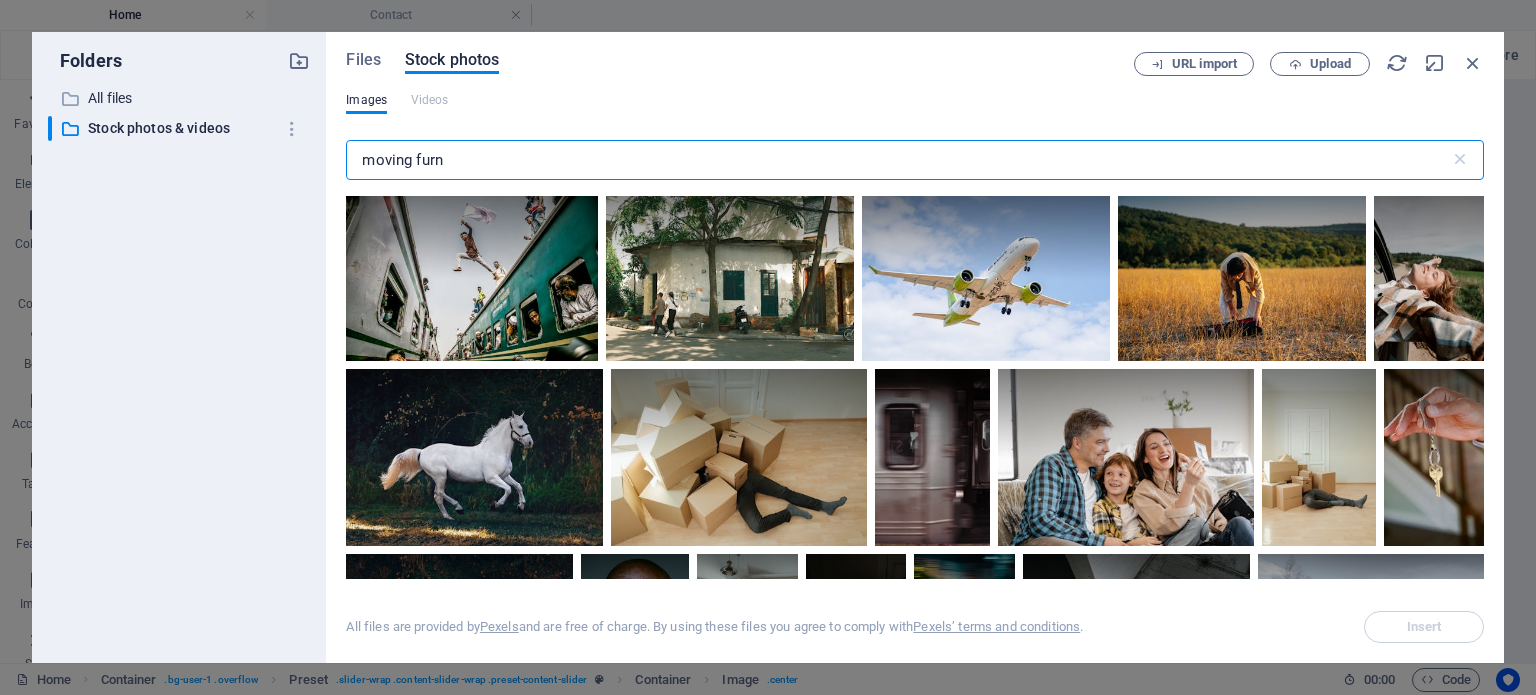 type on "moving furn" 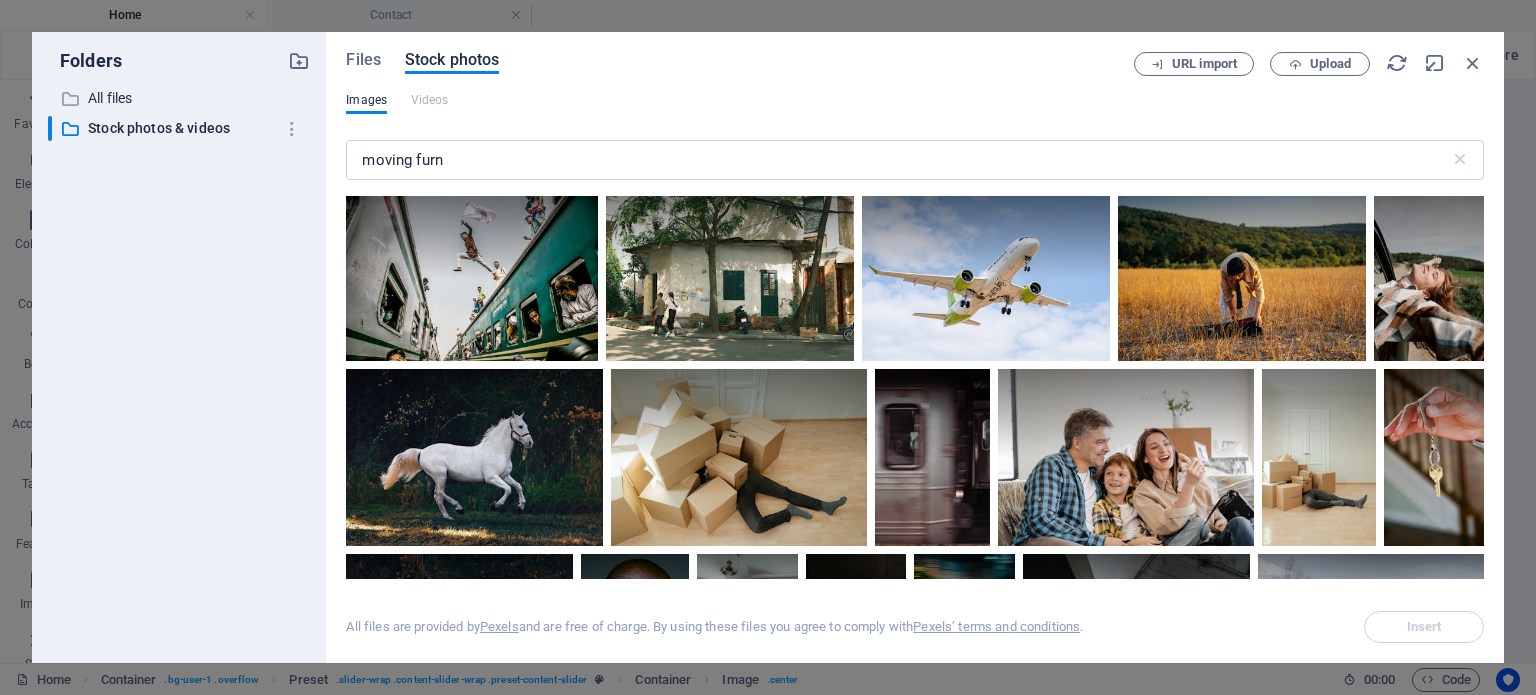 drag, startPoint x: 1484, startPoint y: 220, endPoint x: 1486, endPoint y: 297, distance: 77.02597 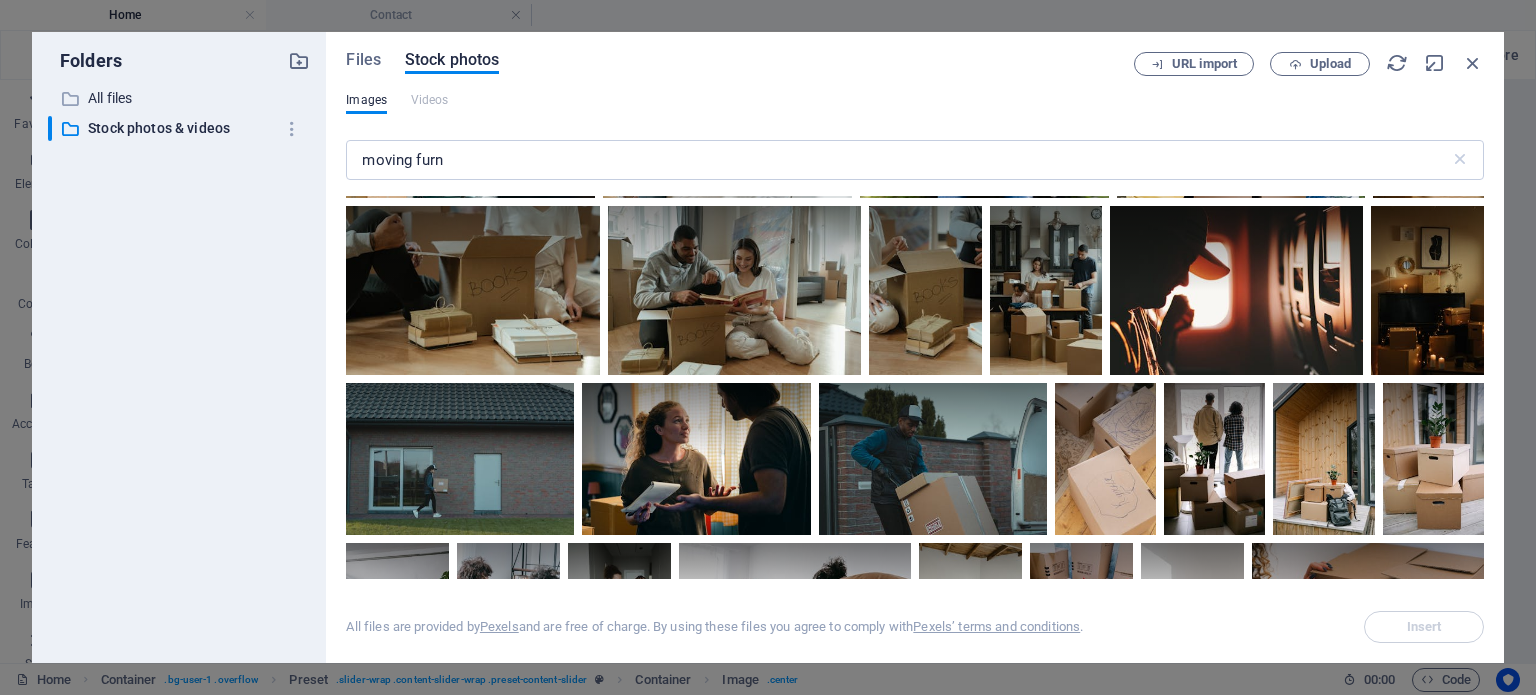 scroll, scrollTop: 6243, scrollLeft: 0, axis: vertical 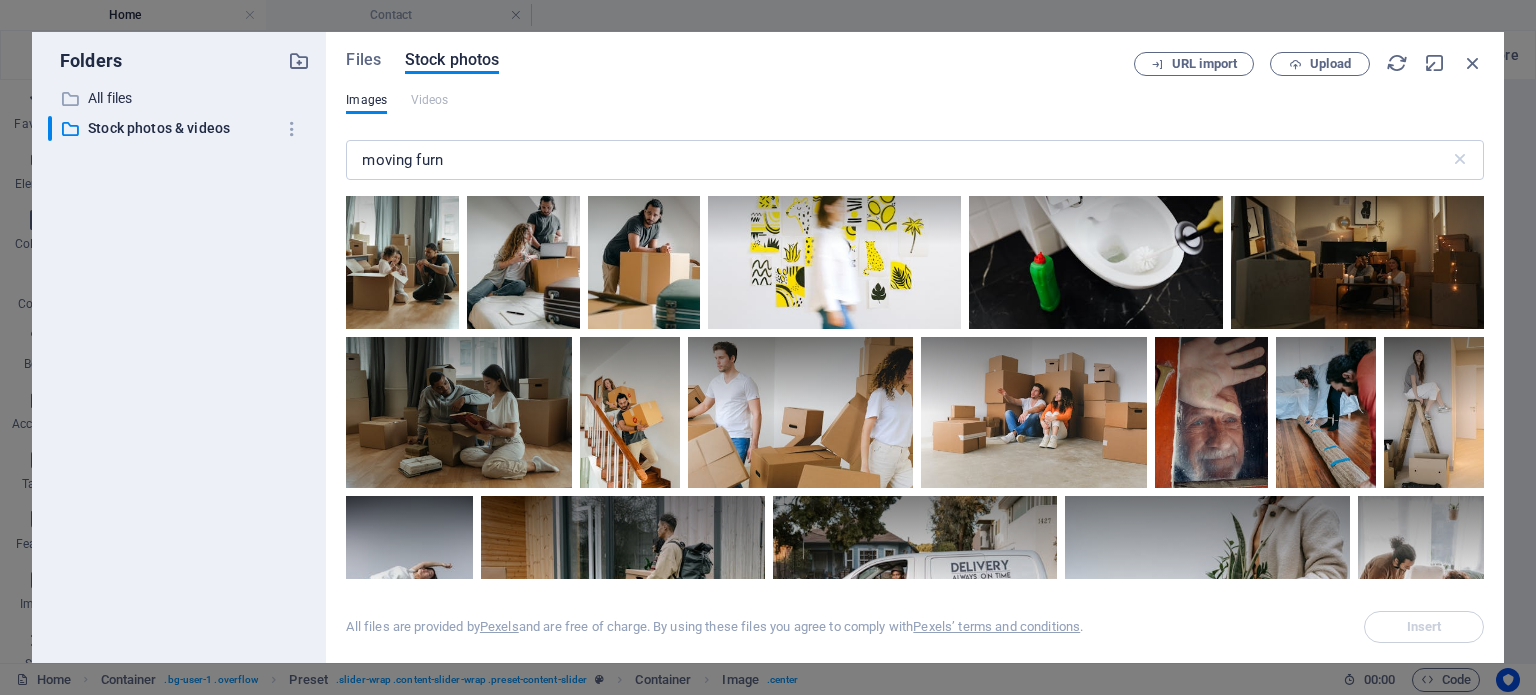 click at bounding box center [470, 28] 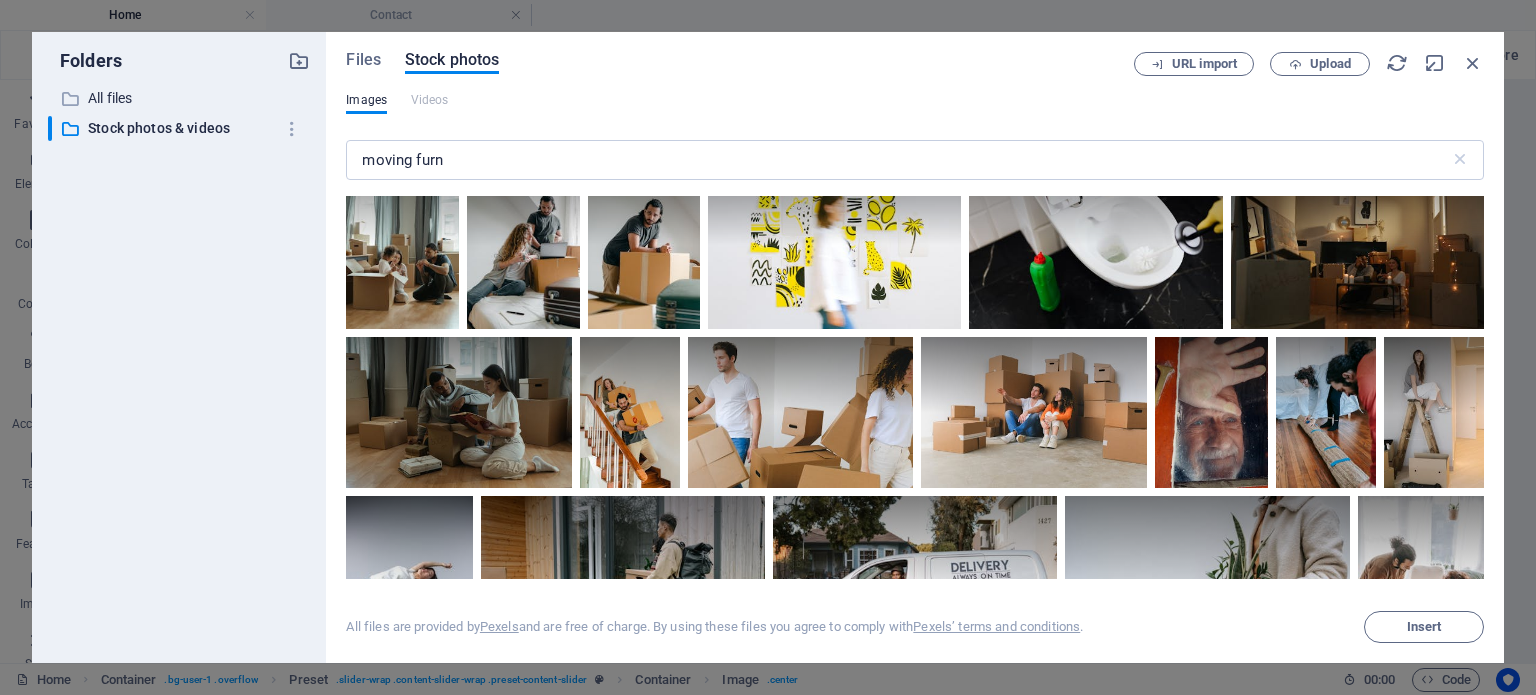 click at bounding box center (570, 12) 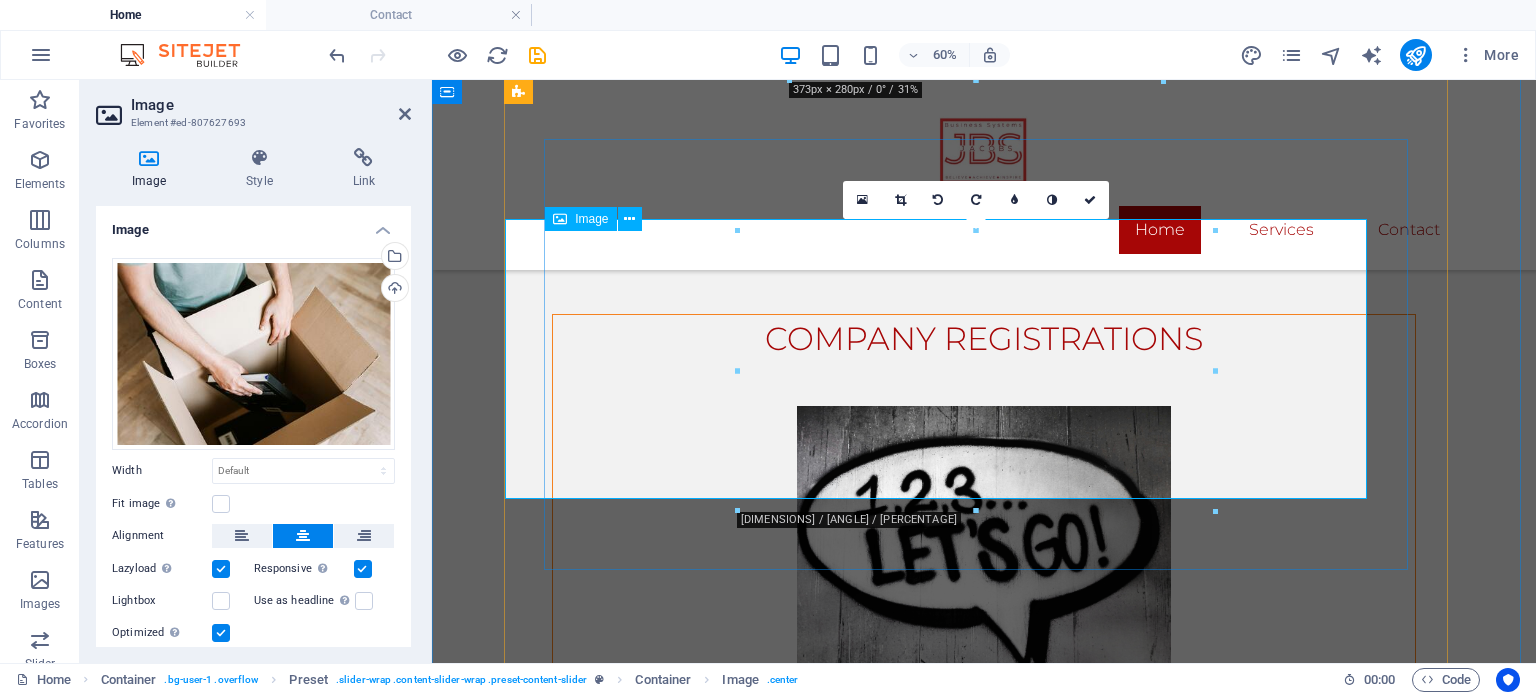 scroll, scrollTop: 1049, scrollLeft: 0, axis: vertical 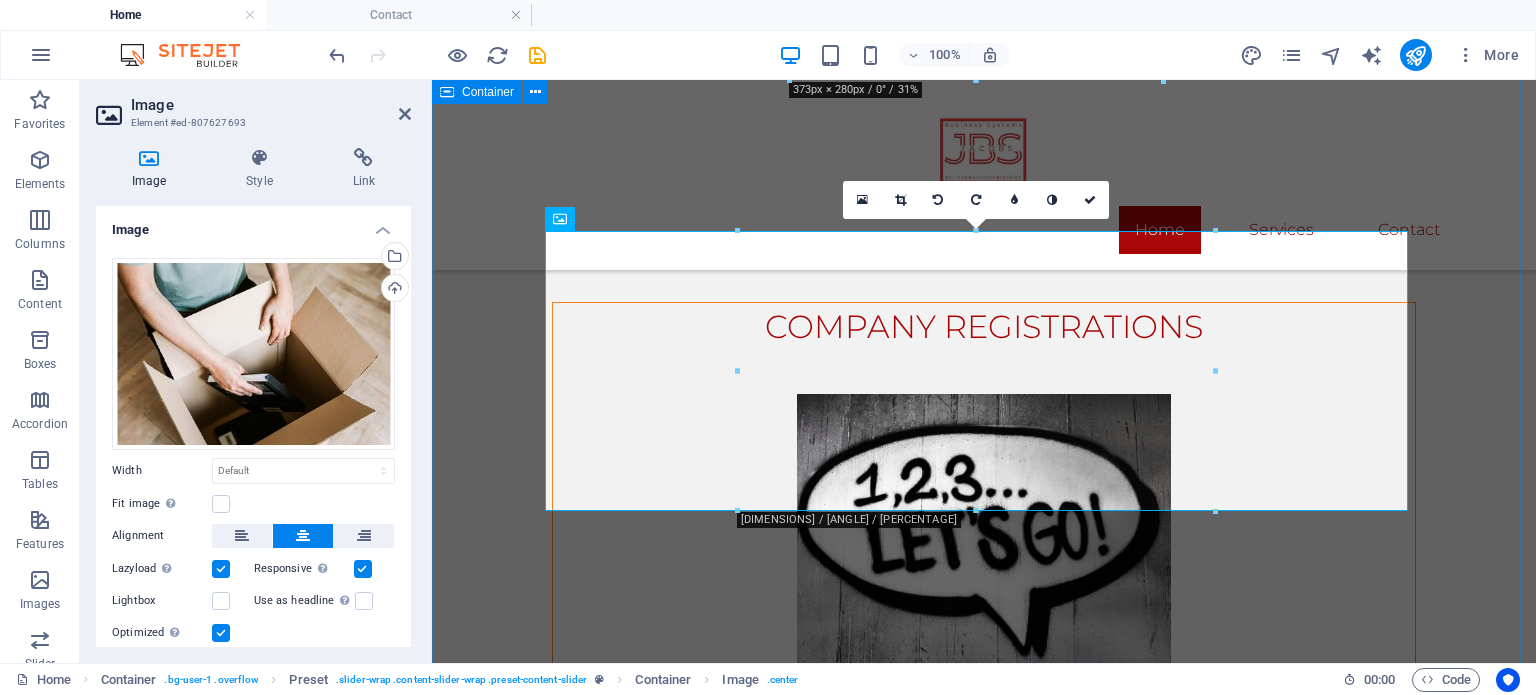 click on "COMPANY REGISTRATIONS Get more Information SPECIALIZED SERVICES Get more Information BUSINESS SUPPORT Get more Information" at bounding box center (984, 948) 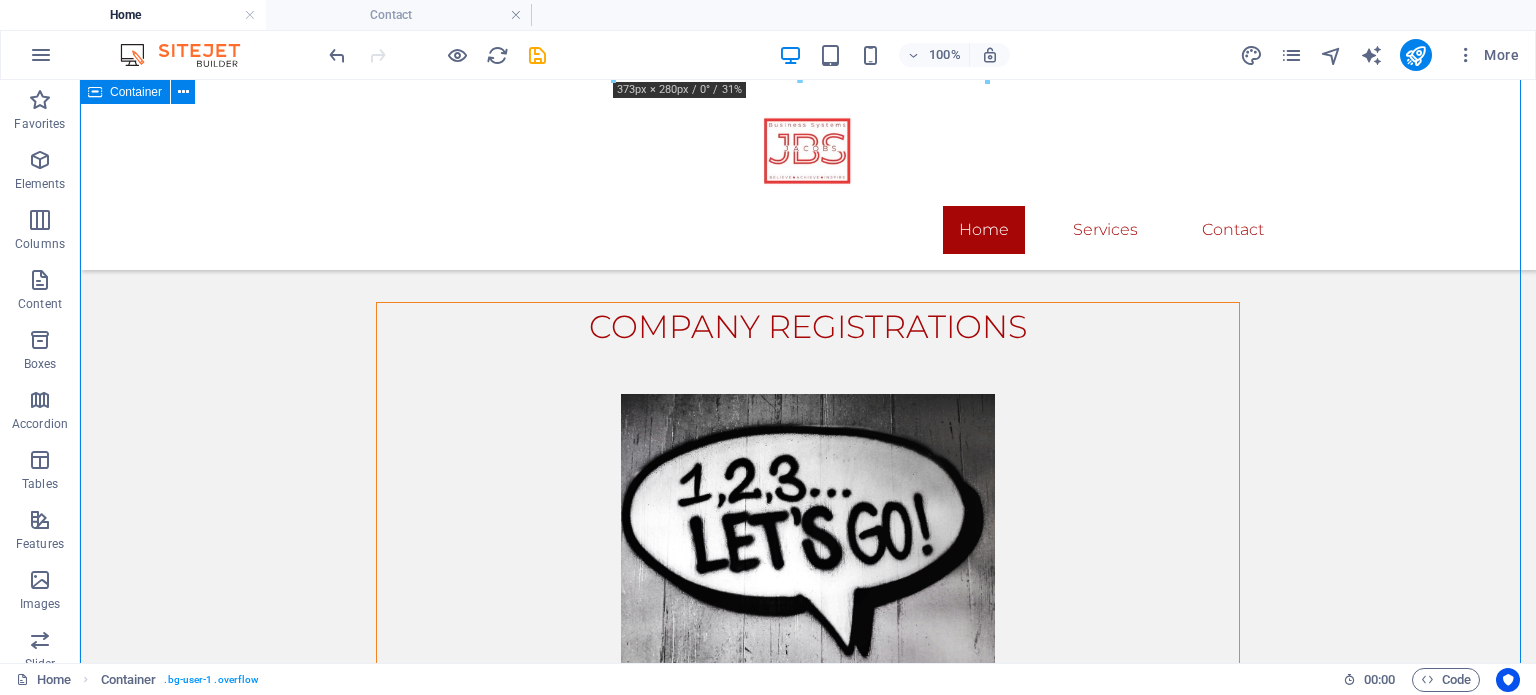 click on "COMPANY REGISTRATIONS Get more Information SPECIALIZED SERVICES Get more Information BUSINESS SUPPORT Get more Information" at bounding box center [808, 948] 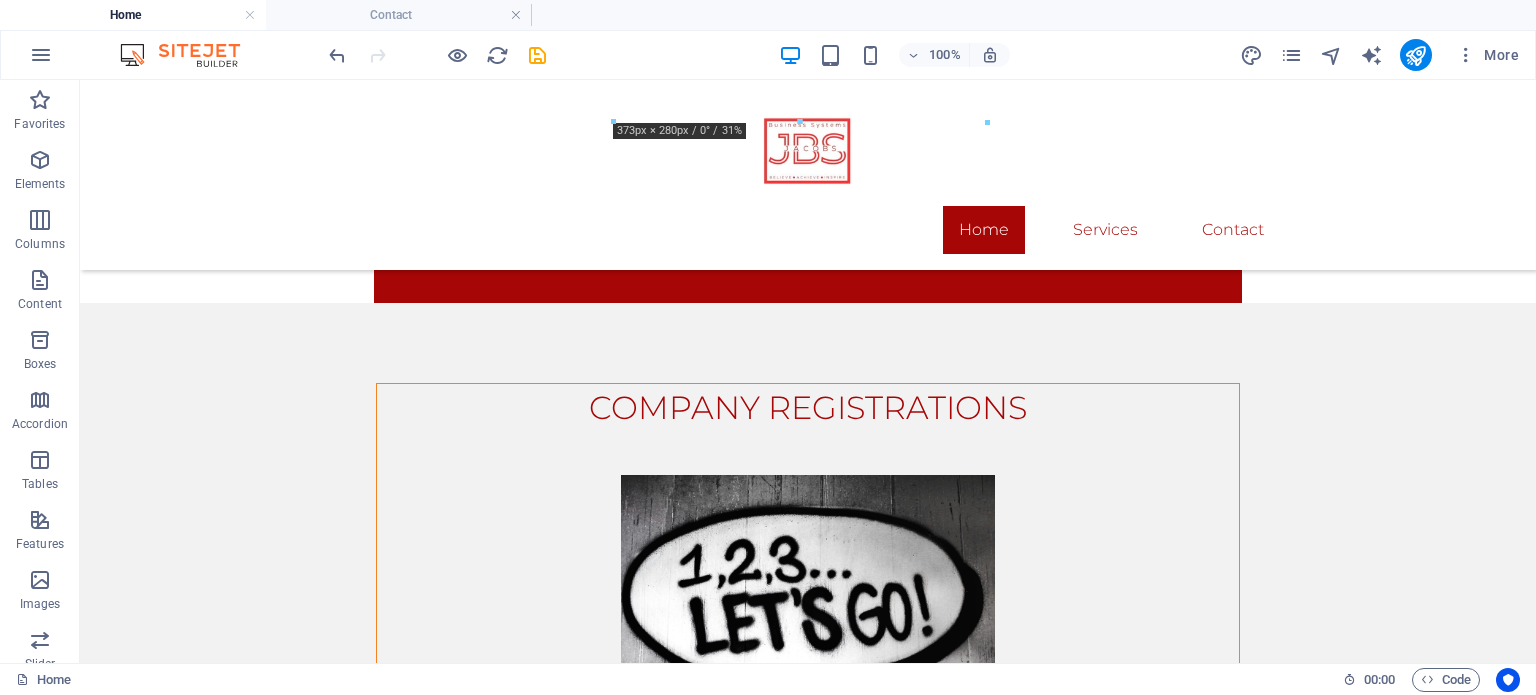 scroll, scrollTop: 961, scrollLeft: 0, axis: vertical 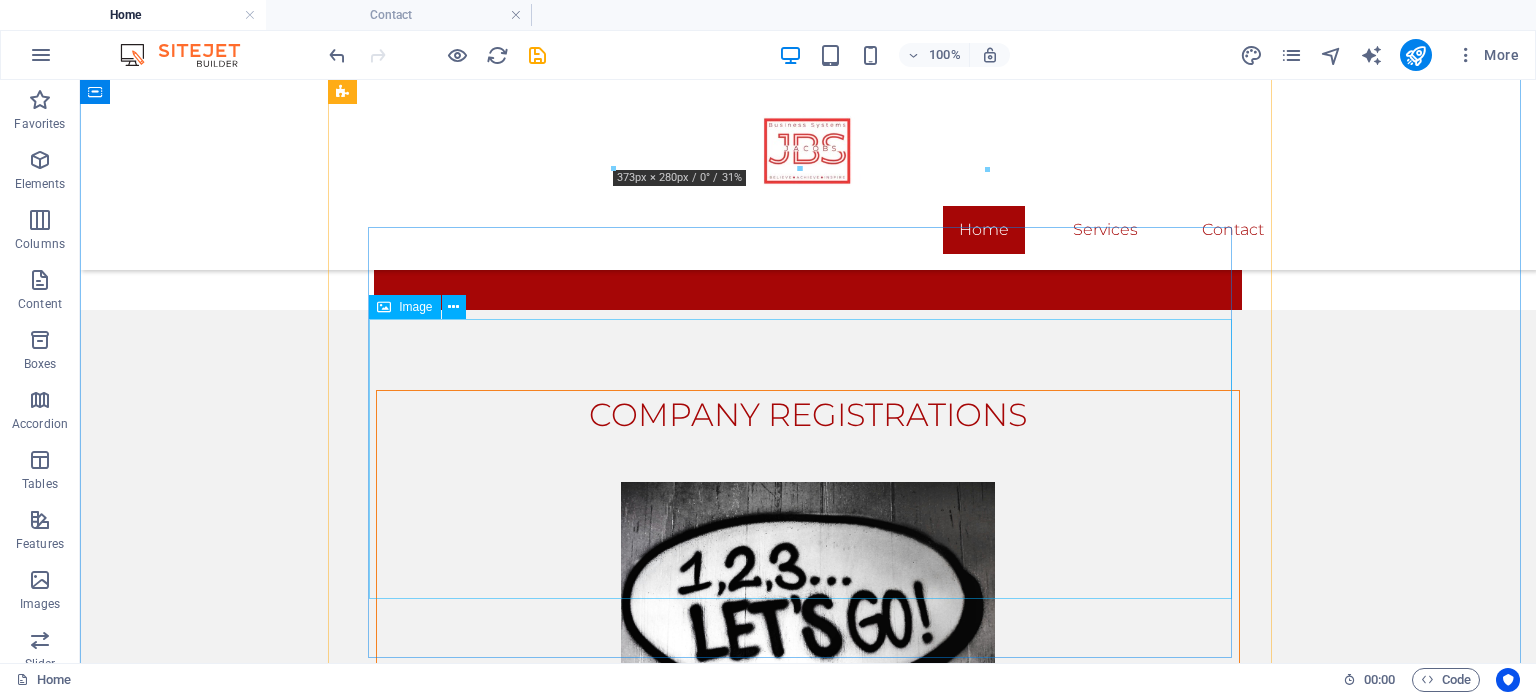 click at bounding box center (808, 1053) 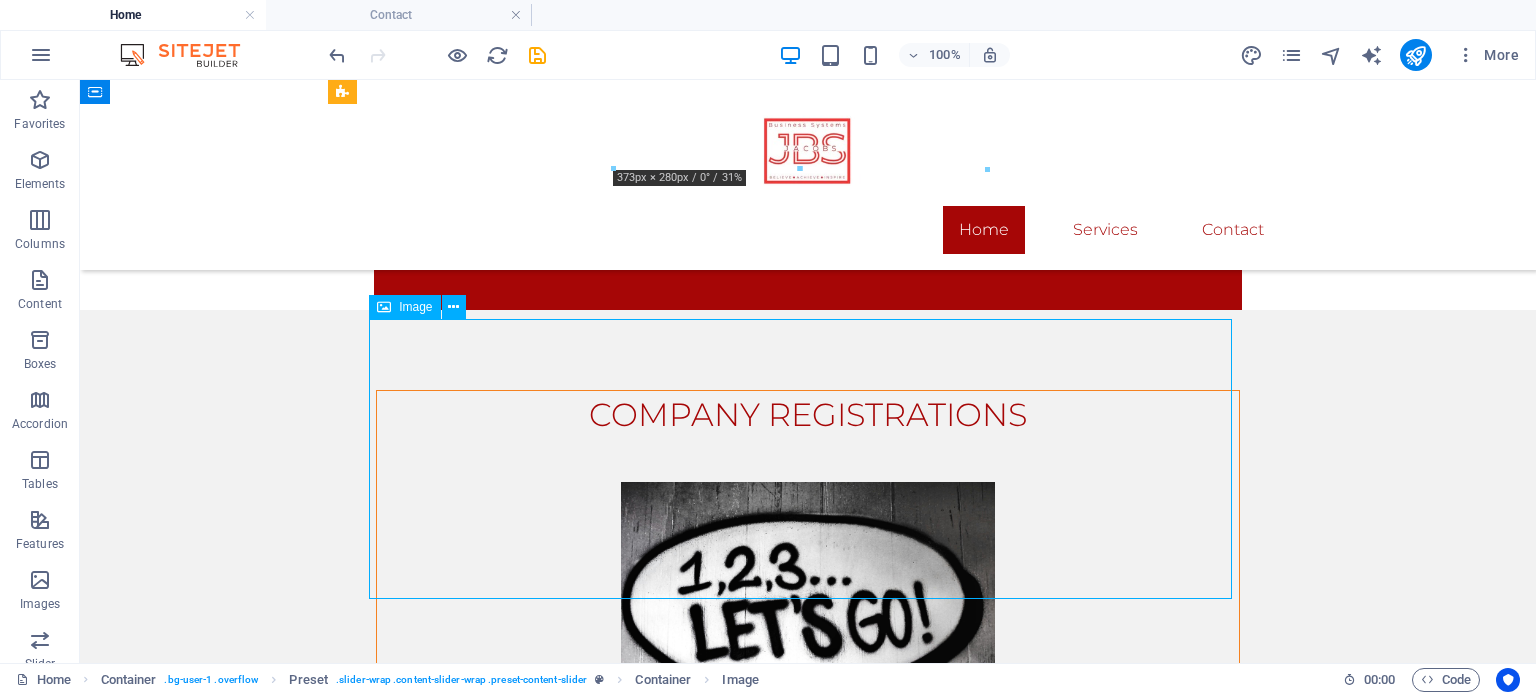 click at bounding box center (808, 1053) 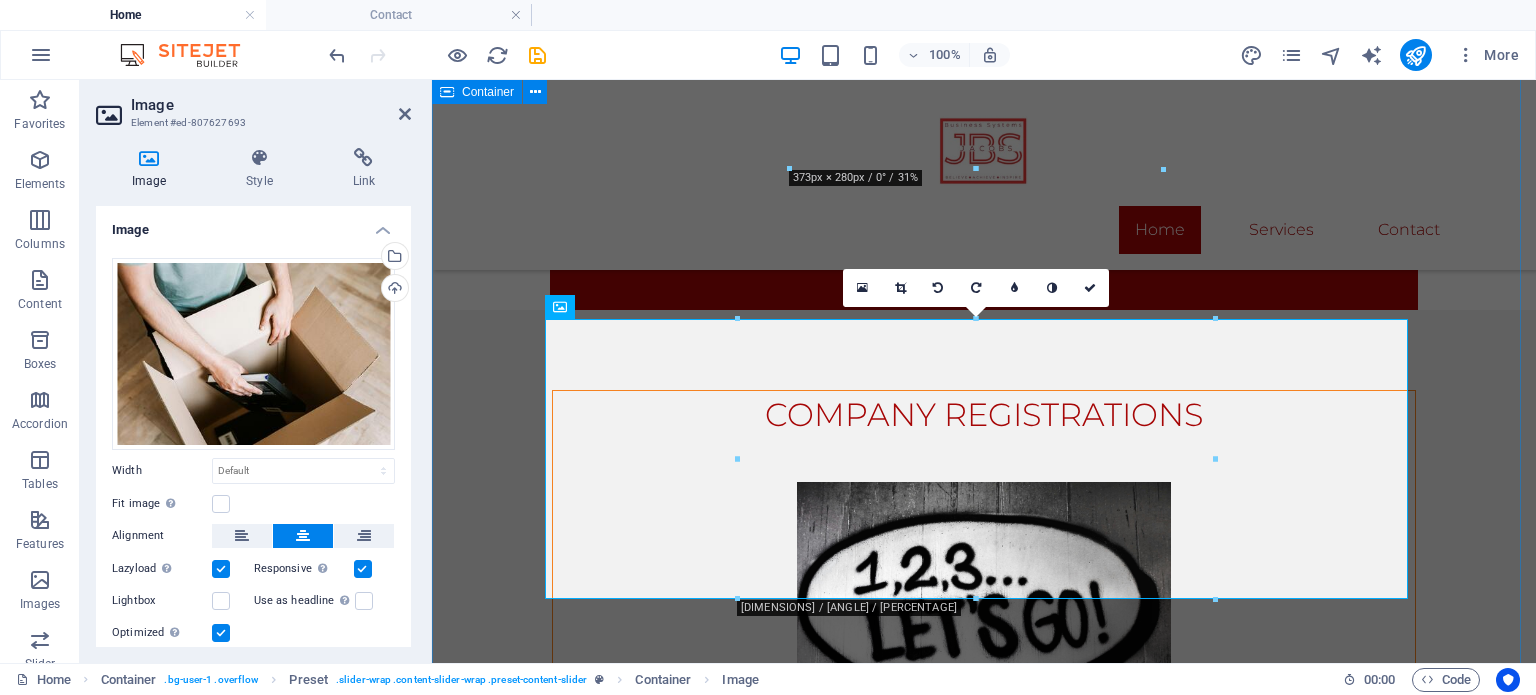 click on "COMPANY REGISTRATIONS Get more Information SPECIALIZED SERVICES Get more Information BUSINESS SUPPORT Get more Information" at bounding box center (984, 1036) 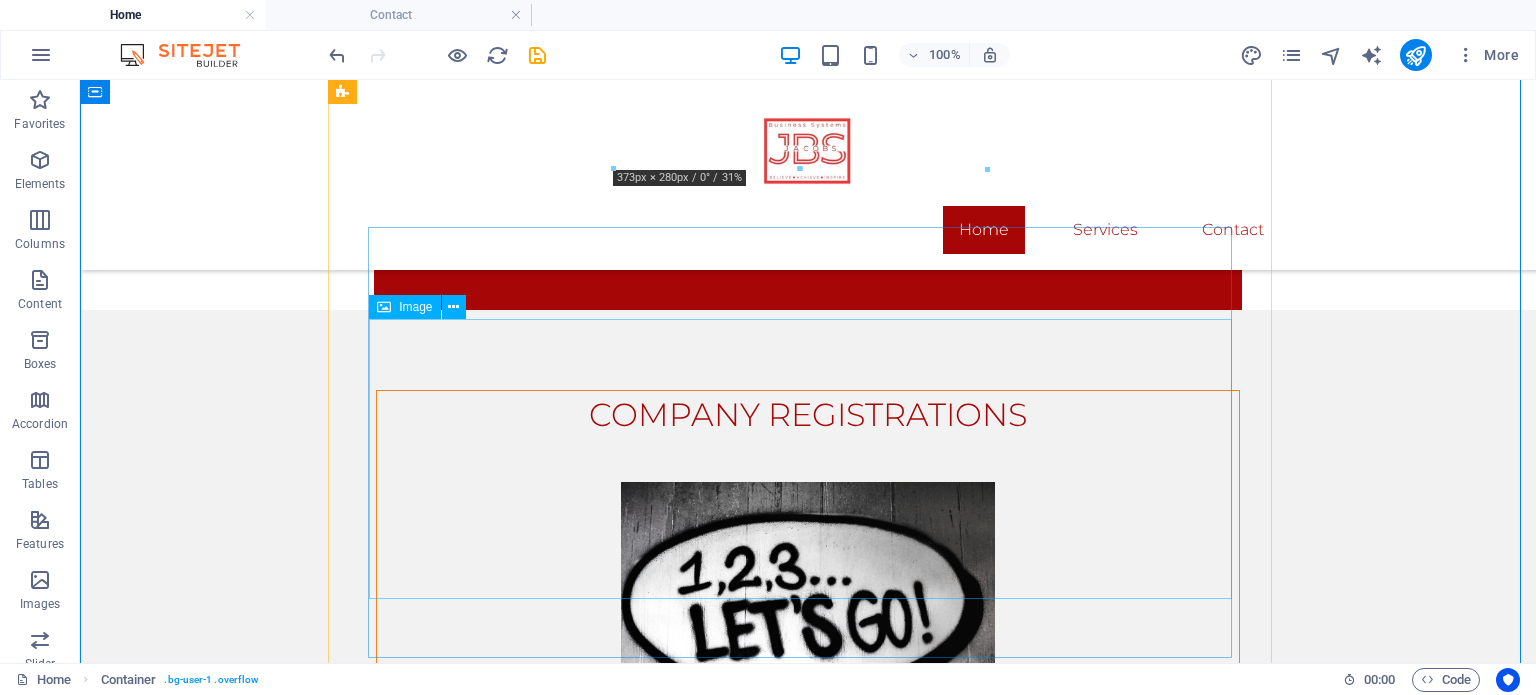 click at bounding box center [808, 1053] 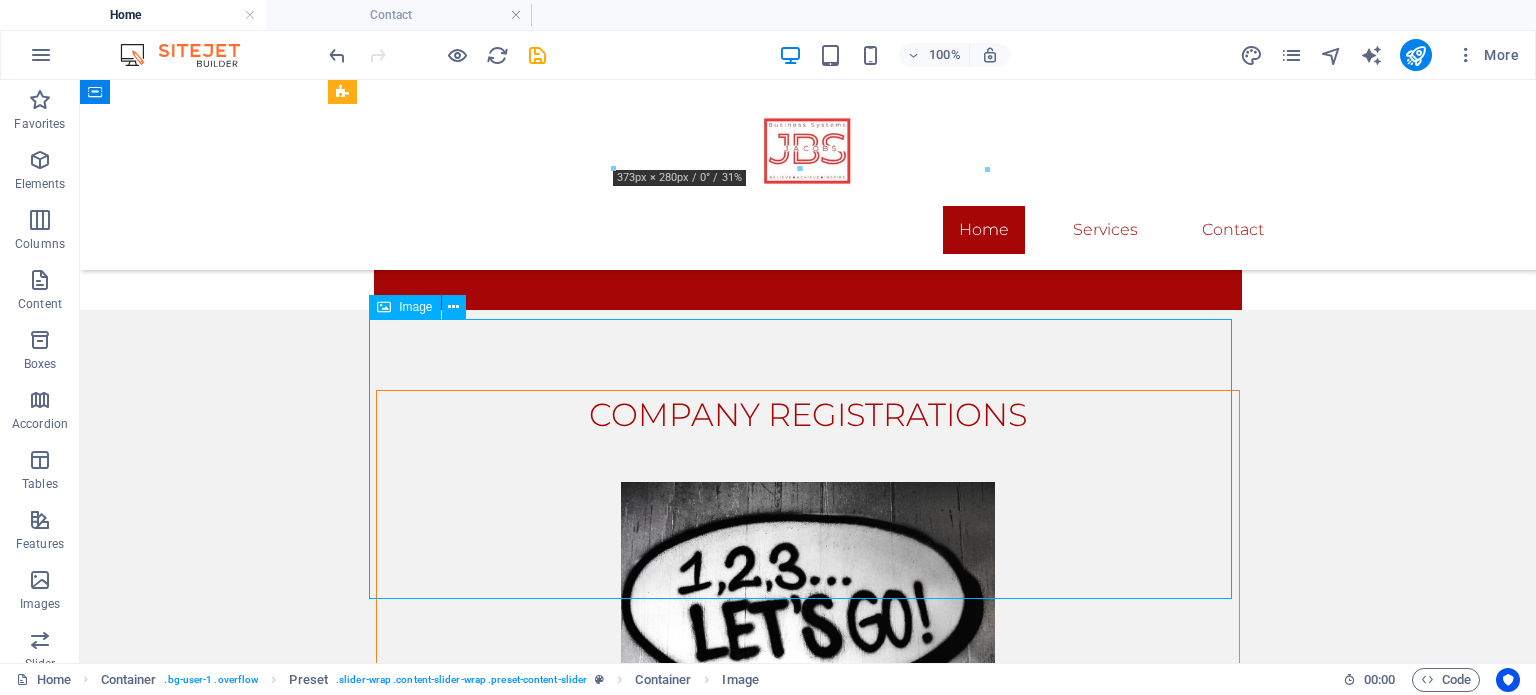 click at bounding box center [808, 1053] 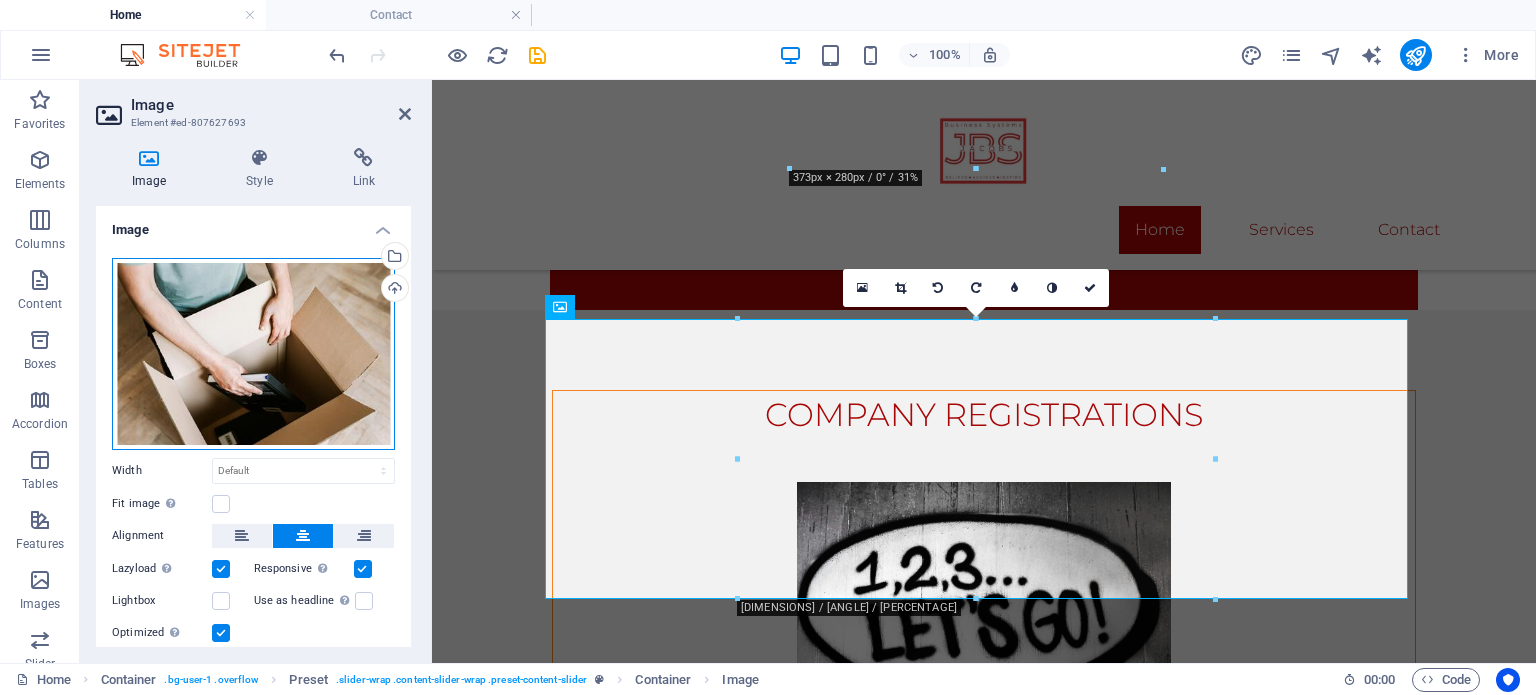 click on "Drag files here, click to choose files or select files from Files or our free stock photos & videos" at bounding box center [253, 354] 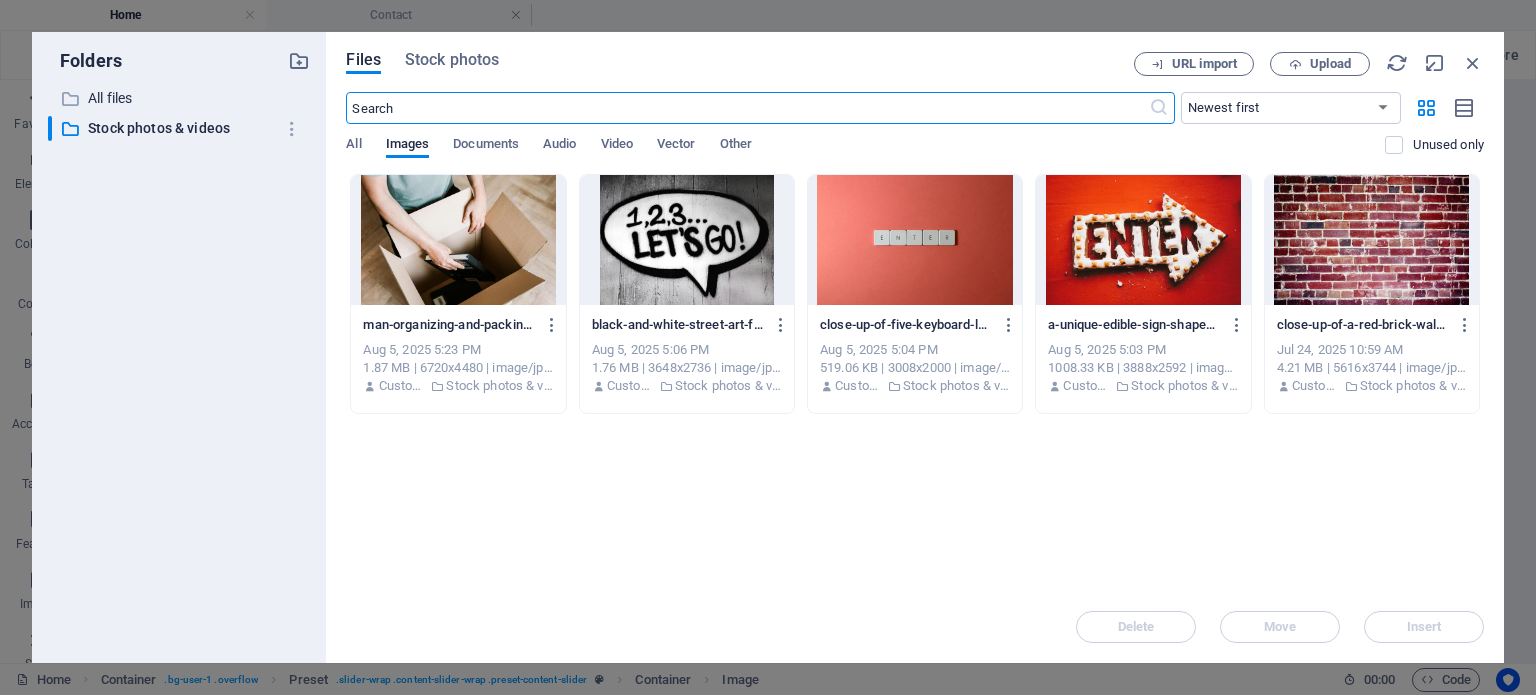 scroll, scrollTop: 949, scrollLeft: 0, axis: vertical 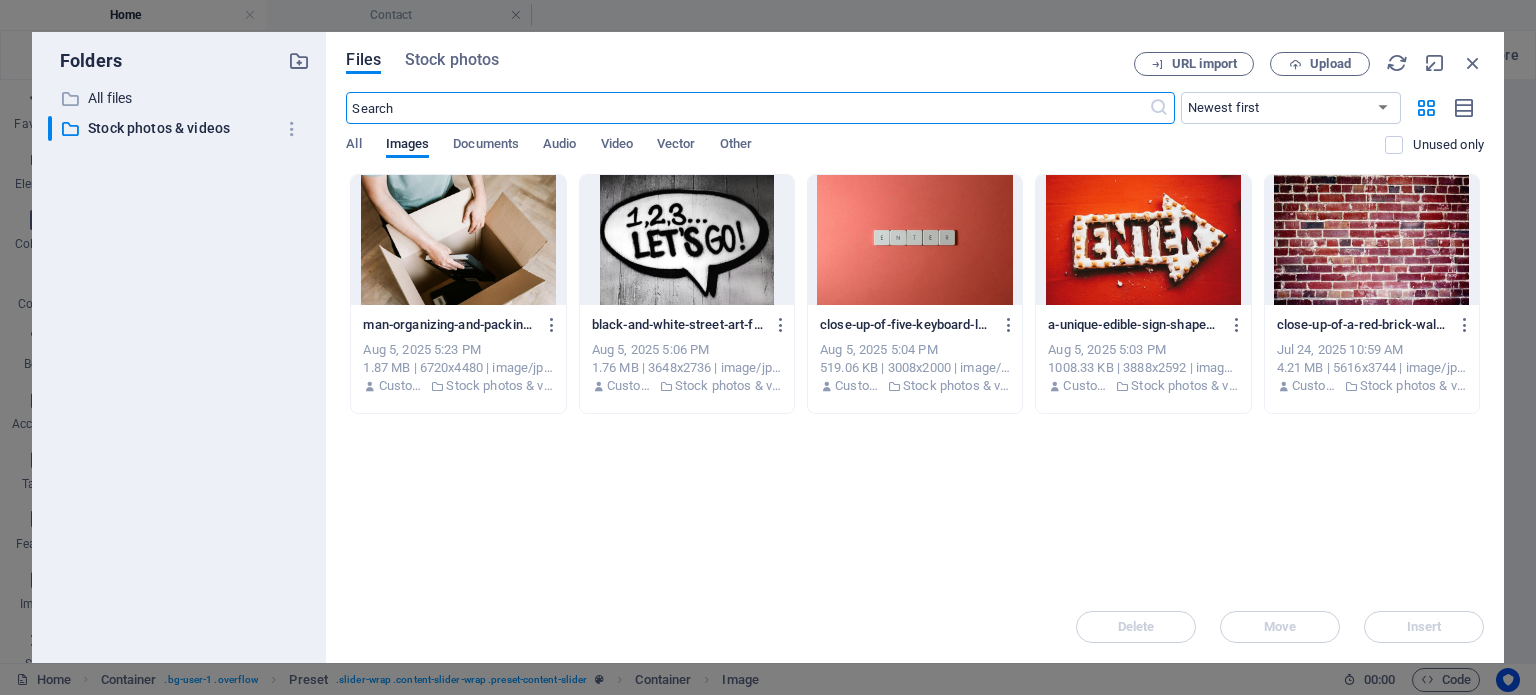 click at bounding box center [747, 108] 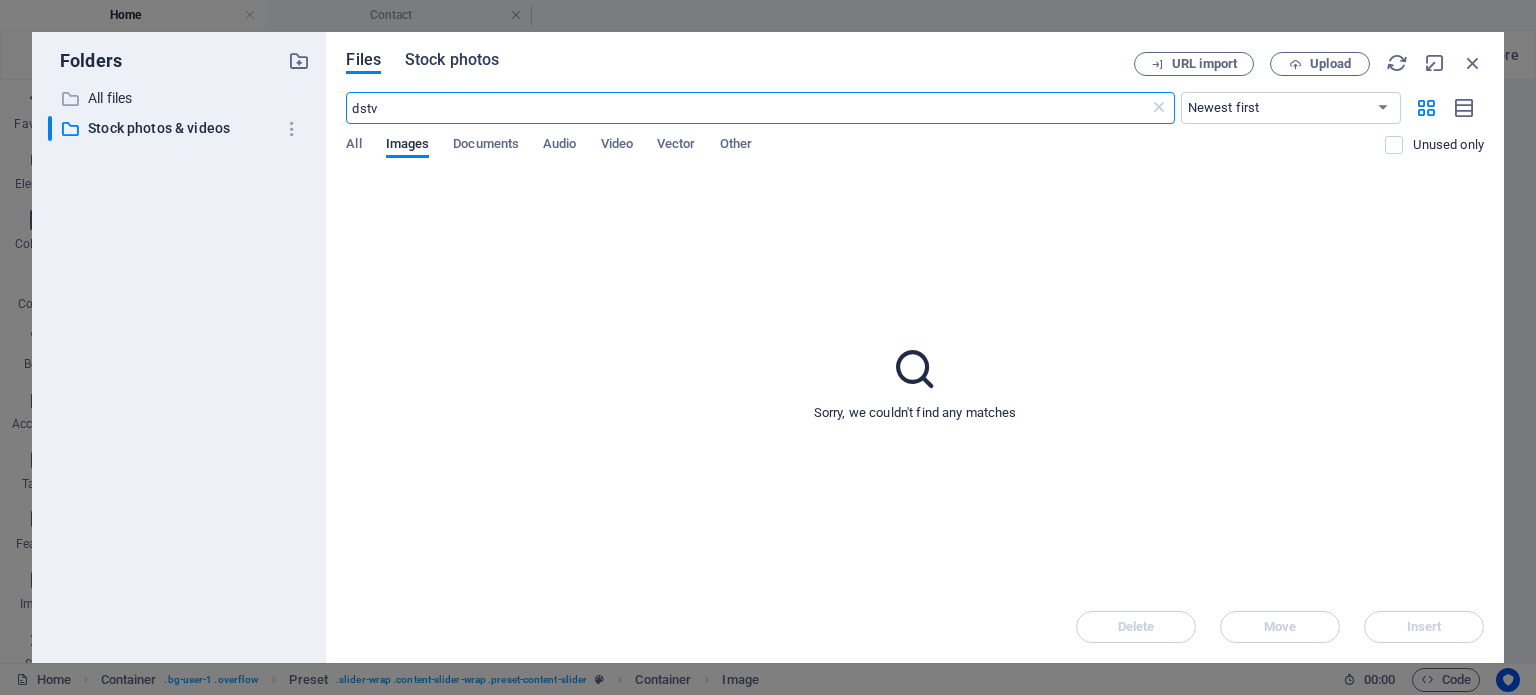 type on "dstv" 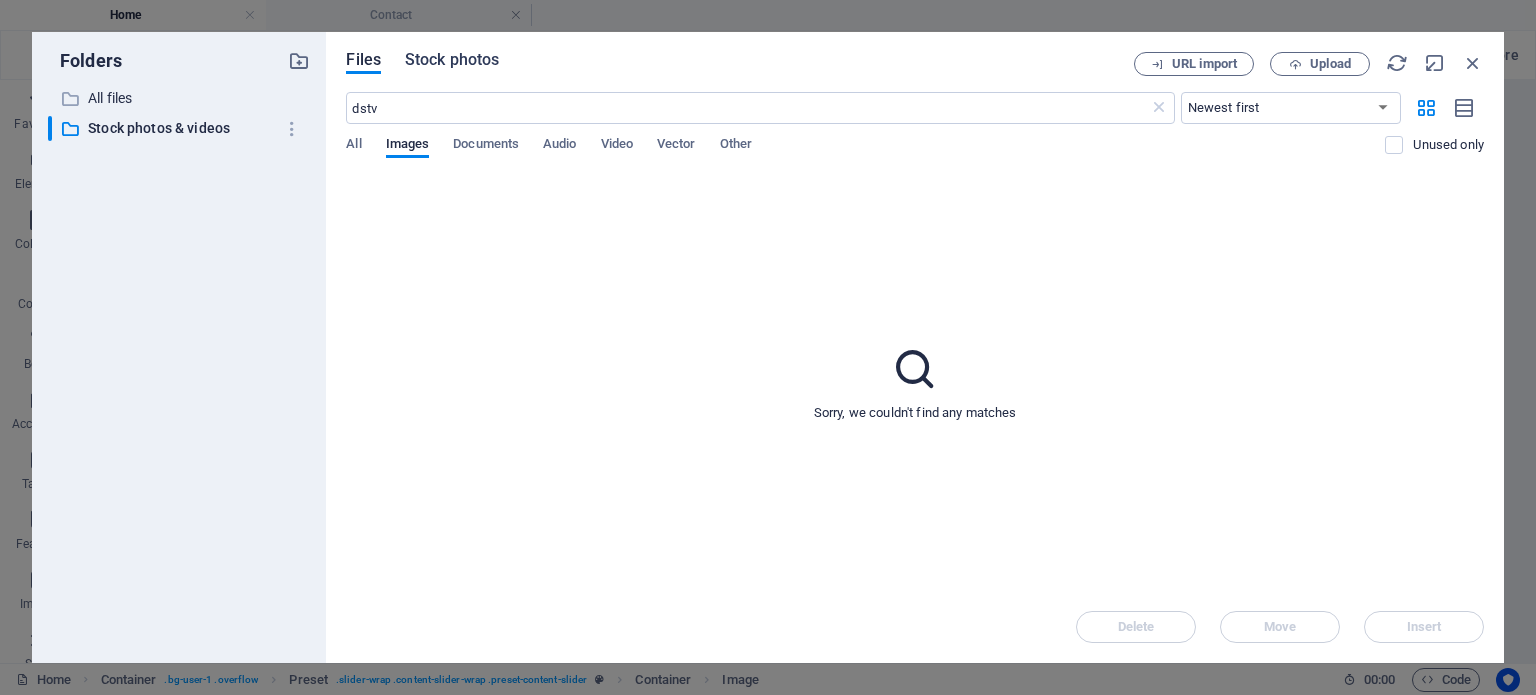 click on "Stock photos" at bounding box center [452, 60] 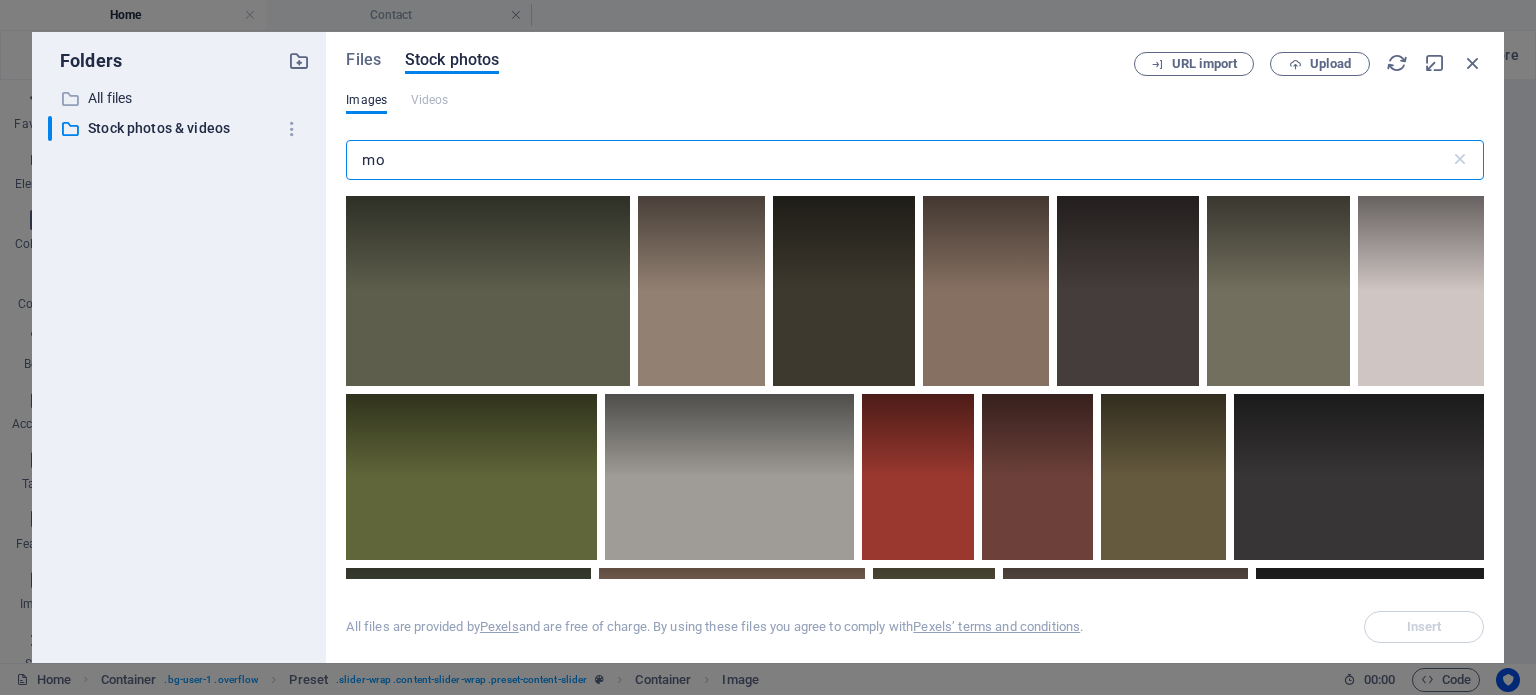type on "m" 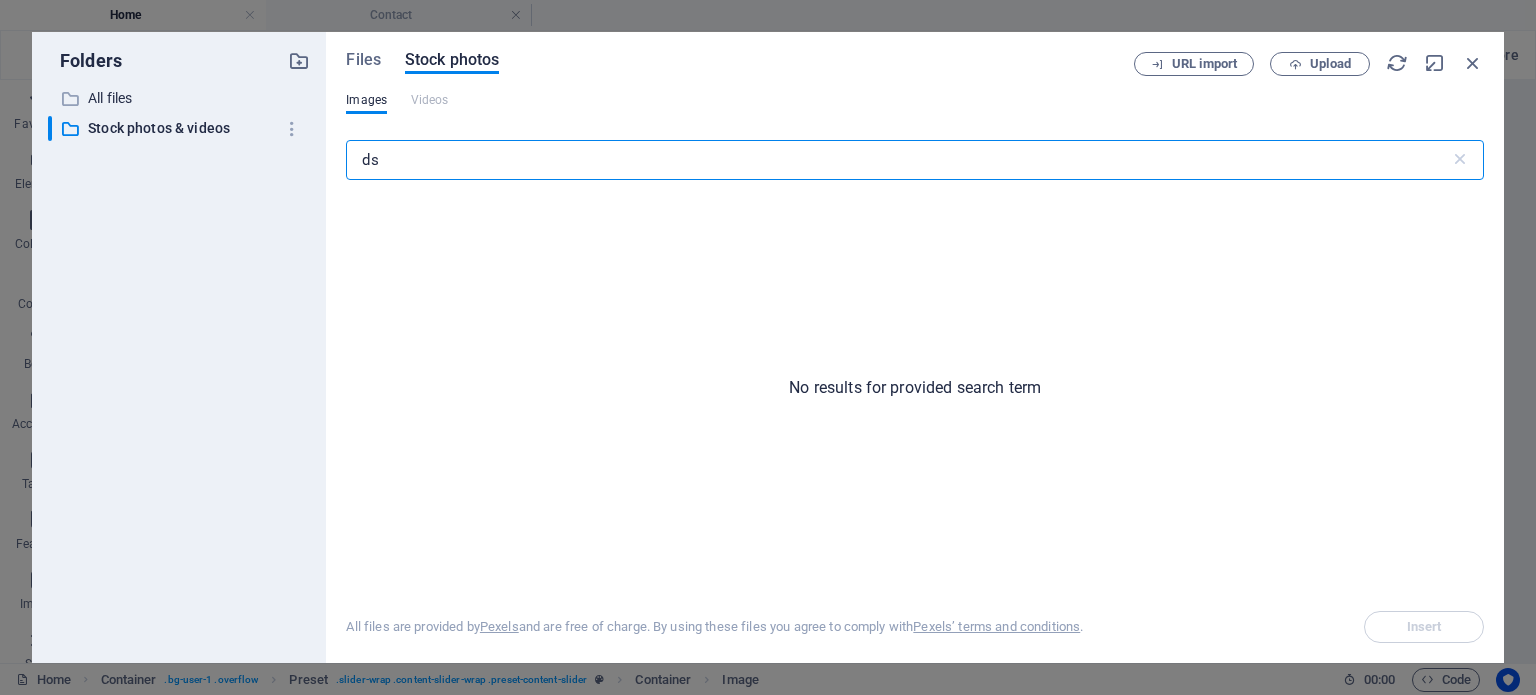 type on "d" 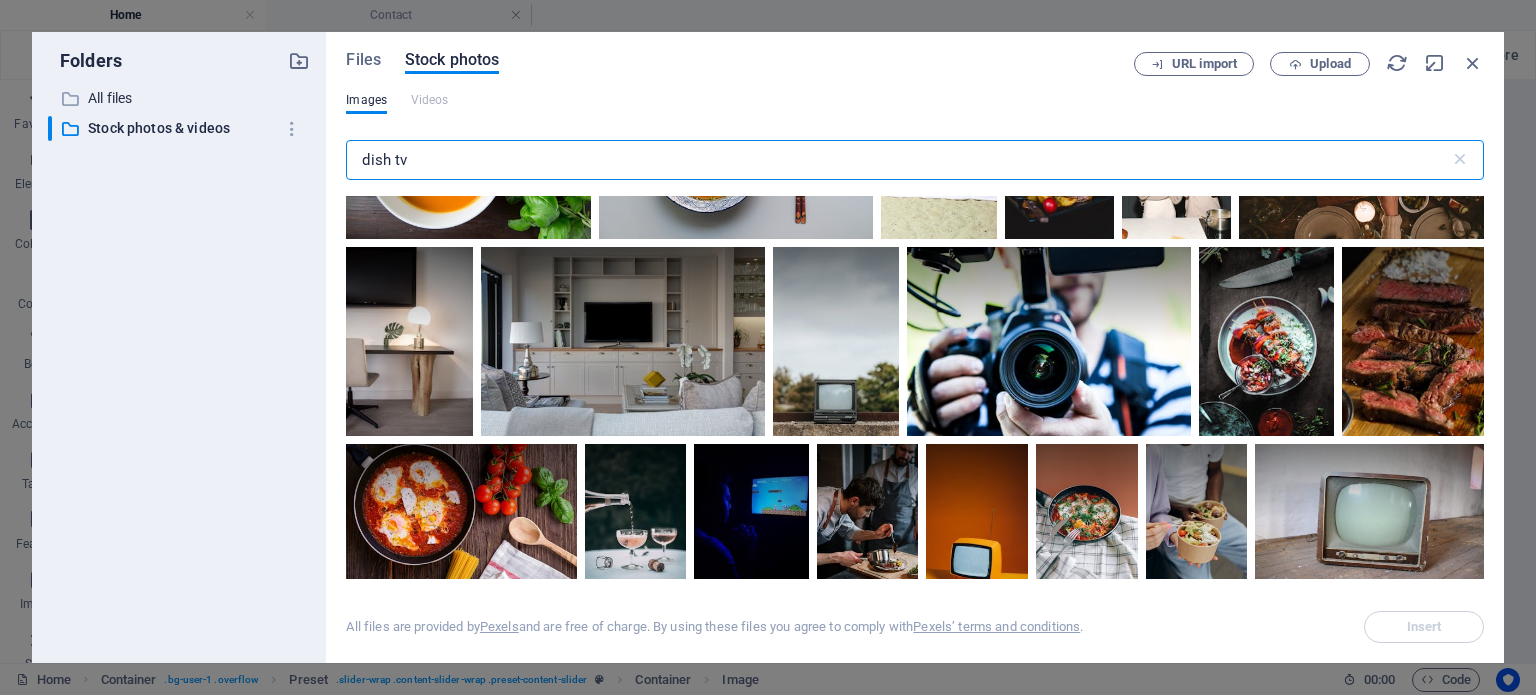 scroll, scrollTop: 1921, scrollLeft: 0, axis: vertical 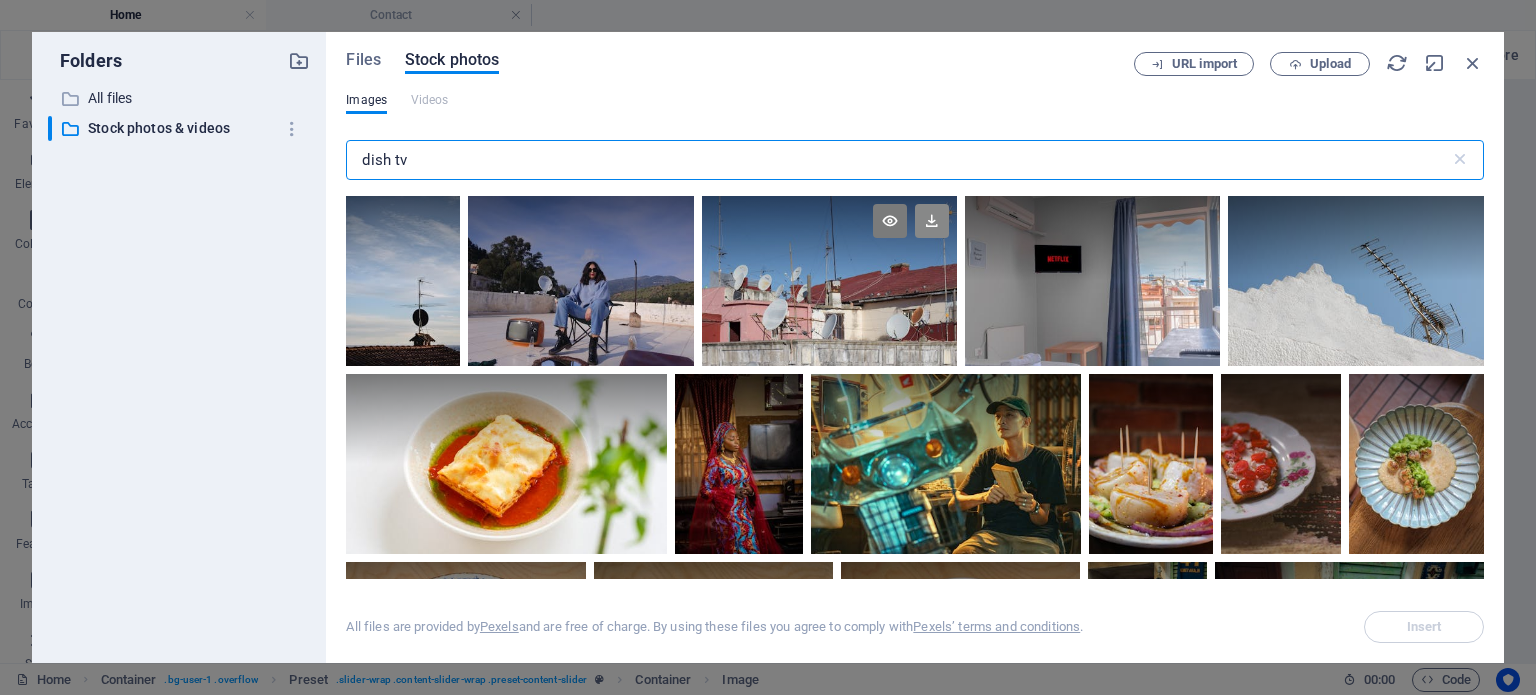 type on "dish tv" 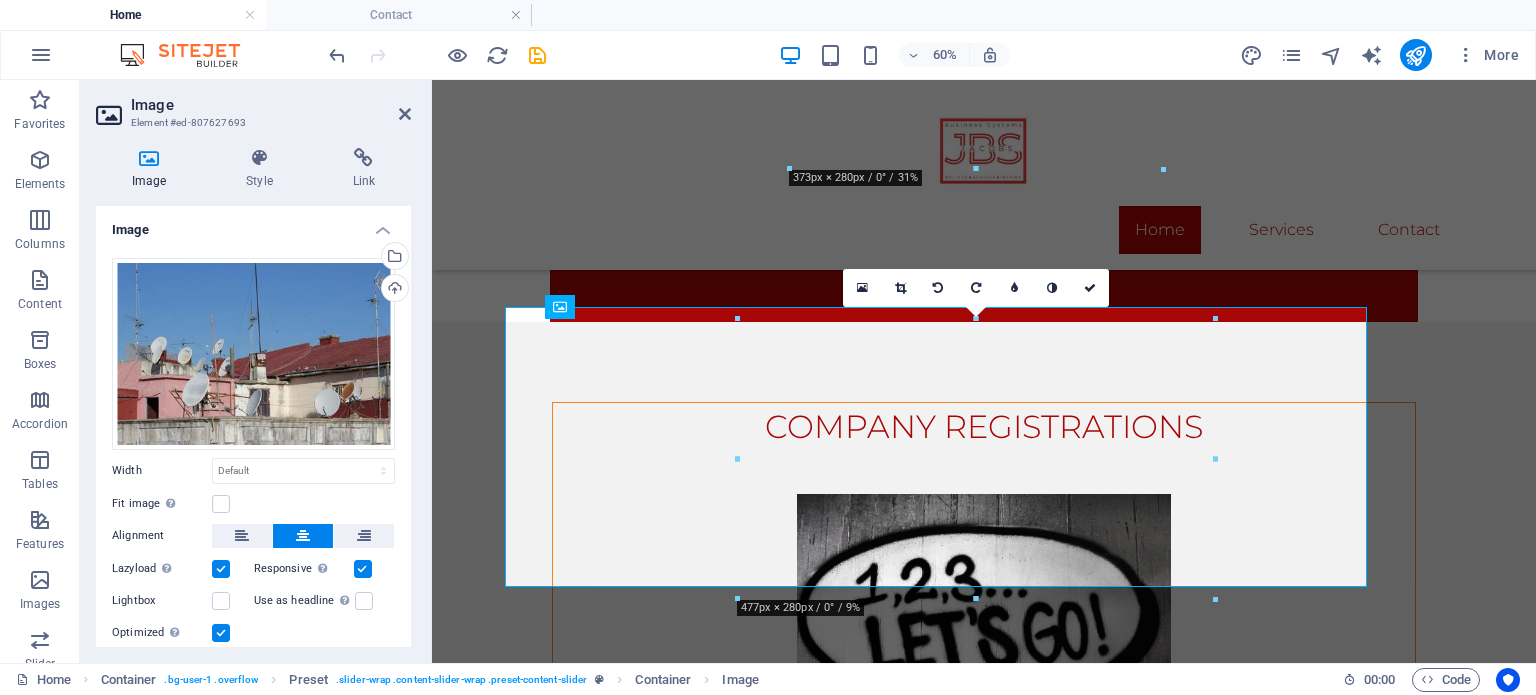 scroll, scrollTop: 961, scrollLeft: 0, axis: vertical 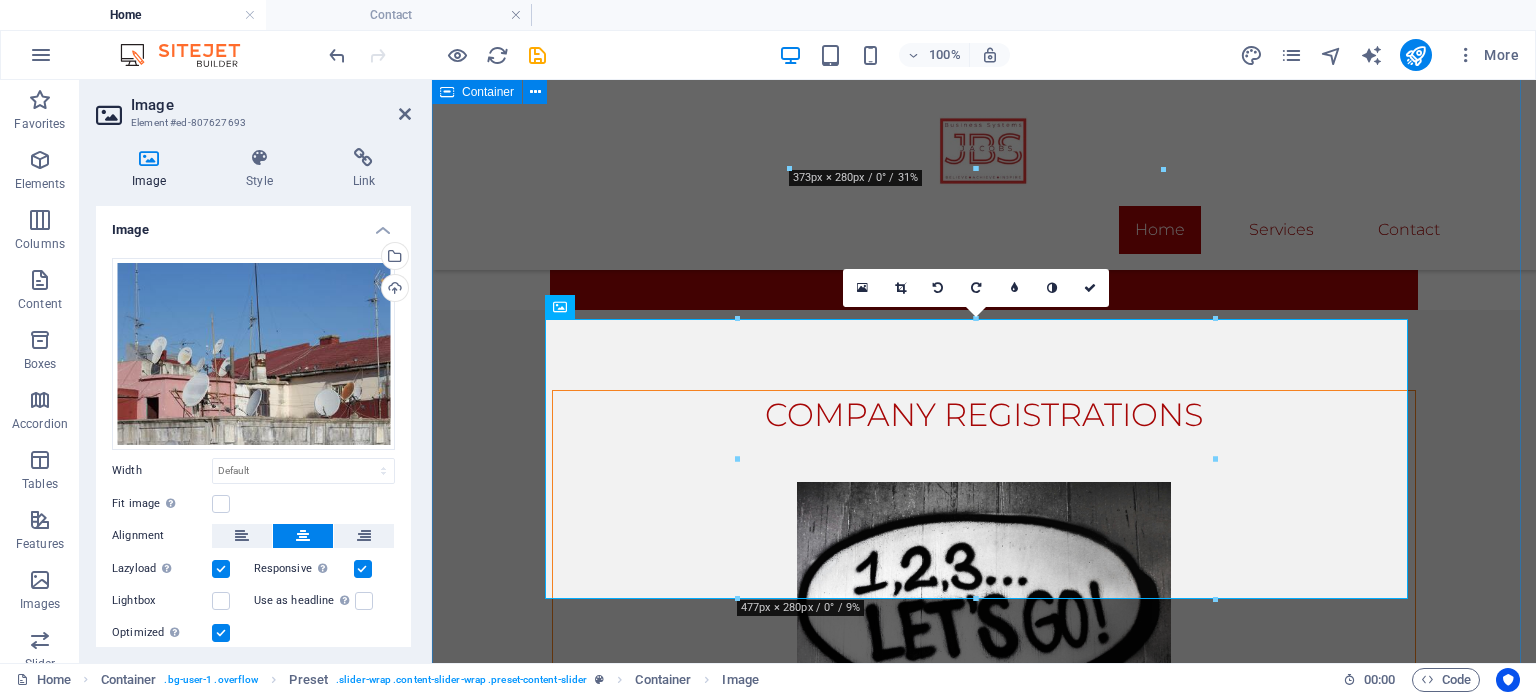 click on "COMPANY REGISTRATIONS Get more Information SPECIALIZED SERVICES Get more Information BUSINESS SUPPORT Get more Information" at bounding box center (984, 1036) 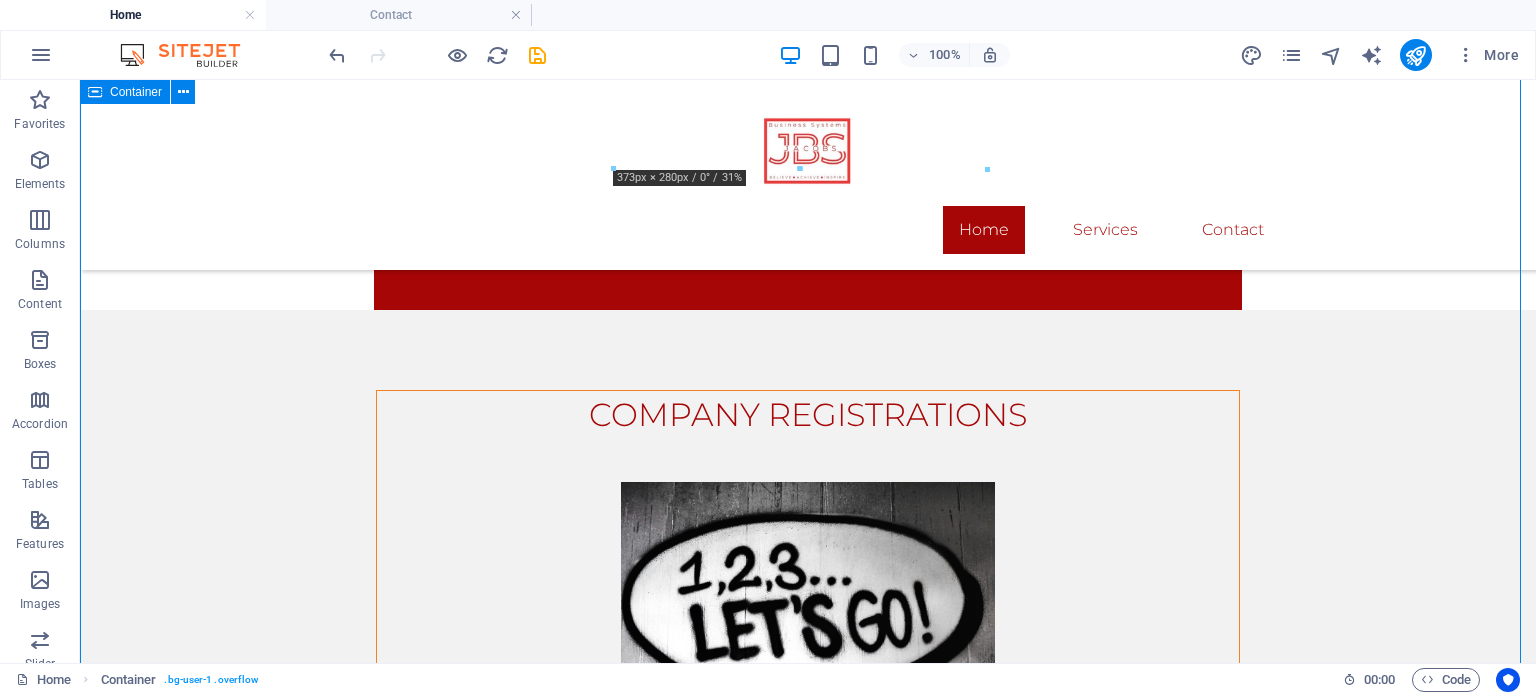 click on "COMPANY REGISTRATIONS Get more Information SPECIALIZED SERVICES Get more Information BUSINESS SUPPORT Get more Information" at bounding box center (808, 1036) 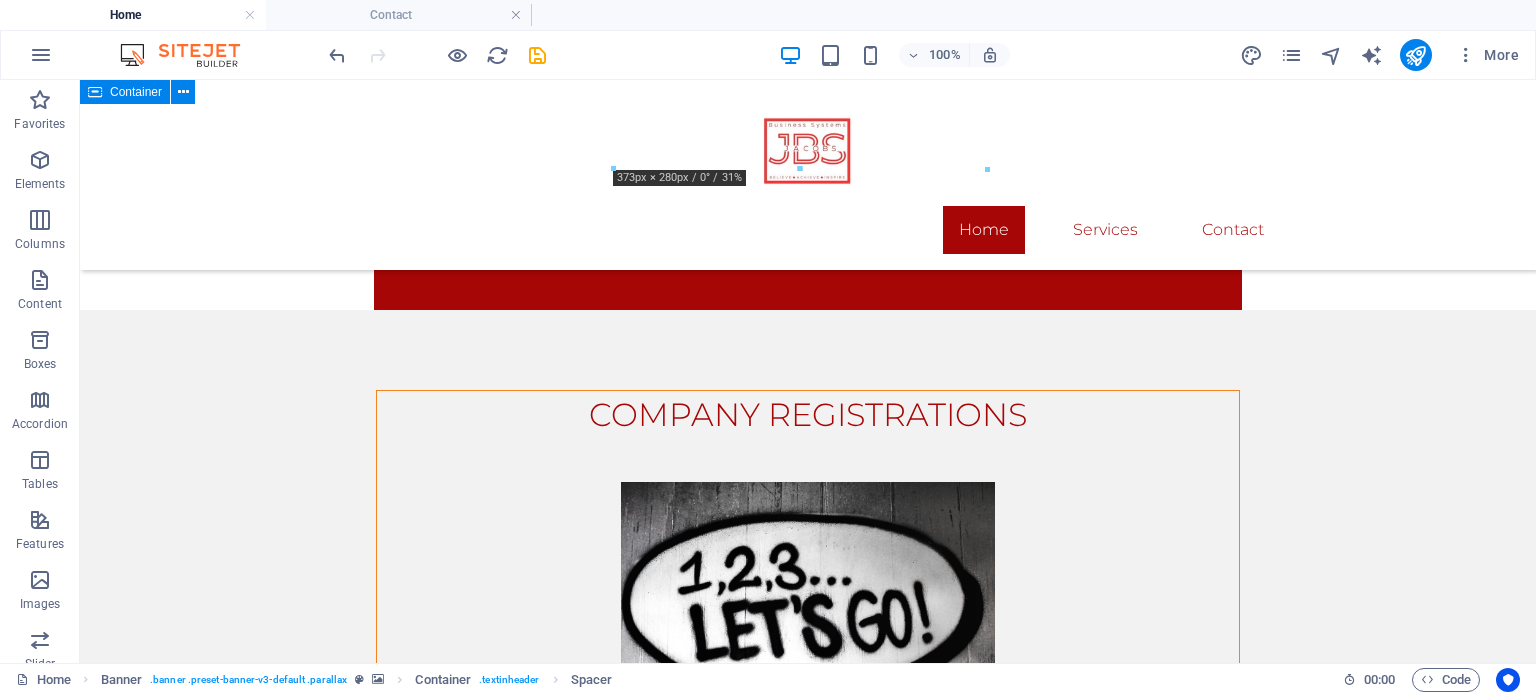 click on "COMPANY REGISTRATIONS Get more Information SPECIALIZED SERVICES Get more Information BUSINESS SUPPORT Get more Information" at bounding box center [808, 1036] 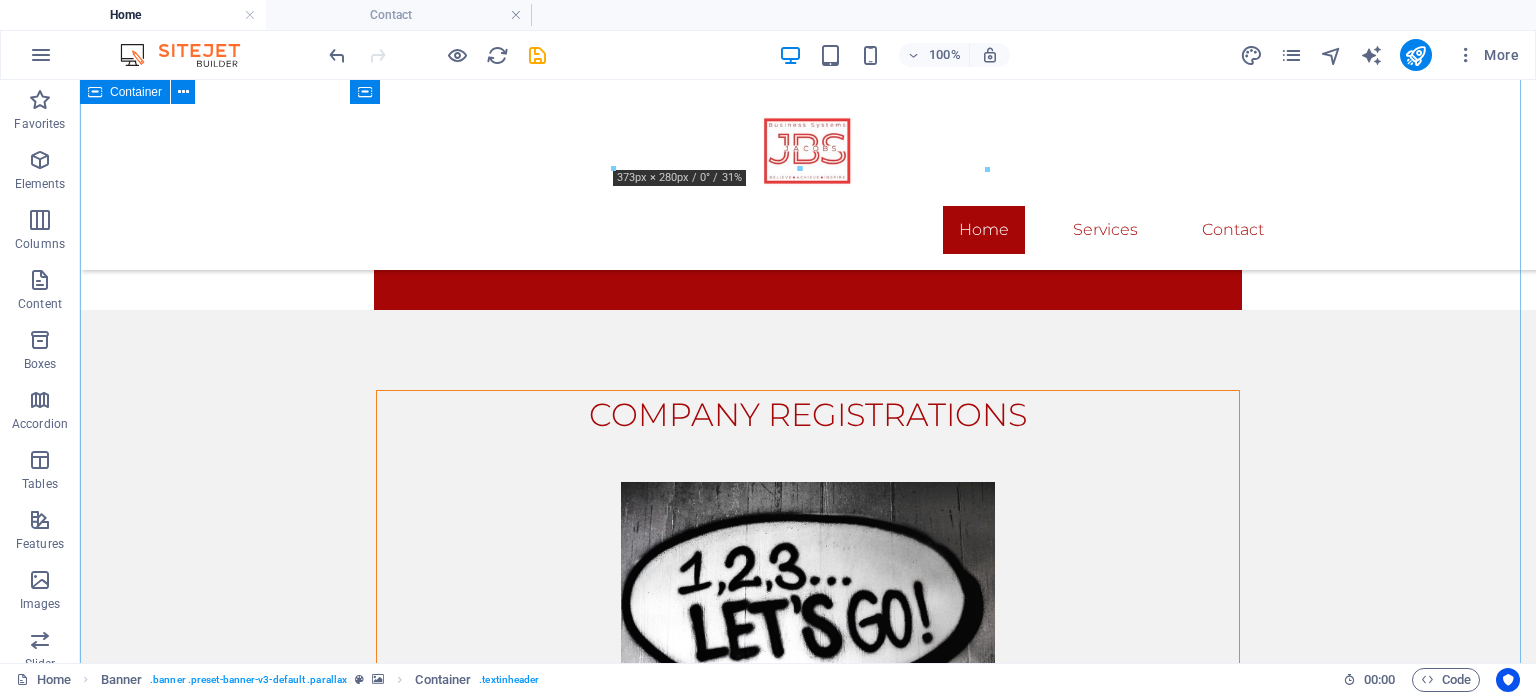 click on "COMPANY REGISTRATIONS Get more Information SPECIALIZED SERVICES Get more Information BUSINESS SUPPORT Get more Information" at bounding box center (808, 1036) 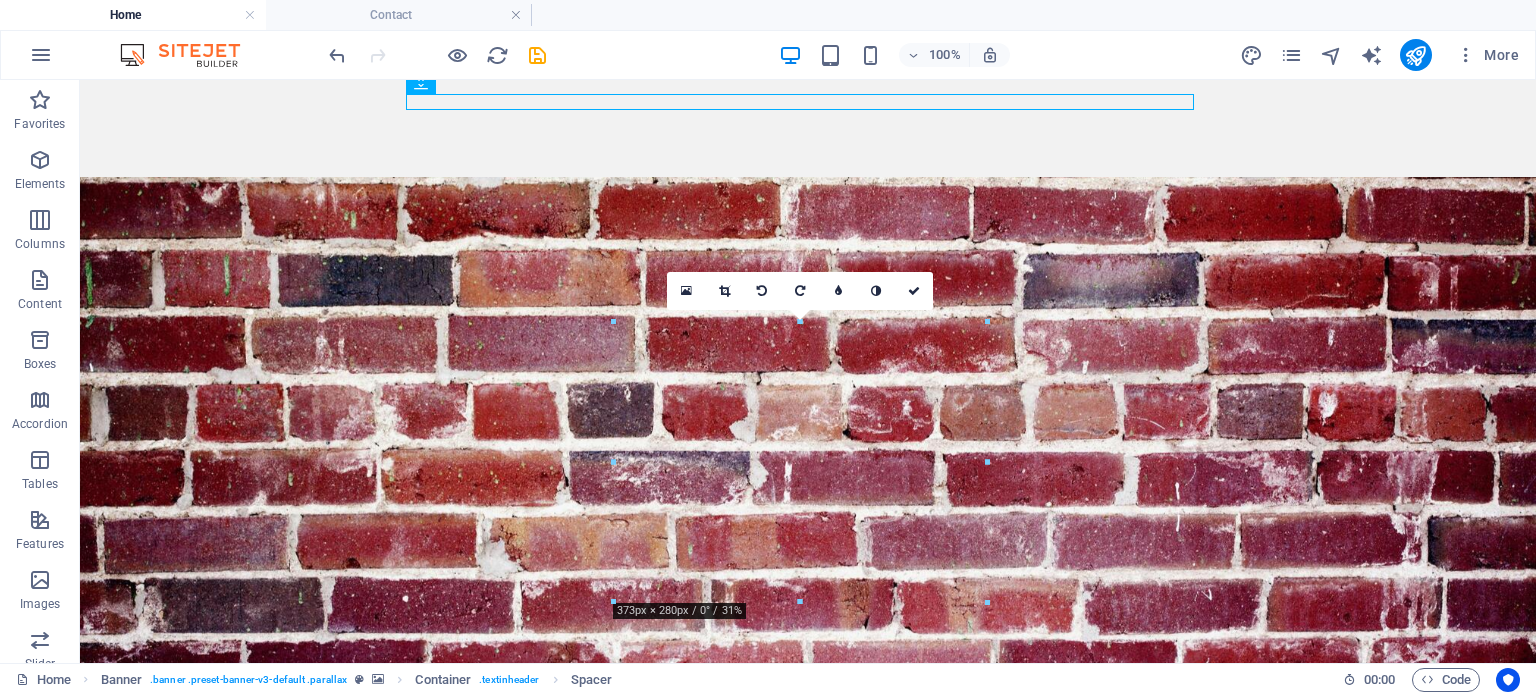 scroll, scrollTop: 481, scrollLeft: 0, axis: vertical 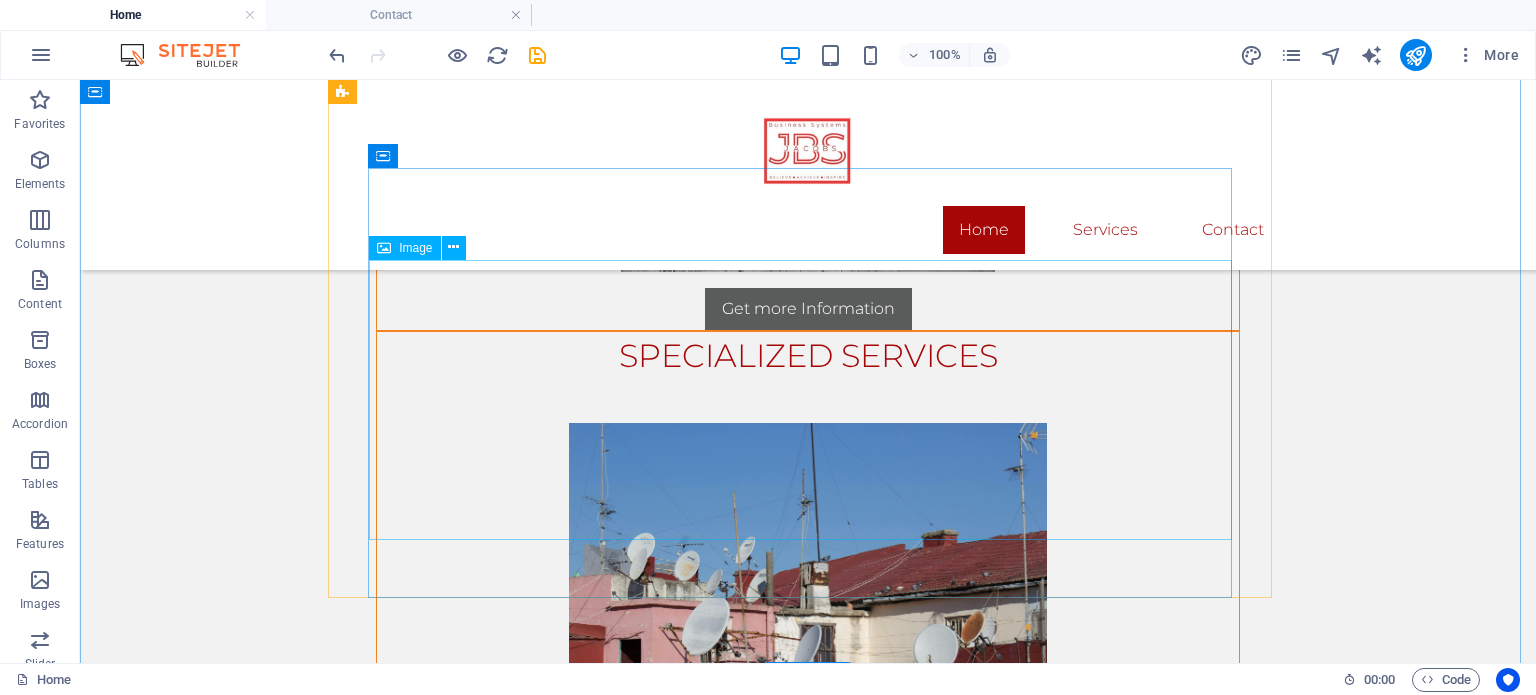 click at bounding box center [808, 994] 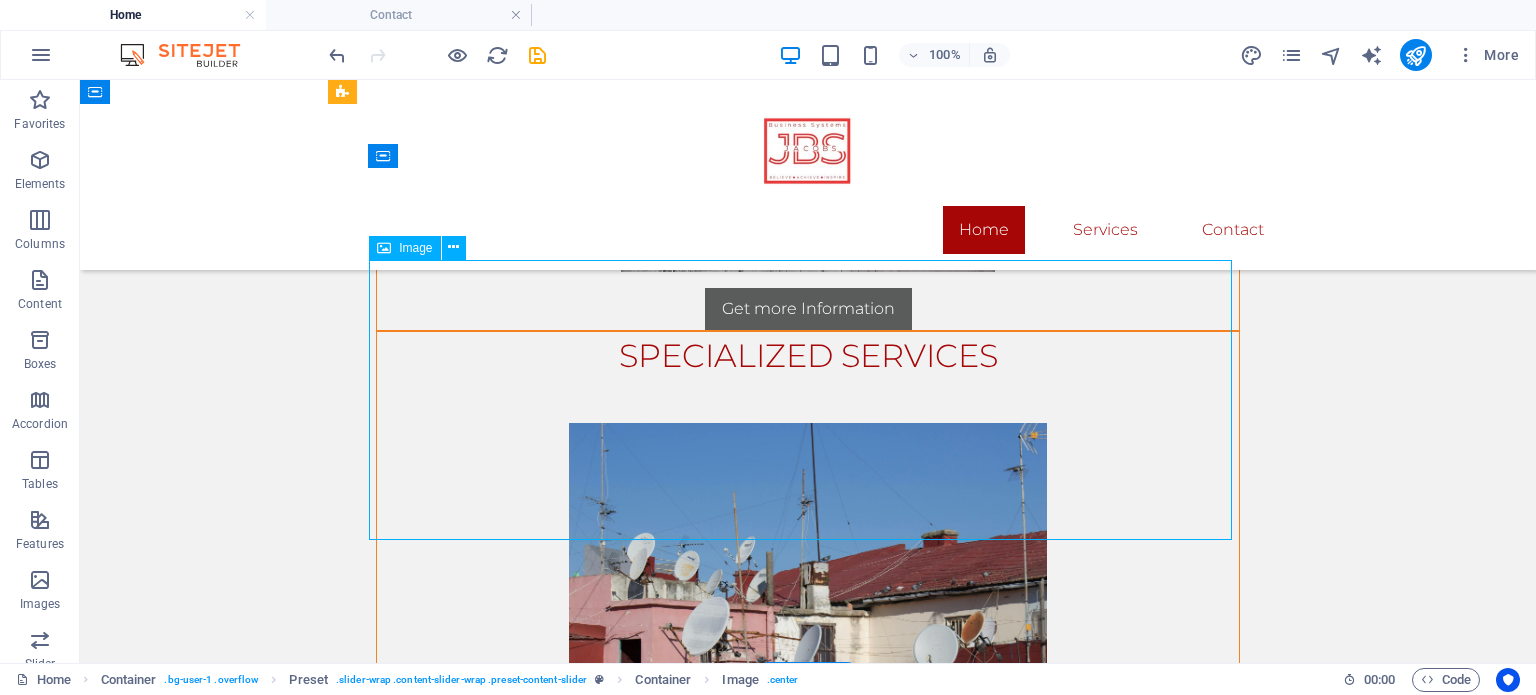 click at bounding box center [808, 994] 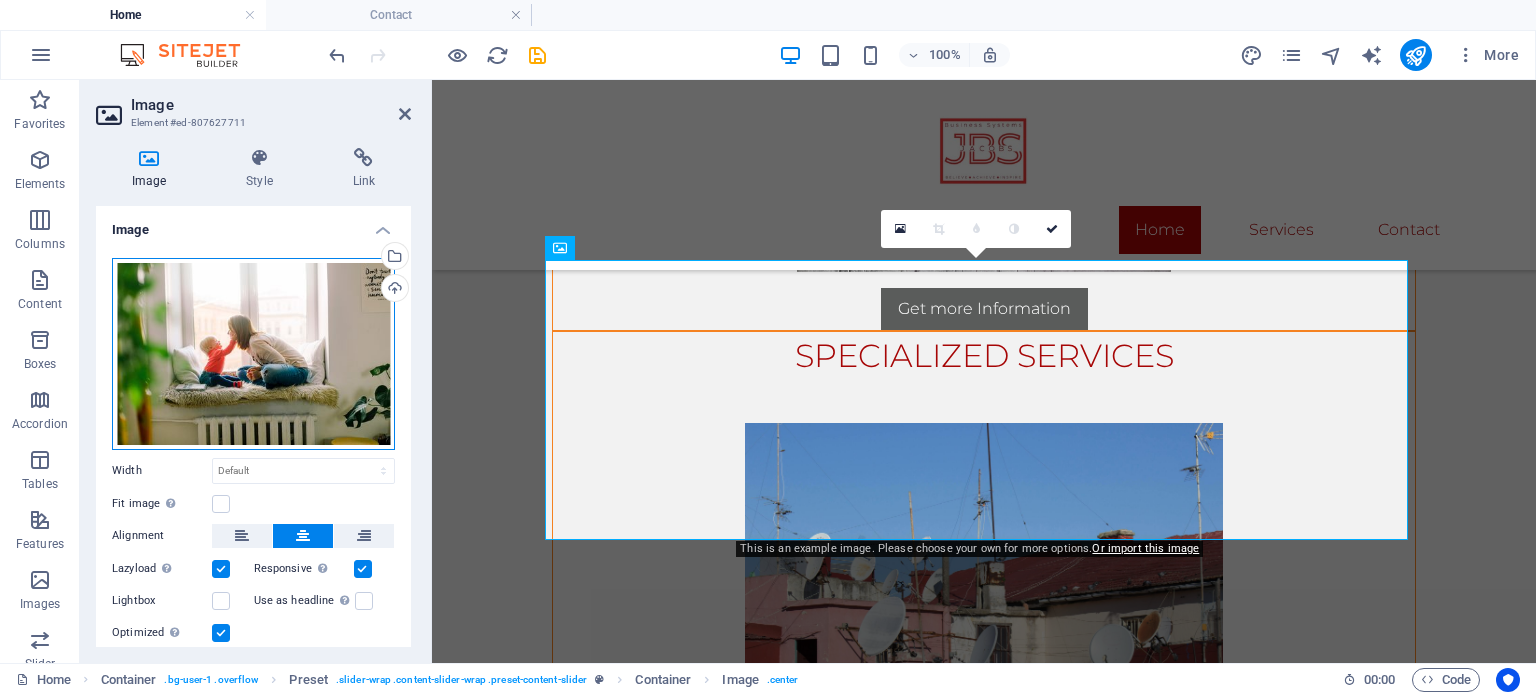 click on "Drag files here, click to choose files or select files from Files or our free stock photos & videos" at bounding box center [253, 354] 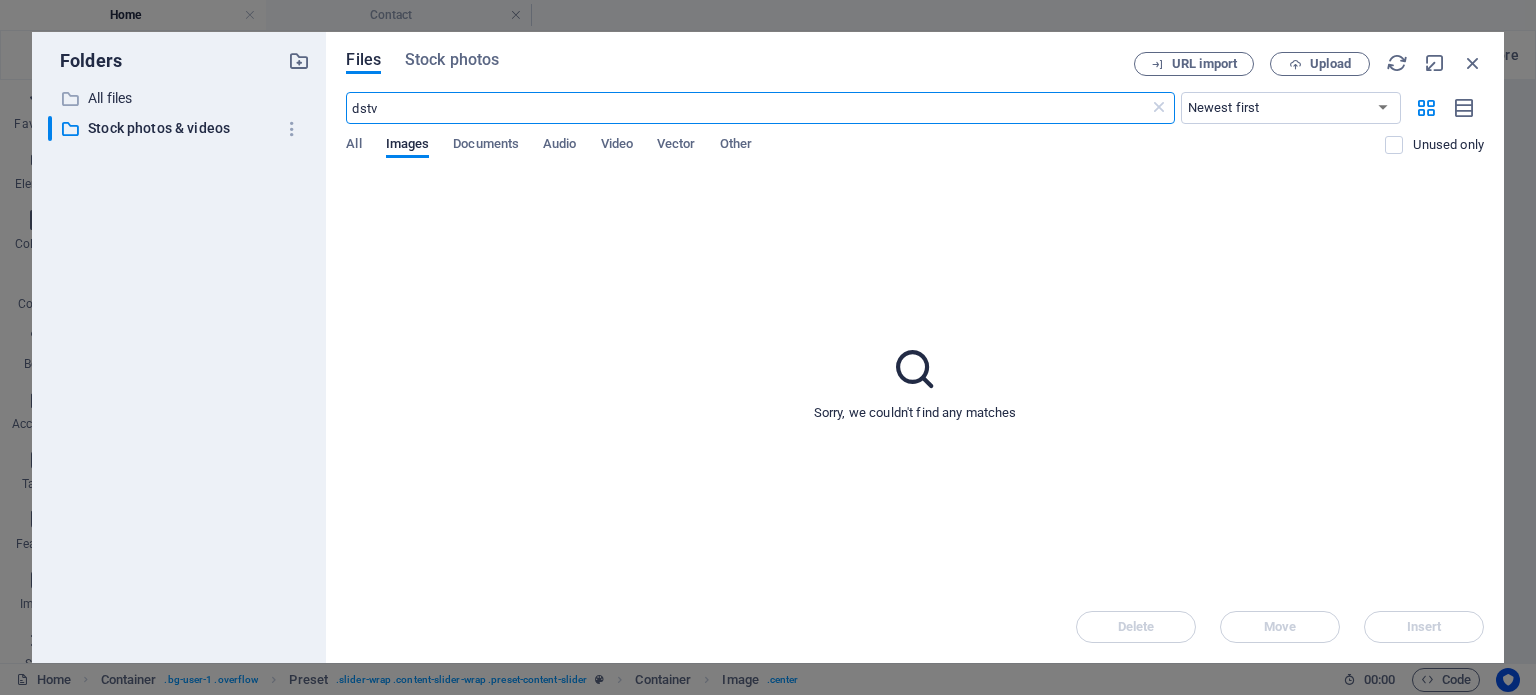 scroll, scrollTop: 1439, scrollLeft: 0, axis: vertical 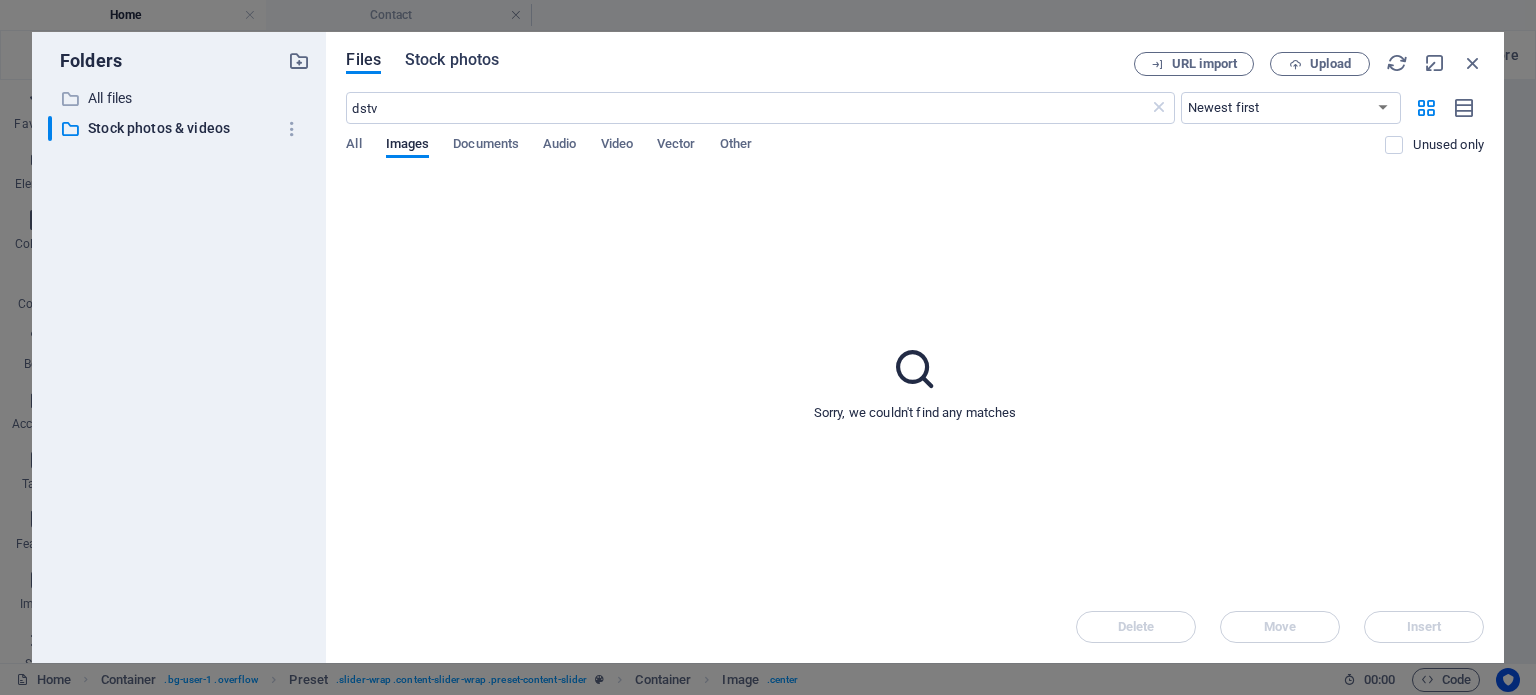click on "Stock photos" at bounding box center [452, 60] 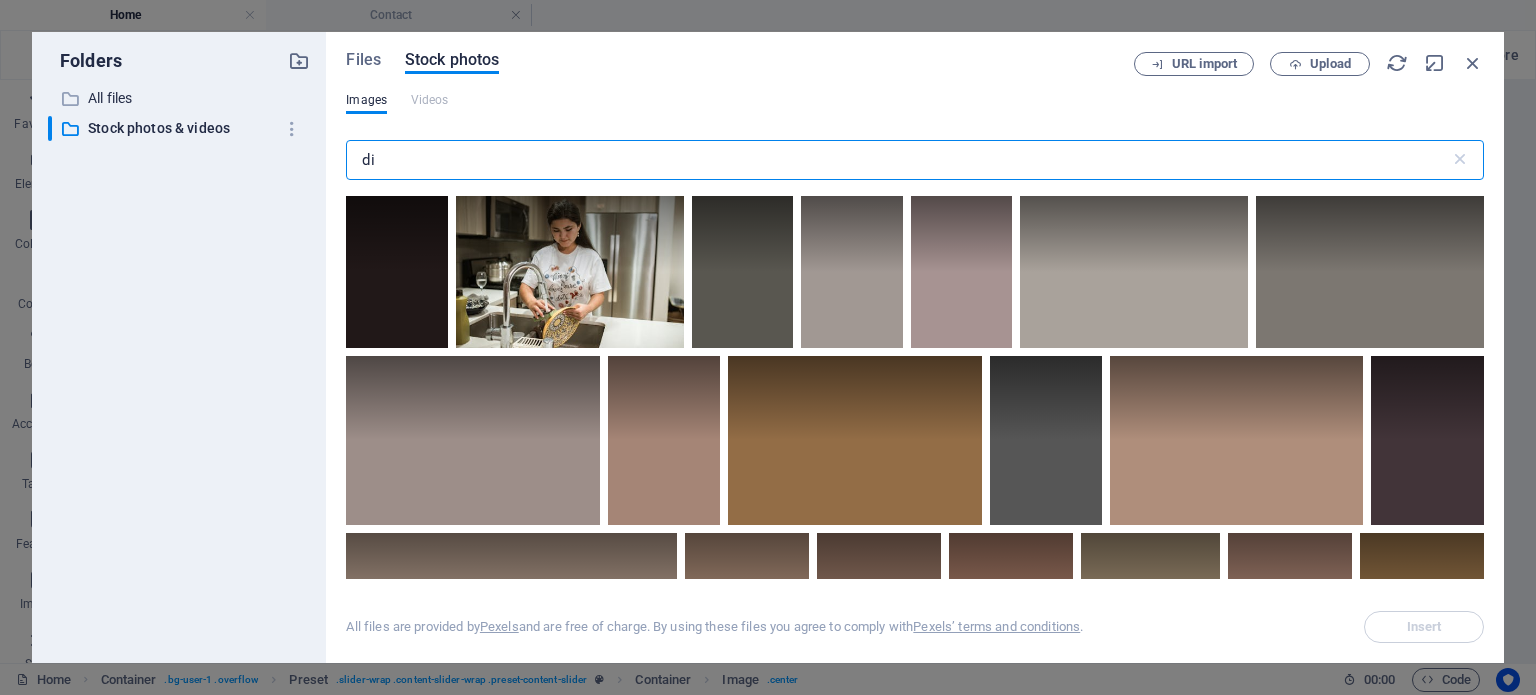 type on "d" 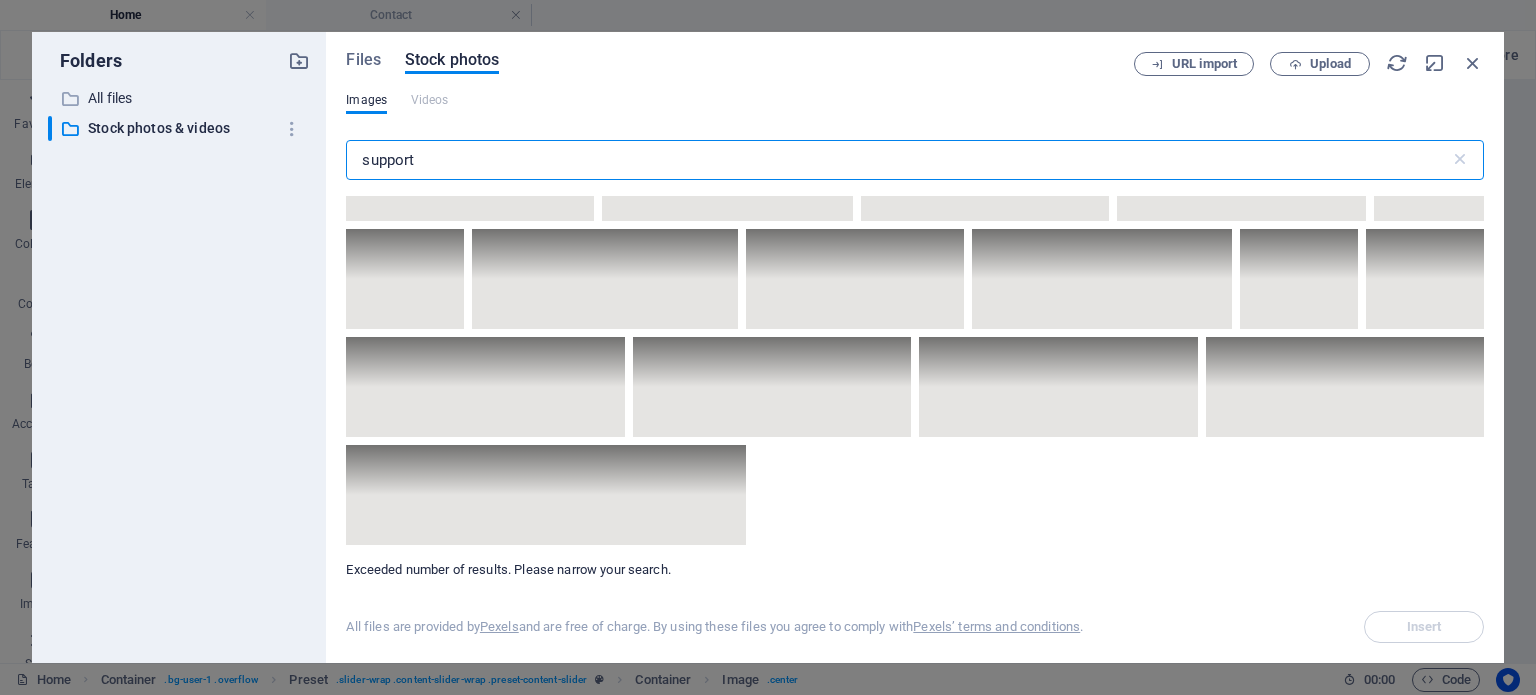 scroll, scrollTop: 10149, scrollLeft: 0, axis: vertical 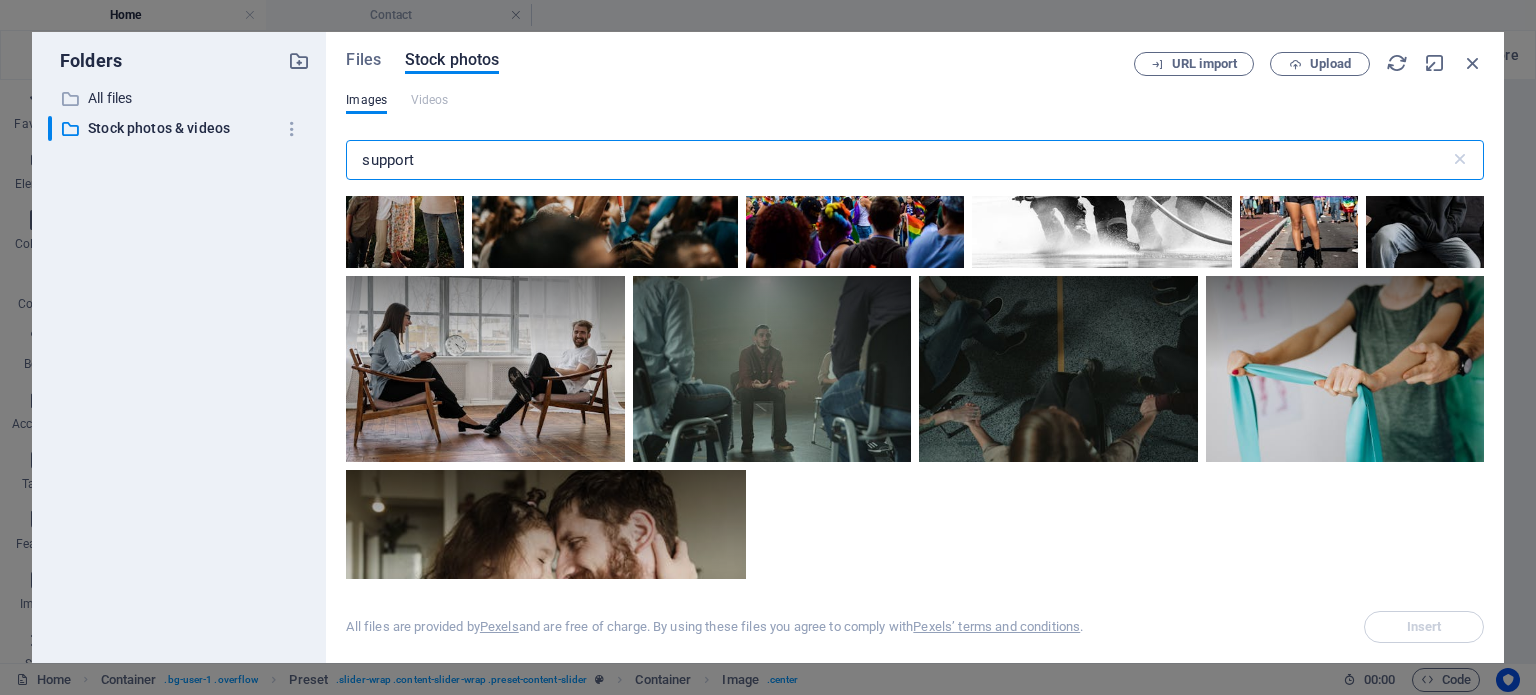 click on "Files Stock photos URL import Upload Images Videos support ​ Exceeded number of results. Please narrow your search. All files are provided by  Pexels  and are free of charge. By using these files you agree to comply with  Pexels’ terms and conditions . Insert" at bounding box center (915, 347) 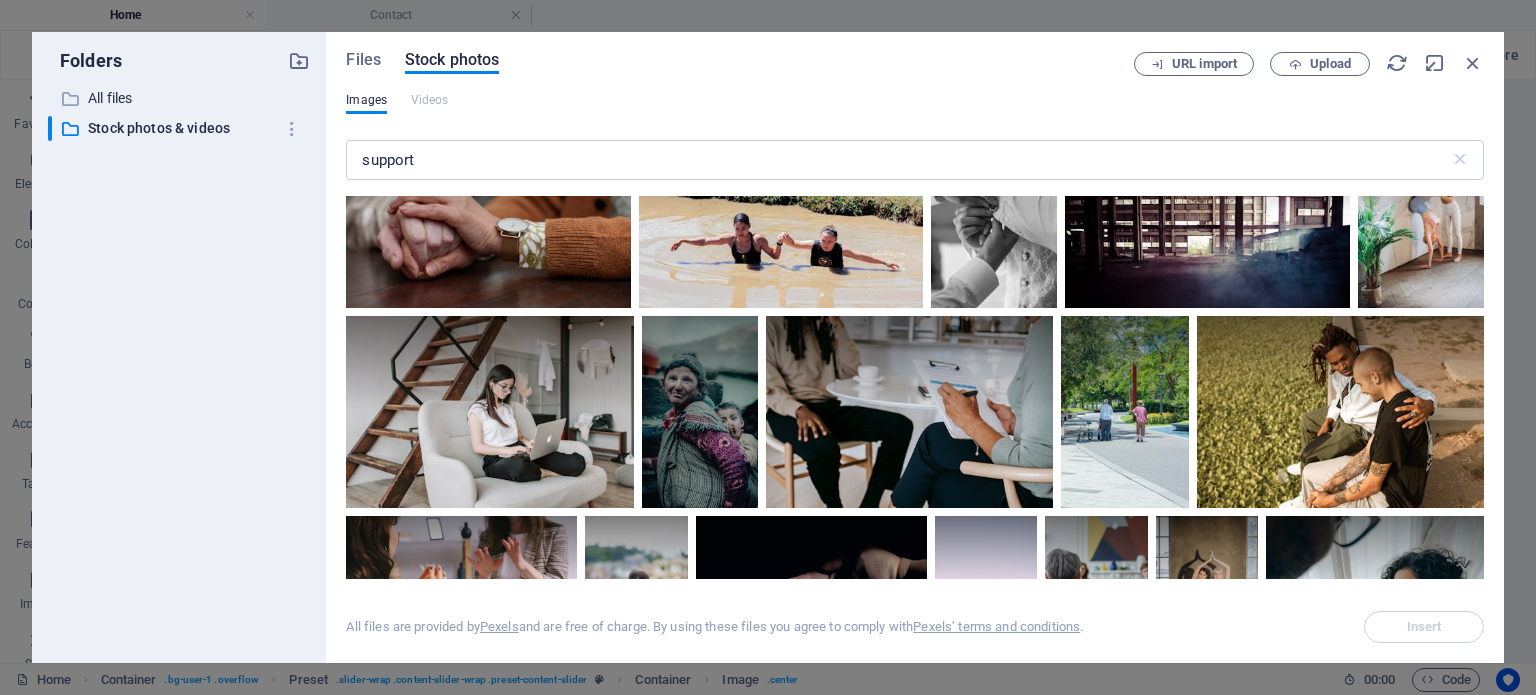 scroll, scrollTop: 0, scrollLeft: 0, axis: both 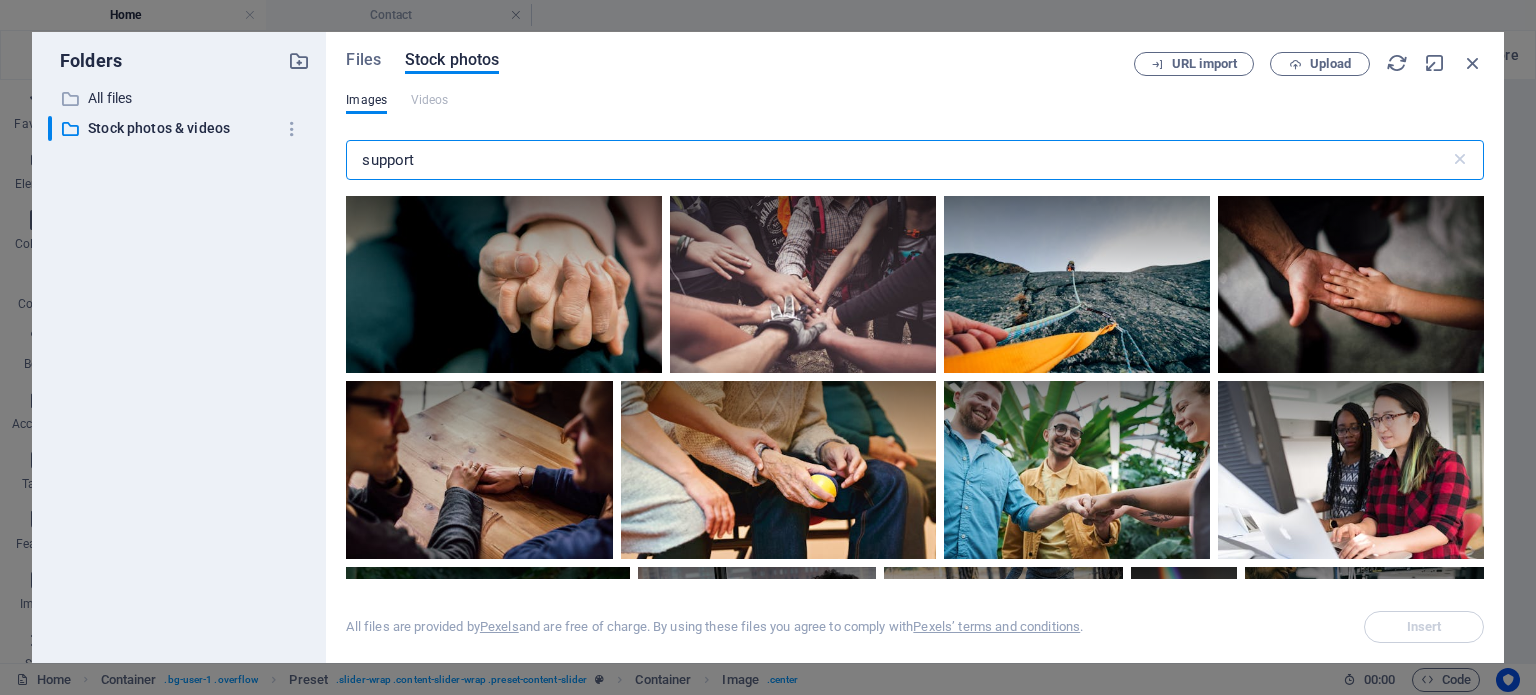 click on "support" at bounding box center (897, 160) 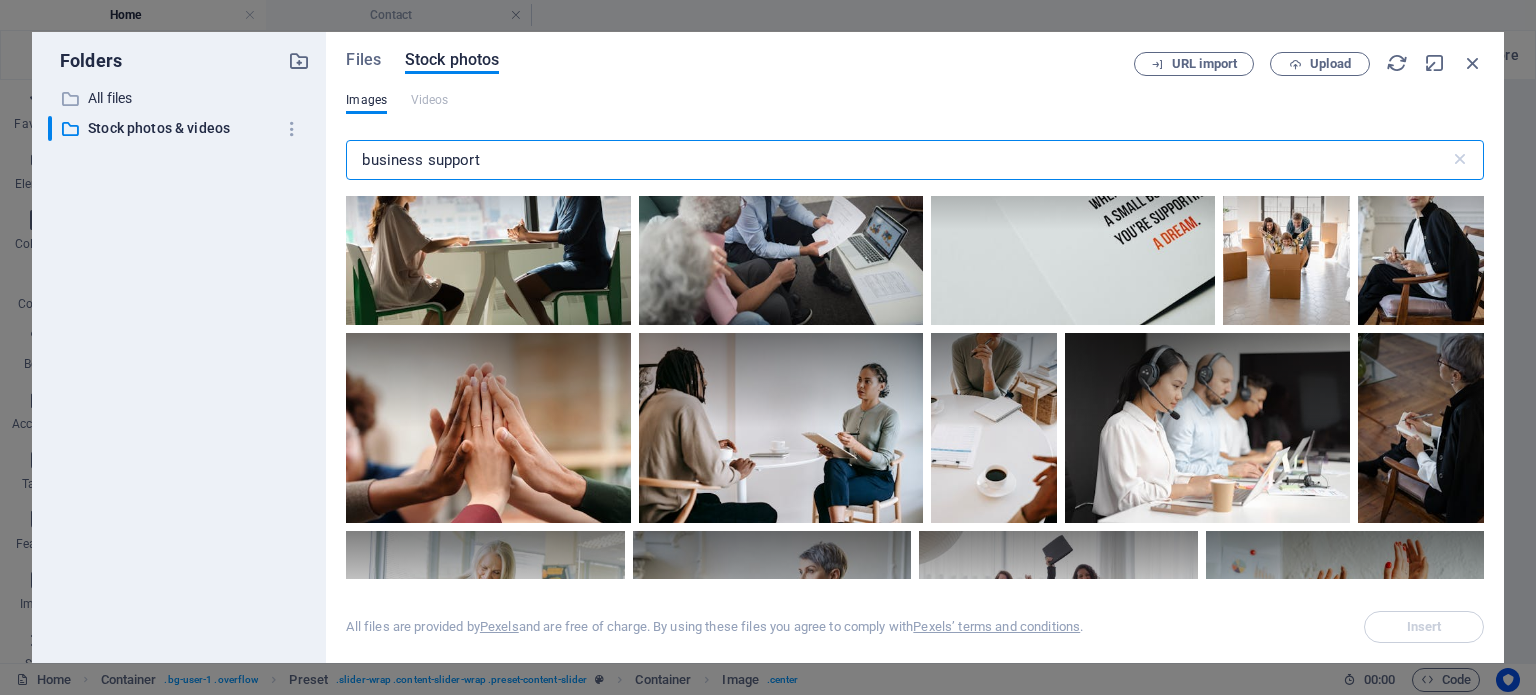 scroll, scrollTop: 2380, scrollLeft: 0, axis: vertical 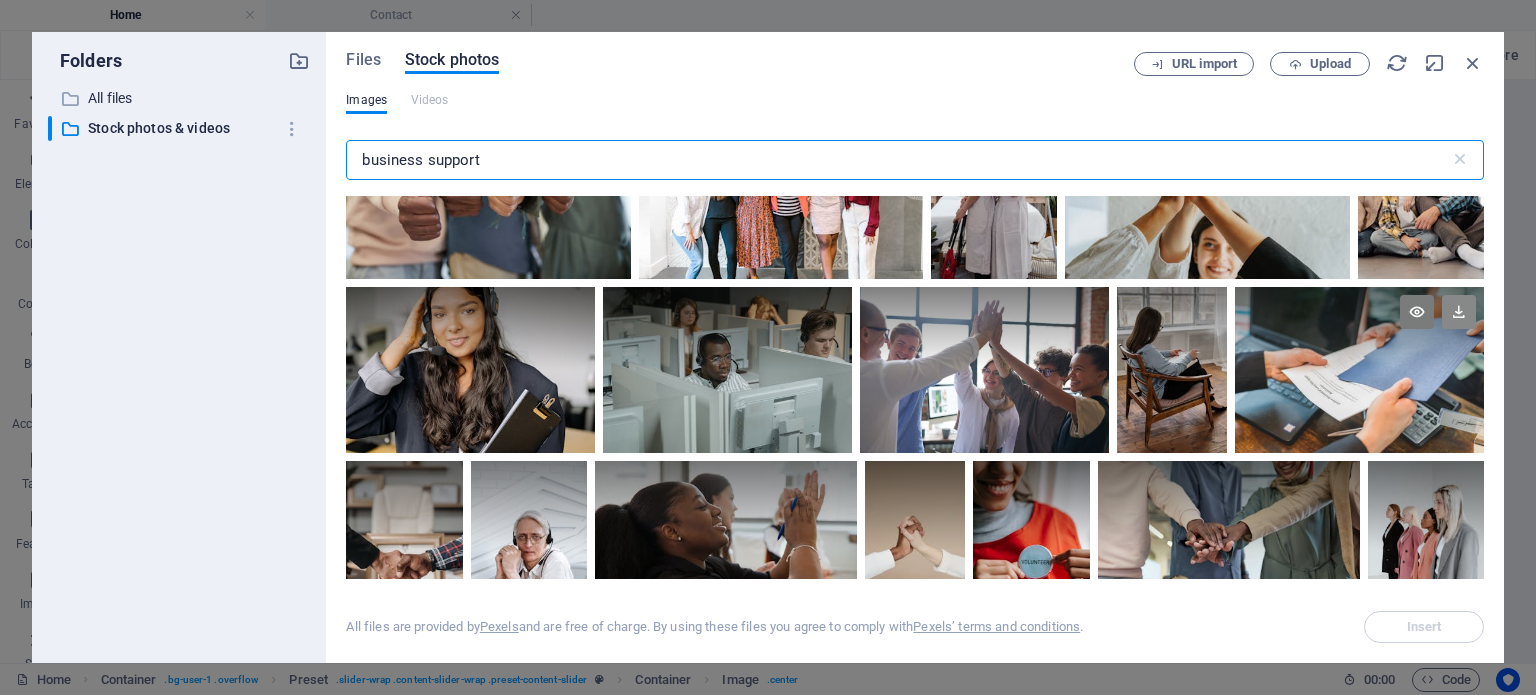 type on "business support" 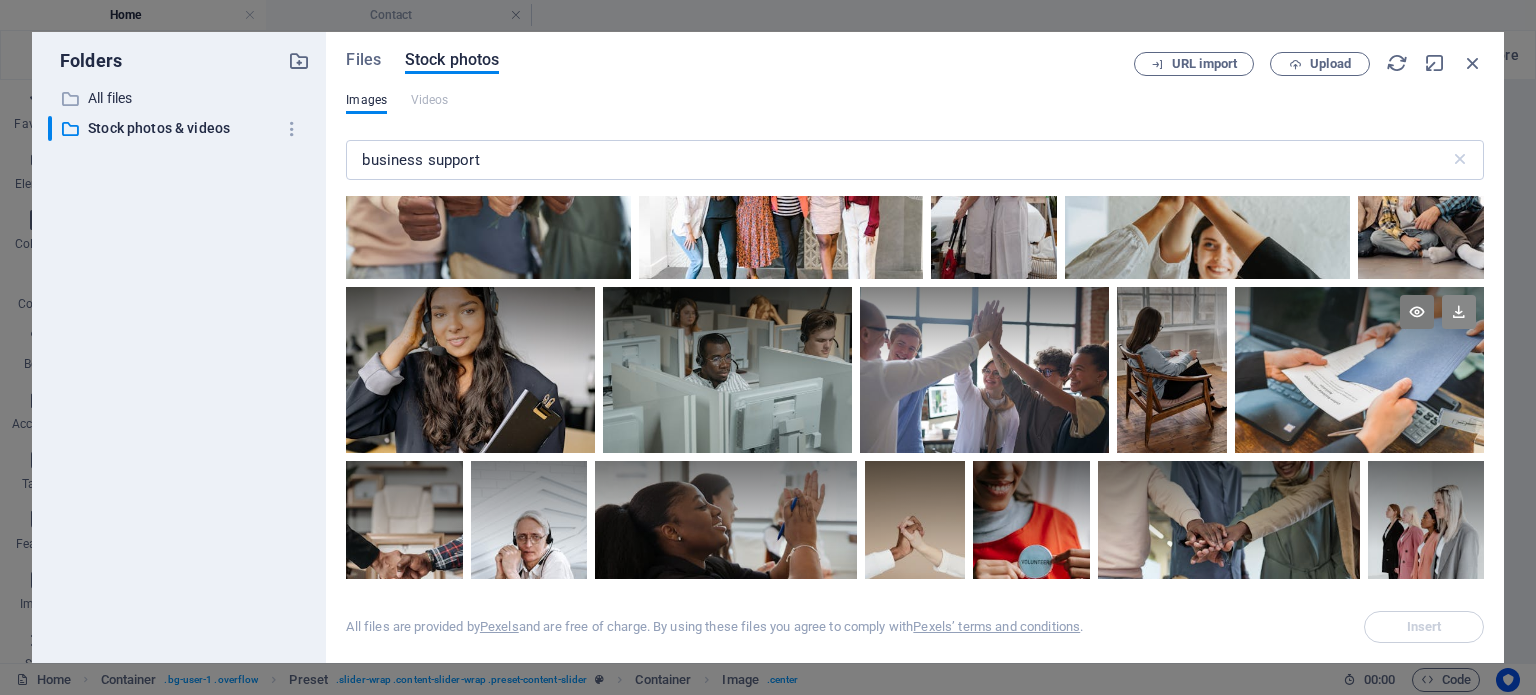 click at bounding box center [1459, 312] 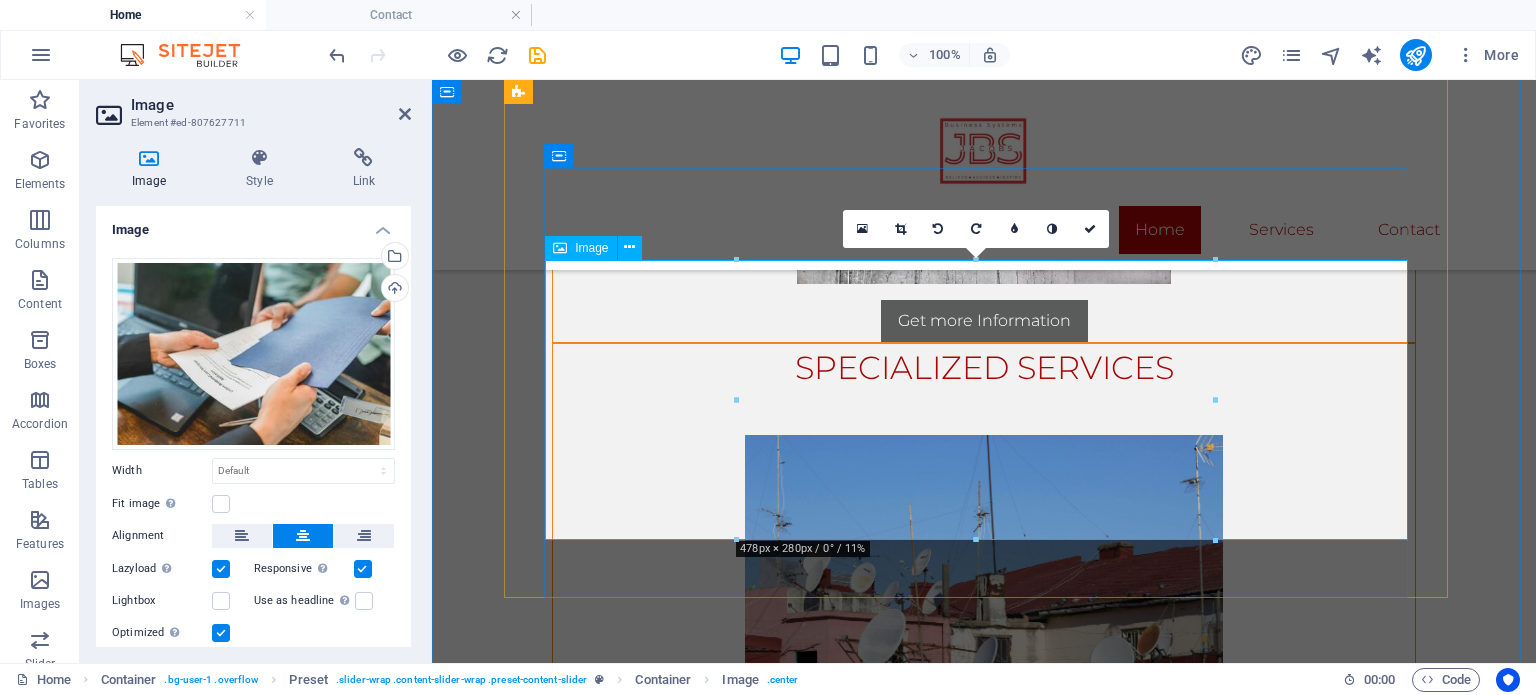 scroll, scrollTop: 1451, scrollLeft: 0, axis: vertical 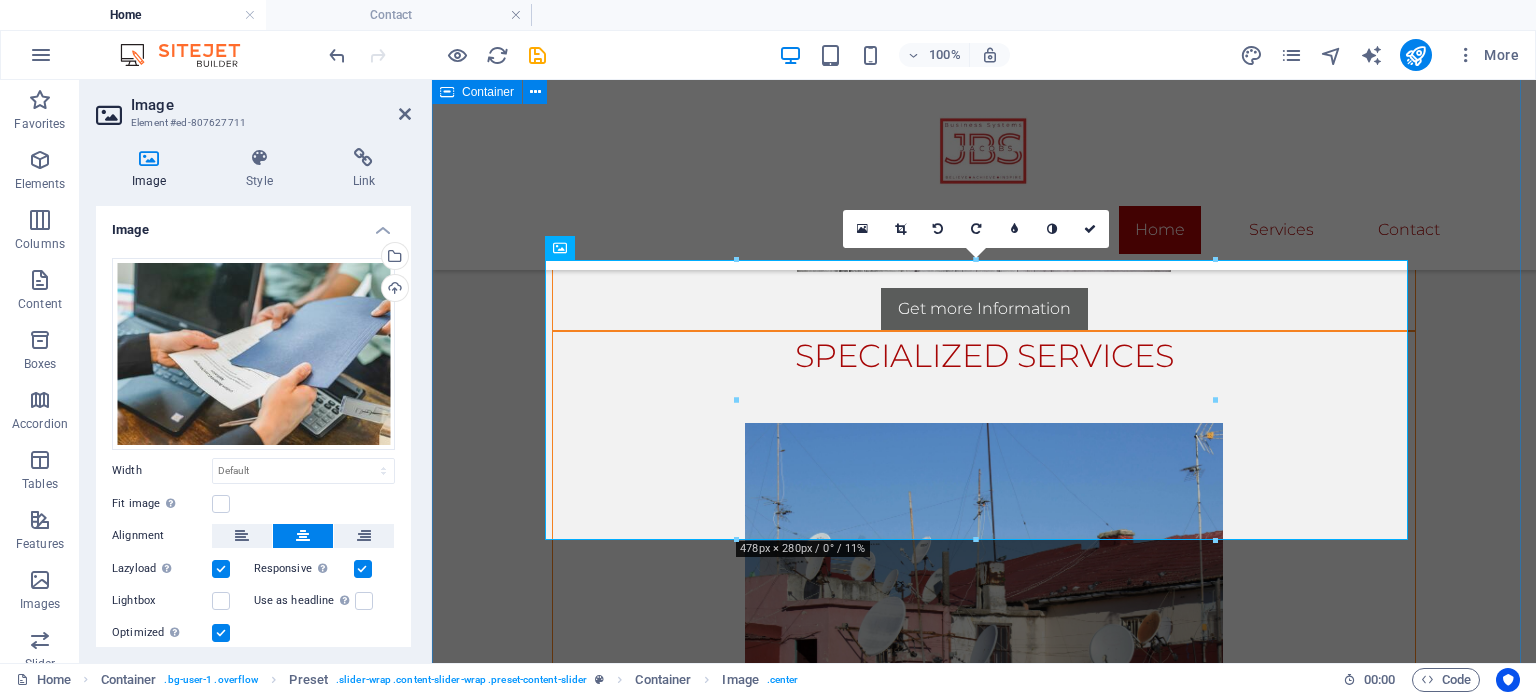 click on "COMPANY REGISTRATIONS Get more Information SPECIALIZED SERVICES Get more Information BUSINESS SUPPORT Get more Information" at bounding box center [984, 546] 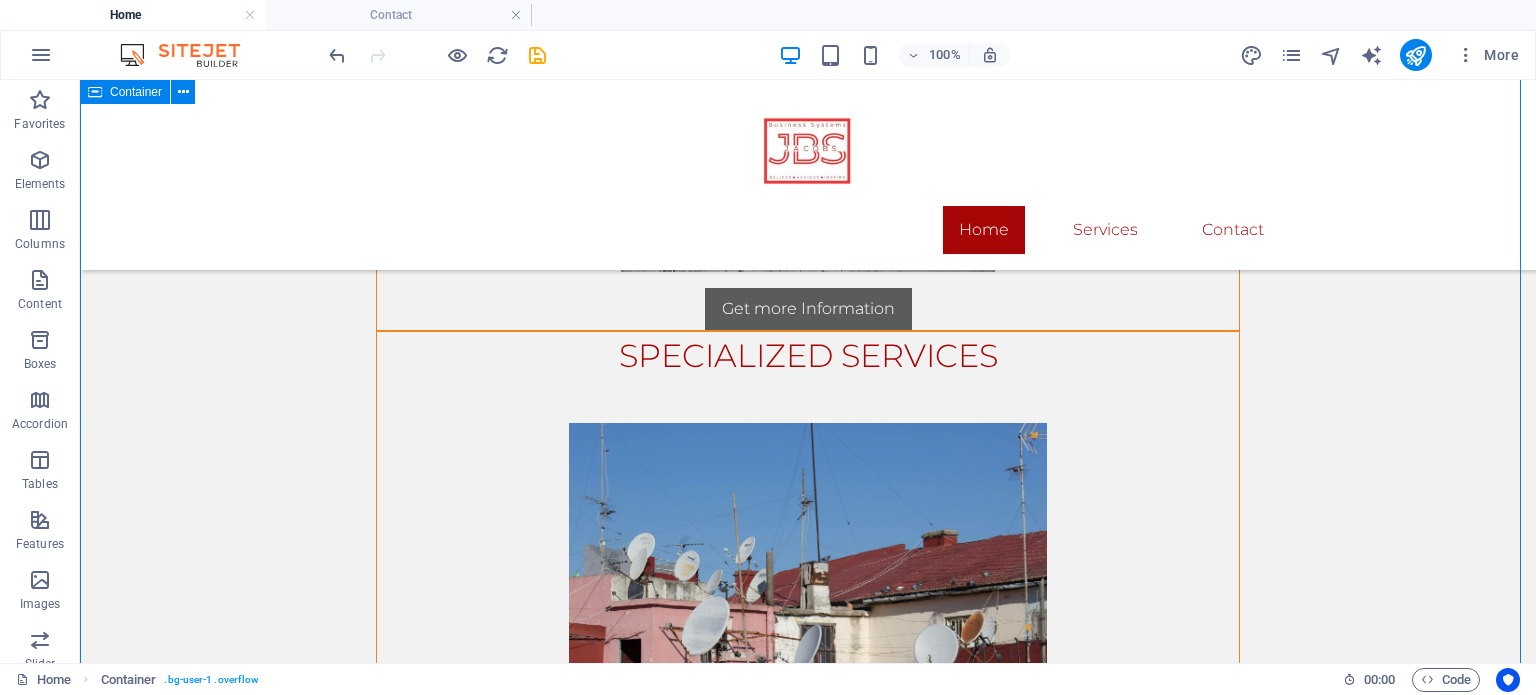 click on "COMPANY REGISTRATIONS Get more Information SPECIALIZED SERVICES Get more Information BUSINESS SUPPORT Get more Information" at bounding box center (808, 546) 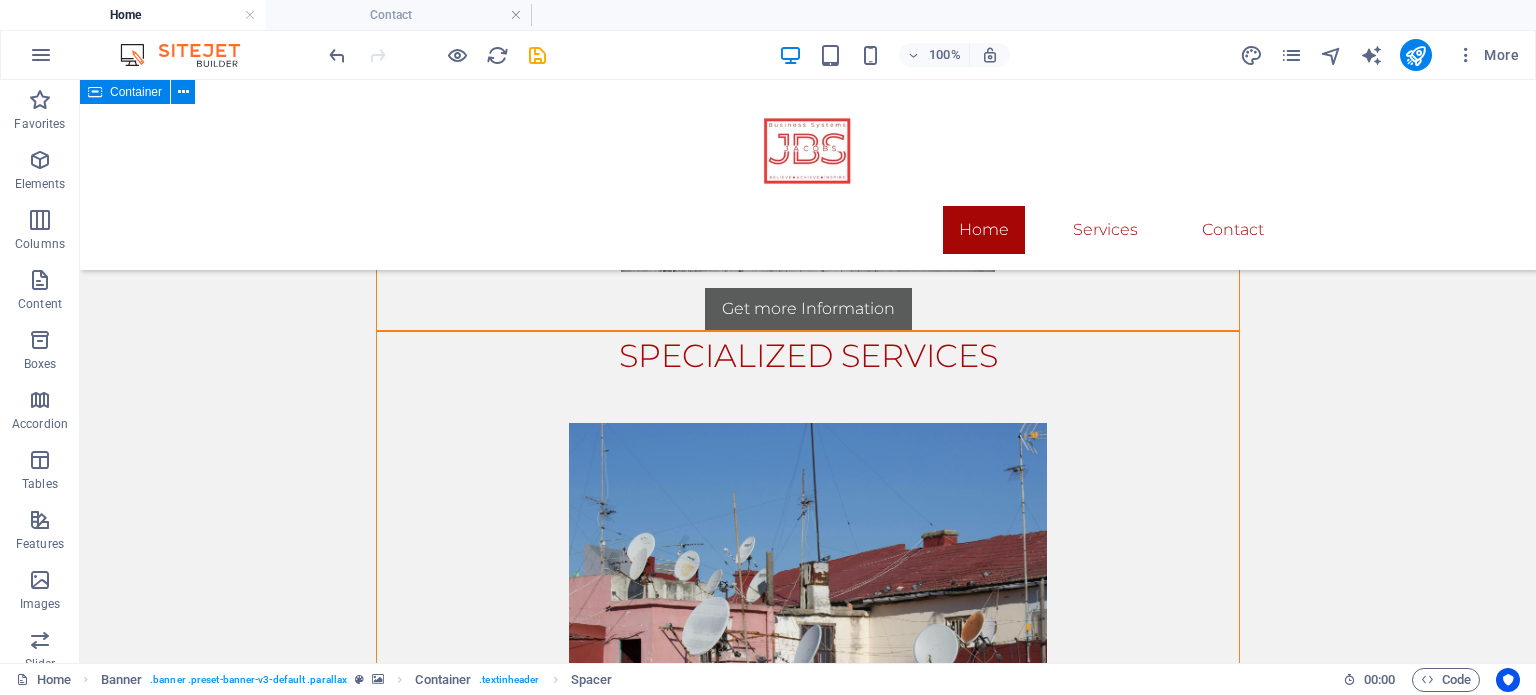 click on "COMPANY REGISTRATIONS Get more Information SPECIALIZED SERVICES Get more Information BUSINESS SUPPORT Get more Information" at bounding box center (808, 546) 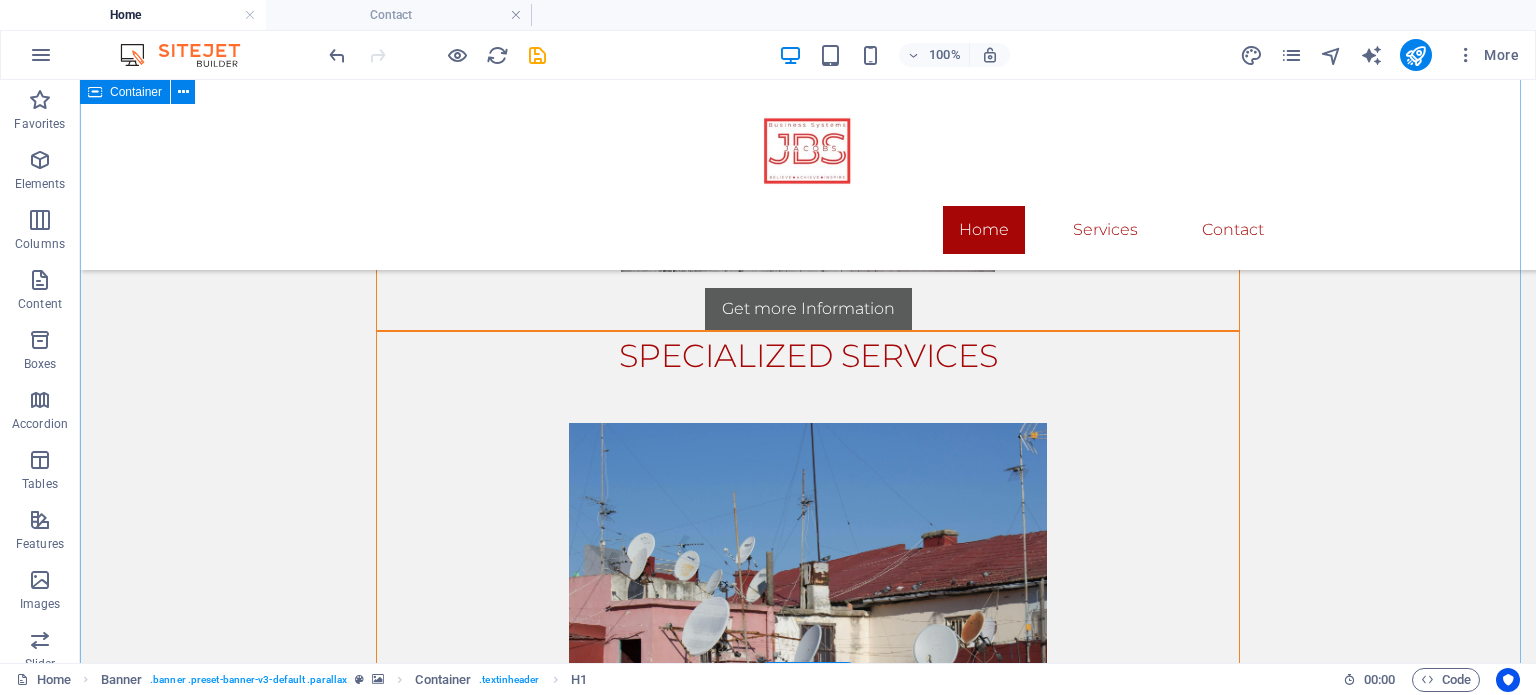 click on "COMPANY REGISTRATIONS Get more Information SPECIALIZED SERVICES Get more Information BUSINESS SUPPORT Get more Information" at bounding box center [808, 546] 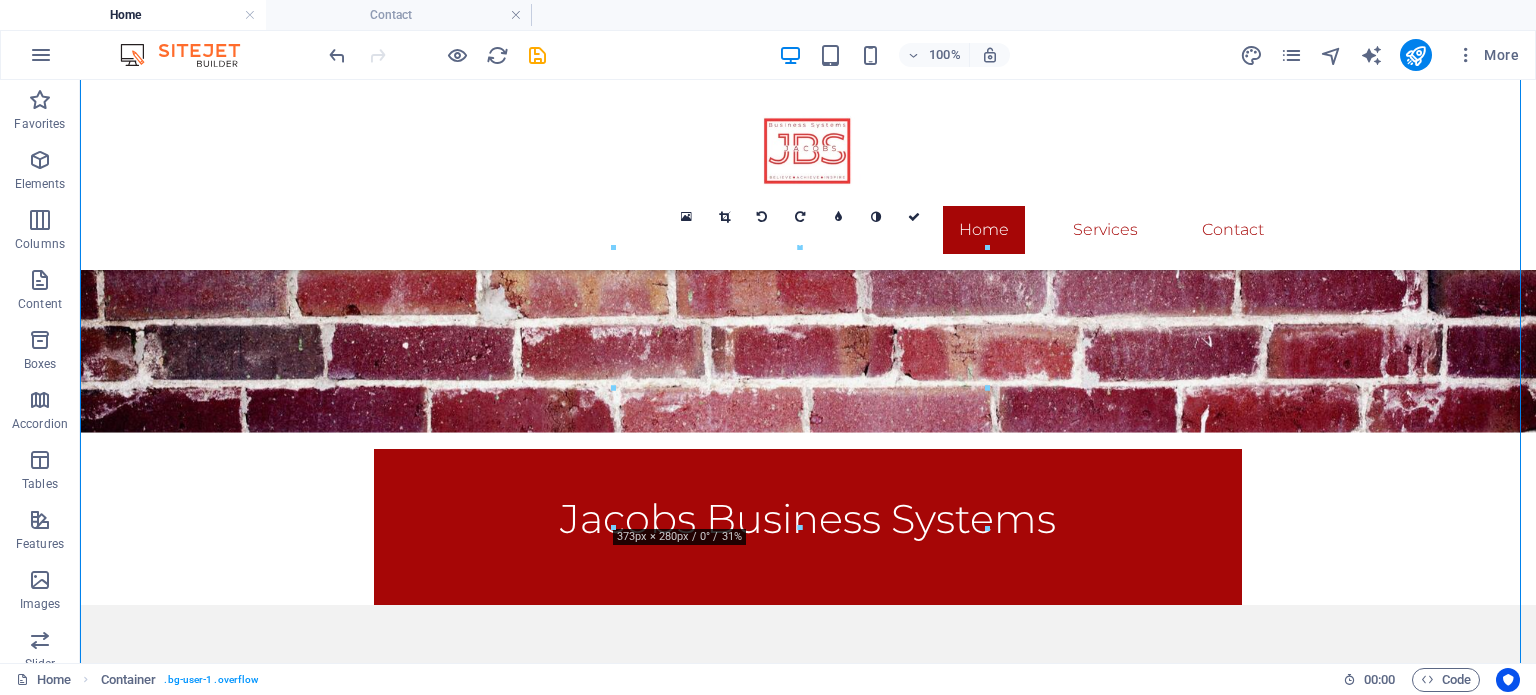 scroll, scrollTop: 598, scrollLeft: 0, axis: vertical 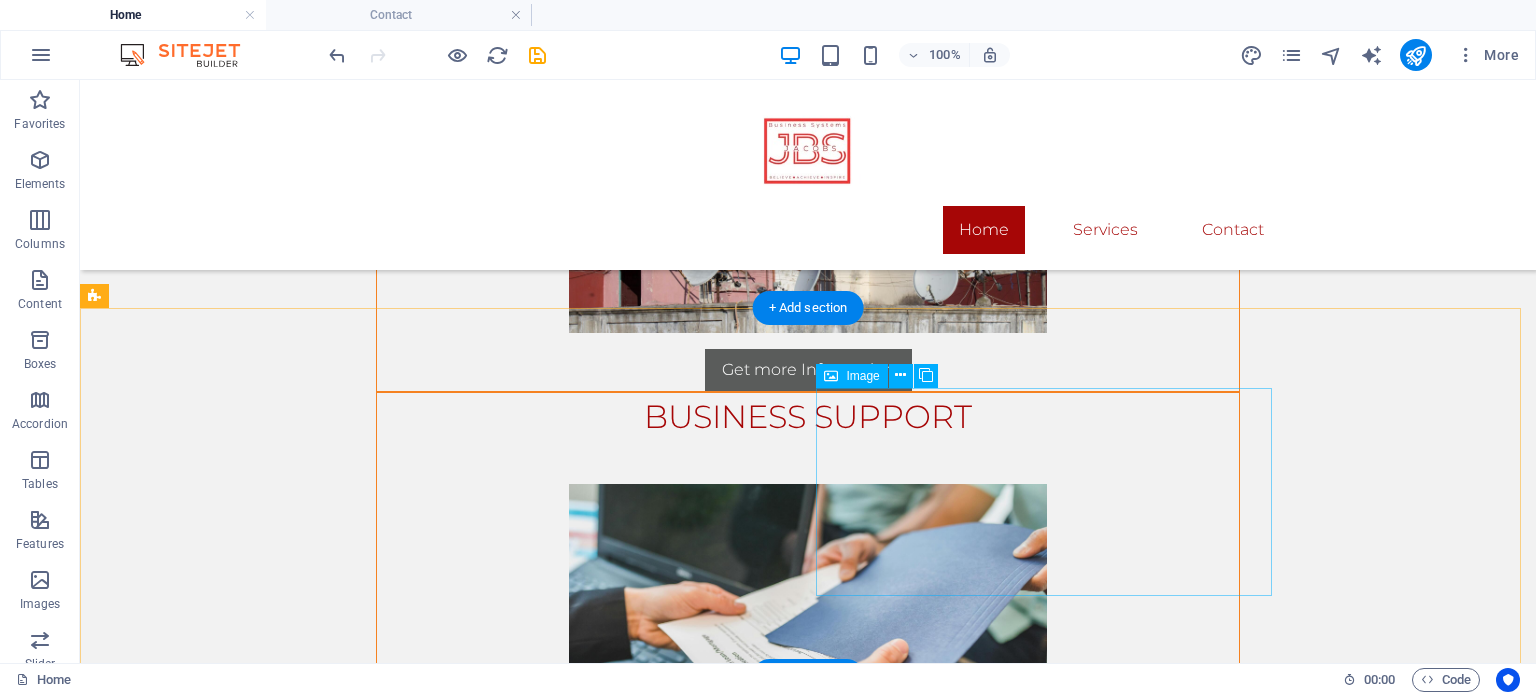 click at bounding box center [242, 1161] 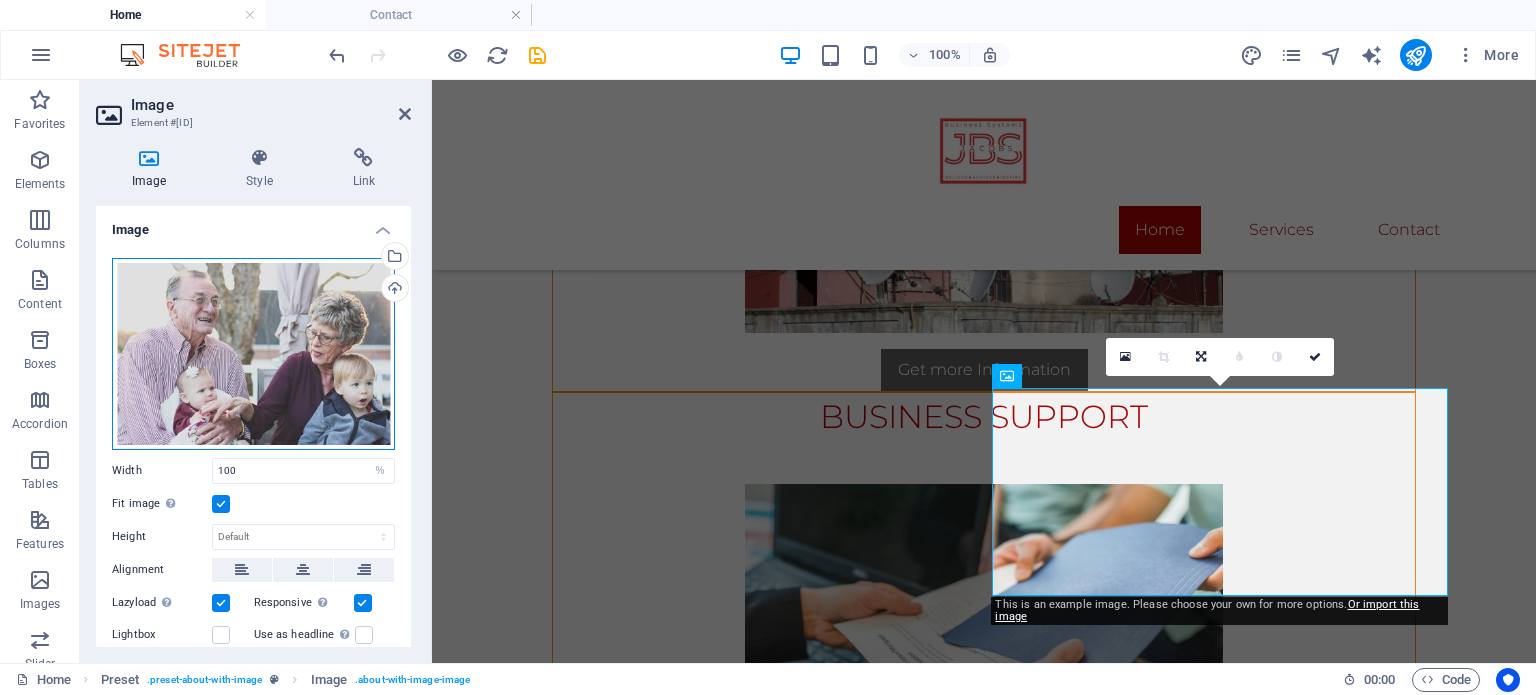 click on "Drag files here, click to choose files or select files from Files or our free stock photos & videos" at bounding box center [253, 354] 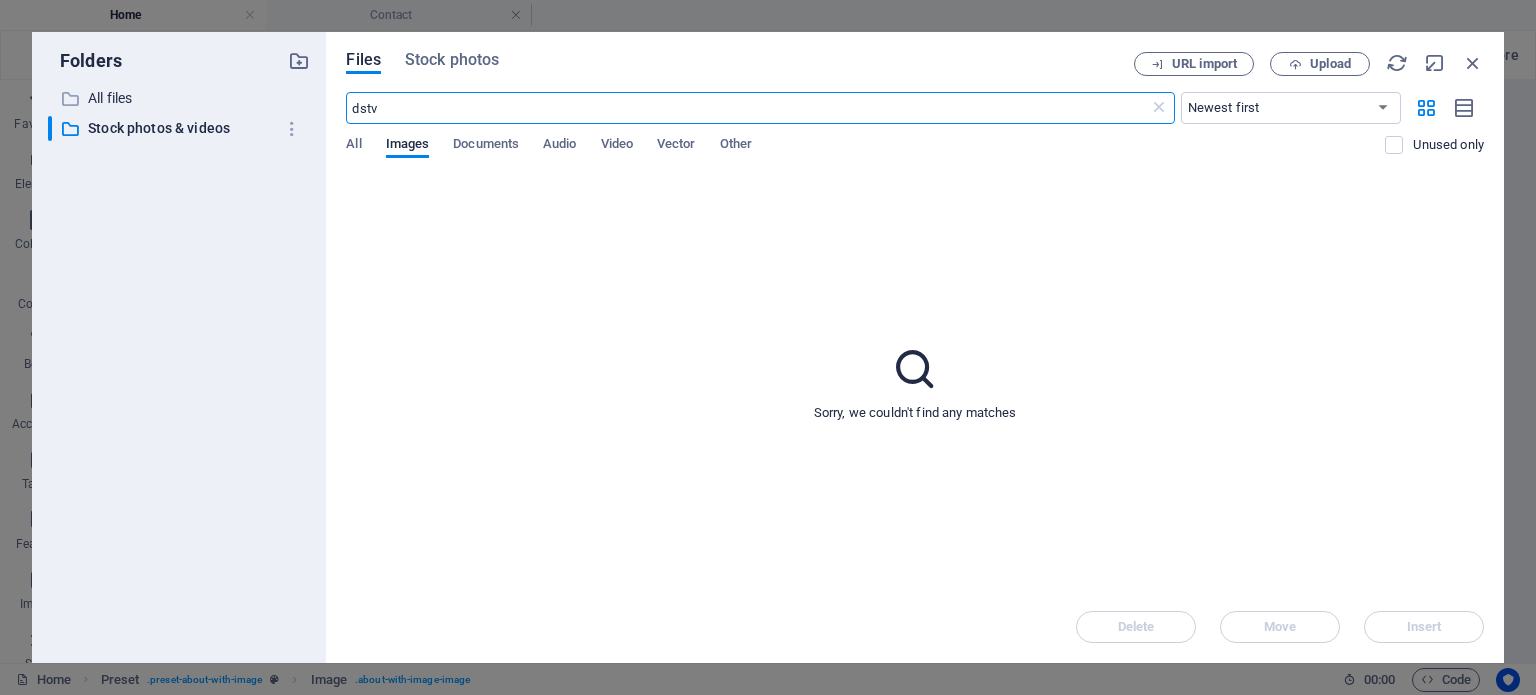 scroll, scrollTop: 1749, scrollLeft: 0, axis: vertical 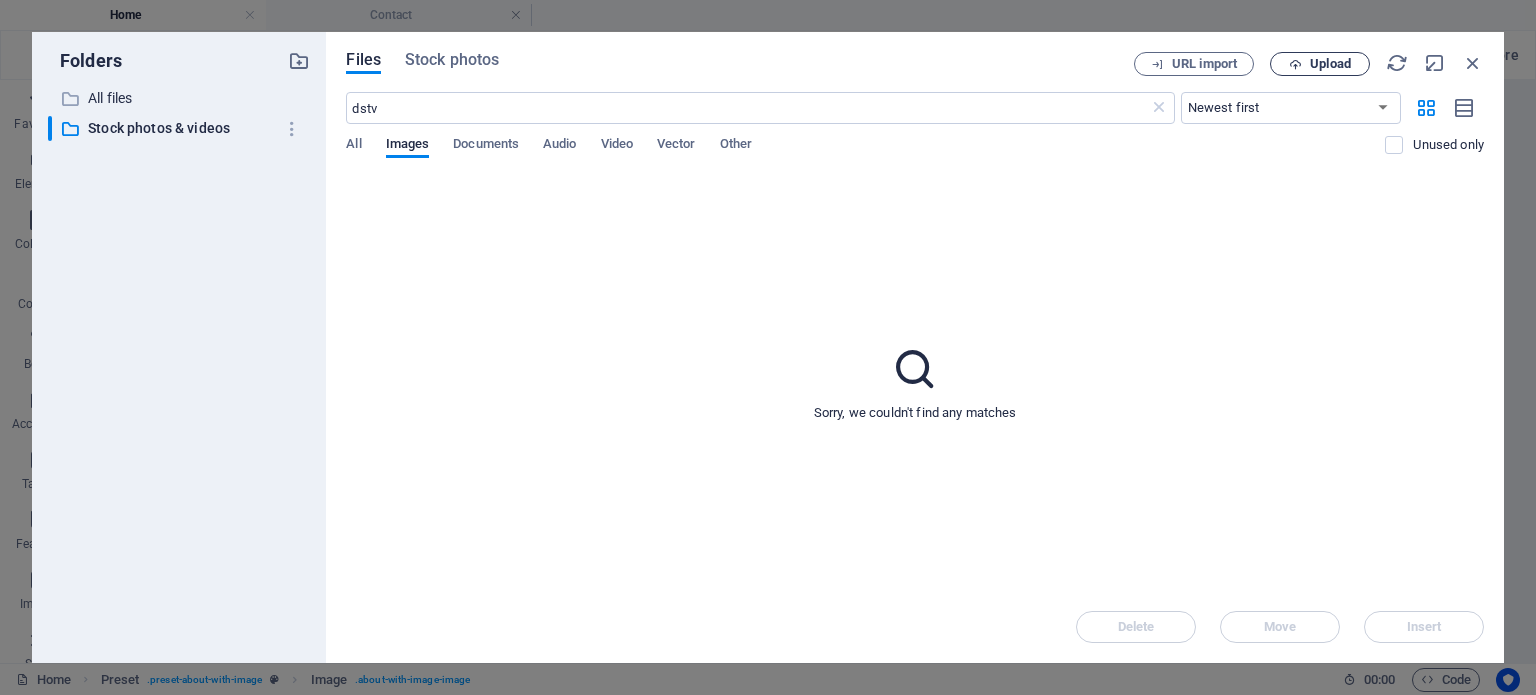 click on "Upload" at bounding box center (1330, 64) 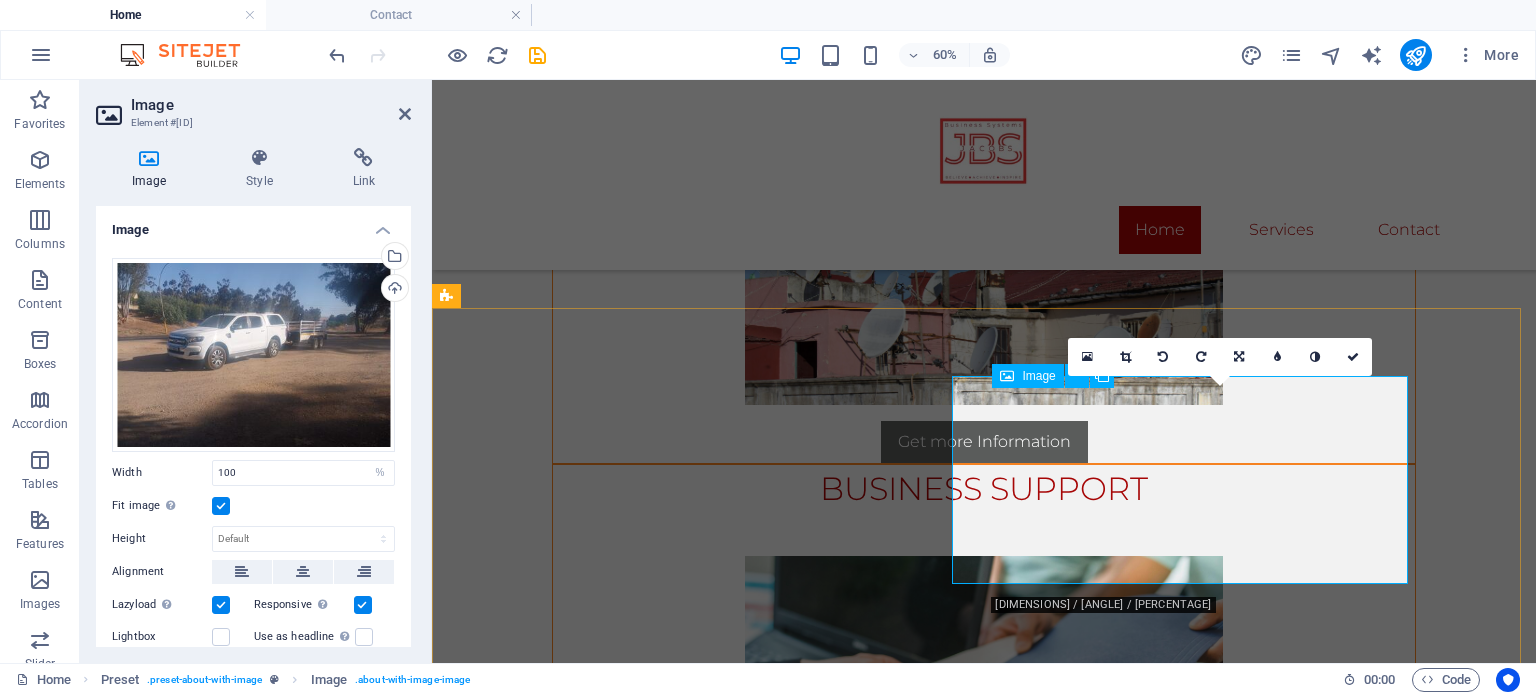 scroll, scrollTop: 1821, scrollLeft: 0, axis: vertical 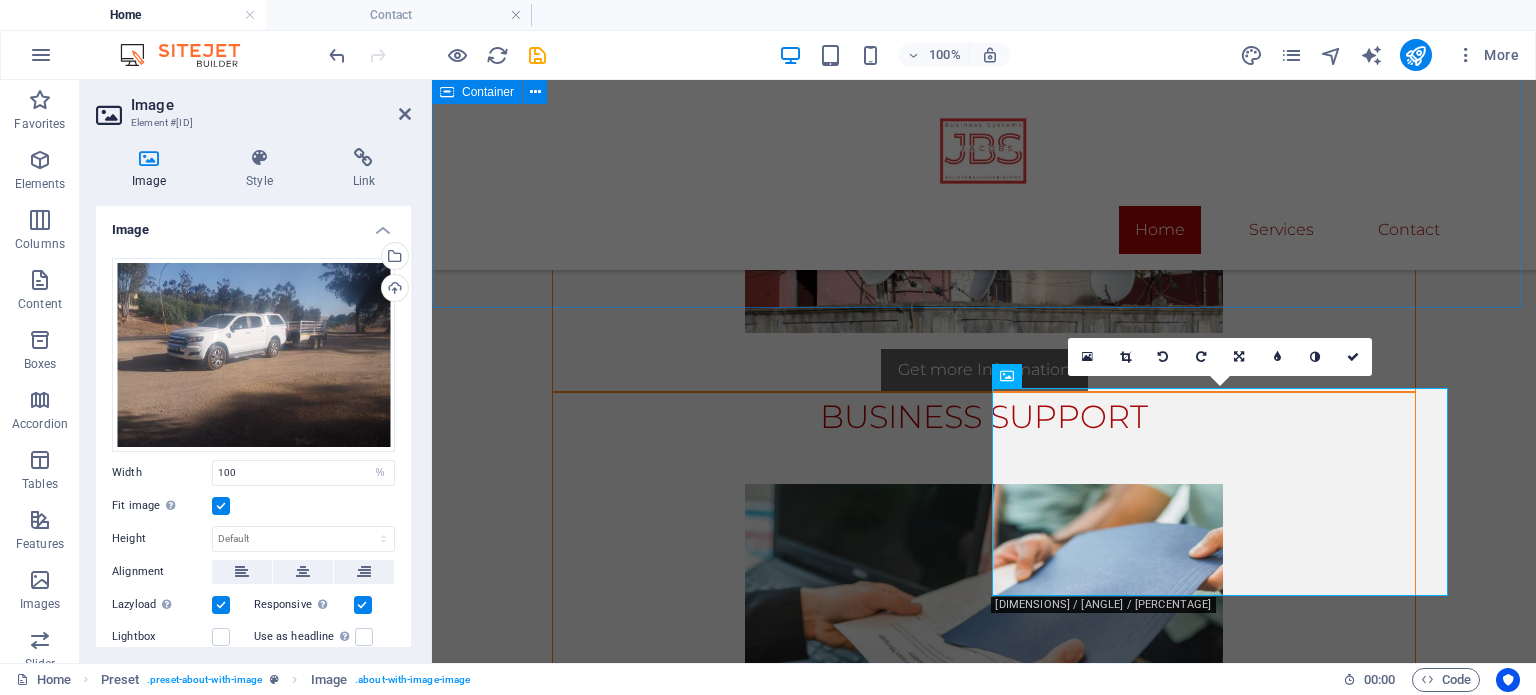 click on "COMPANY REGISTRATIONS Get more Information SPECIALIZED SERVICES Get more Information BUSINESS SUPPORT Get more Information" at bounding box center [984, 176] 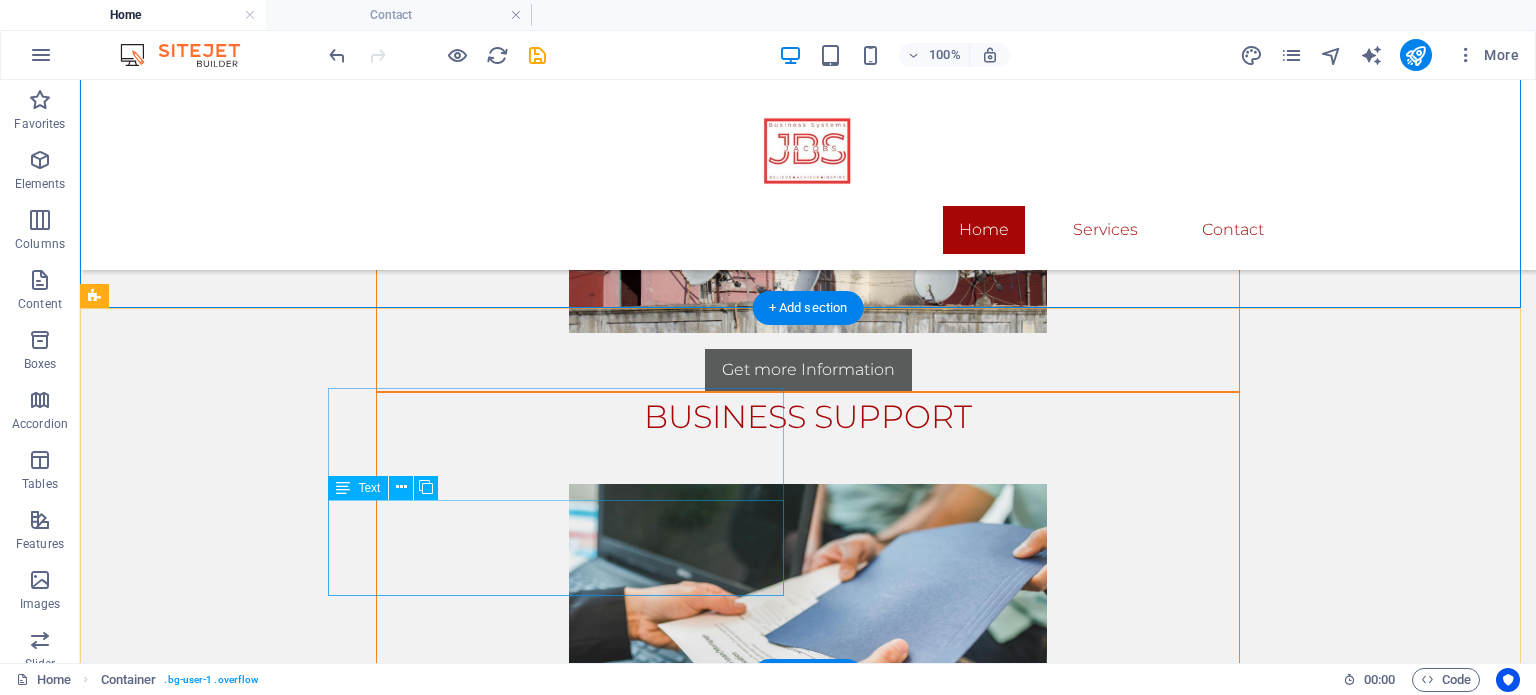 click on "Jacobs Business Systems (PTY) LTD is a registered private company focused on assisting business entrepreneurs in administering their companies and intellectual property in line with the South African Government's rules and regulations." at bounding box center (568, 1071) 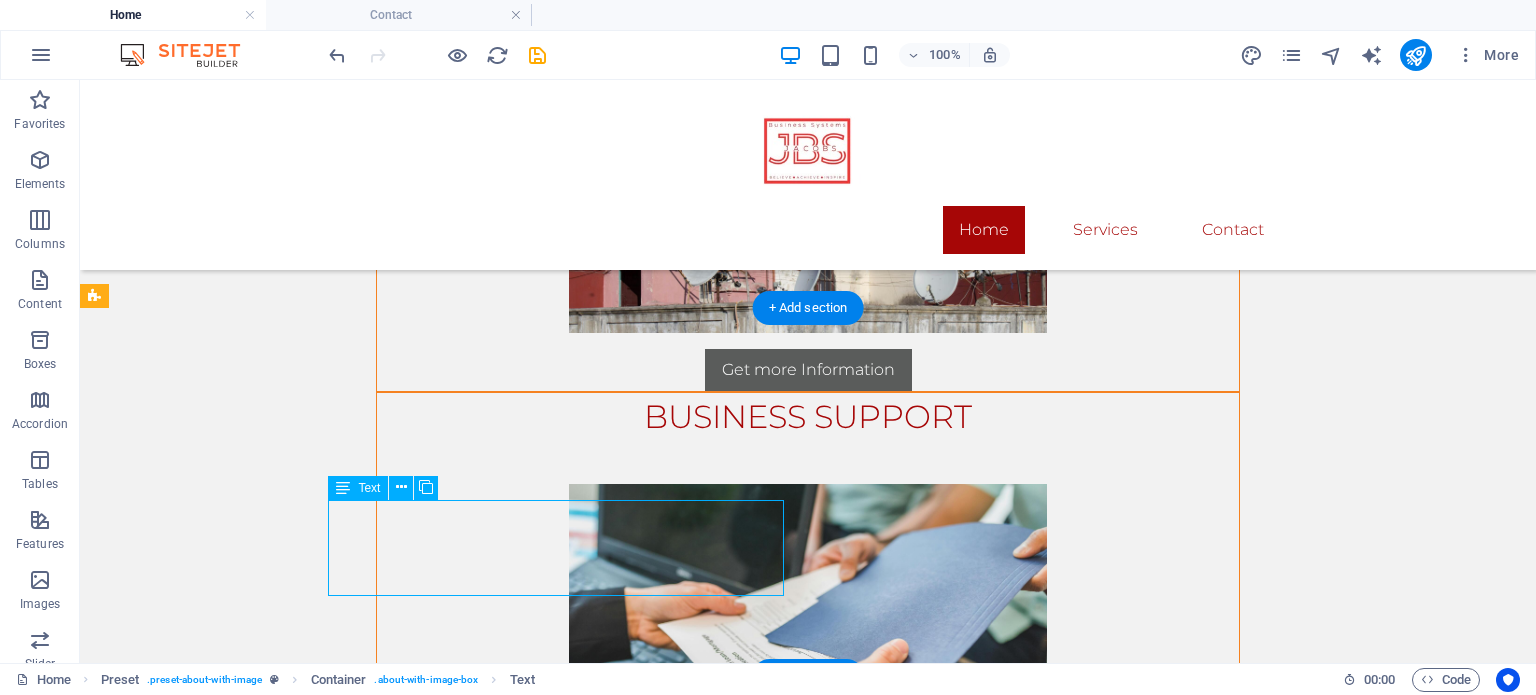 click on "Jacobs Business Systems (PTY) LTD is a registered private company focused on assisting business entrepreneurs in administering their companies and intellectual property in line with the South African Government's rules and regulations." at bounding box center [568, 1071] 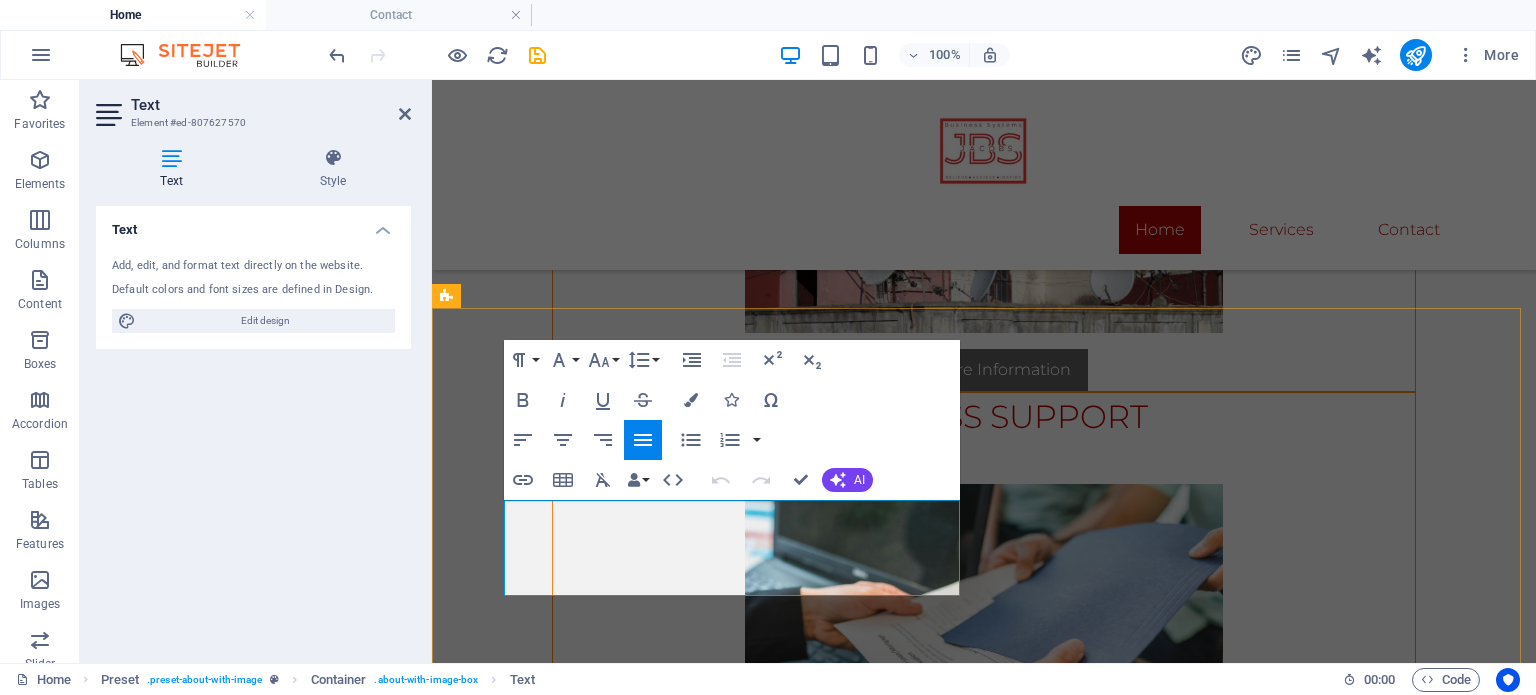 click on "Jacobs Business Systems (PTY) LTD is a registered private company focused on assisting business entrepreneurs in administering their companies and intellectual property in line with the South African Government's rules and regulations." at bounding box center (920, 1071) 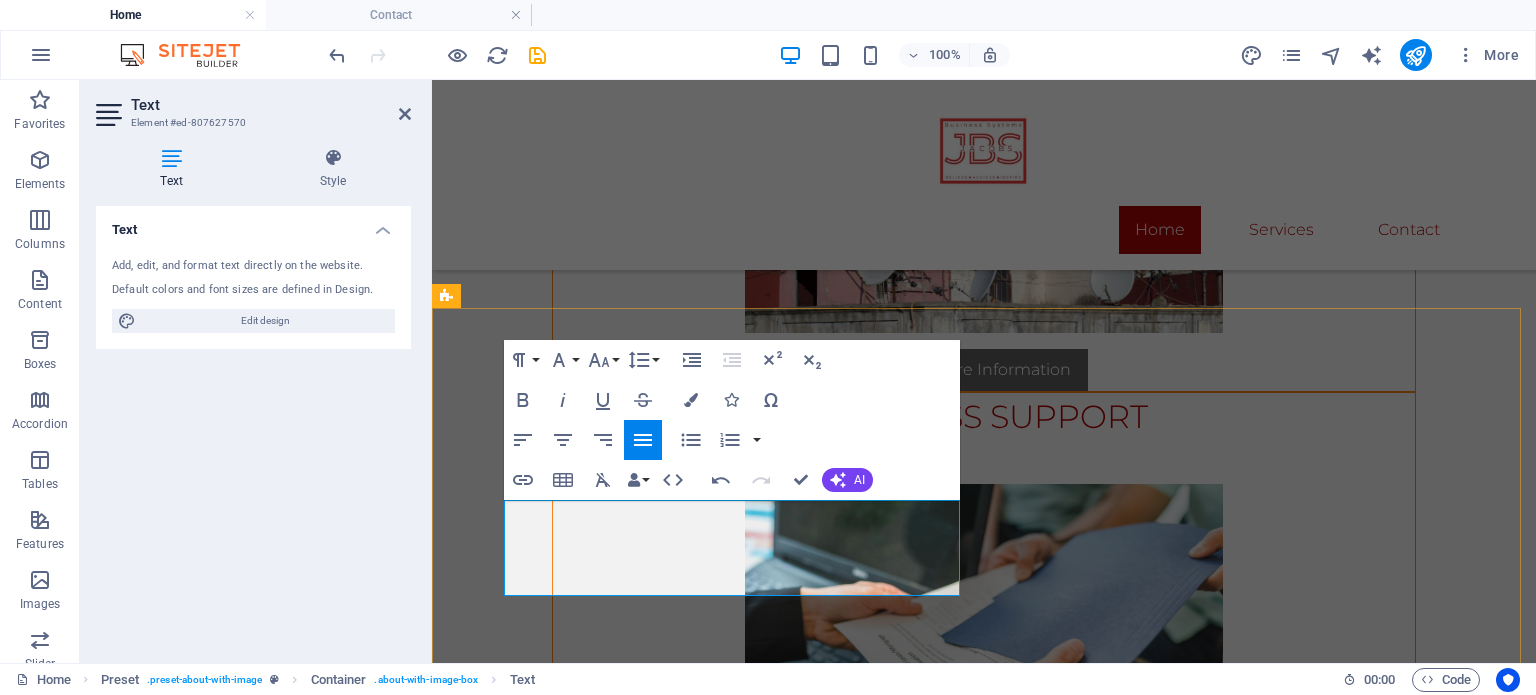 click on "[COMPANY] is a registered private company focused on assisting business entrepreneurs in administering their companies and intellectual property in line with the South African Government's rules and regulations. We also" at bounding box center (920, 1070) 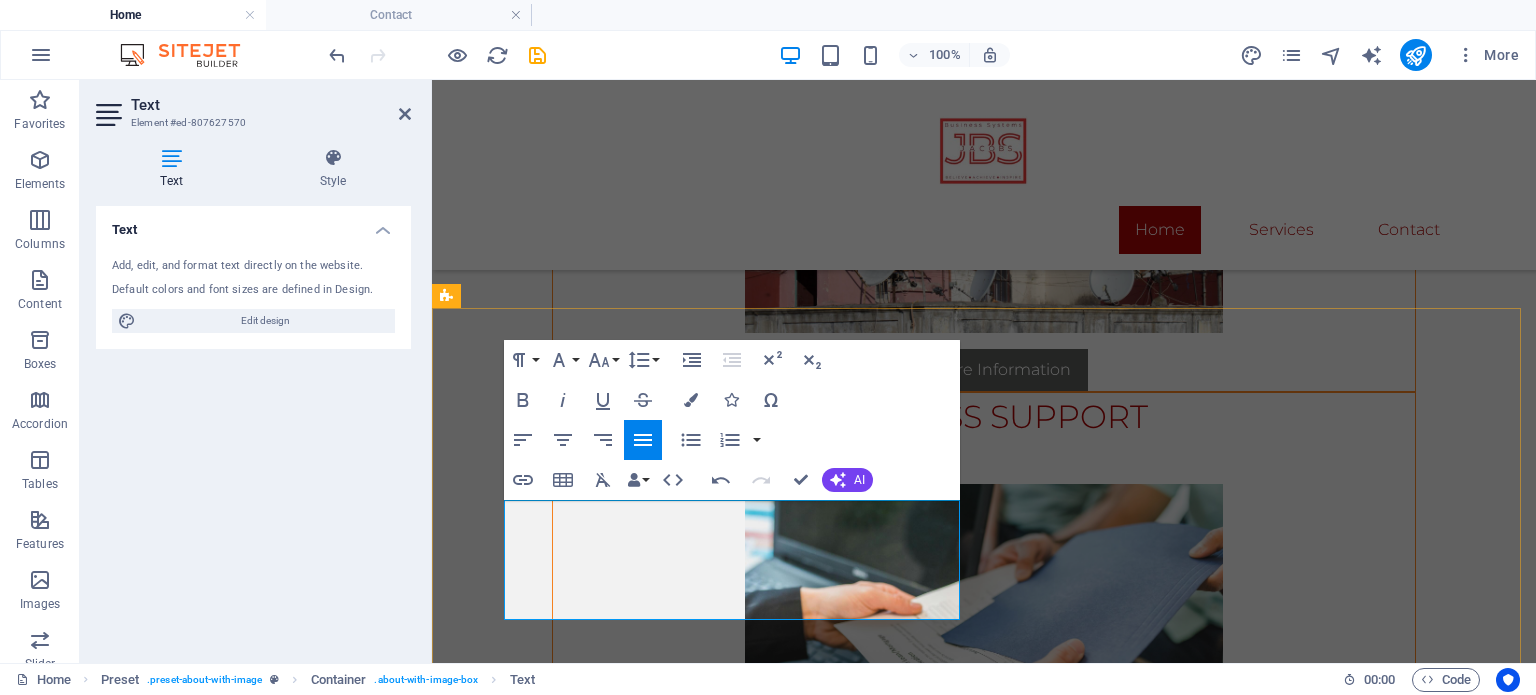 click on "[COMPANY] is a registered private company focused on assisting business entrepreneurs in administering their companies and intellectual property in line with the [STATE] Government's rules and regulations. We also do all kinds of specilized" at bounding box center (920, 1070) 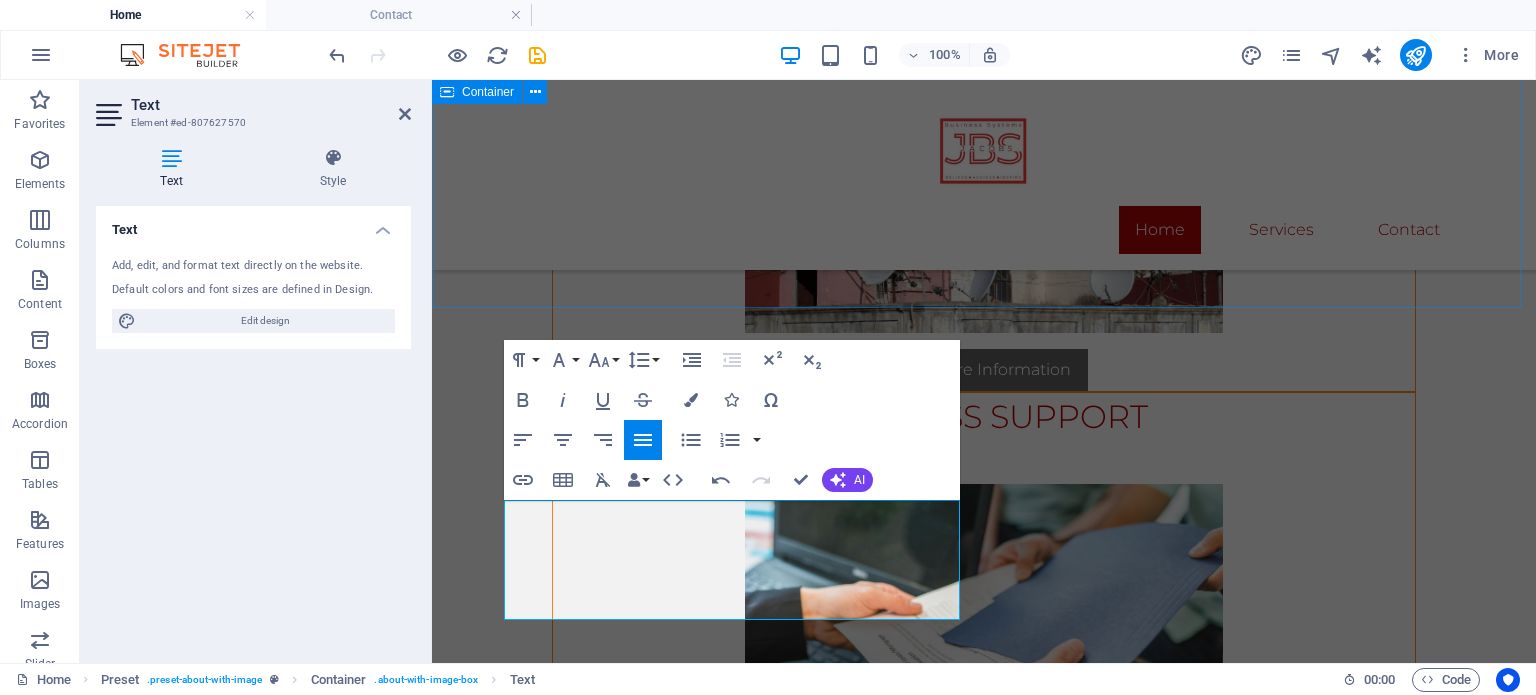 click on "COMPANY REGISTRATIONS Get more Information SPECIALIZED SERVICES Get more Information BUSINESS SUPPORT Get more Information" at bounding box center (984, 176) 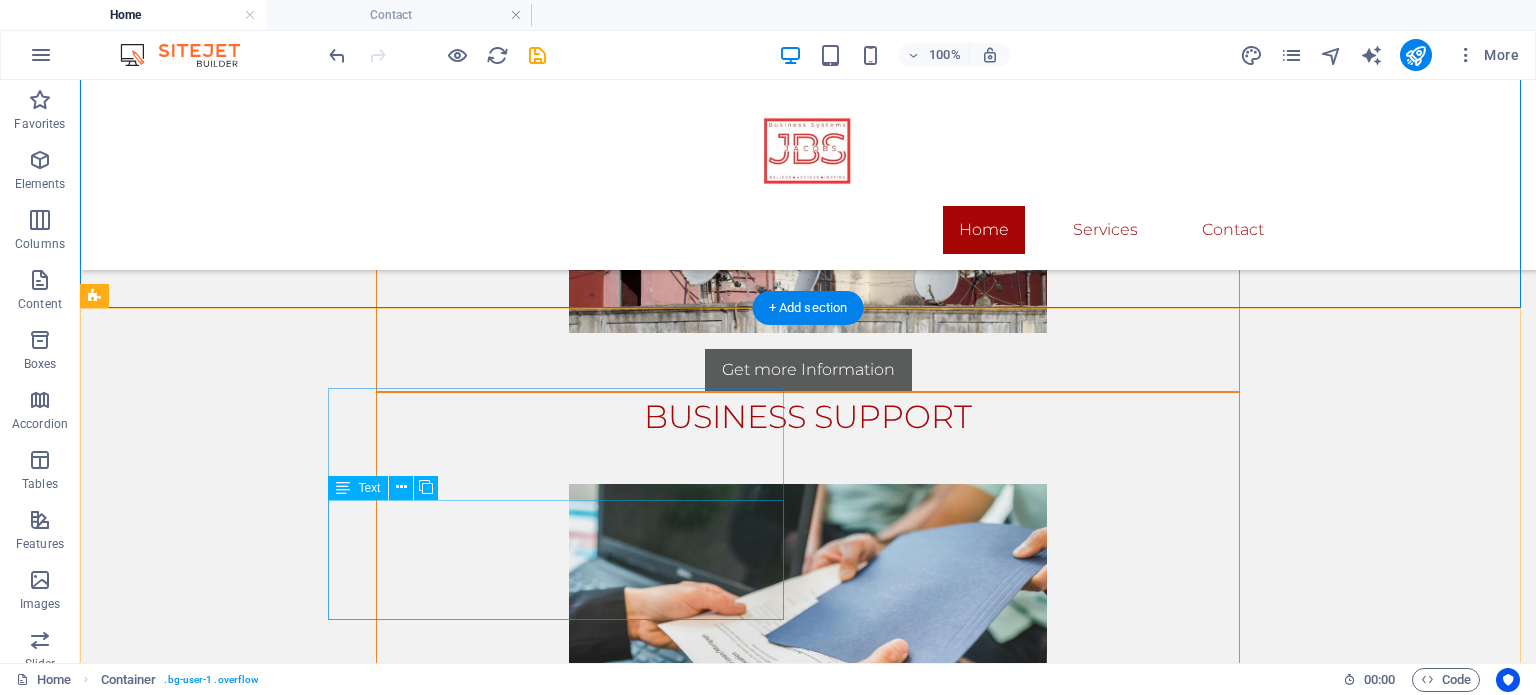 click on "[COMPANY] is a registered private company focused on assisting business entrepreneurs in administering their companies and intellectual property in line with the South African Government's rules and regulations. We also do all kinds of specialized services and provide business support to our customers." at bounding box center (568, 1083) 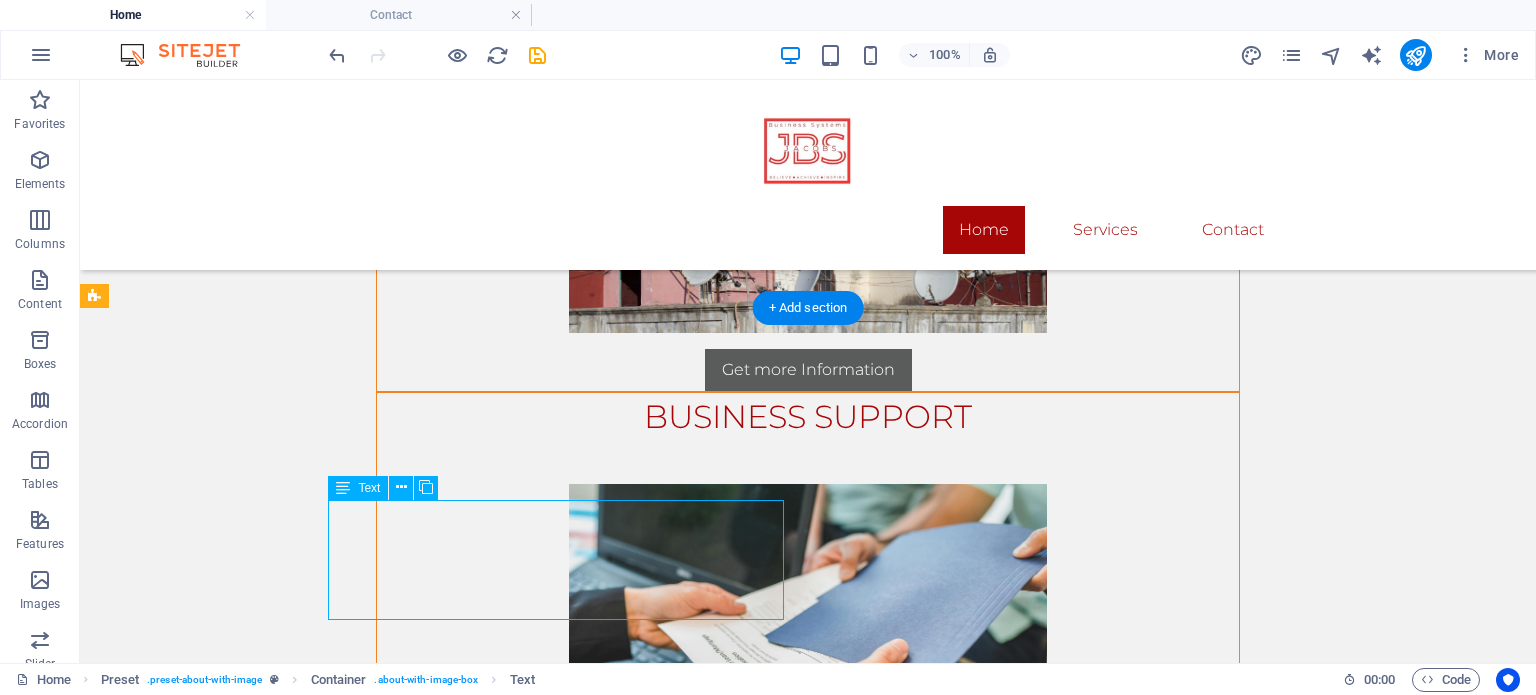 click on "[COMPANY] is a registered private company focused on assisting business entrepreneurs in administering their companies and intellectual property in line with the South African Government's rules and regulations. We also do all kinds of specialized services and provide business support to our customers." at bounding box center (568, 1083) 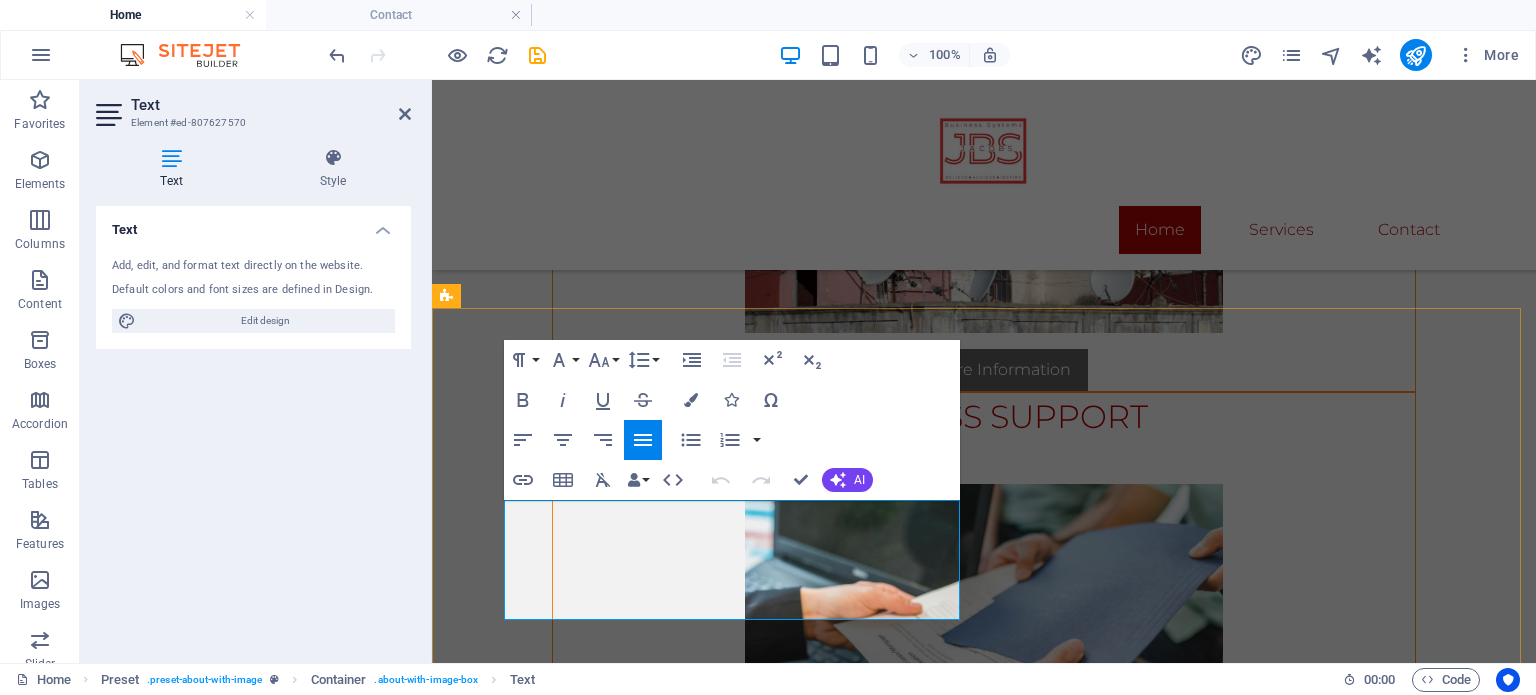 click on "[COMPANY] is a registered private company focused on assisting business entrepreneurs in administering their companies and intellectual property in line with the South African Government's rules and regulations. We also do all kinds of specialized services and provide business support to our customers." at bounding box center [920, 1082] 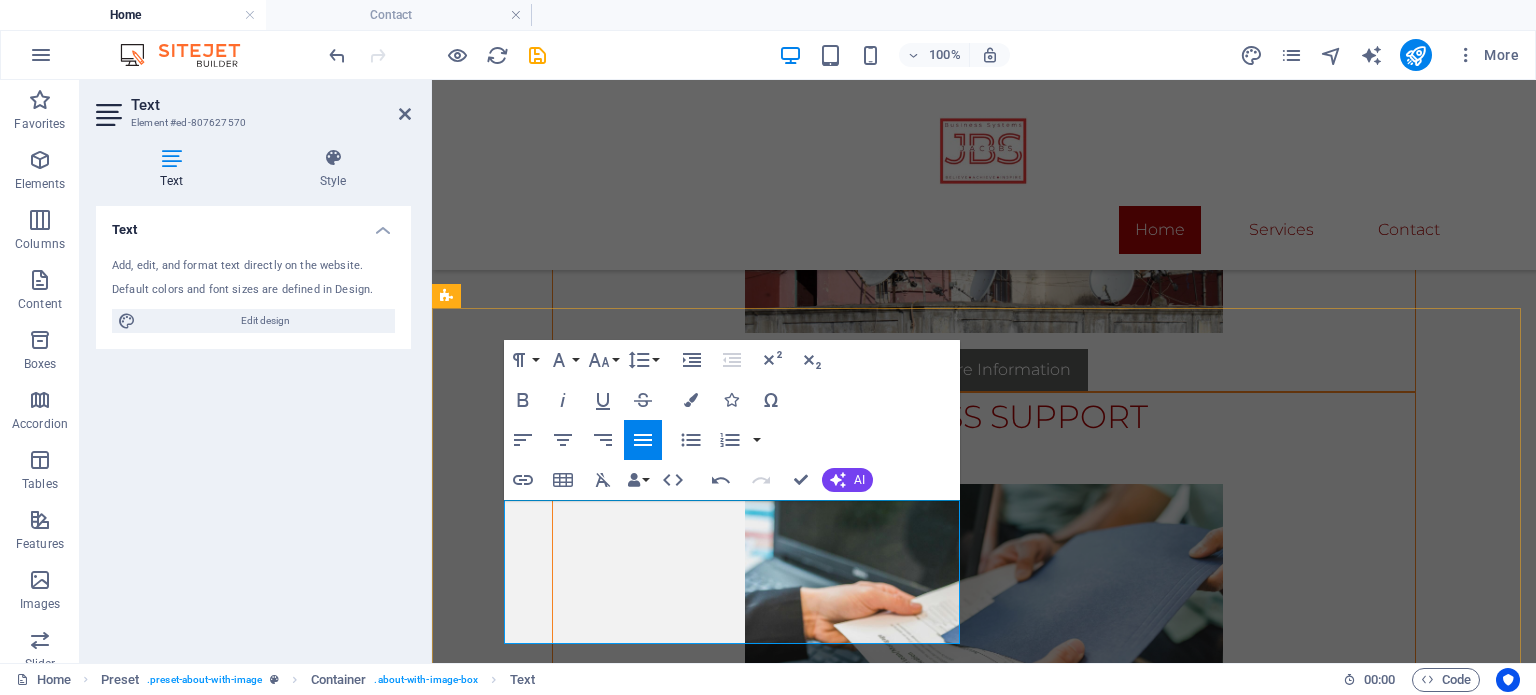 click on "[COMPANY] is a registered private company focused on assisting business entrepreneurs in administering their companies and intellectual property in line with the South African Government's rules and regulations. We do company registrations  also do all kinds of specialized services and provide business support to our customers." at bounding box center [920, 1082] 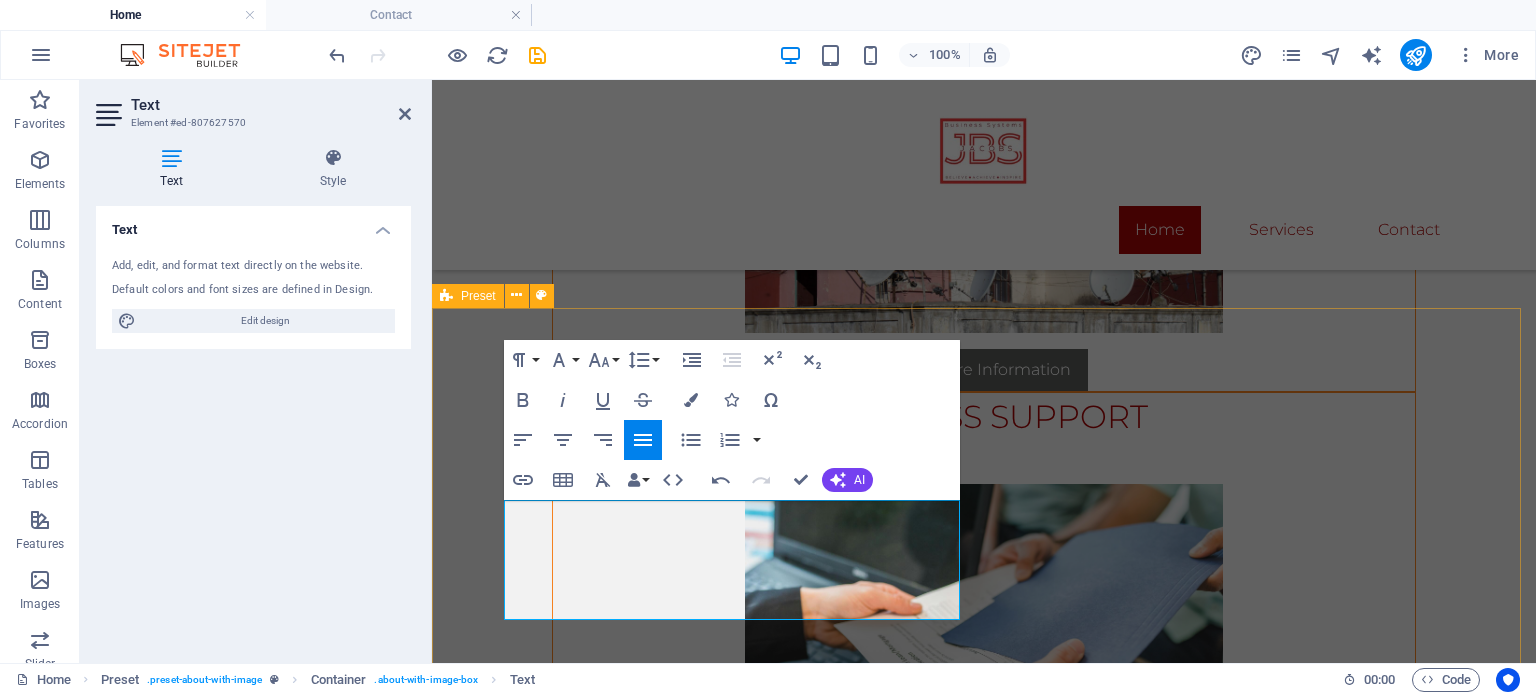 click on "We are  [COMPANY] [COMPANY] is a registered private company focused on assisting business entrepreneurs in administering their companies and intellectual property in line with the [STATE] Government's rules and regulations. We do company registrations,  specialized services and provide business support to our customers." at bounding box center [984, 1109] 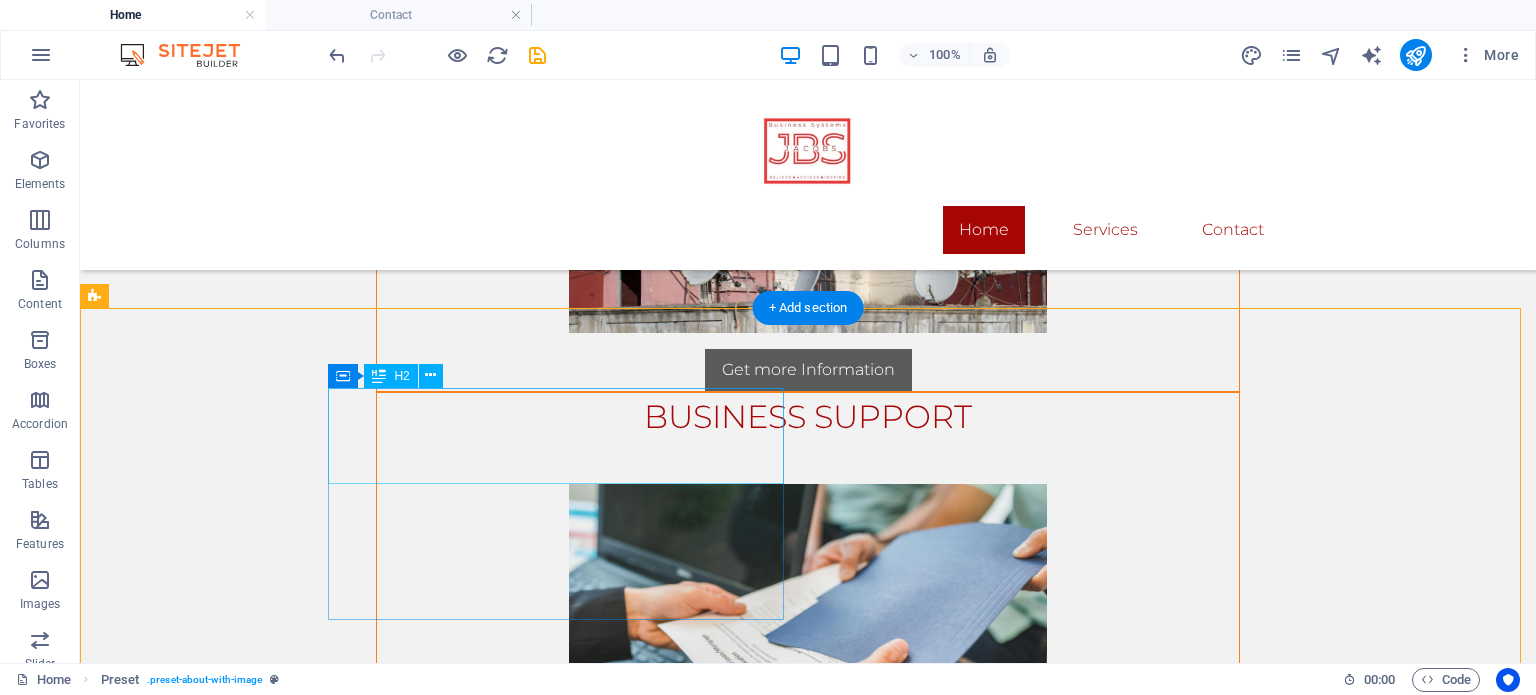 click on "Jacobs Business Systems" at bounding box center (405, 1006) 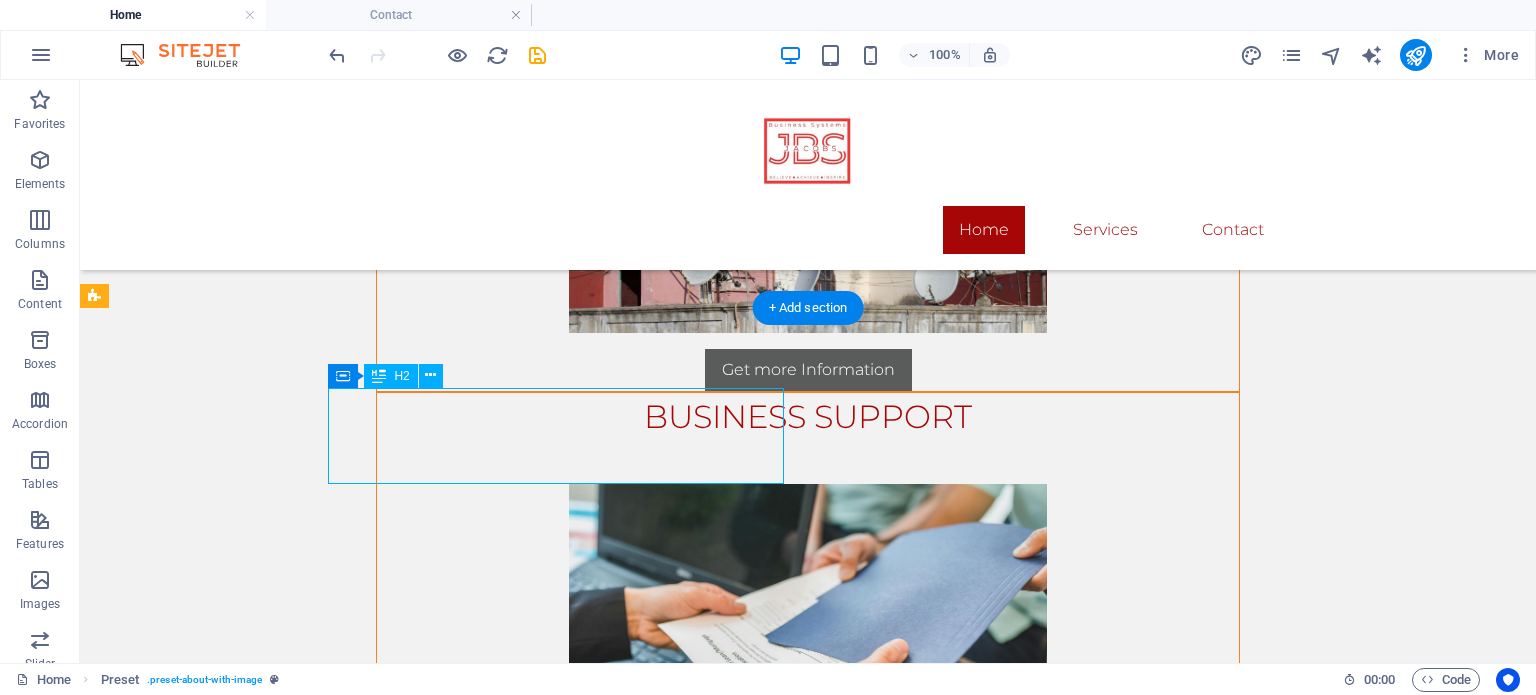 click on "Jacobs Business Systems" at bounding box center [405, 1006] 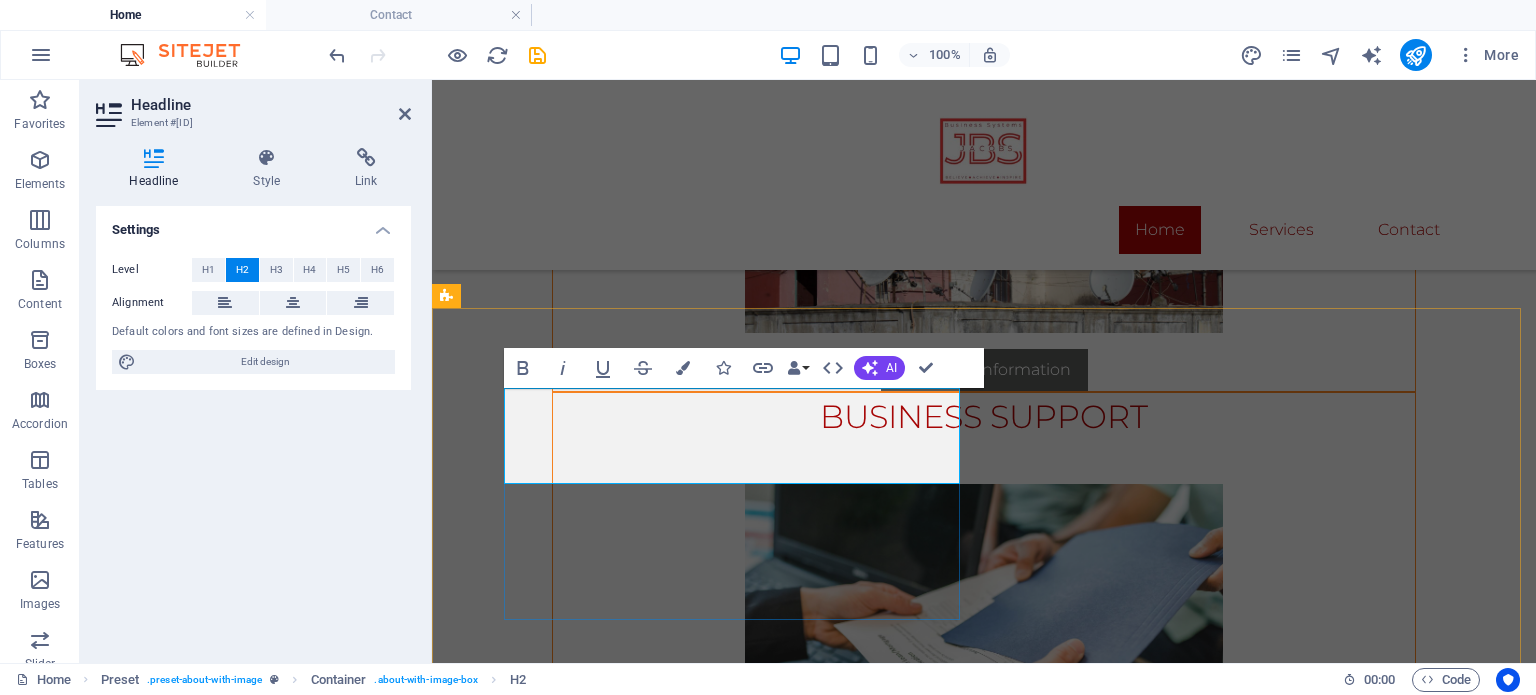 click on "We are  [COMPANY]" at bounding box center [920, 1007] 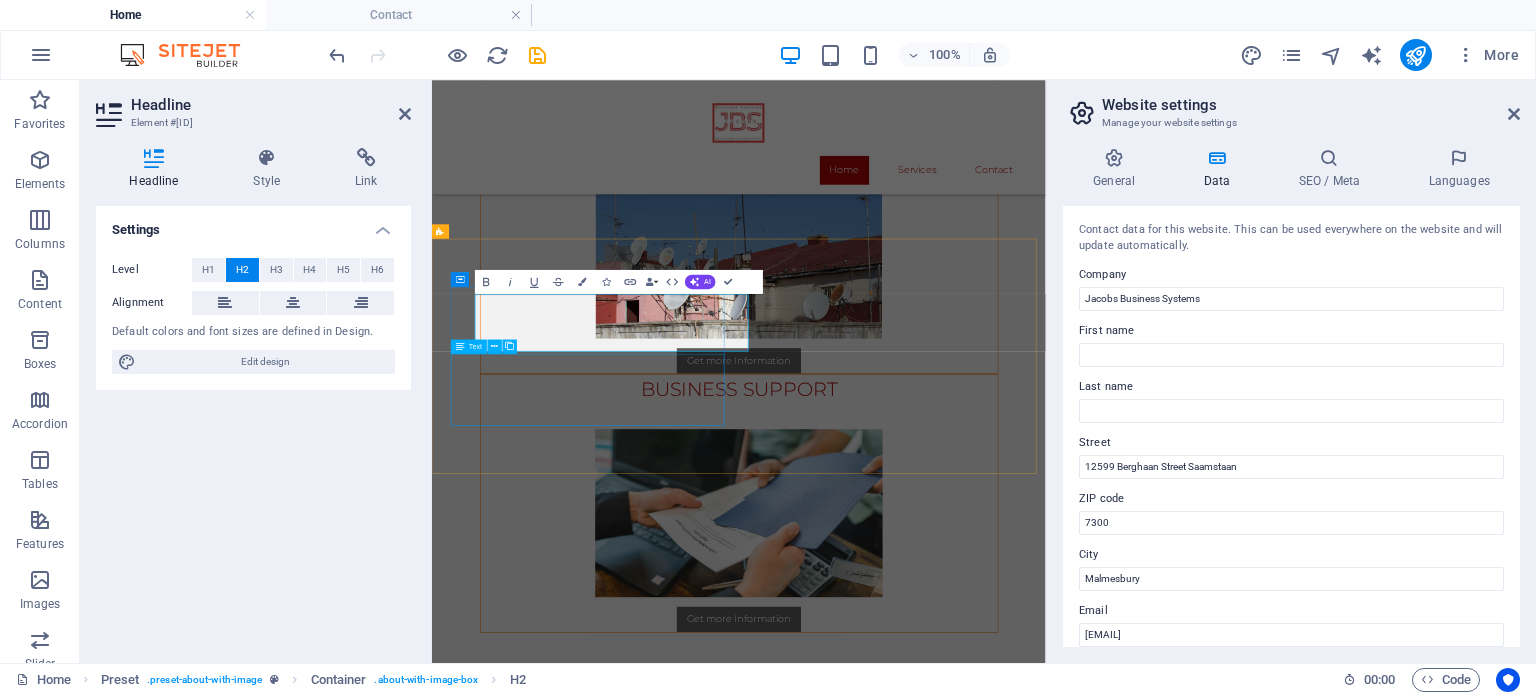 scroll, scrollTop: 1773, scrollLeft: 0, axis: vertical 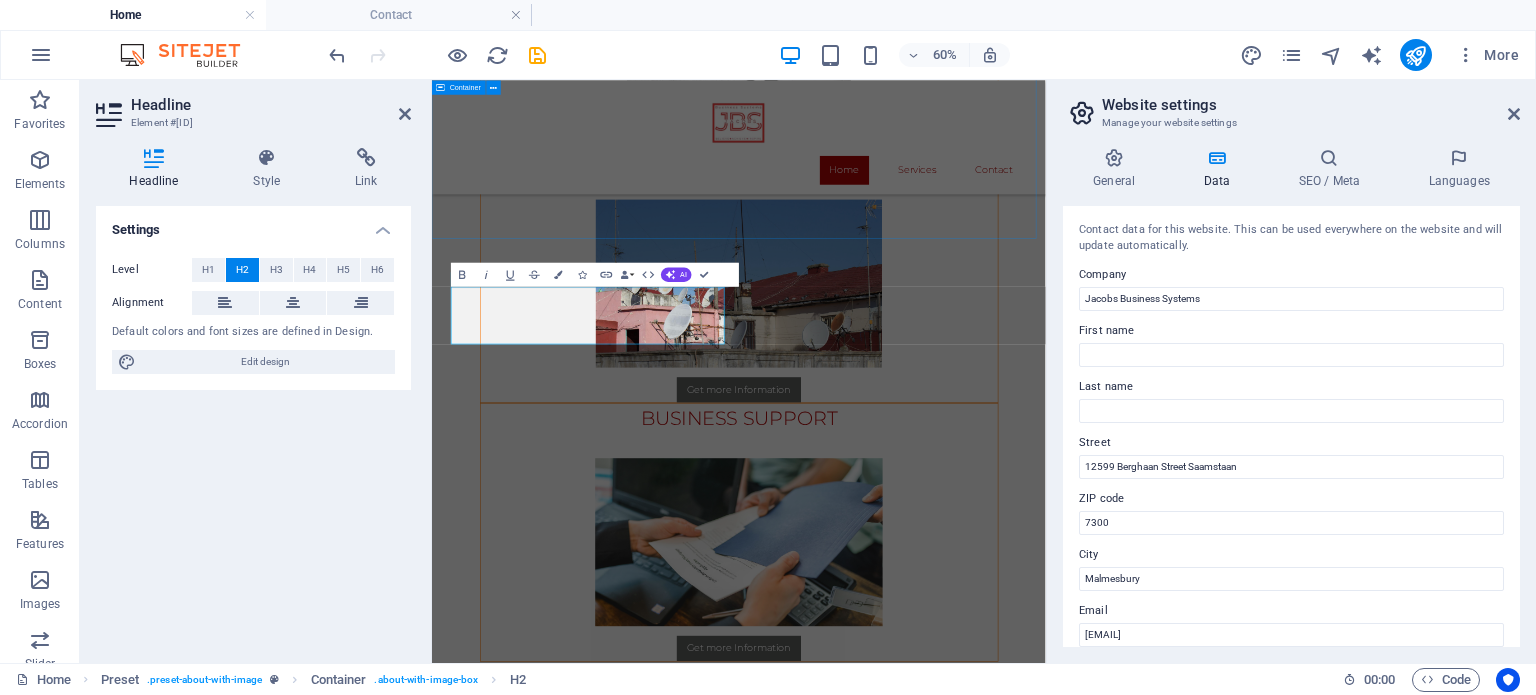 click on "COMPANY REGISTRATIONS Get more Information SPECIALIZED SERVICES Get more Information BUSINESS SUPPORT Get more Information" at bounding box center [943, 401] 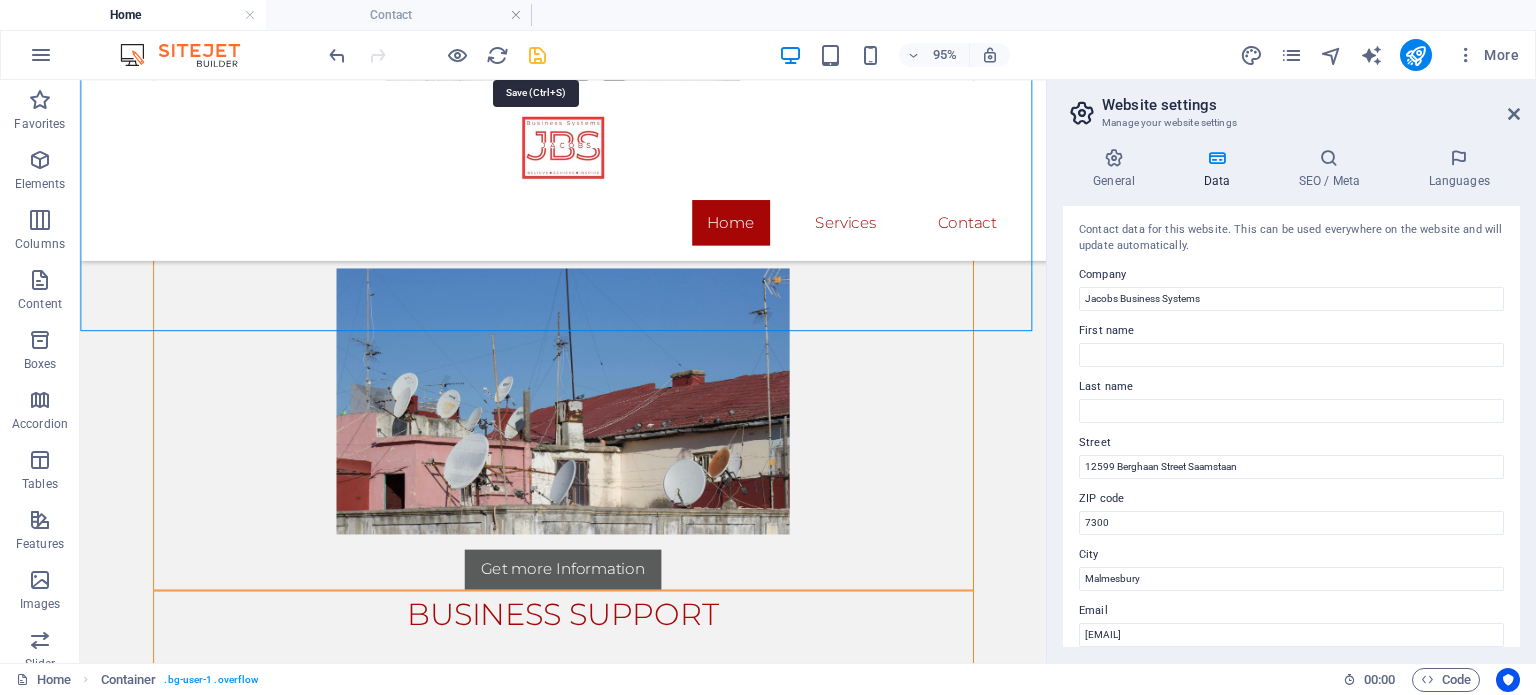 click at bounding box center (537, 55) 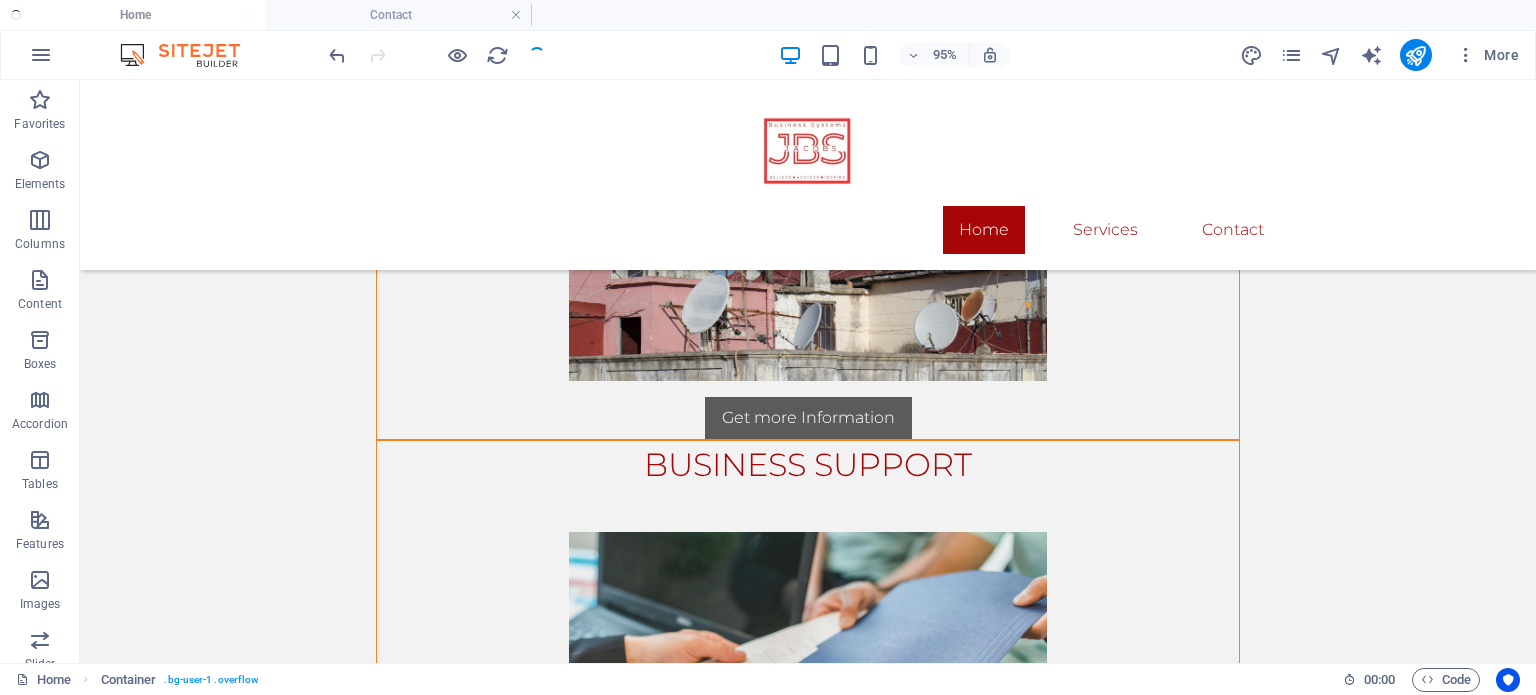 scroll, scrollTop: 1785, scrollLeft: 0, axis: vertical 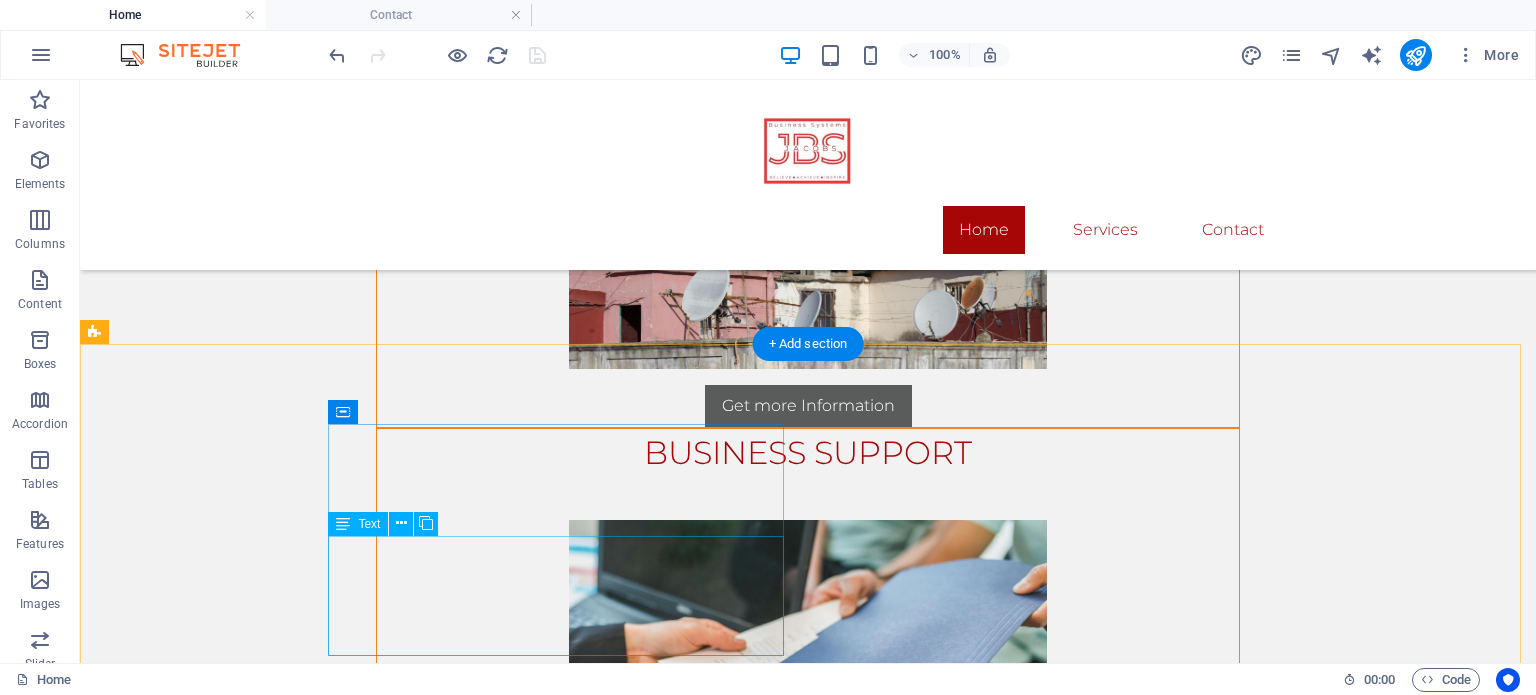 click on "[COMPANY] is a registered private company focused on assisting business entrepreneurs in administering their companies and intellectual property in line with the [COUNTRY] Government's rules and regulations. We do company registrations, specialized services and provide business support to our customers." at bounding box center (568, 1119) 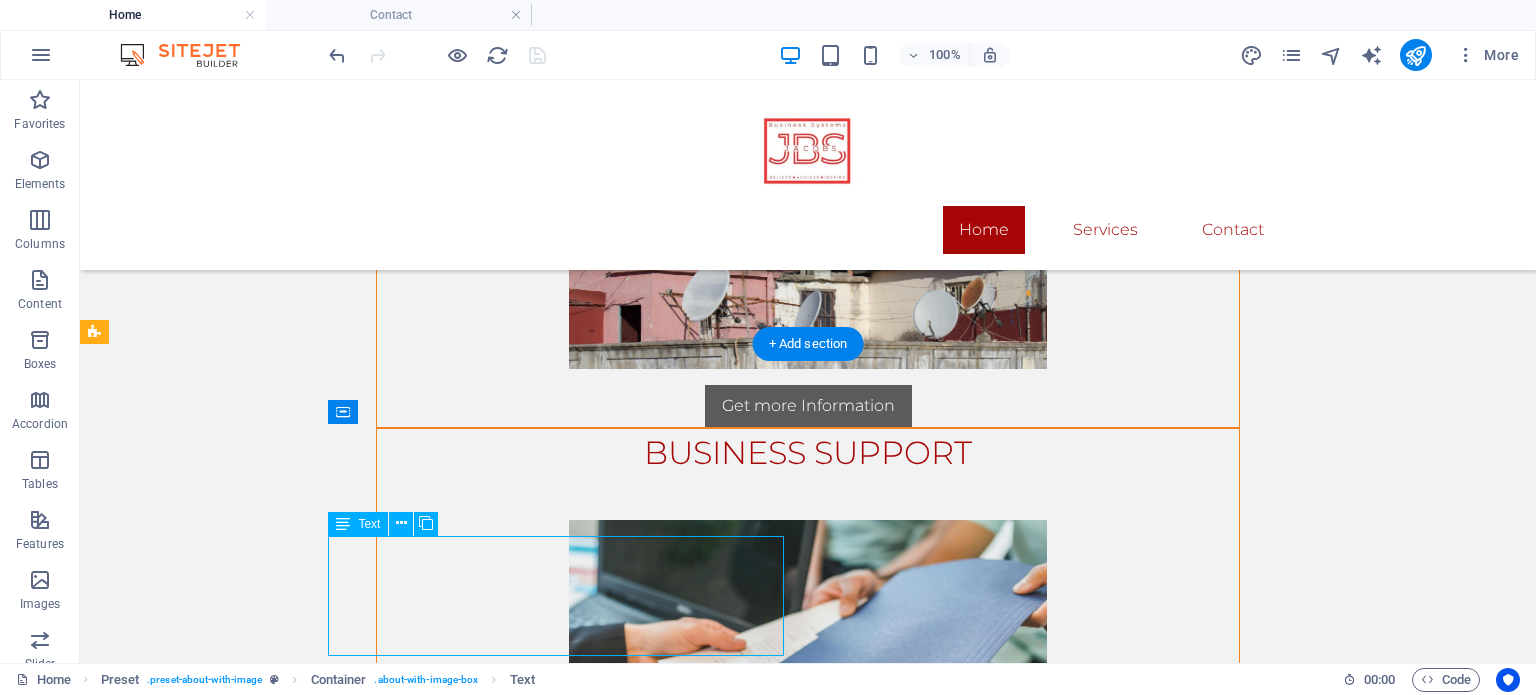 click on "[COMPANY] is a registered private company focused on assisting business entrepreneurs in administering their companies and intellectual property in line with the [COUNTRY] Government's rules and regulations. We do company registrations, specialized services and provide business support to our customers." at bounding box center [568, 1119] 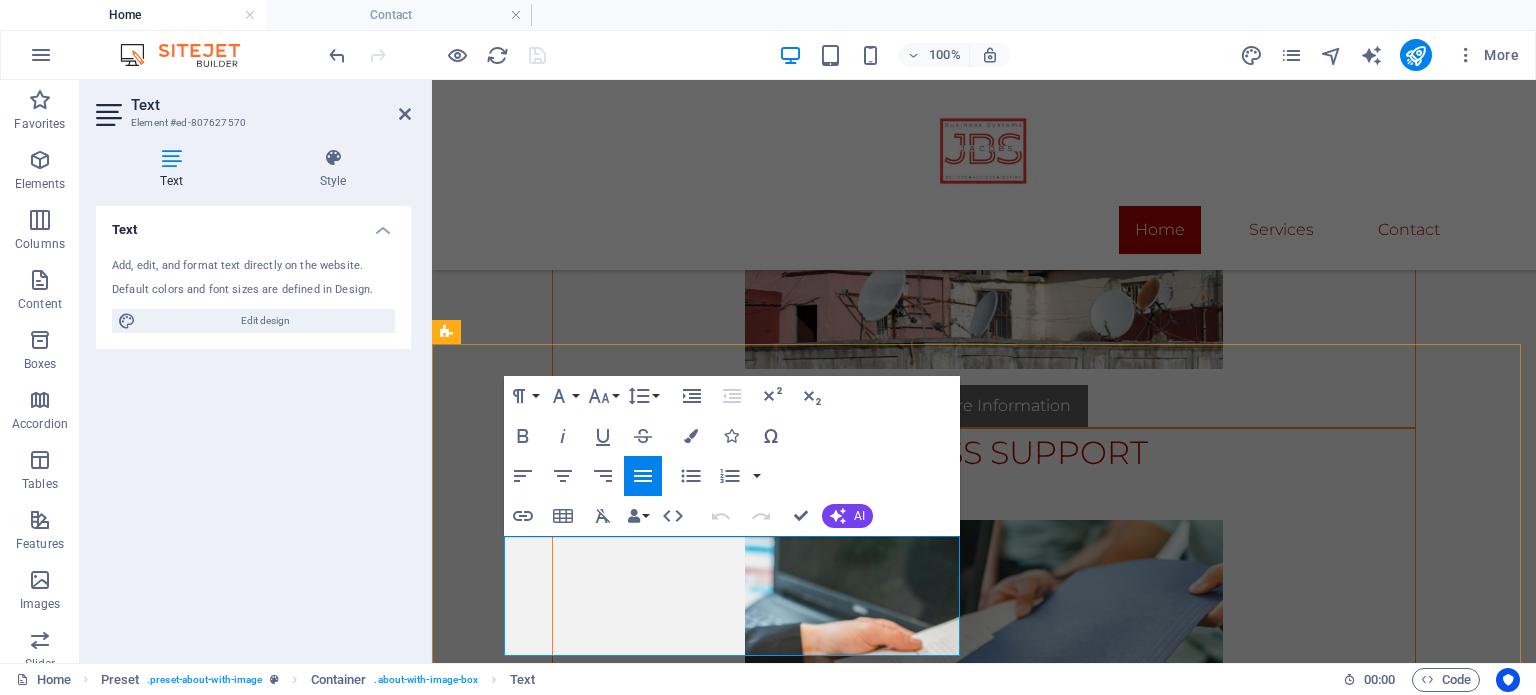 click on "[COMPANY] is a registered private company focused on assisting business entrepreneurs in administering their companies and intellectual property in line with the [COUNTRY] Government's rules and regulations. We do company registrations, specialized services and provide business support to our customers." at bounding box center (920, 1118) 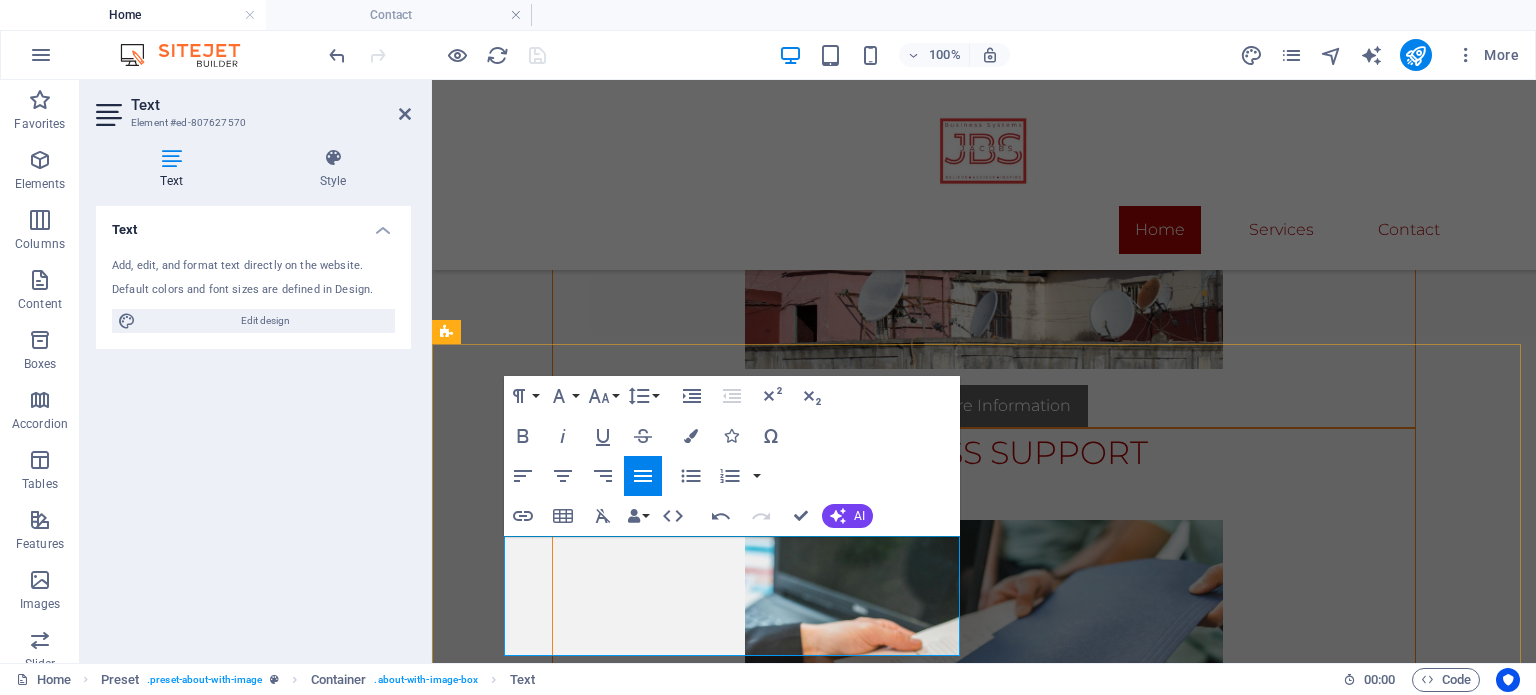 type 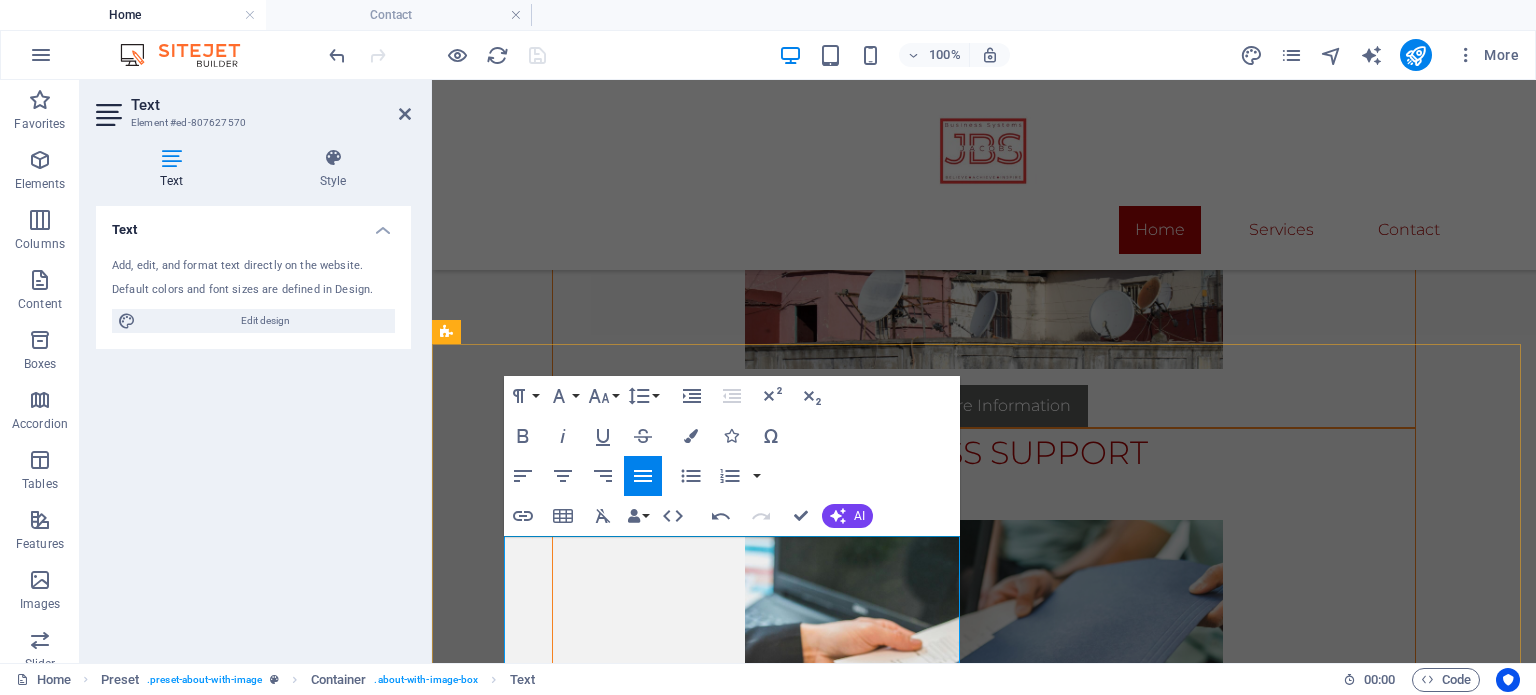 click on "[COMPANY] is a registered private company focused on assisting business entrepreneurs in administering their companies and intellectual property in line with the [COUNTRY] Government's rules and regulations. We are in the business of  company registrations, specialized services and provide business support to our customers." at bounding box center [920, 1118] 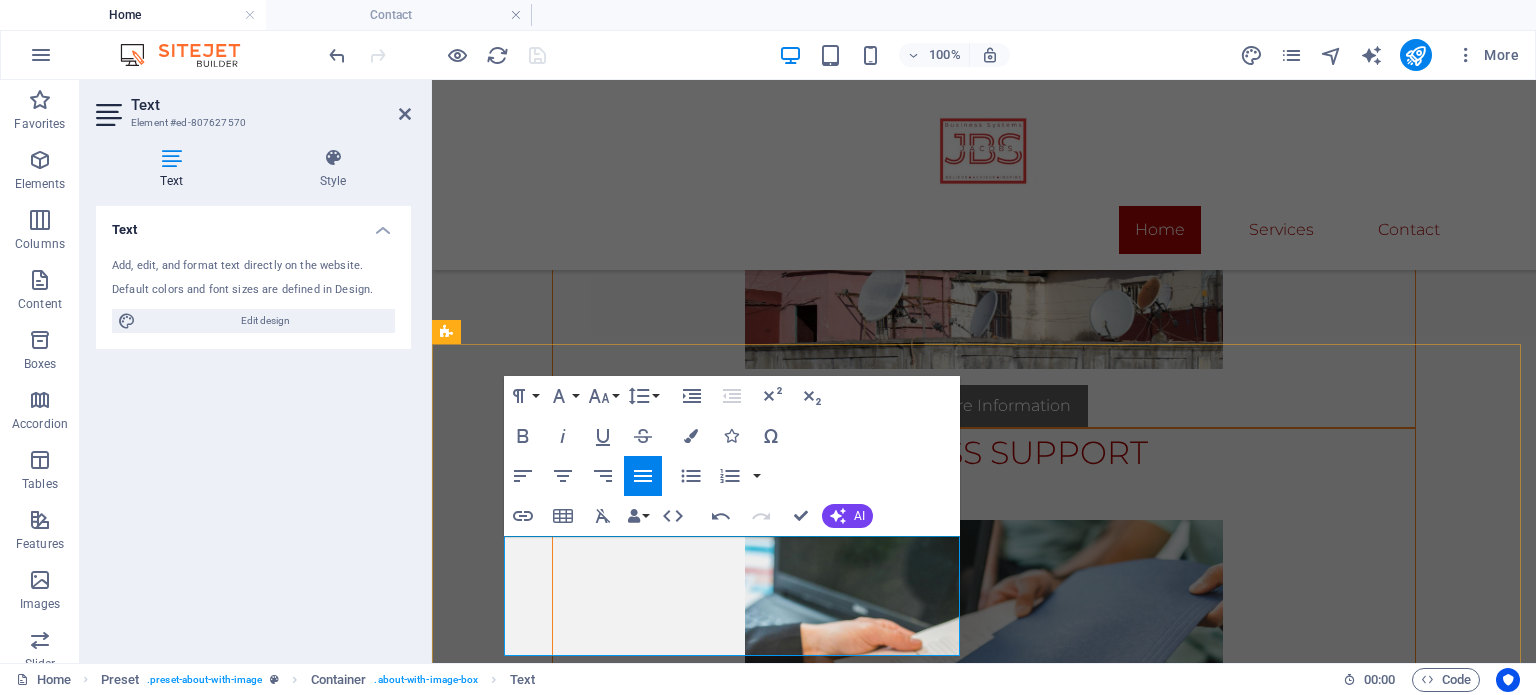 click on "[COMPANY] ([LEGAL_FORM]) is a registered private company focused on assisting business entrepreneurs in administering their companies and intellectual property in line with the [COUNTRY] Government's rules and regulations. We are in the business of company registrations, specialized services and business suppoers." at bounding box center [920, 1118] 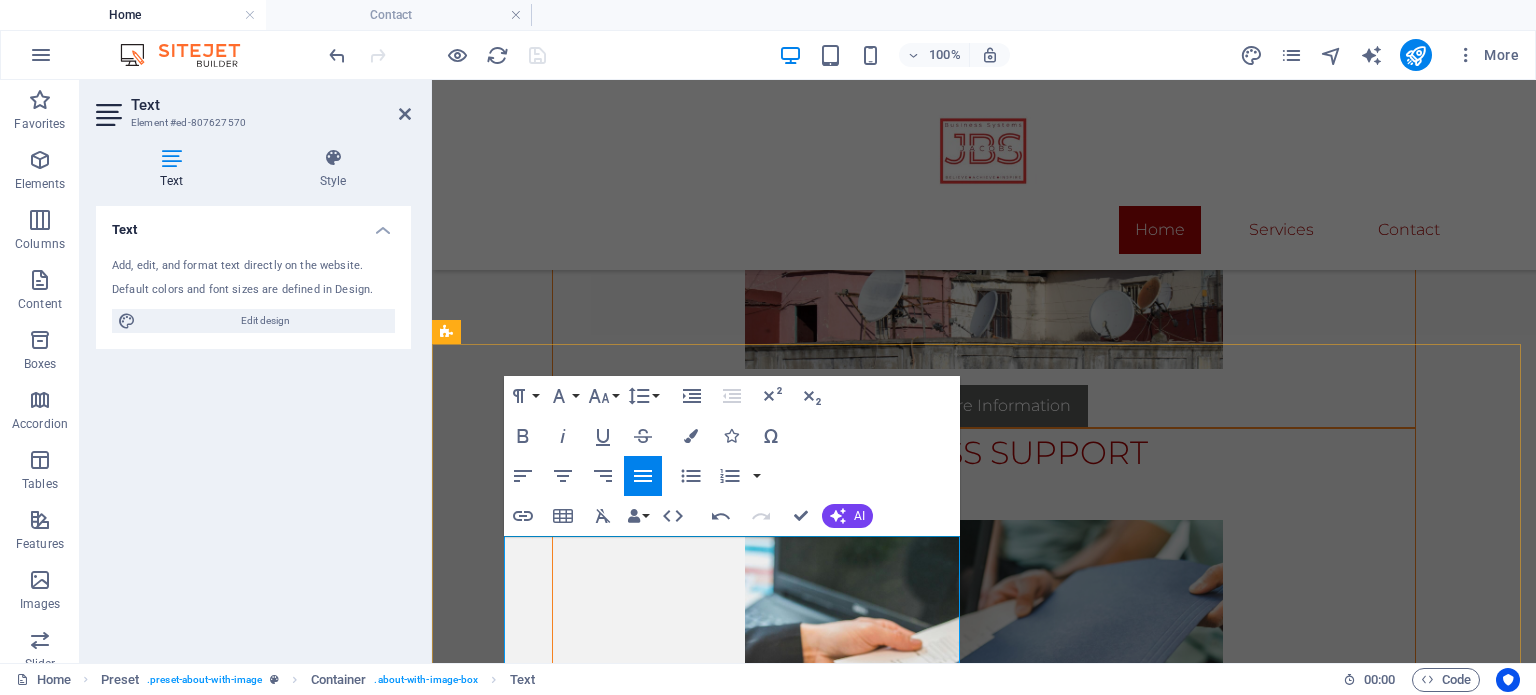 click on "[COMPANY] is a registered private company focused on assisting business entrepreneurs in administering their companies and intellectual property in line with the rules of thne  [STATE] Government's rules and regulations. We do company registrations, render specialized services and provide business support." at bounding box center [920, 1118] 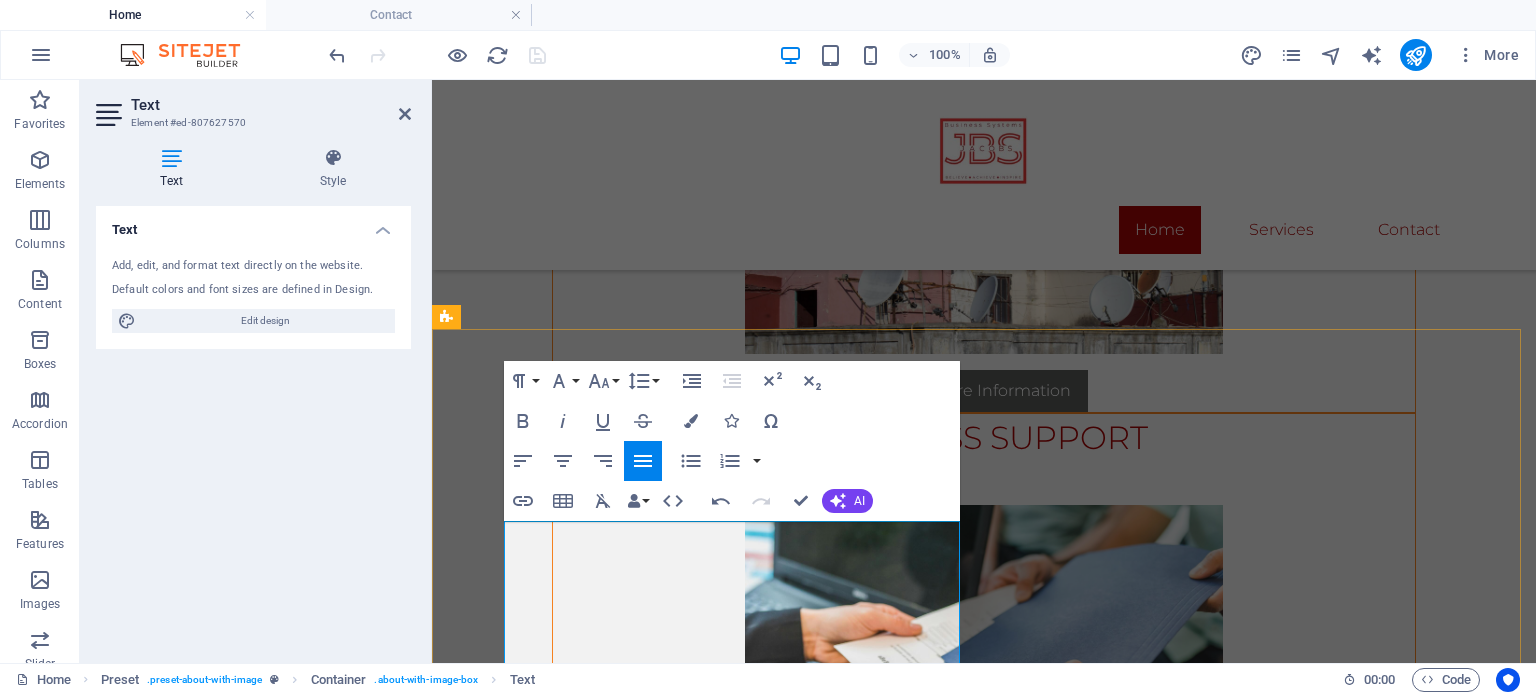 click on "[COMPANY] ([LEGAL_FORM]) is a registered private company focused on assisting business entrepreneurs in administering their companies and intellectual property in line with the rules and regulations of the [COUNTRY] Government. We do company registrations, render specialized services and provide business support to our customers. We believe, achieve and inspire" at bounding box center (920, 1103) 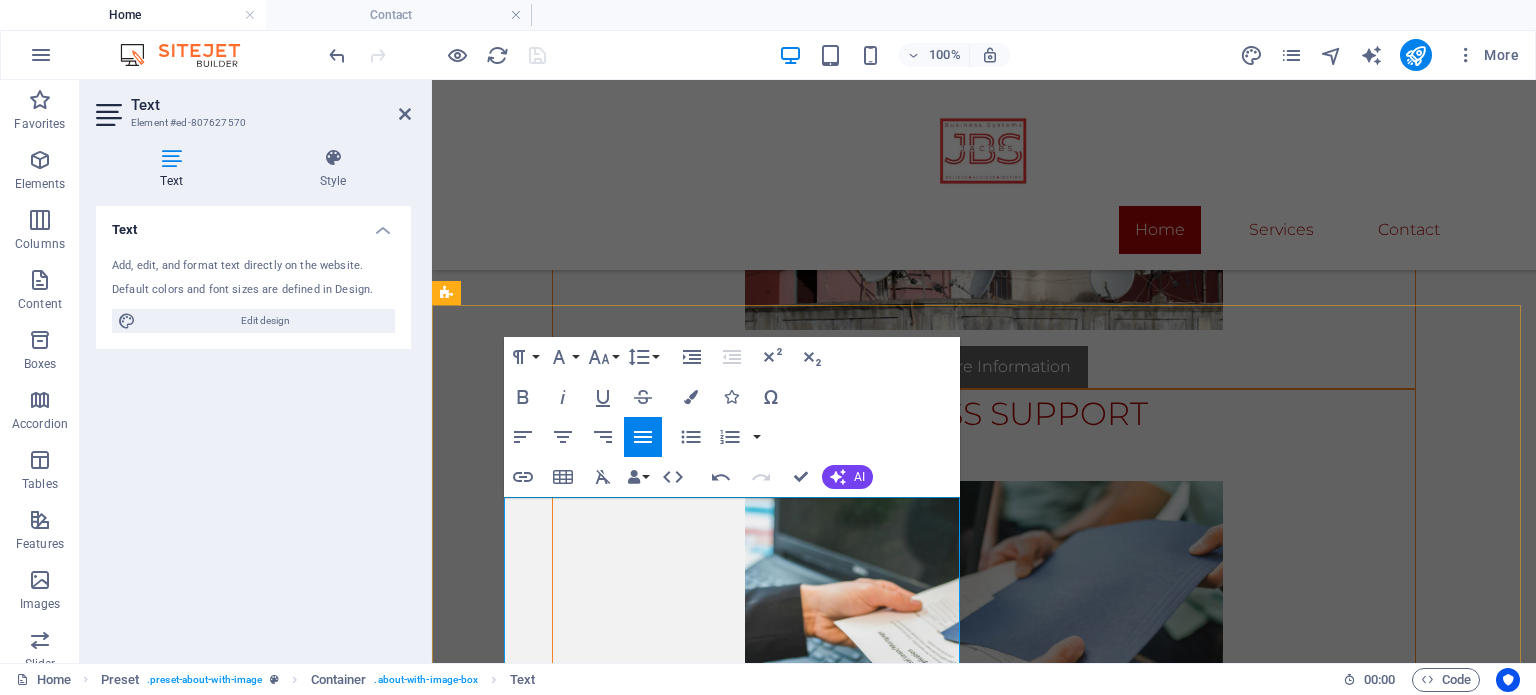 click on "[COMPANY] is a registered private company focused on assisting business entrepreneurs in administering their companies and intellectual property in line with the rules and regulations of the [COUNTRY] Government. We do company registrations, render specialized services and provide business support to our customers. We believe in diong it right to  achieve goals  and inspire" at bounding box center (920, 1080) 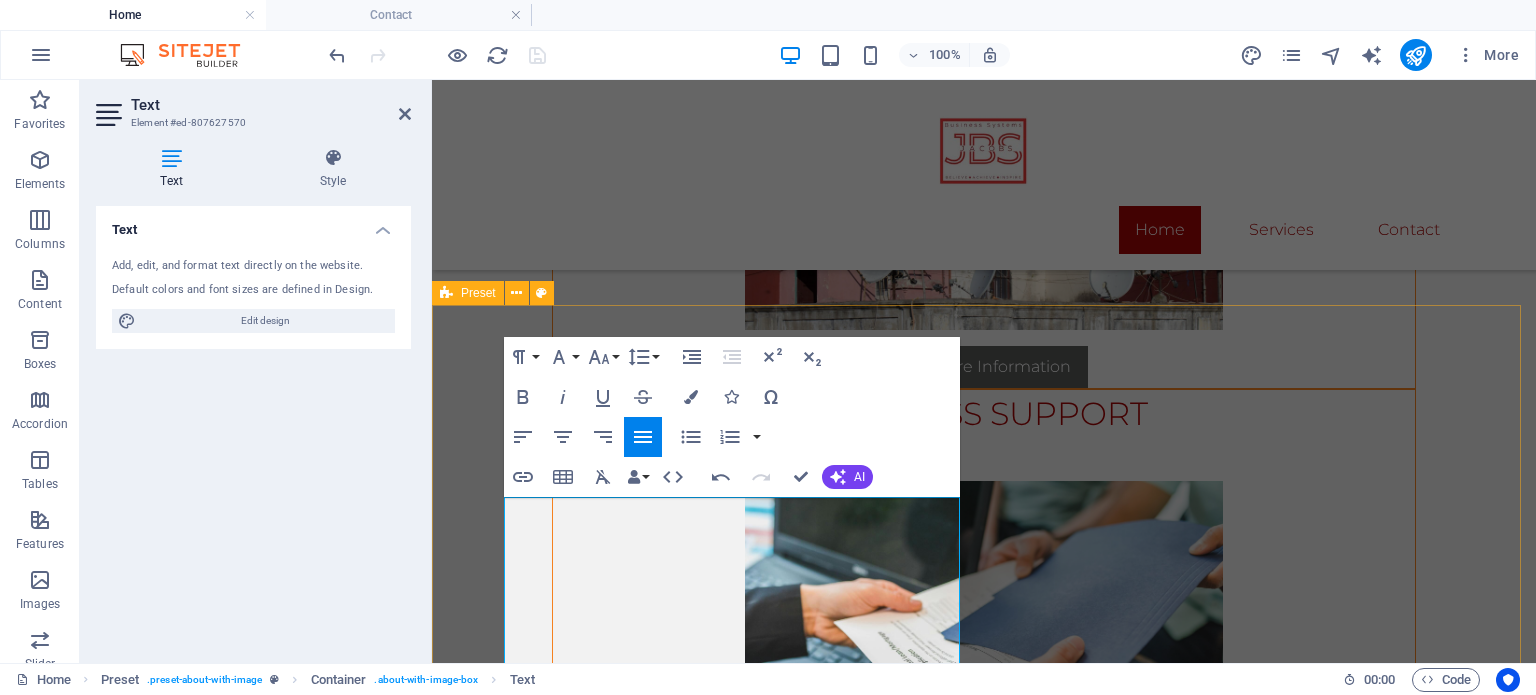 click on "We are  [COMPANY] [COMPANY] ([LEGAL_FORM]) is a registered private company focused on assisting business entrepreneurs in administering their companies and intellectual property in line with the rules and regulations of the [COUNTRY] Government. We do company registrations, render specialized services and provide business support to our customers. We believe in diong things the  right way to achieve goals and inspire others in doing so." at bounding box center [984, 1106] 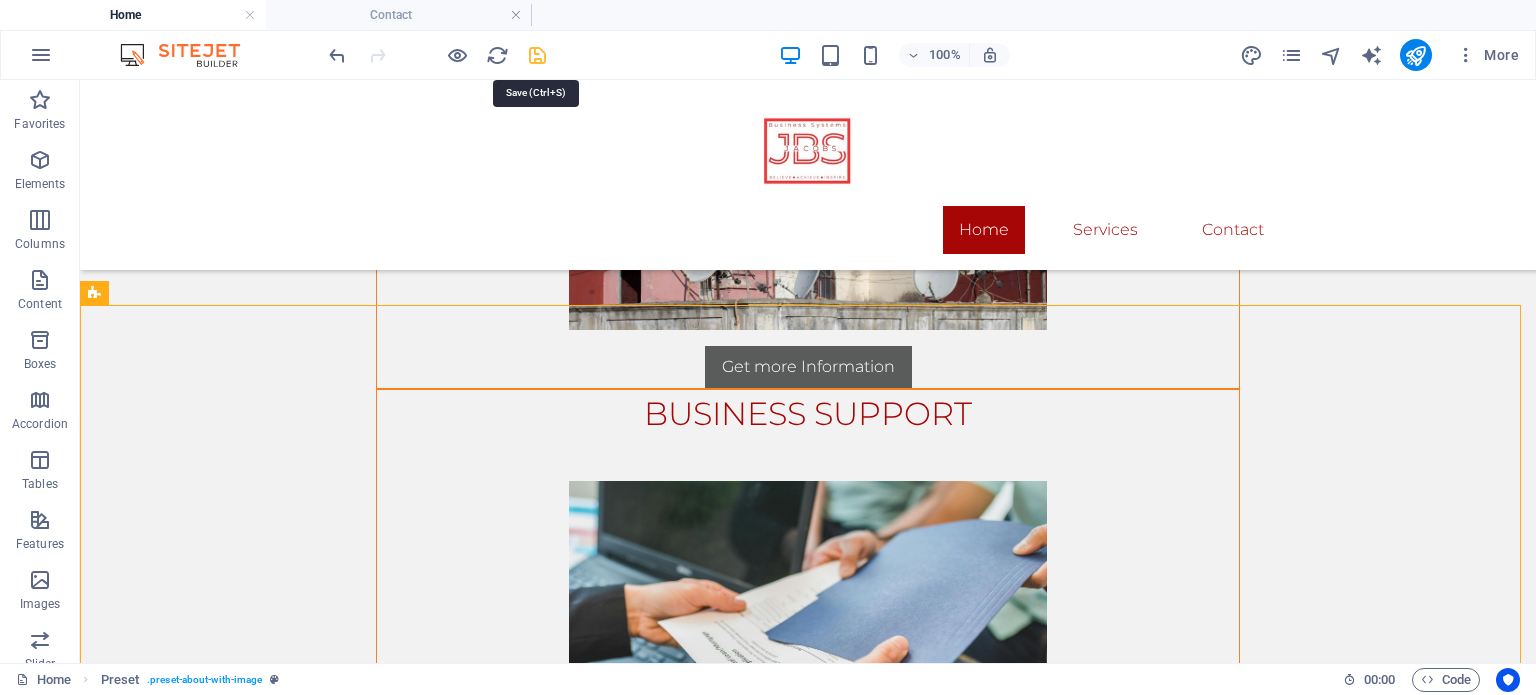 click at bounding box center (537, 55) 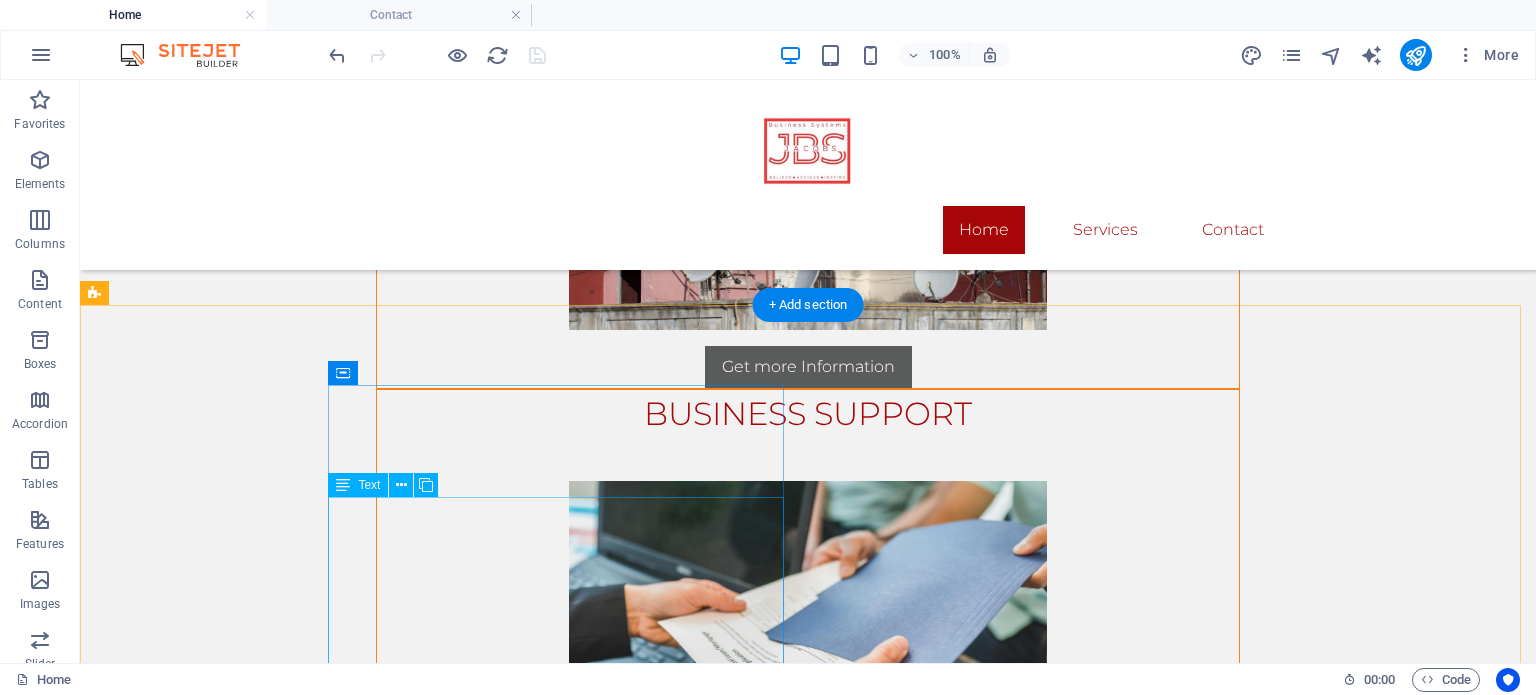 click on "[COMPANY] is a registered private company focused on assisting business entrepreneurs in administering their companies and intellectual property in line with the rules and regulations of the [STATE] Government. We do company registrations, render specialized services and provide business support to our customers. We believe in diong things the right way to achieve goals and inspire others in doing so." at bounding box center (568, 1080) 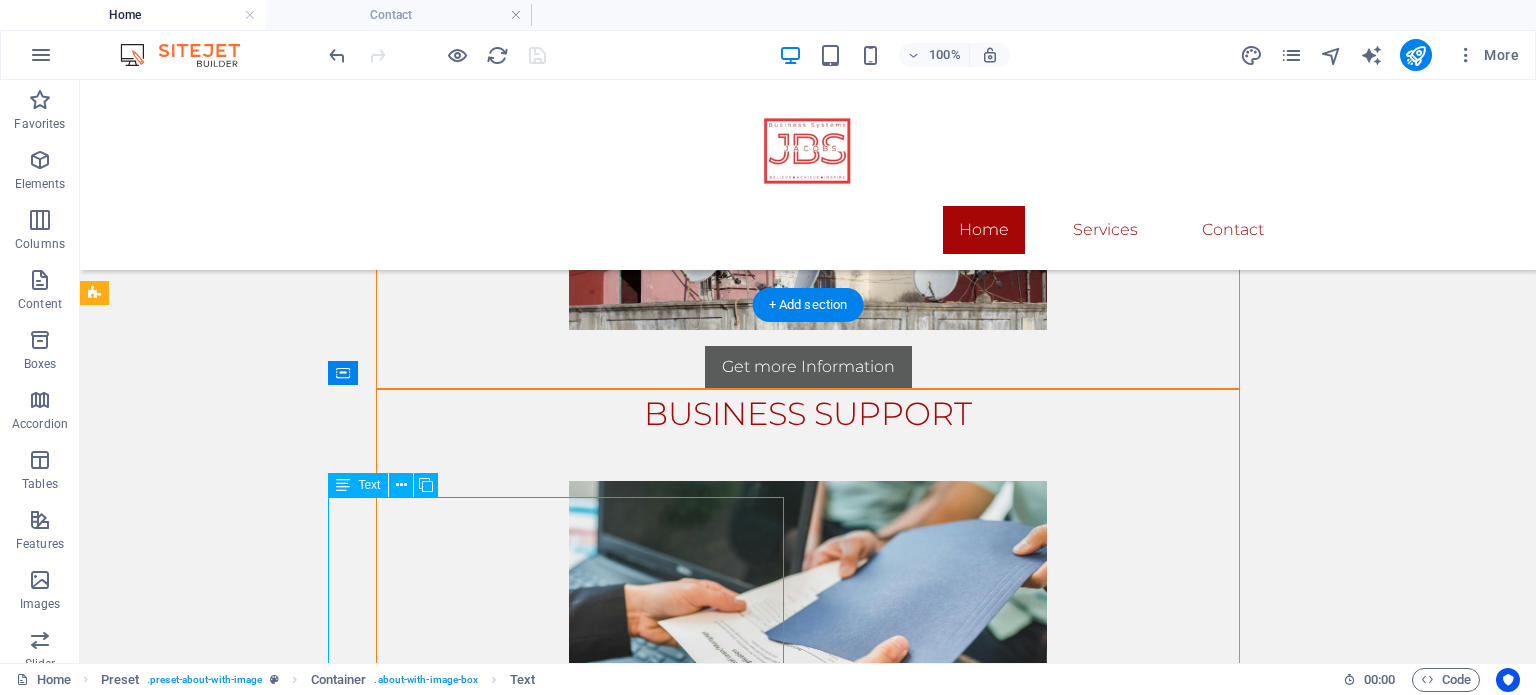 click on "[COMPANY] is a registered private company focused on assisting business entrepreneurs in administering their companies and intellectual property in line with the rules and regulations of the [STATE] Government. We do company registrations, render specialized services and provide business support to our customers. We believe in diong things the right way to achieve goals and inspire others in doing so." at bounding box center (568, 1080) 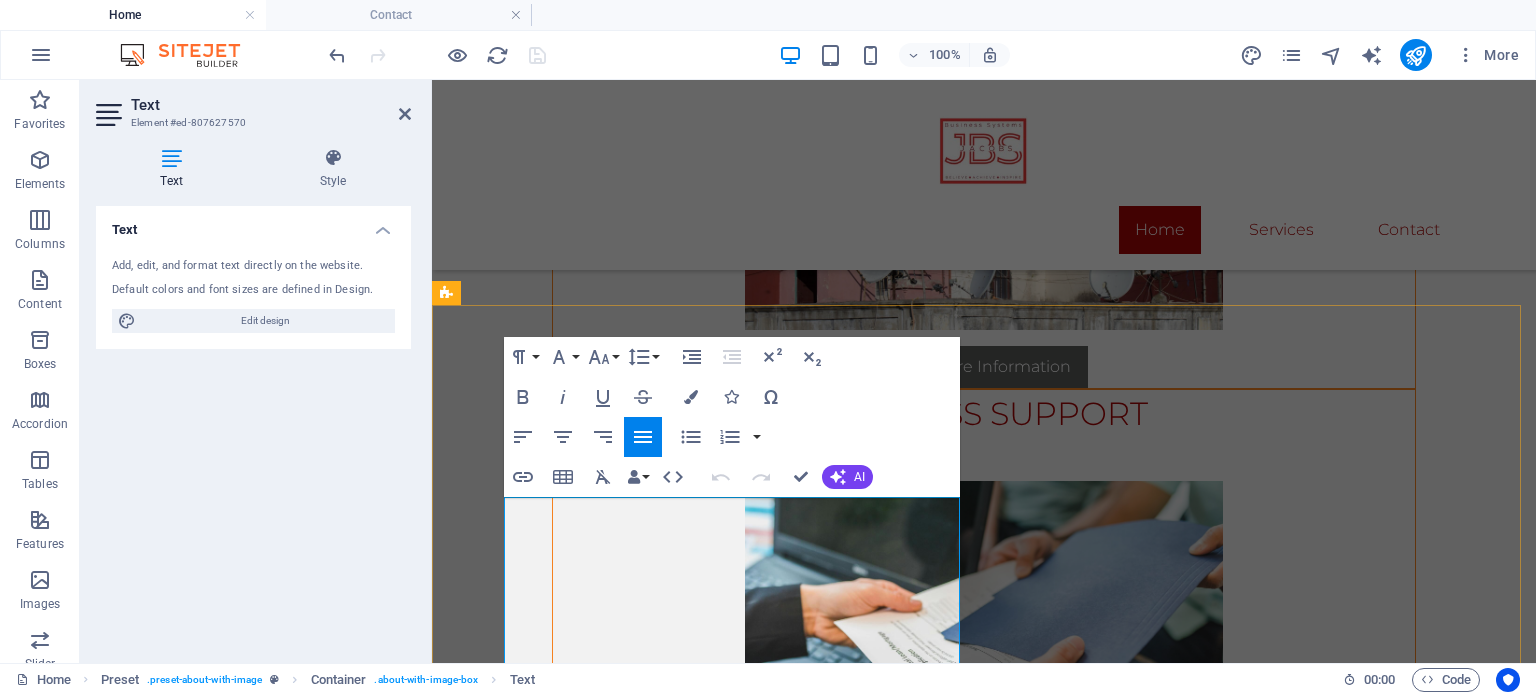 click on "[COMPANY] is a registered private company focused on assisting business entrepreneurs in administering their companies and intellectual property in line with the rules and regulations of the [STATE] Government. We do company registrations, render specialized services and provide business support to our customers. We believe in diong things the right way to achieve goals and inspire others in doing so." at bounding box center [920, 1079] 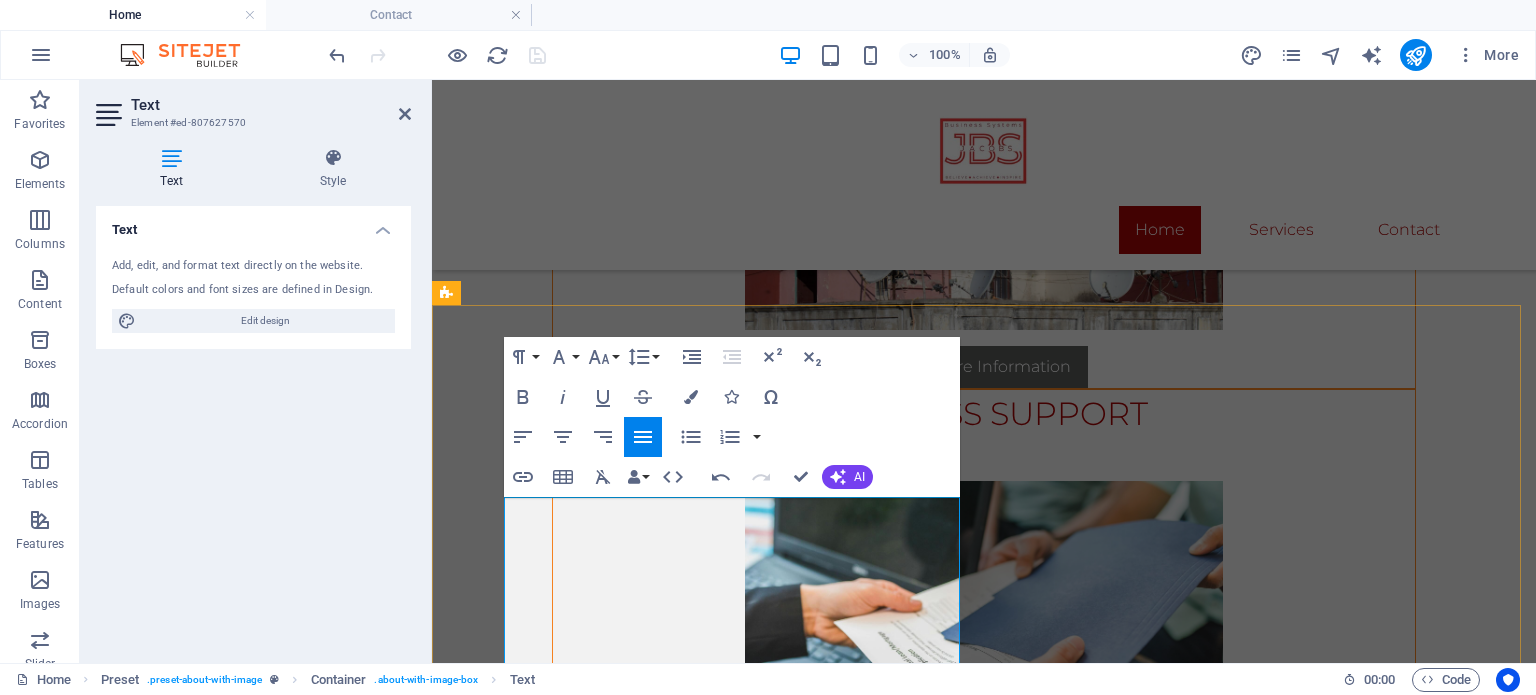 click on "[COMPANY] is a registered private company focused on assisting business entrepreneurs in administering their companies and intellectual property in line with the rules and regulations of the [STATE] Government. We do company registrations, render specialized services and provide business support to our customers. We believe in diong things the right way in order  to achieve goals and inspire others in doing so." at bounding box center [920, 1080] 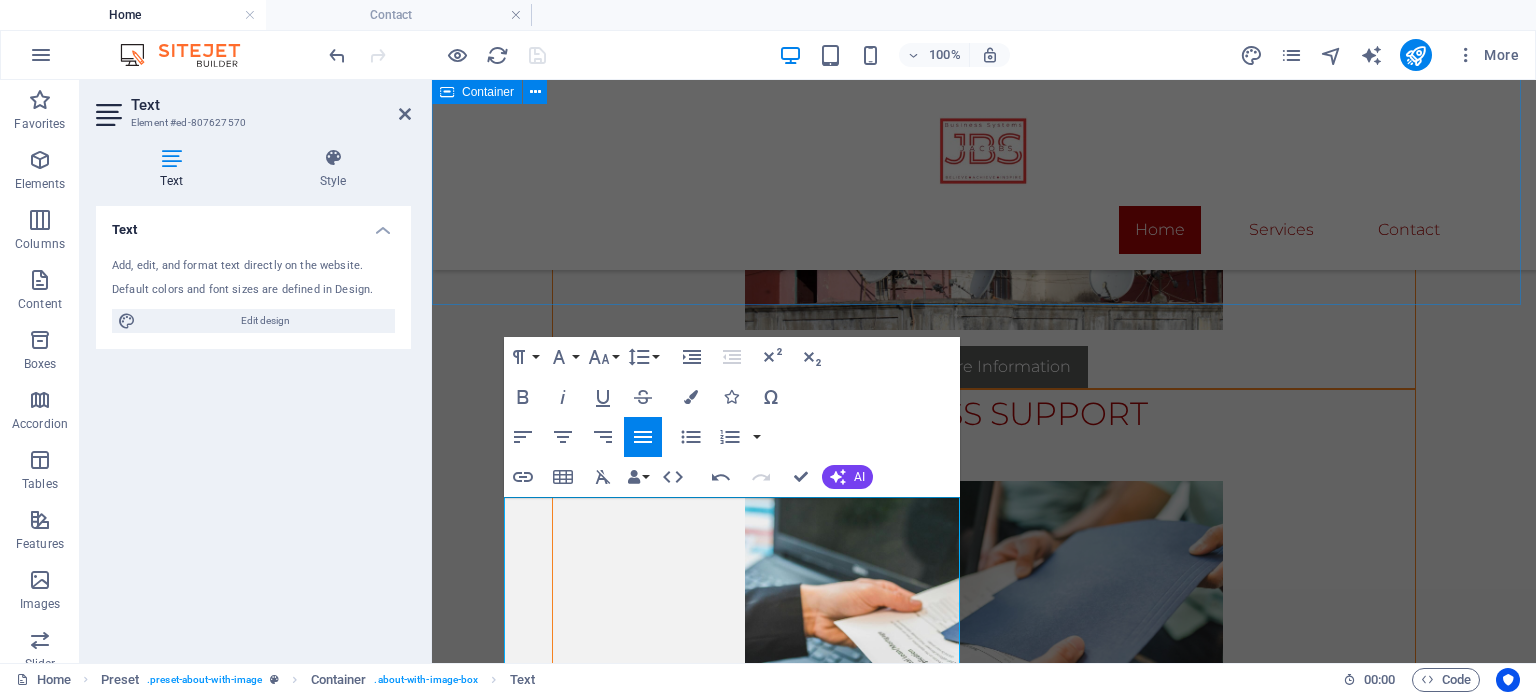 click on "COMPANY REGISTRATIONS Get more Information SPECIALIZED SERVICES Get more Information BUSINESS SUPPORT Get more Information" at bounding box center (984, 173) 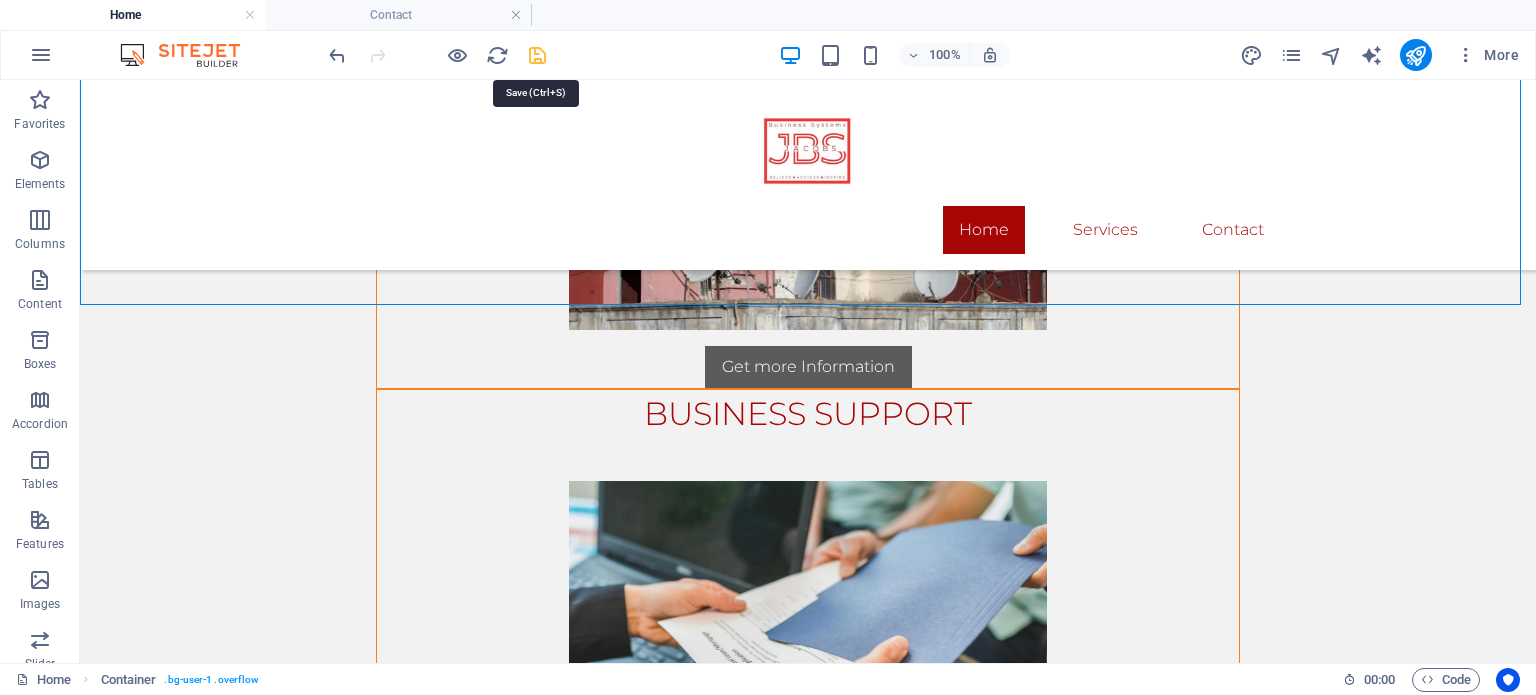 click at bounding box center [537, 55] 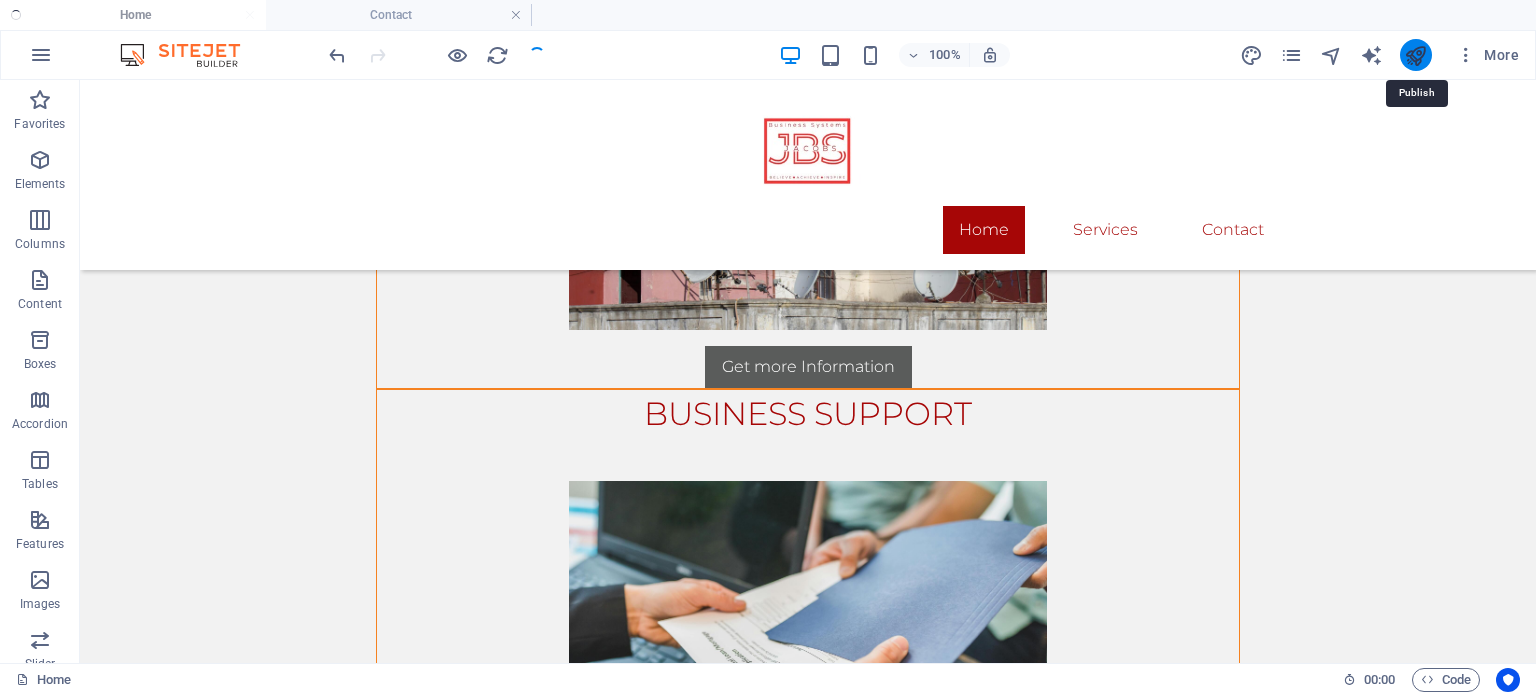 click at bounding box center (1415, 55) 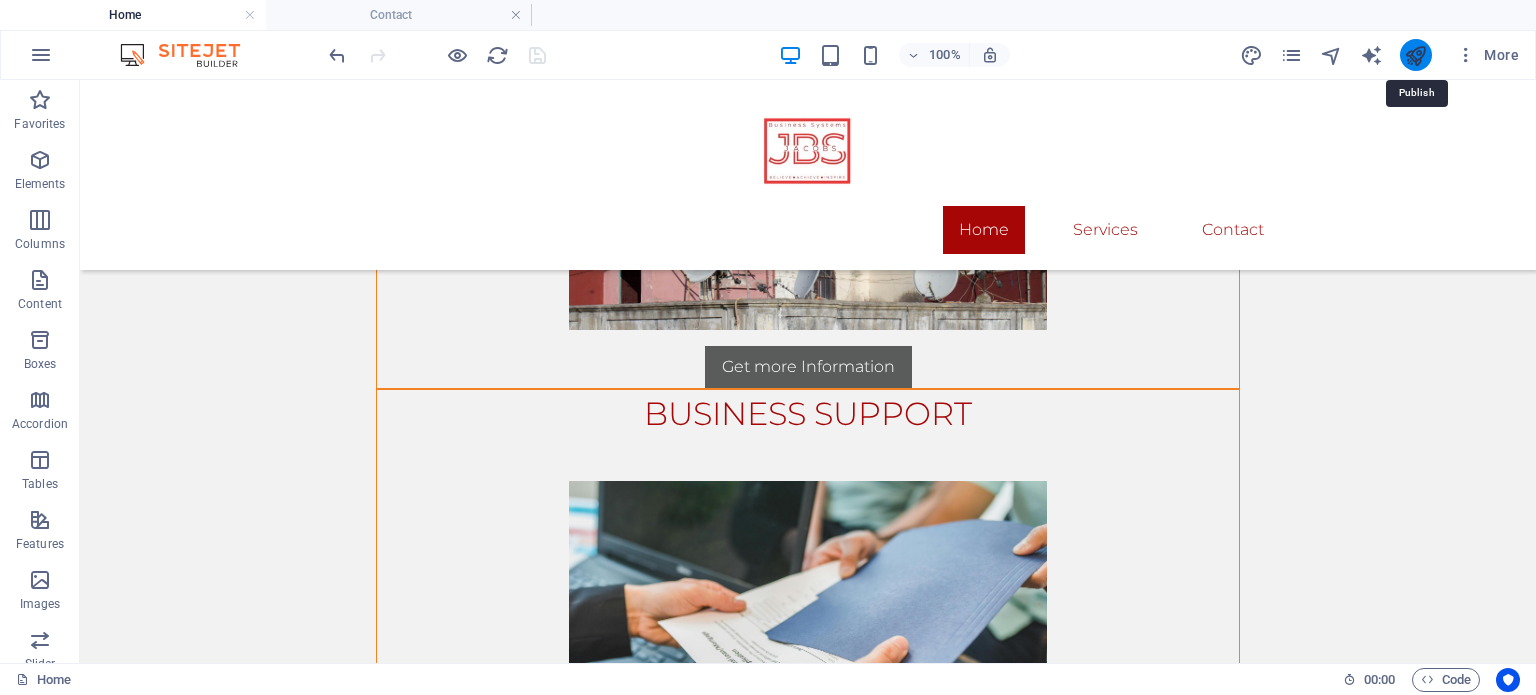 click at bounding box center (1415, 55) 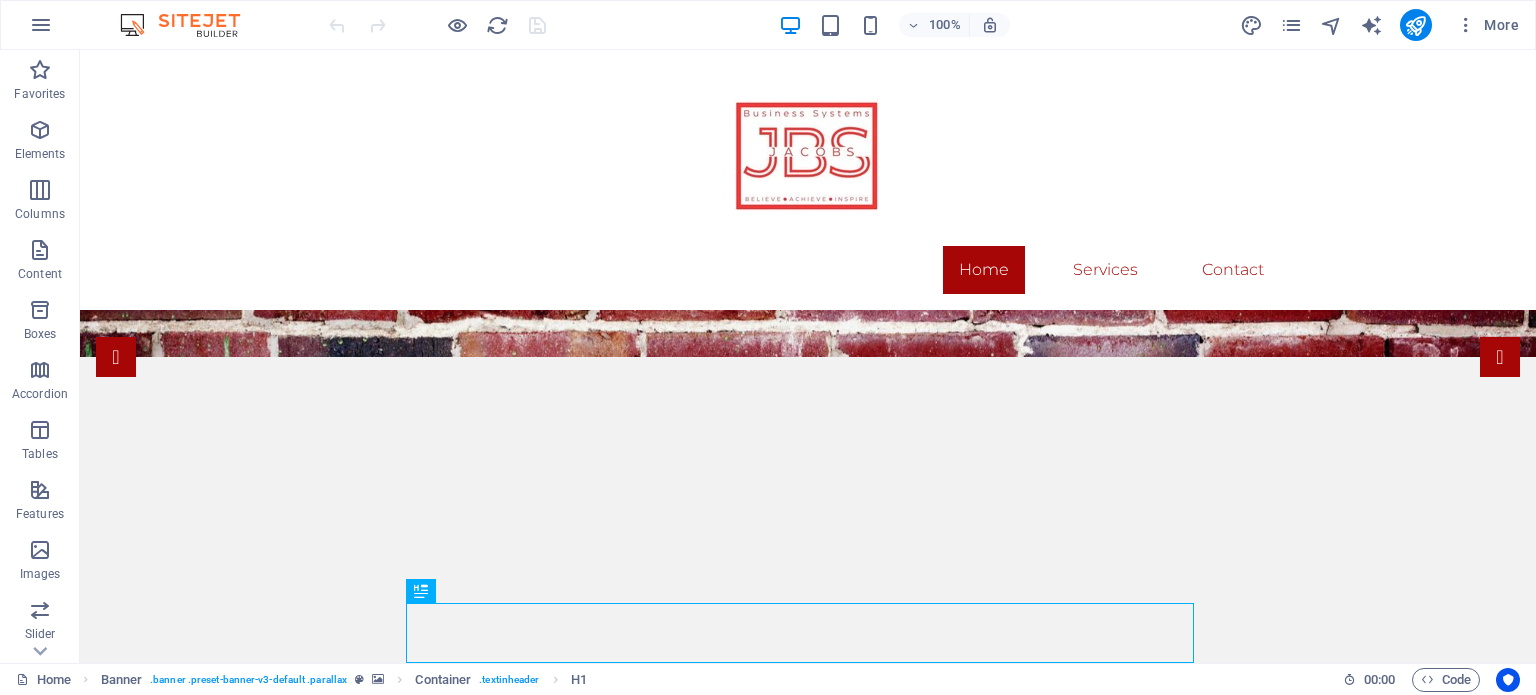 scroll, scrollTop: 0, scrollLeft: 0, axis: both 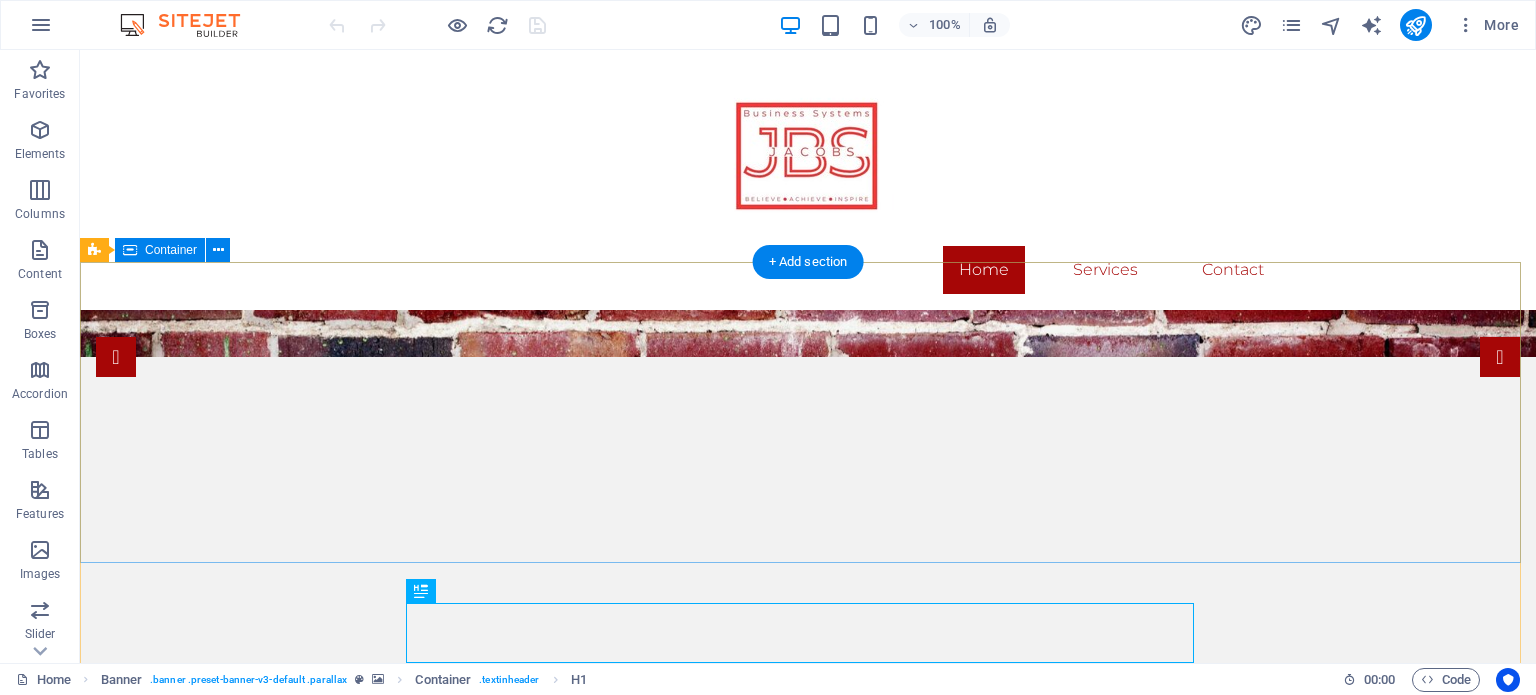 click on "Drop content here or  Add elements  Paste clipboard" at bounding box center [808, 997] 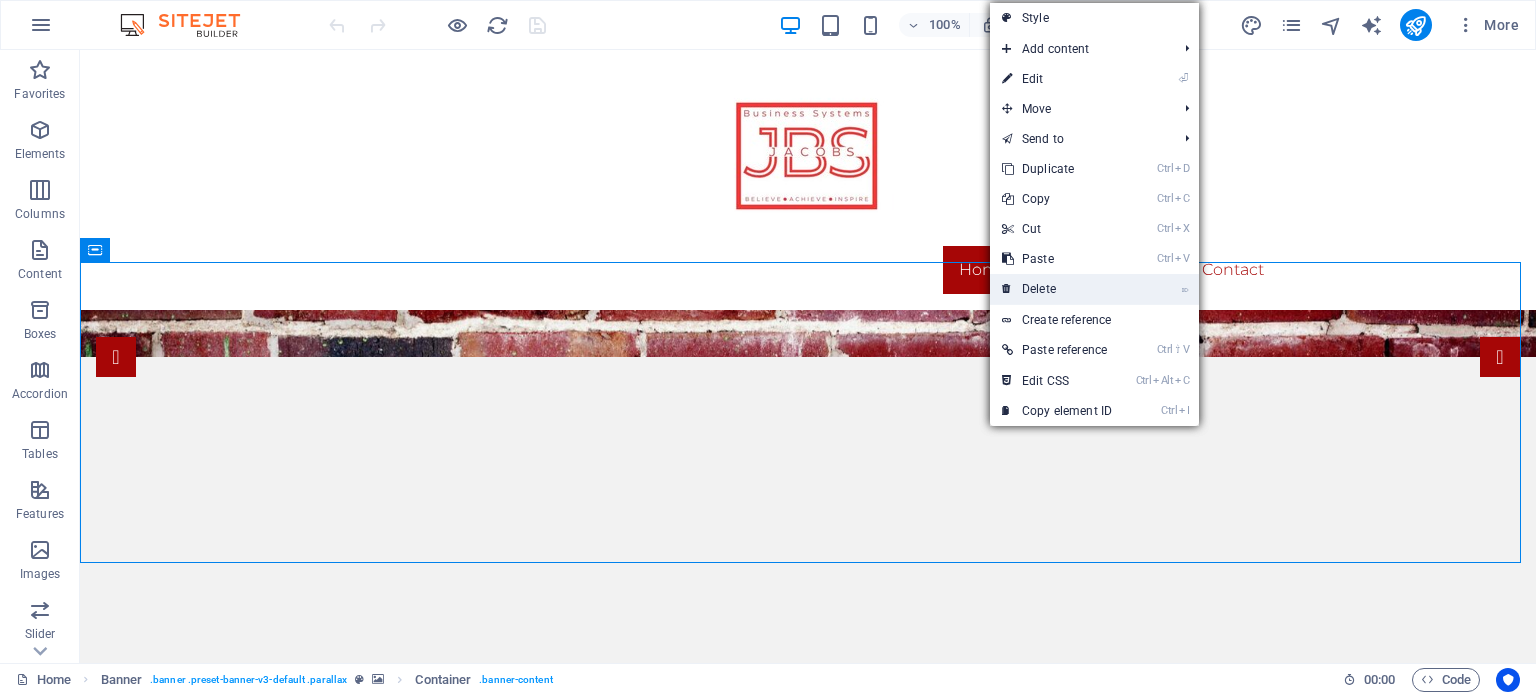 click on "⌦  Delete" at bounding box center (1057, 289) 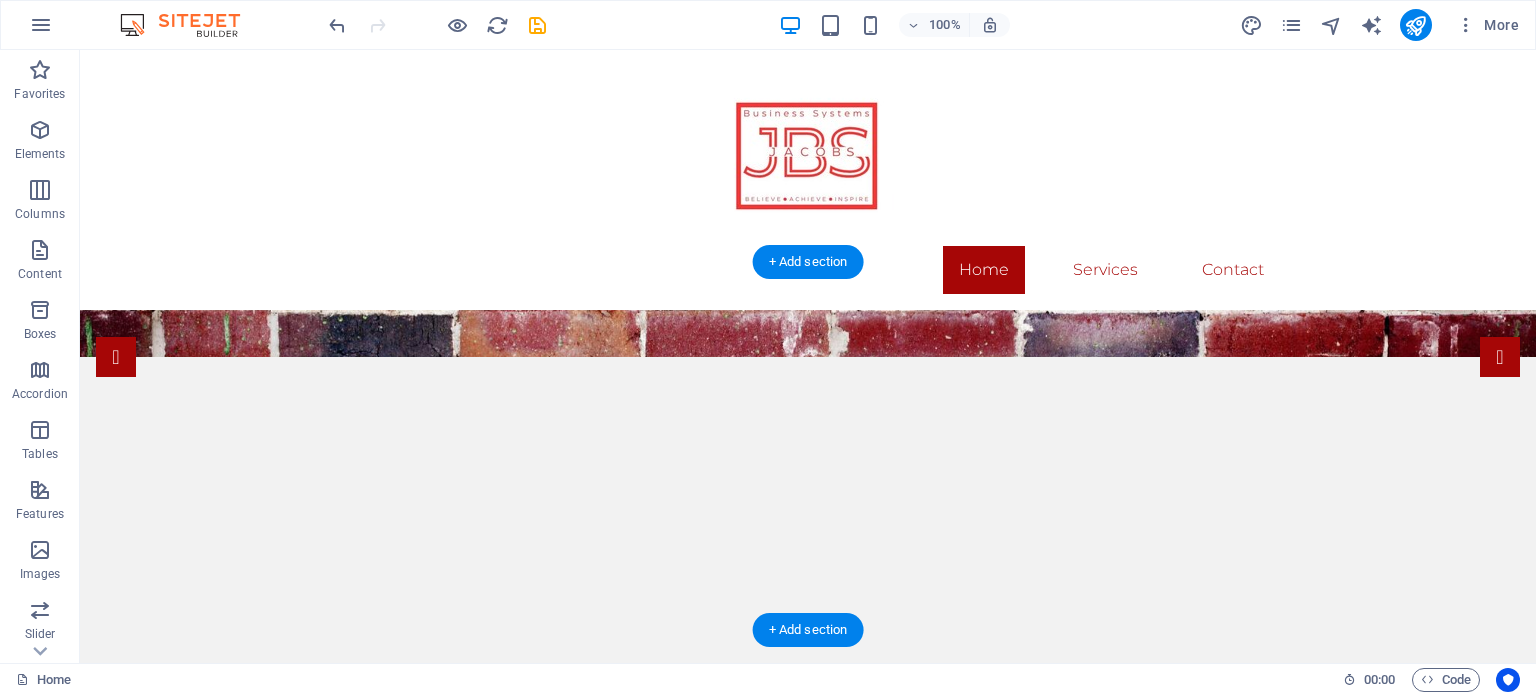click at bounding box center [808, 449] 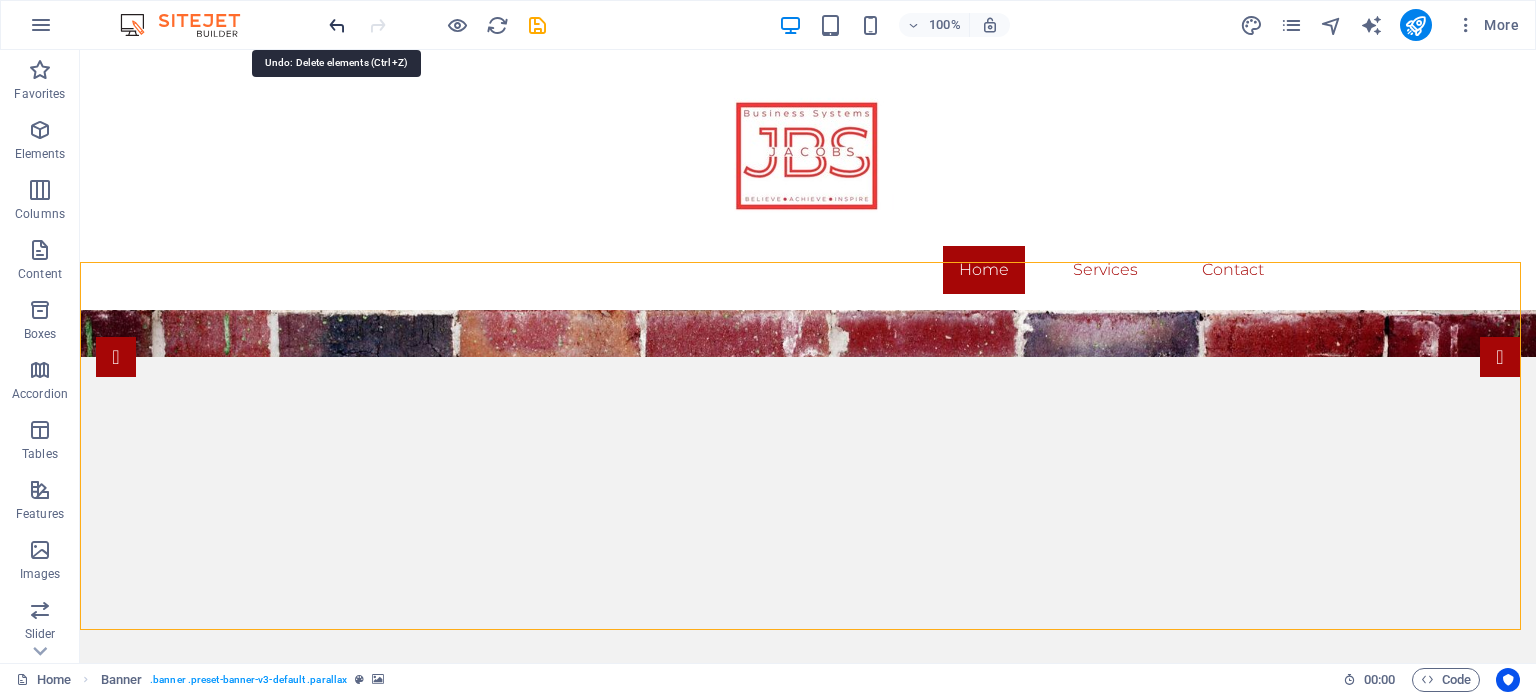 click at bounding box center (337, 25) 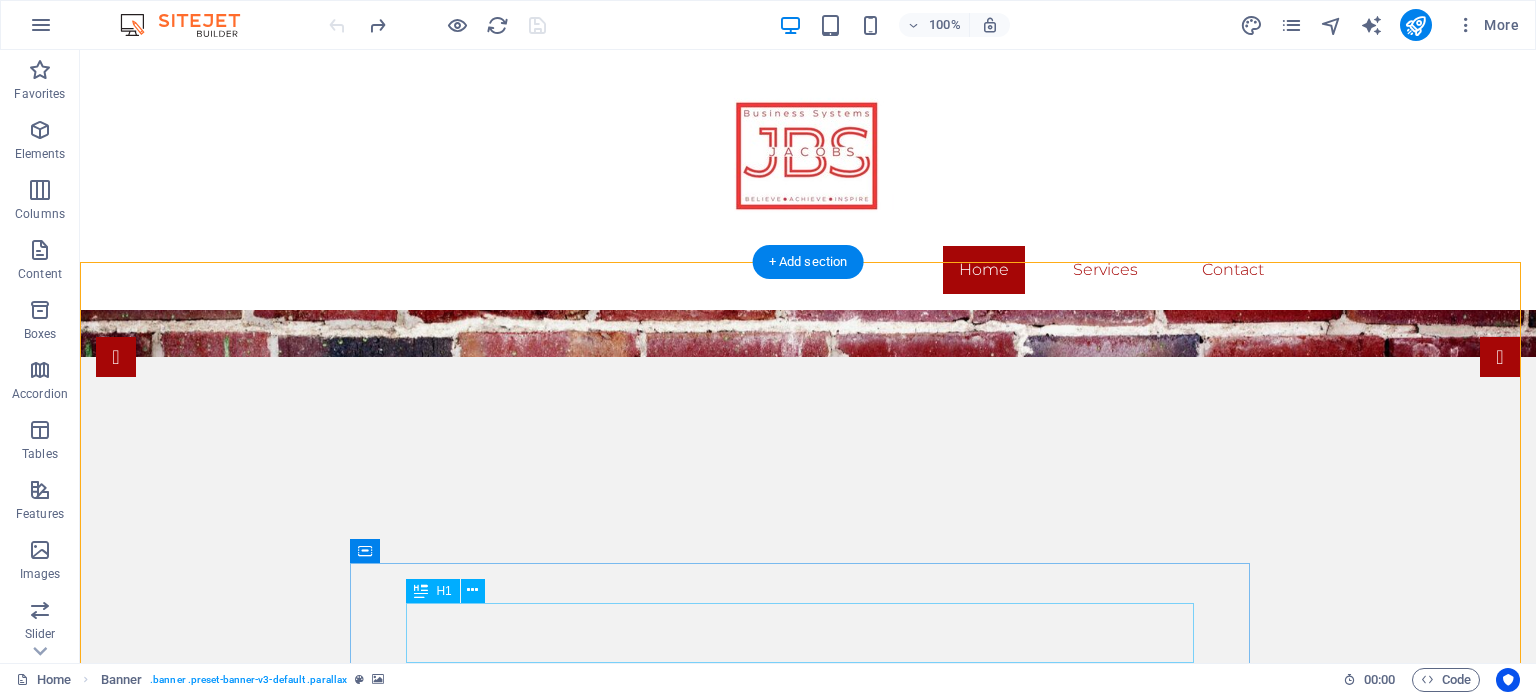 click on "Jacobs Business Systems" at bounding box center [808, 1218] 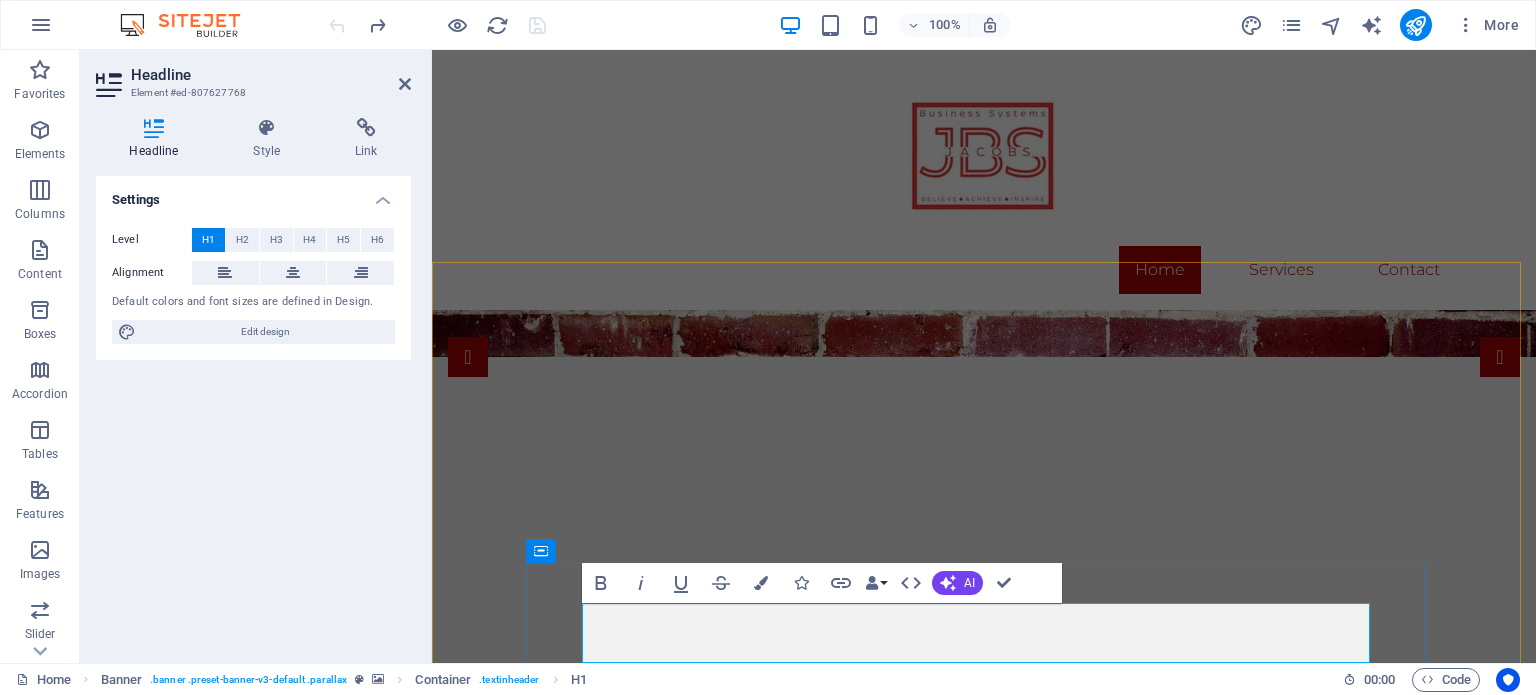 click on "Jacobs Business Systems" at bounding box center (984, 1217) 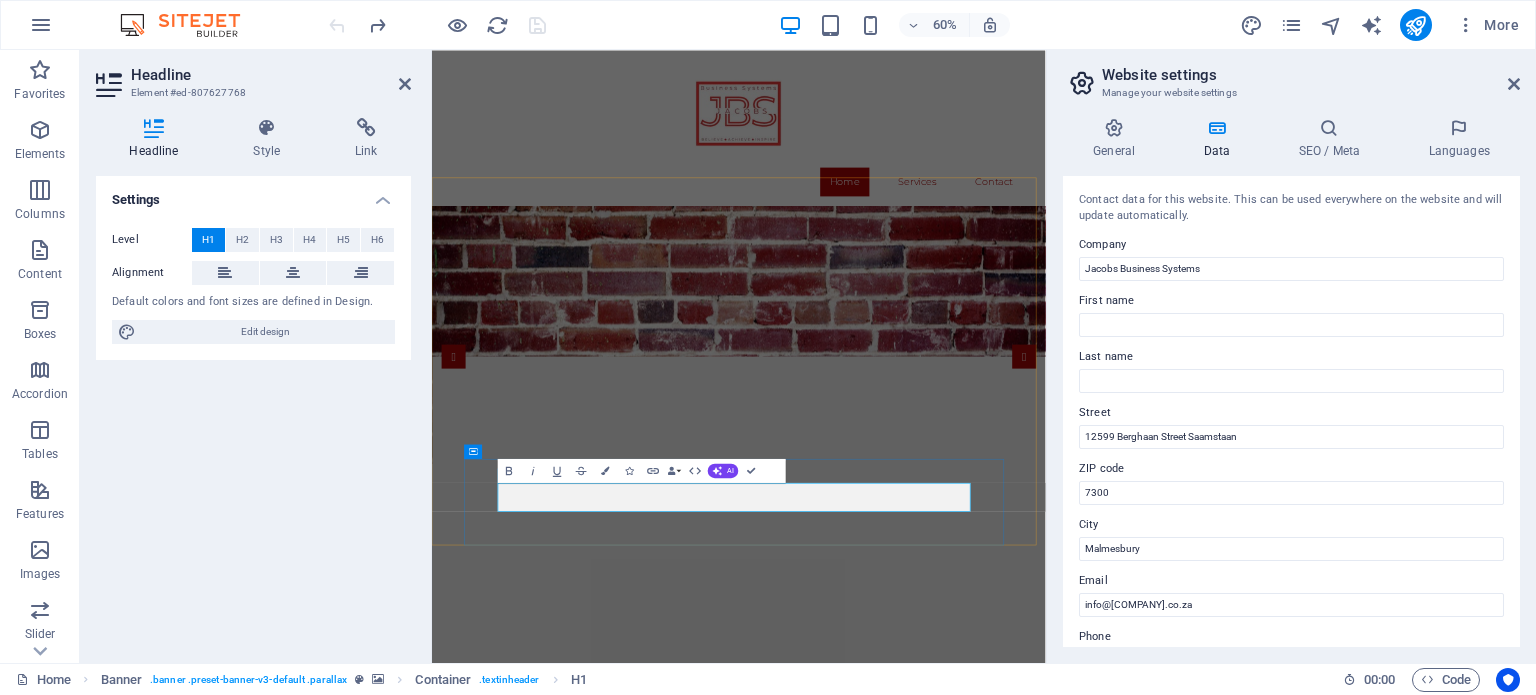 click on "Jacobs Business Systems" at bounding box center (944, 1212) 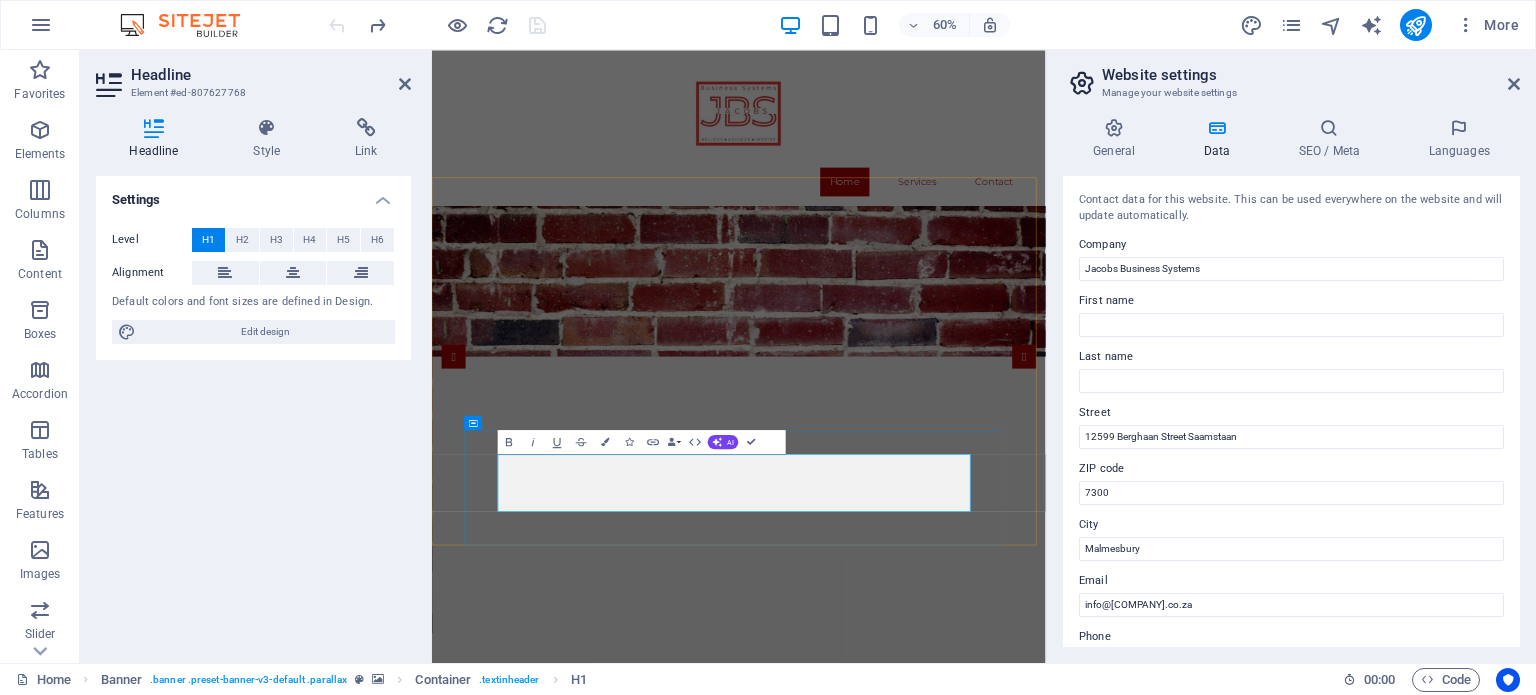 type 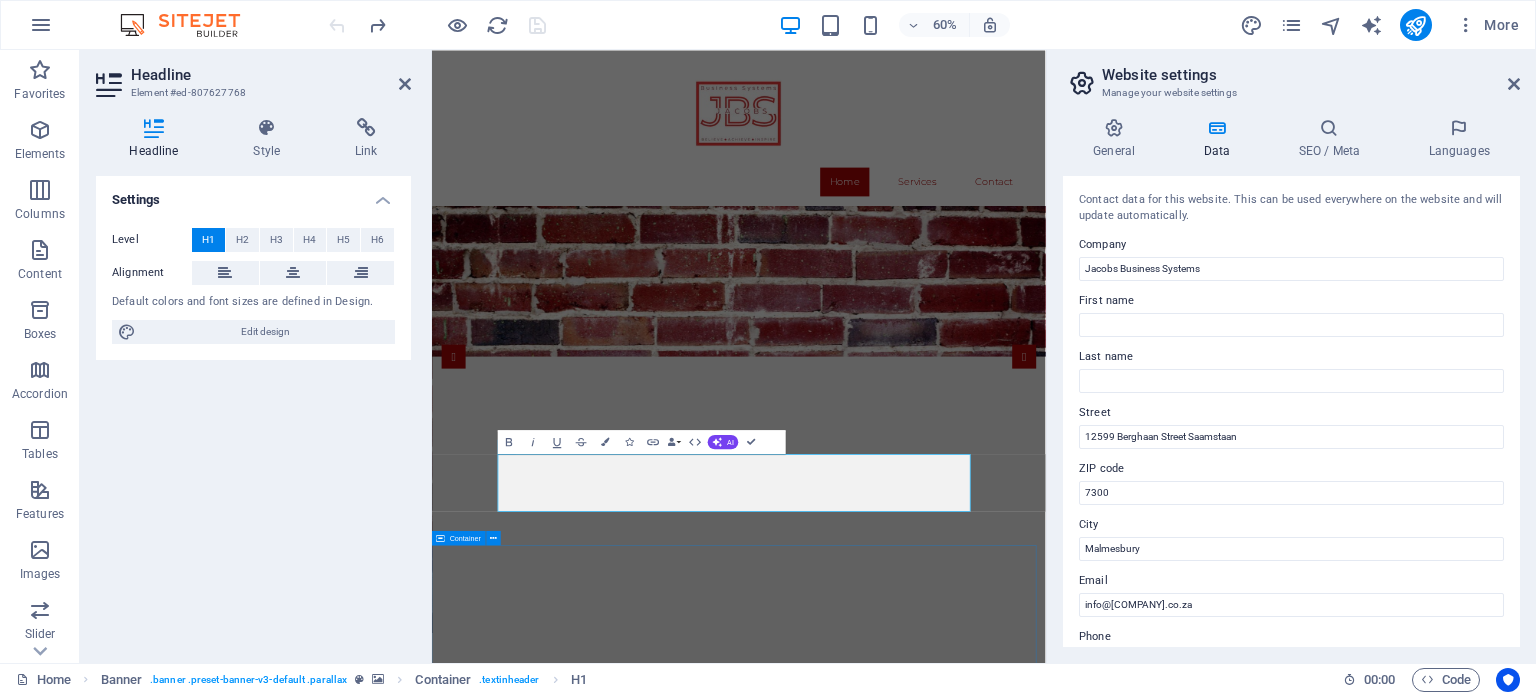 click on "COMPANY REGISTRATIONS Get more Information SPECIALIZED SERVICES Get more Information BUSINESS SUPPORT Get more Information" at bounding box center [943, 2348] 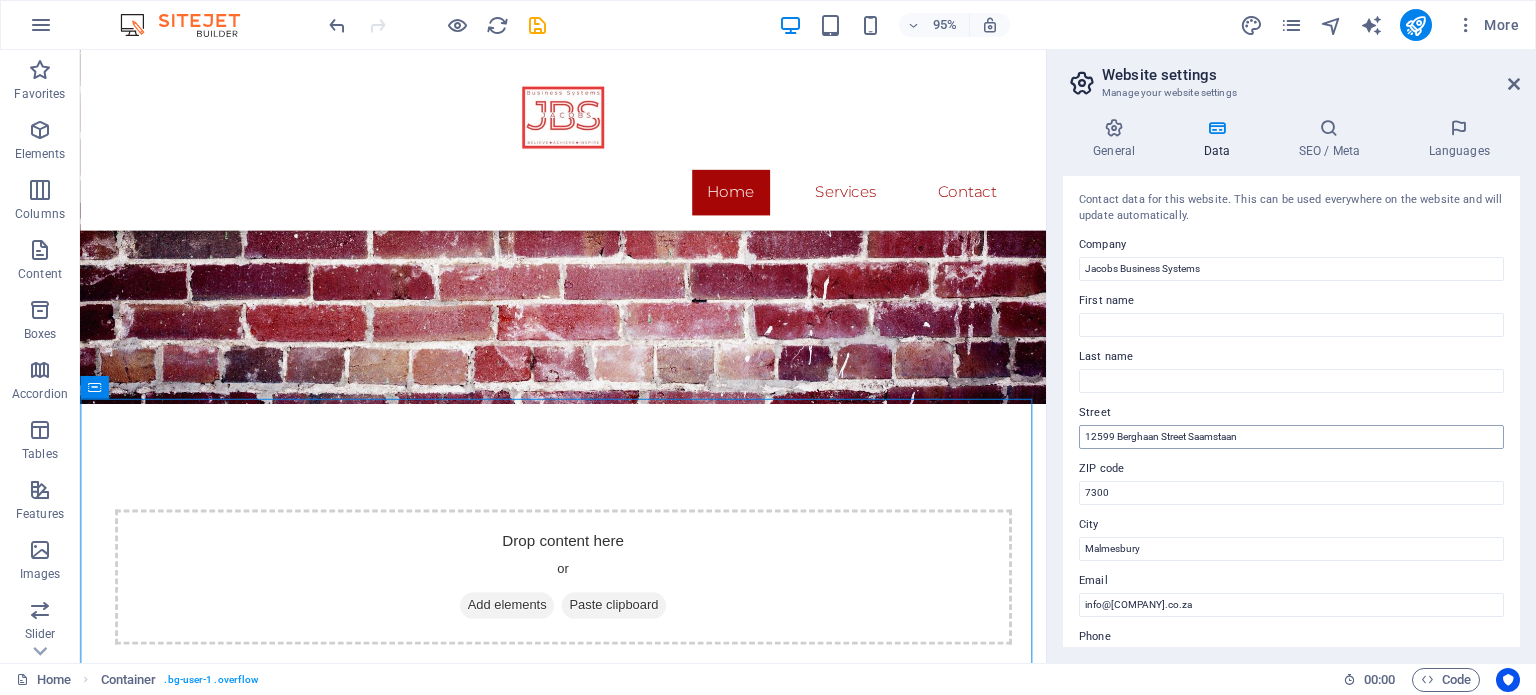 scroll, scrollTop: 277, scrollLeft: 0, axis: vertical 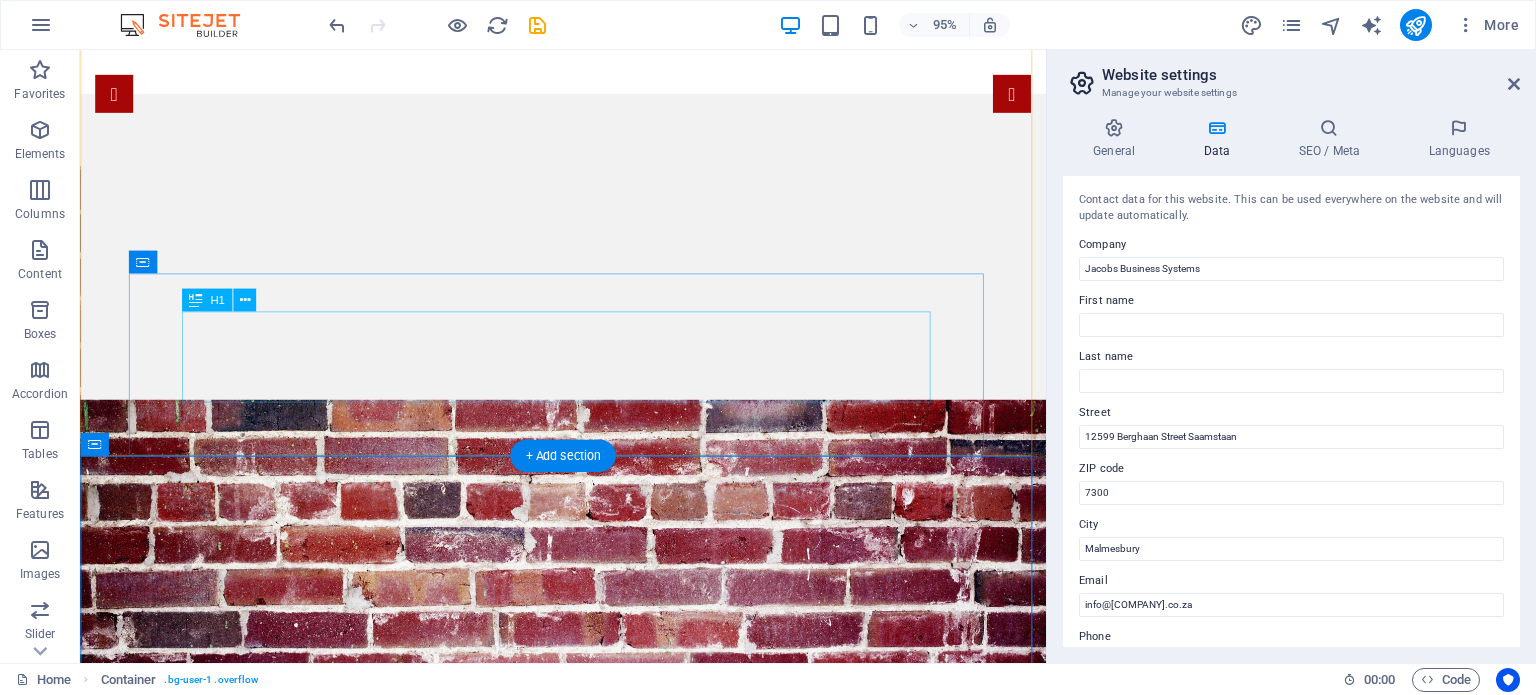 click on "JACOBS BUSINESS SYSTEMS >Believe>Achieve>Inspire>" at bounding box center (589, 1099) 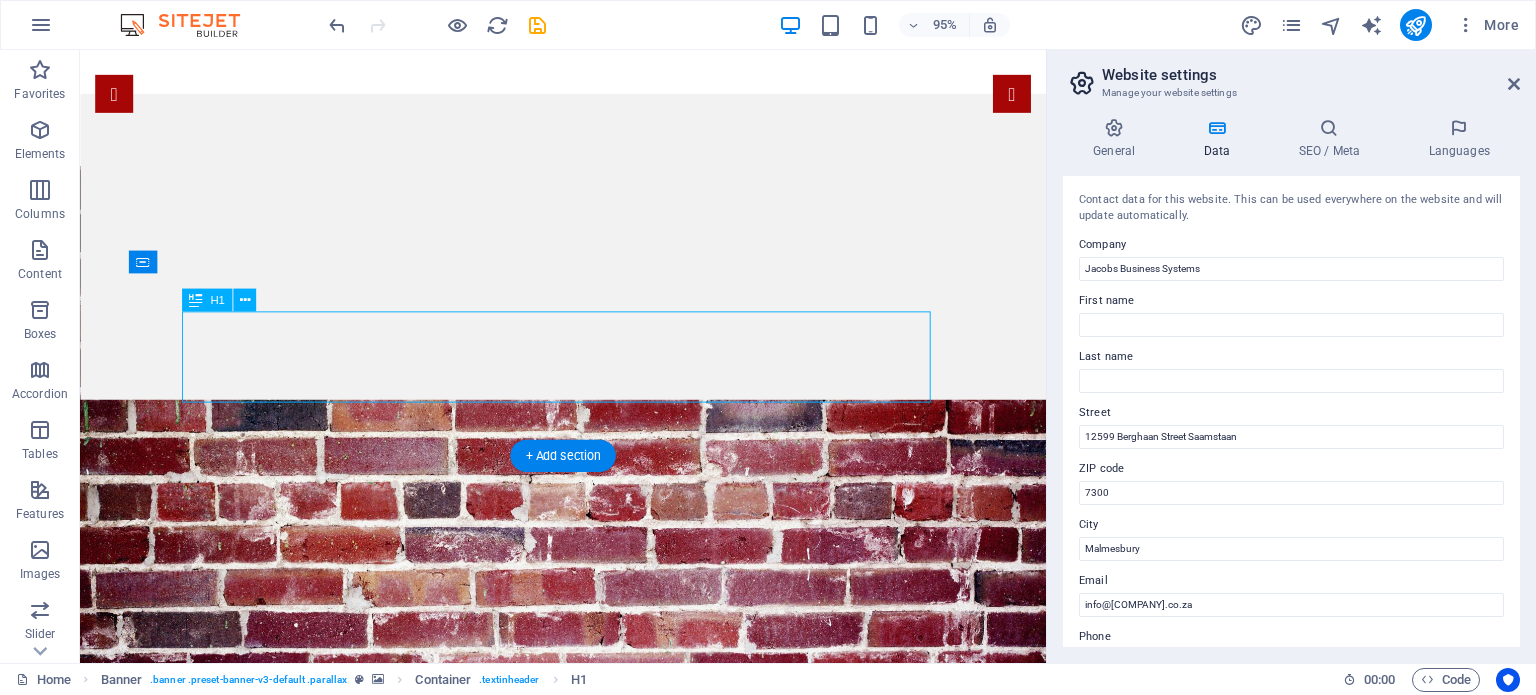 click on "JACOBS BUSINESS SYSTEMS >Believe>Achieve>Inspire>" at bounding box center [589, 1099] 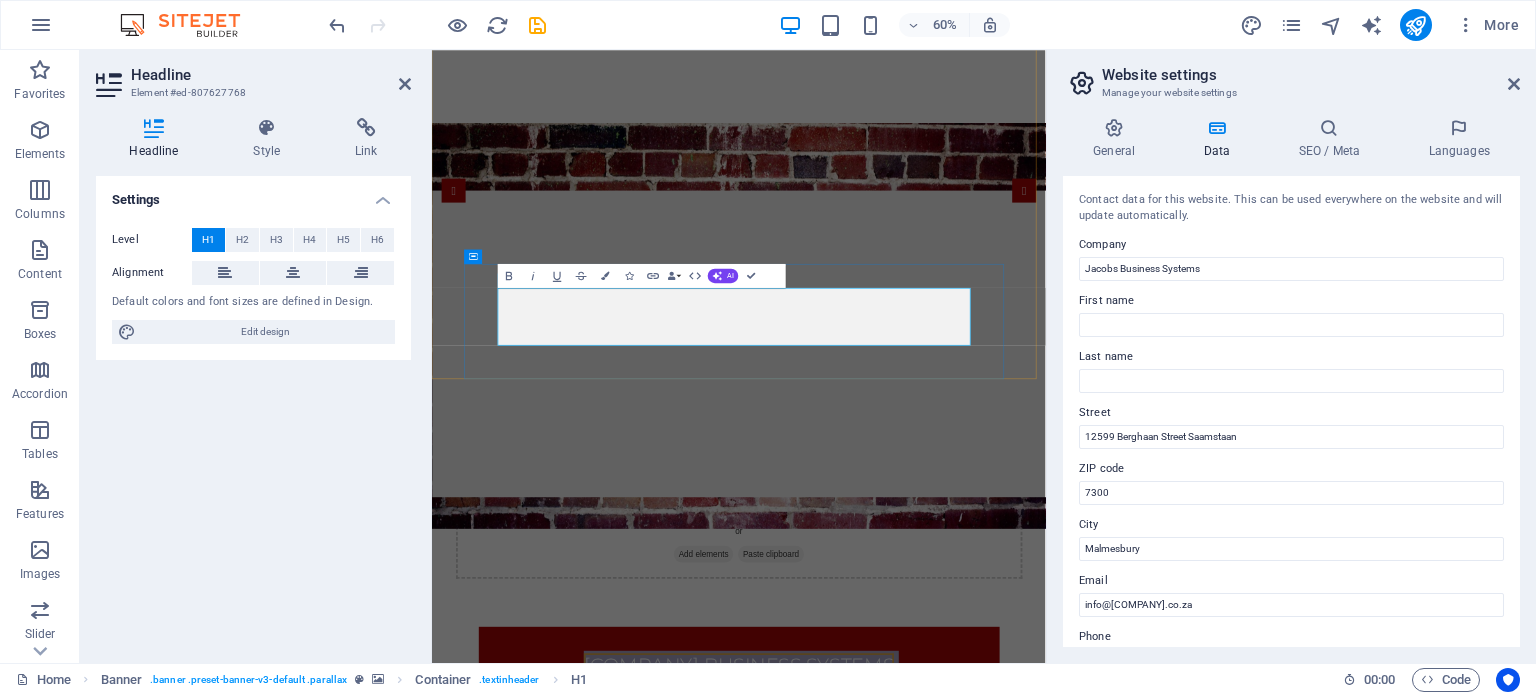 click on "JACOBS BUSINESS SYSTEMS >Believe>Achieve>Inspire>" at bounding box center [943, 1098] 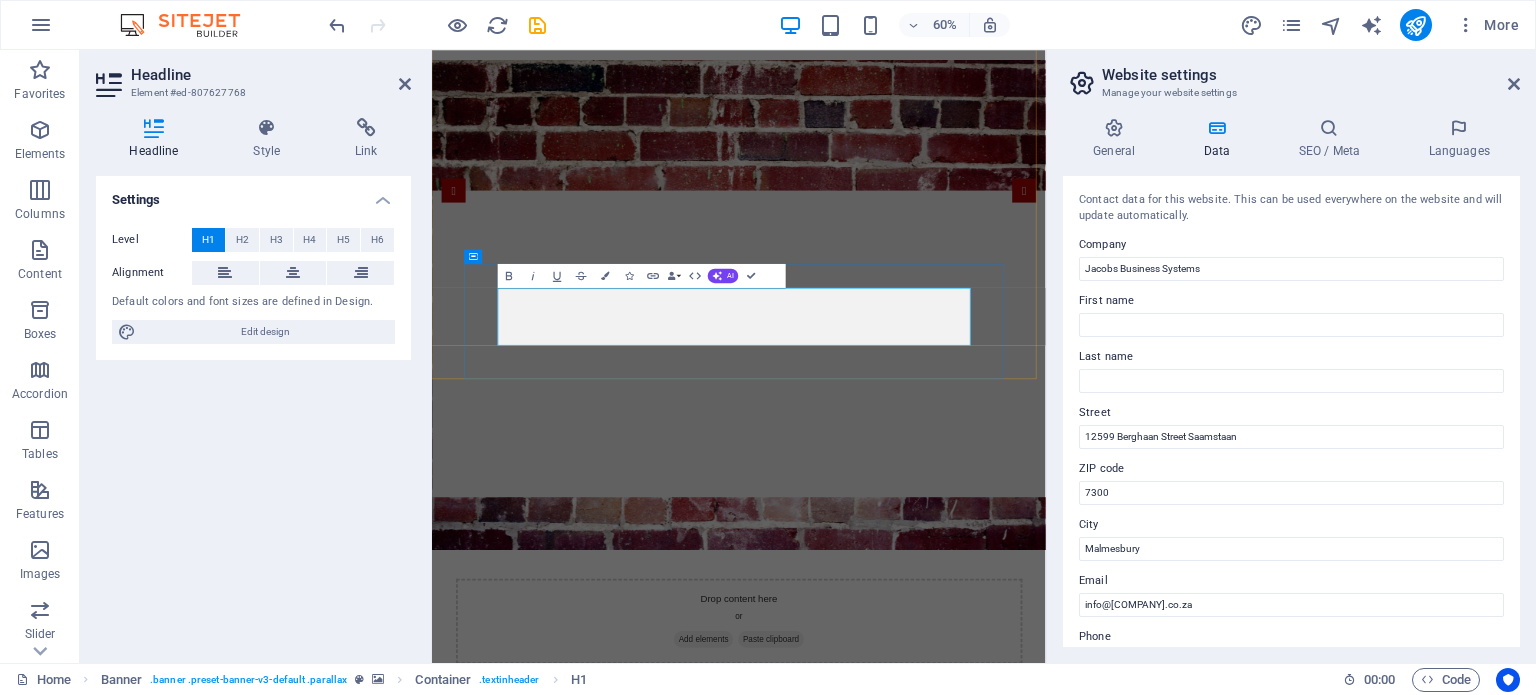 click on "JACOBS BUSINESS SYSTEMS Believe>Achieve>Inspire>" at bounding box center (943, 1240) 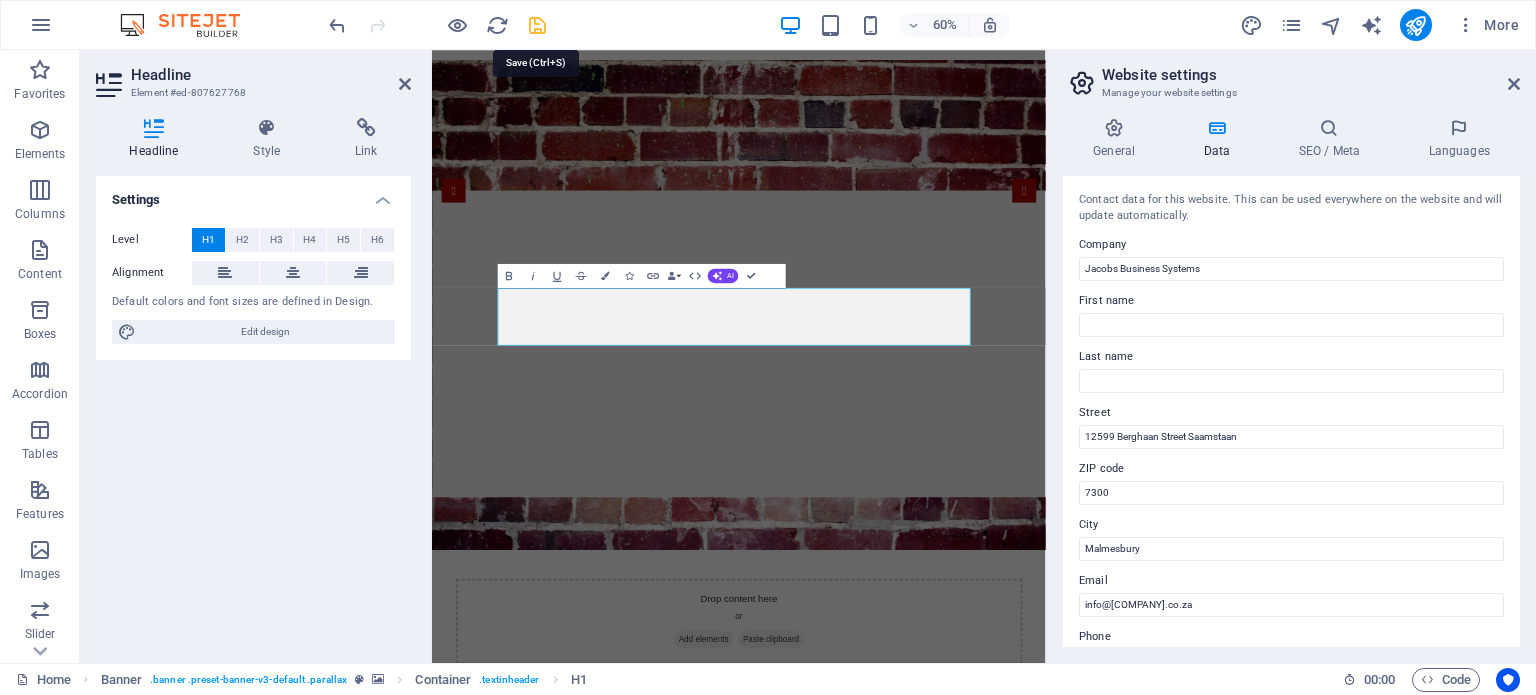 click at bounding box center (537, 25) 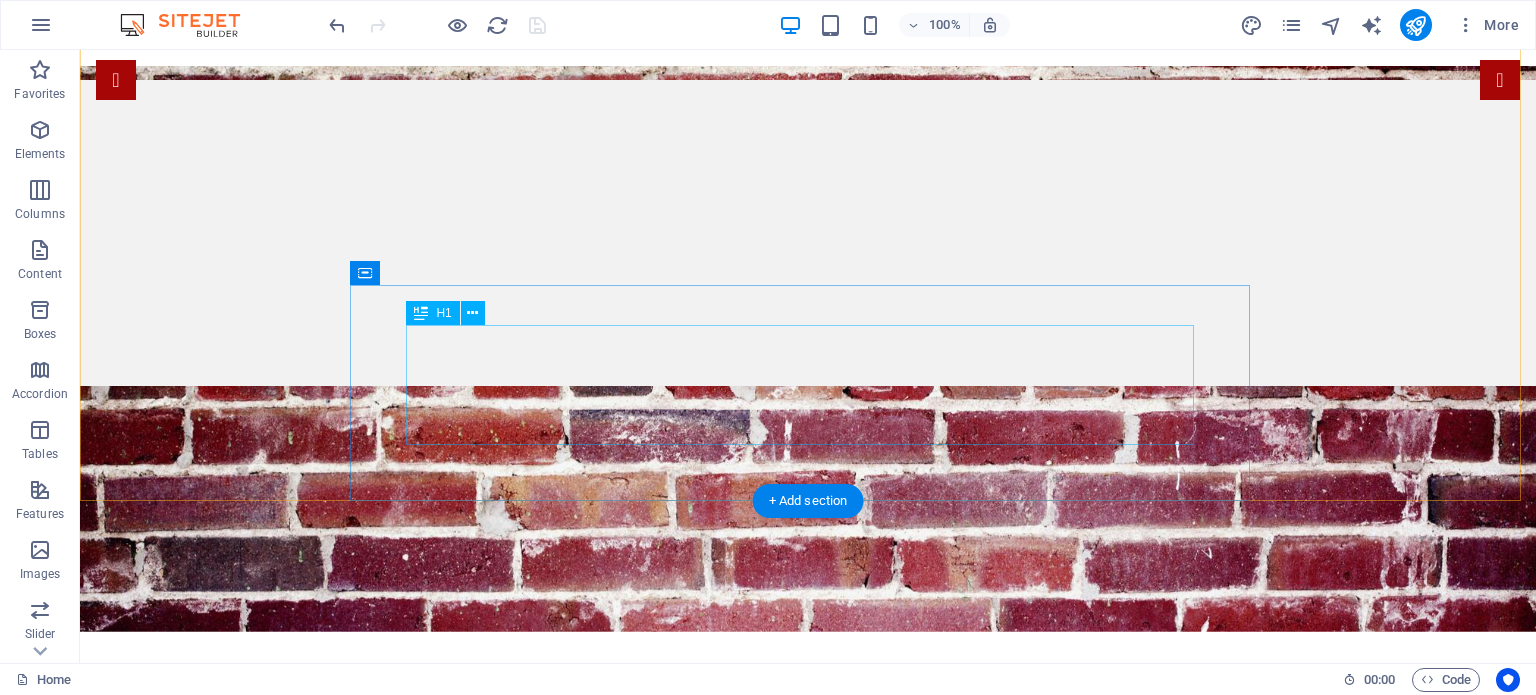 click on "JACOBS BUSINESS SYSTEMS Believe|Achieve|Inspire" at bounding box center [808, 1001] 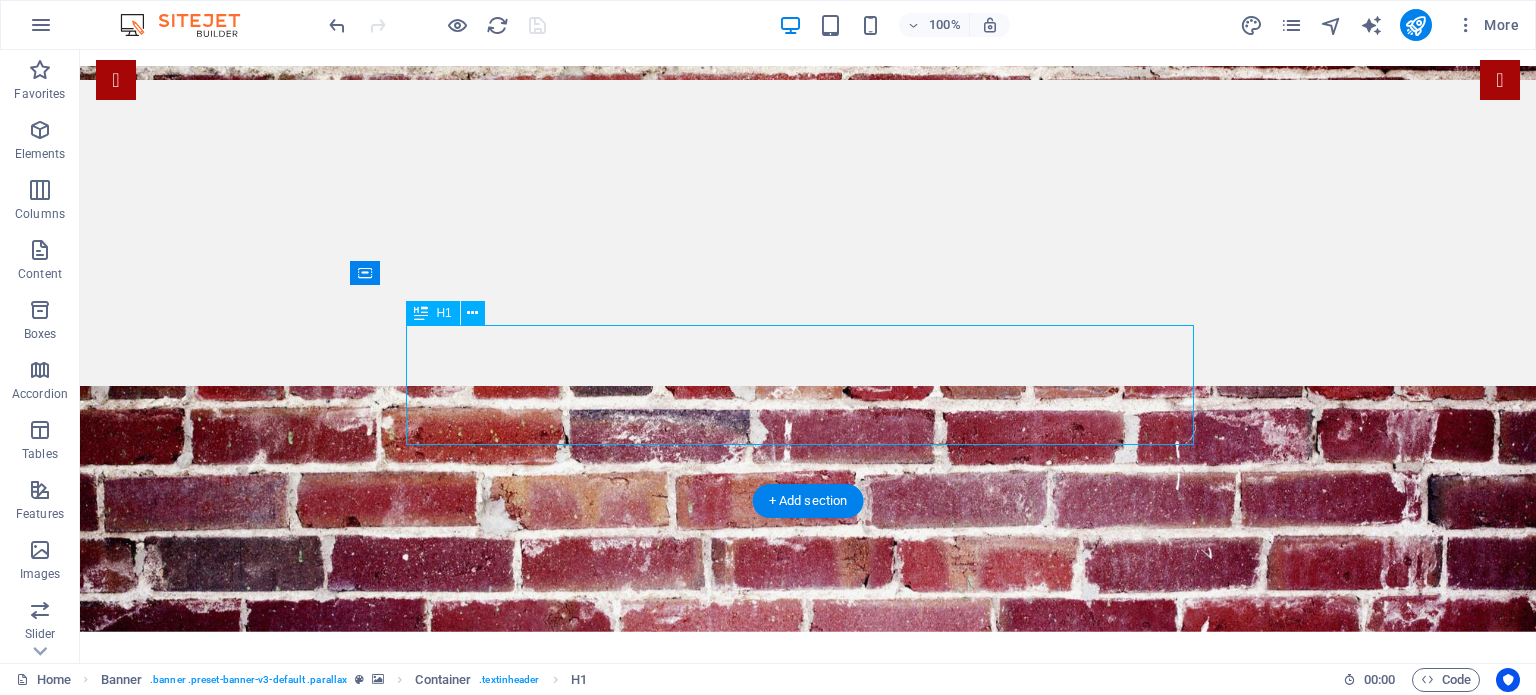 click on "JACOBS BUSINESS SYSTEMS Believe|Achieve|Inspire" at bounding box center (808, 1001) 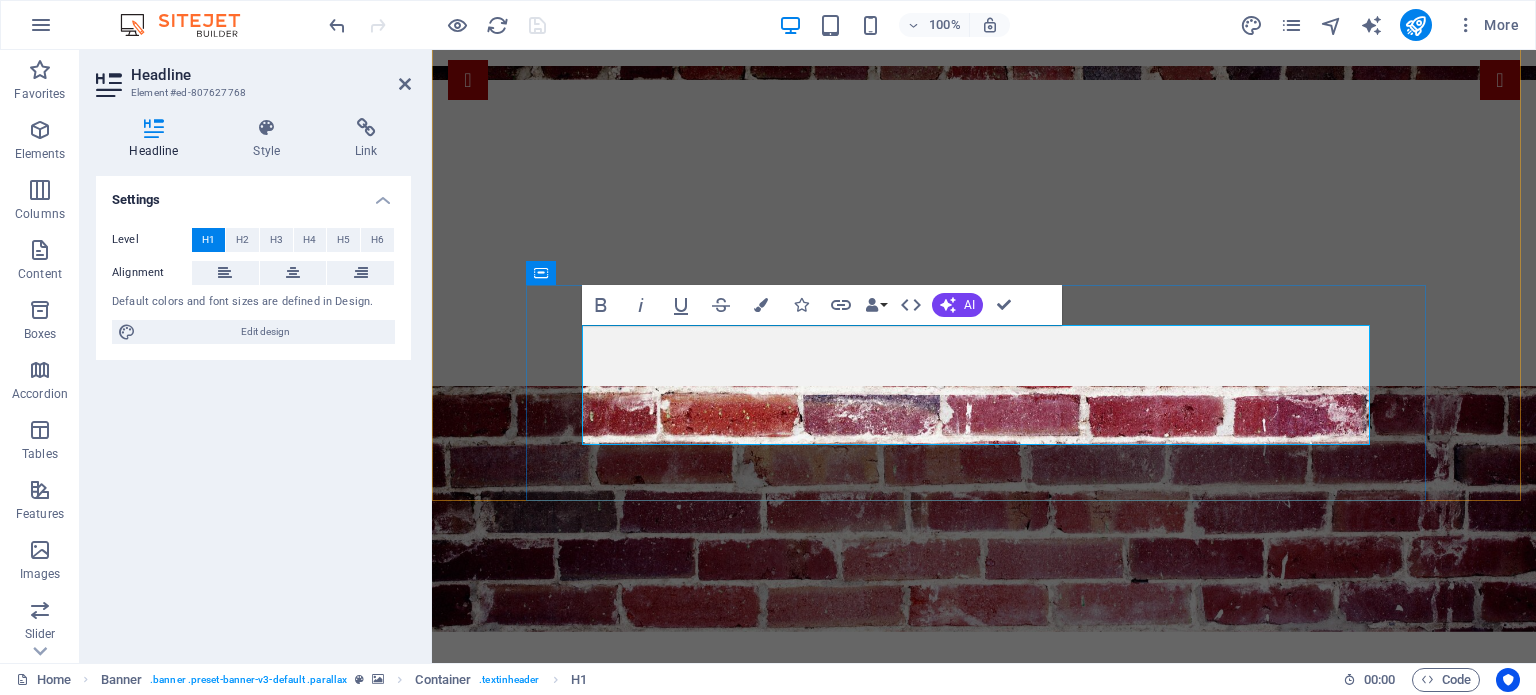 click on "JACOBS BUSINESS SYSTEMS" at bounding box center [984, 970] 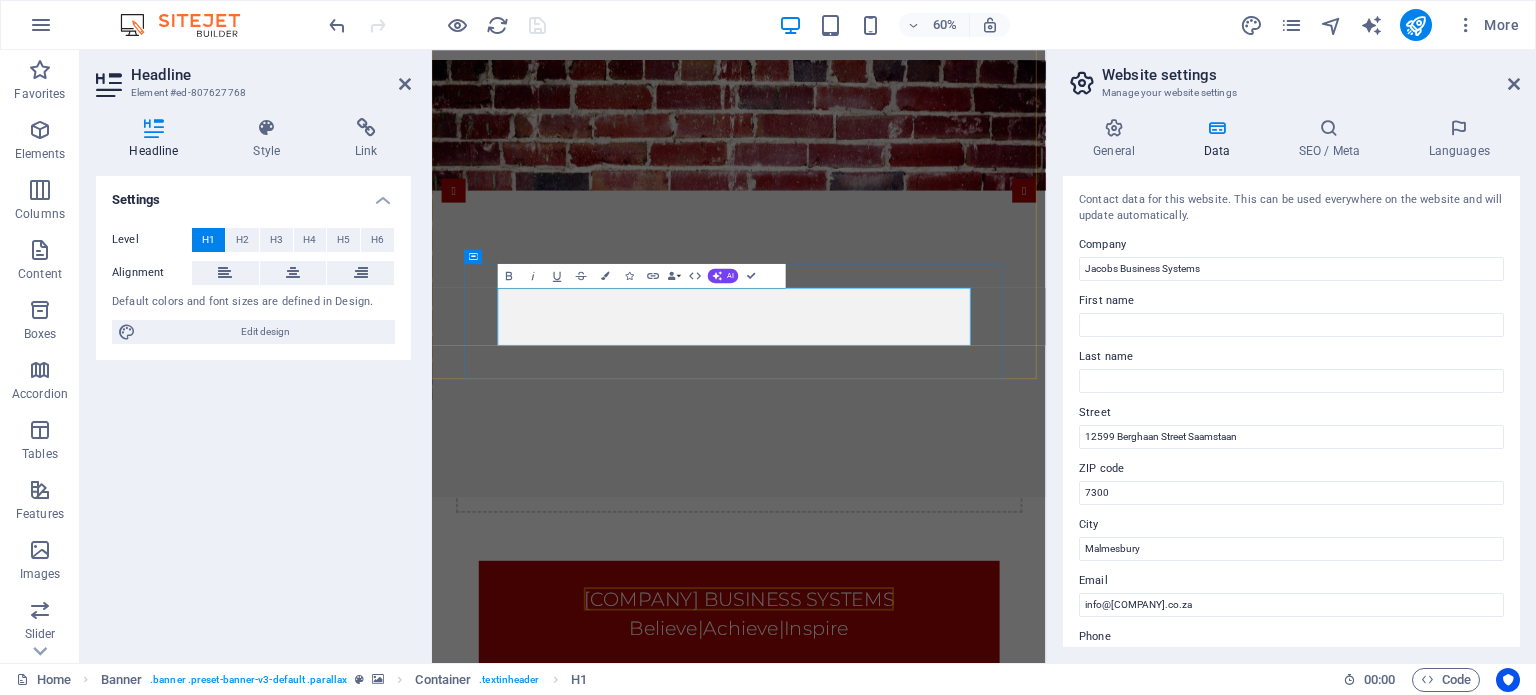 click on "JACOBS BUSINESS SYSTEMS" at bounding box center [943, 964] 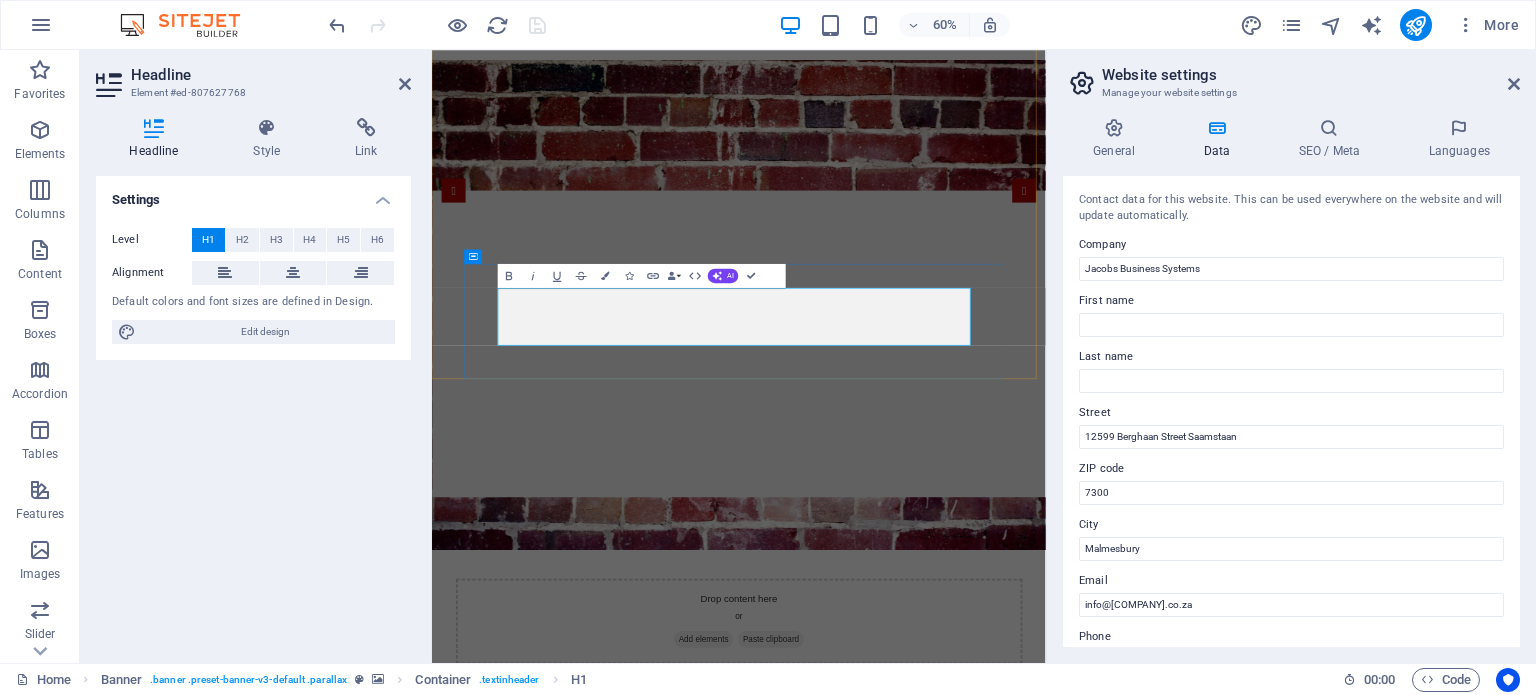 type 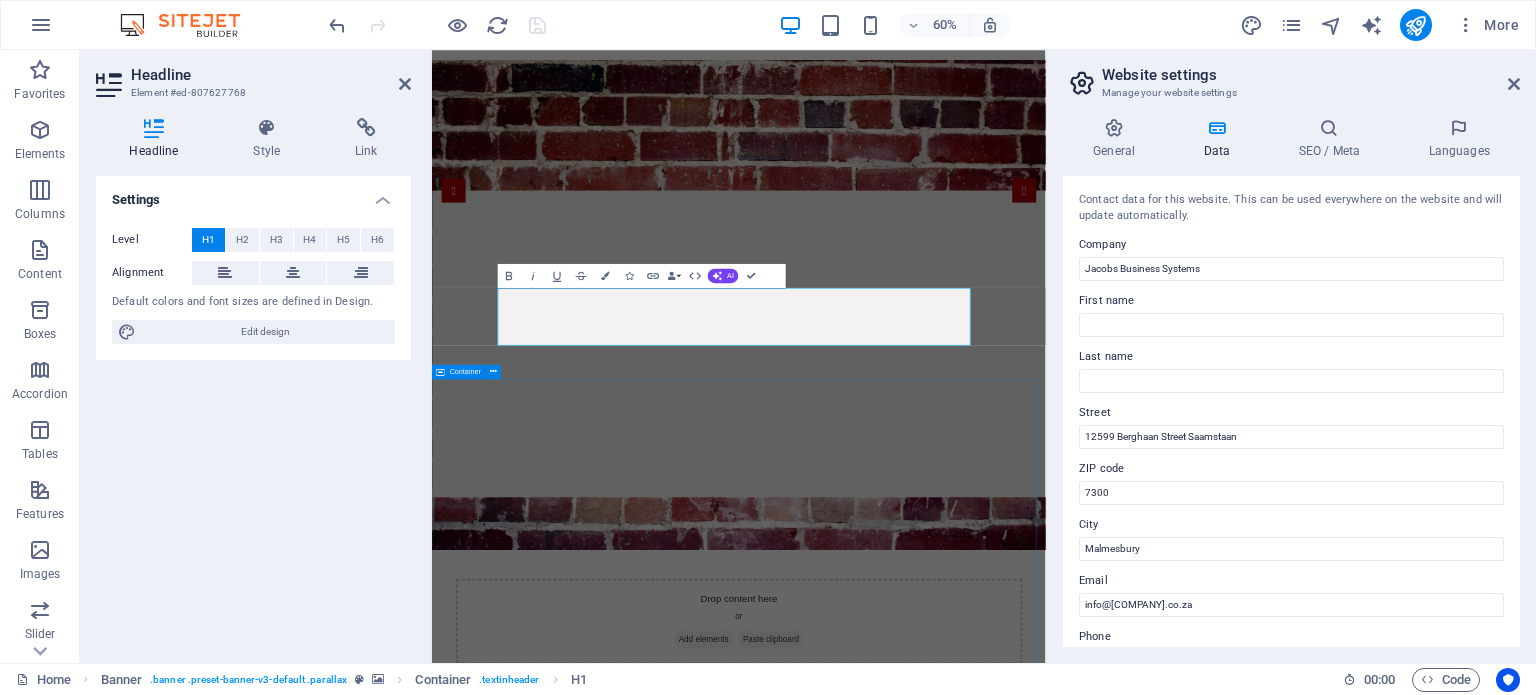 click on "COMPANY REGISTRATIONS Get more Information SPECIALIZED SERVICES Get more Information BUSINESS SUPPORT Get more Information" at bounding box center [943, 2071] 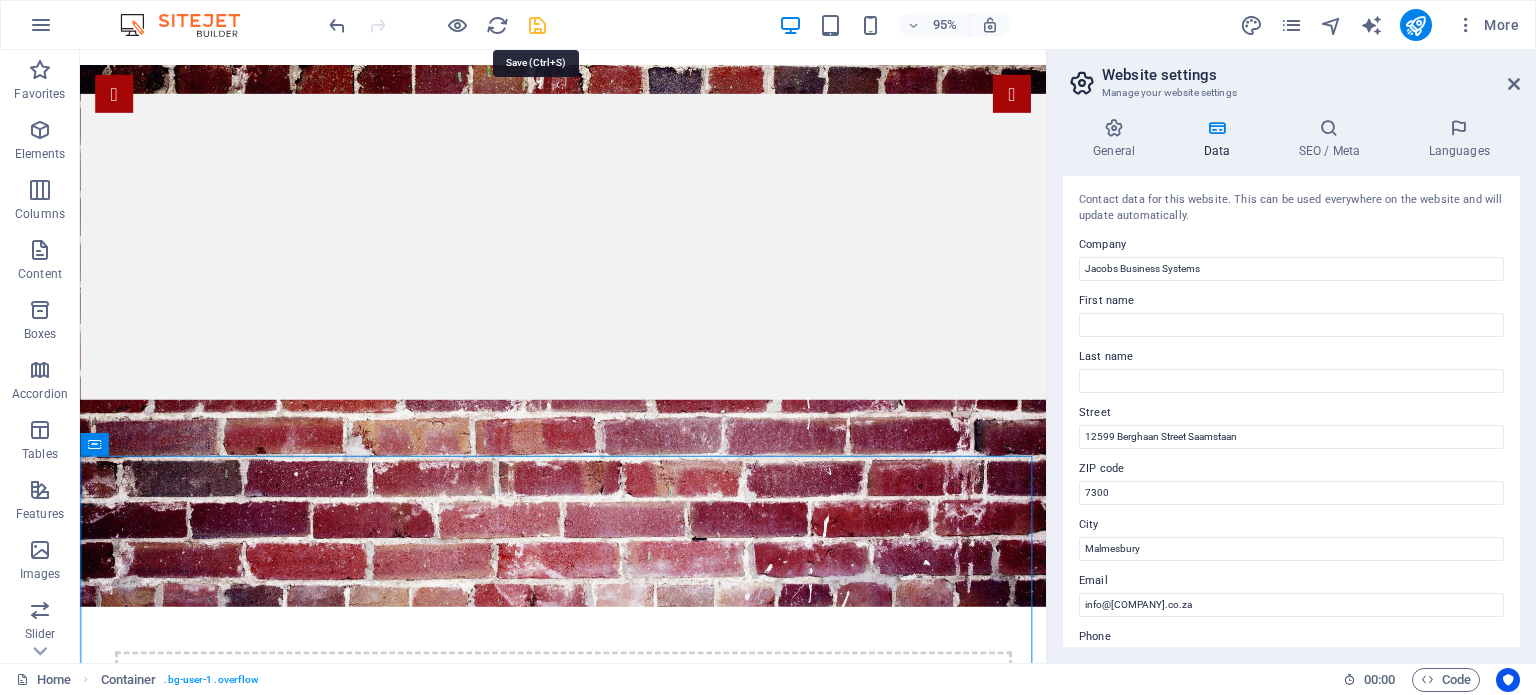 click at bounding box center (537, 25) 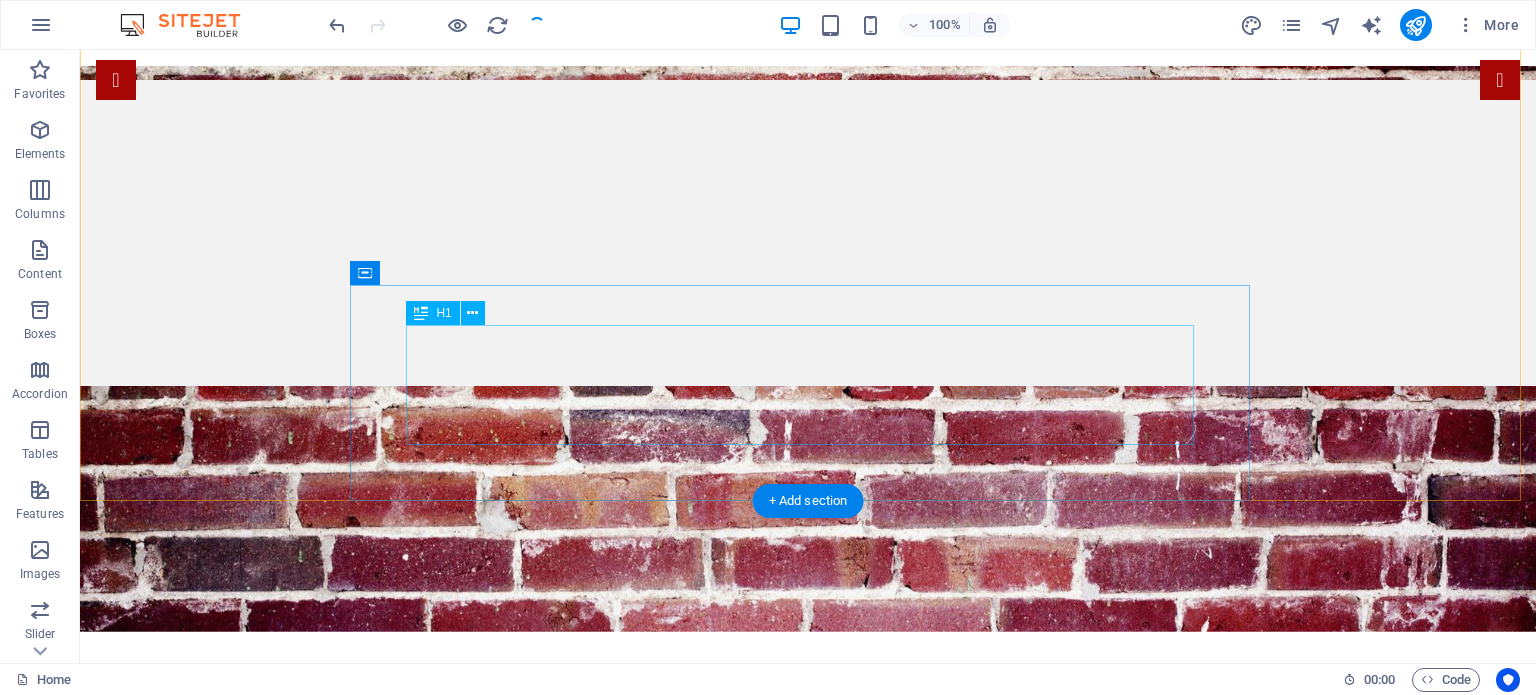 click on "Jacobs Business Systems Believe*Achieve*Inspire" at bounding box center (808, 1001) 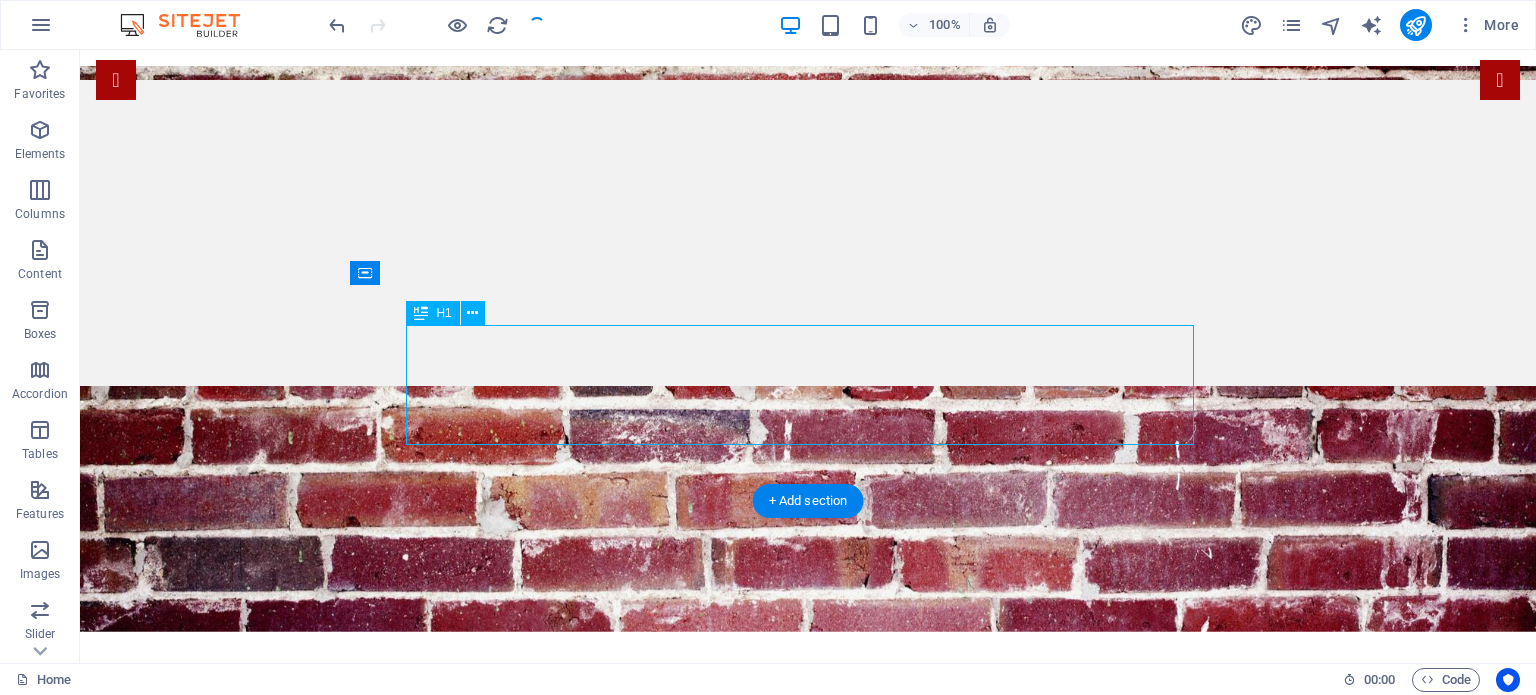 click on "Jacobs Business Systems Believe*Achieve*Inspire" at bounding box center (808, 1001) 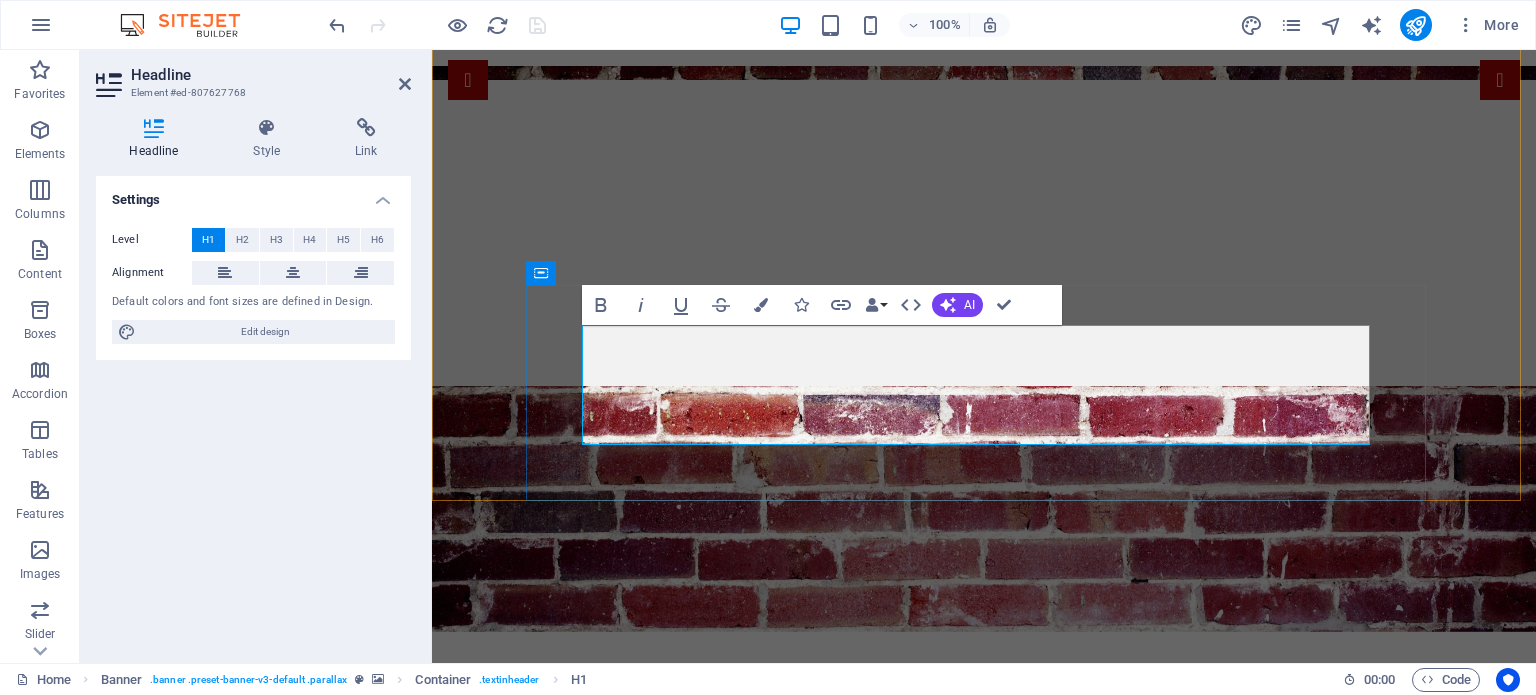 click on "Jacobs Business Systems Believe*Achieve*Inspire" at bounding box center (984, 1001) 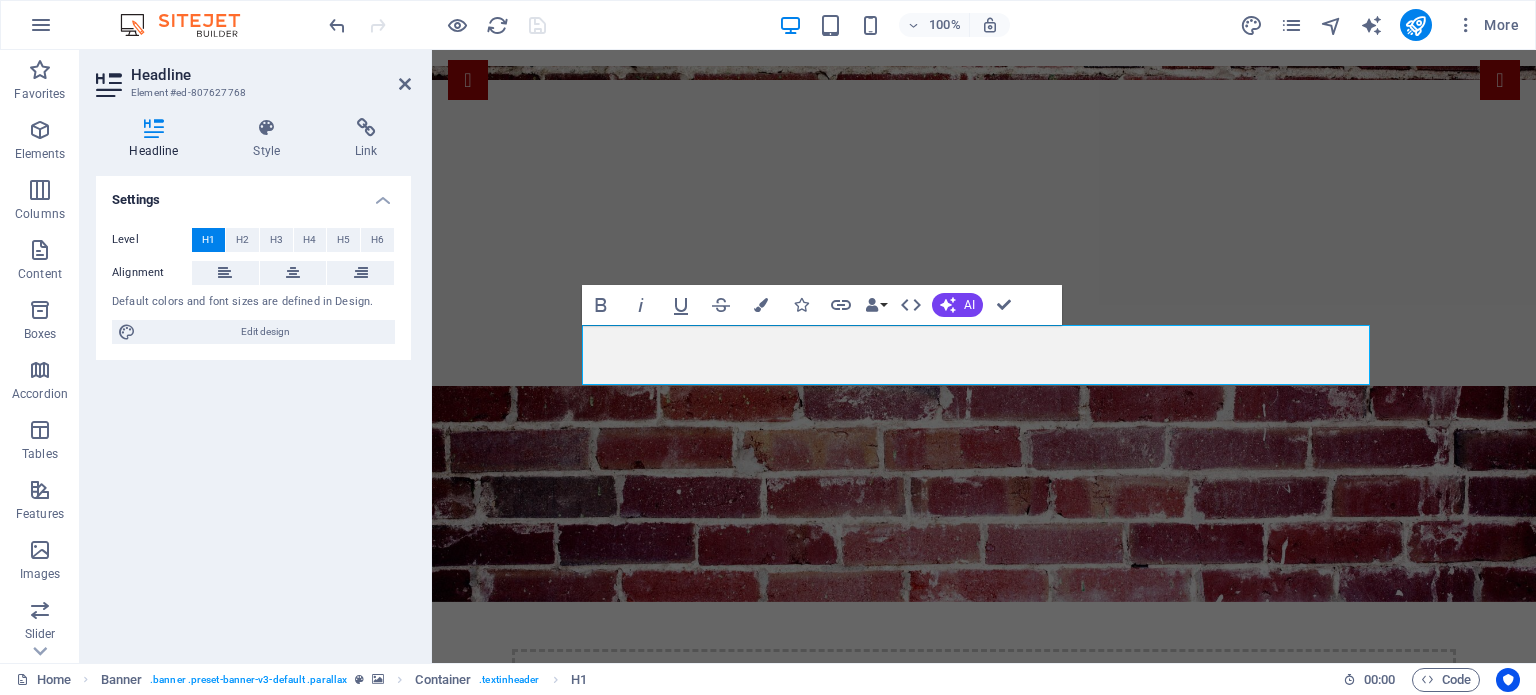 click on "100% More" at bounding box center [926, 25] 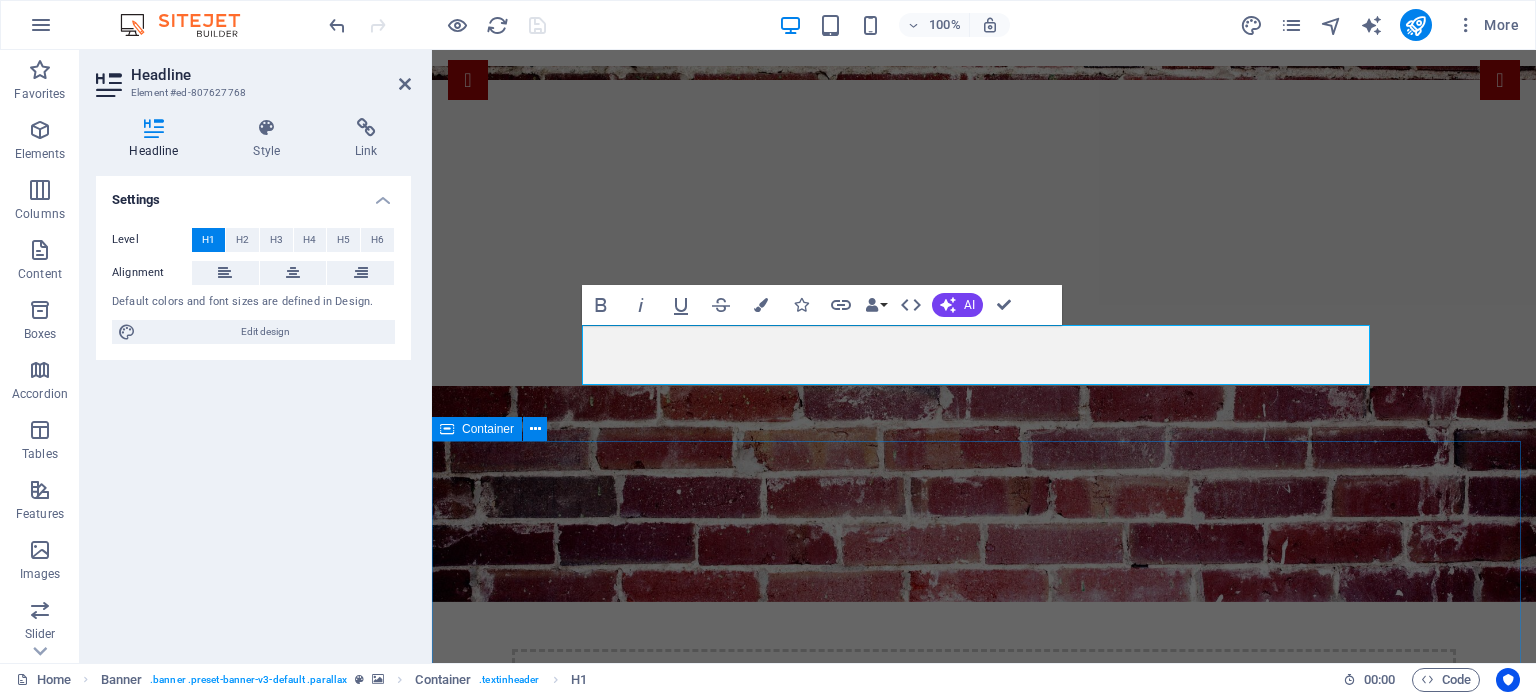 click on "COMPANY REGISTRATIONS Get more Information SPECIALIZED SERVICES Get more Information BUSINESS SUPPORT Get more Information" at bounding box center (984, 1753) 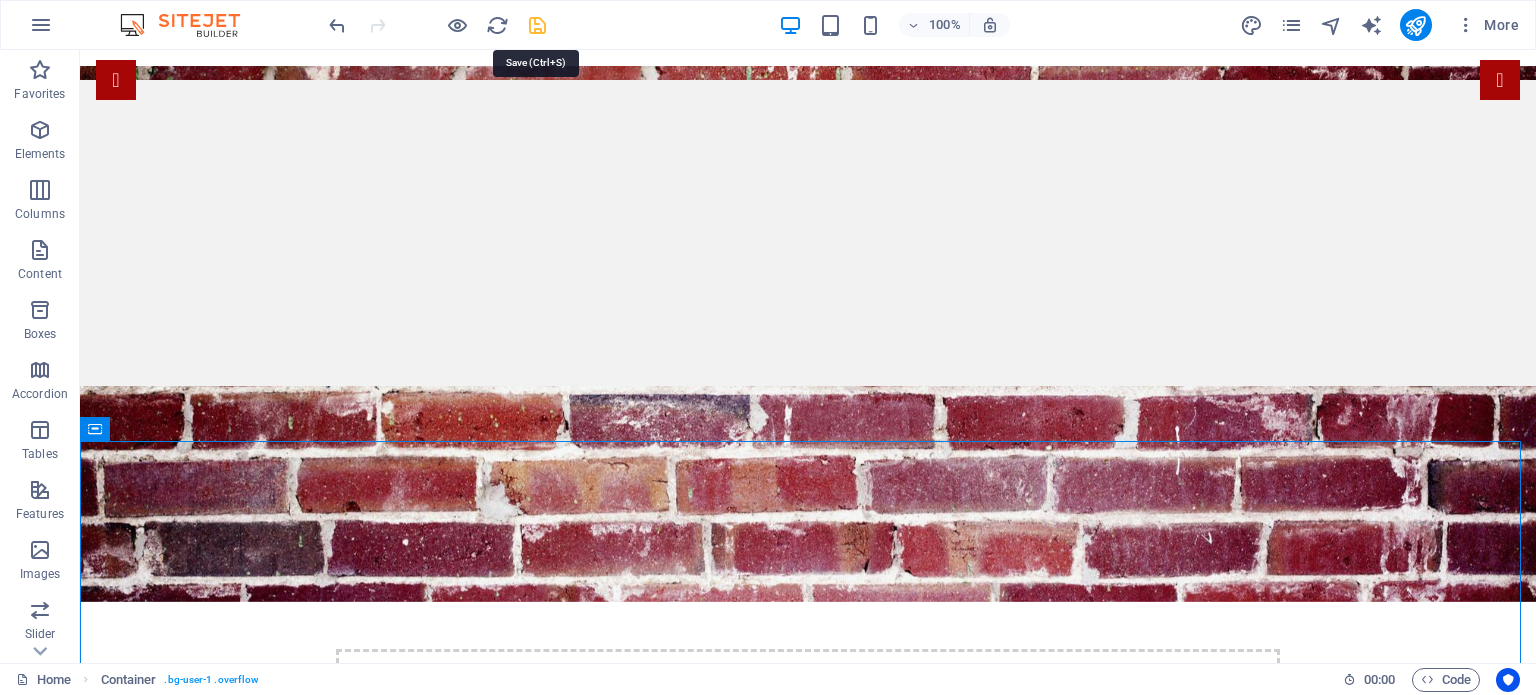 click at bounding box center [537, 25] 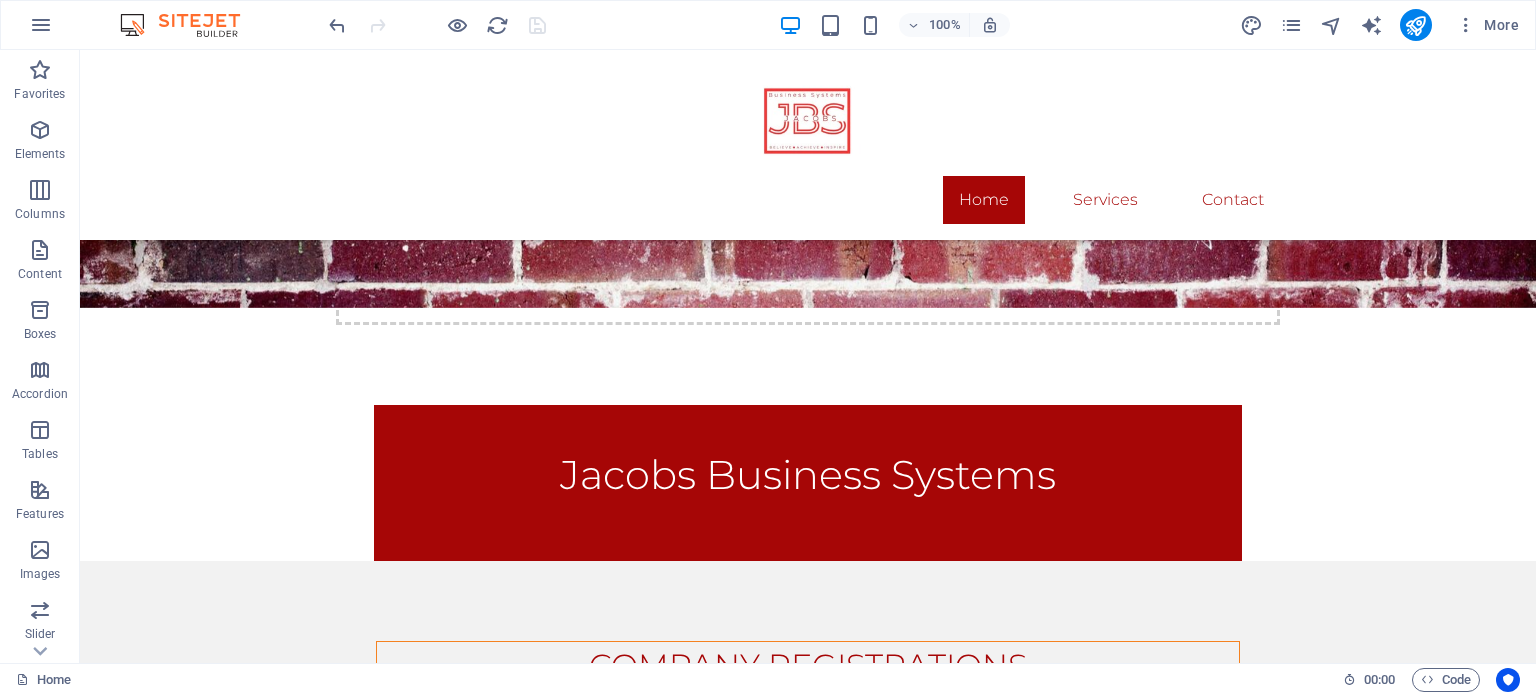 scroll, scrollTop: 563, scrollLeft: 0, axis: vertical 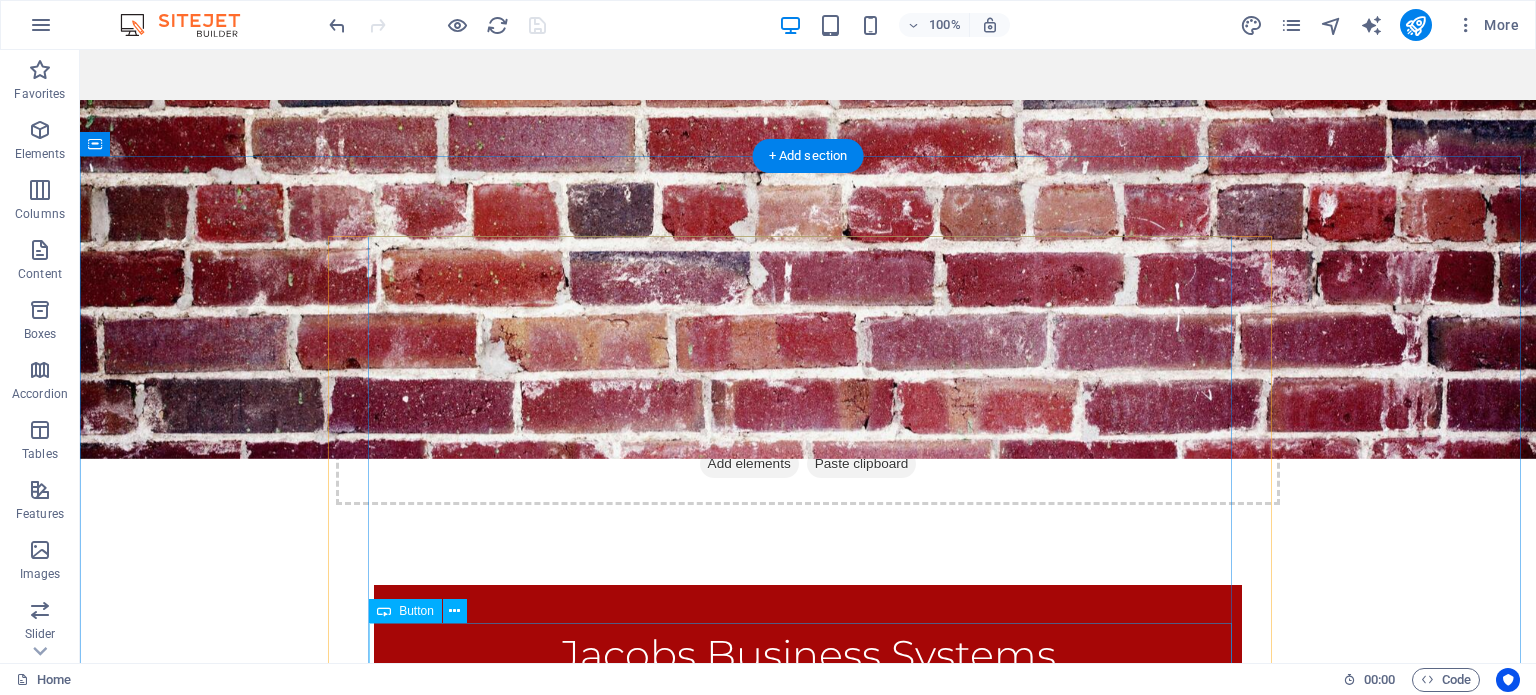 click on "Get more Information" at bounding box center [808, 1230] 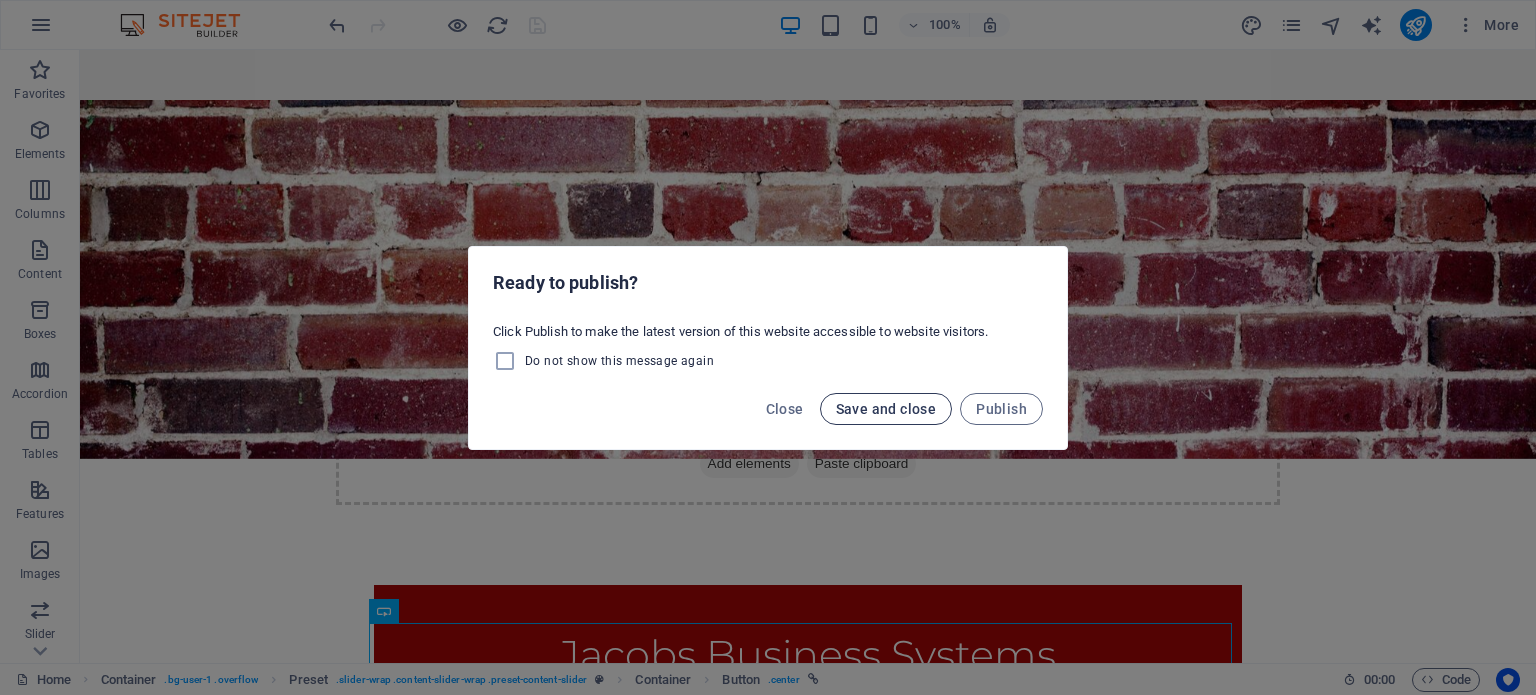 click on "Save and close" at bounding box center (886, 409) 